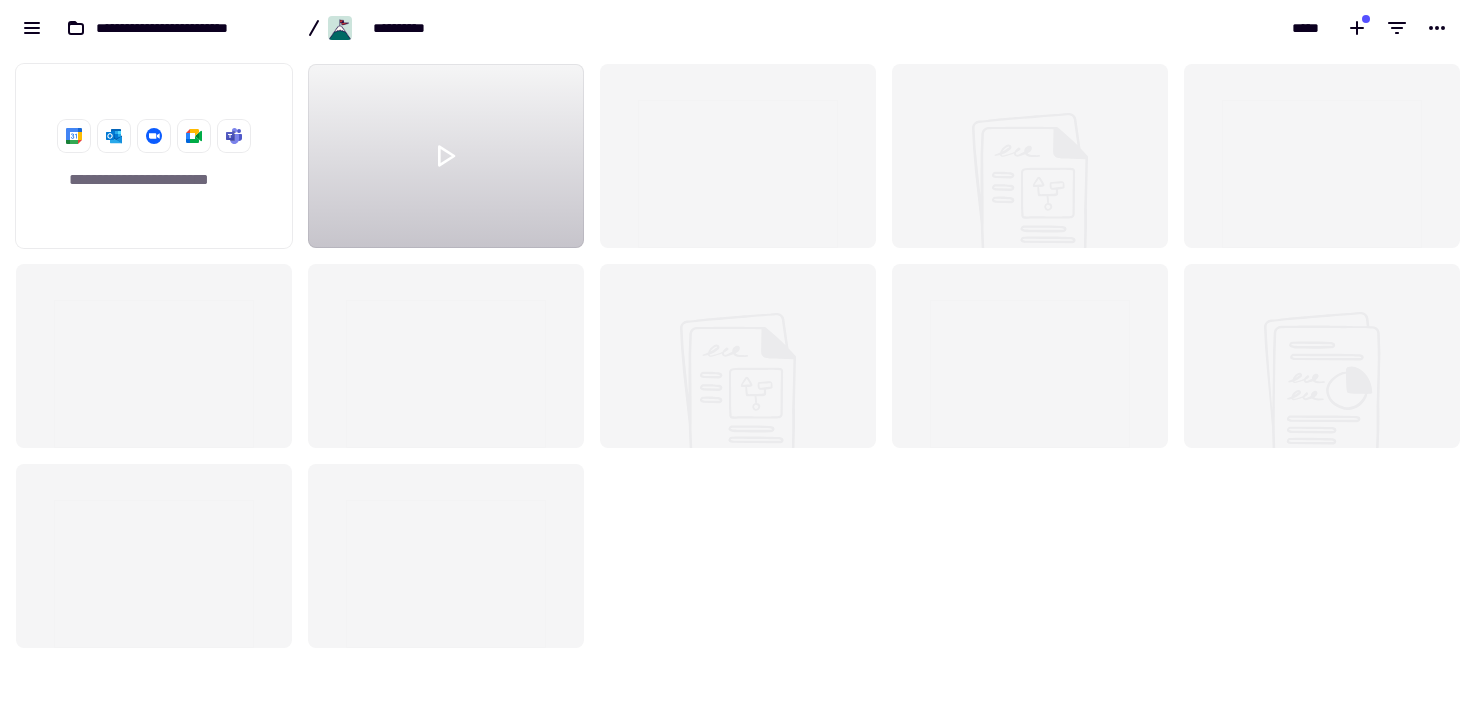 scroll, scrollTop: 0, scrollLeft: 0, axis: both 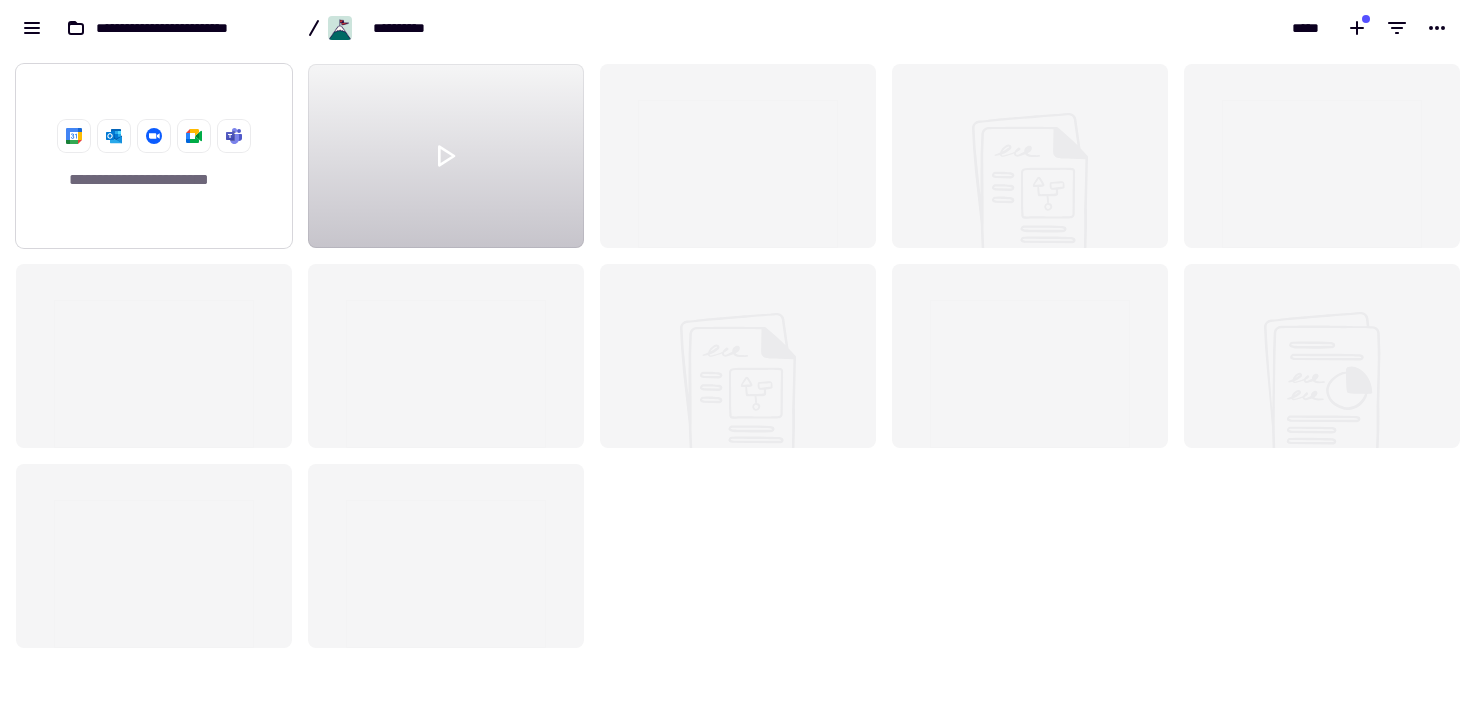click on "**********" 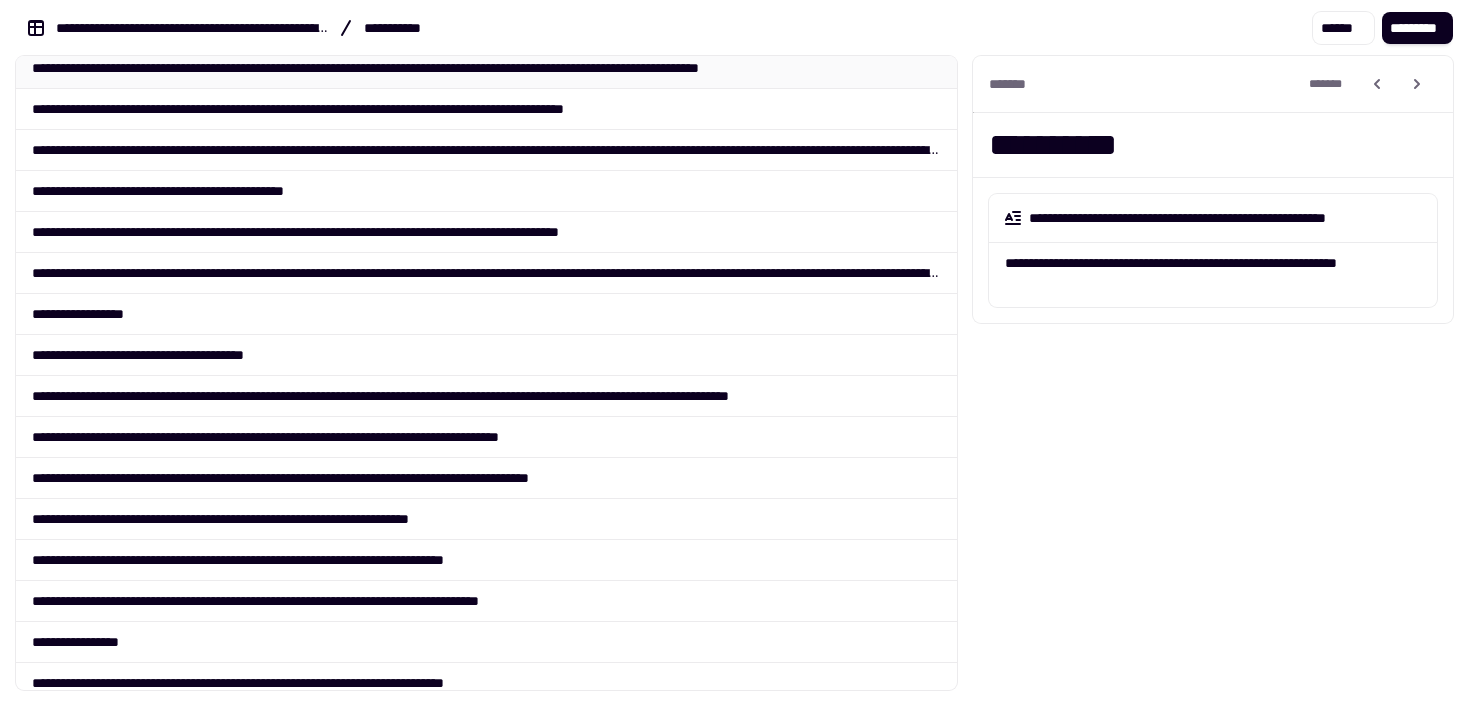 scroll, scrollTop: 0, scrollLeft: 0, axis: both 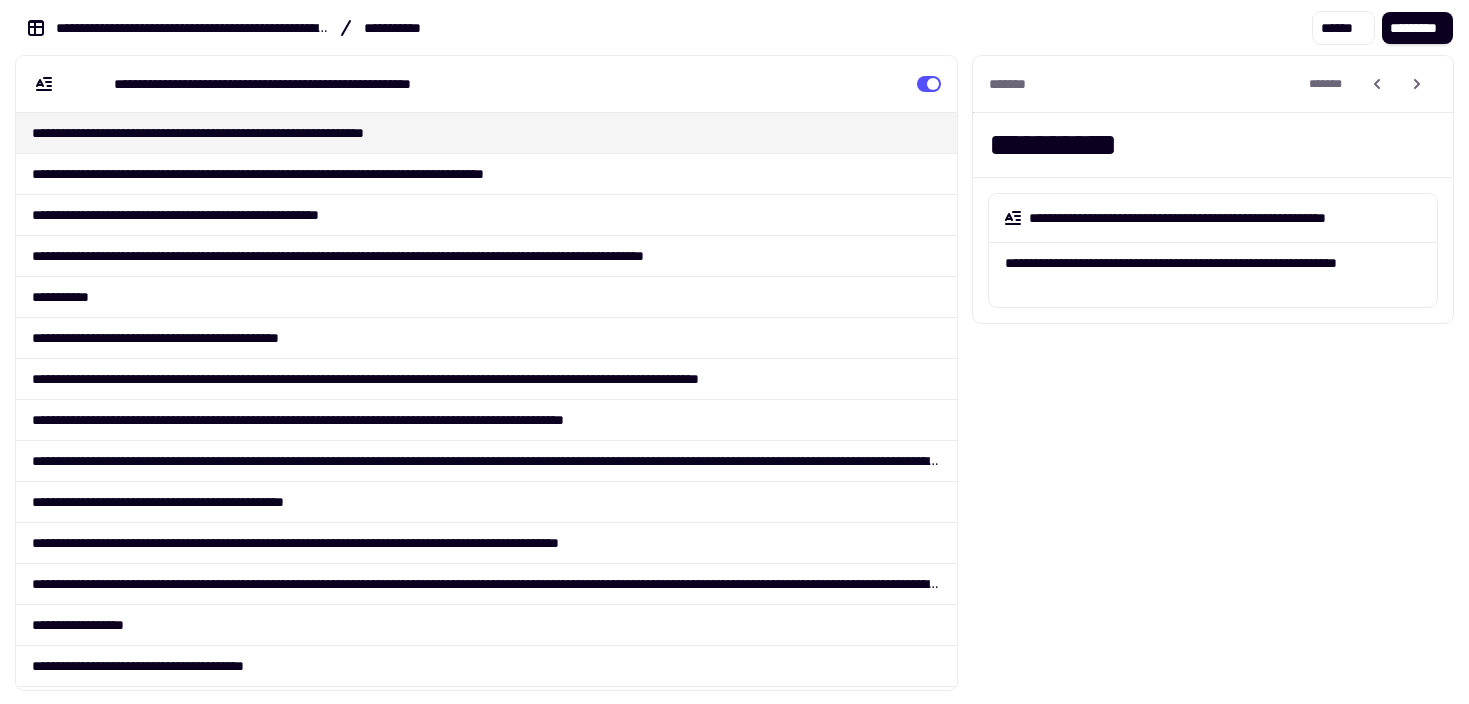 click on "[FIRST] [LAST] [NUMBER] [STREET], [CITY], [STATE] [COUNTRY] [POSTAL_CODE] [PHONE] [EMAIL] [CREDIT_CARD] [EXPIRY_DATE] [CVV] [NAME_ON_CARD] [BILLING_ADDRESS] [CITY] [STATE] [POSTAL_CODE]" at bounding box center (734, 352) 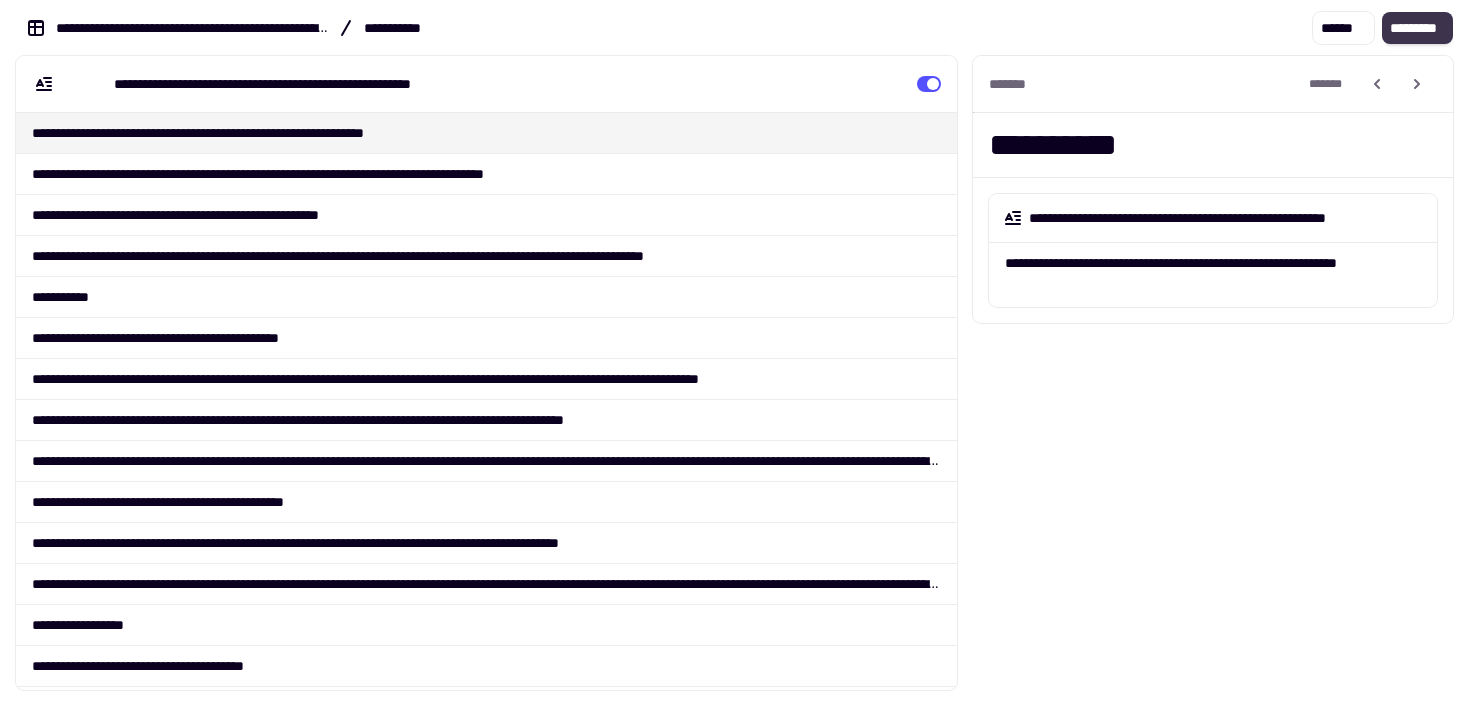 click on "*********" 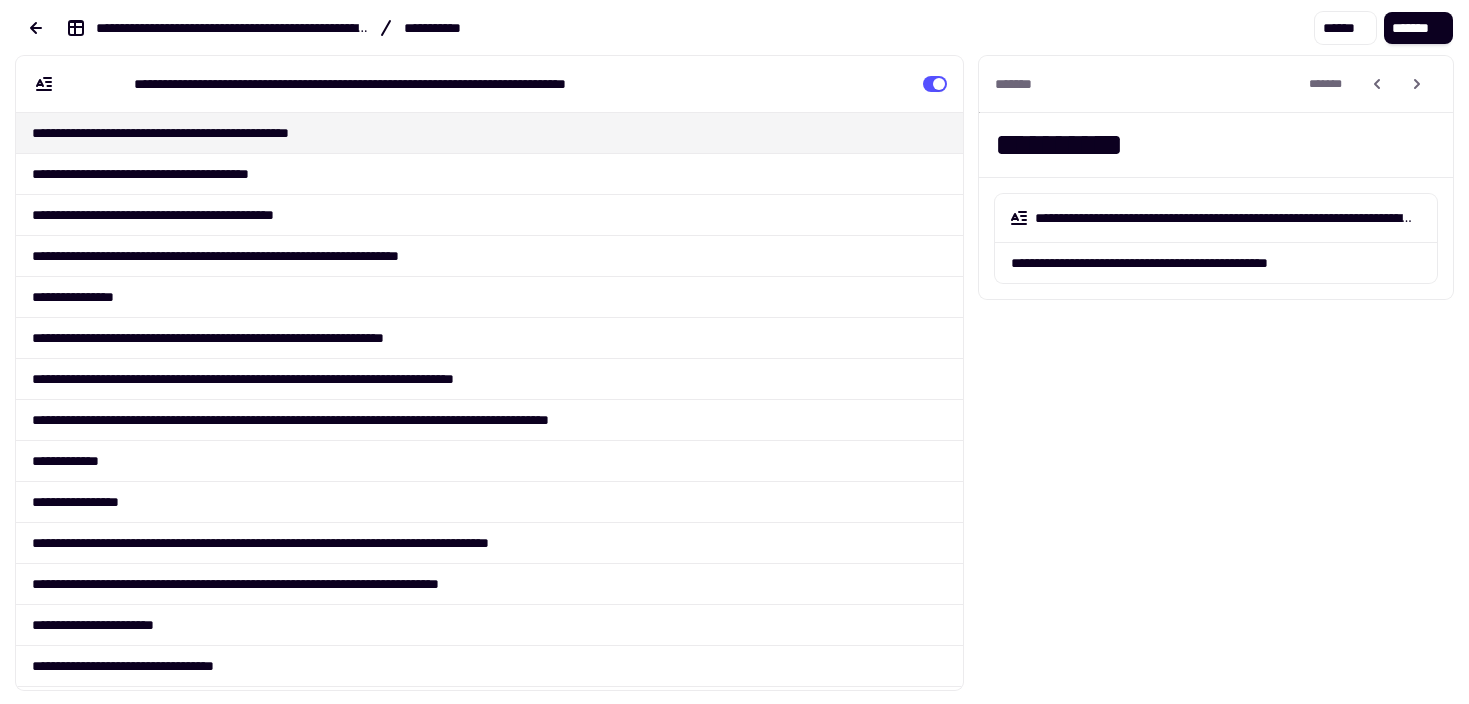 click on "*******" 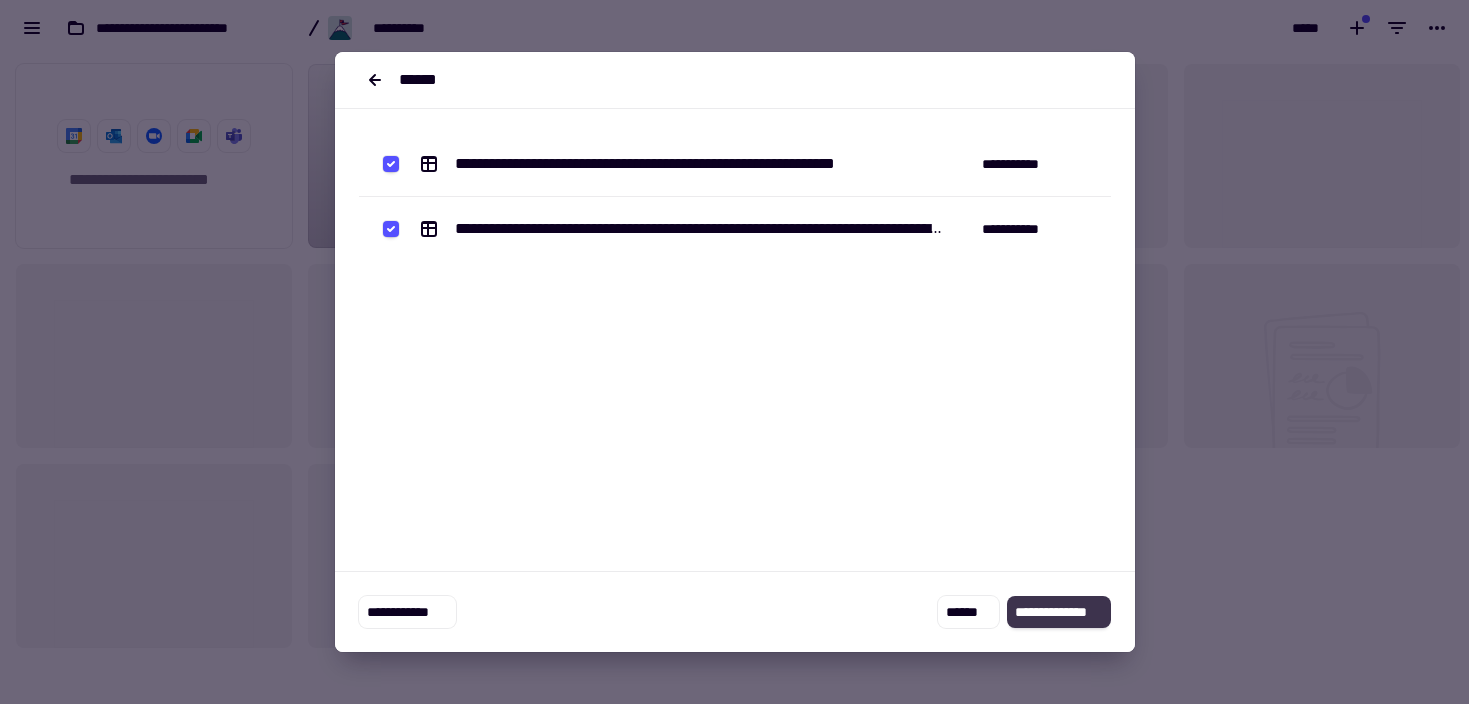 click on "**********" 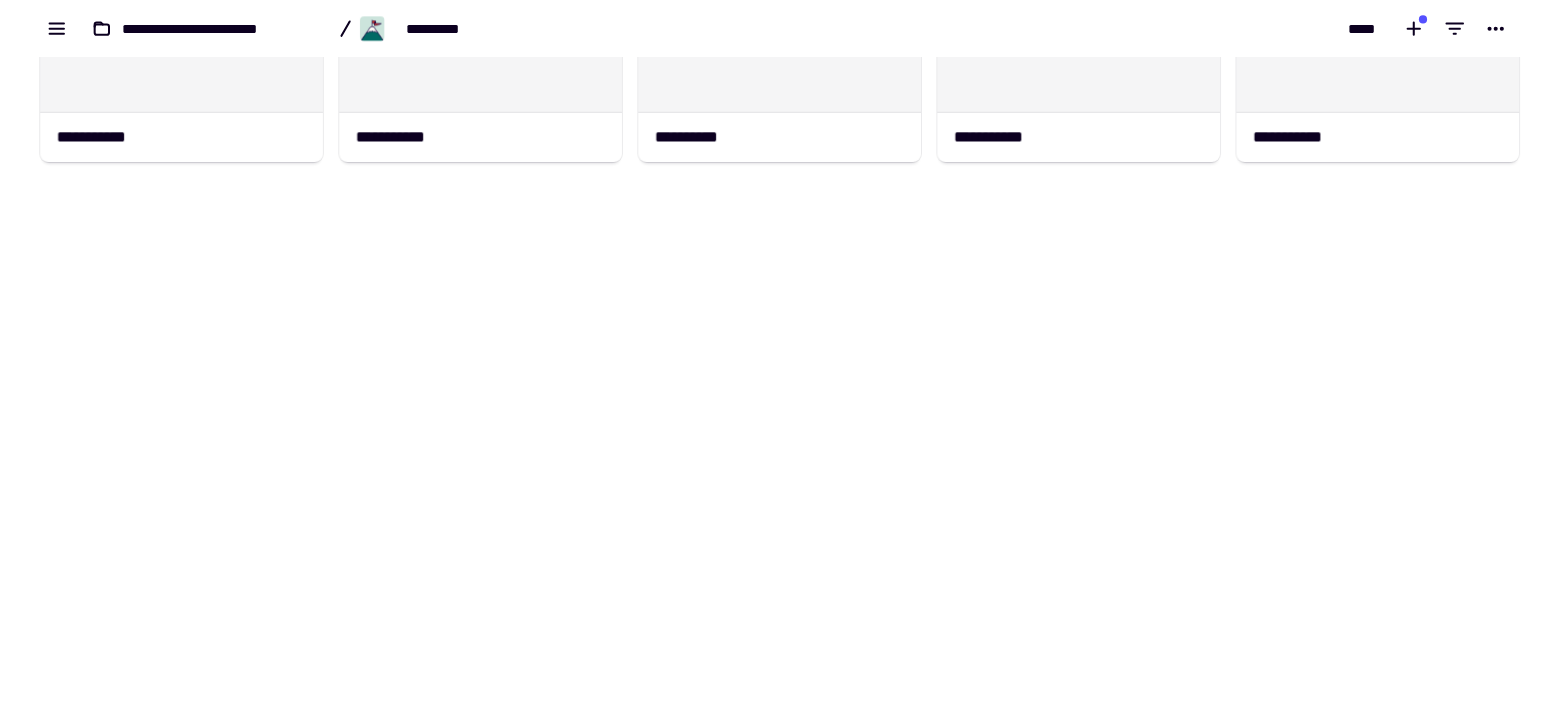 scroll, scrollTop: 0, scrollLeft: 0, axis: both 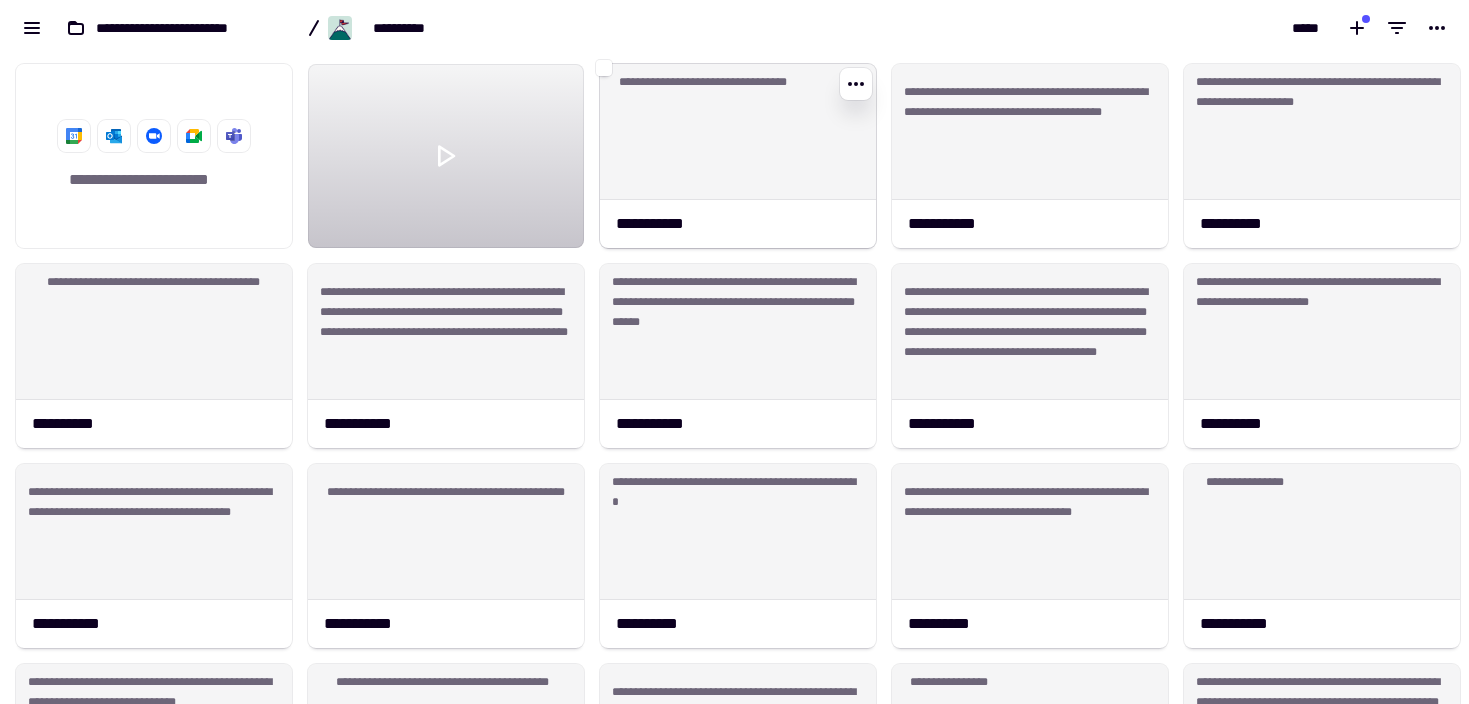 click on "**********" 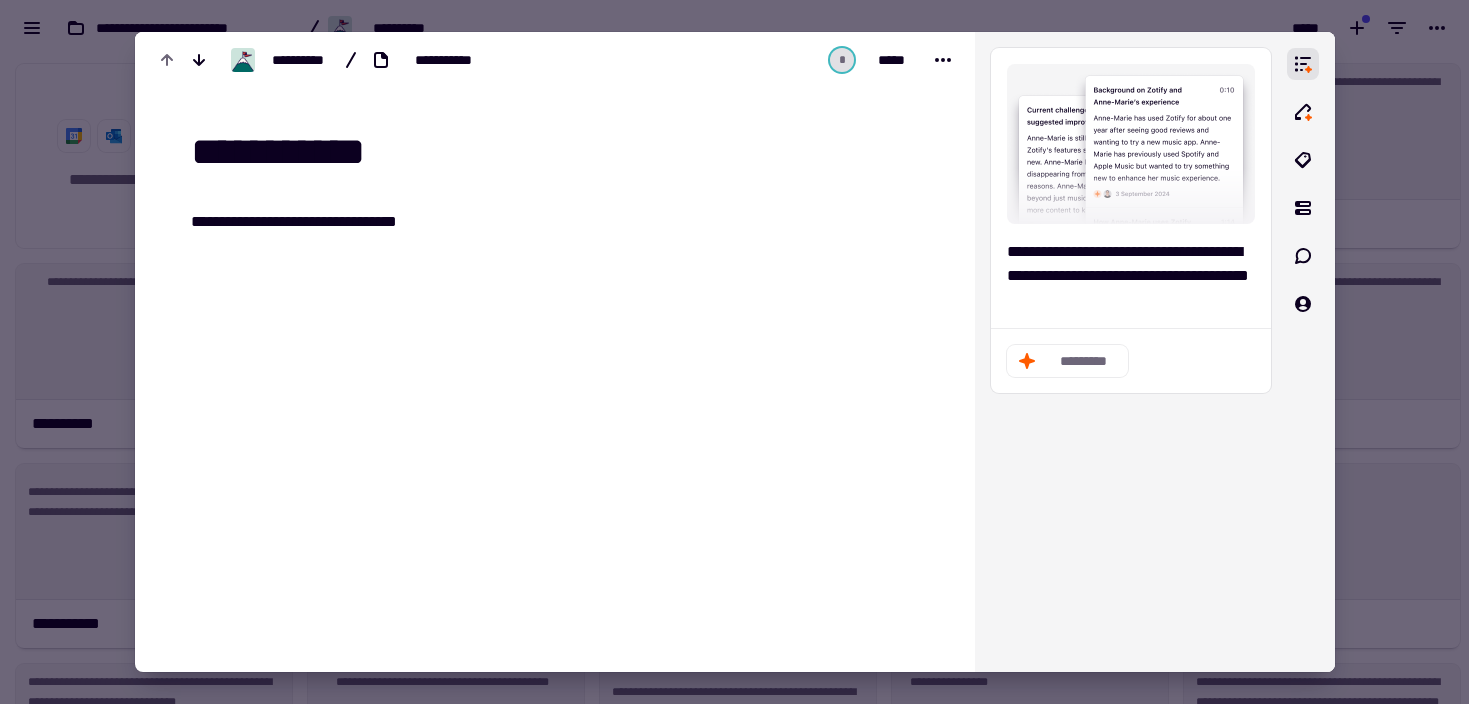 click at bounding box center (734, 352) 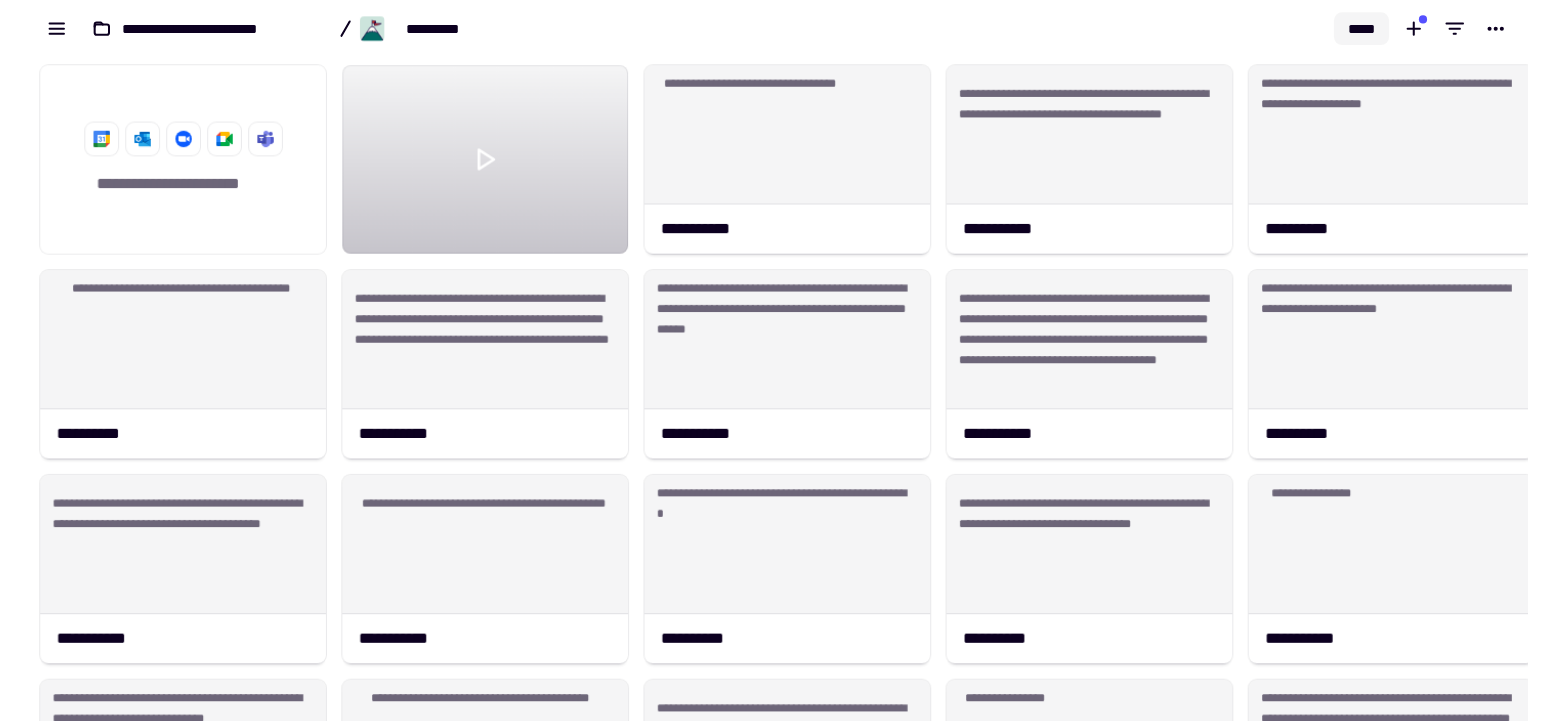 scroll, scrollTop: 16, scrollLeft: 16, axis: both 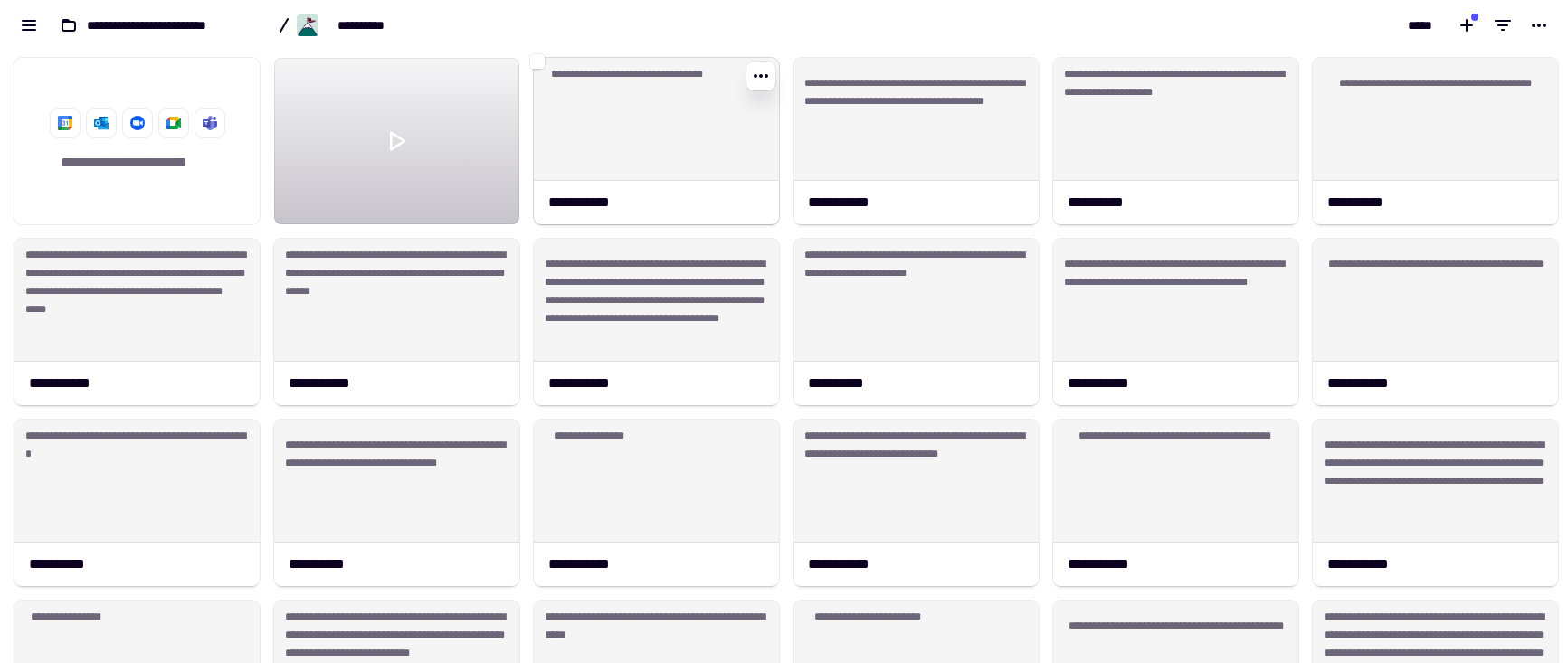 click on "[FIRST] [LAST]" 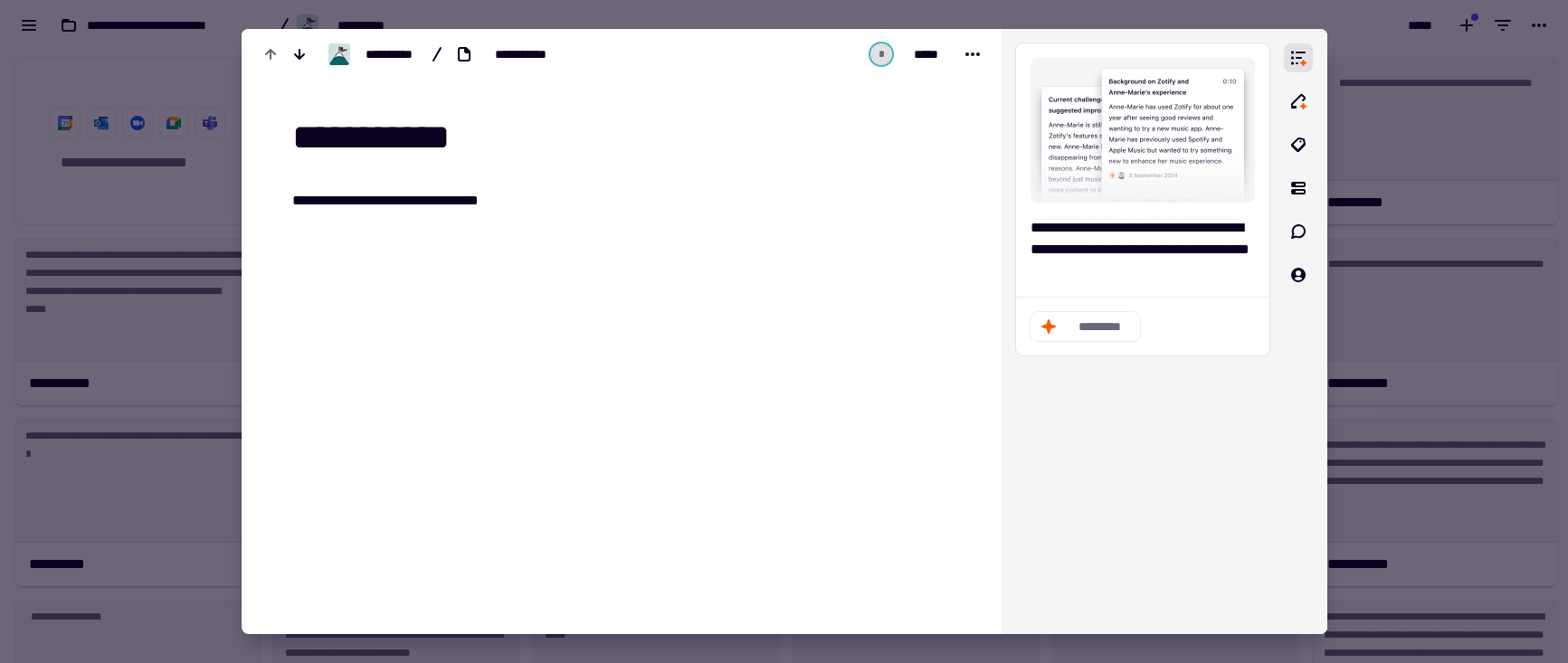 click at bounding box center (784, 331) 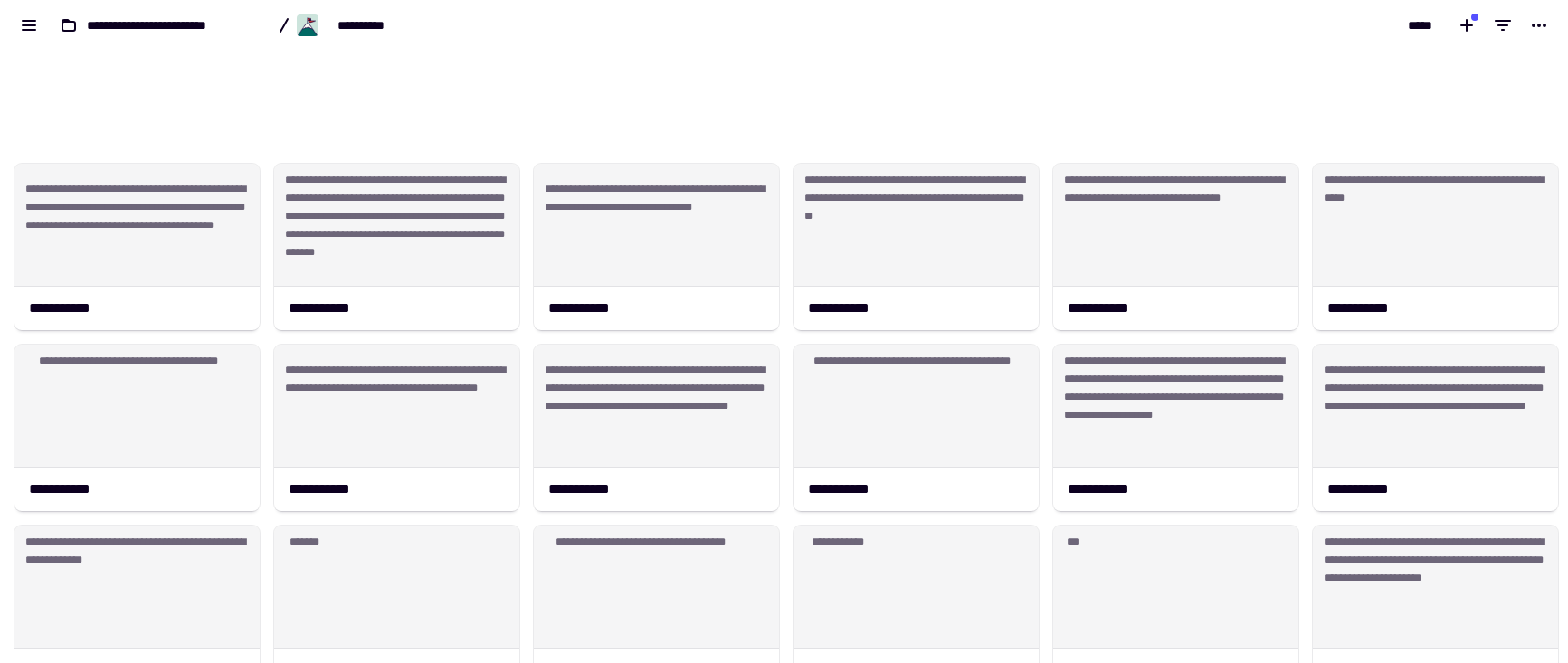 scroll, scrollTop: 3921, scrollLeft: 0, axis: vertical 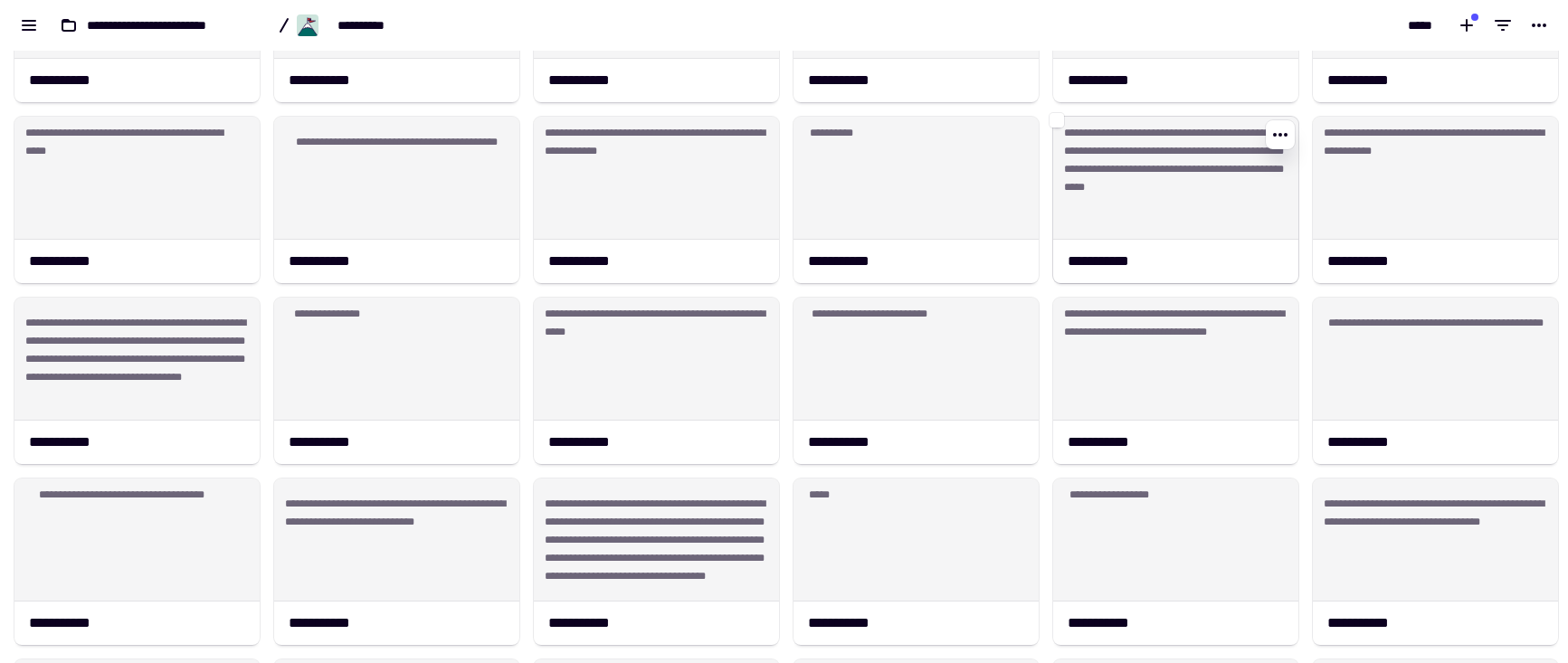 click on "[FIRST] [LAST] [PHONE] [EMAIL] [CREDIT_CARD] [EXPIRY_DATE] [CVV] [NAME_ON_CARD] [BILLING_ADDRESS] [CITY] [STATE] [POSTAL_CODE]" at bounding box center (784, 356) 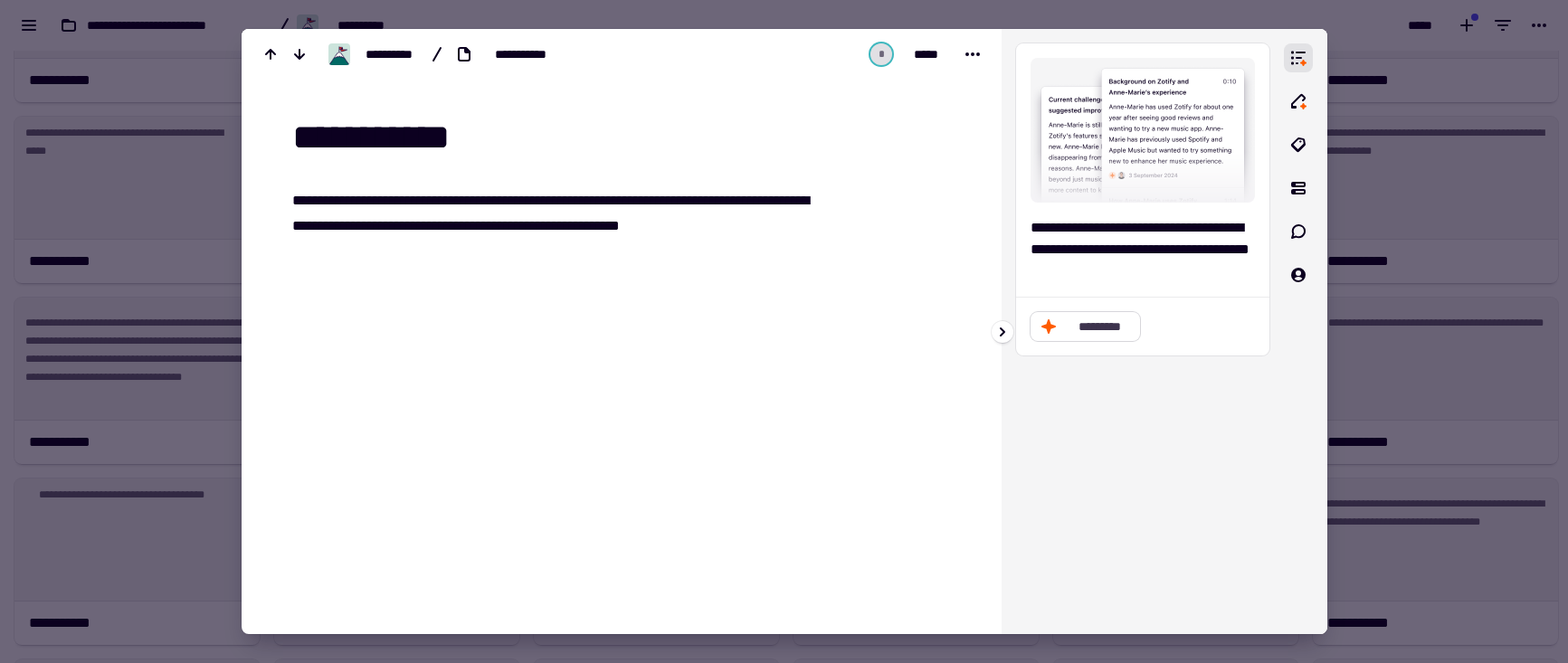 click on "*********" 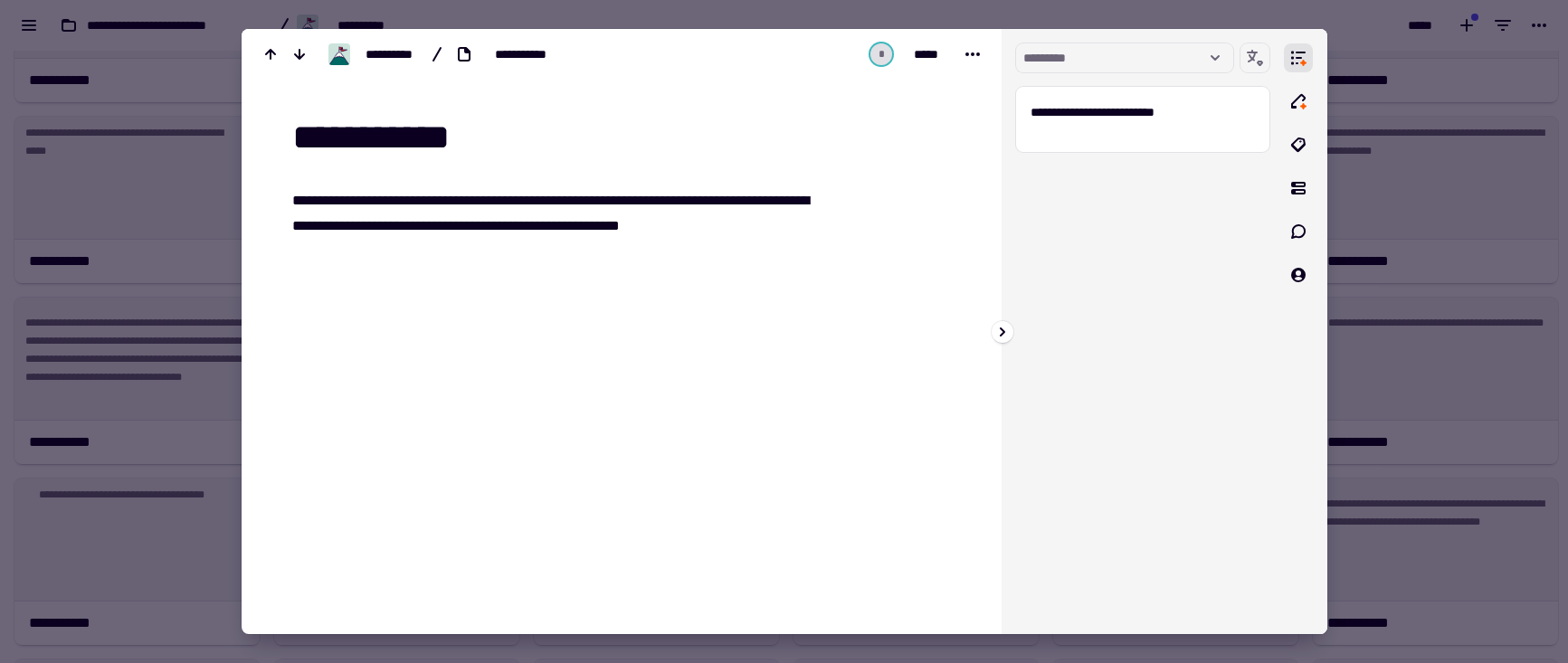 click on "**********" at bounding box center (1143, 331) 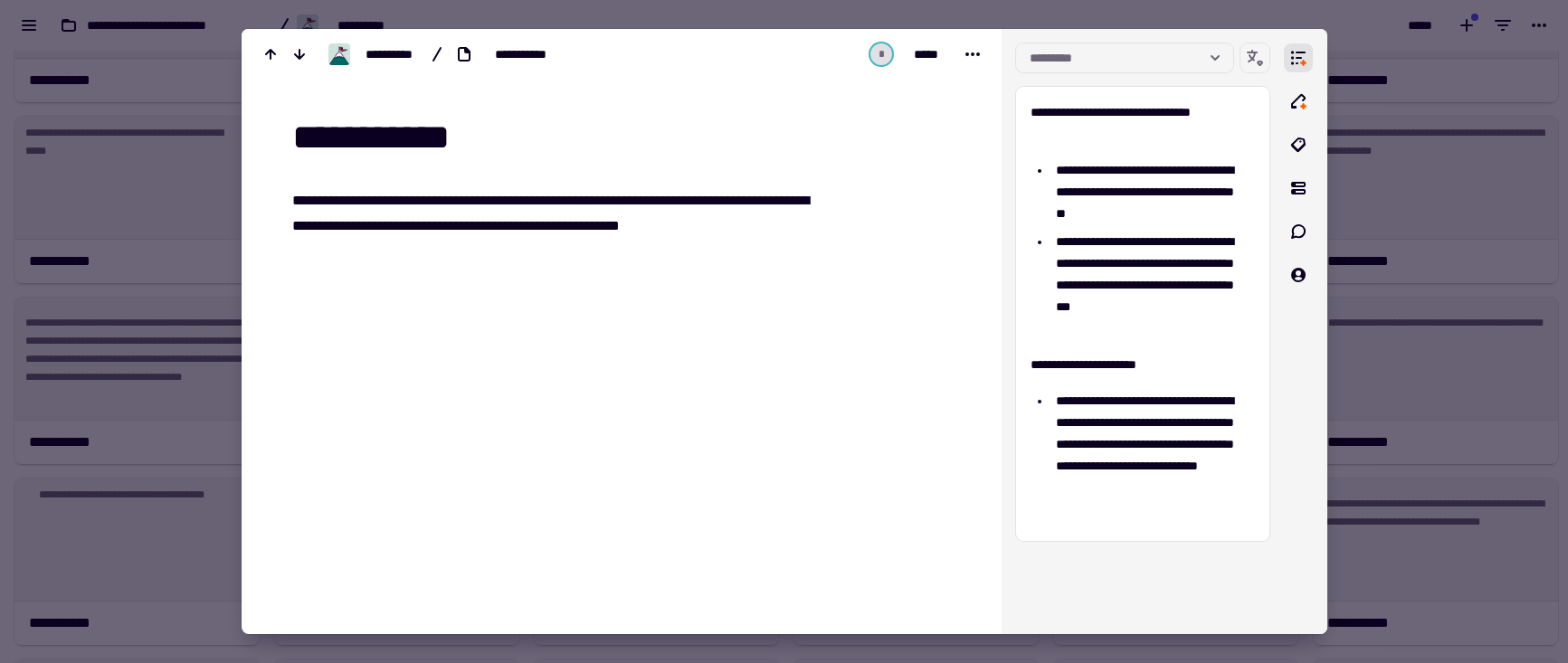 click at bounding box center [784, 331] 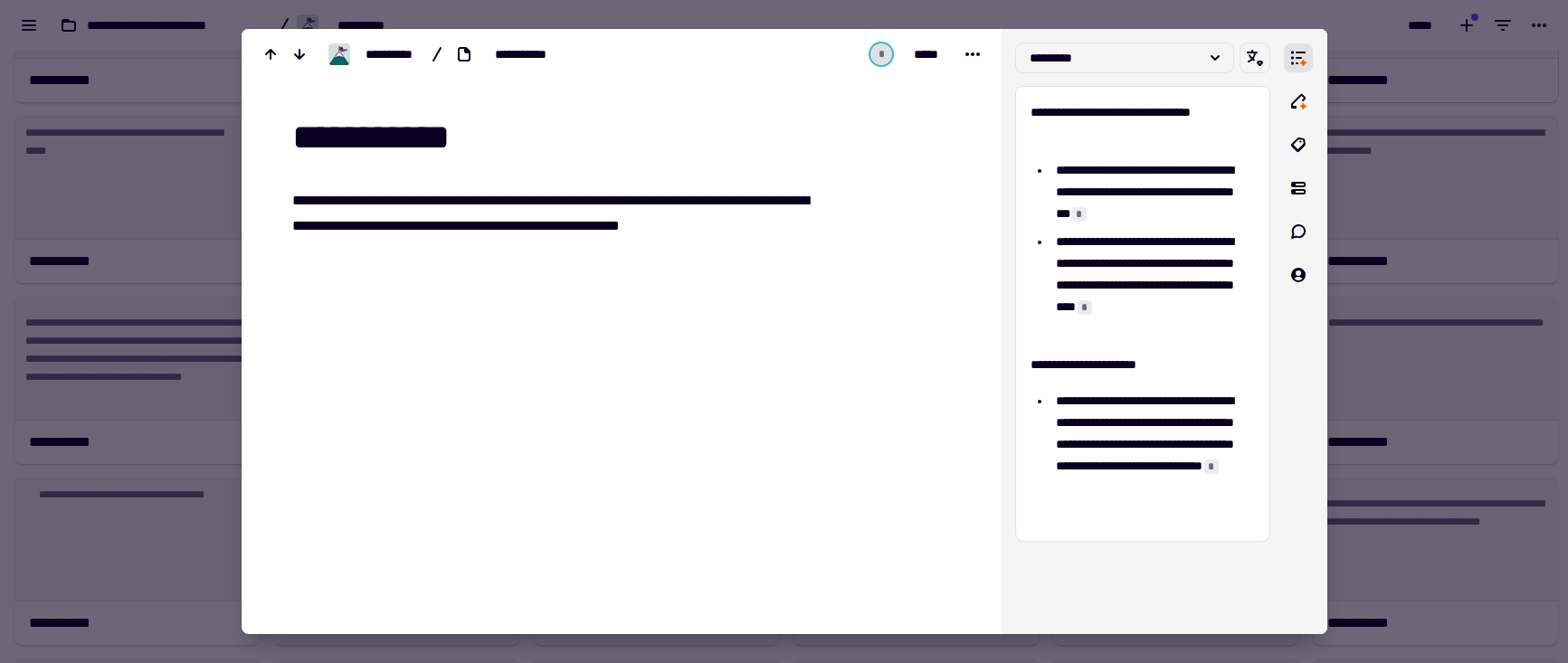 click at bounding box center (784, 331) 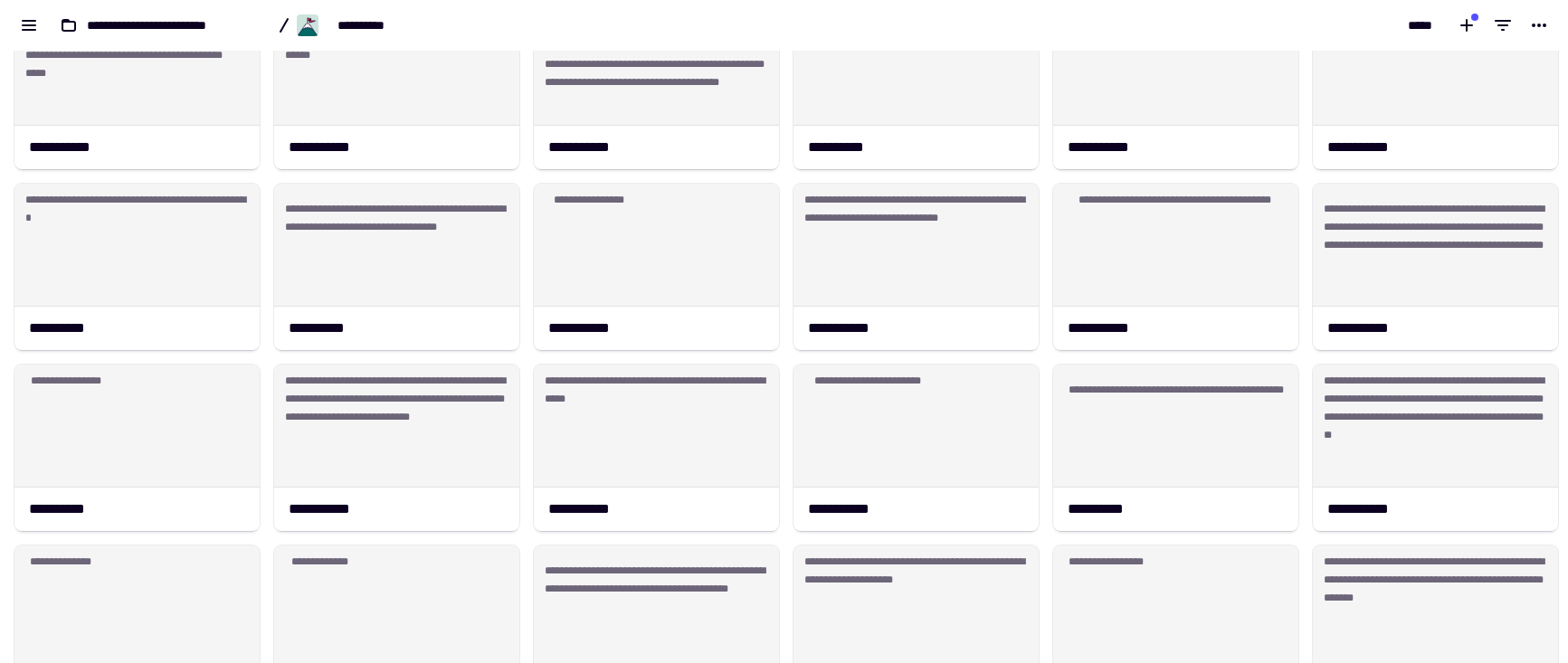 scroll, scrollTop: 0, scrollLeft: 0, axis: both 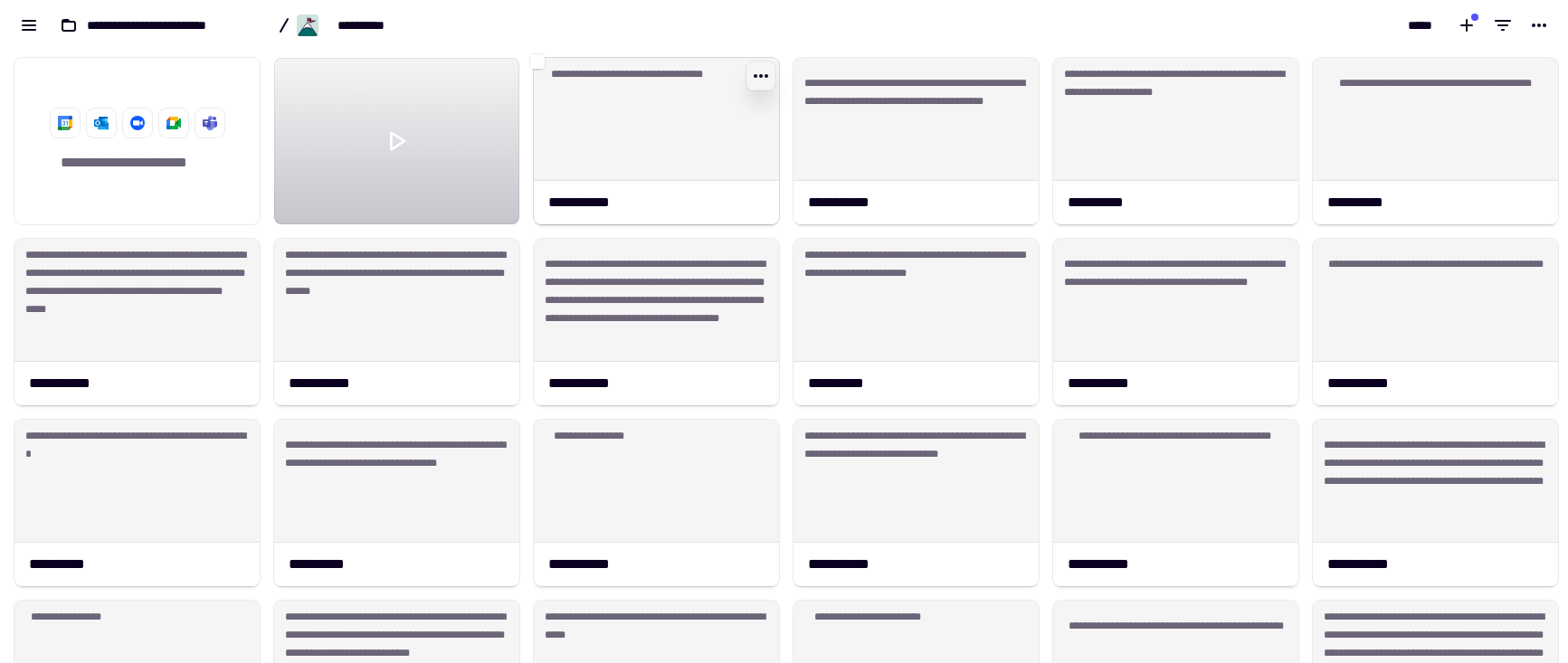 click 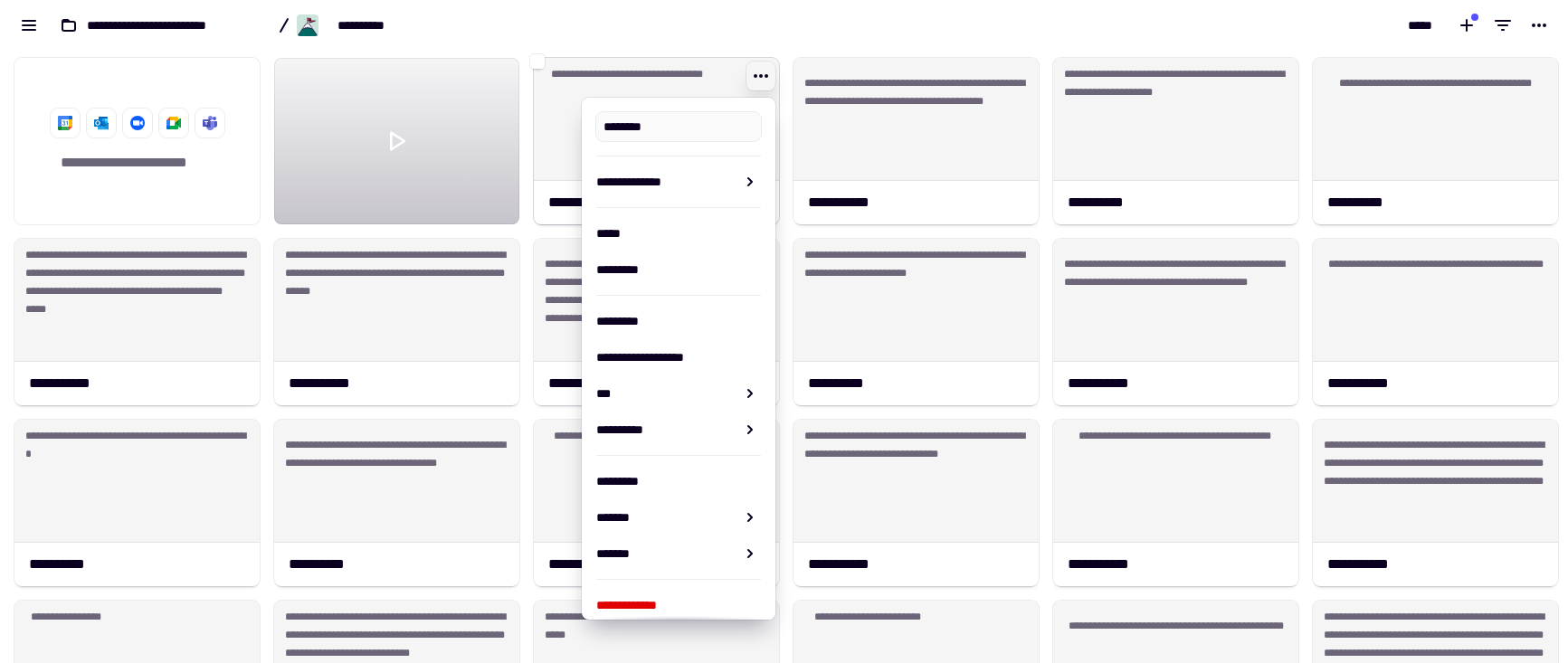 type on "**********" 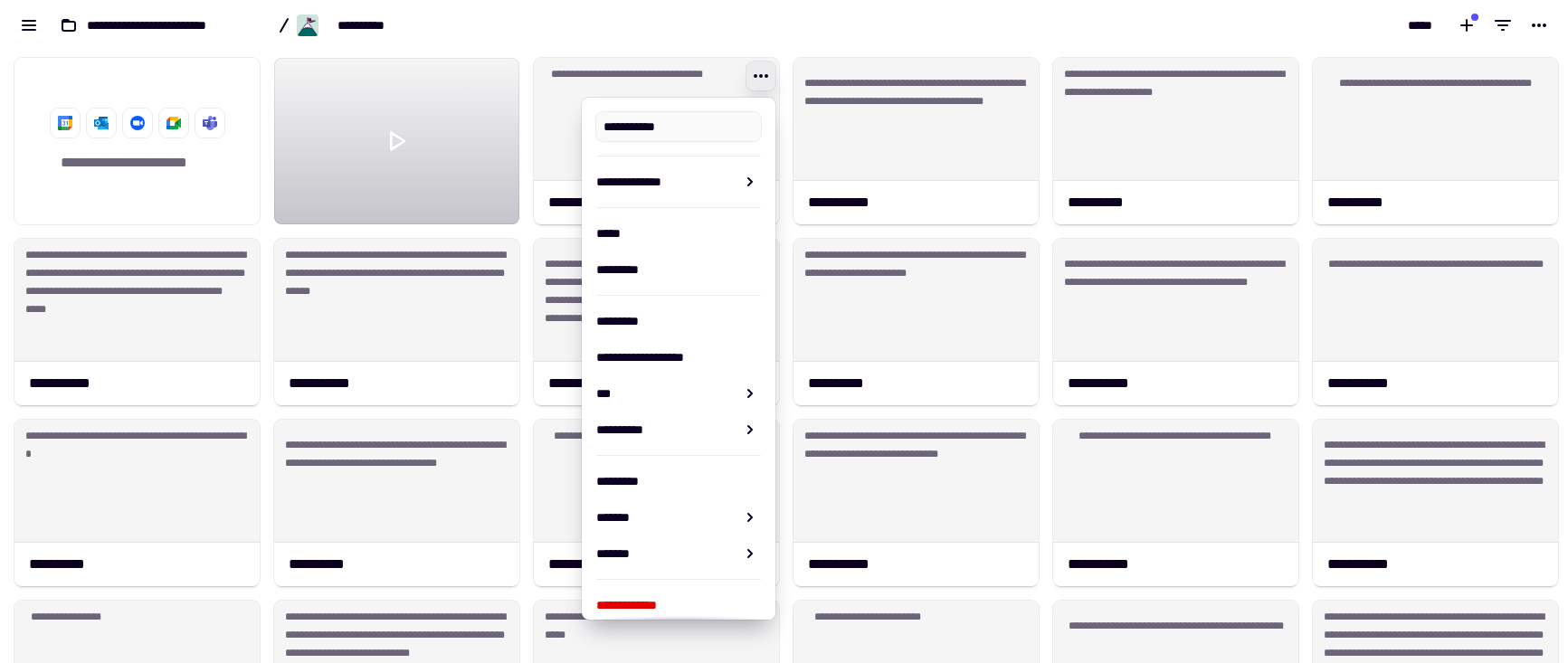 click on "[FIRST] [LAST] [NUMBER] [STREET], [CITY], [STATE] [COUNTRY] [POSTAL_CODE] [PHONE] [EMAIL] [CREDIT_CARD] [EXPIRY_DATE] [CVV] [NAME_ON_CARD] [BILLING_ADDRESS] [CITY] [STATE] [POSTAL_CODE]" at bounding box center [392, 25] 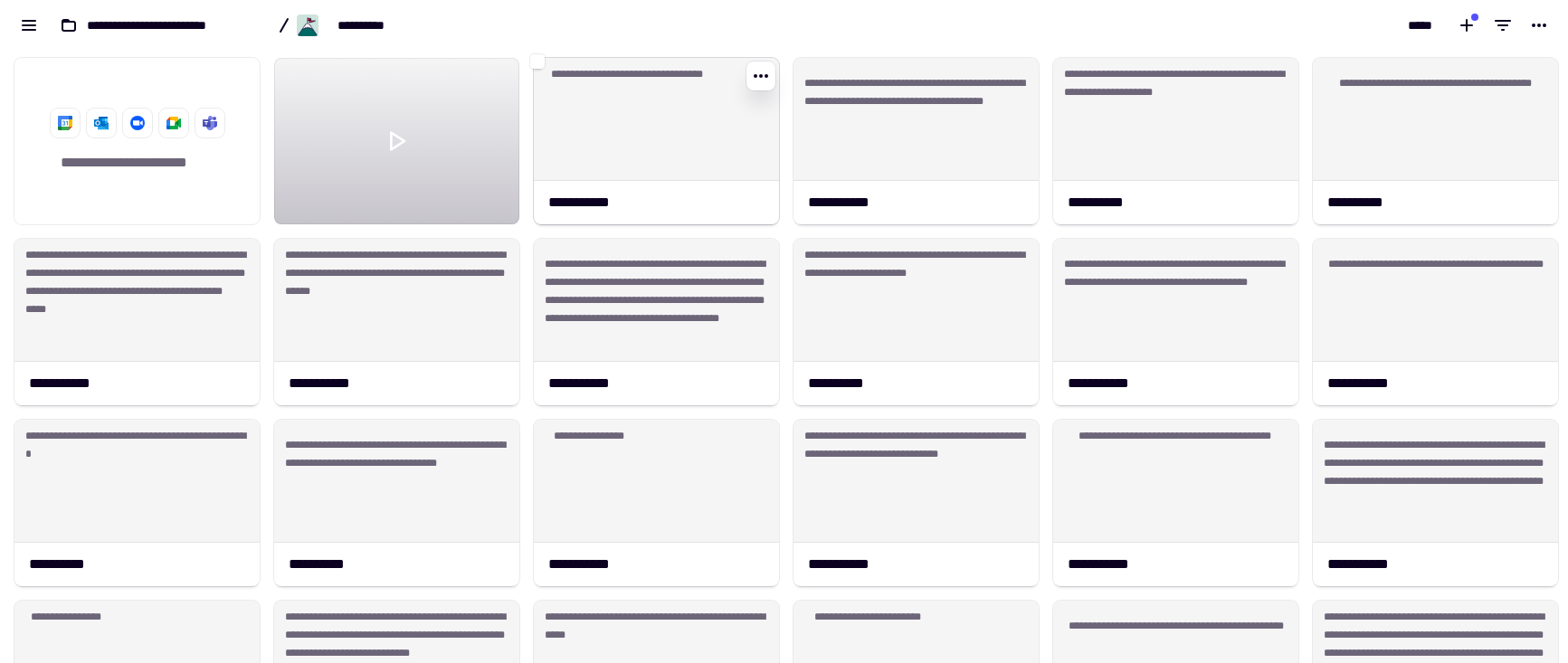 click on "**********" 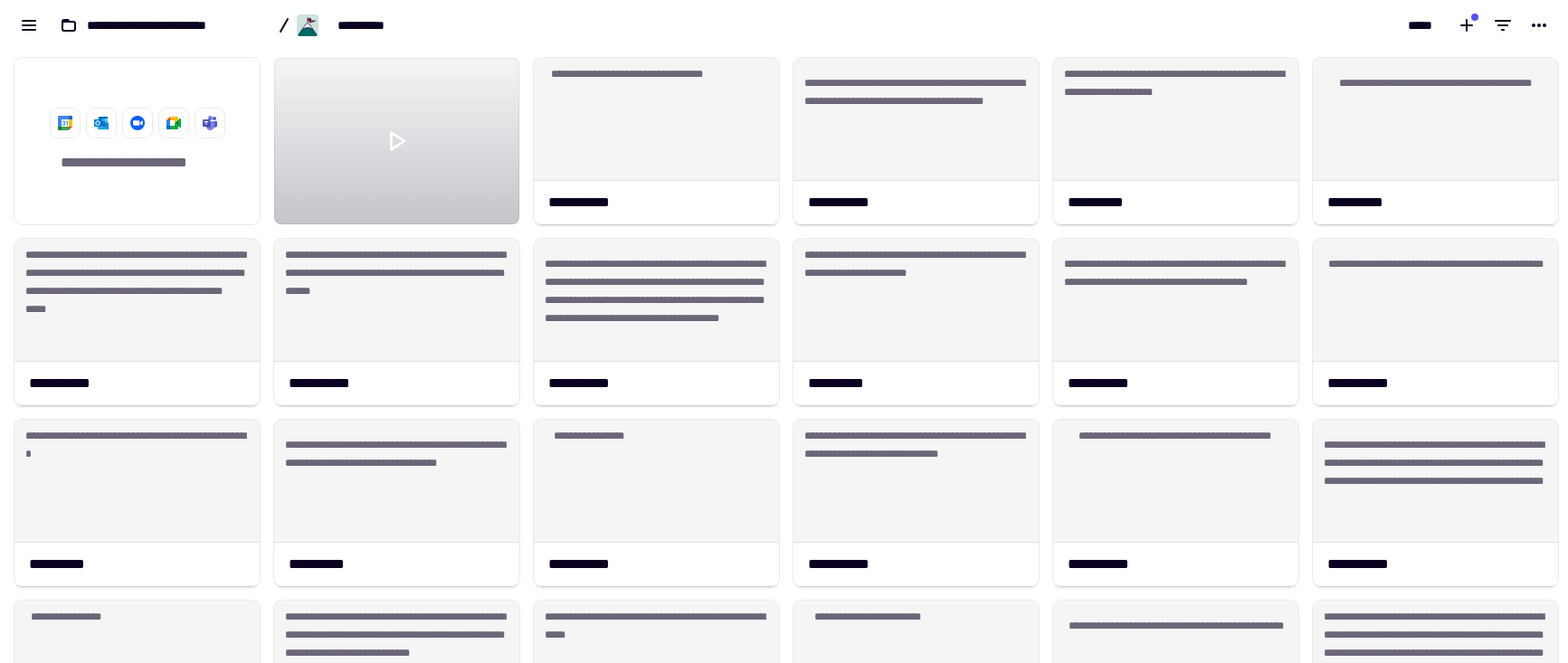 click 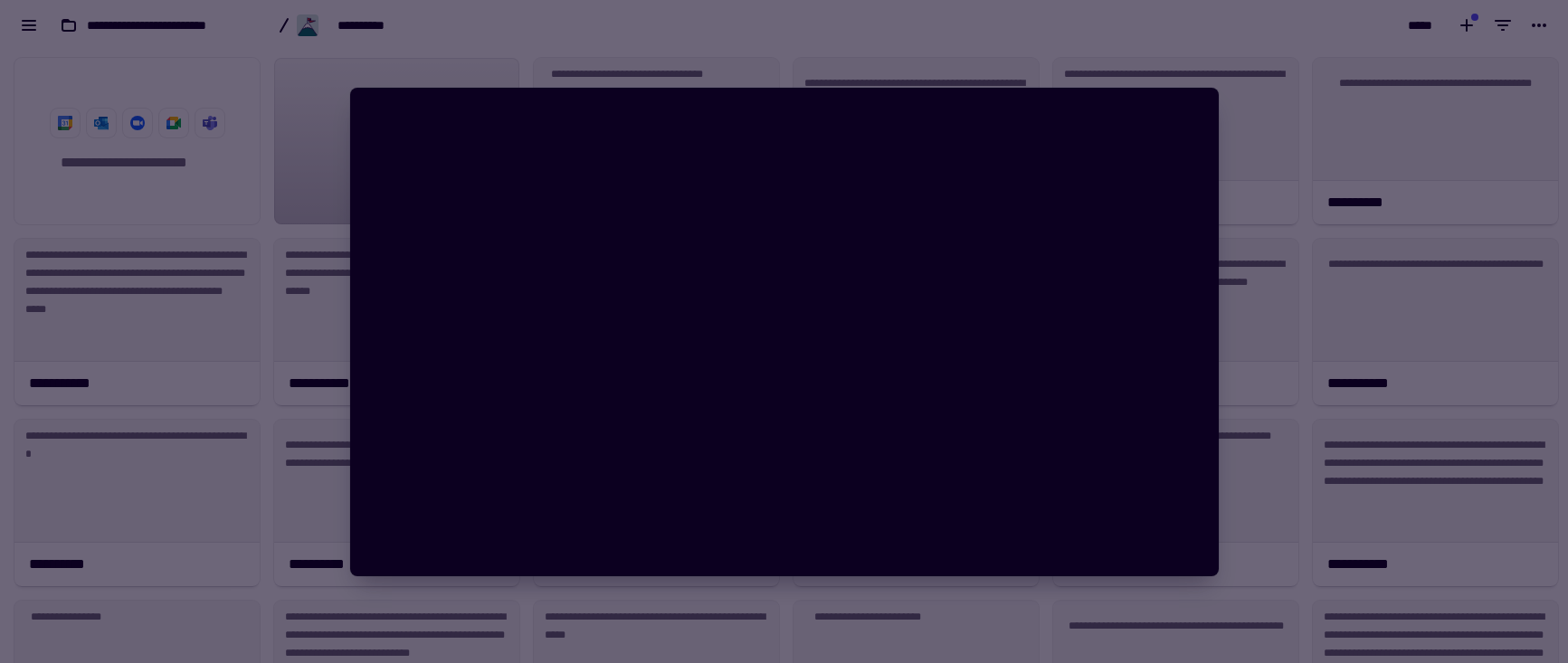 click at bounding box center [784, 331] 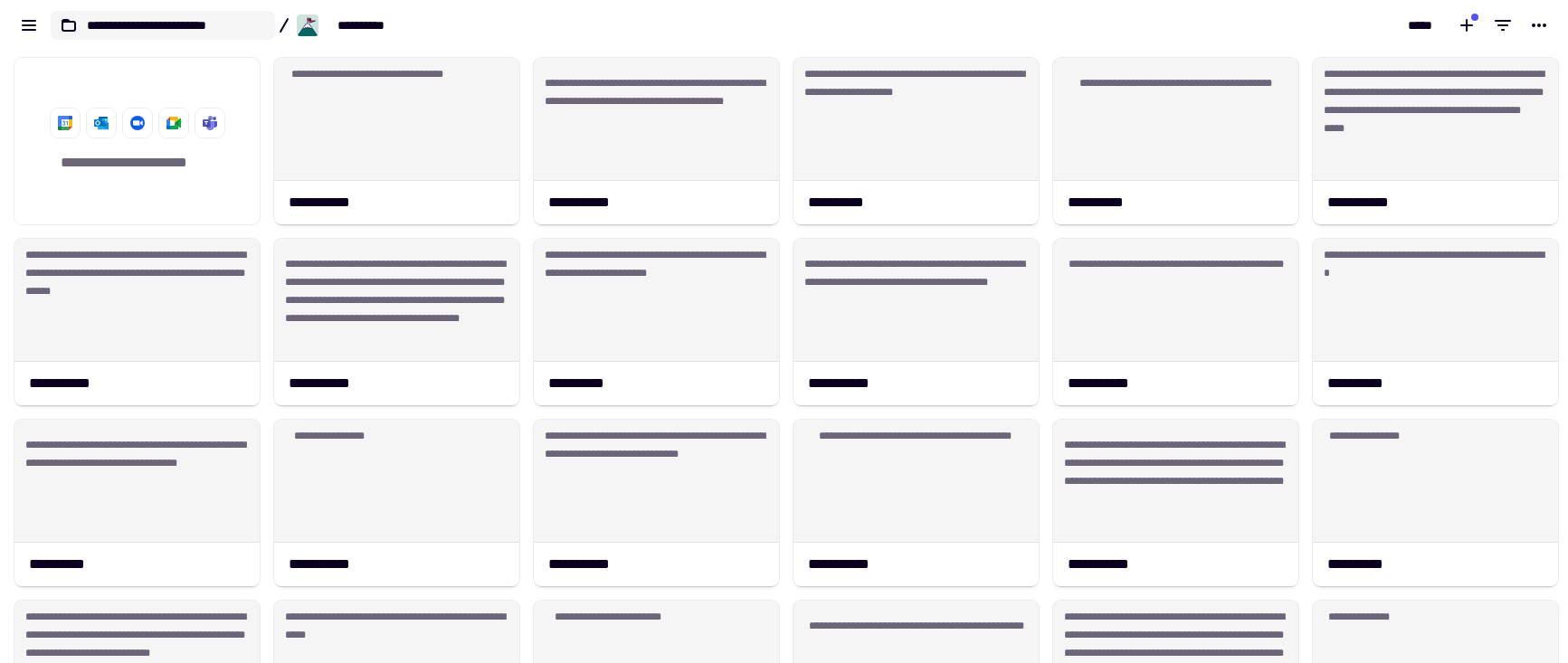 click on "**********" 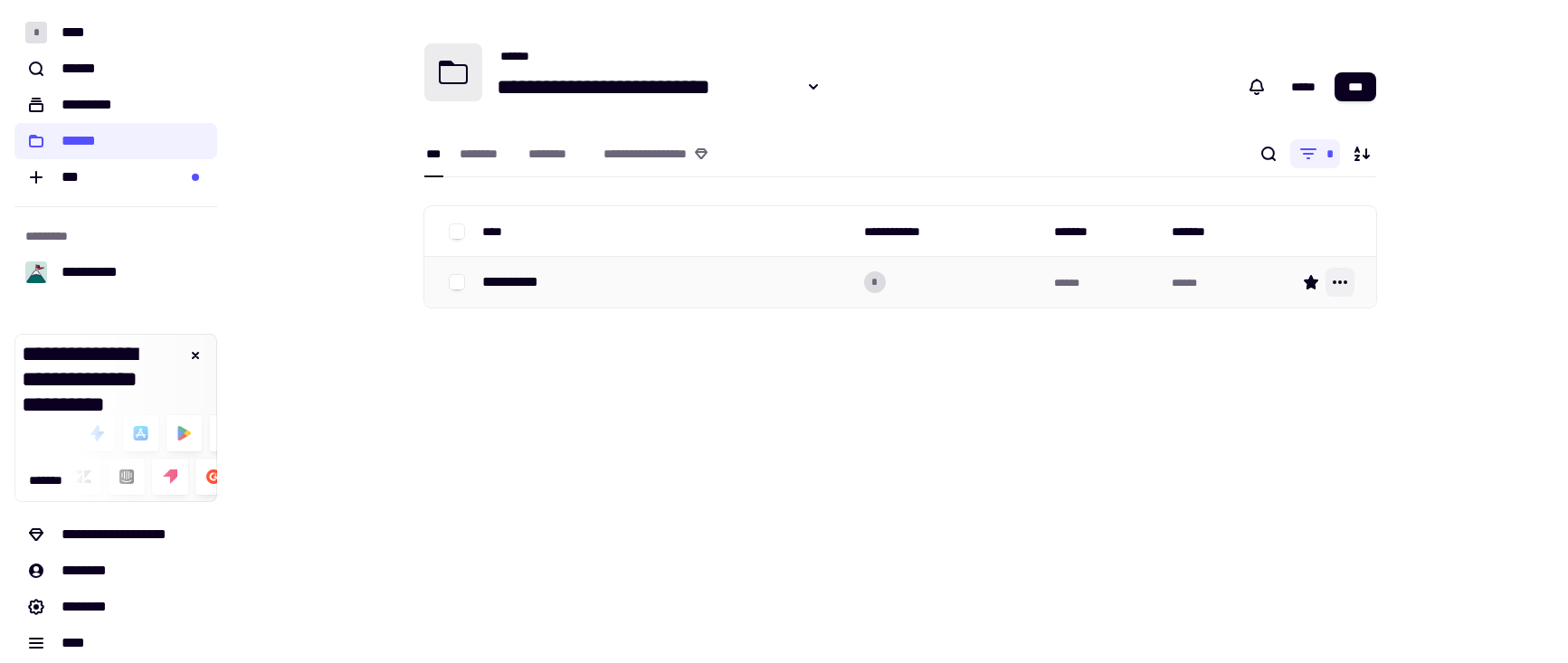 click 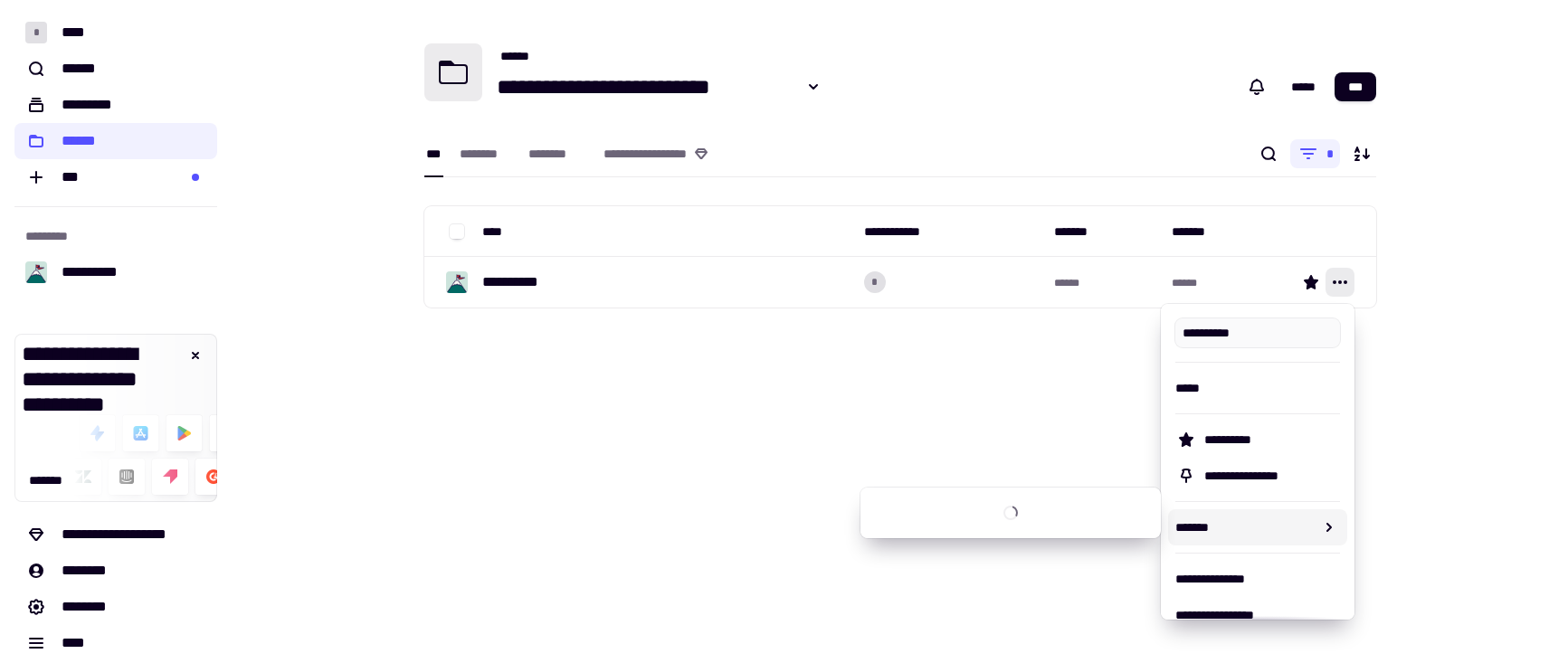 scroll, scrollTop: 72, scrollLeft: 0, axis: vertical 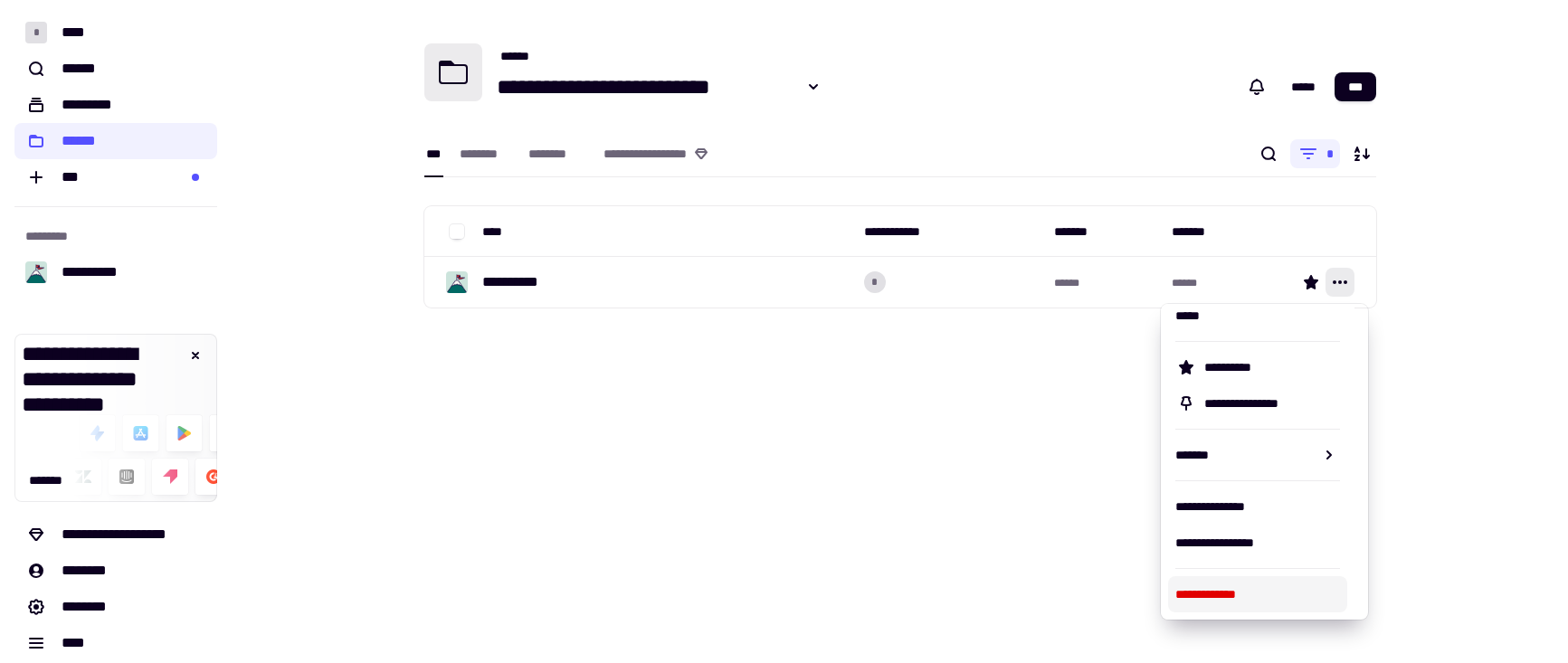 click on "**********" at bounding box center [1258, 425] 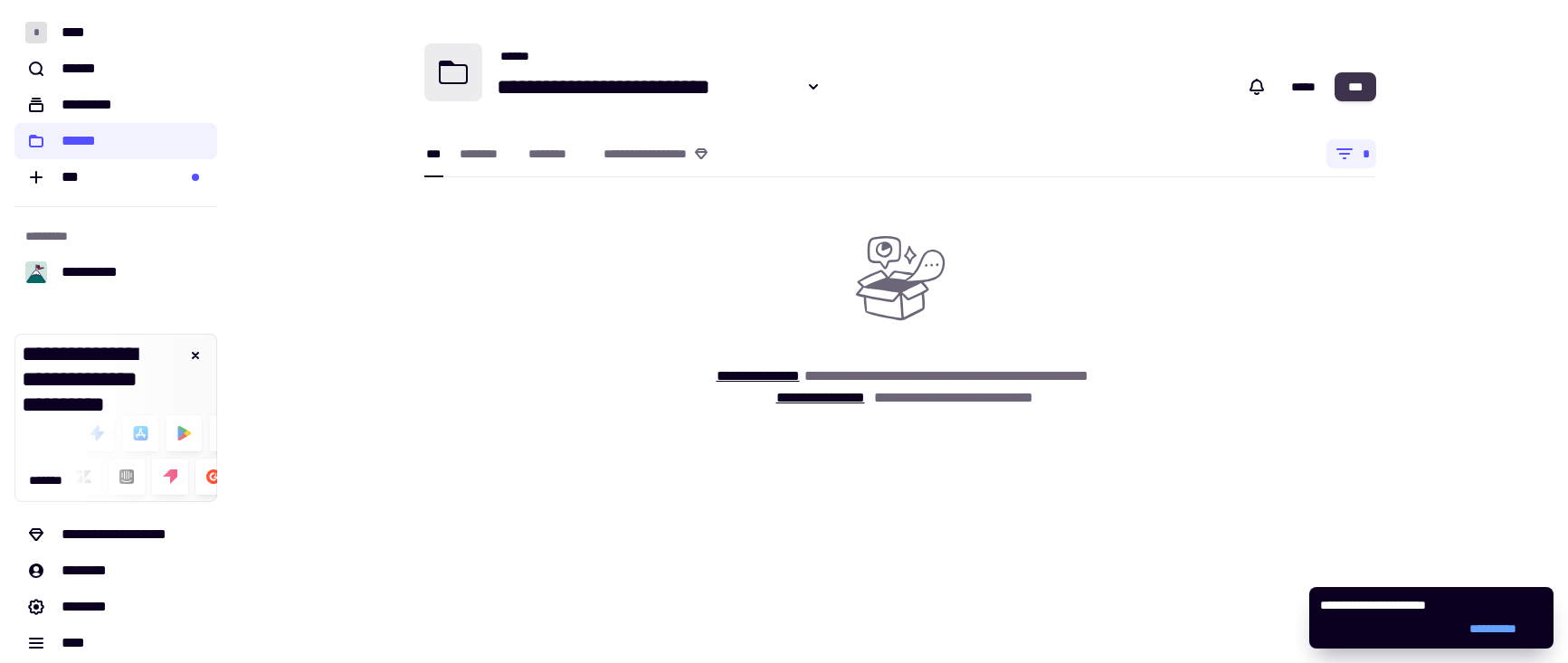 click on "***" 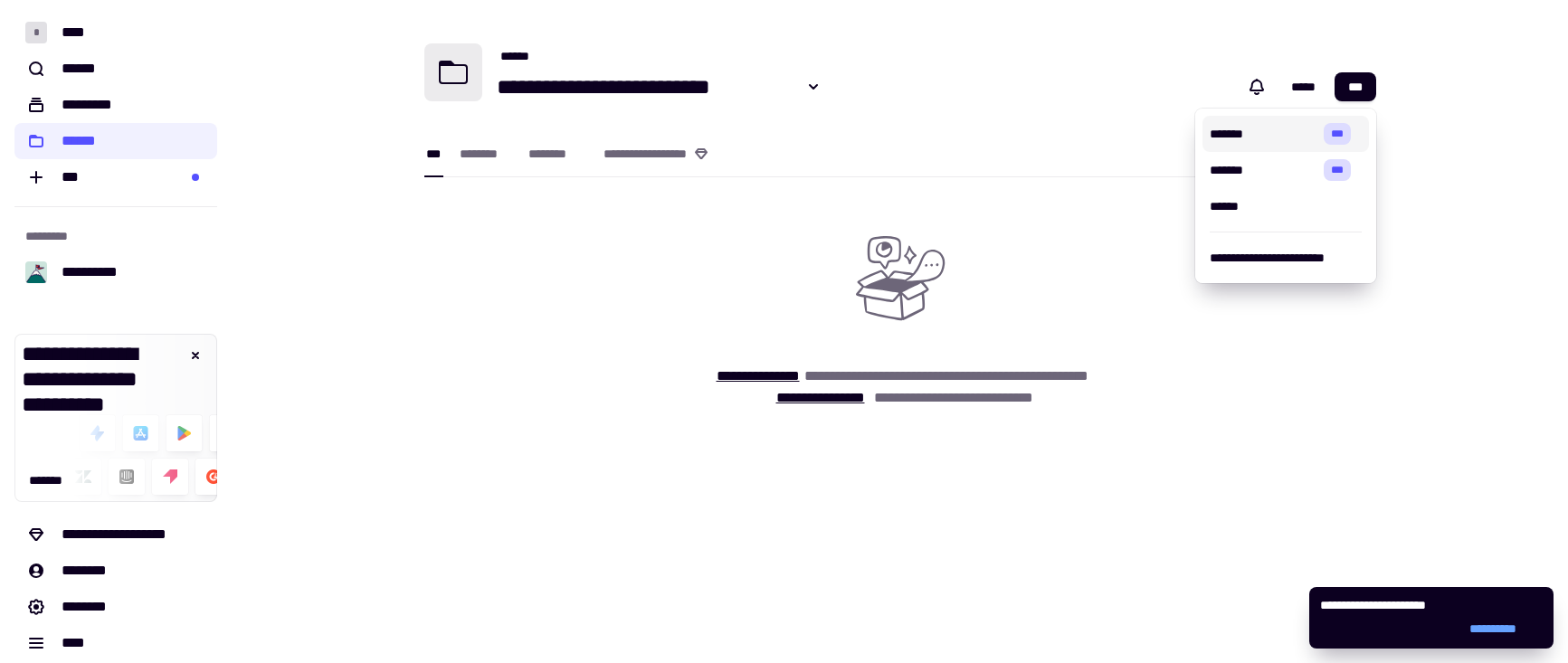 click on "*******" at bounding box center [1263, 134] 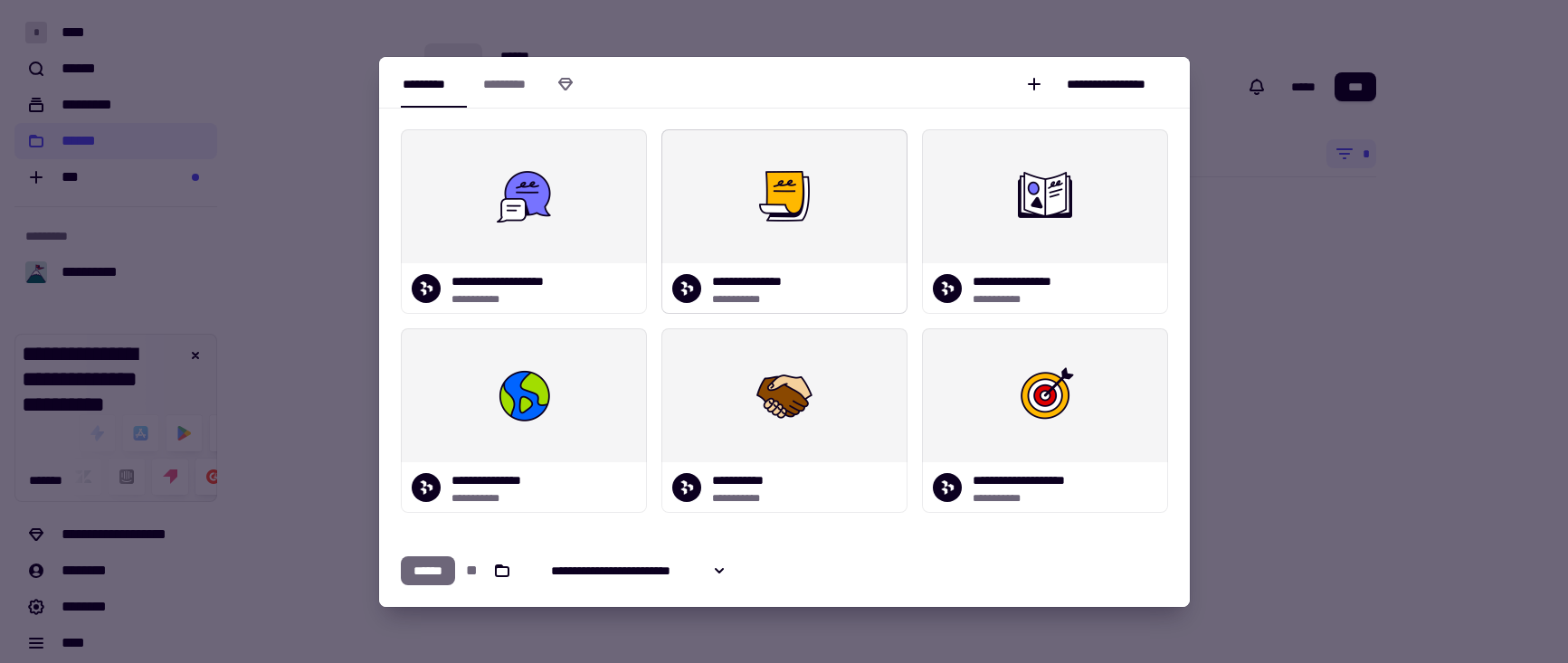 click at bounding box center (784, 196) 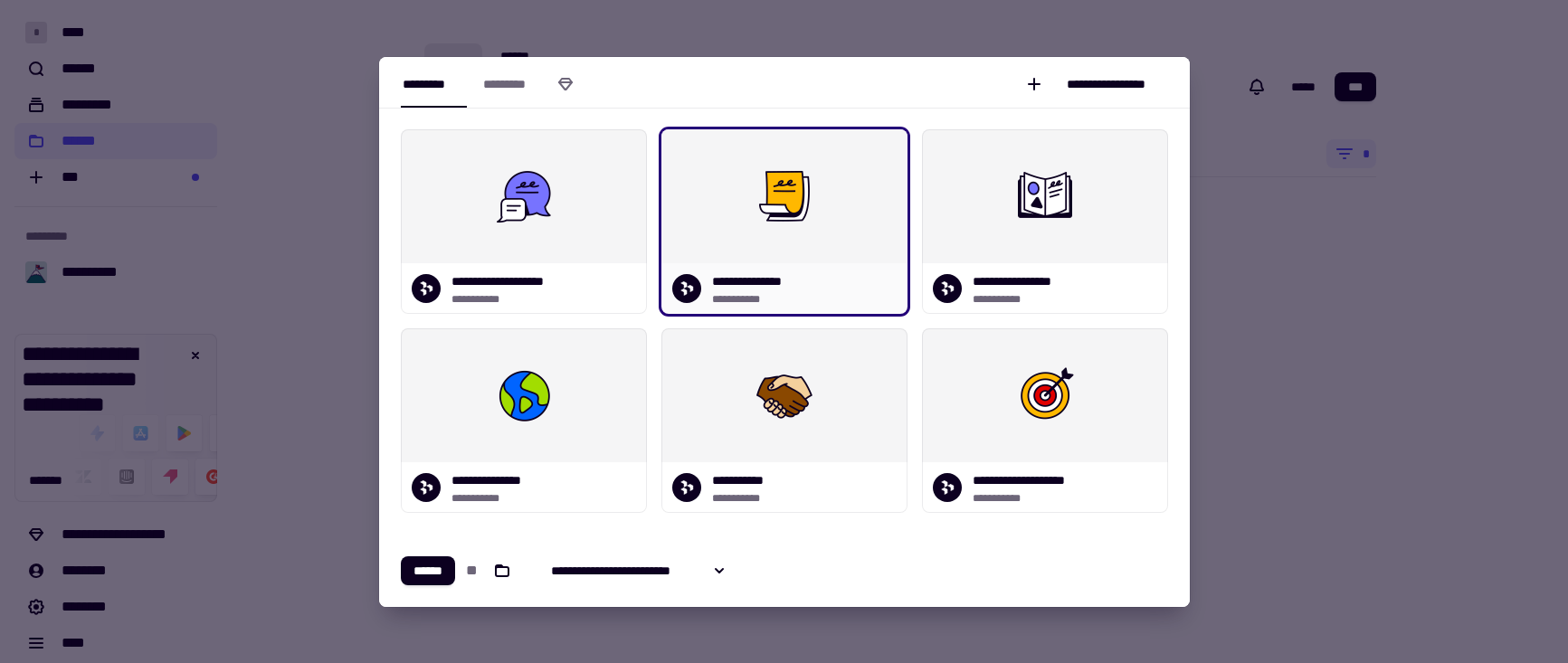 click at bounding box center (784, 196) 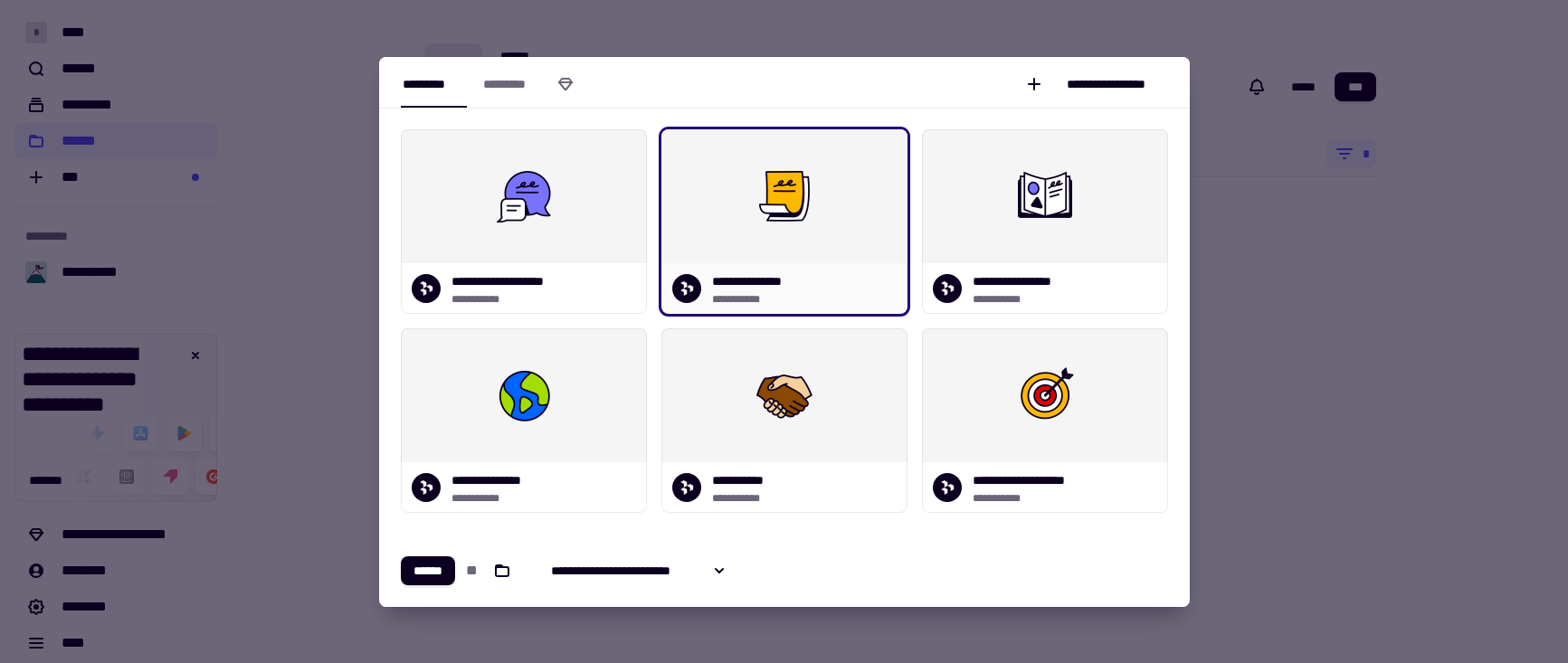 click at bounding box center (784, 196) 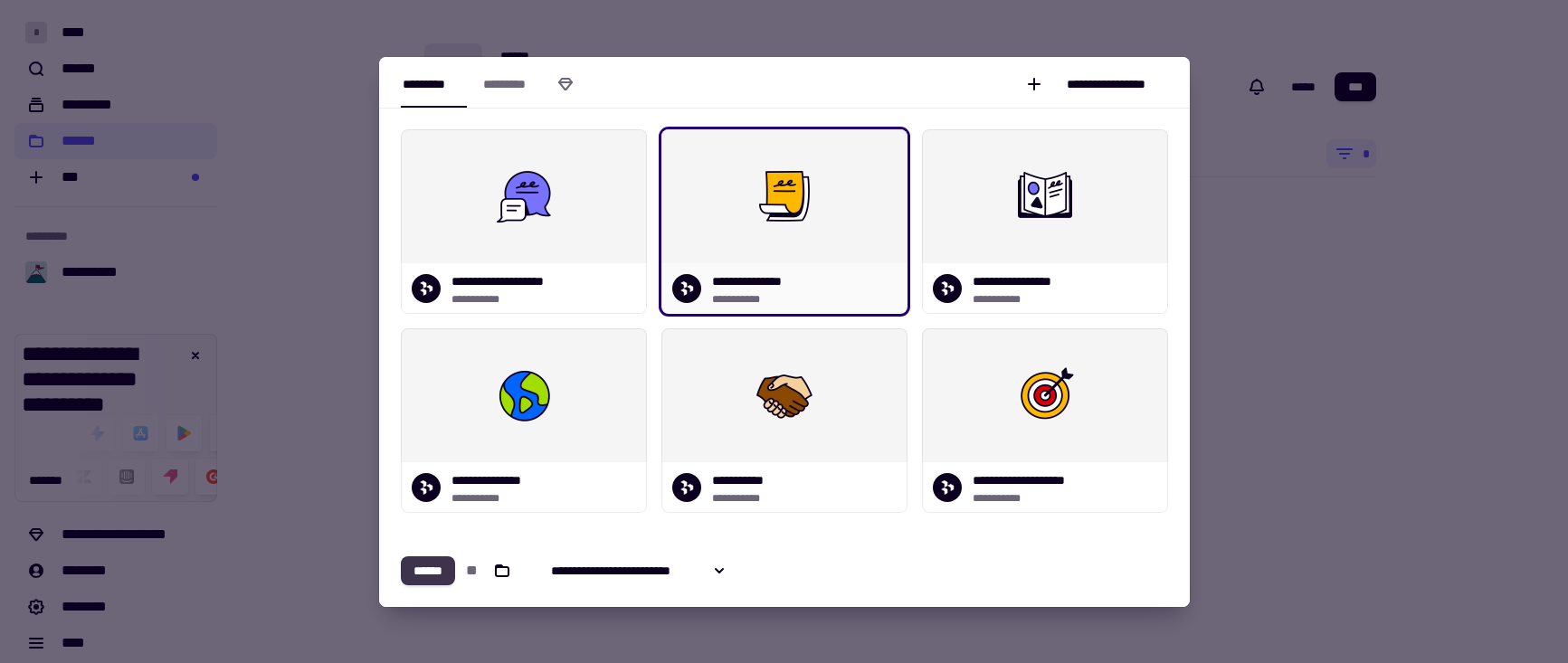 click on "******" 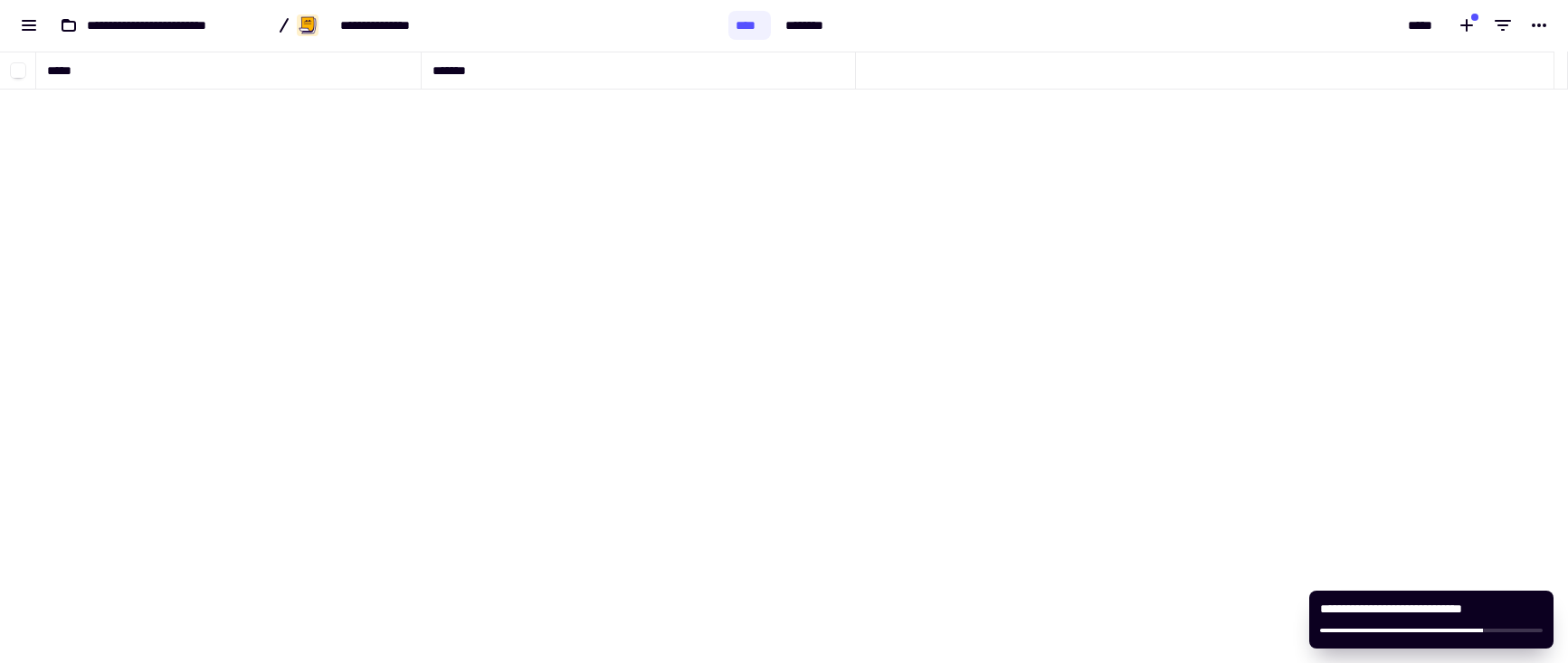 scroll, scrollTop: 14, scrollLeft: 14, axis: both 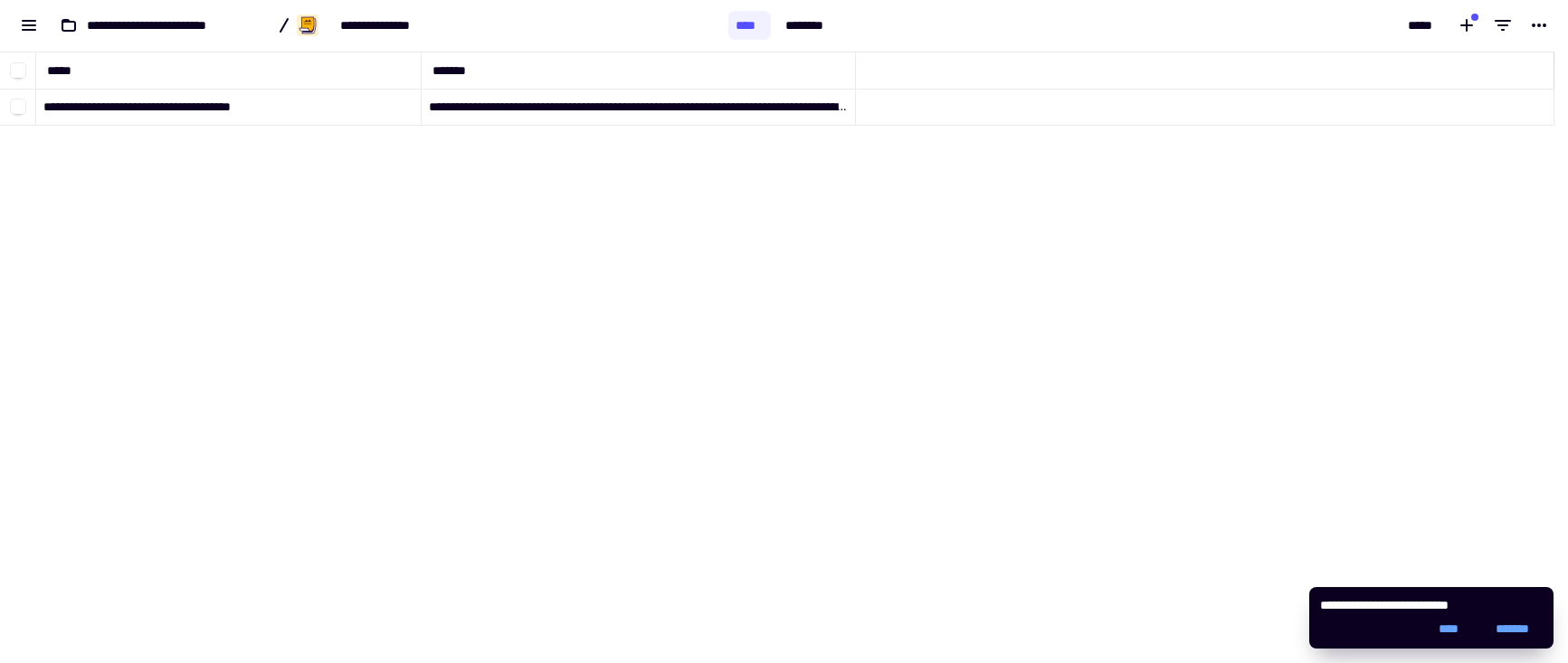 click on "**********" 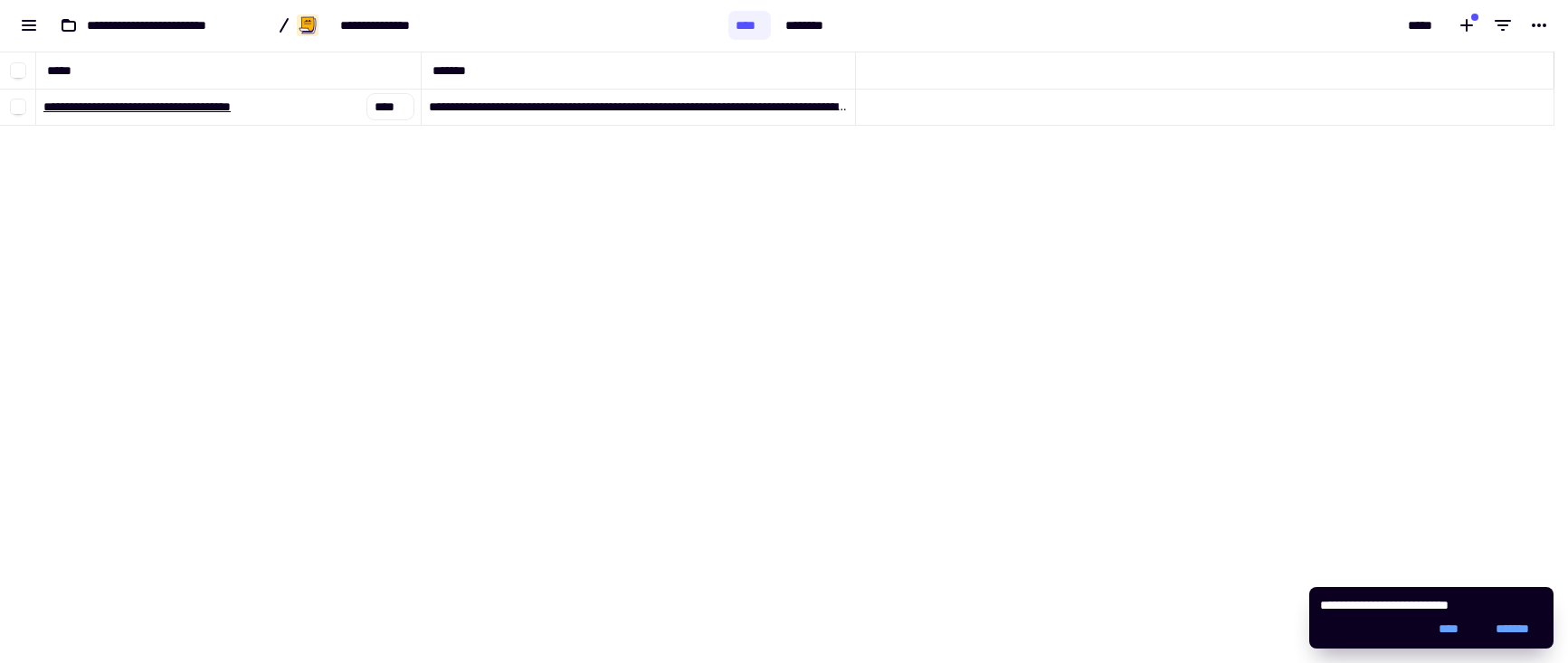 click on "**********" 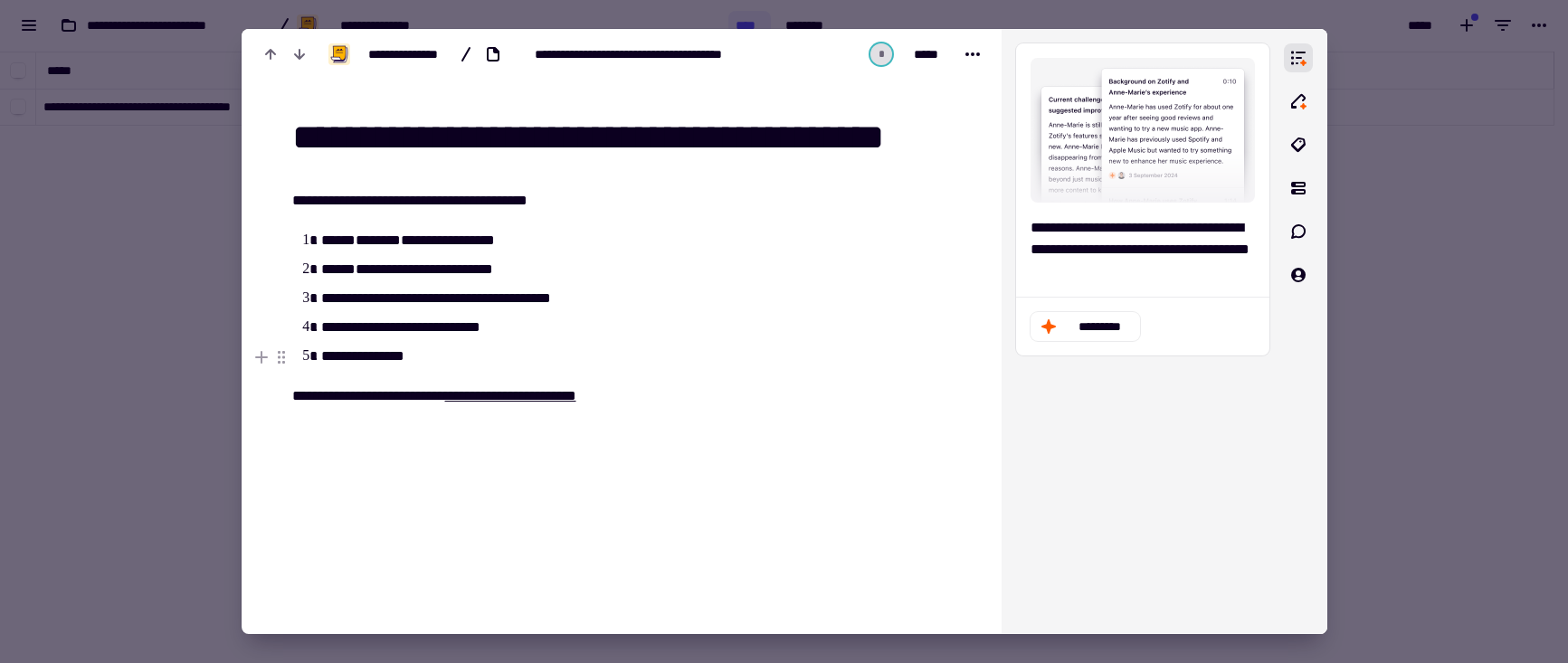 click at bounding box center (784, 331) 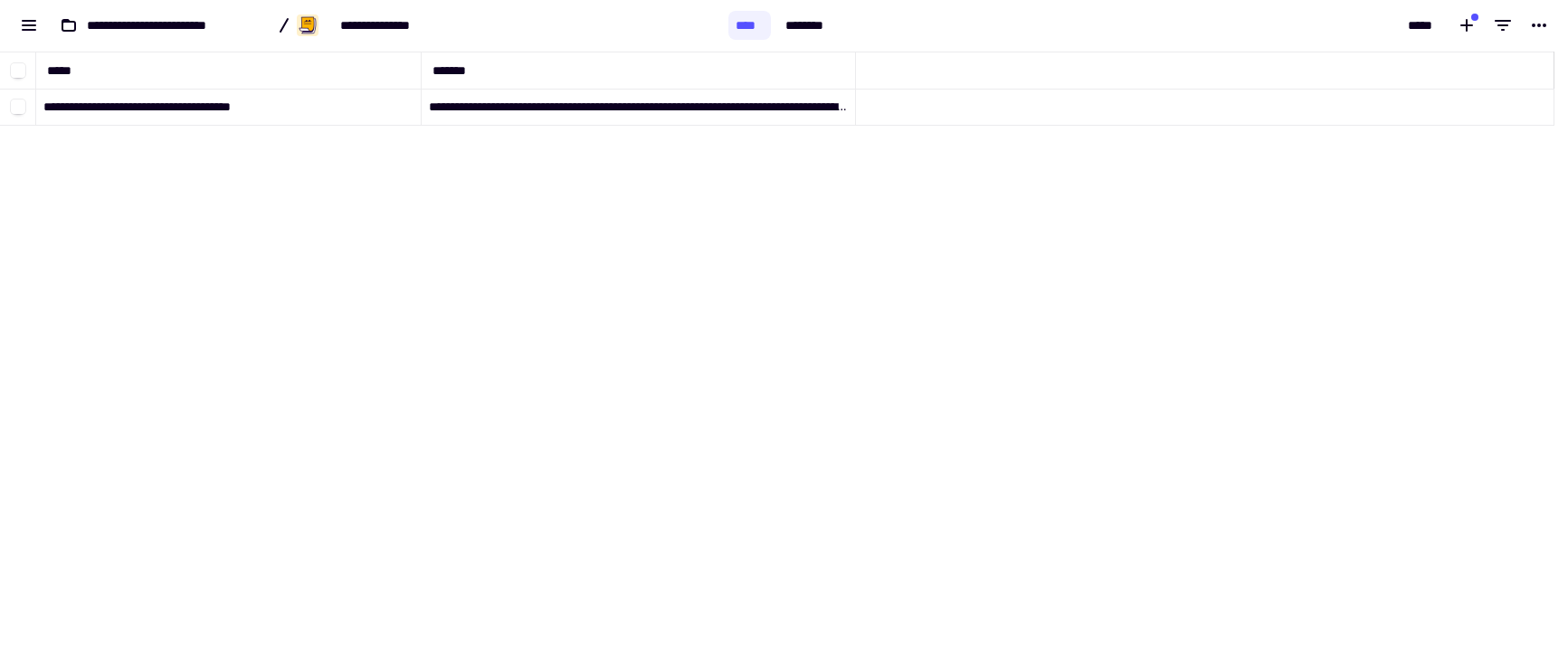 click on "**********" 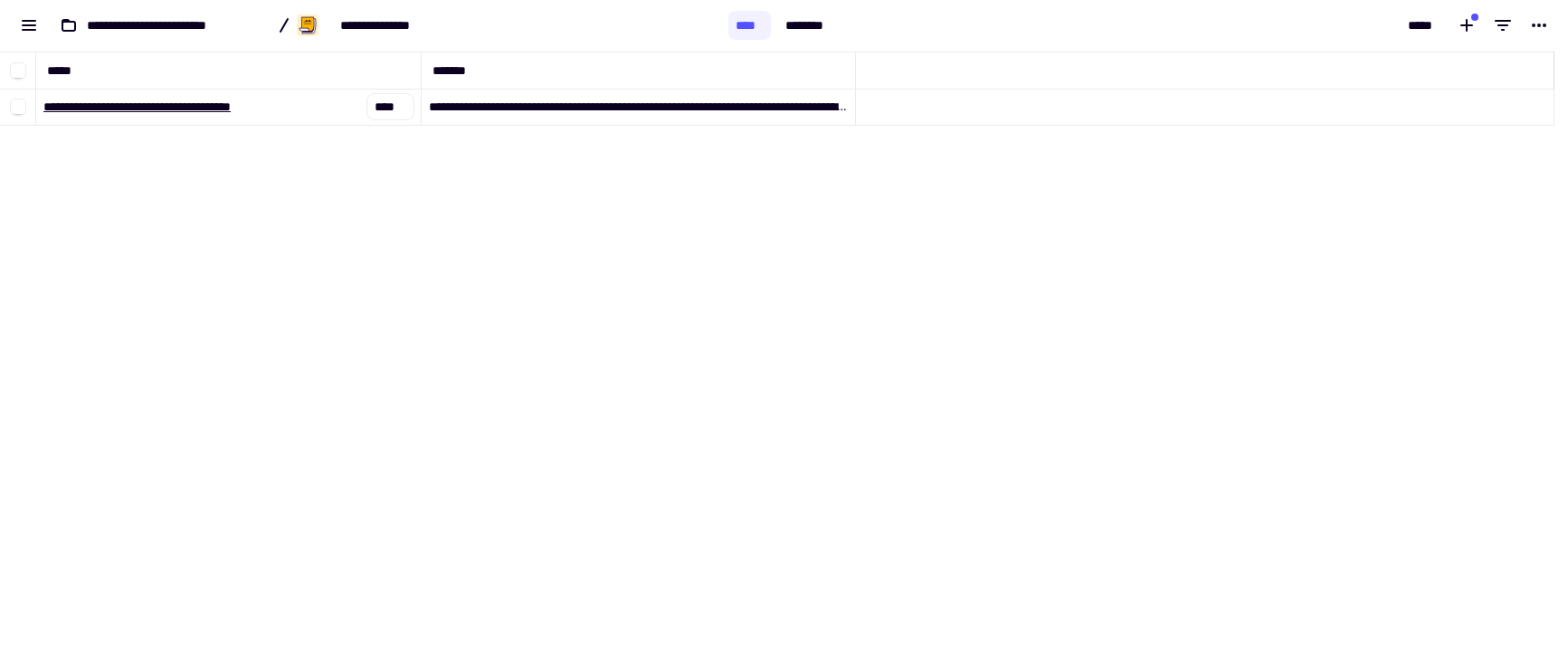 click on "**********" 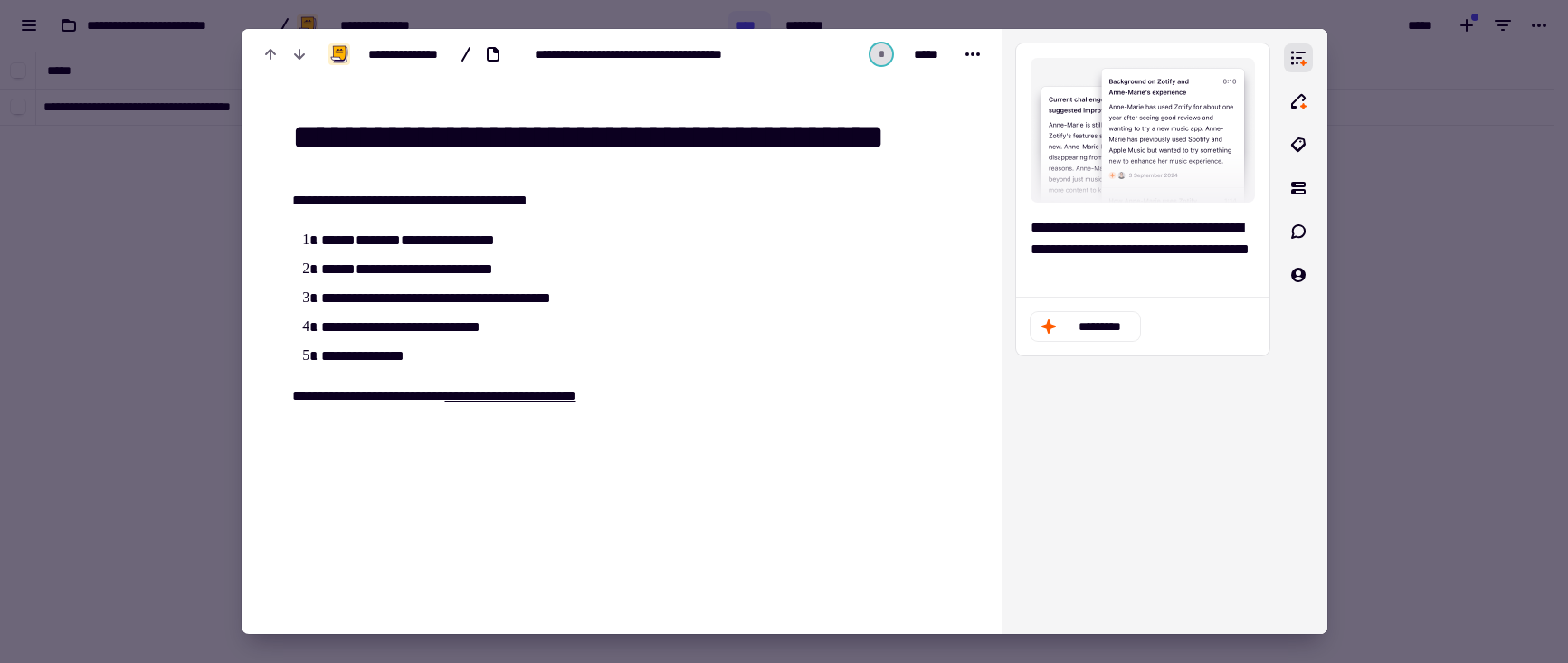click at bounding box center [784, 331] 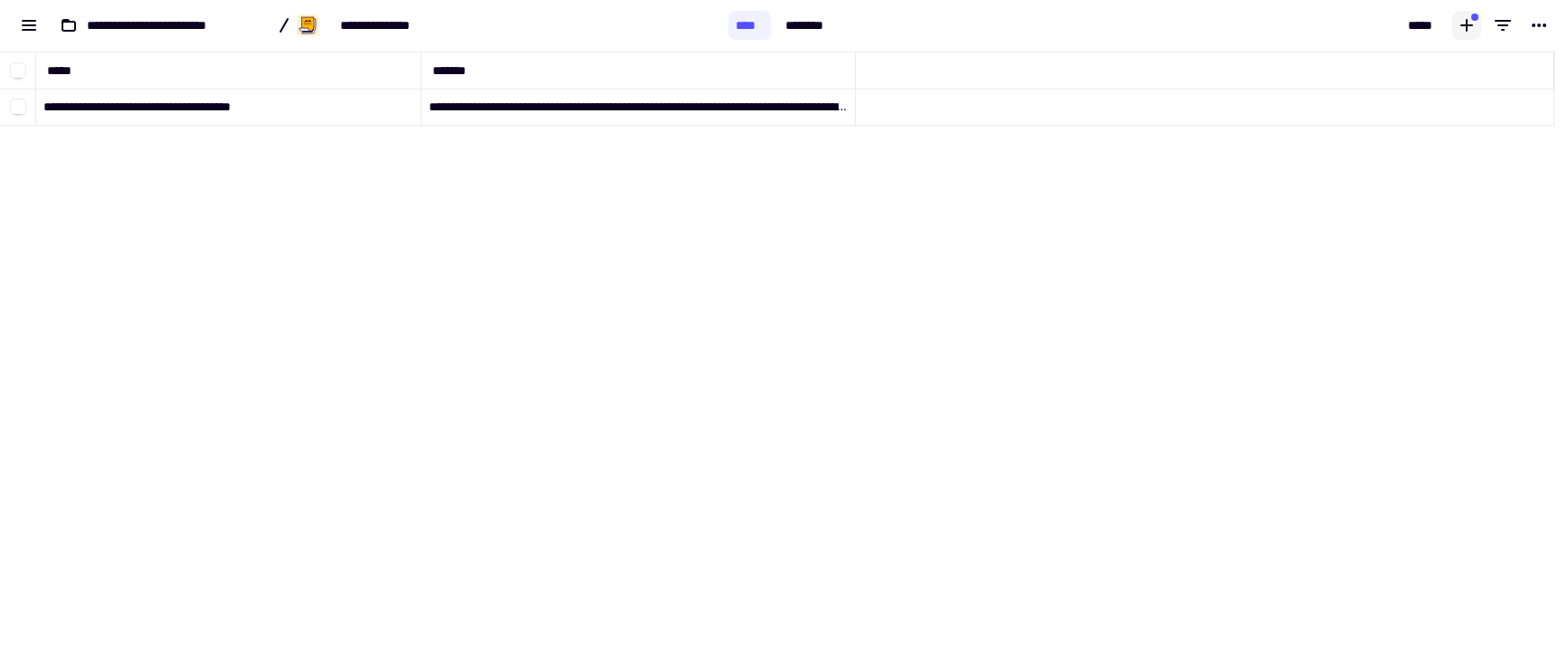 click 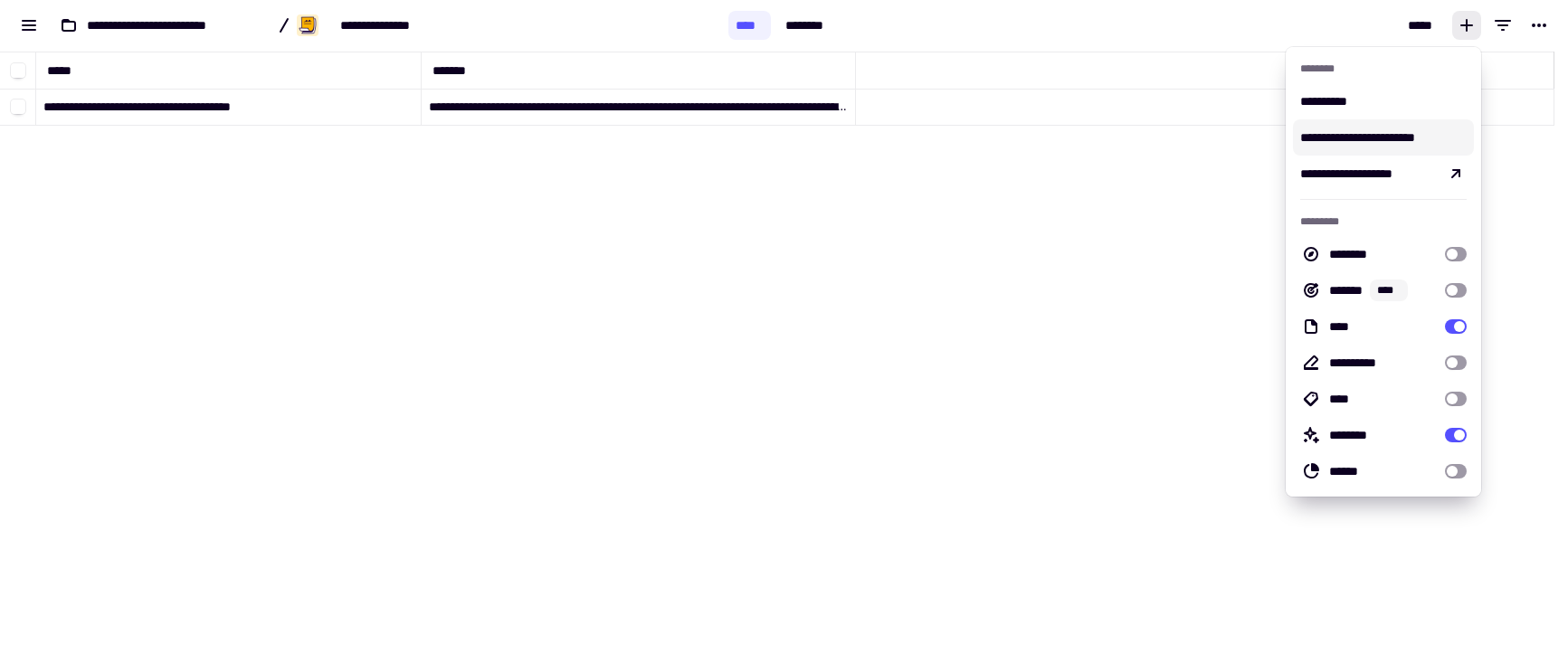 click on "**********" at bounding box center (1383, 137) 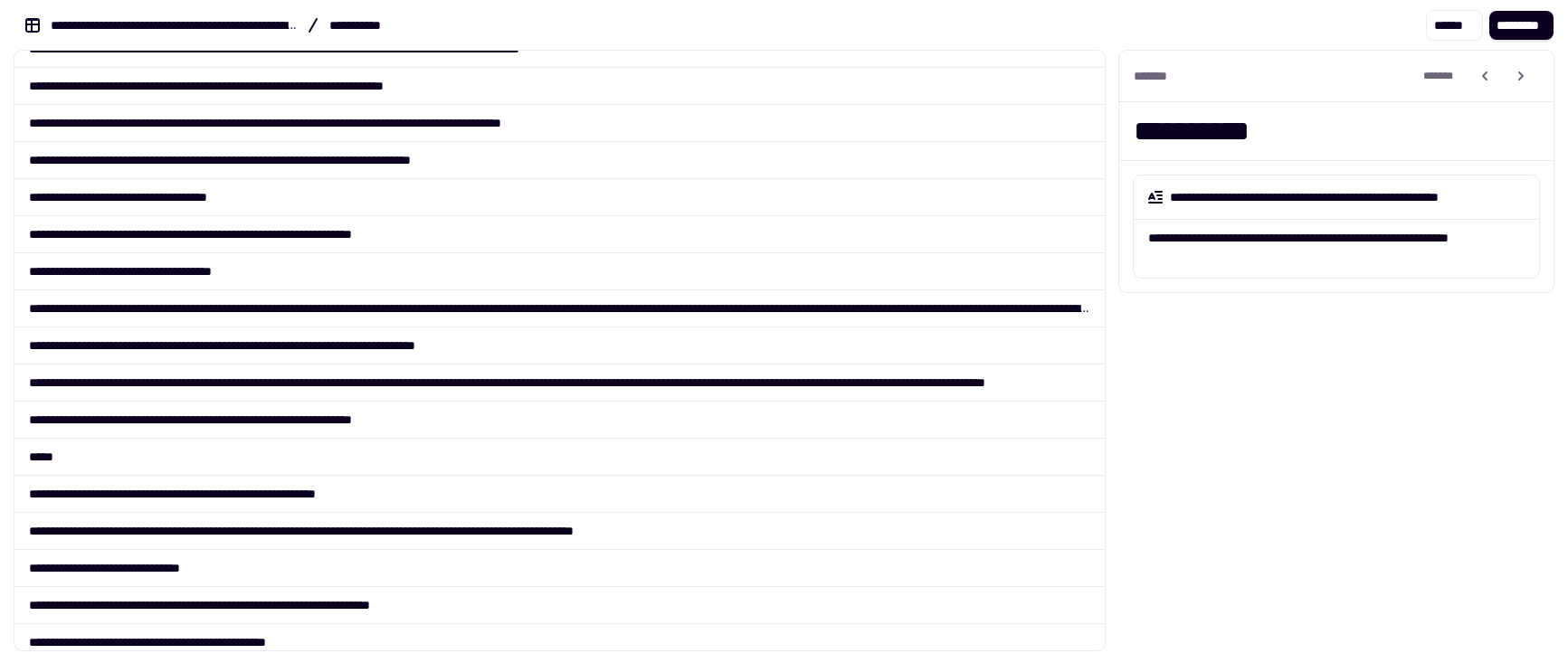 scroll, scrollTop: 2950, scrollLeft: 0, axis: vertical 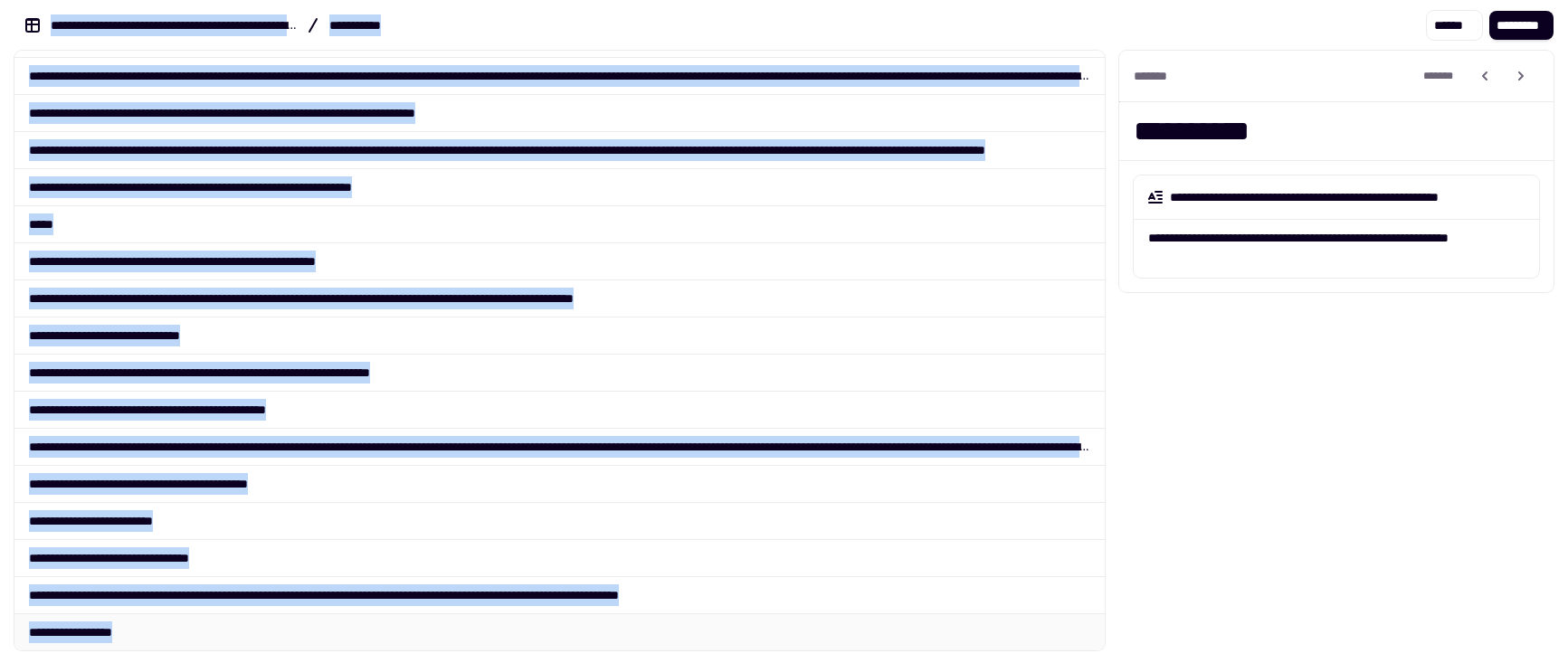 click on "**********" at bounding box center [559, 631] 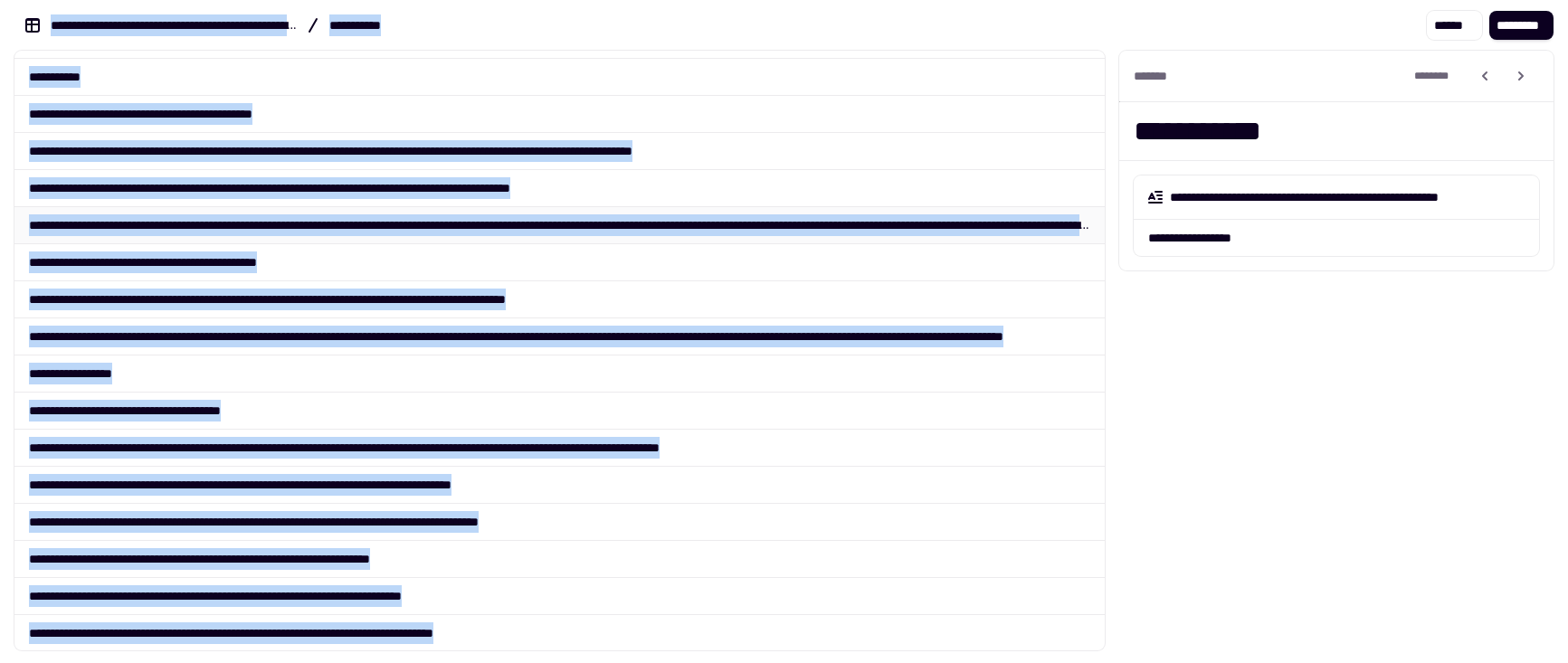 scroll, scrollTop: 0, scrollLeft: 0, axis: both 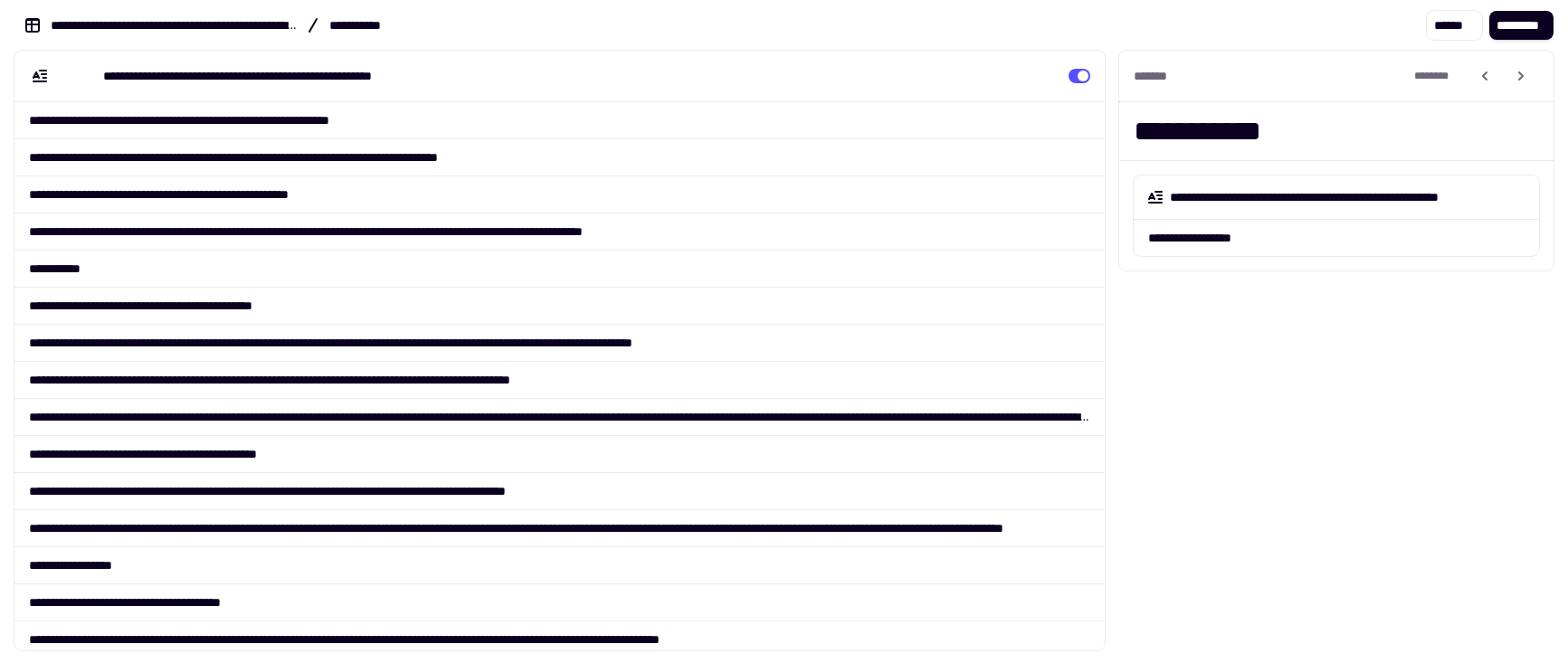 click on "**********" at bounding box center [1336, 350] 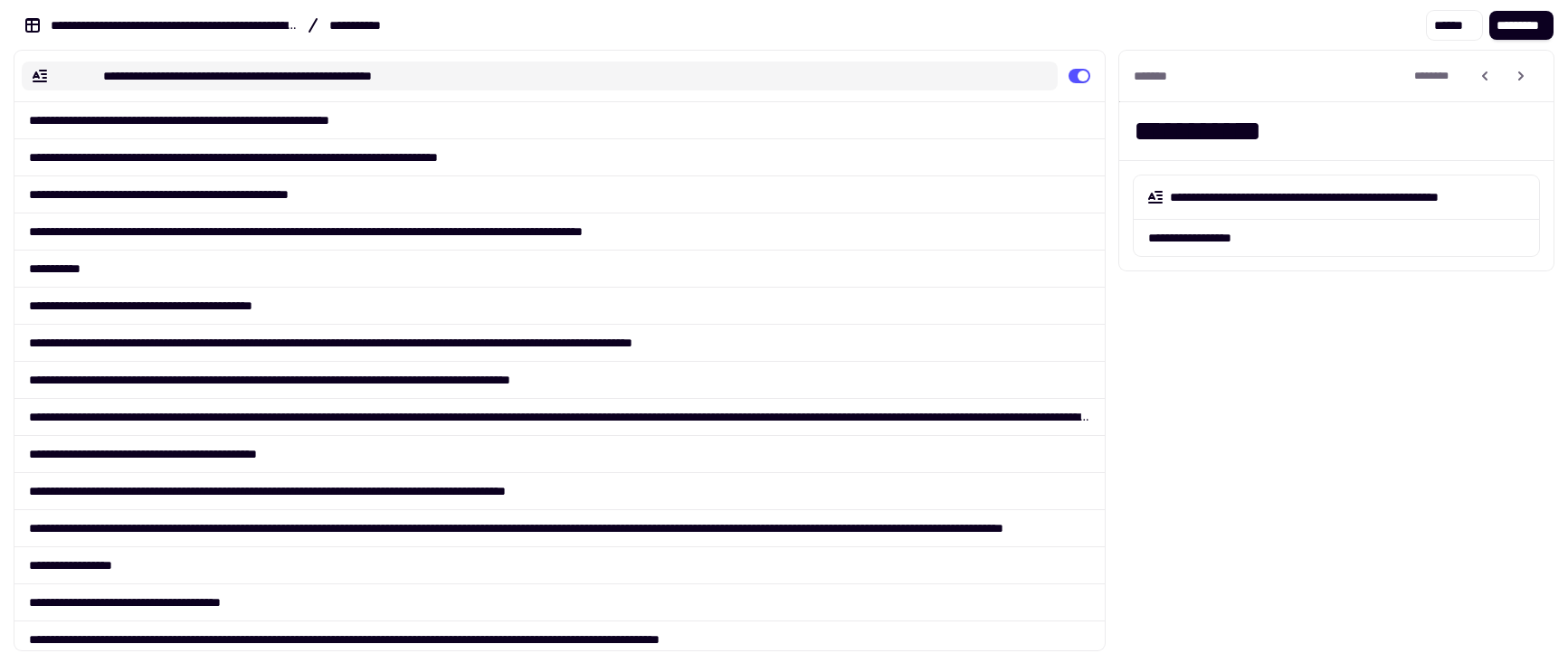click on "**********" 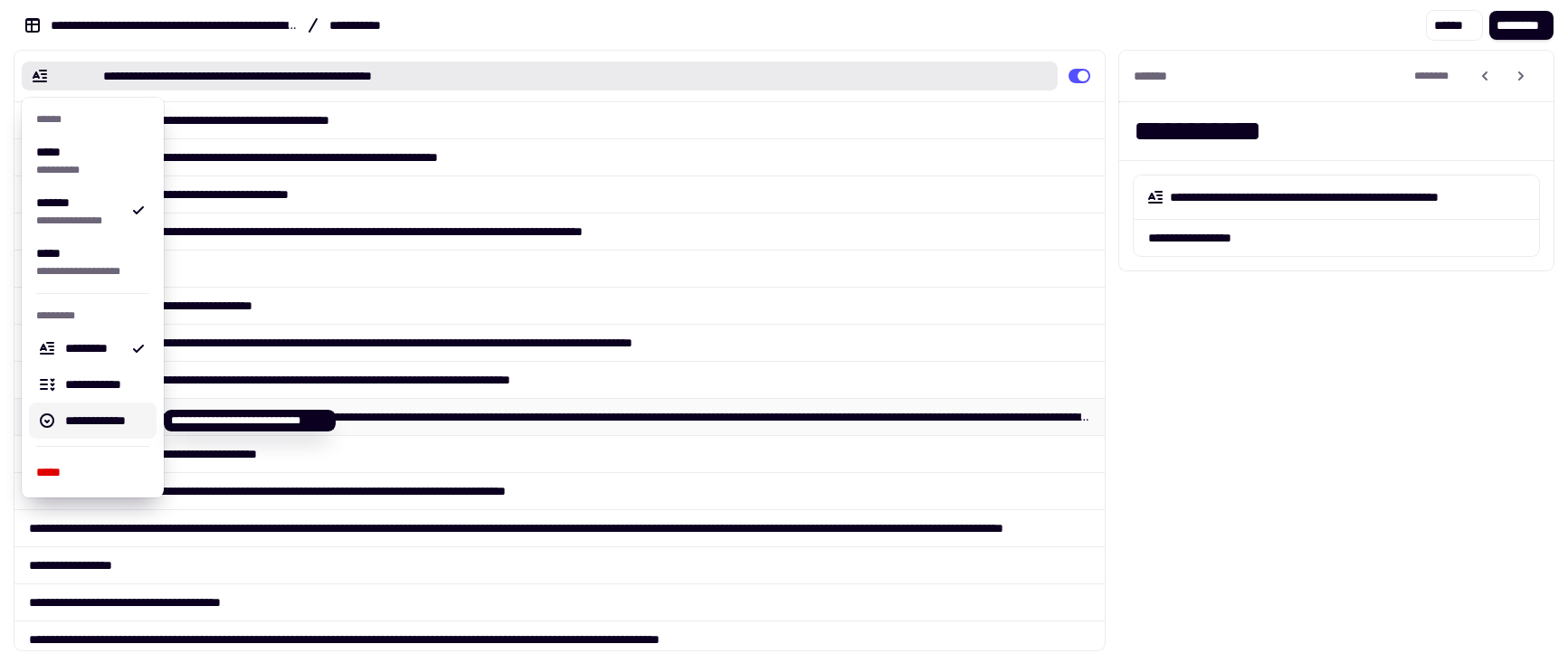 click on "**********" at bounding box center [92, 421] 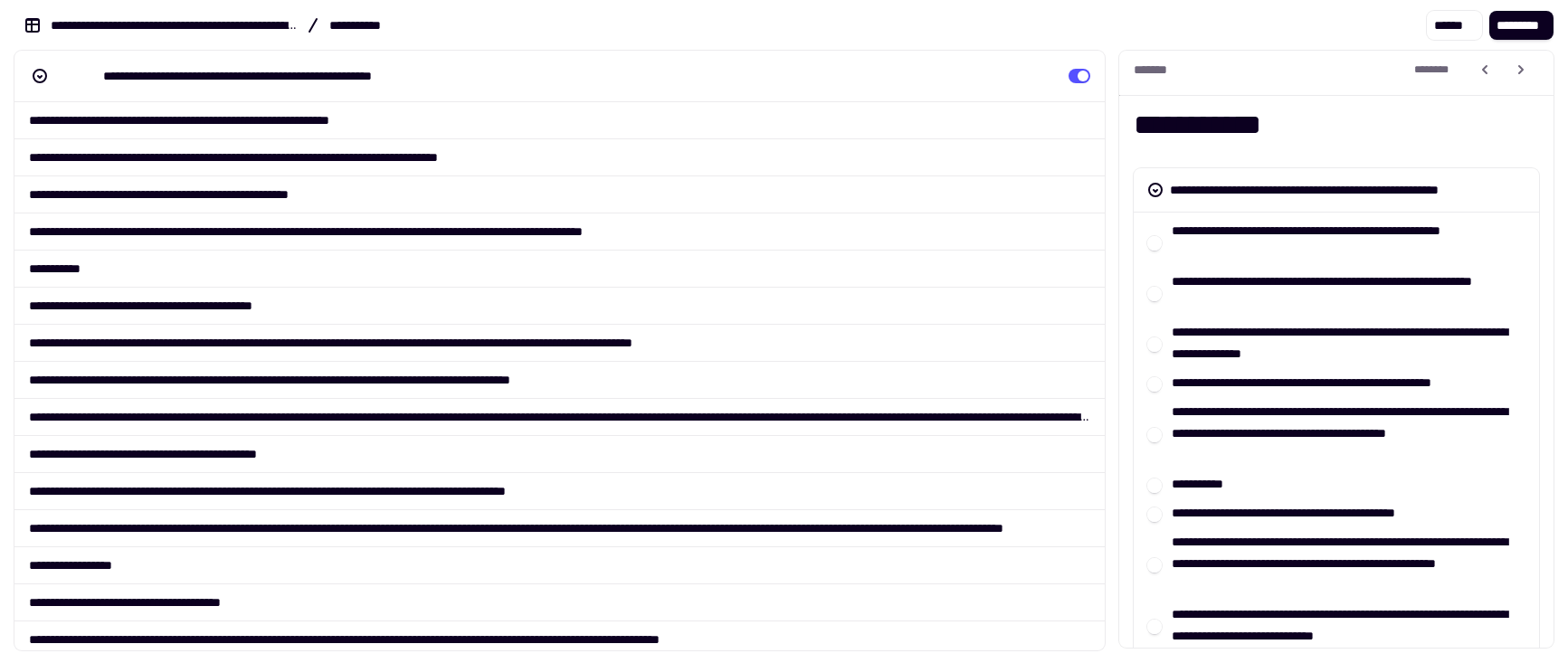 scroll, scrollTop: 0, scrollLeft: 0, axis: both 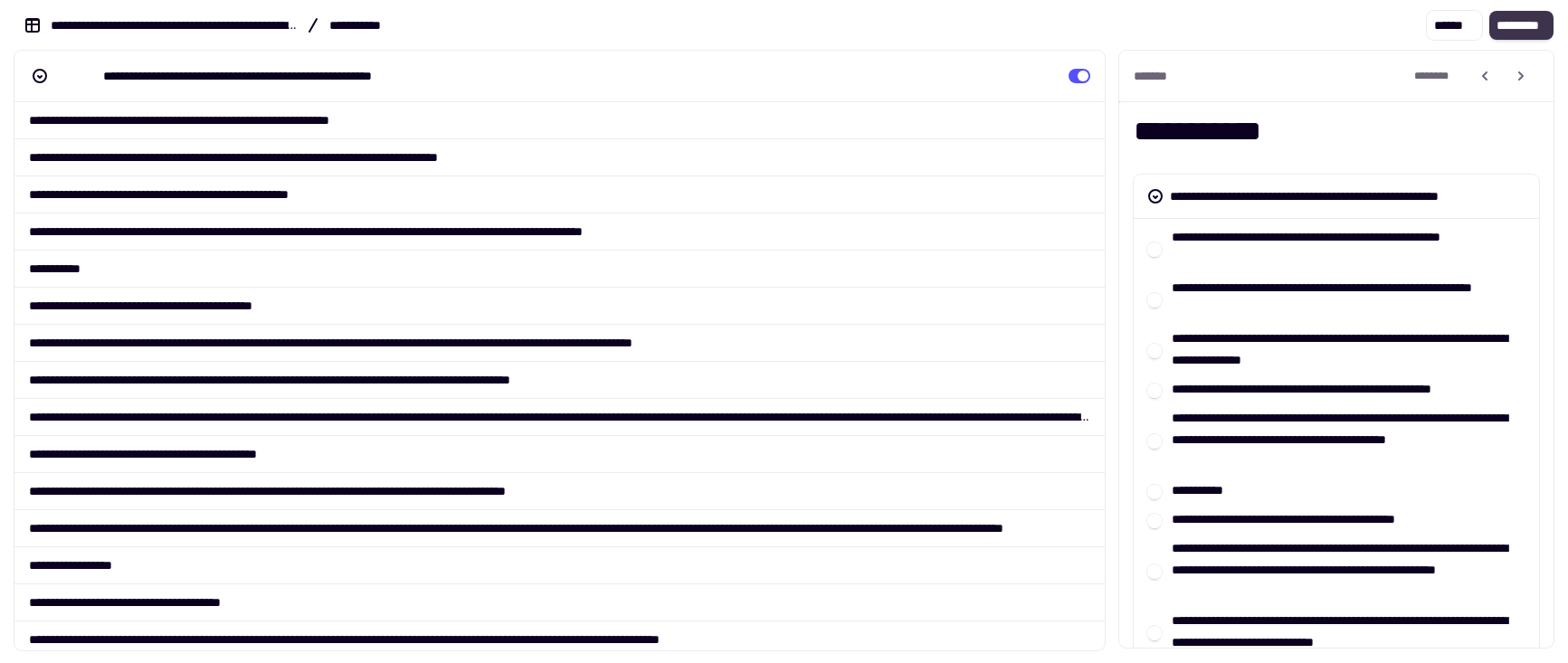 click on "*********" 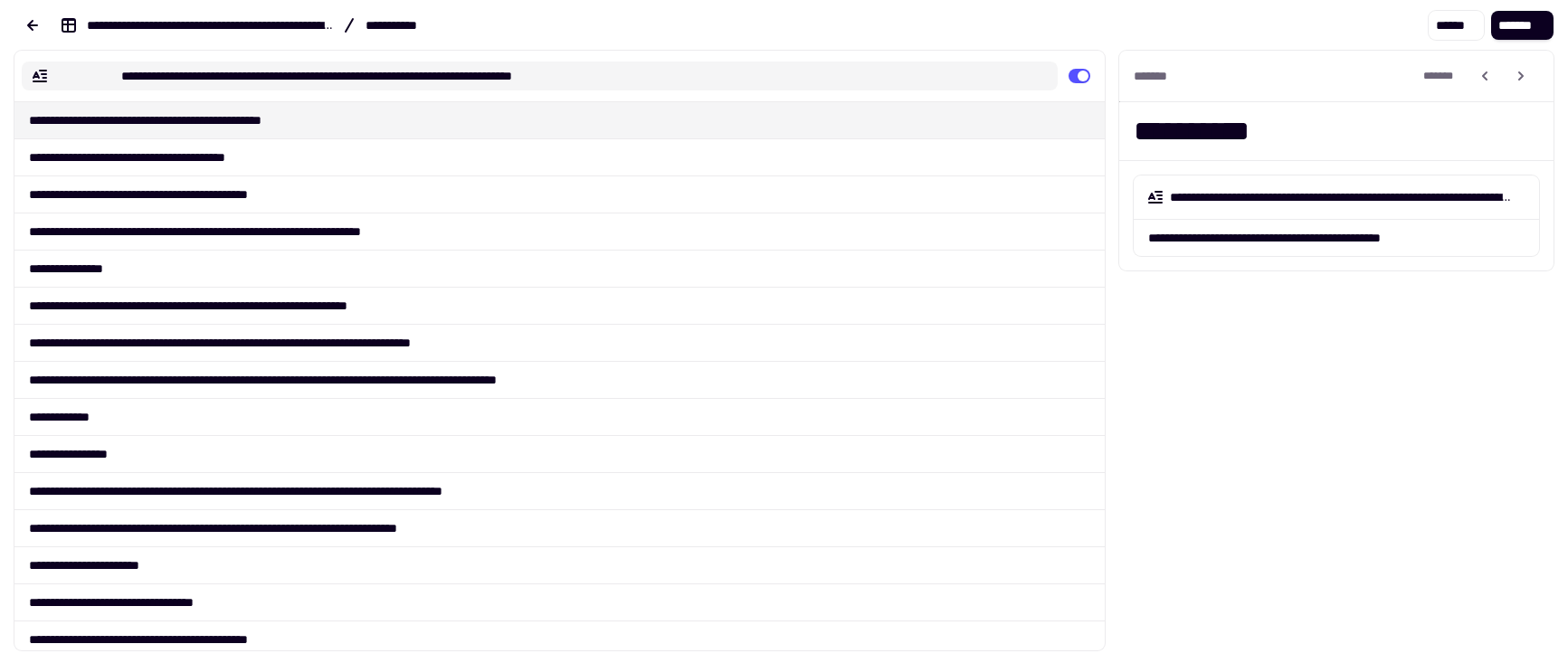 click on "**********" 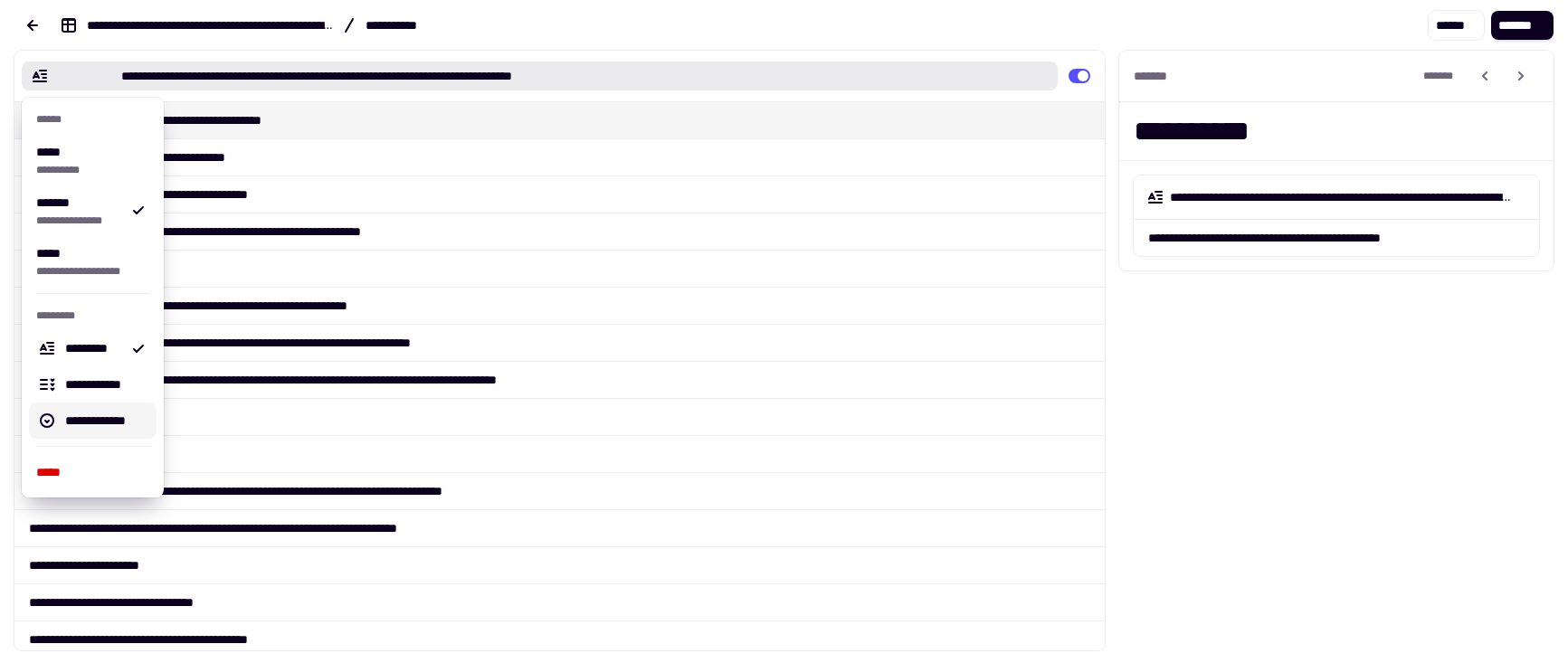 click on "**********" at bounding box center [103, 421] 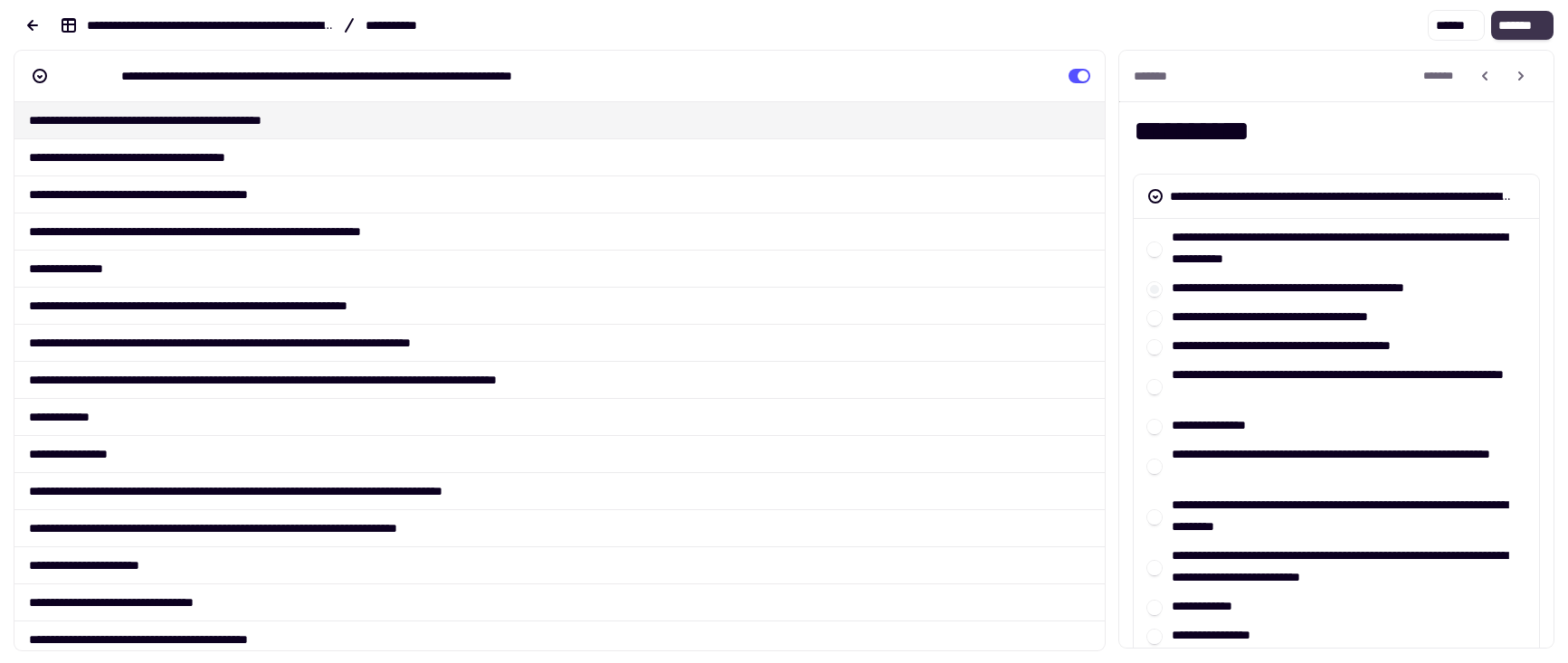 click on "*******" 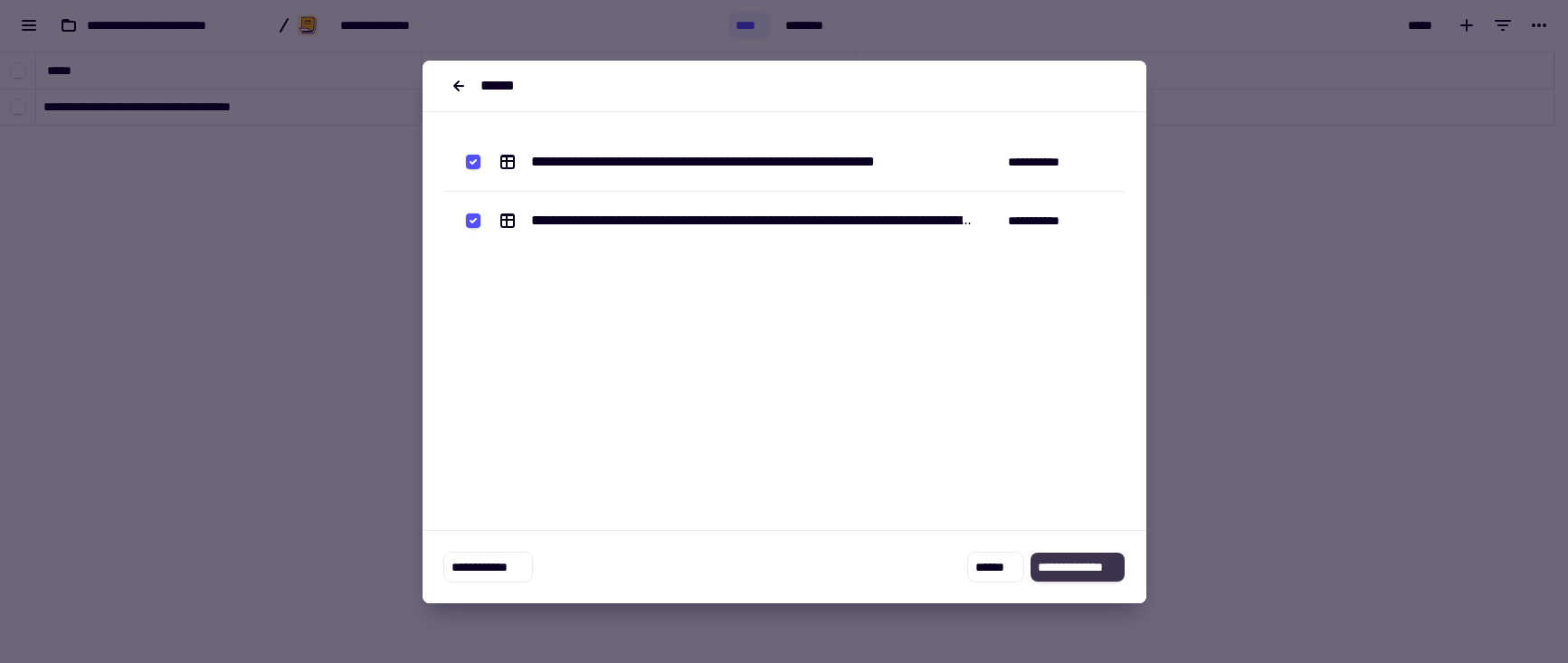 click on "**********" 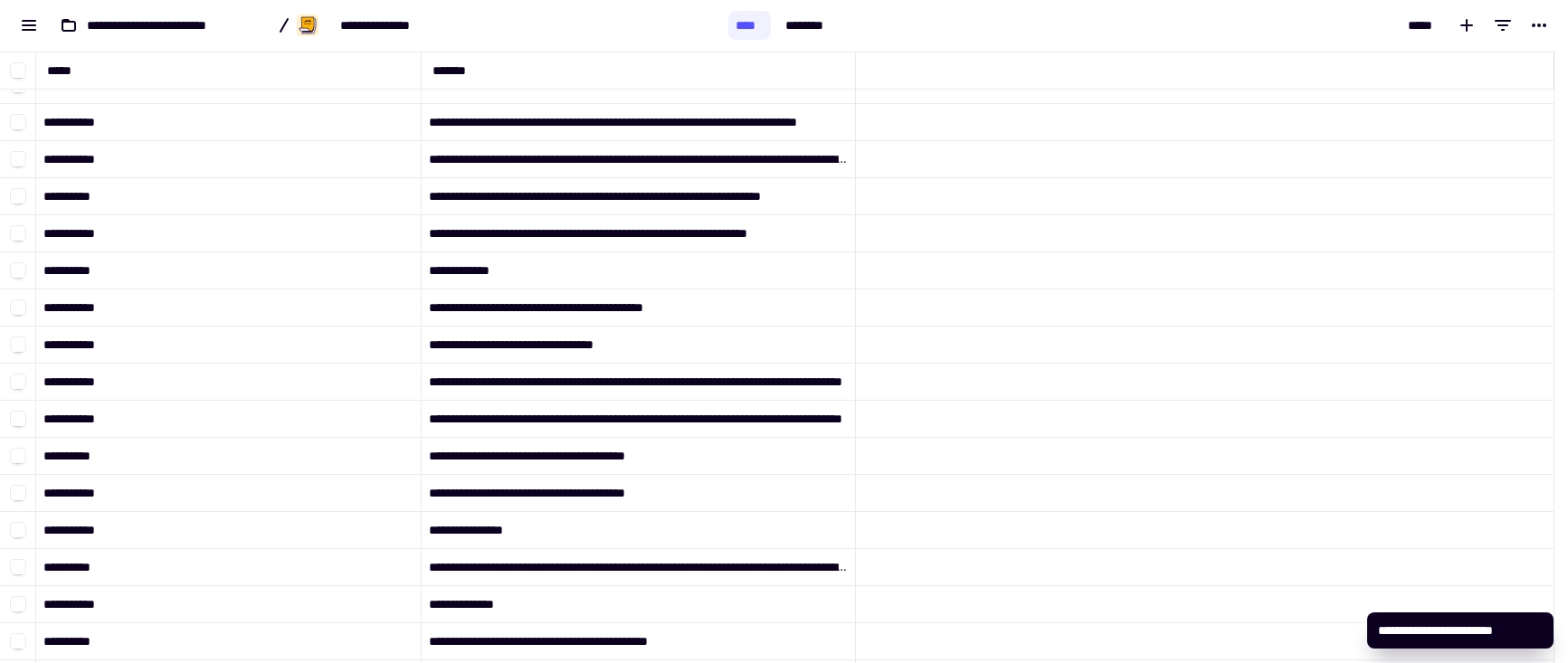 scroll, scrollTop: 0, scrollLeft: 0, axis: both 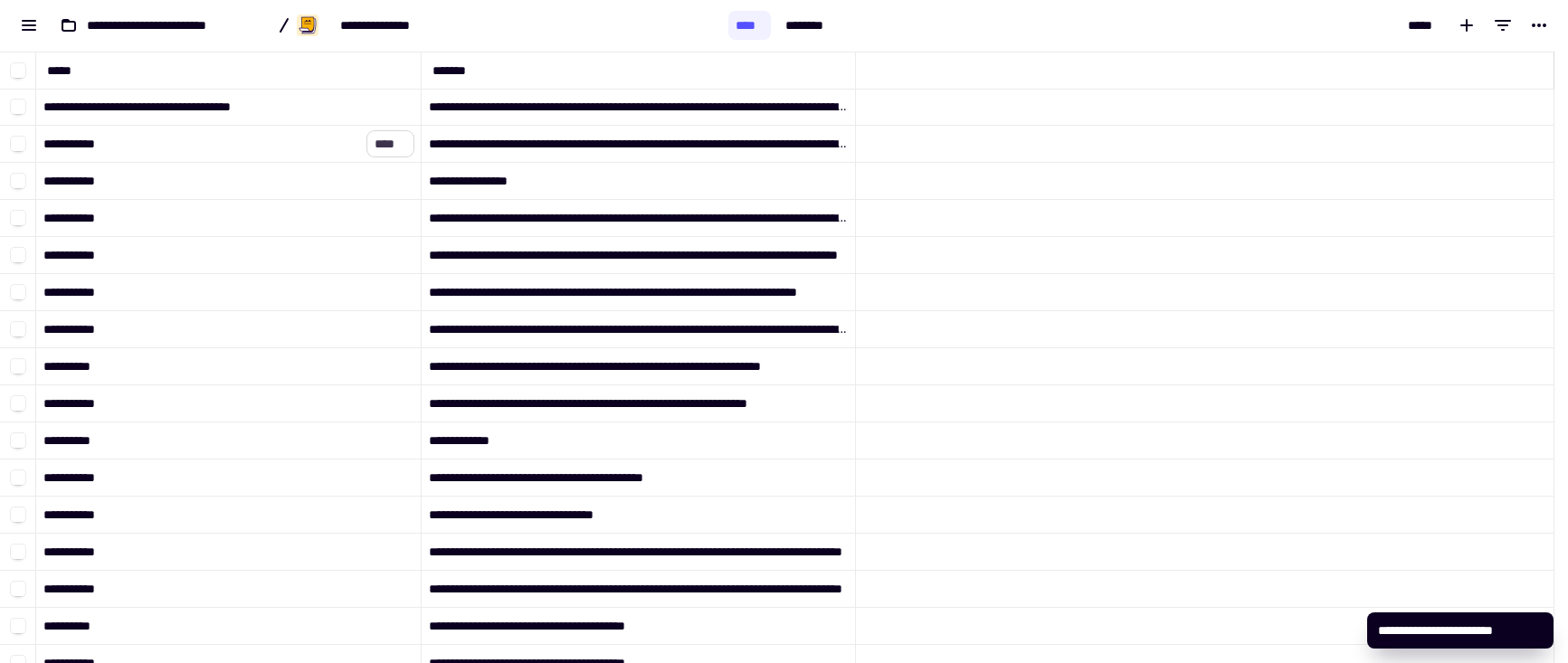 click on "****" 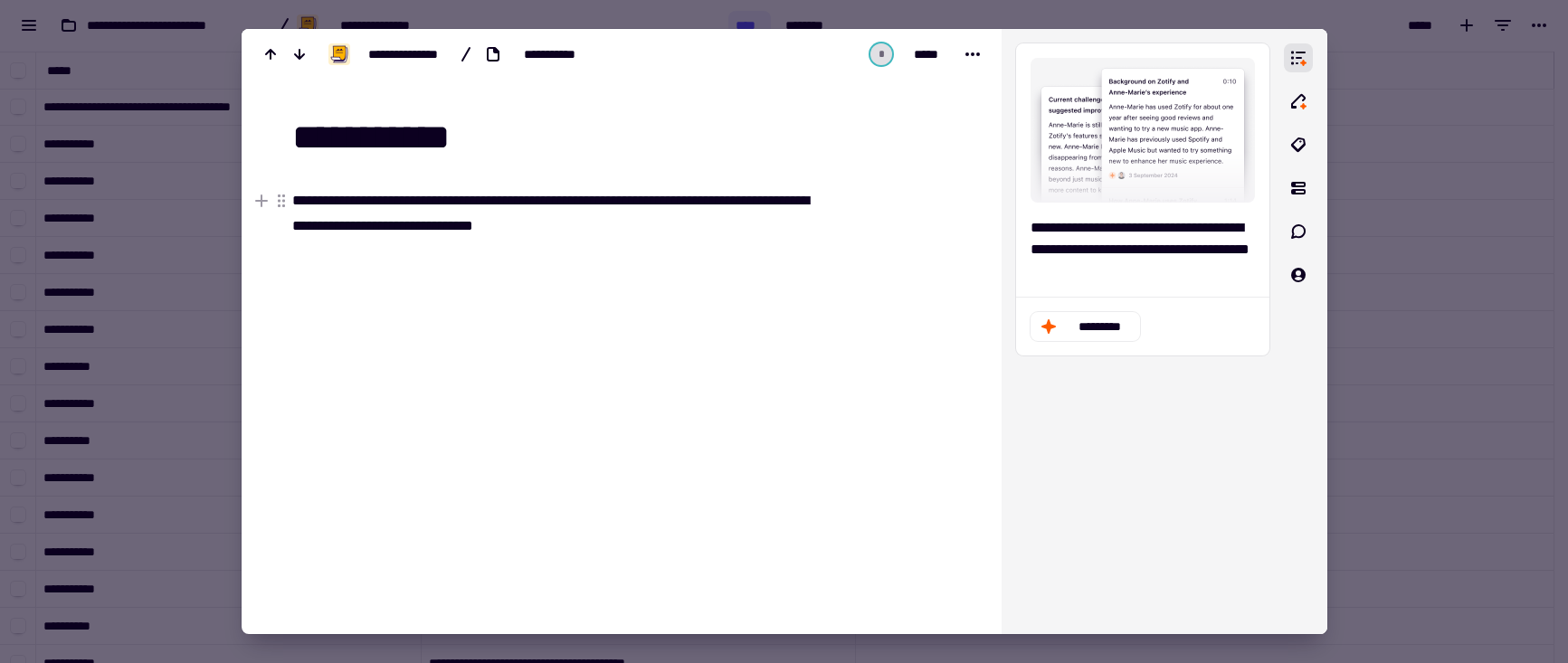 click at bounding box center (784, 331) 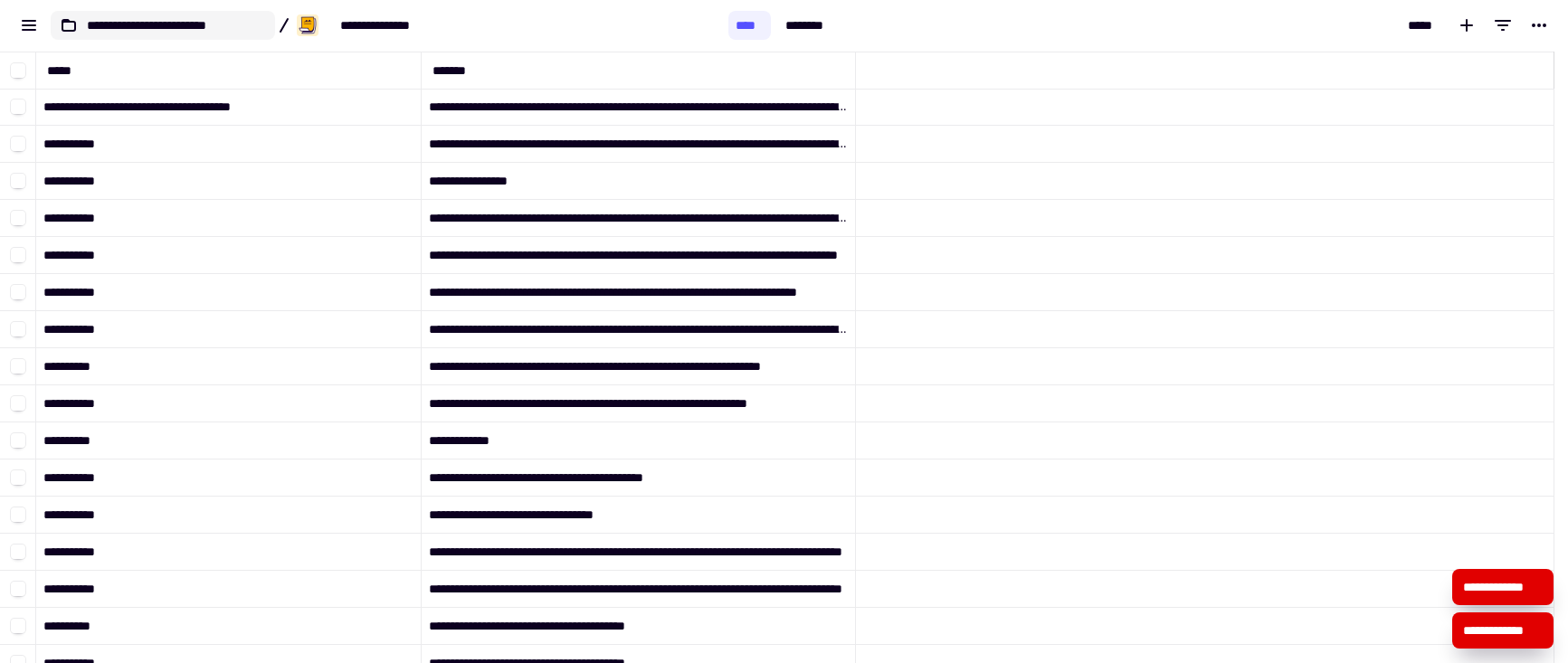 click on "**********" 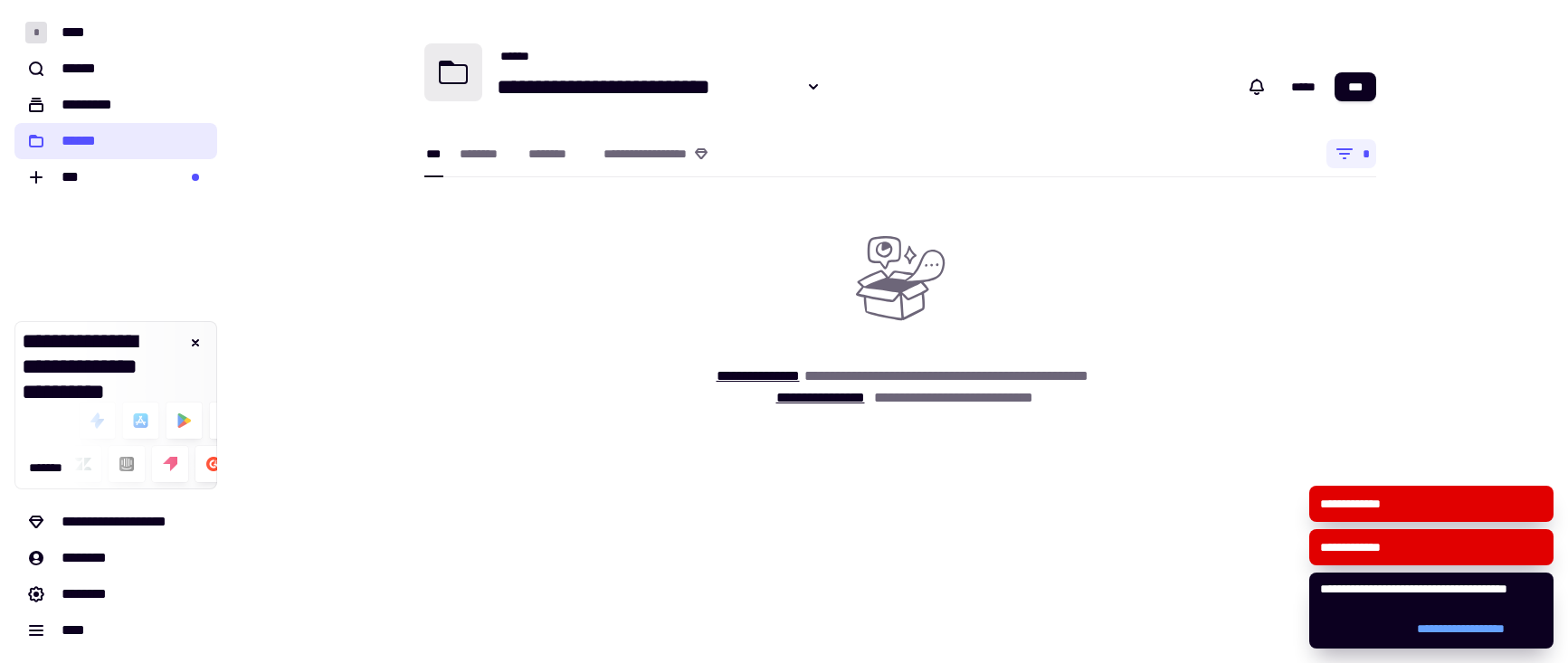click on "******" 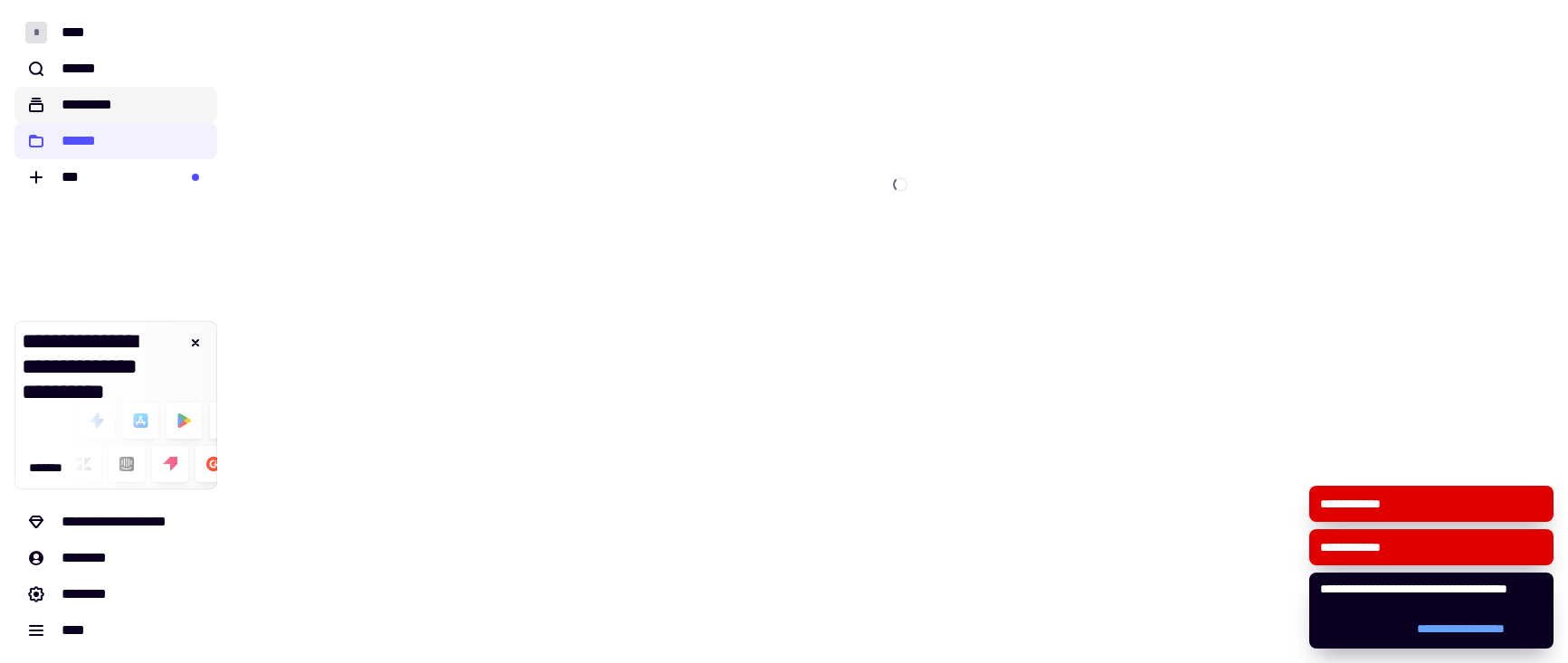 click on "*********" 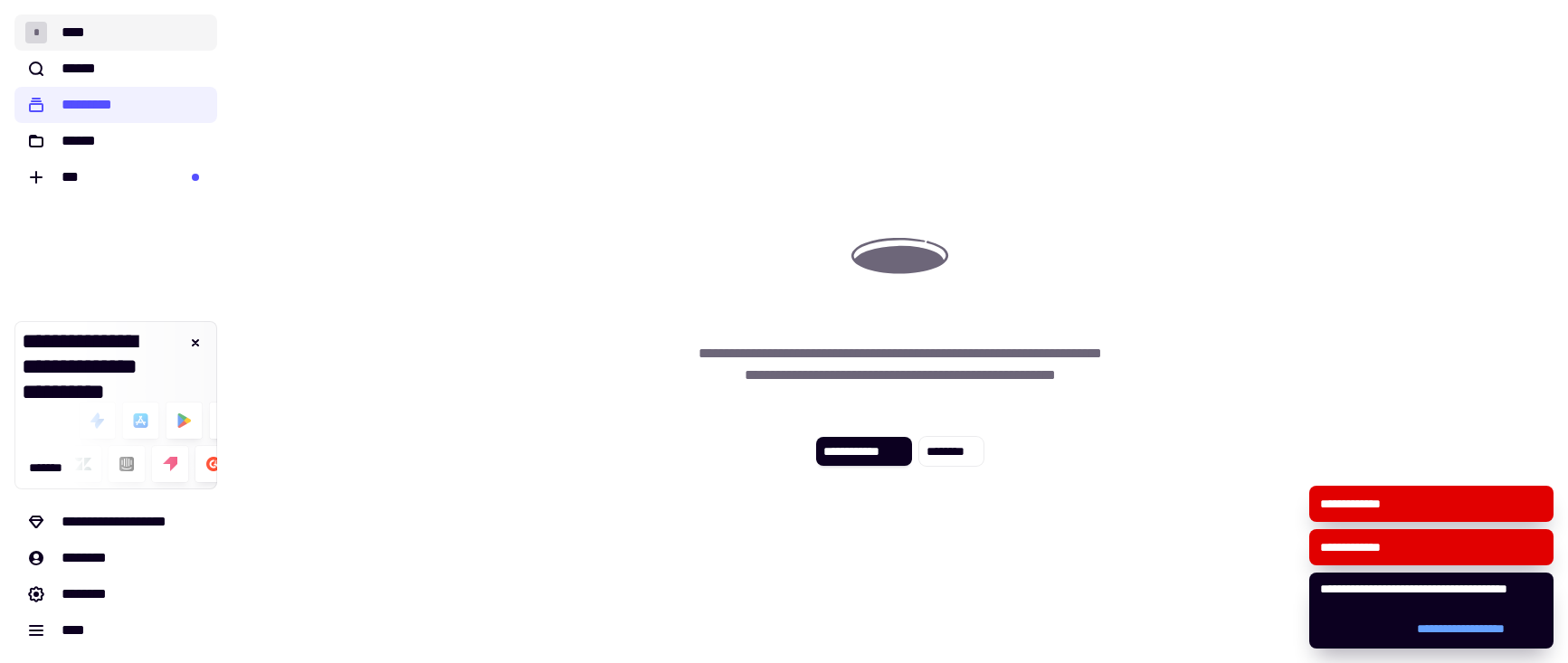 click on "* ****" 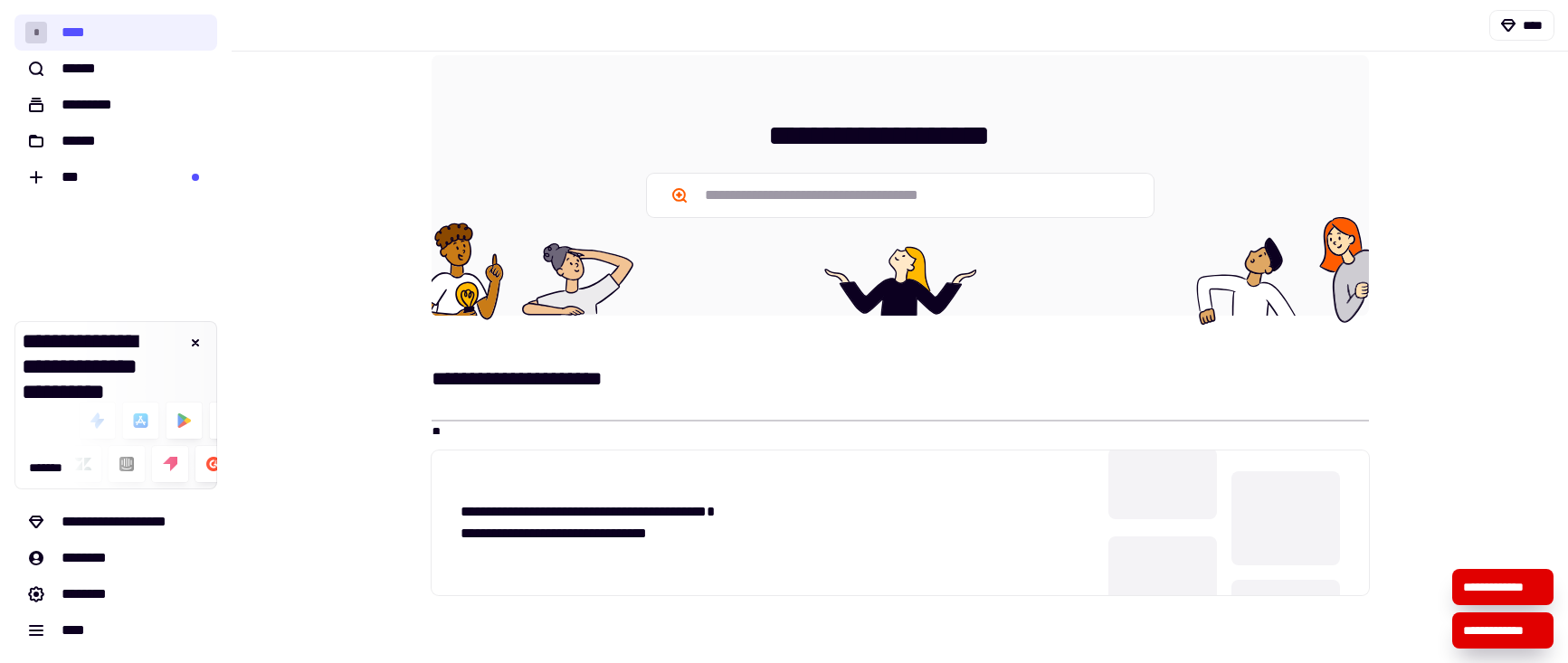 scroll, scrollTop: 37, scrollLeft: 0, axis: vertical 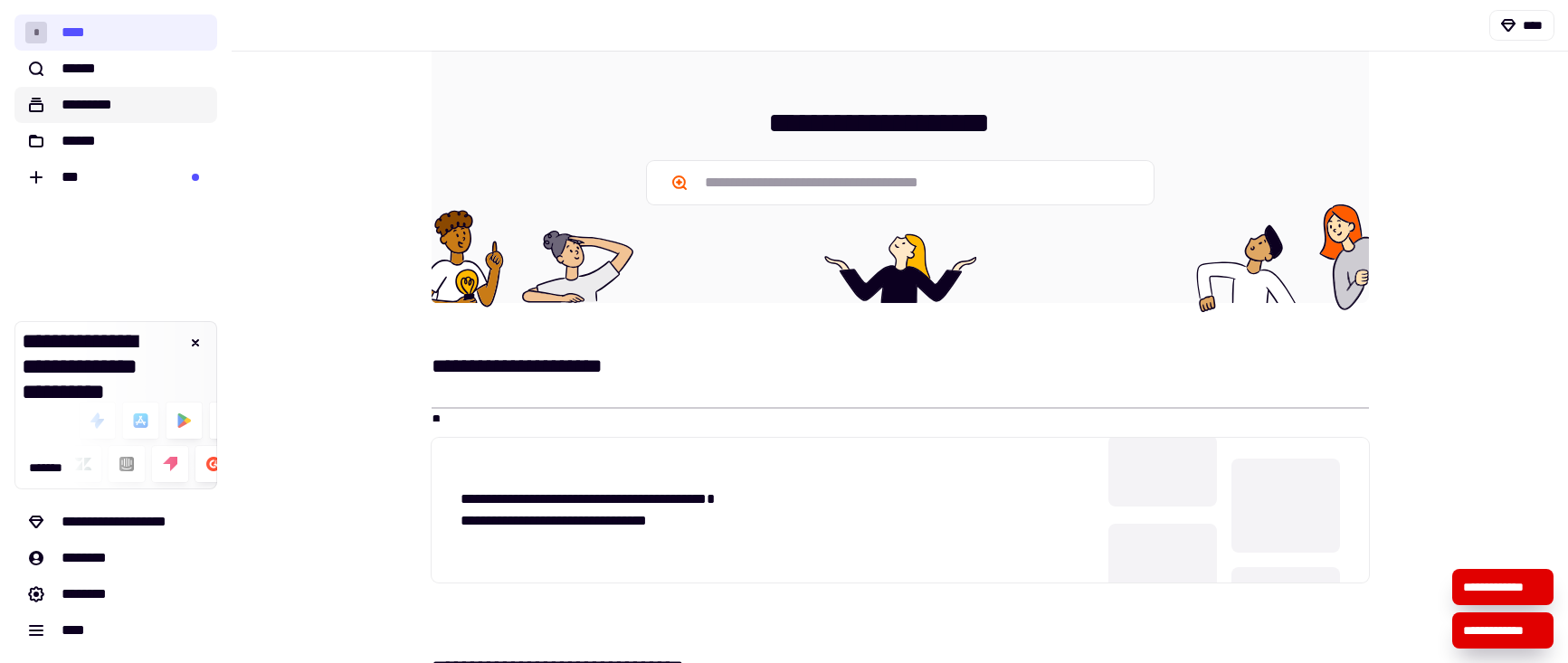 click on "*********" 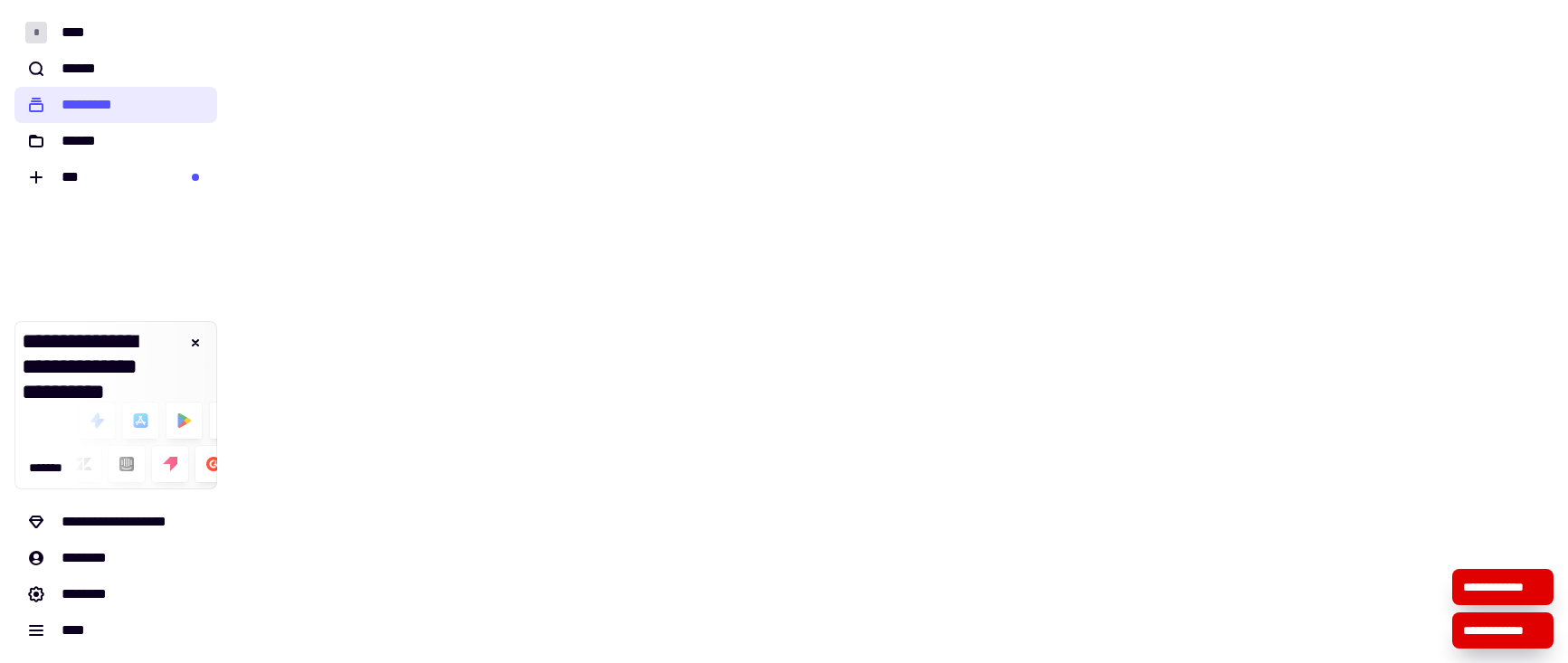 scroll, scrollTop: 0, scrollLeft: 0, axis: both 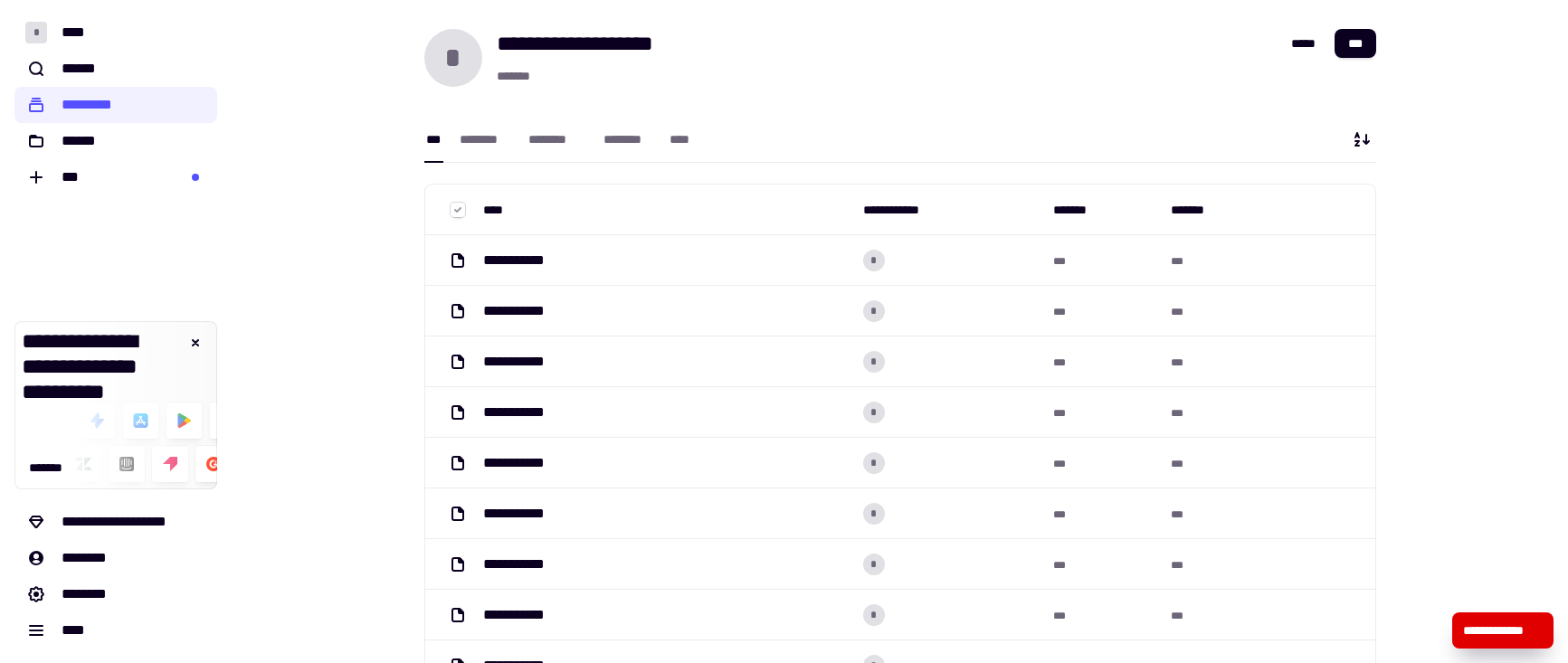 click 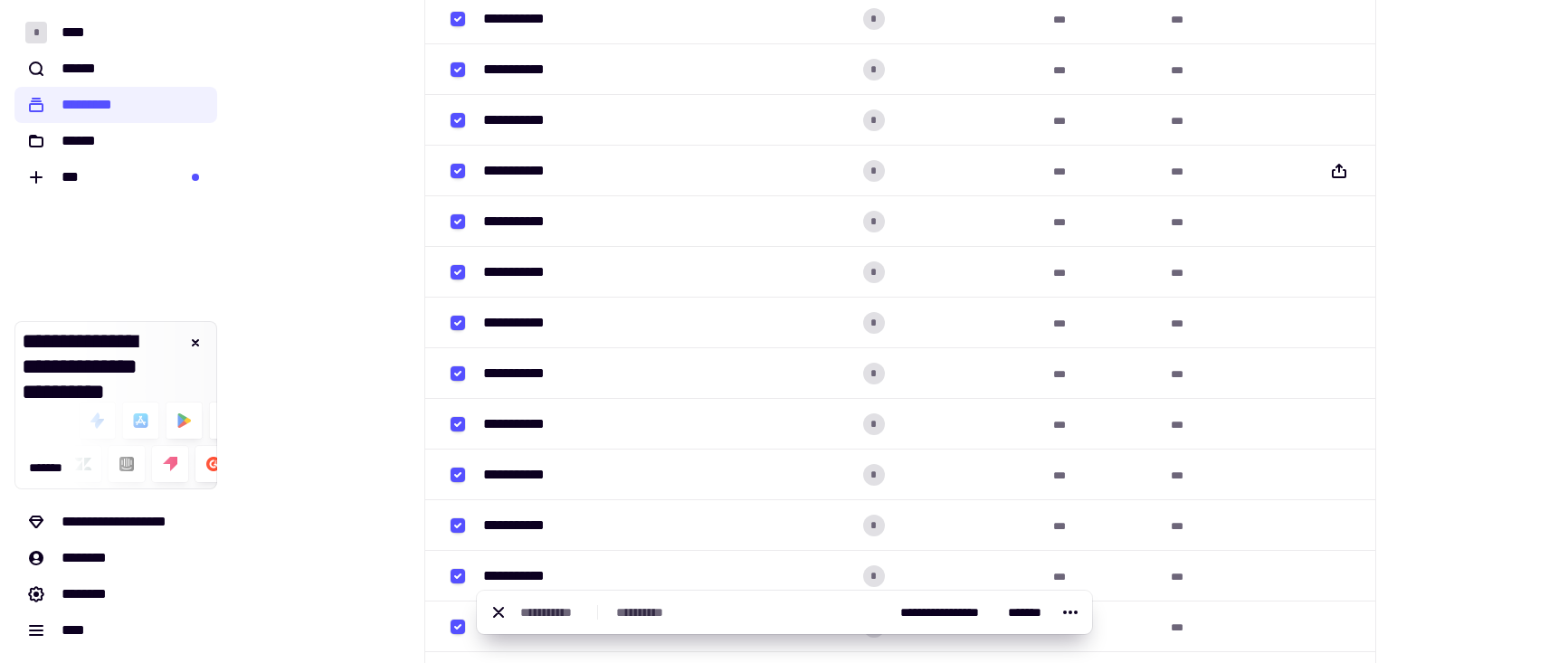 scroll, scrollTop: 0, scrollLeft: 0, axis: both 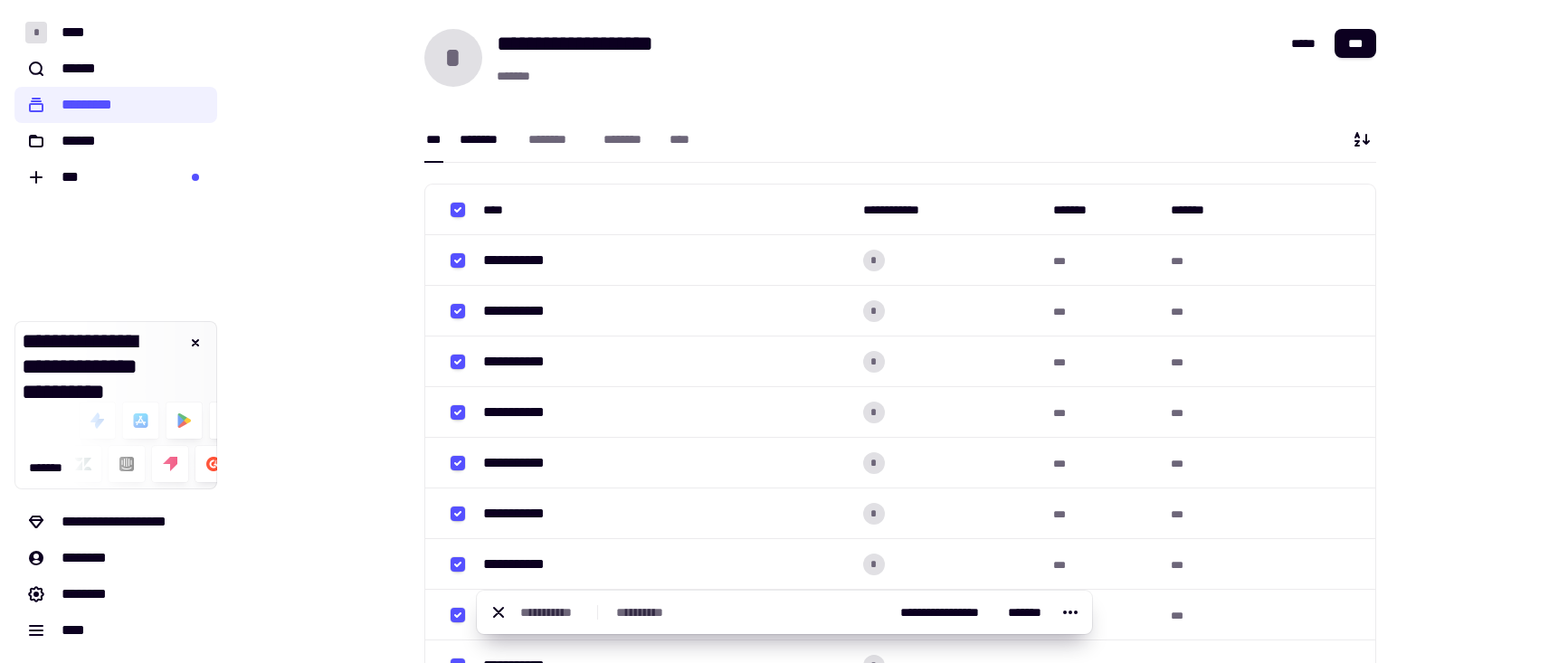 click on "********" at bounding box center [485, 139] 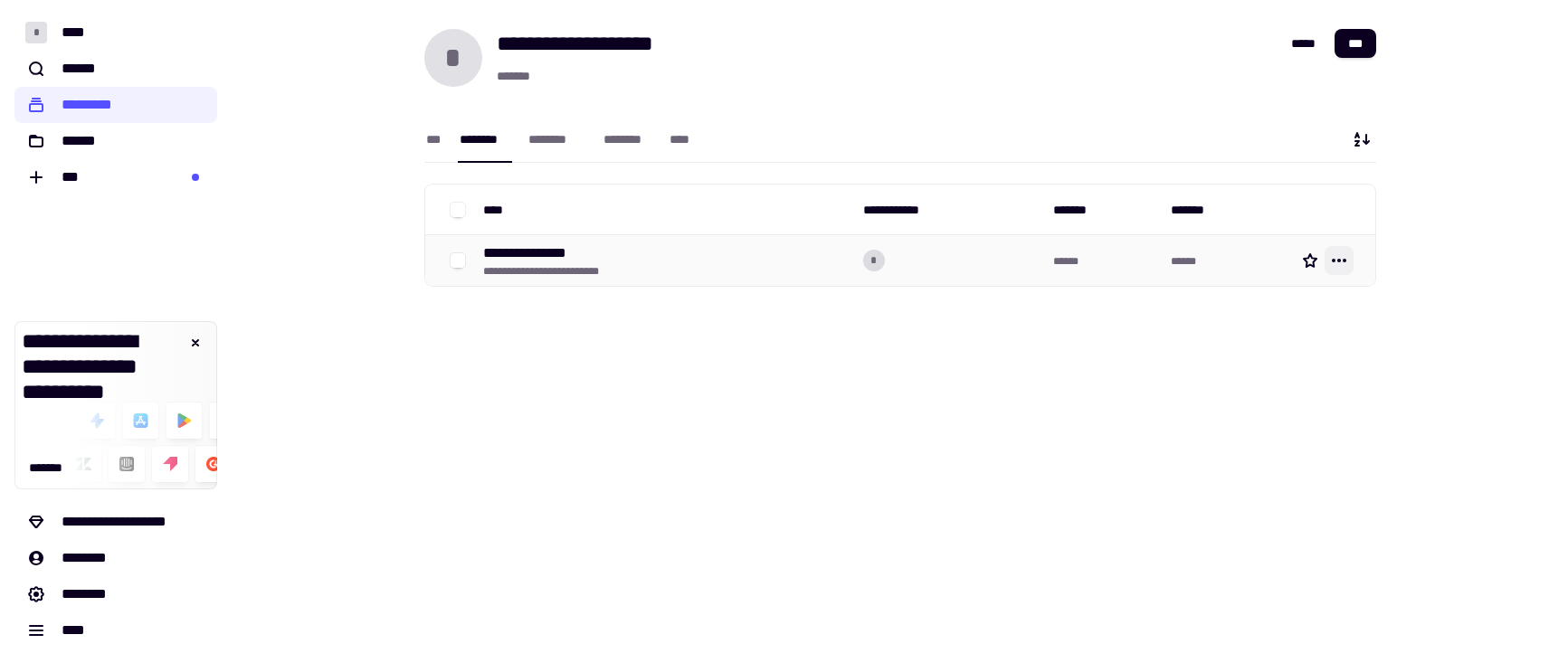 click 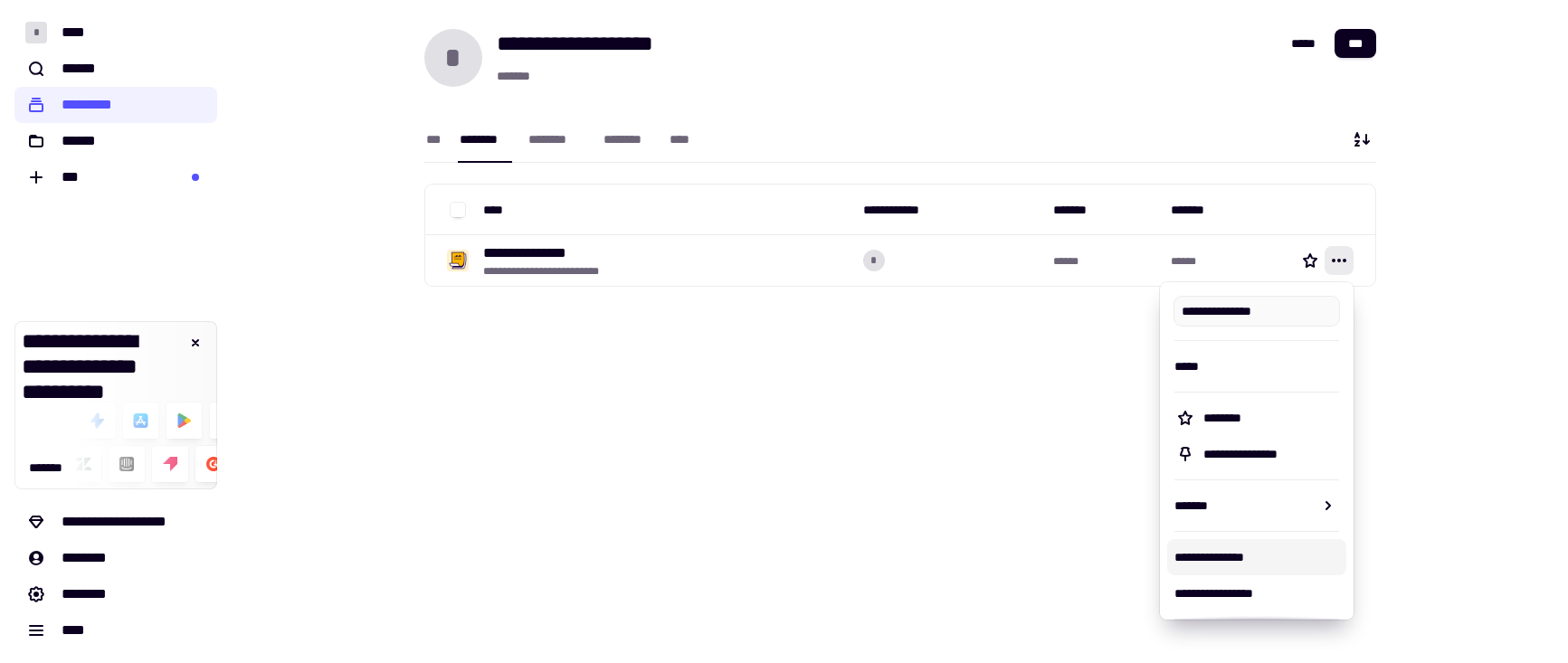 scroll, scrollTop: 51, scrollLeft: 0, axis: vertical 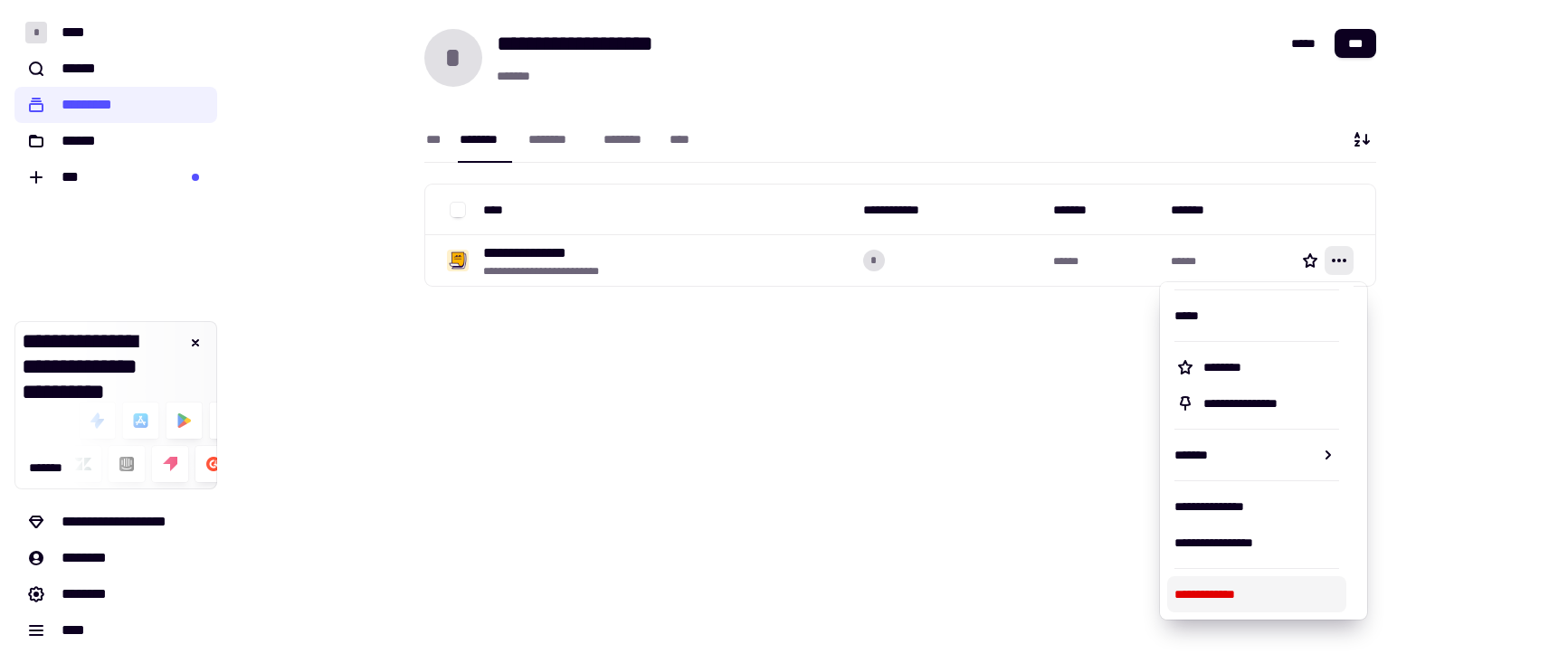 click on "**********" at bounding box center [1257, 594] 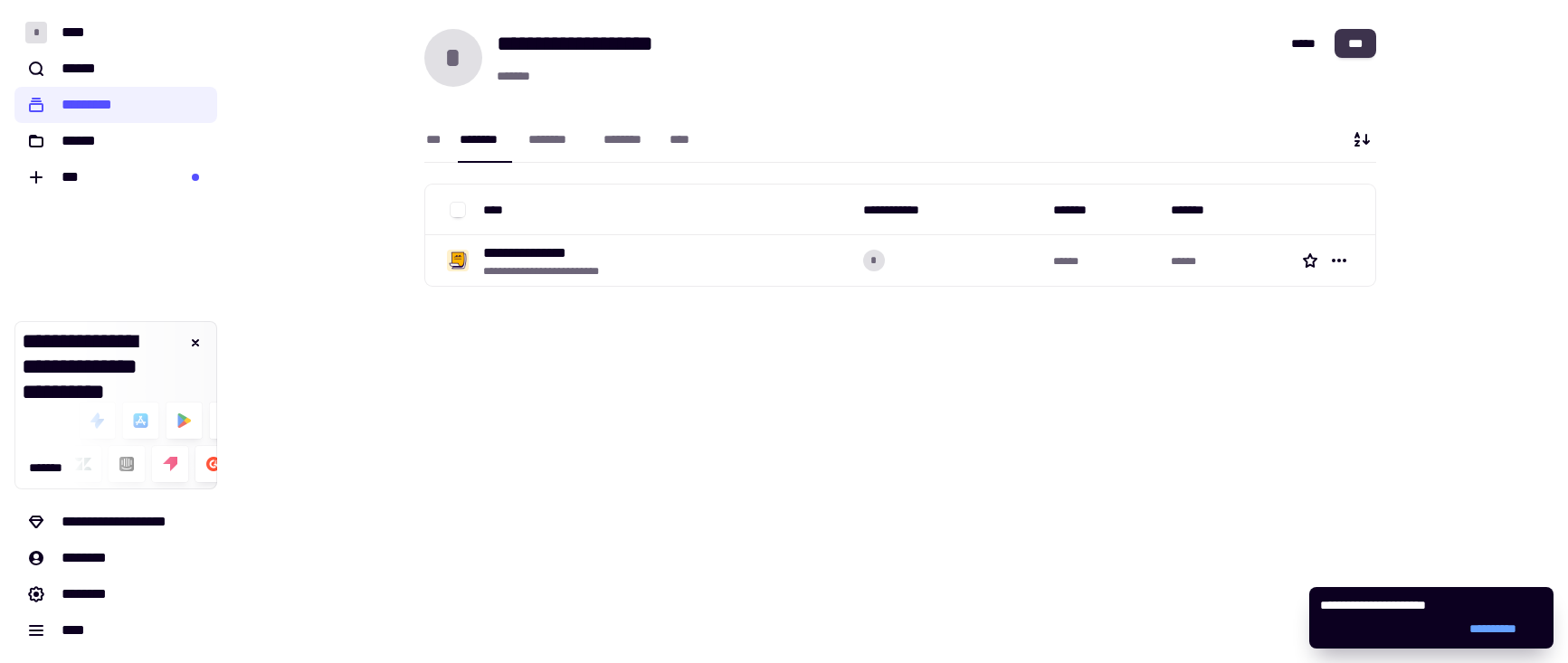 click on "***" 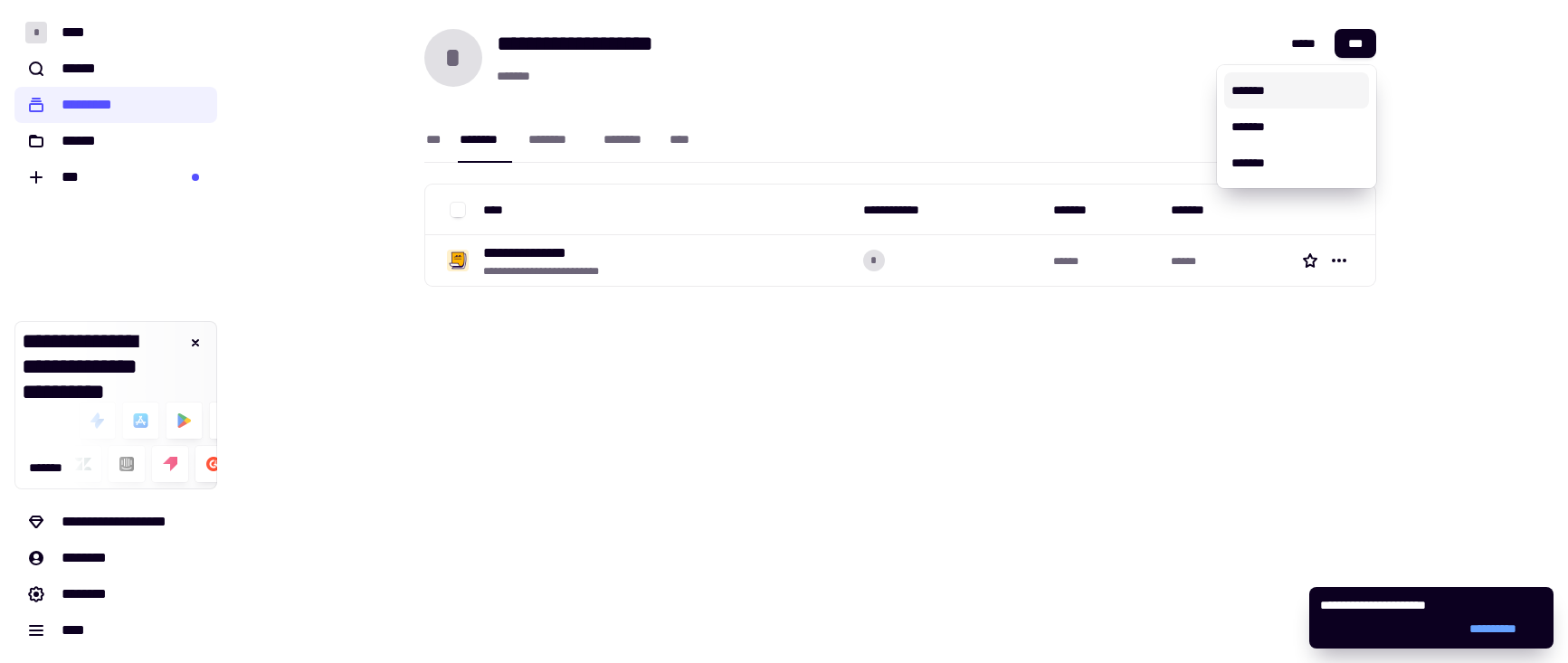 click on "*******" at bounding box center (1297, 90) 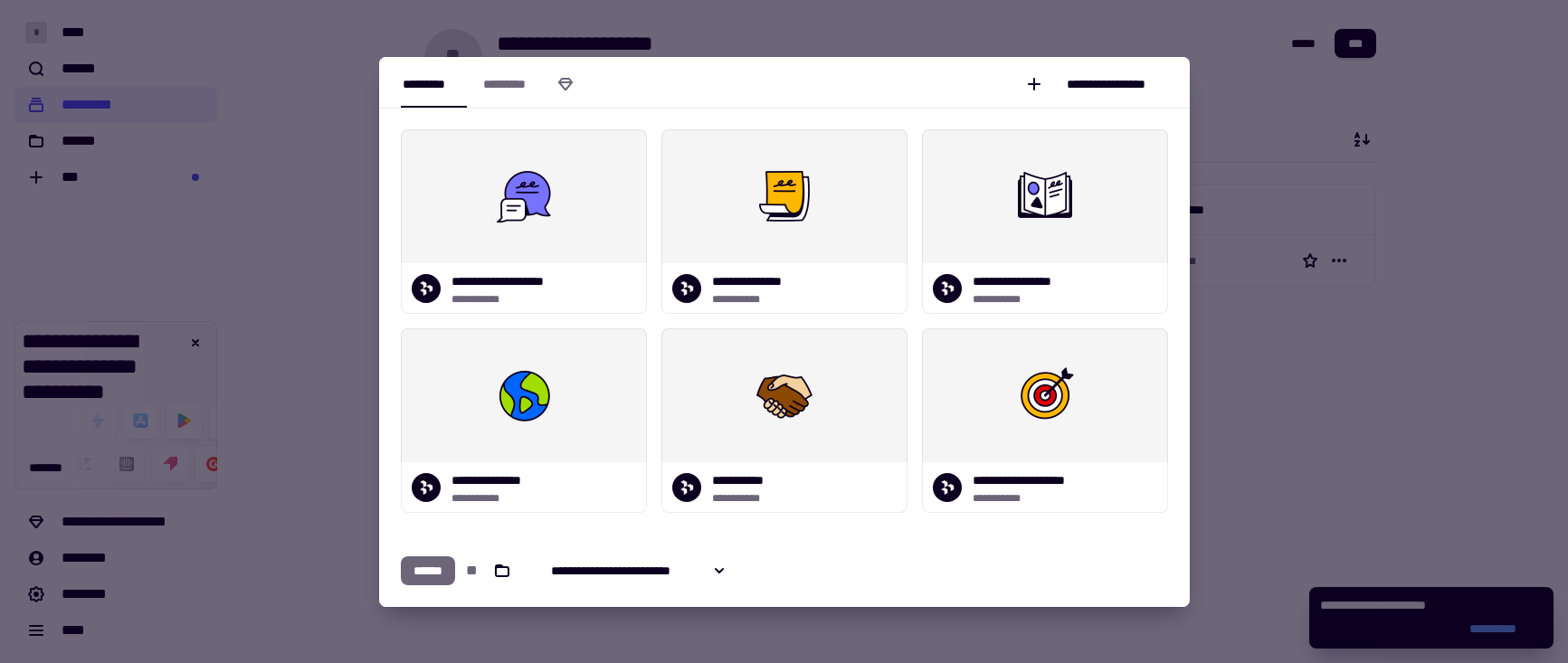 click at bounding box center (784, 331) 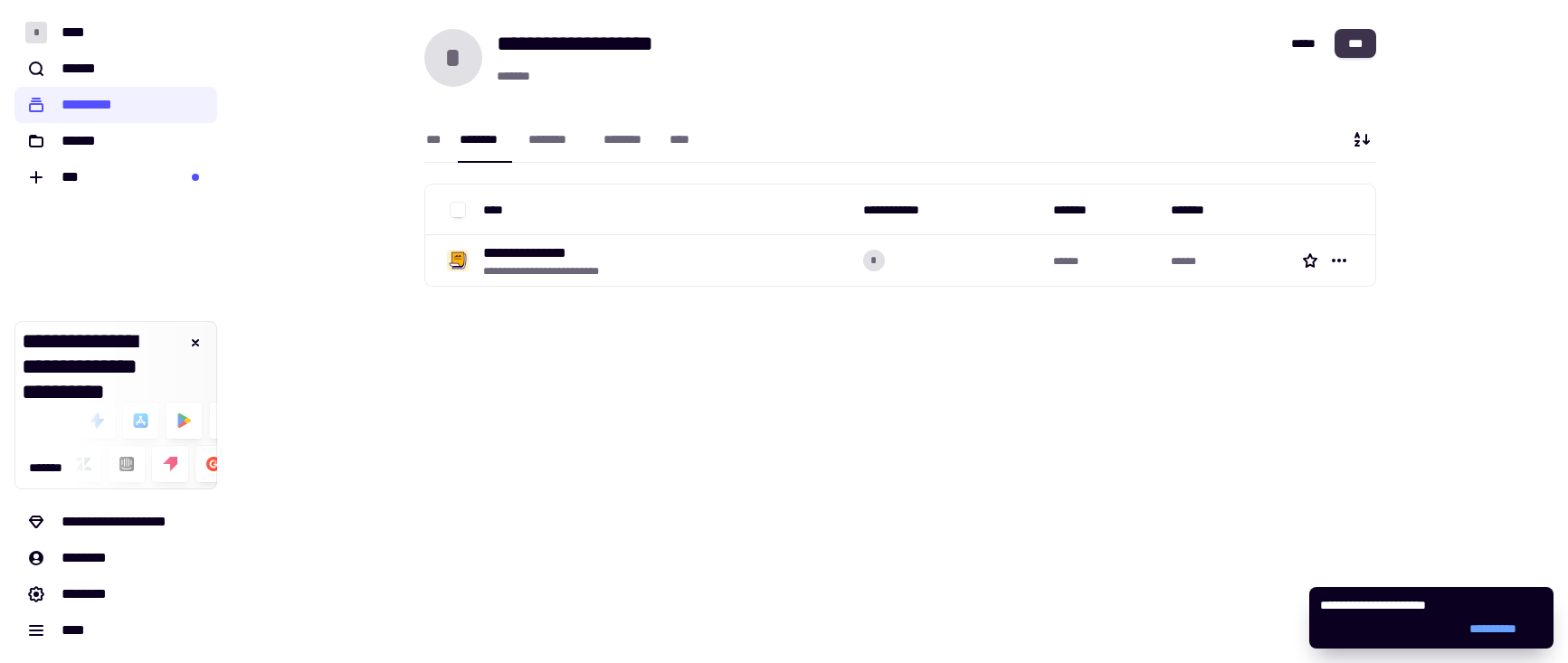 click on "***" 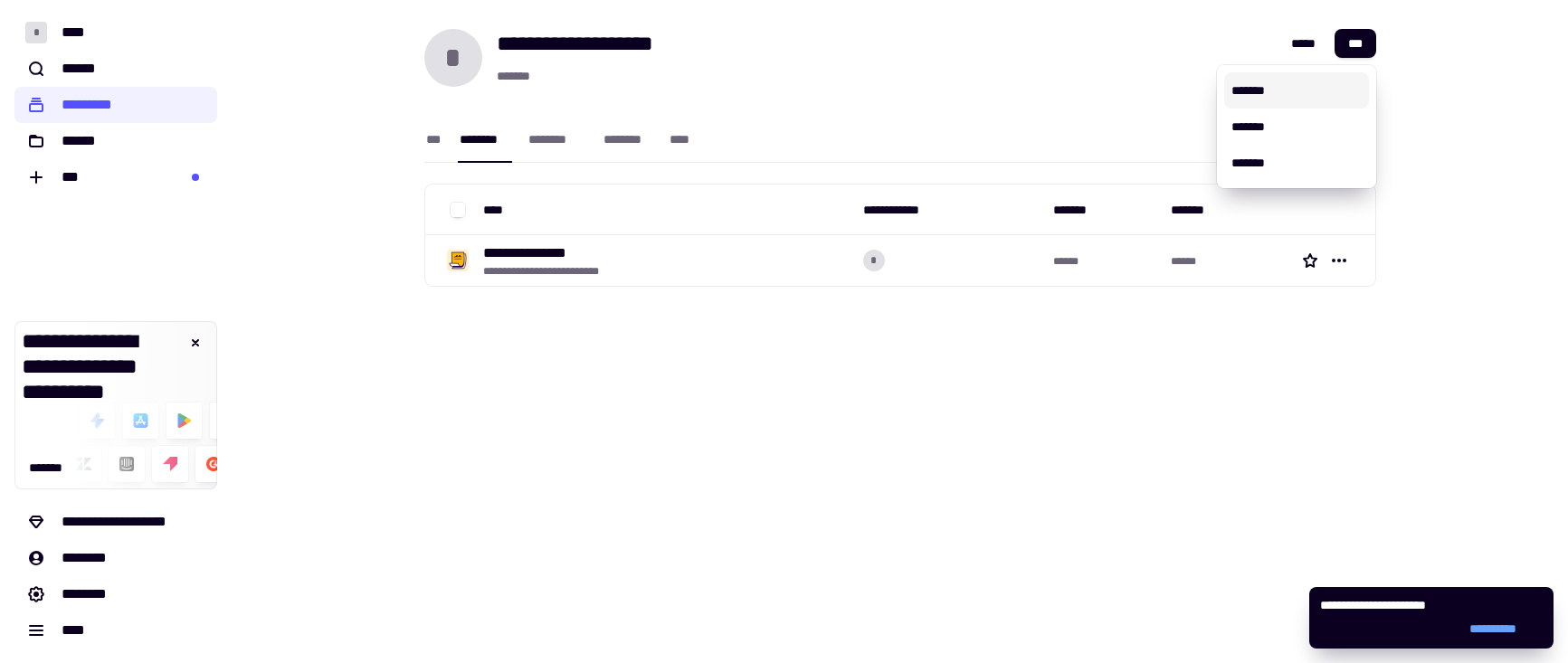click on "*******" at bounding box center [1297, 90] 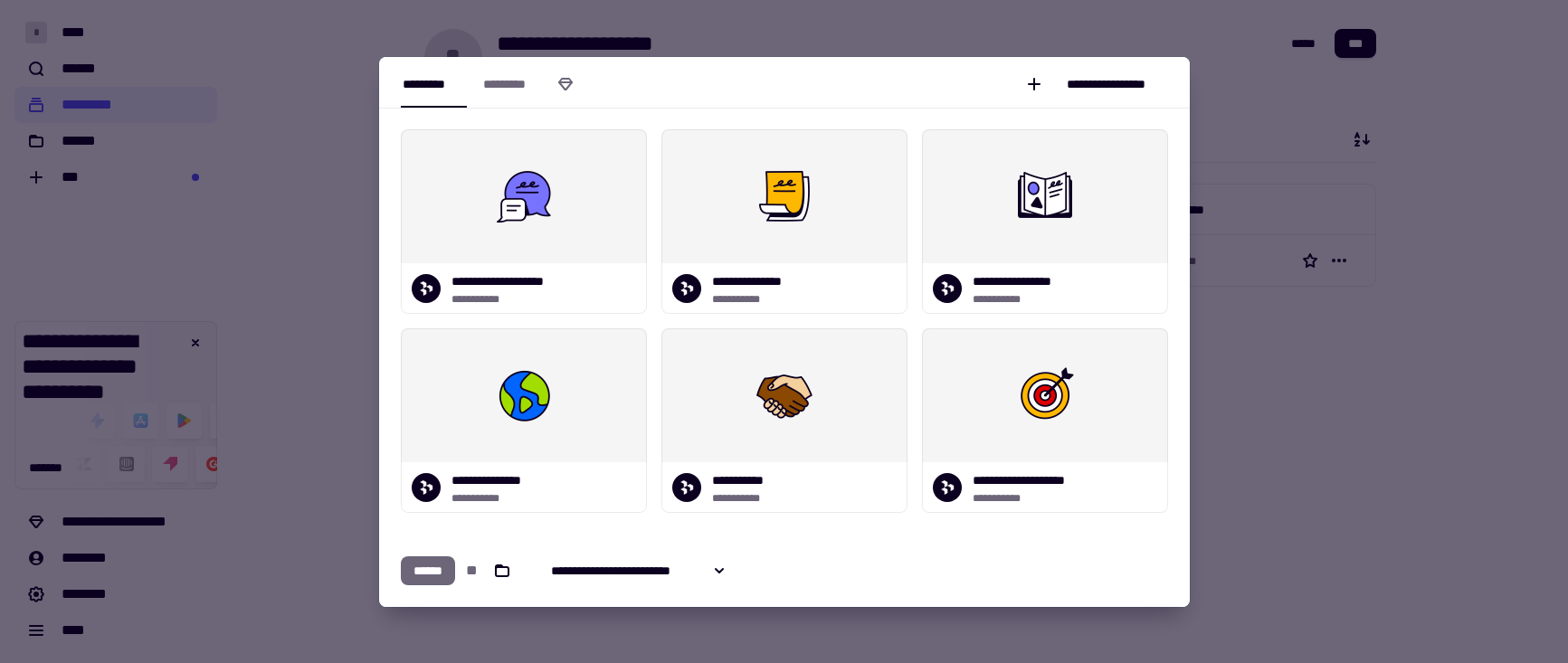click on "*********" at bounding box center [517, 84] 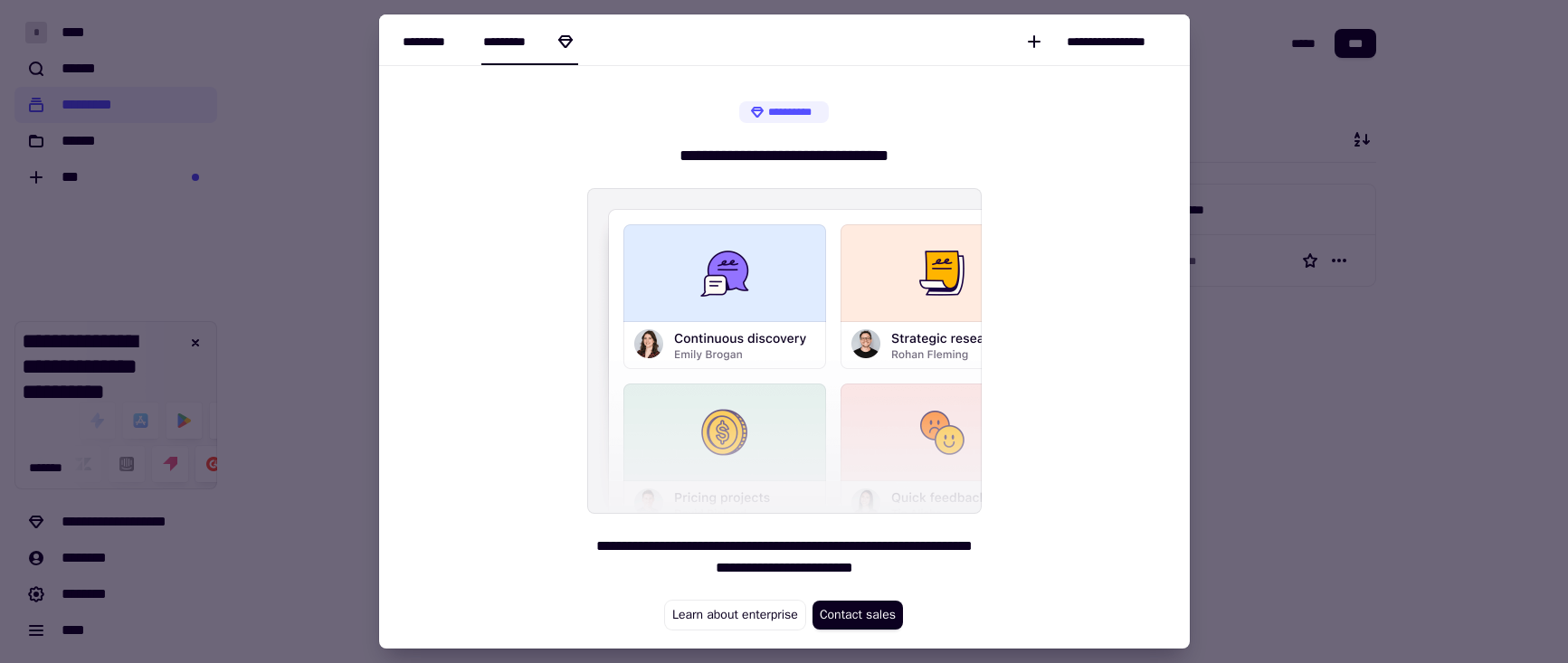 click on "*********" at bounding box center [434, 42] 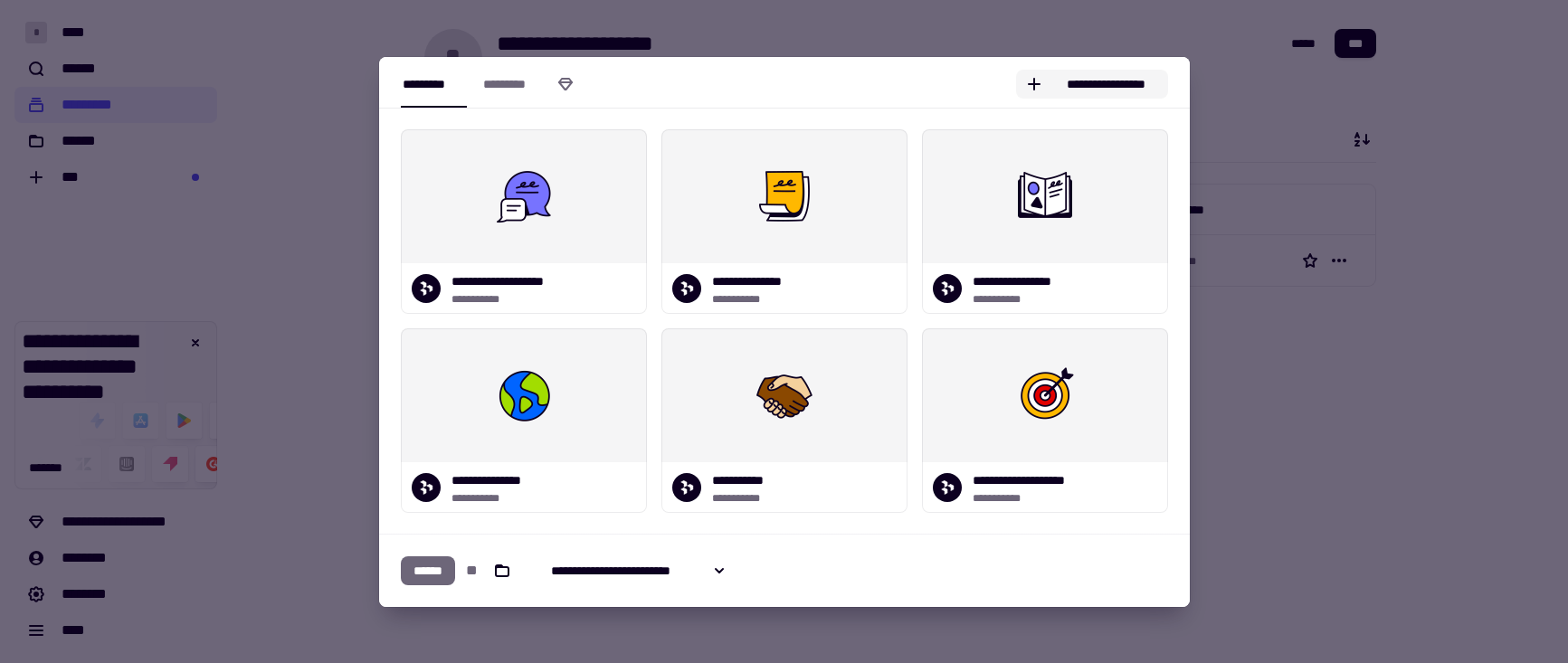 click on "**********" 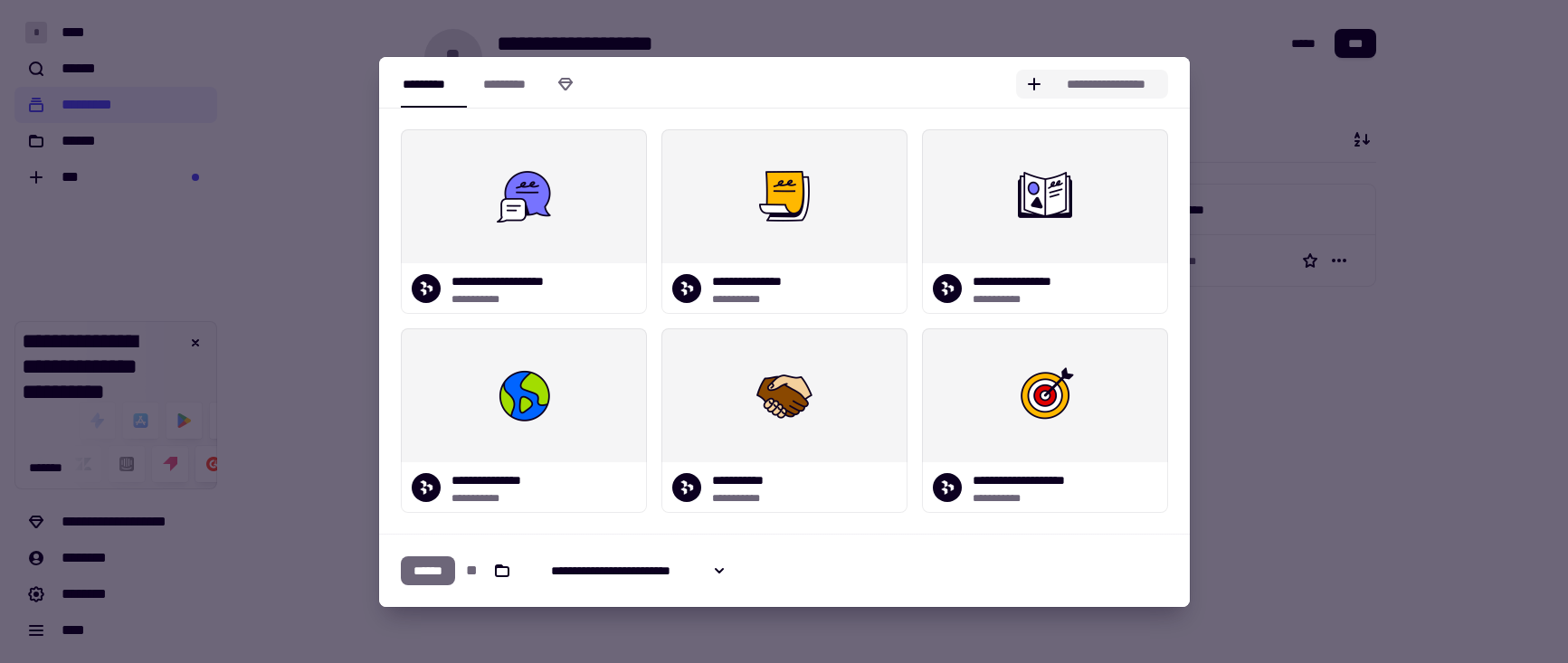 click on "**********" 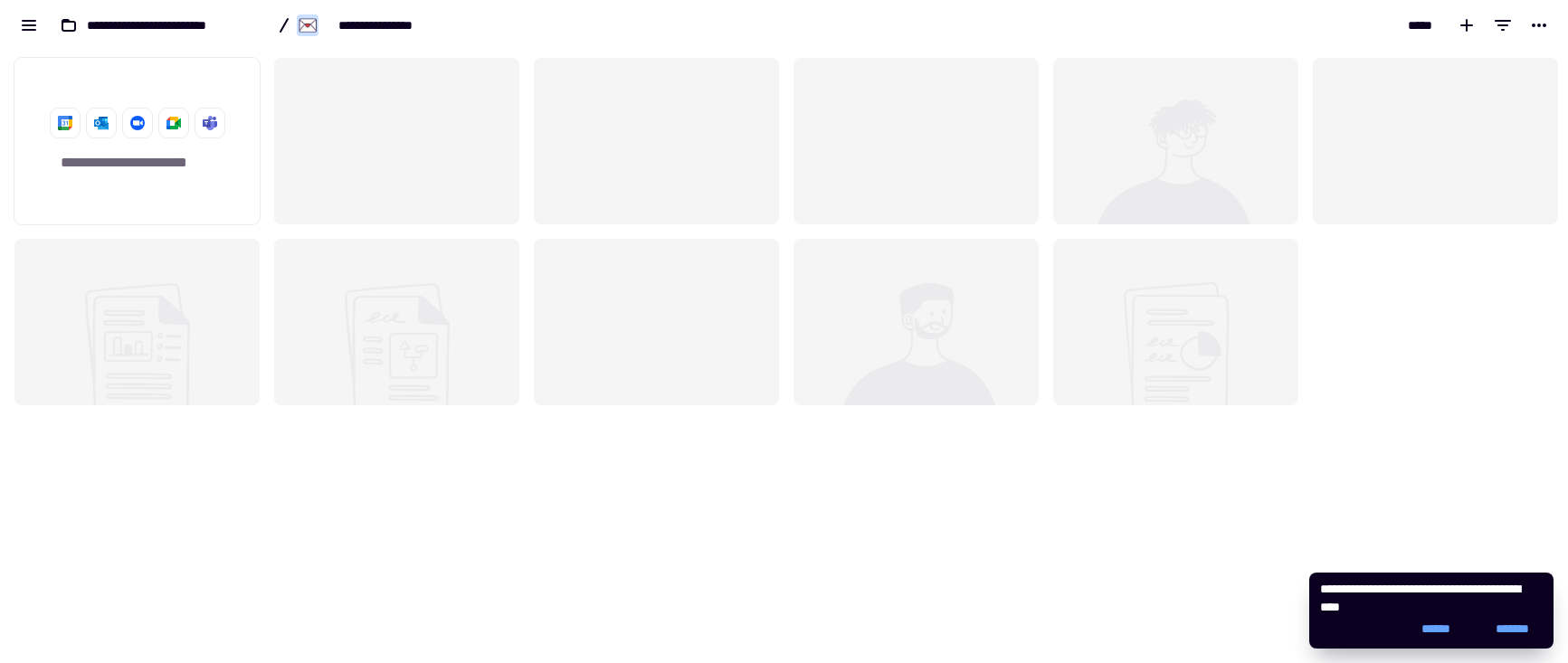 scroll, scrollTop: 14, scrollLeft: 14, axis: both 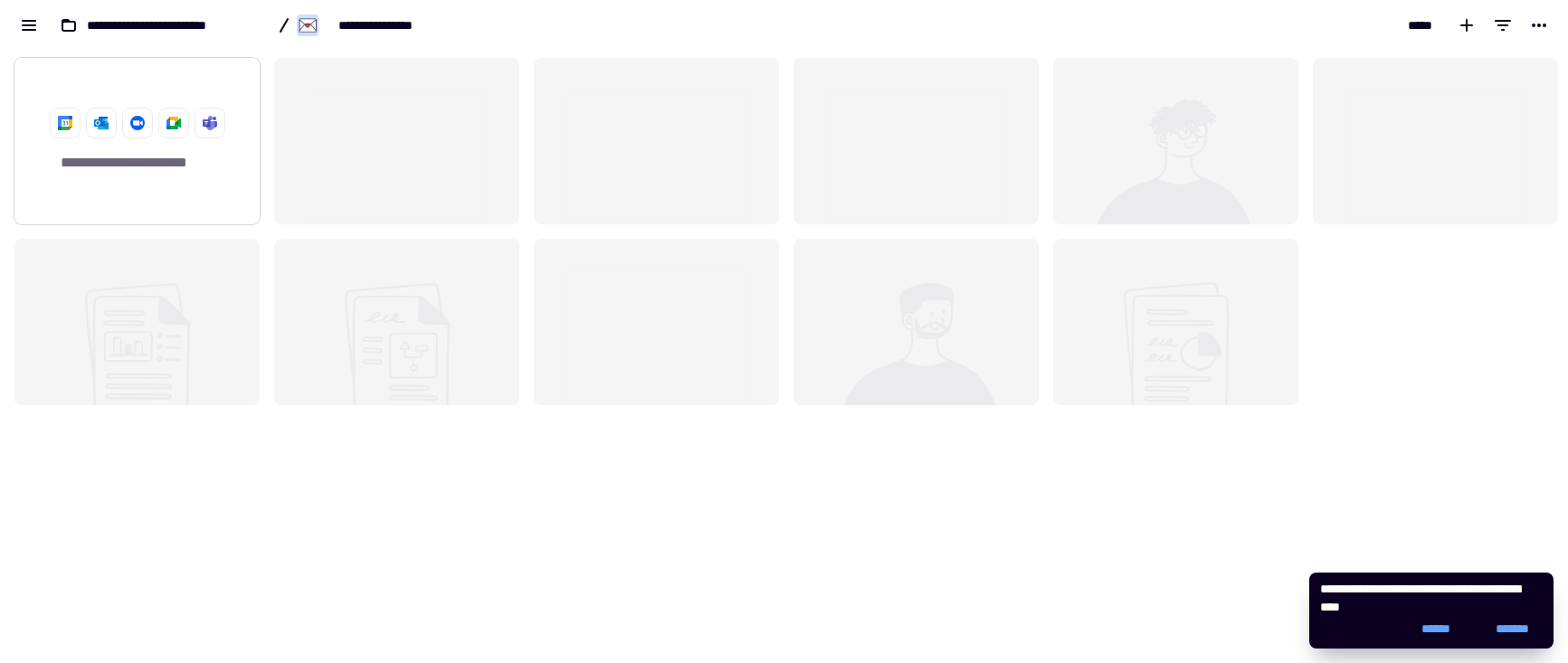 click on "**********" 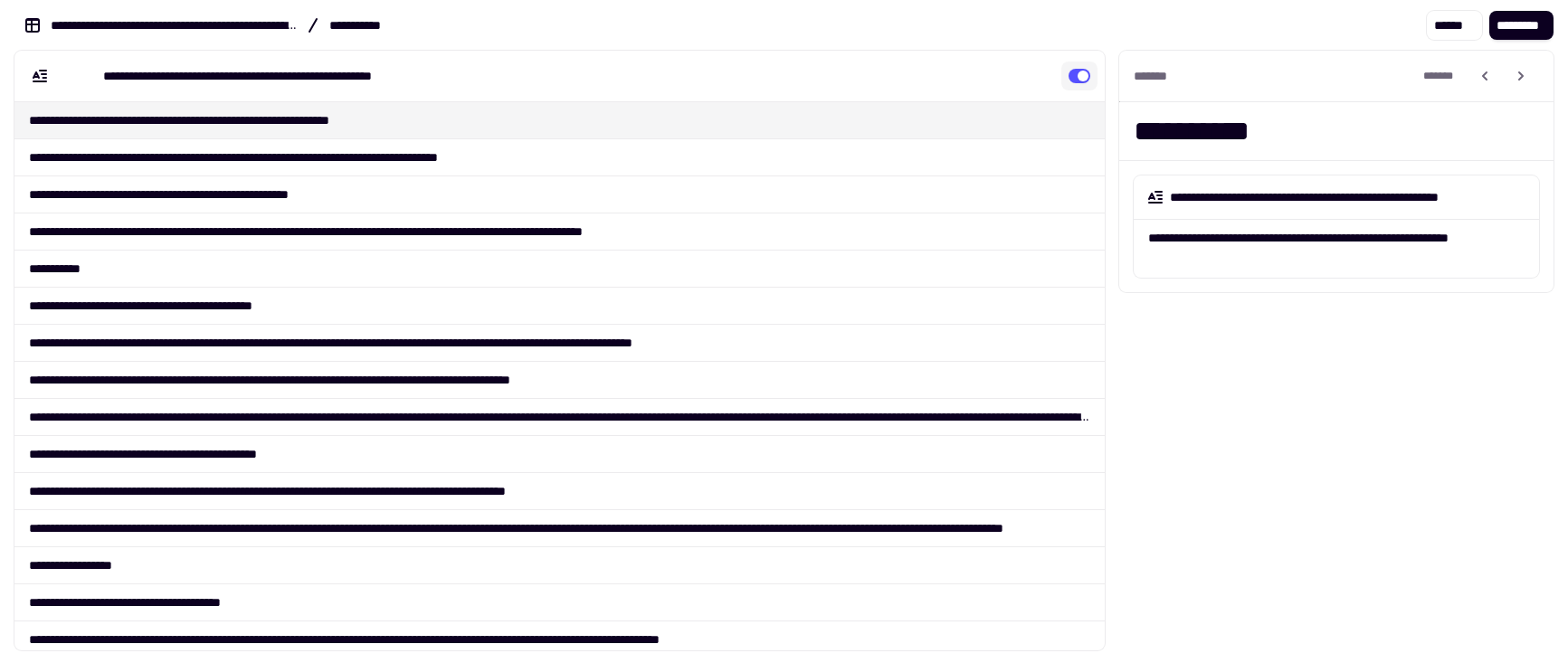 click at bounding box center (1079, 76) 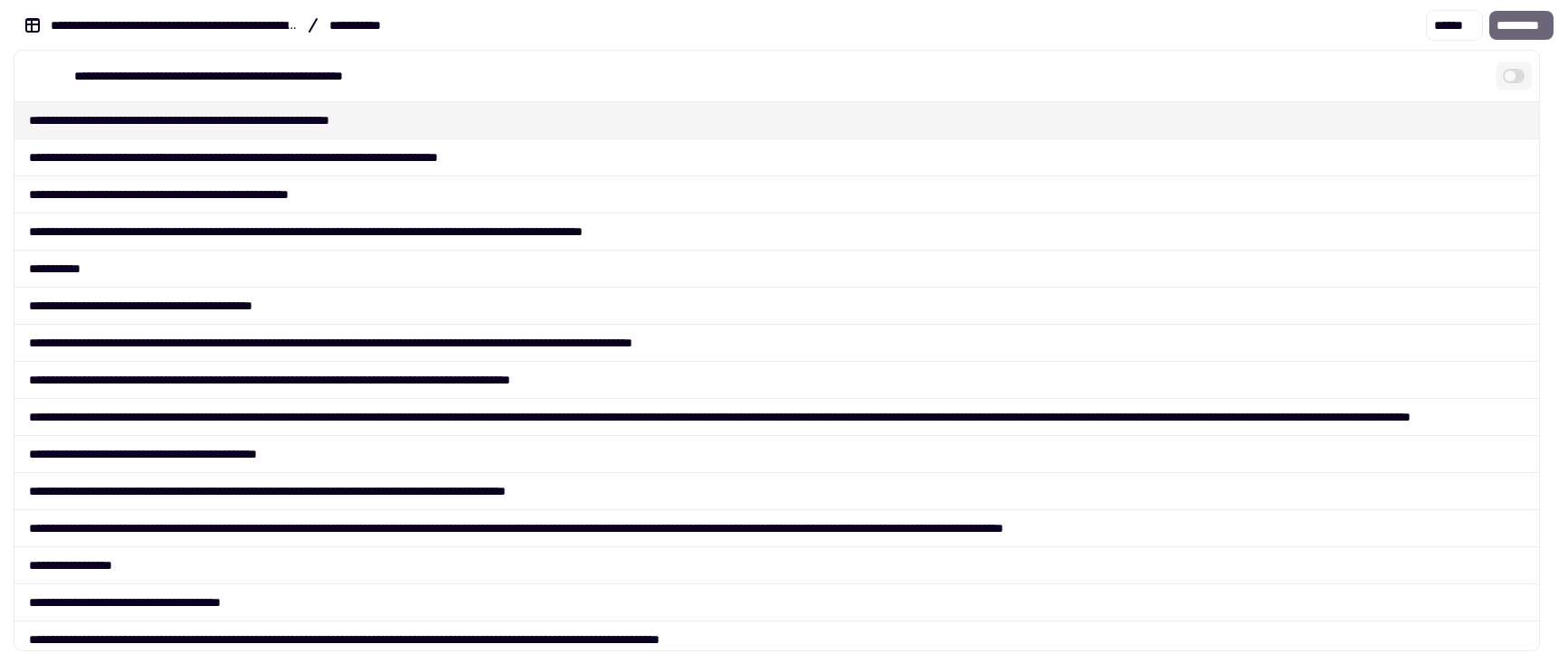 click at bounding box center [1514, 76] 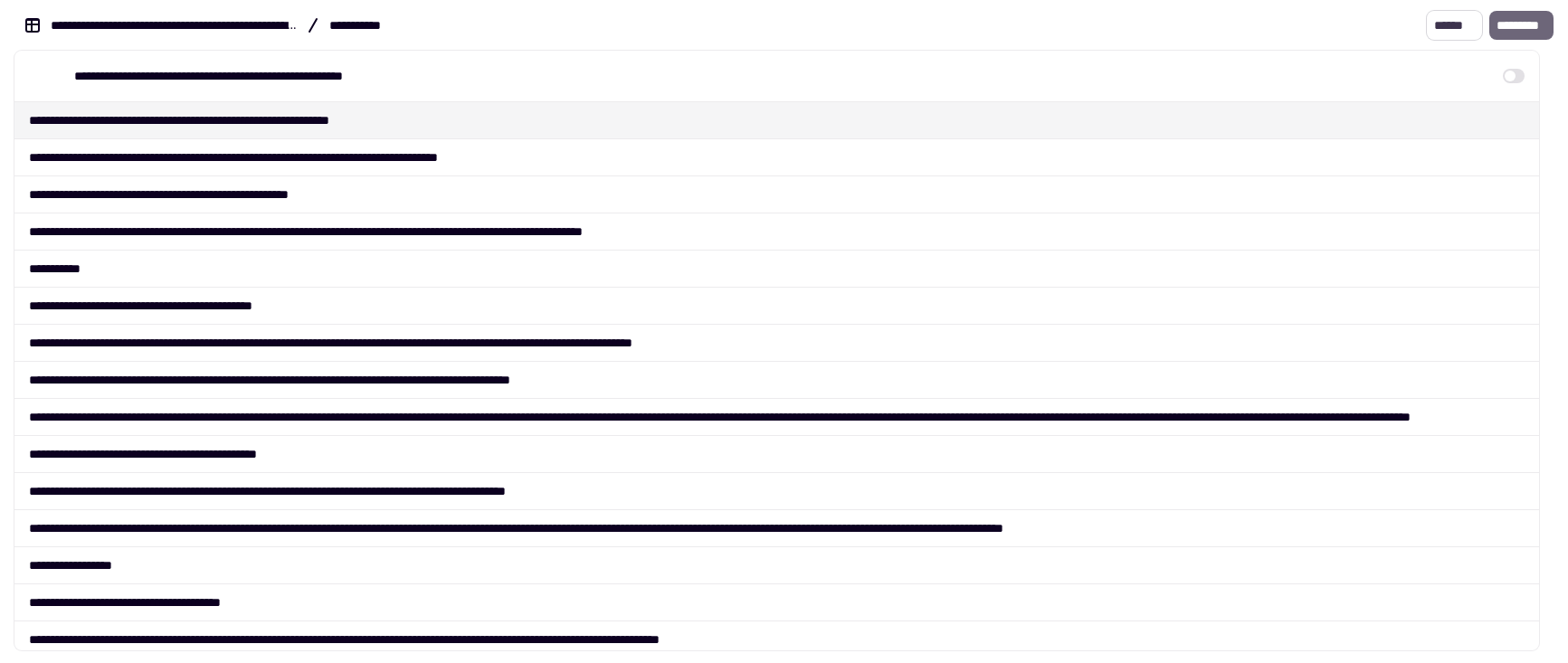 click on "******" 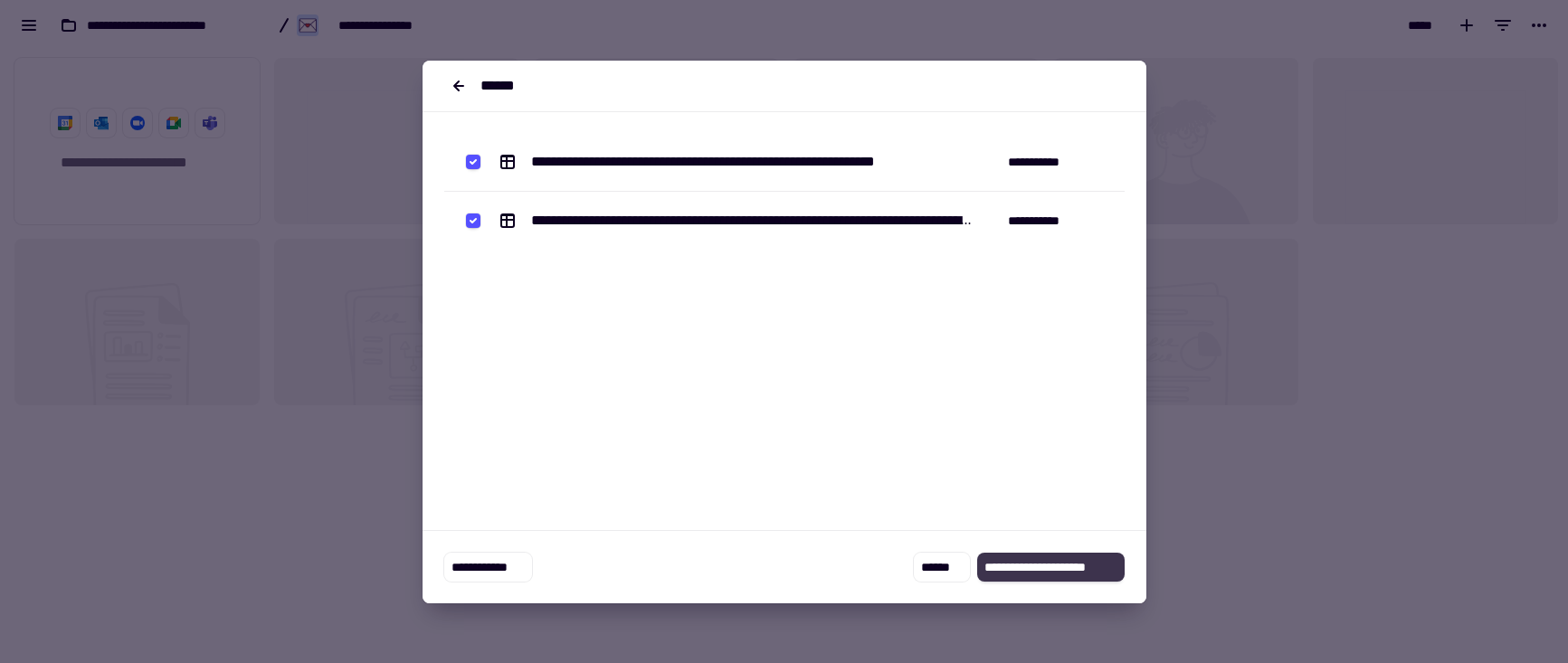 click on "**********" 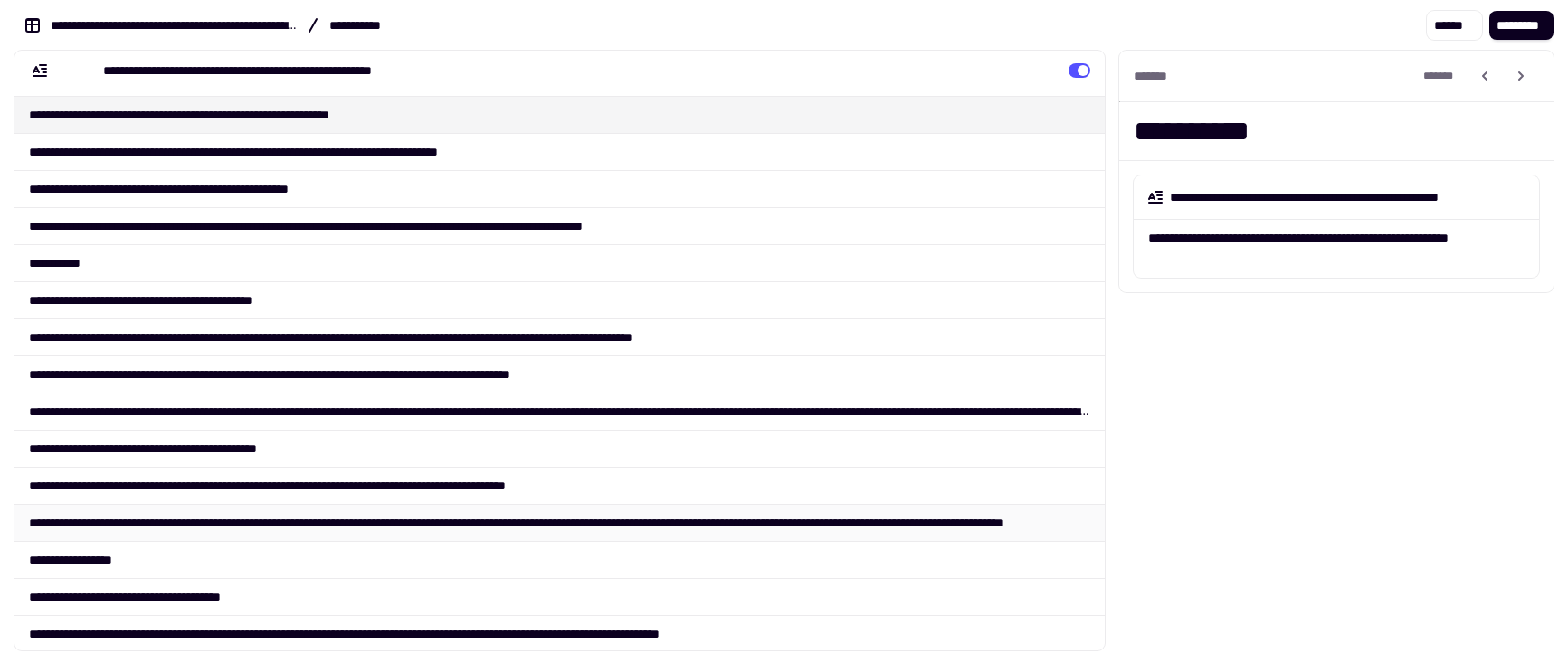 scroll, scrollTop: 0, scrollLeft: 0, axis: both 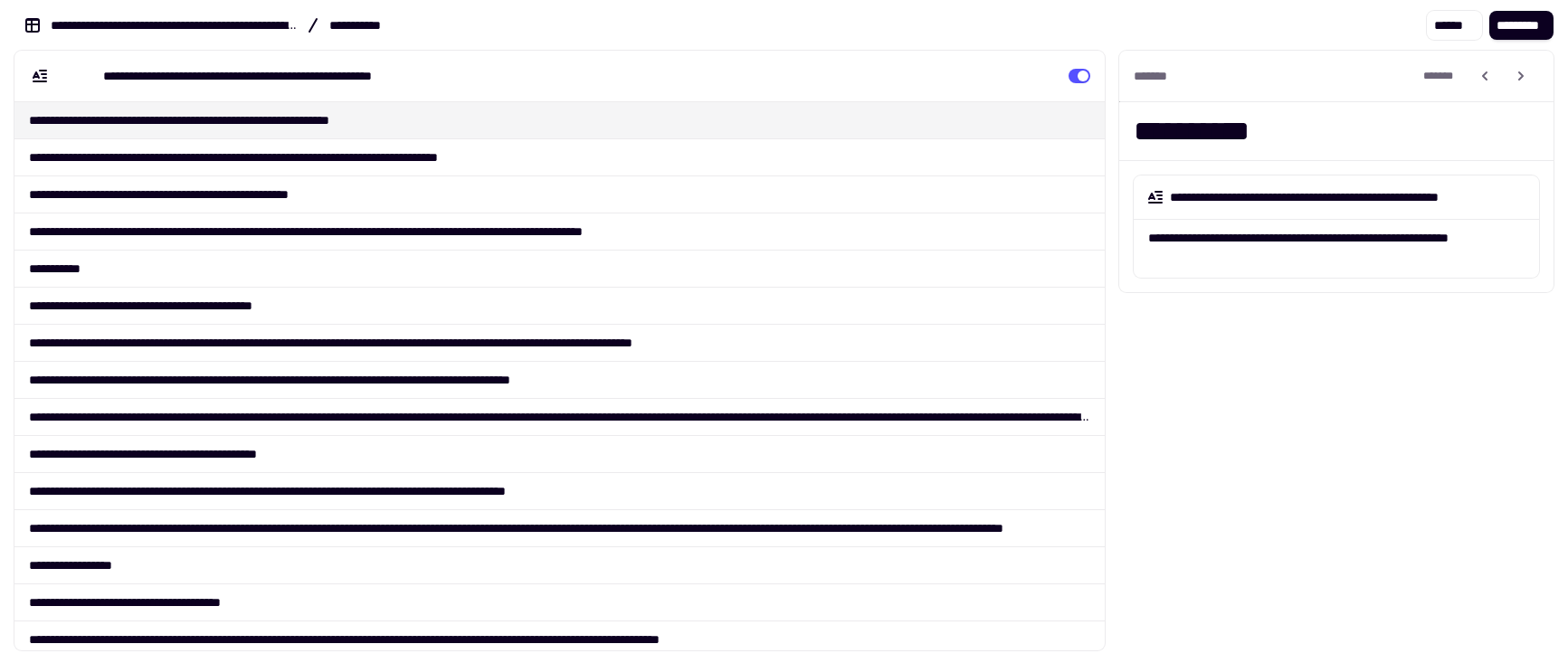click on "**********" at bounding box center [1329, 249] 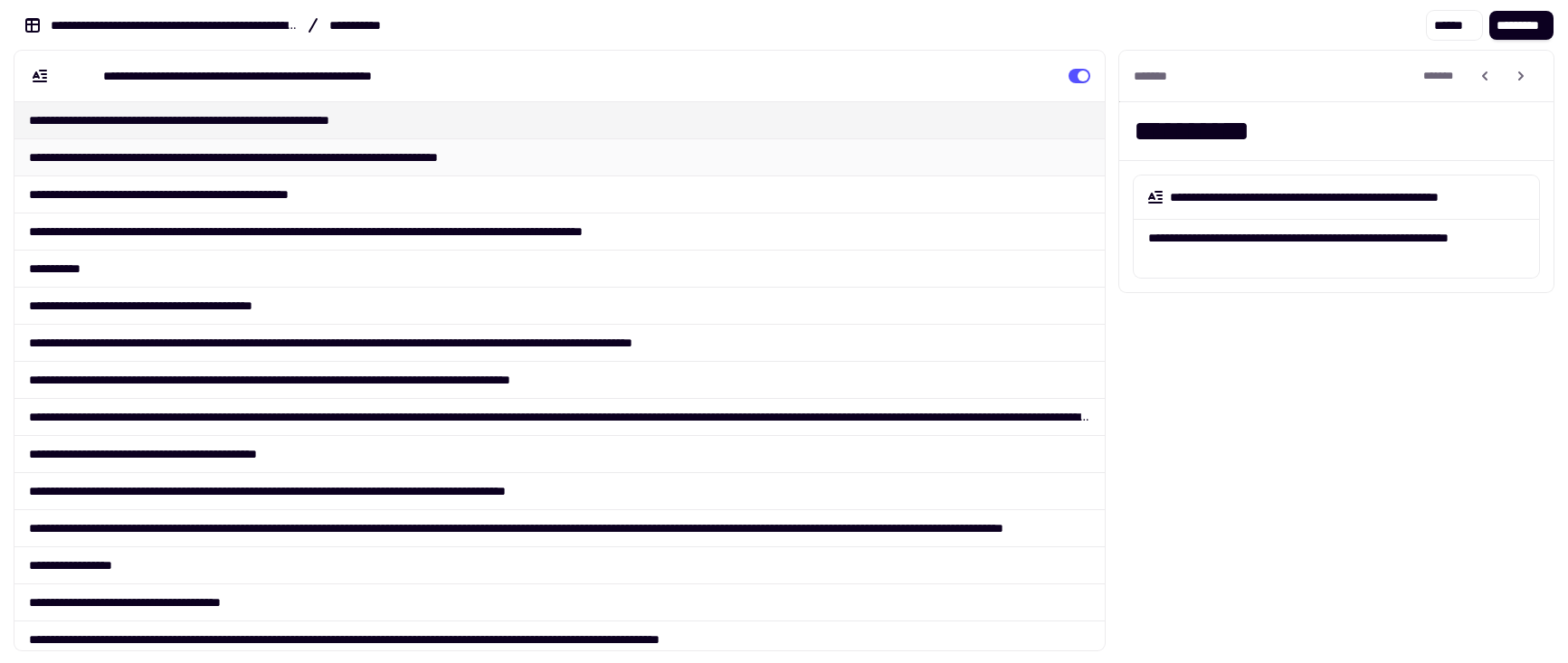 click on "**********" at bounding box center [559, 156] 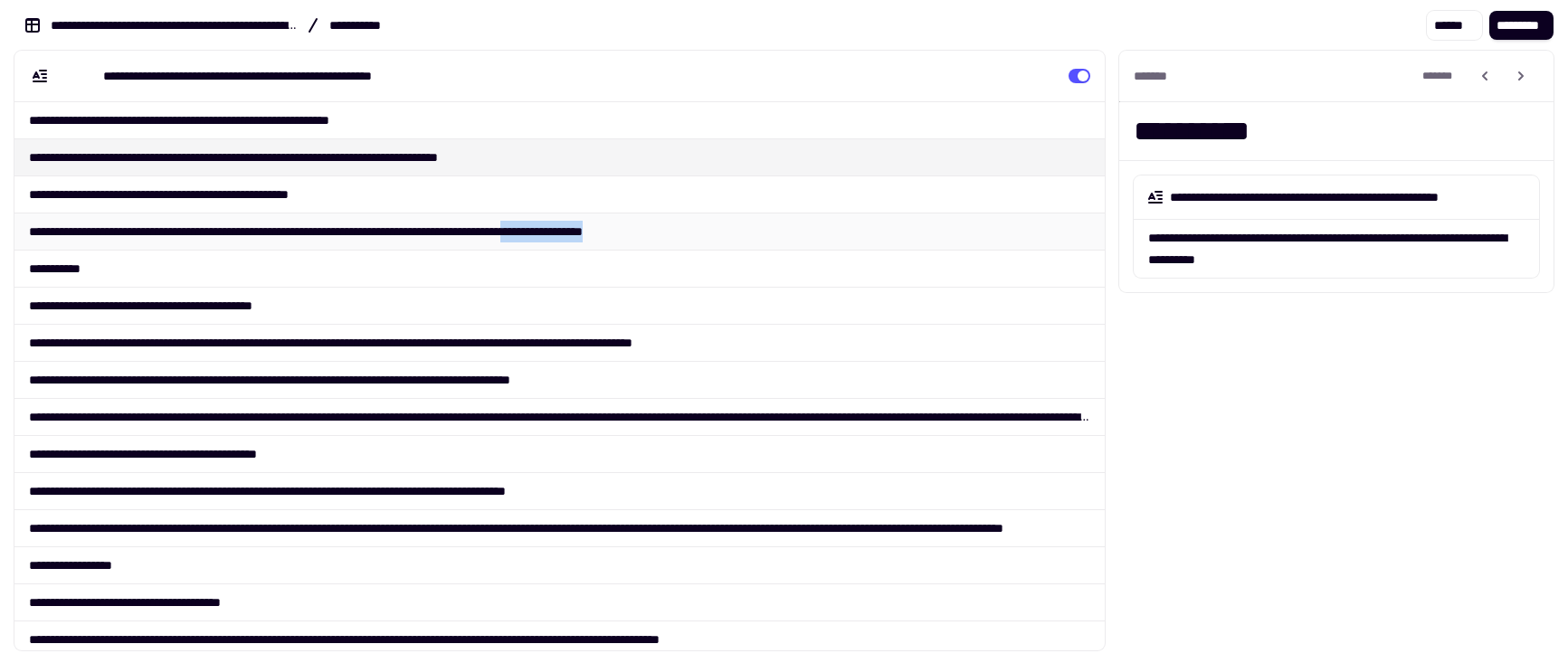 click on "**********" at bounding box center (559, 231) 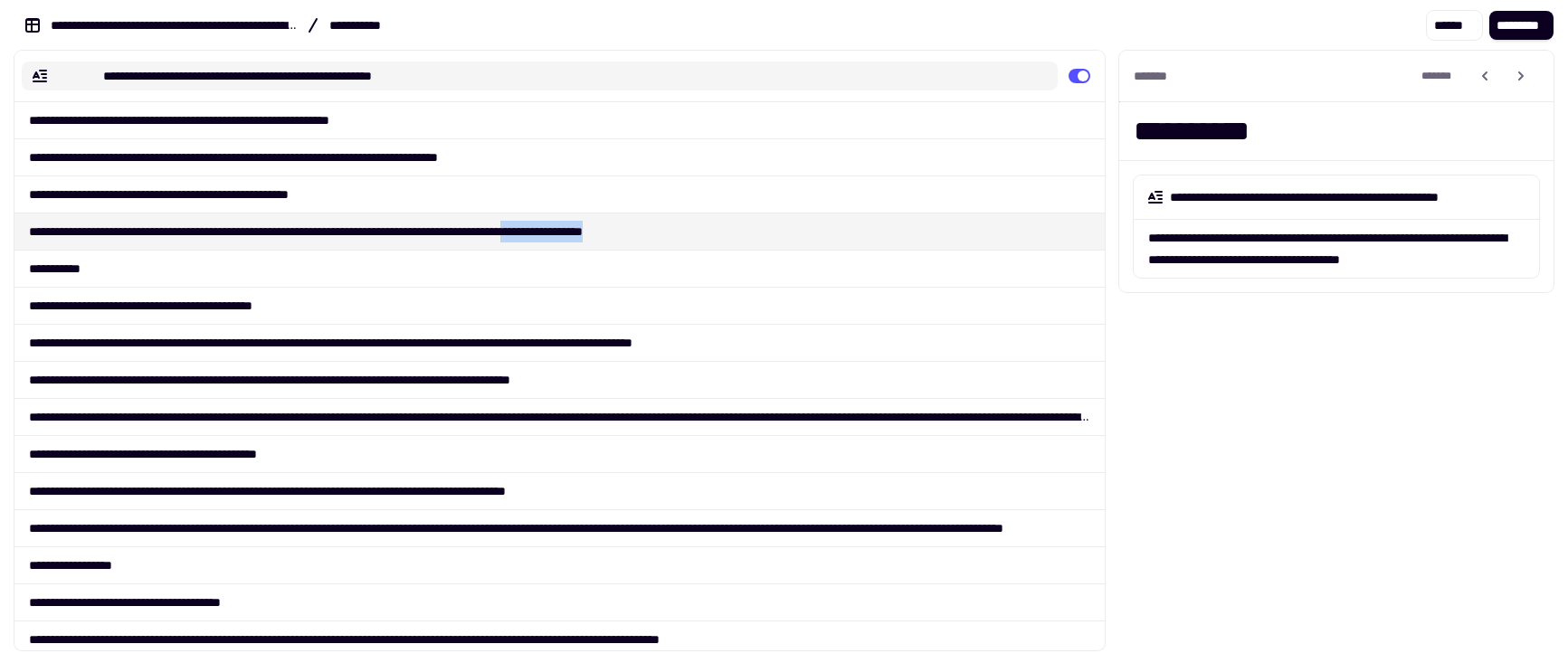 click on "**********" 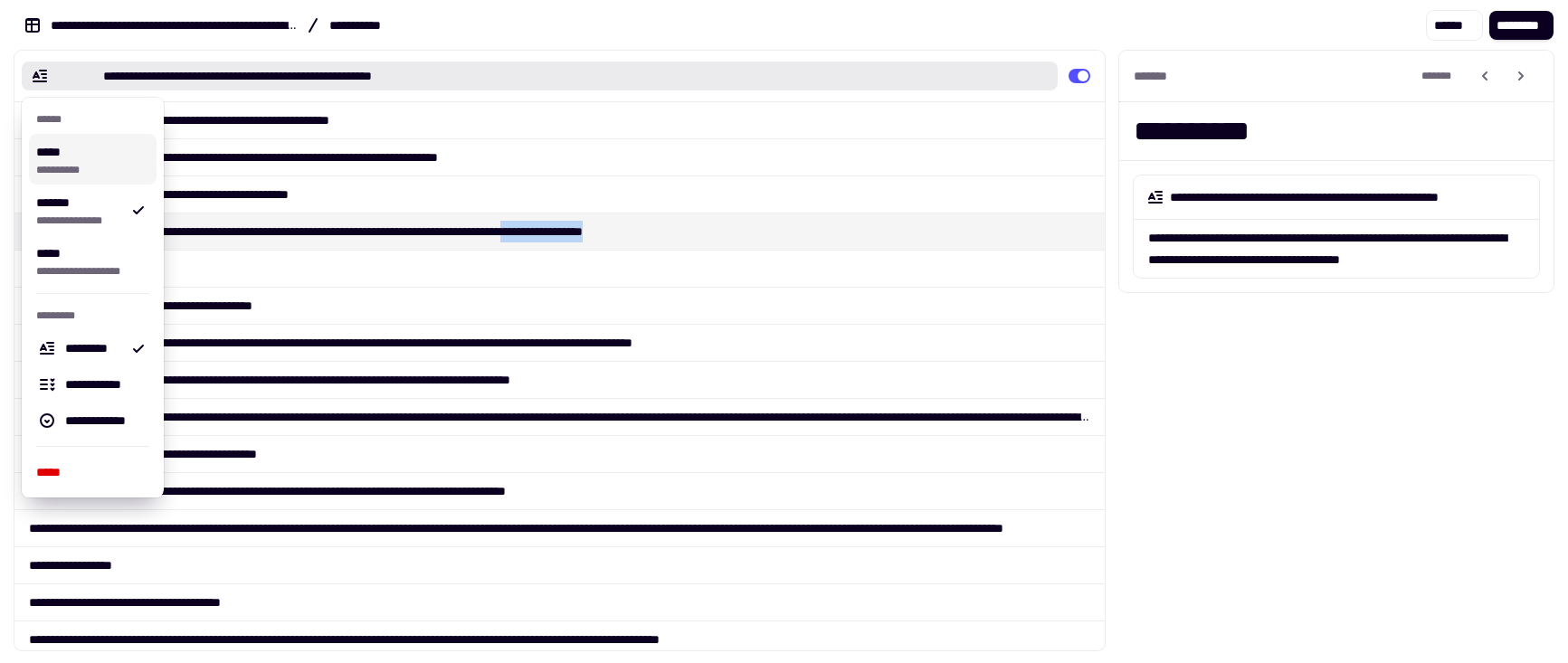 click on "**********" at bounding box center [89, 159] 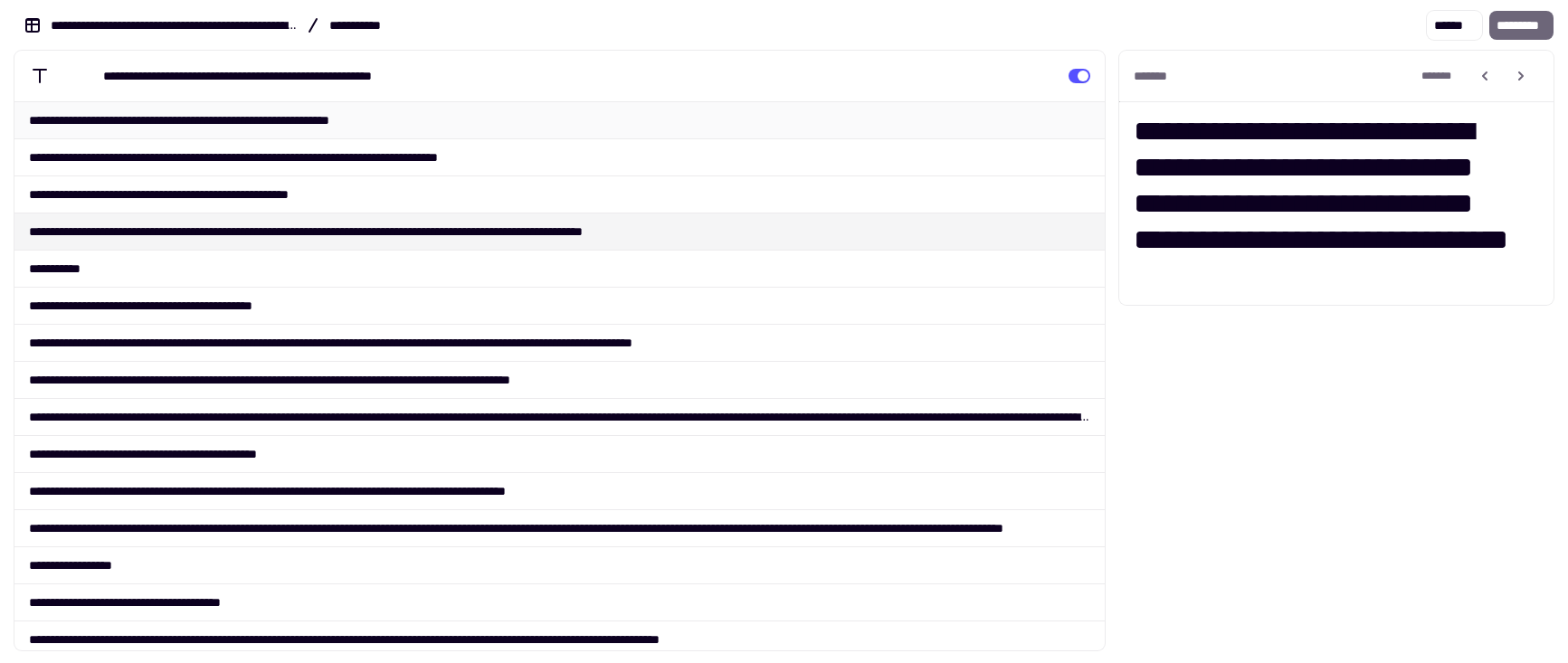 click on "**********" at bounding box center (559, 119) 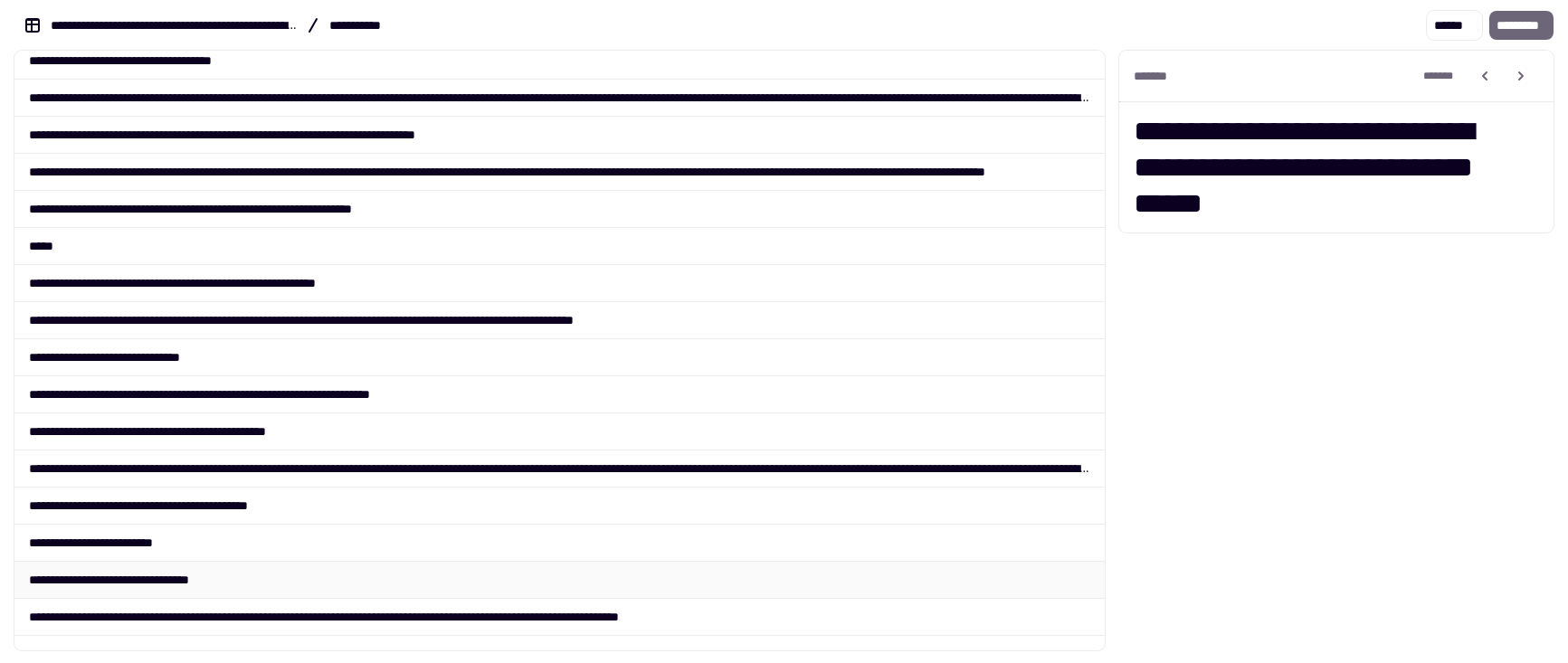 scroll, scrollTop: 2950, scrollLeft: 0, axis: vertical 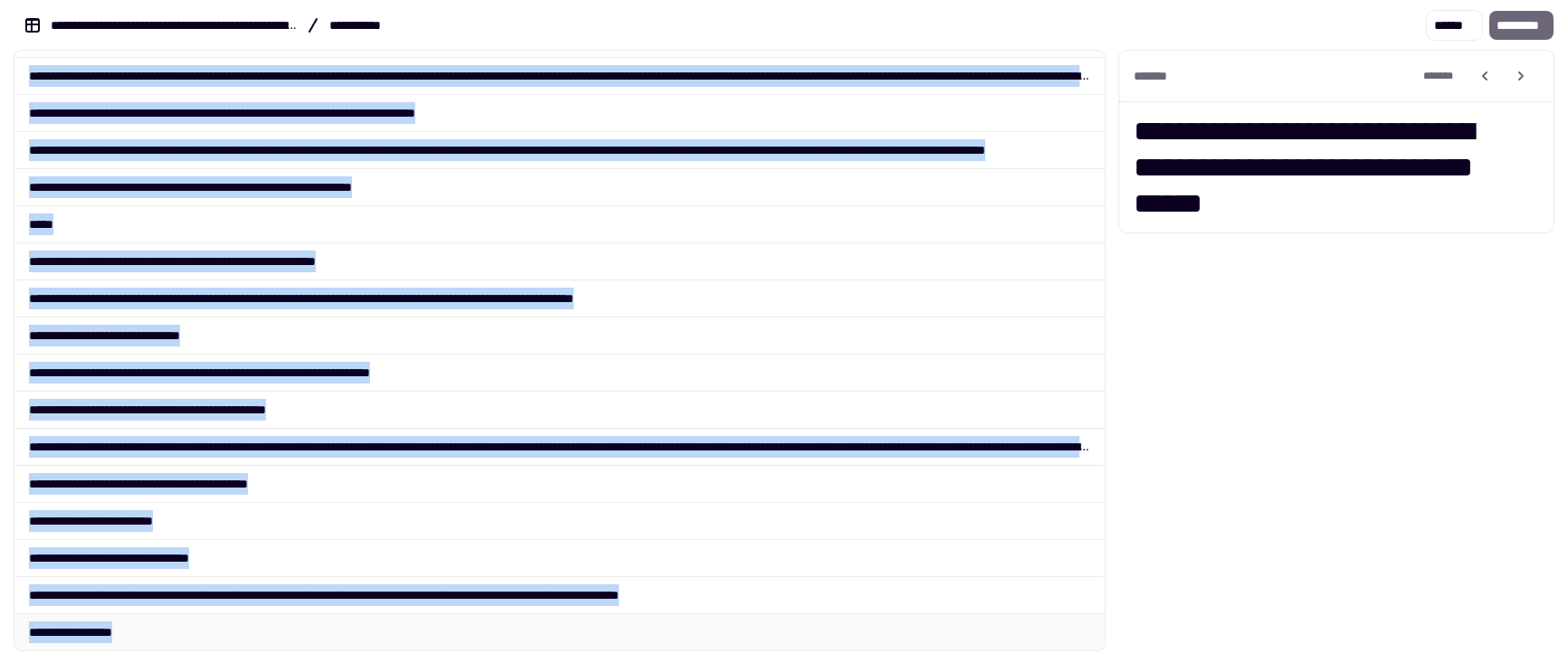 click on "**********" at bounding box center [559, 631] 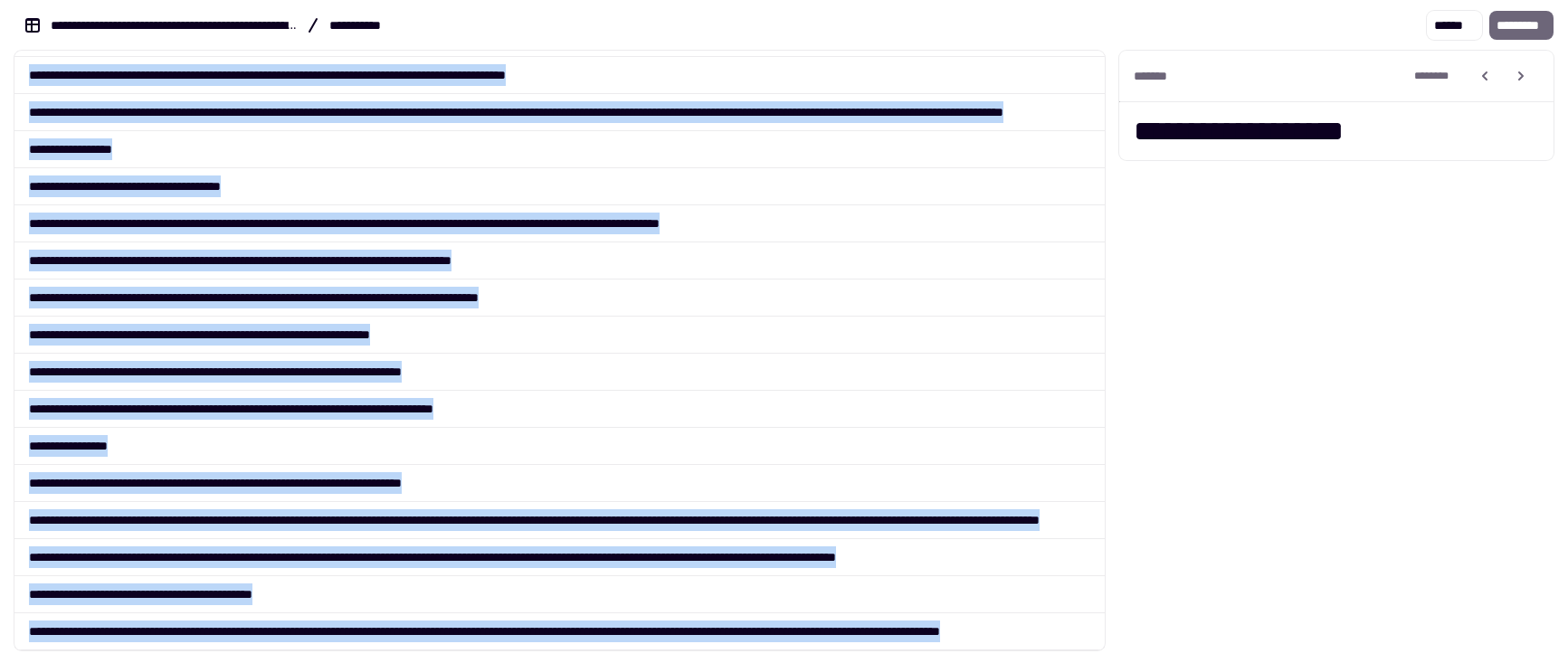 scroll, scrollTop: 0, scrollLeft: 0, axis: both 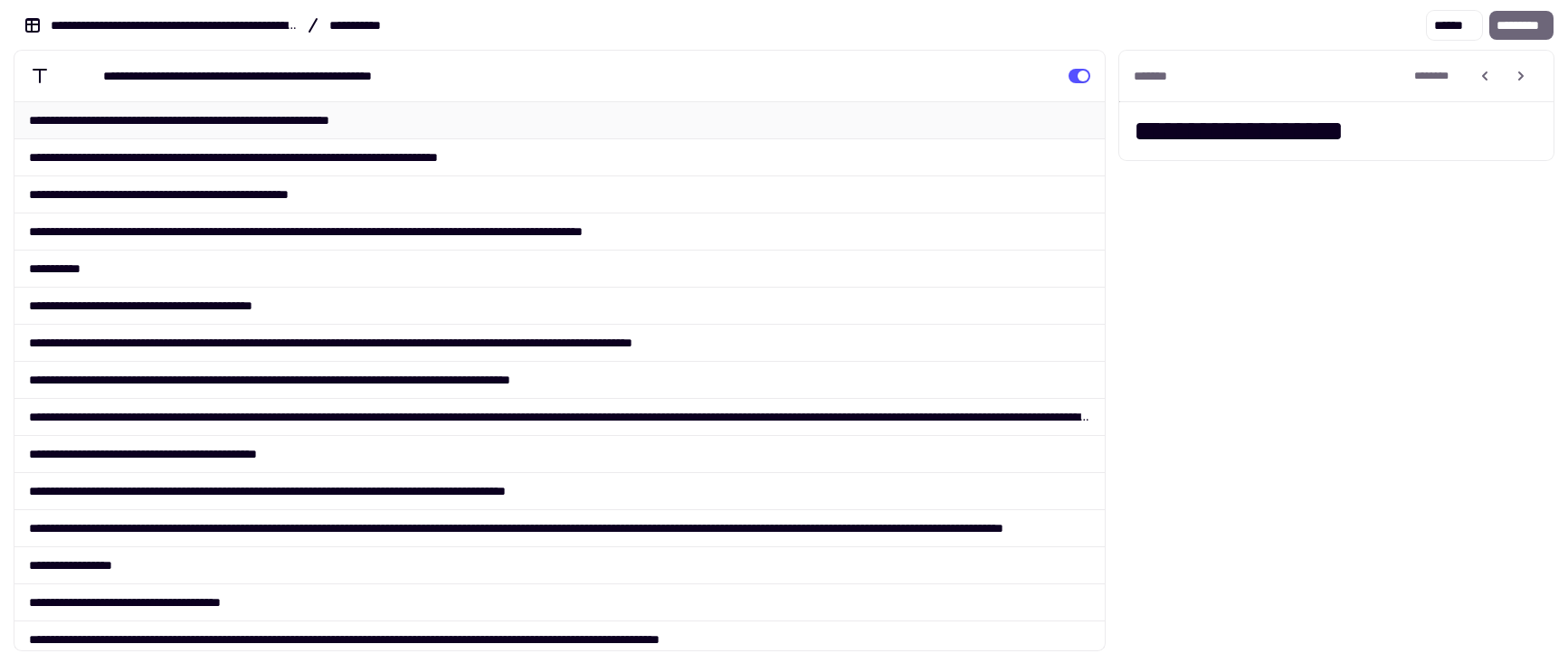 click on "**********" at bounding box center [559, 119] 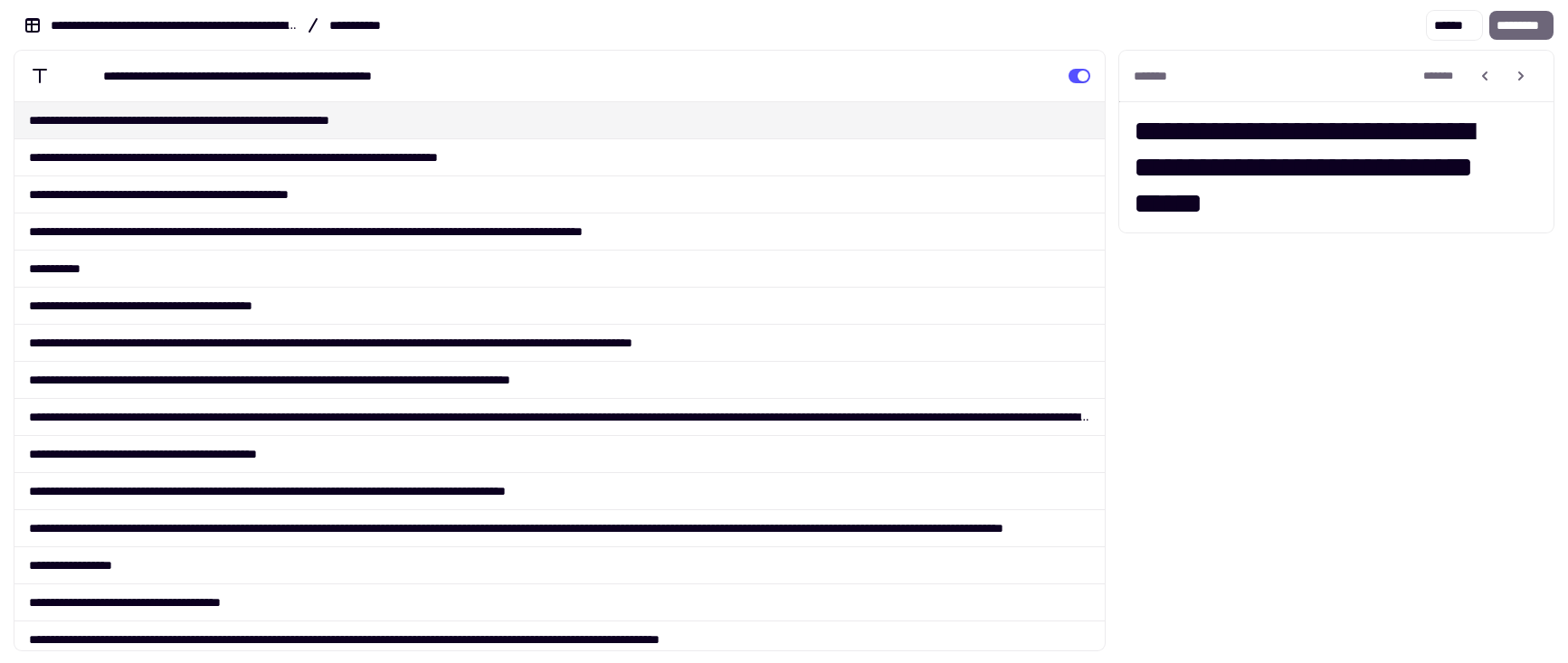 click on "**********" at bounding box center [1336, 350] 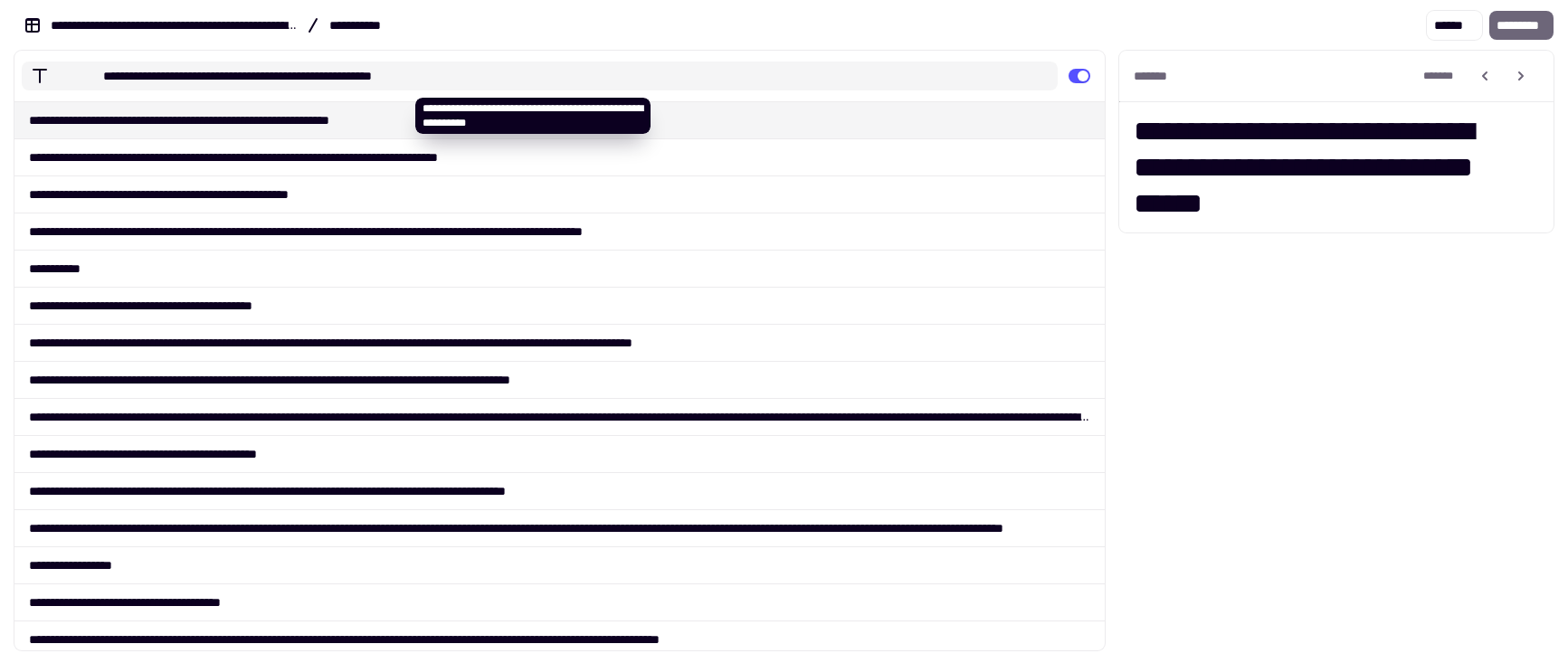 click on "**********" 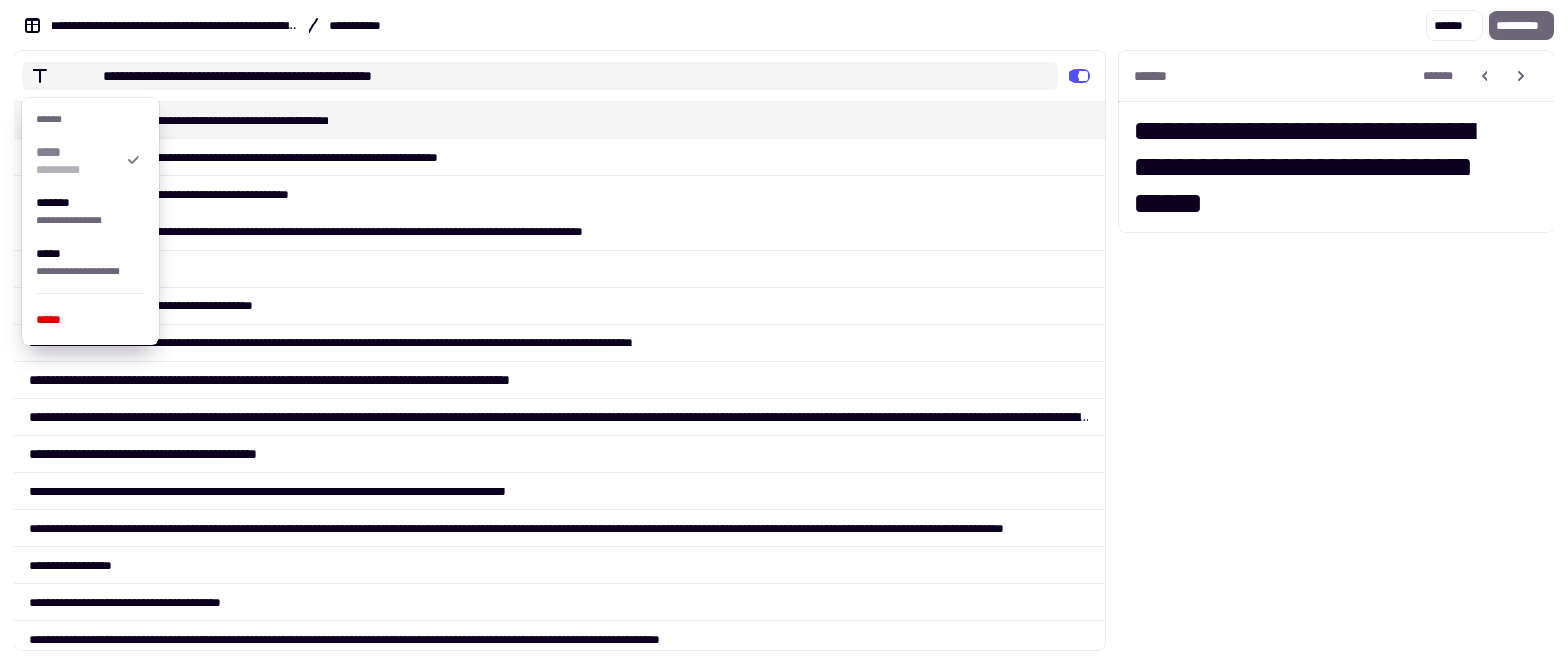 click on "**********" 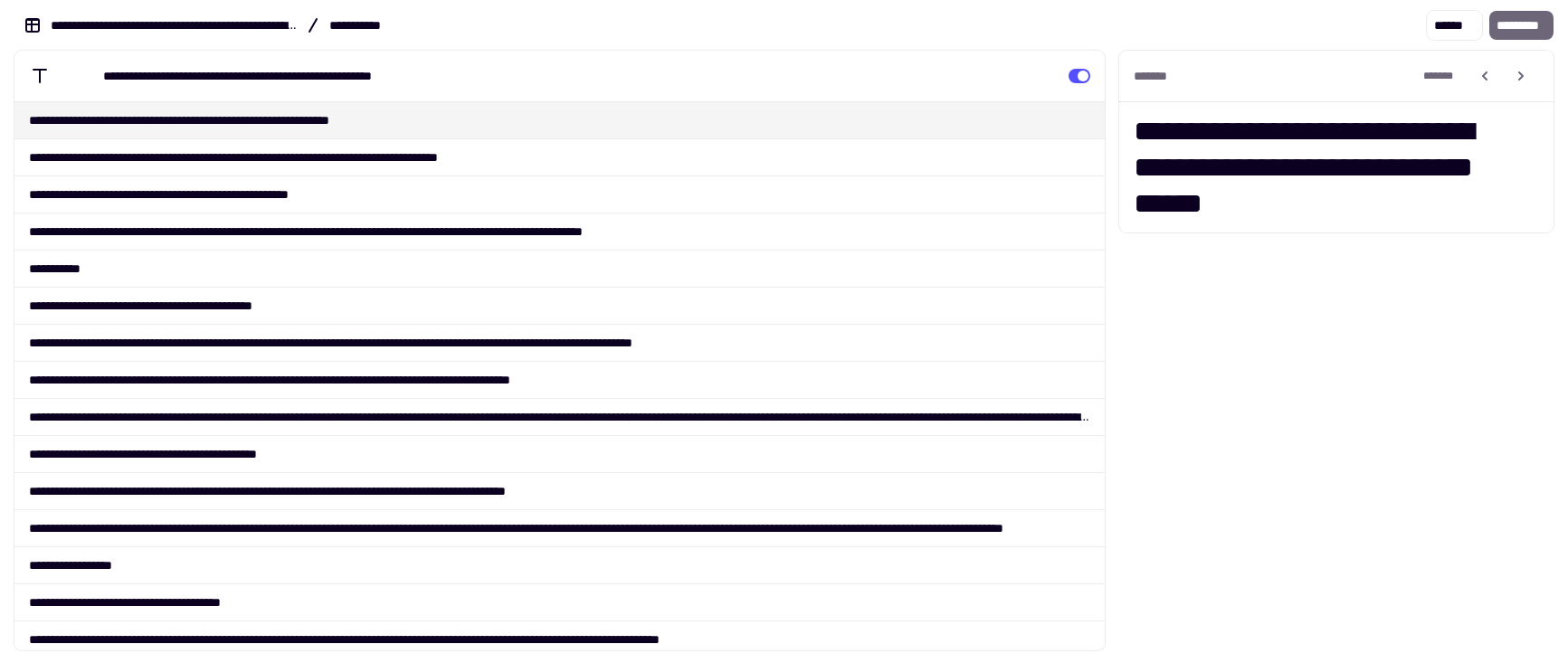 click on "**********" at bounding box center [559, 119] 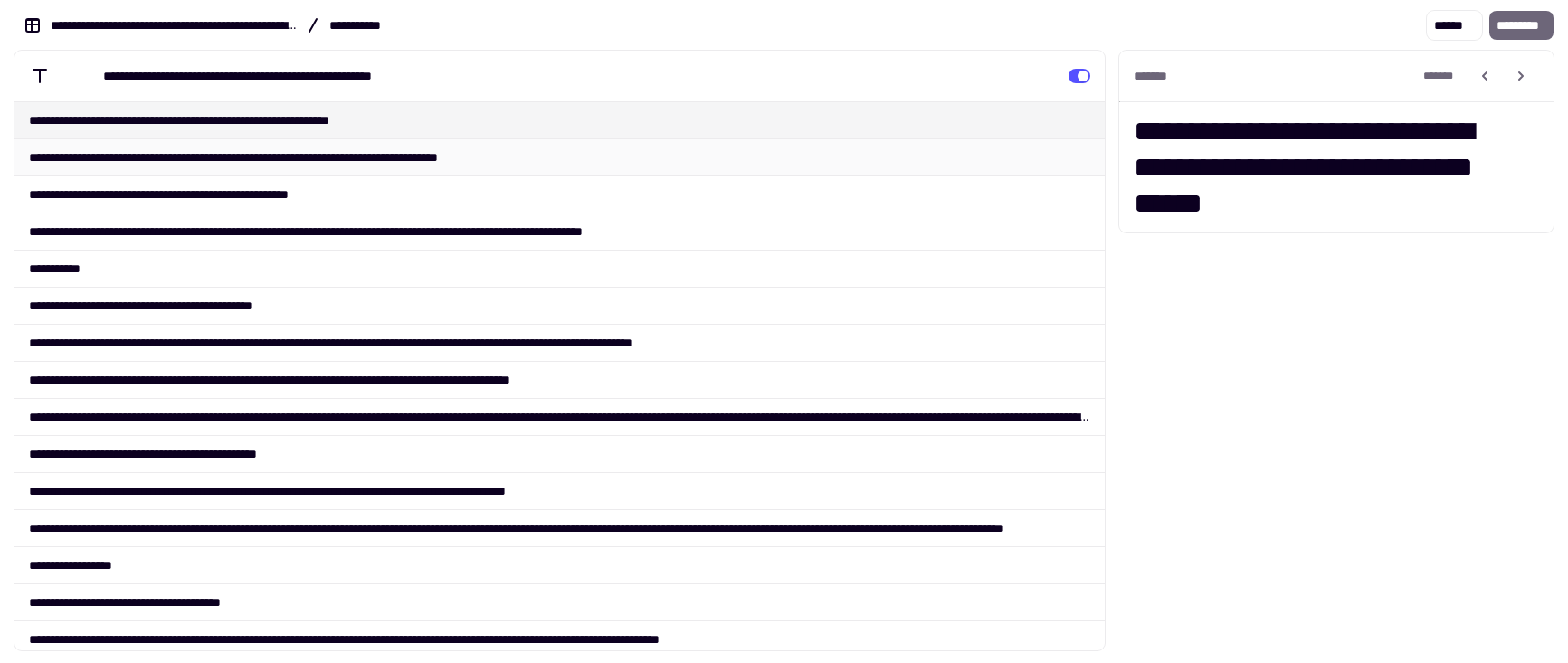 click on "**********" at bounding box center (559, 156) 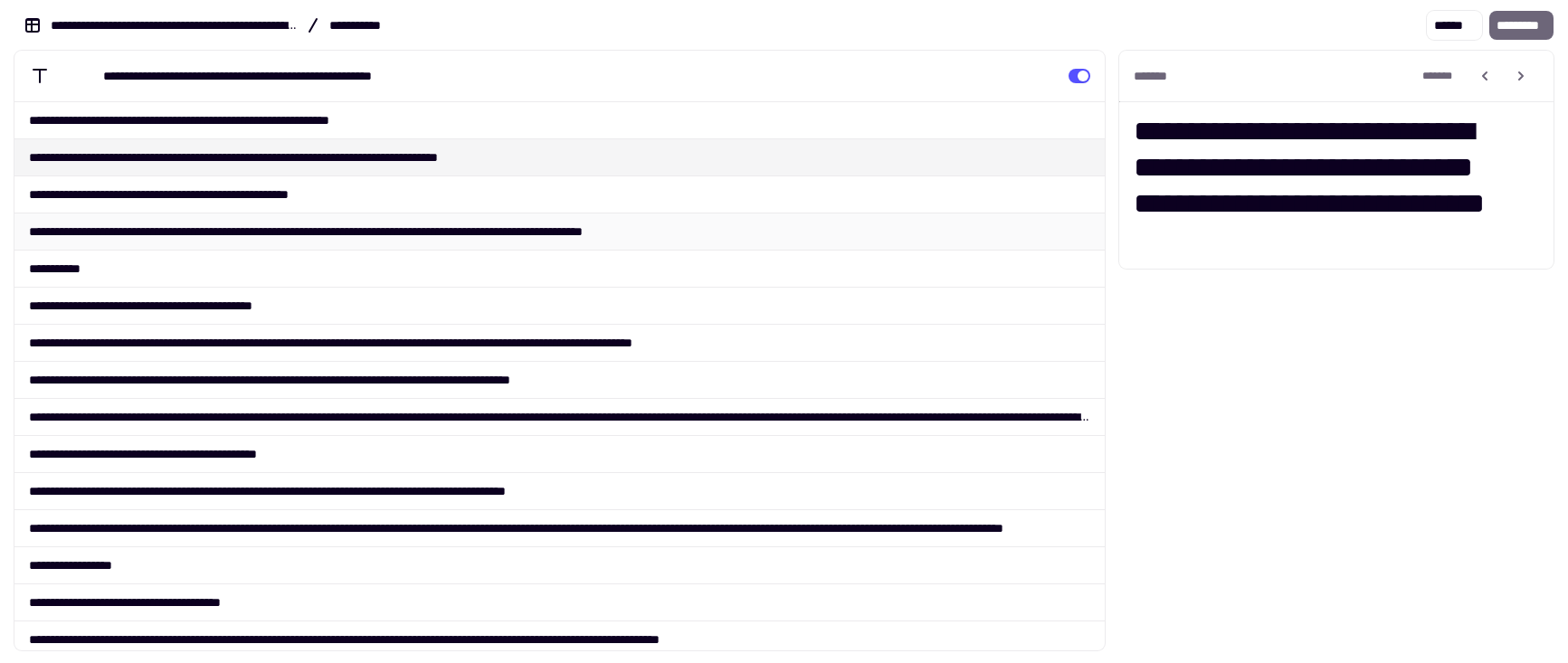 click on "**********" at bounding box center (559, 231) 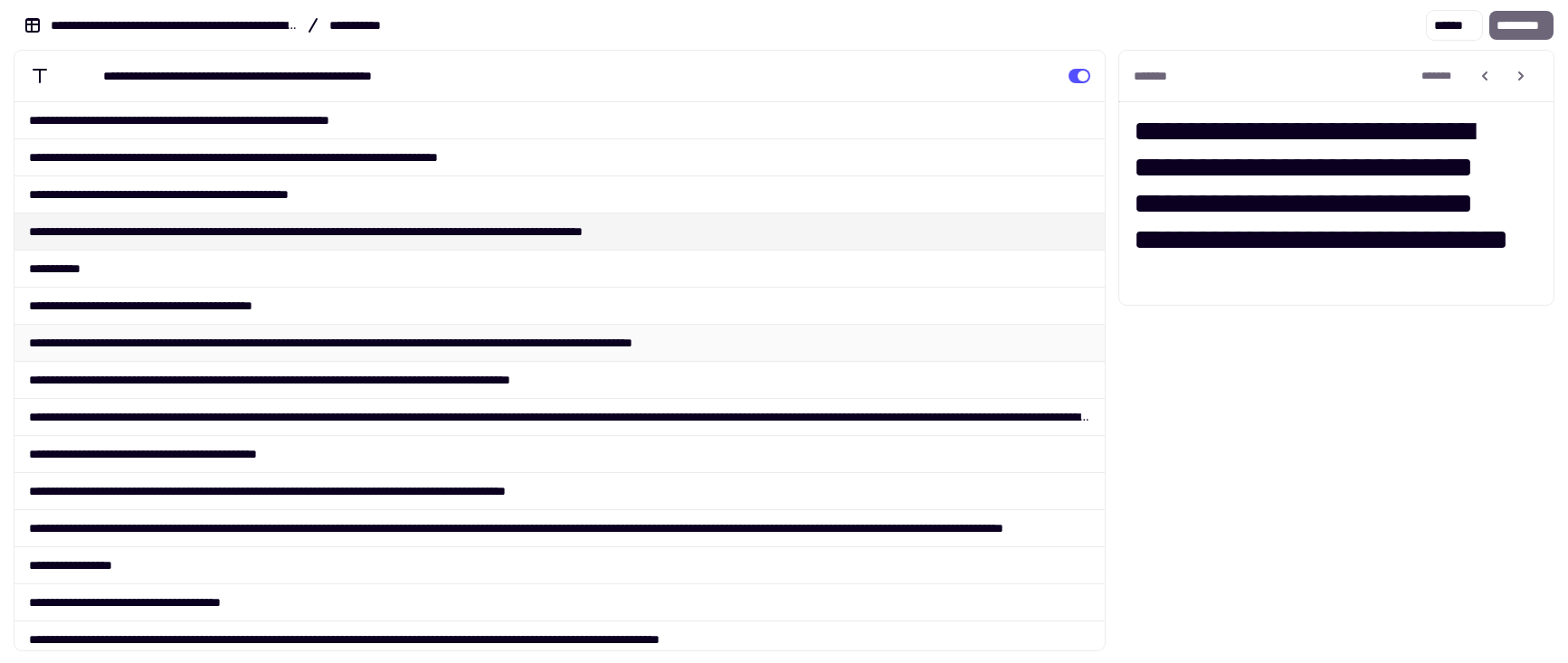 click on "**********" at bounding box center [559, 342] 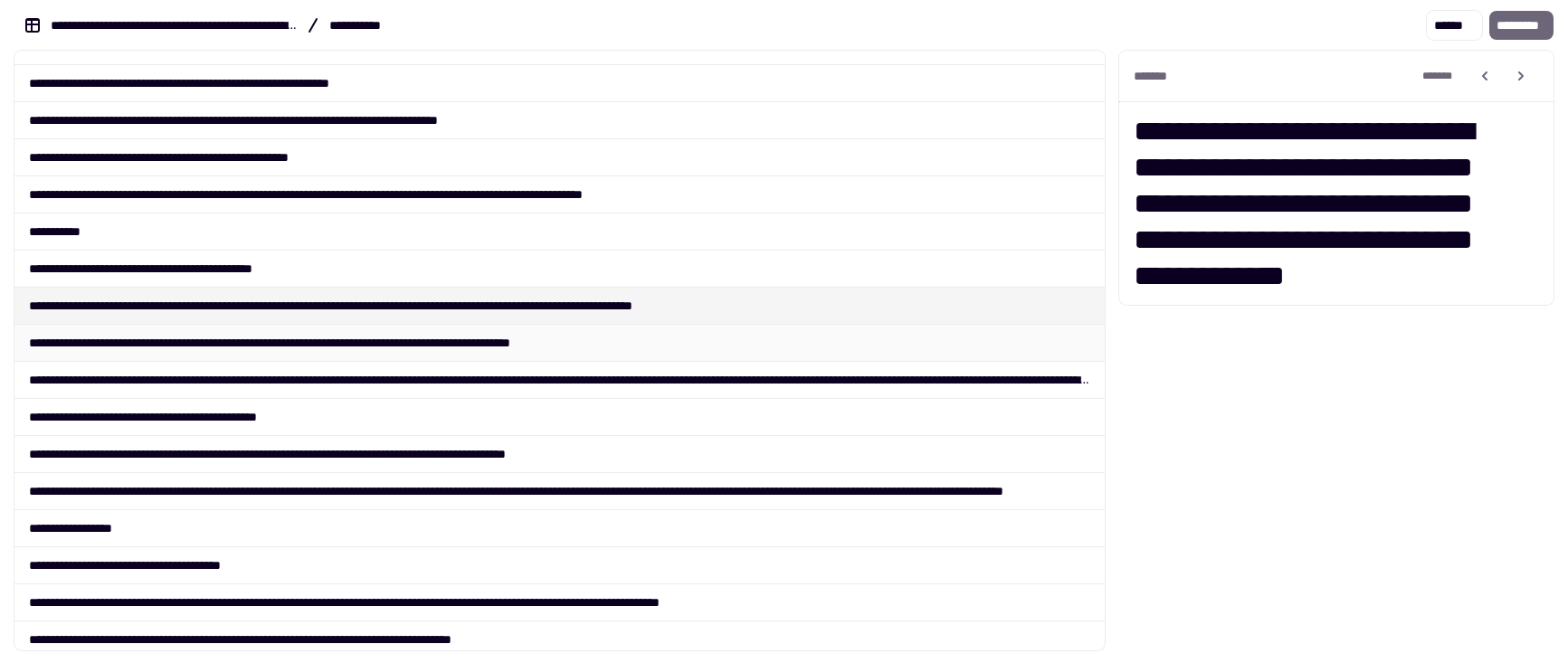 scroll, scrollTop: 0, scrollLeft: 0, axis: both 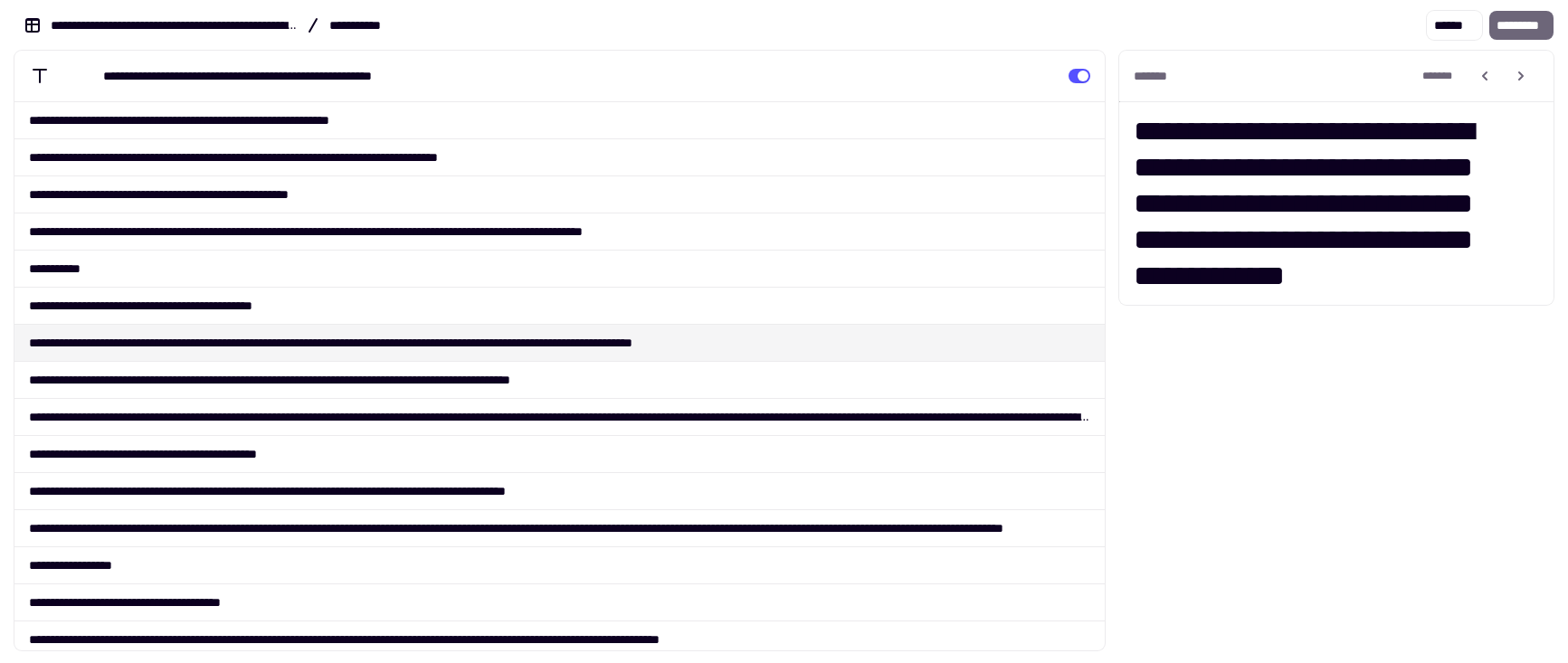 click on "[FIRST] [LAST] [PHONE]" at bounding box center (1336, 350) 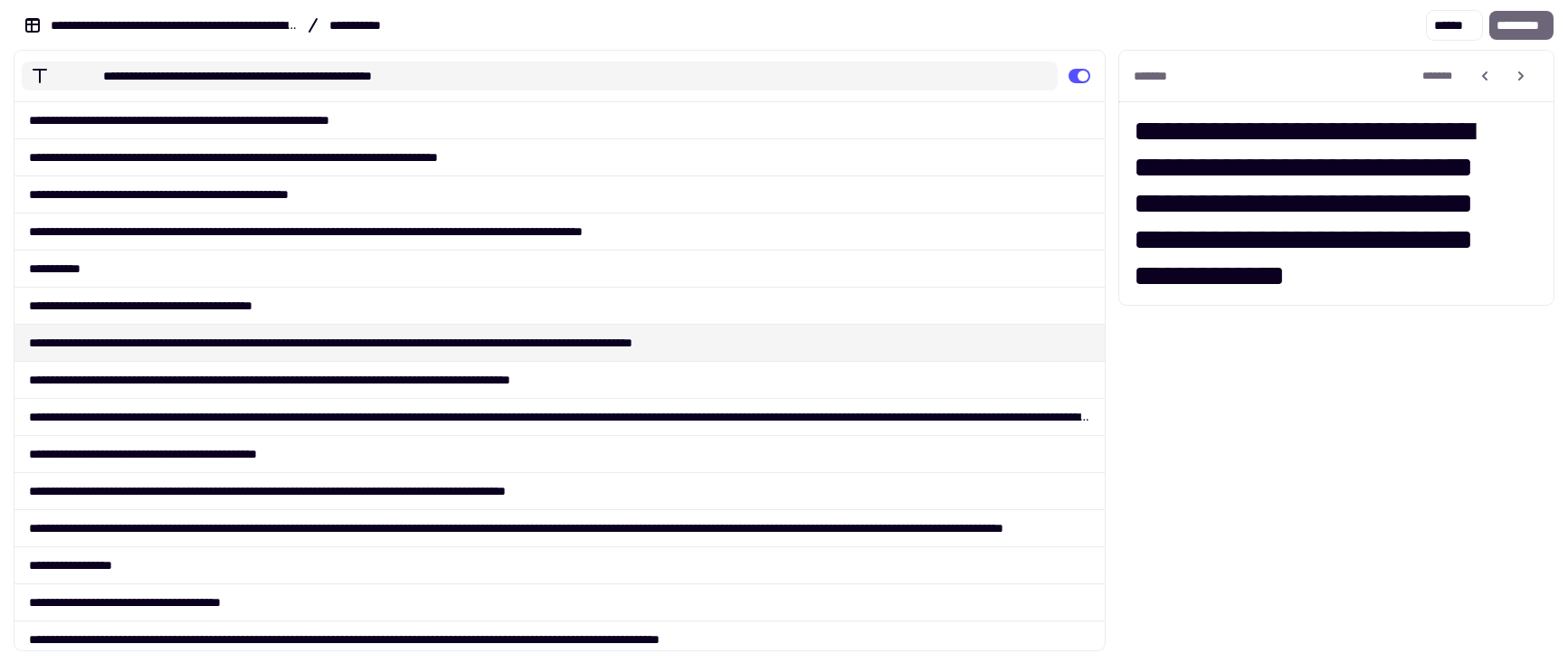 click on "**********" 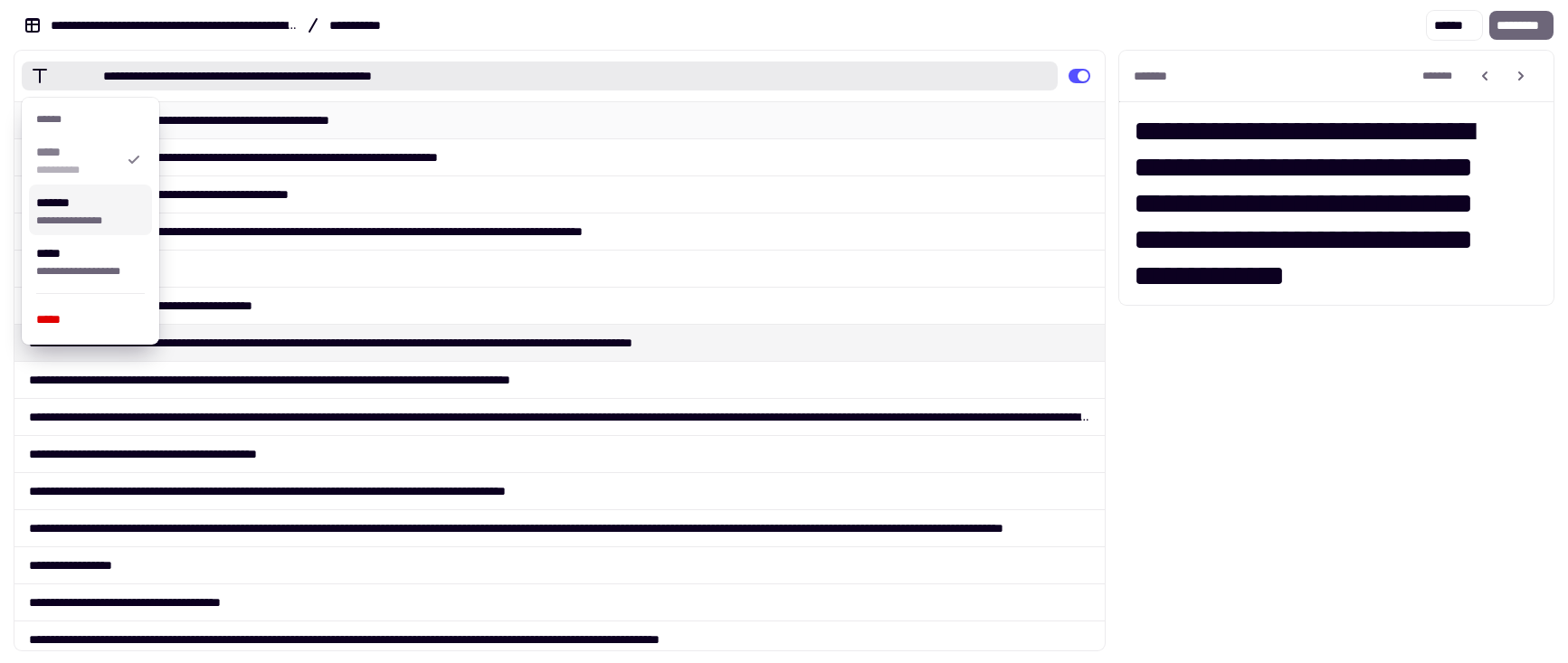 click on "**********" at bounding box center [559, 119] 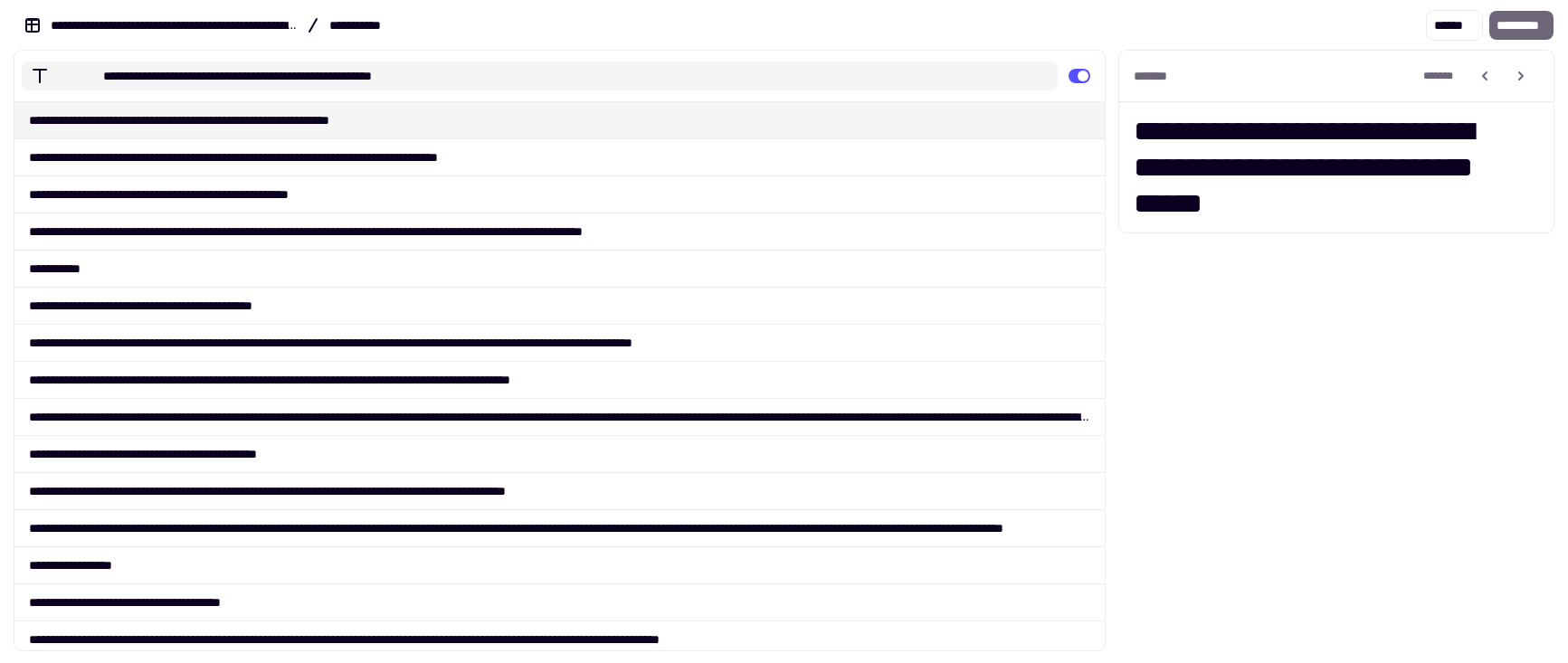click on "**********" 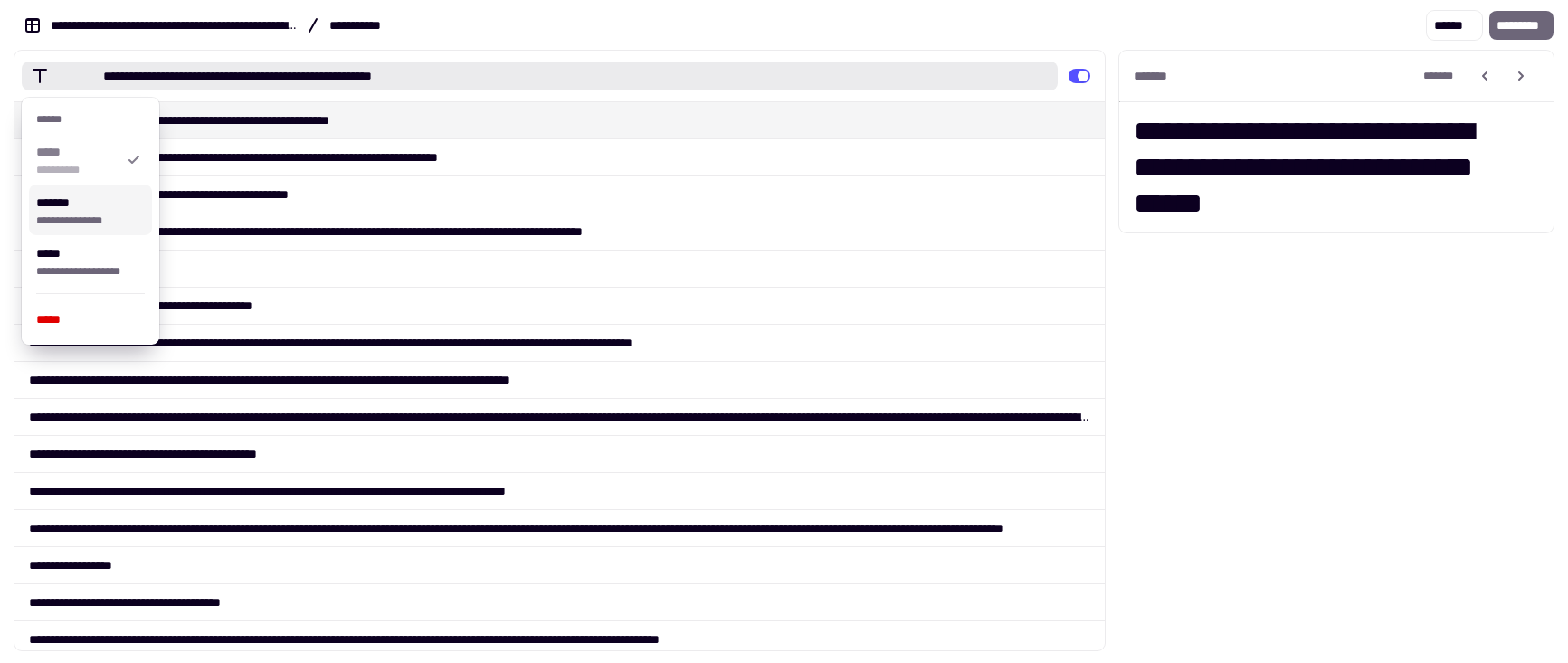 click on "**********" at bounding box center [87, 221] 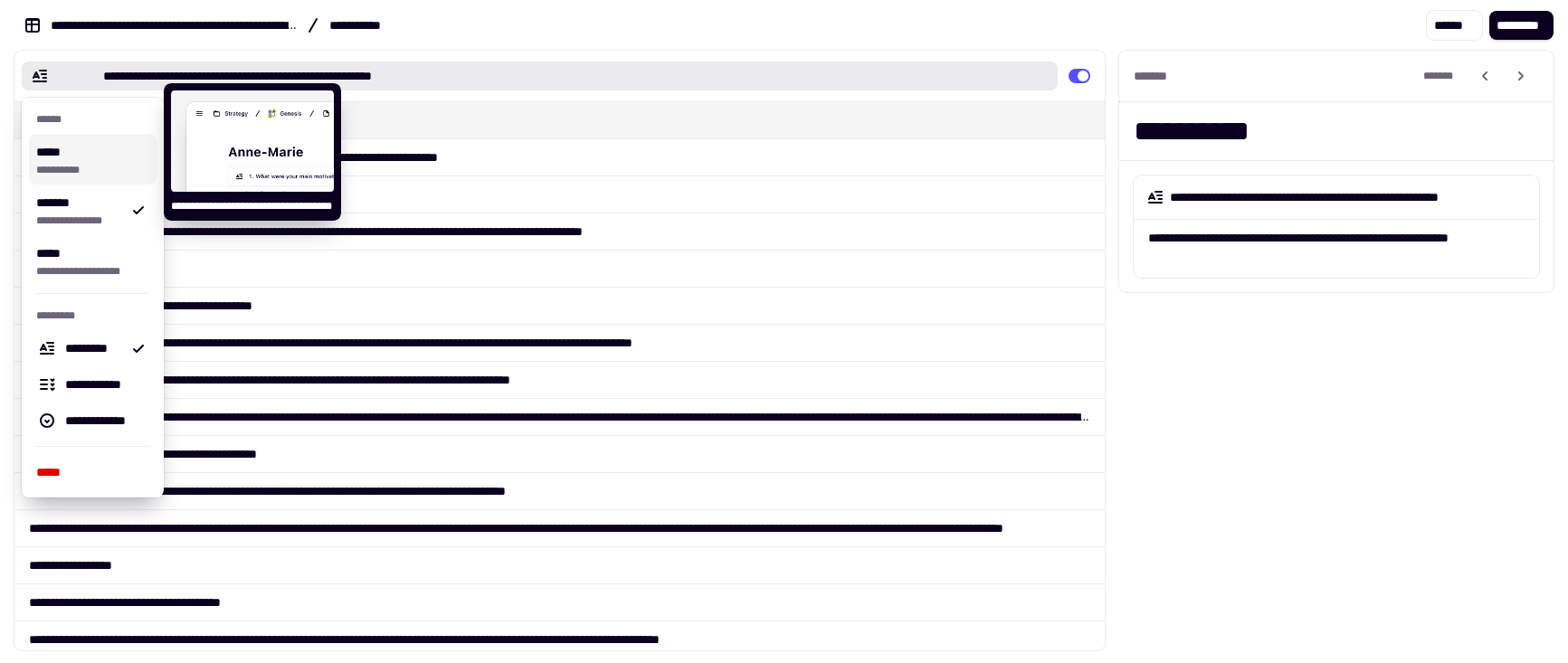 click on "**********" at bounding box center (89, 170) 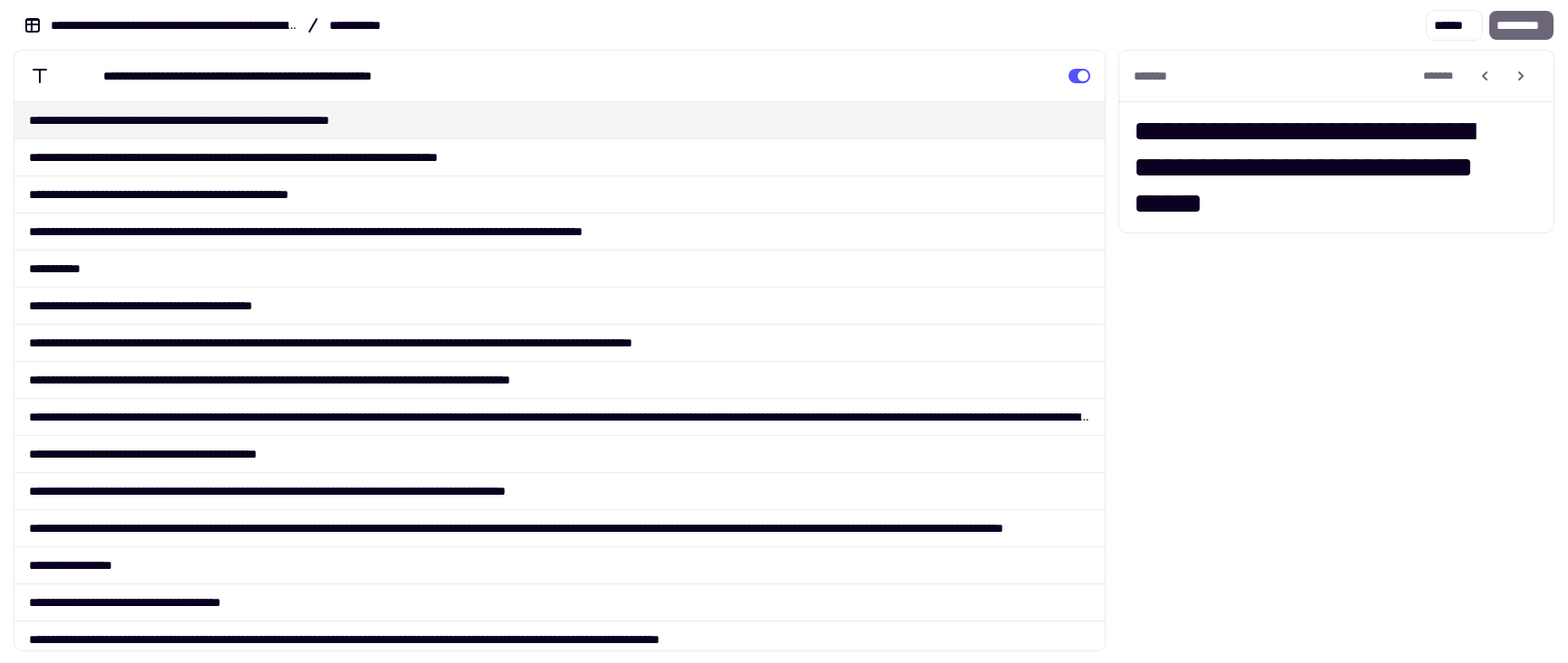 click on "**********" at bounding box center [559, 119] 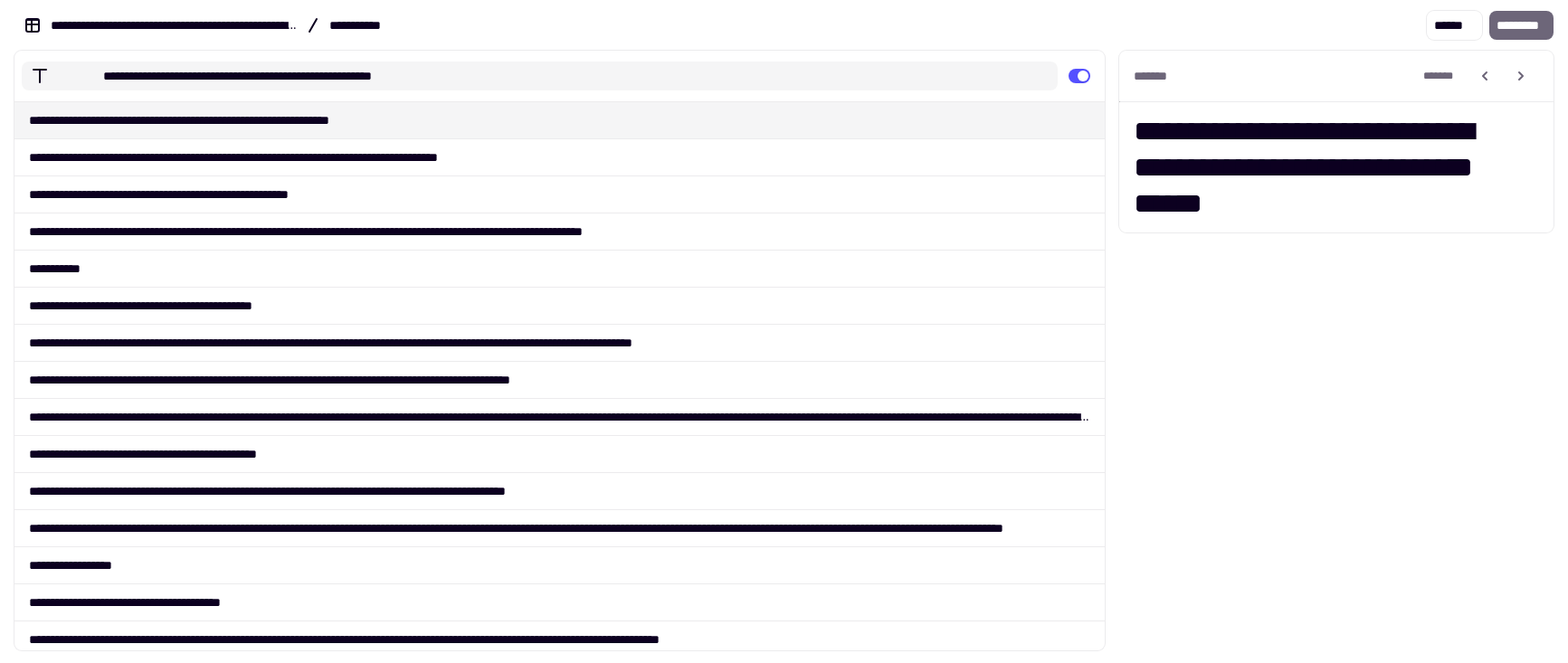 click on "**********" 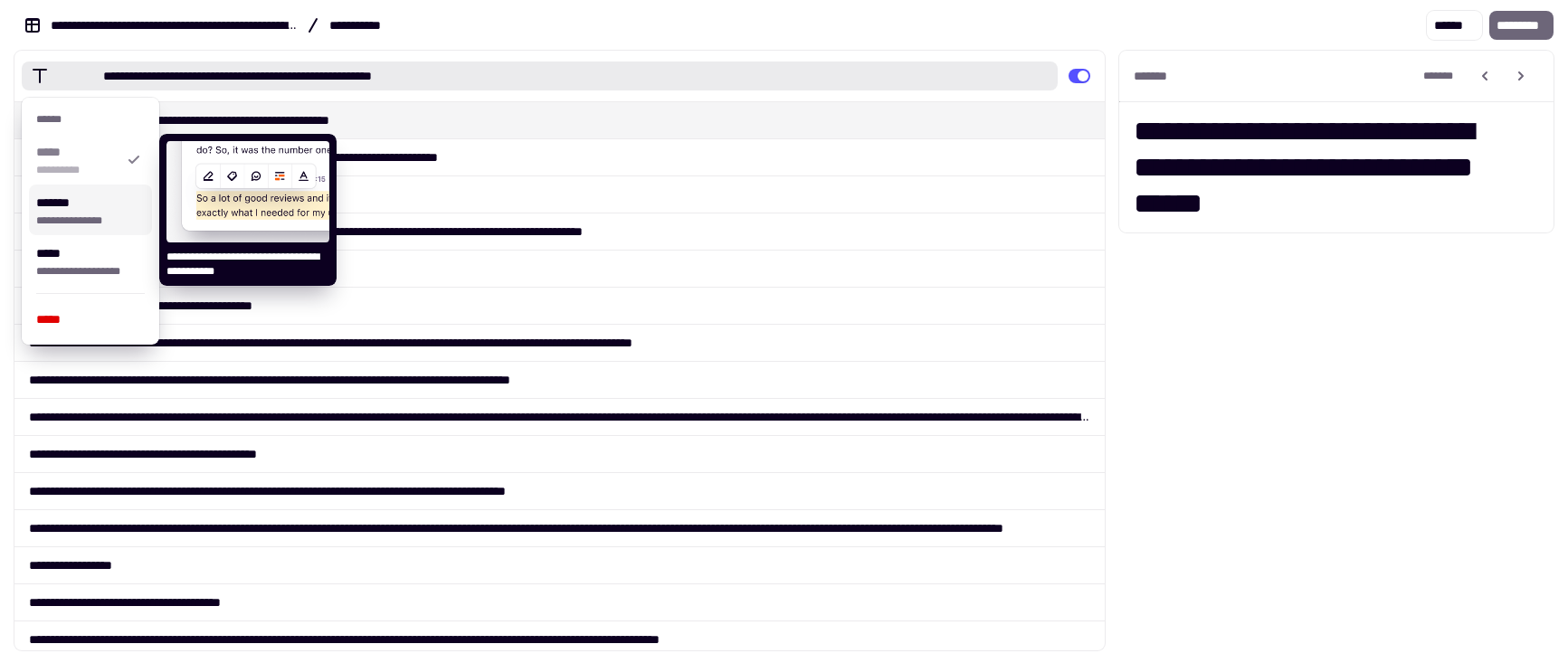 click on "**********" at bounding box center [559, 119] 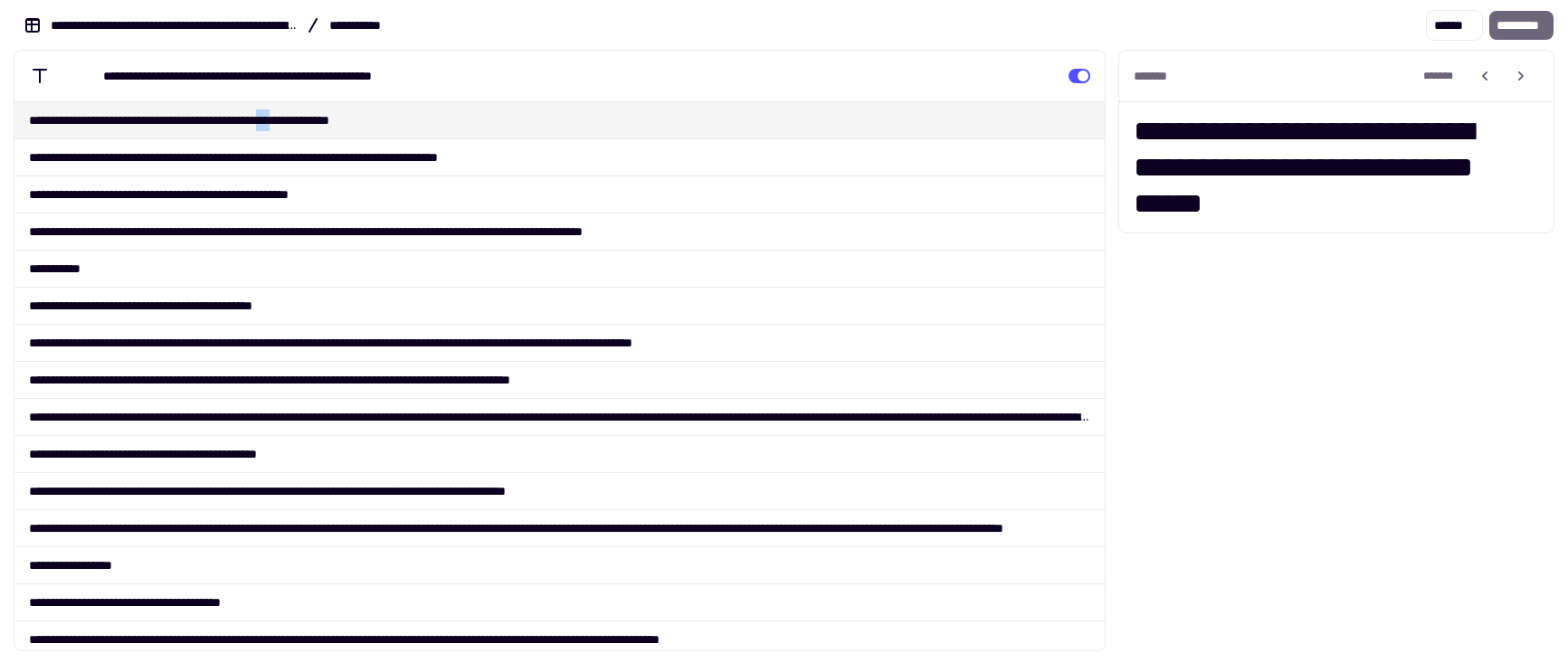 click on "**********" at bounding box center [559, 119] 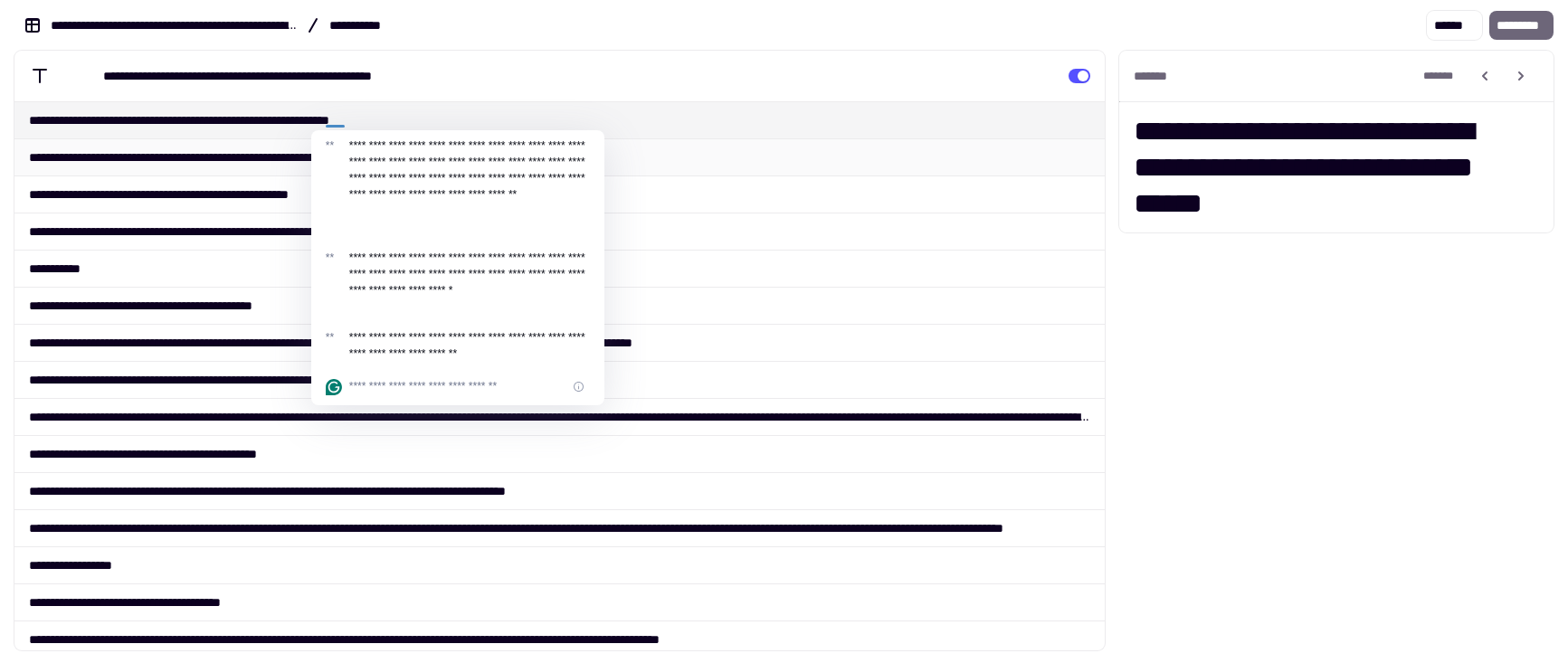 click on "**********" at bounding box center (559, 156) 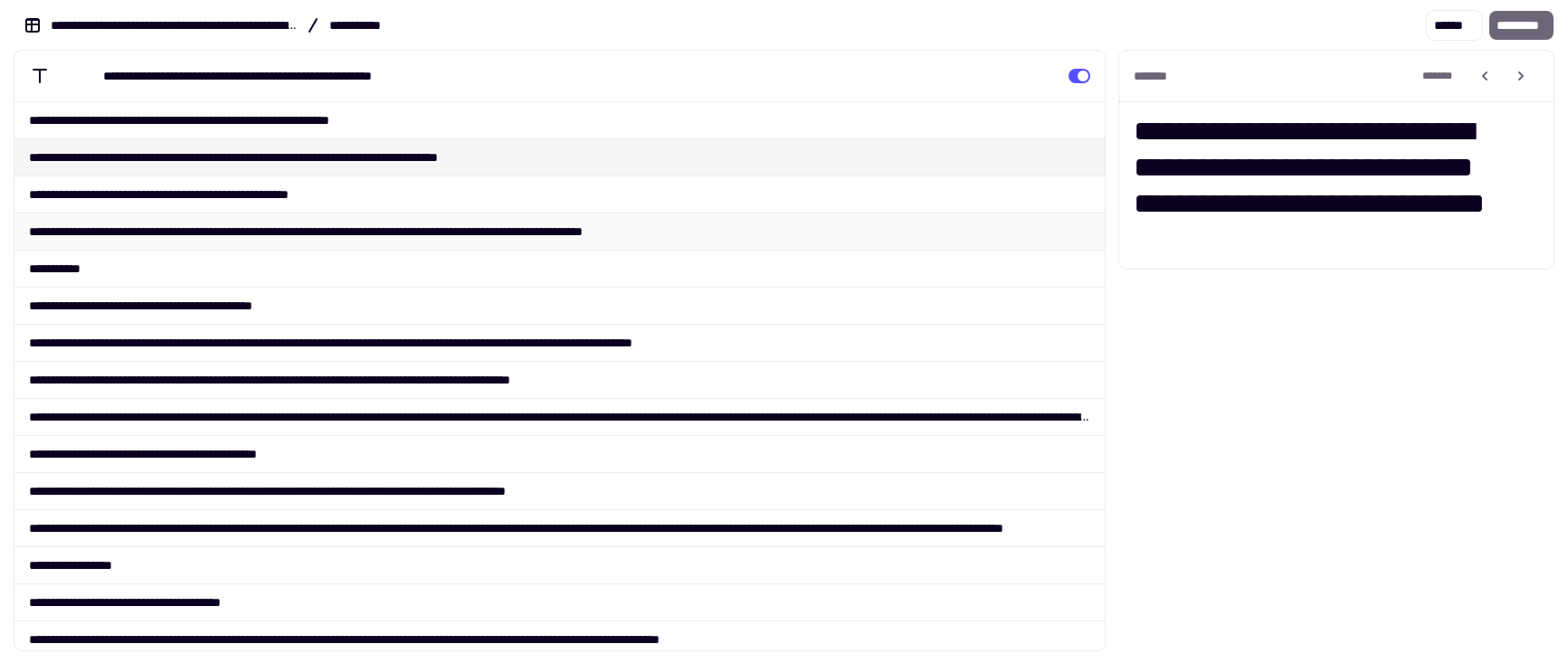 click on "**********" at bounding box center [559, 231] 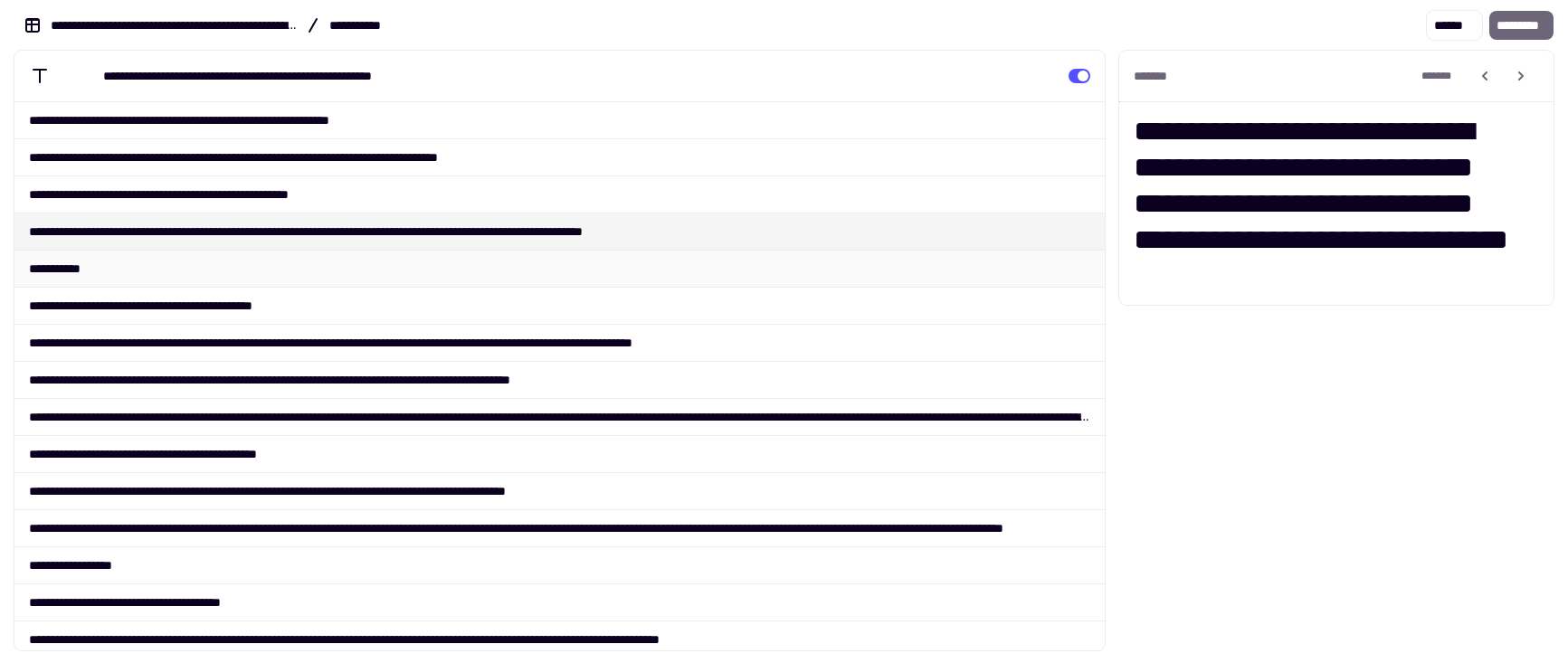 click on "**********" at bounding box center [559, 268] 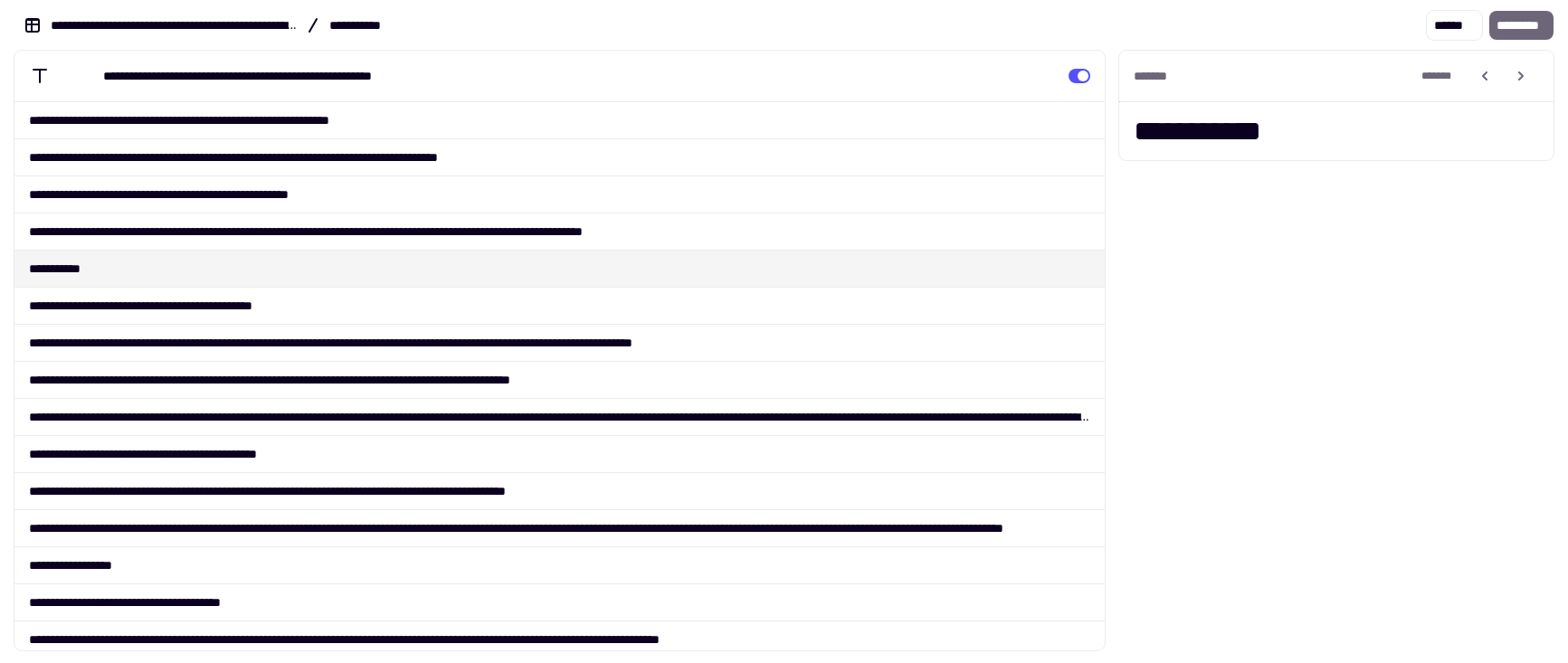 click on "*********" 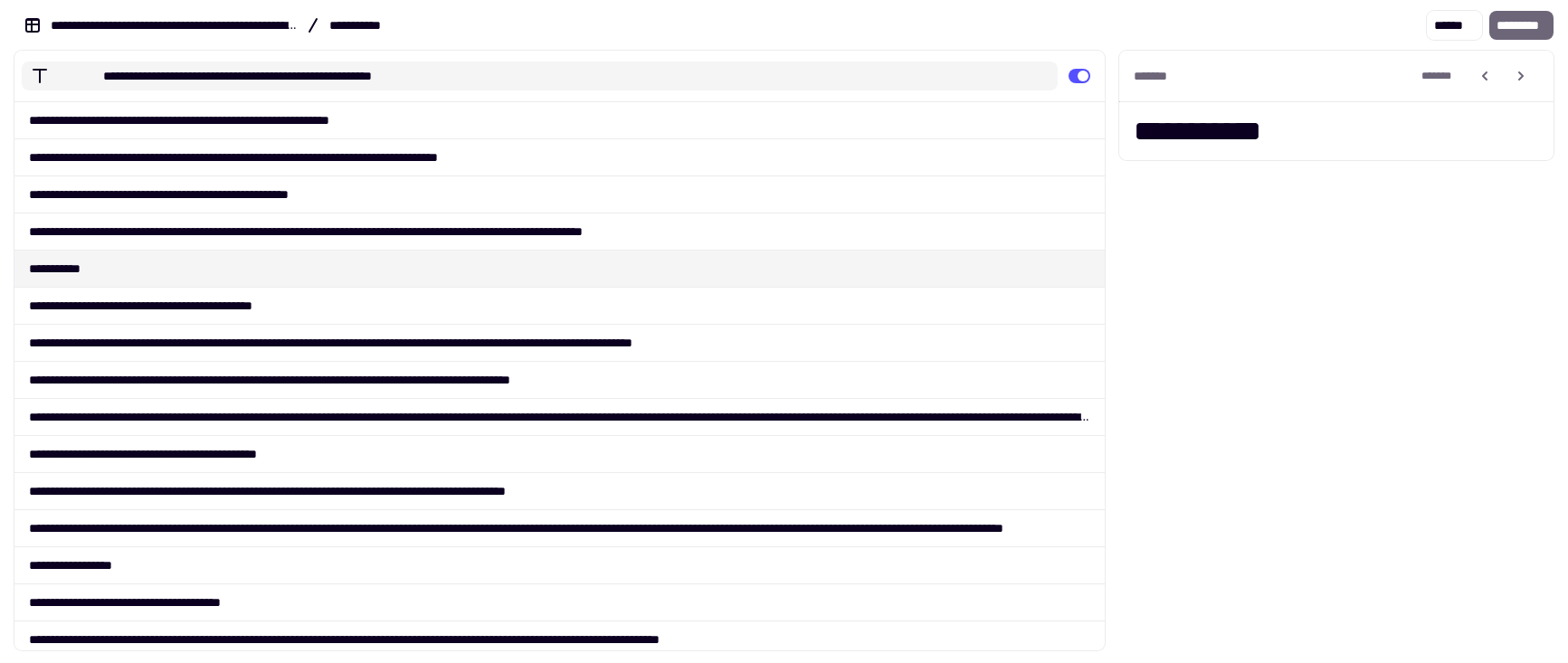 click on "**********" 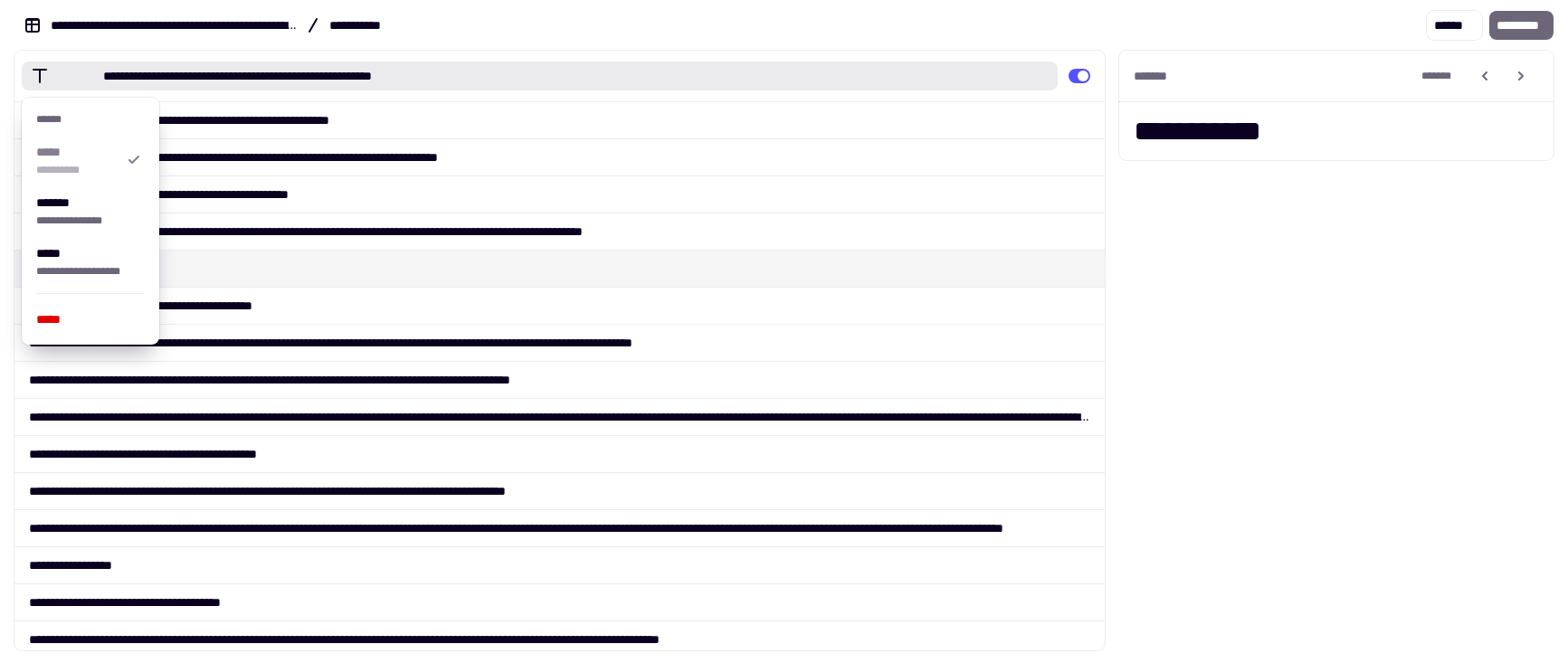 click on "*********" 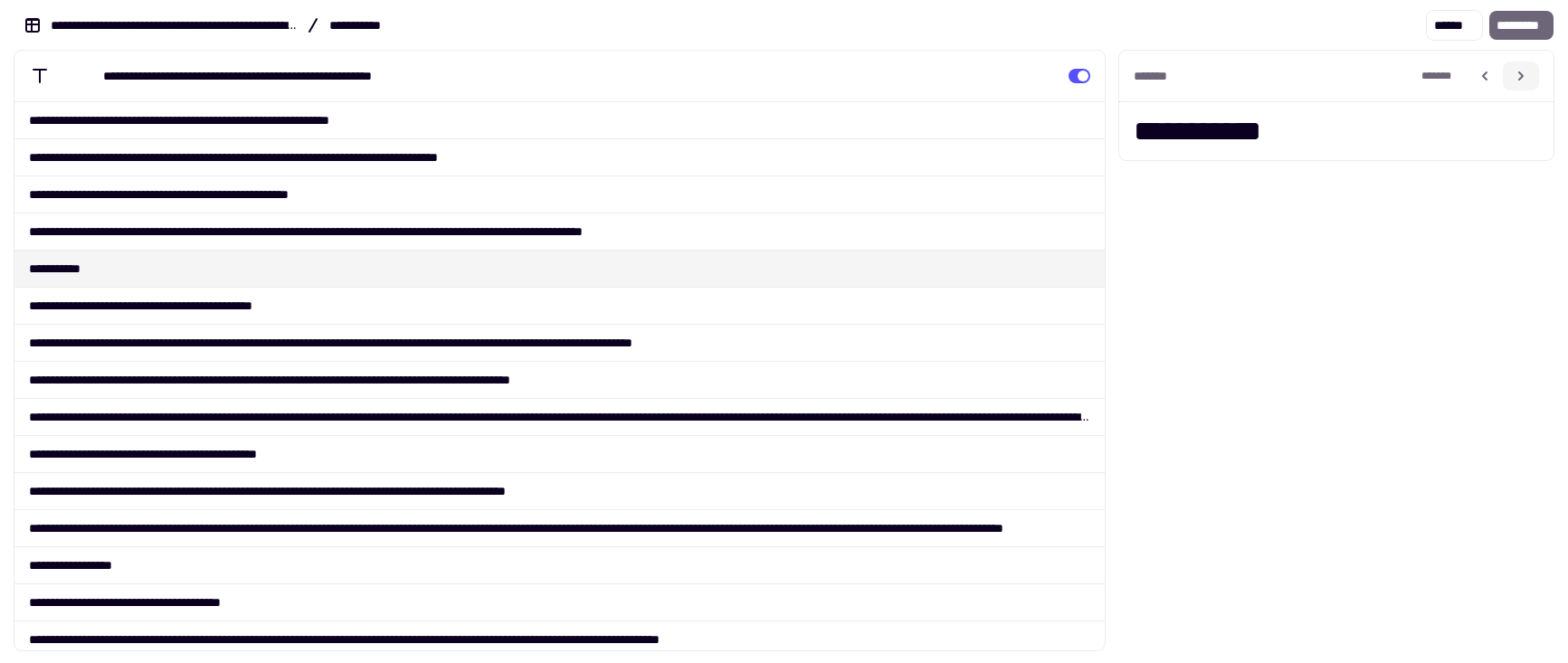 click 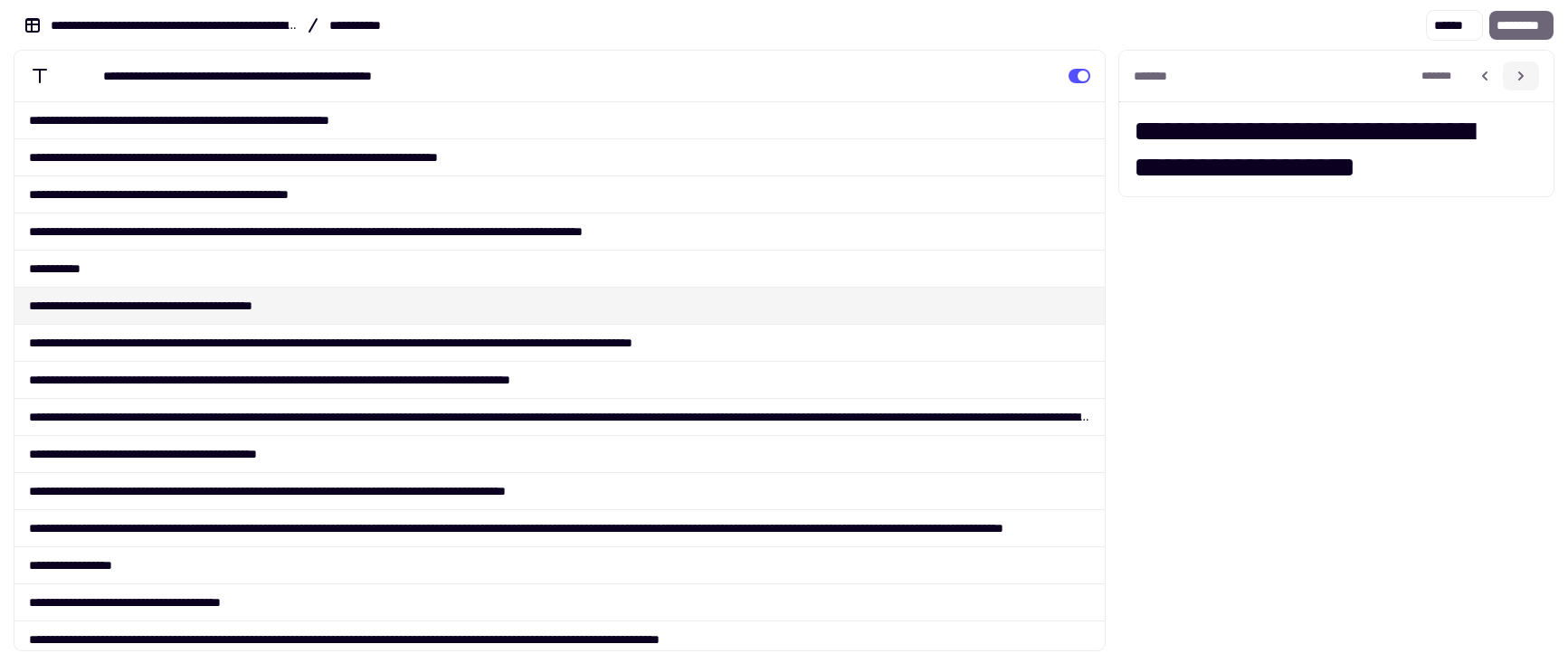 click 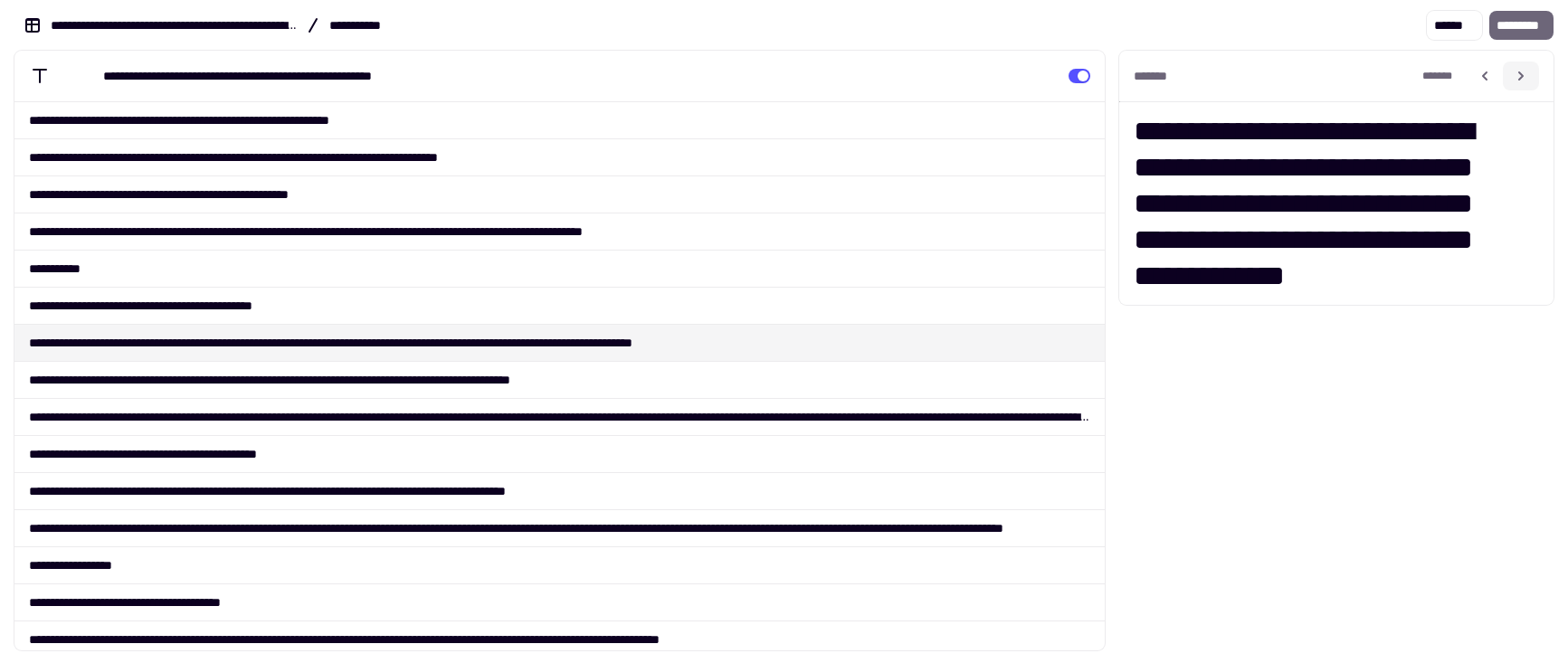 click 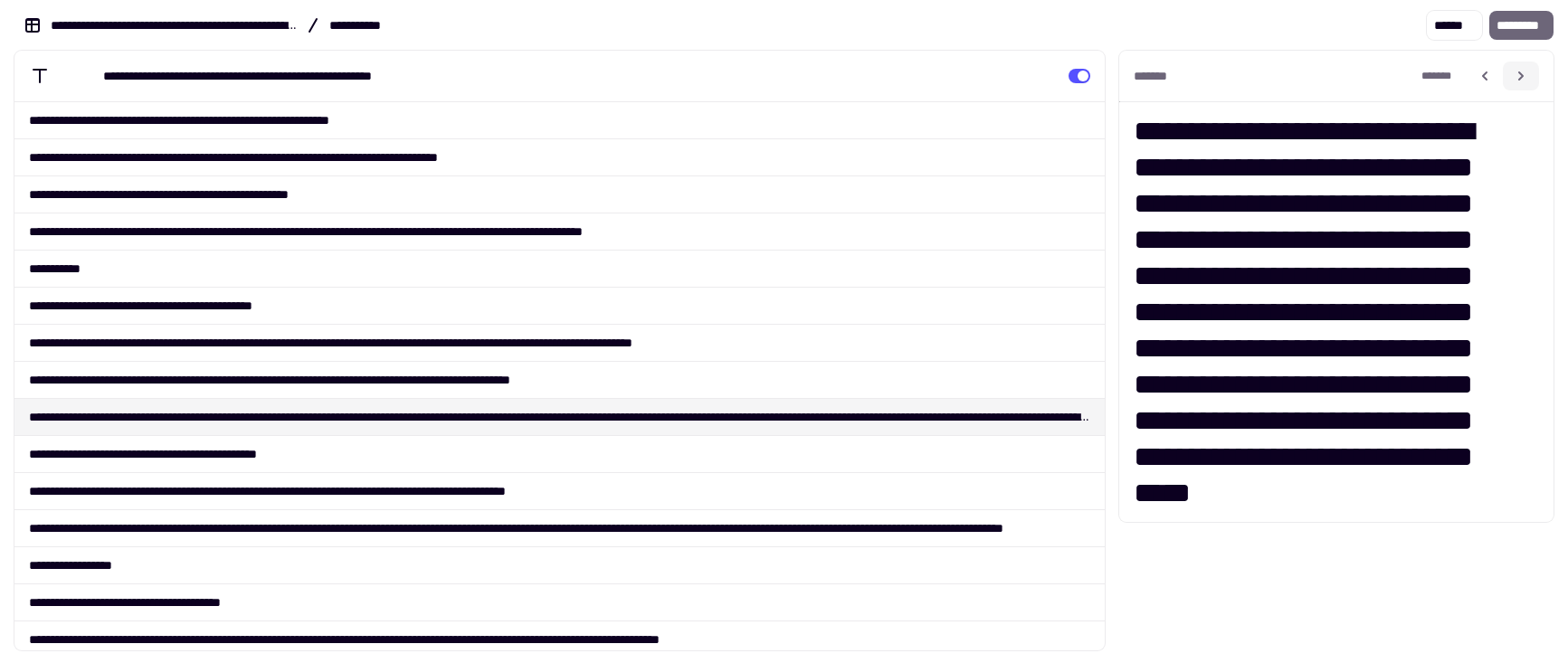 click 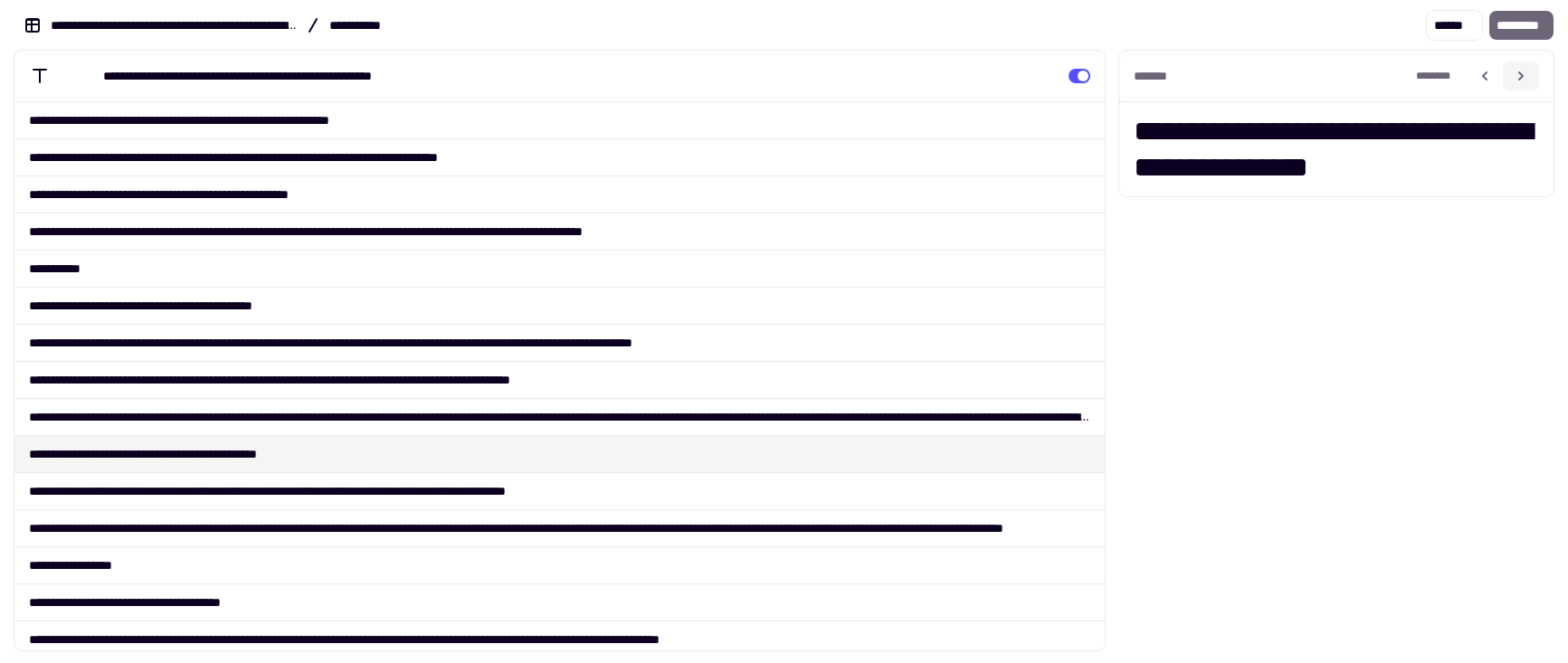click 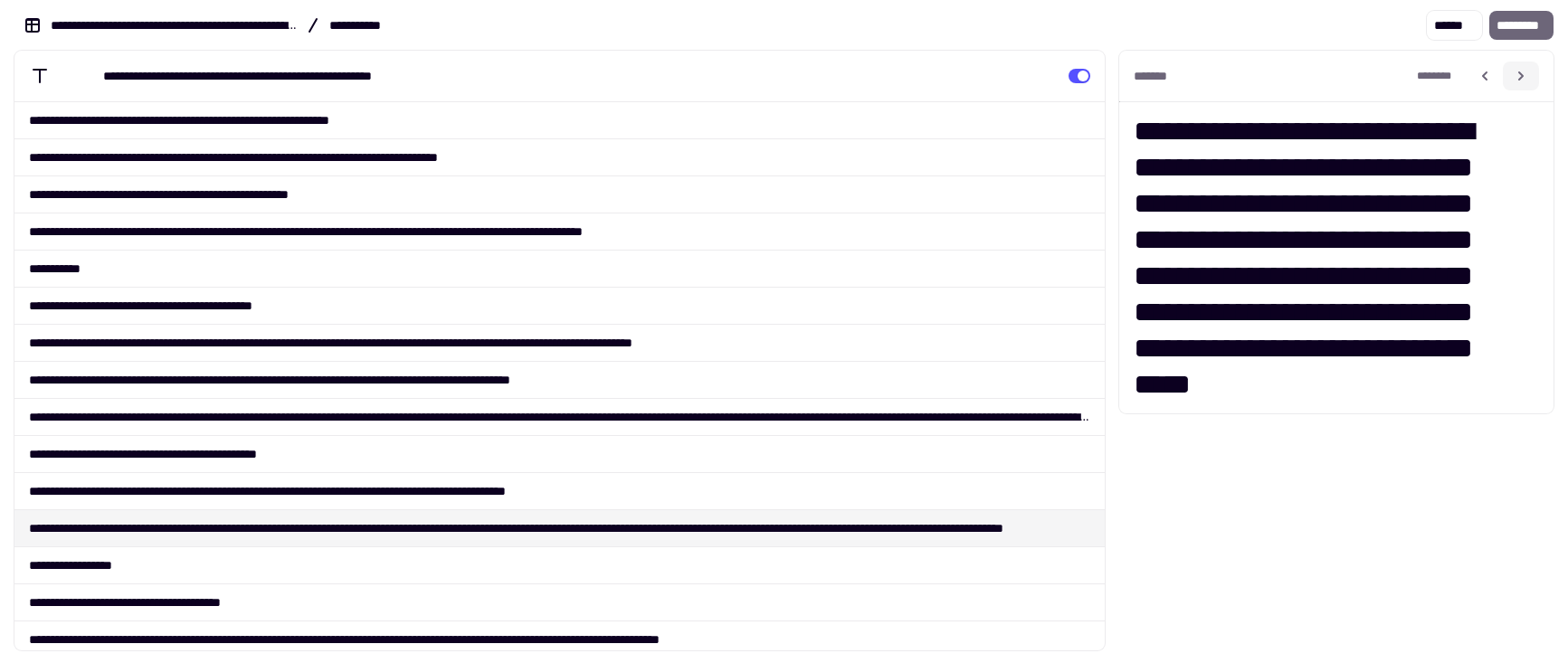 click 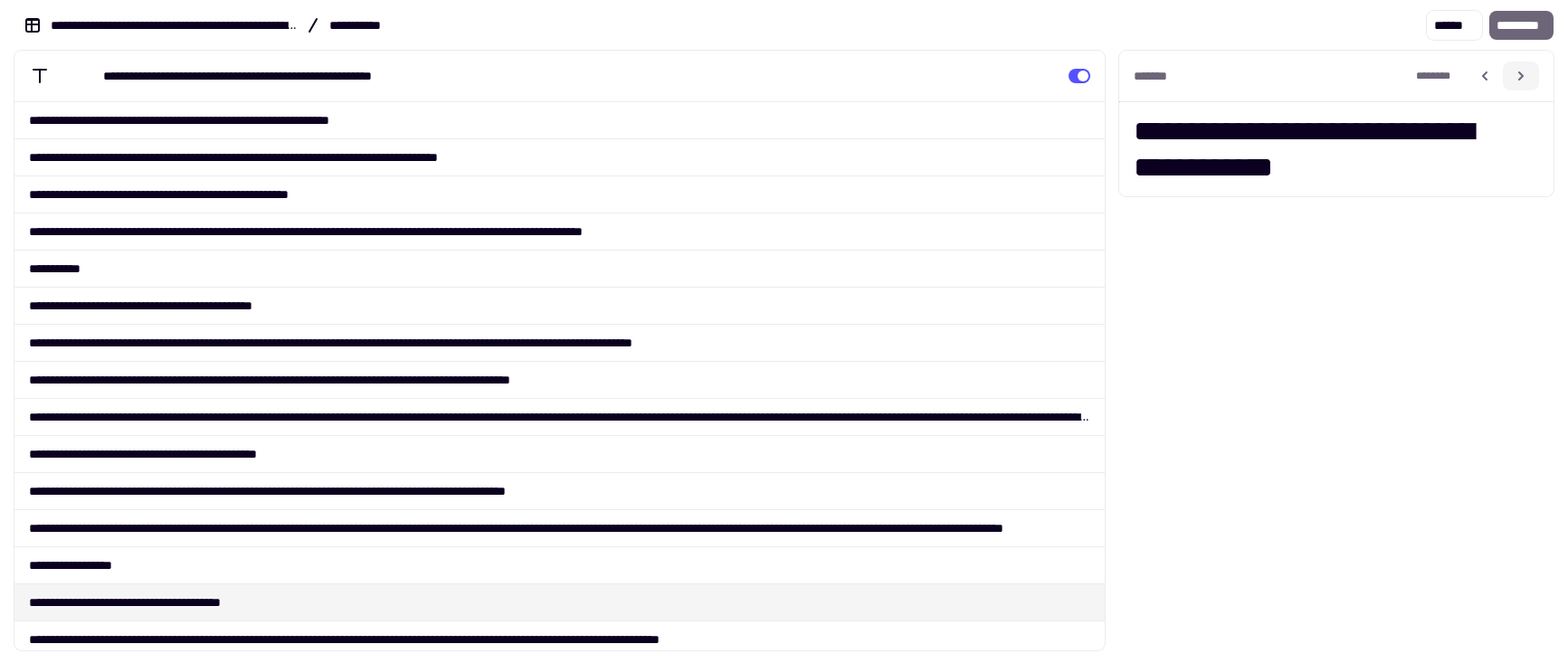 drag, startPoint x: 1497, startPoint y: 84, endPoint x: 919, endPoint y: 239, distance: 598.4221 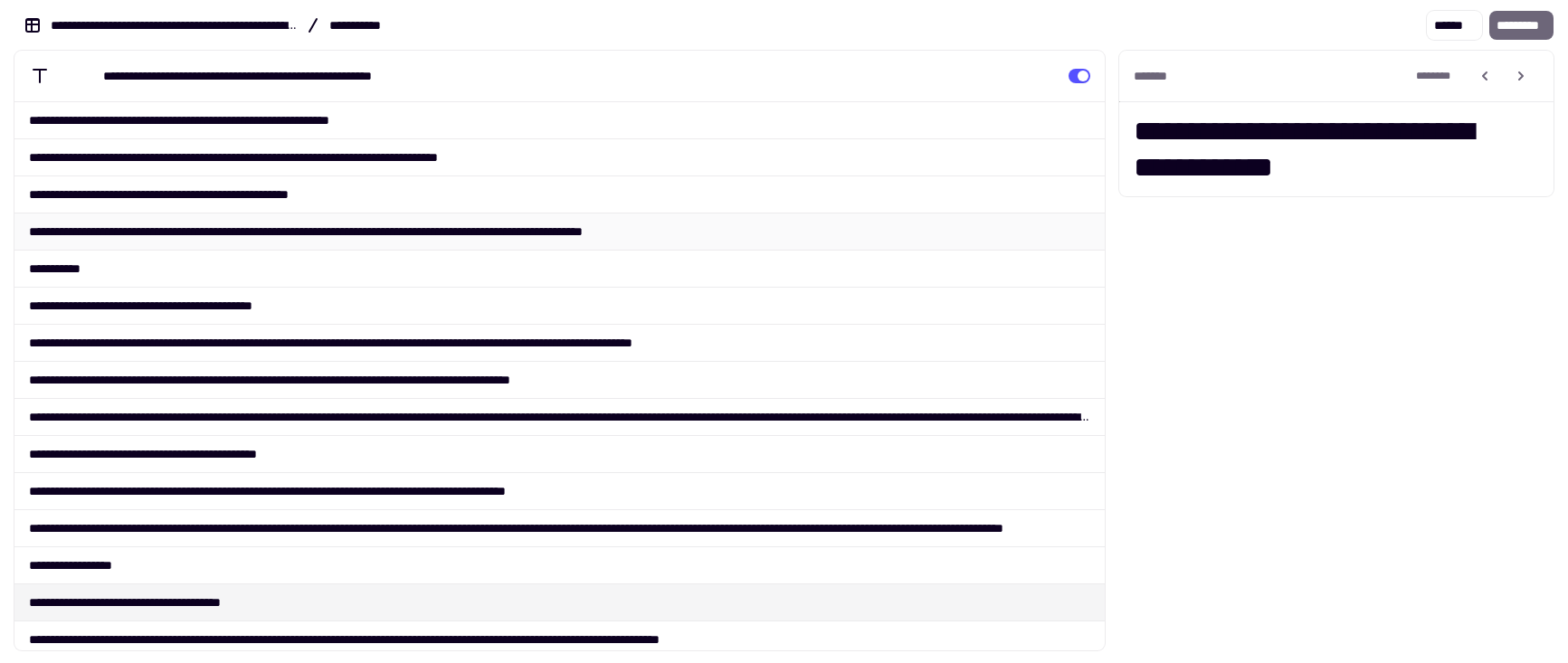 click 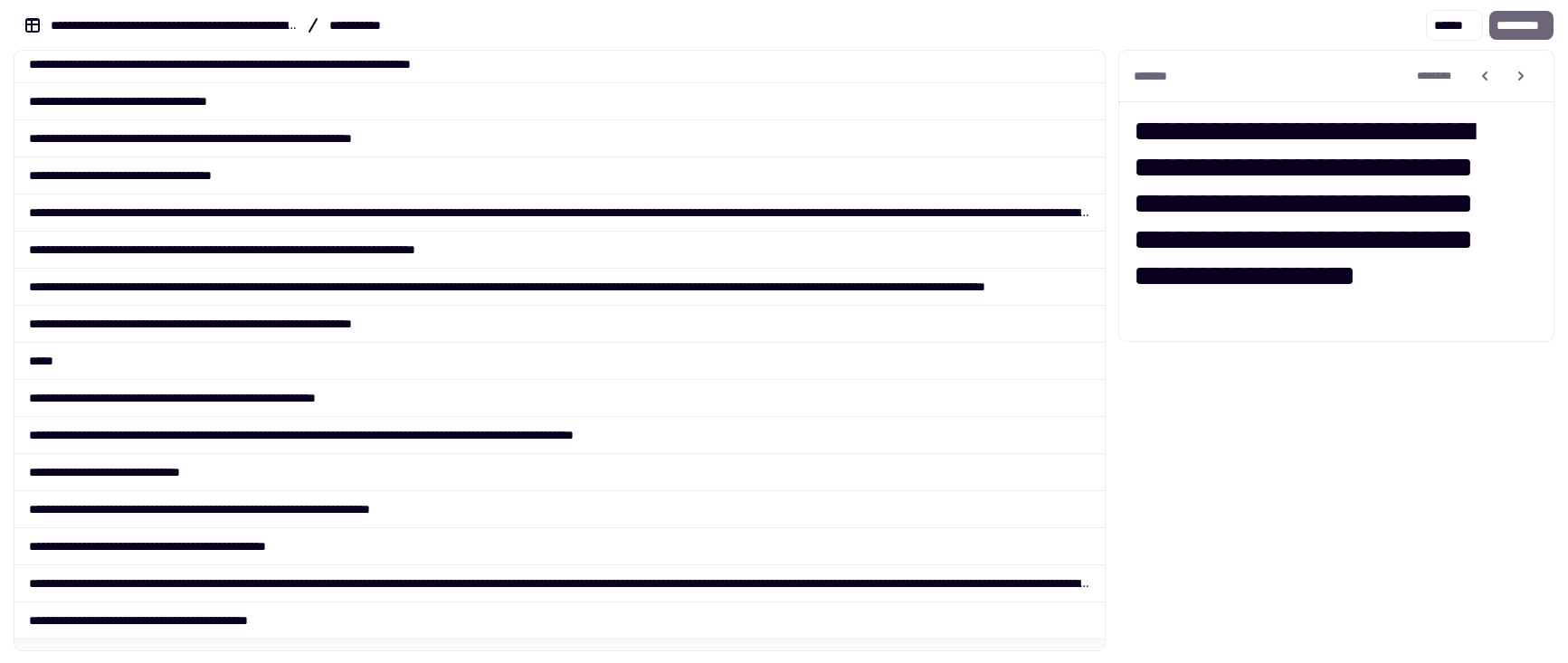 scroll, scrollTop: 2950, scrollLeft: 0, axis: vertical 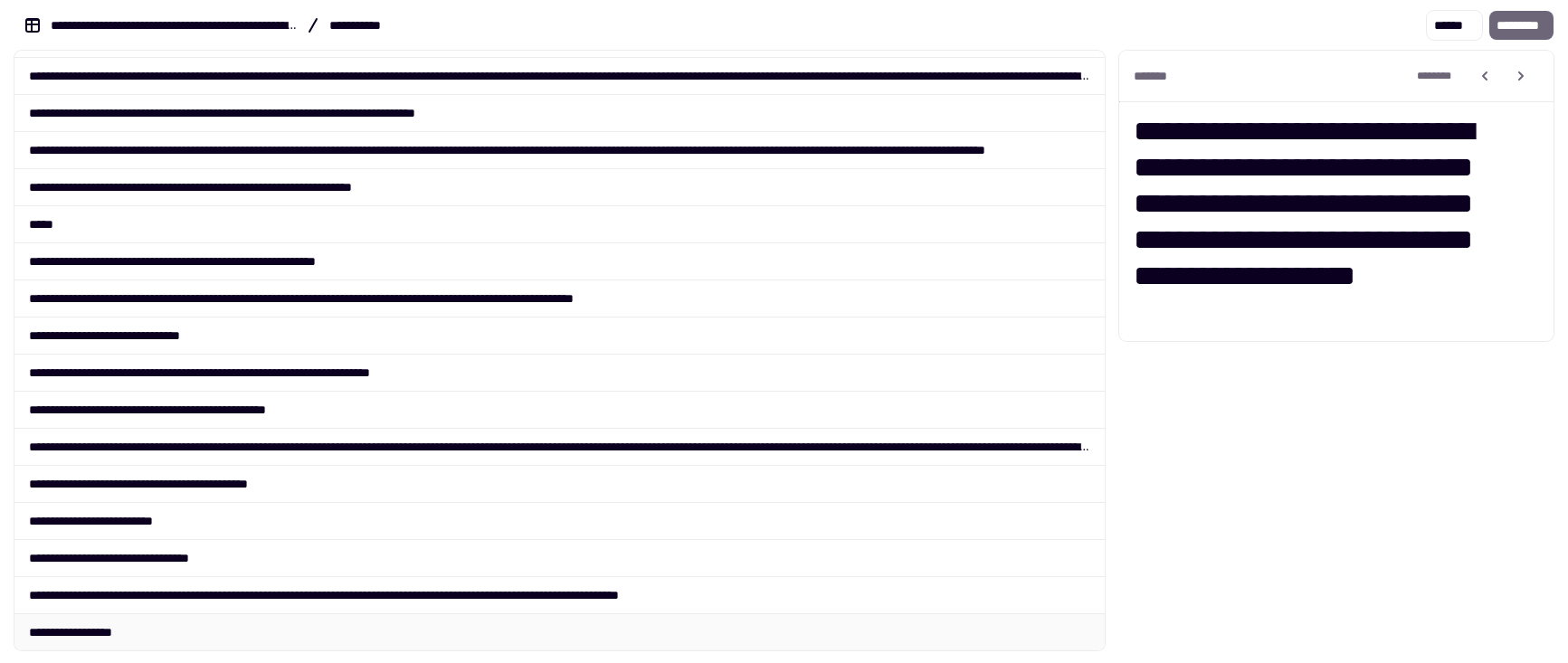 click on "**********" at bounding box center (559, 631) 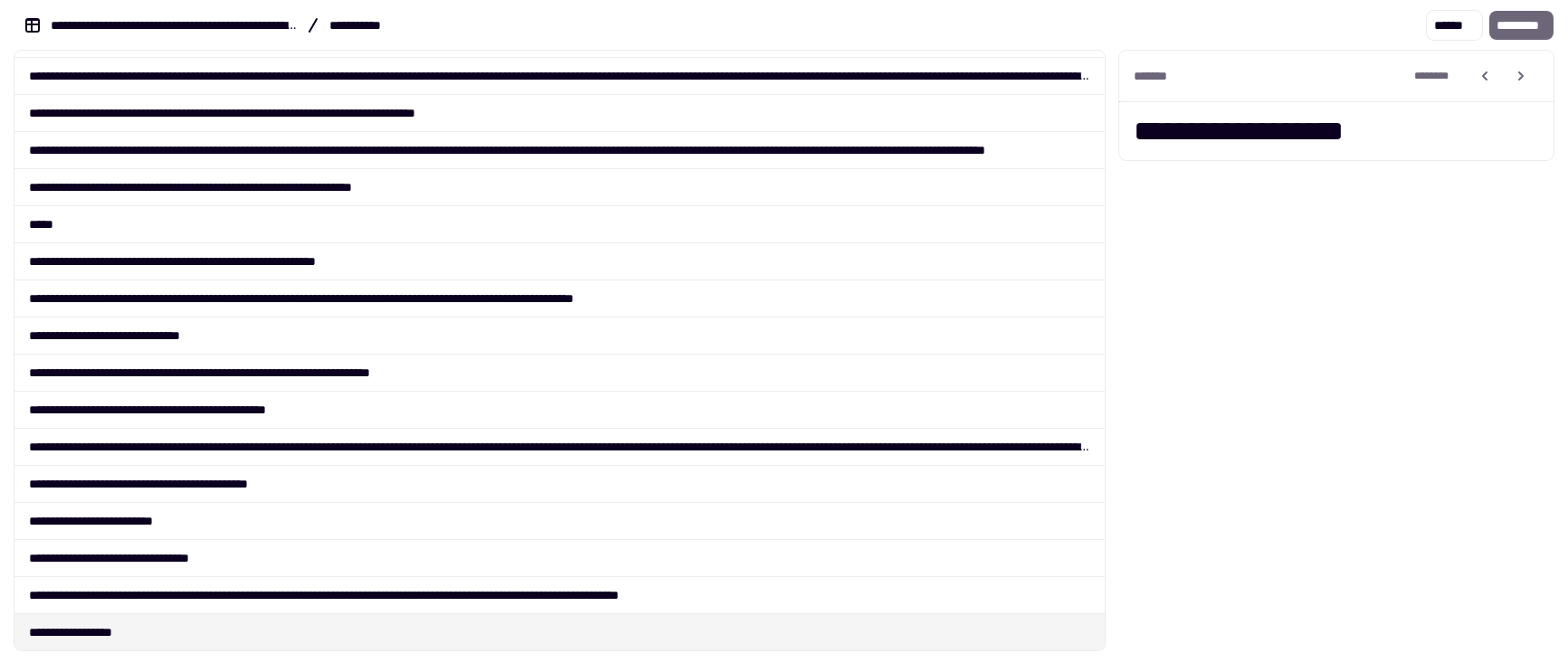 click on "*********" 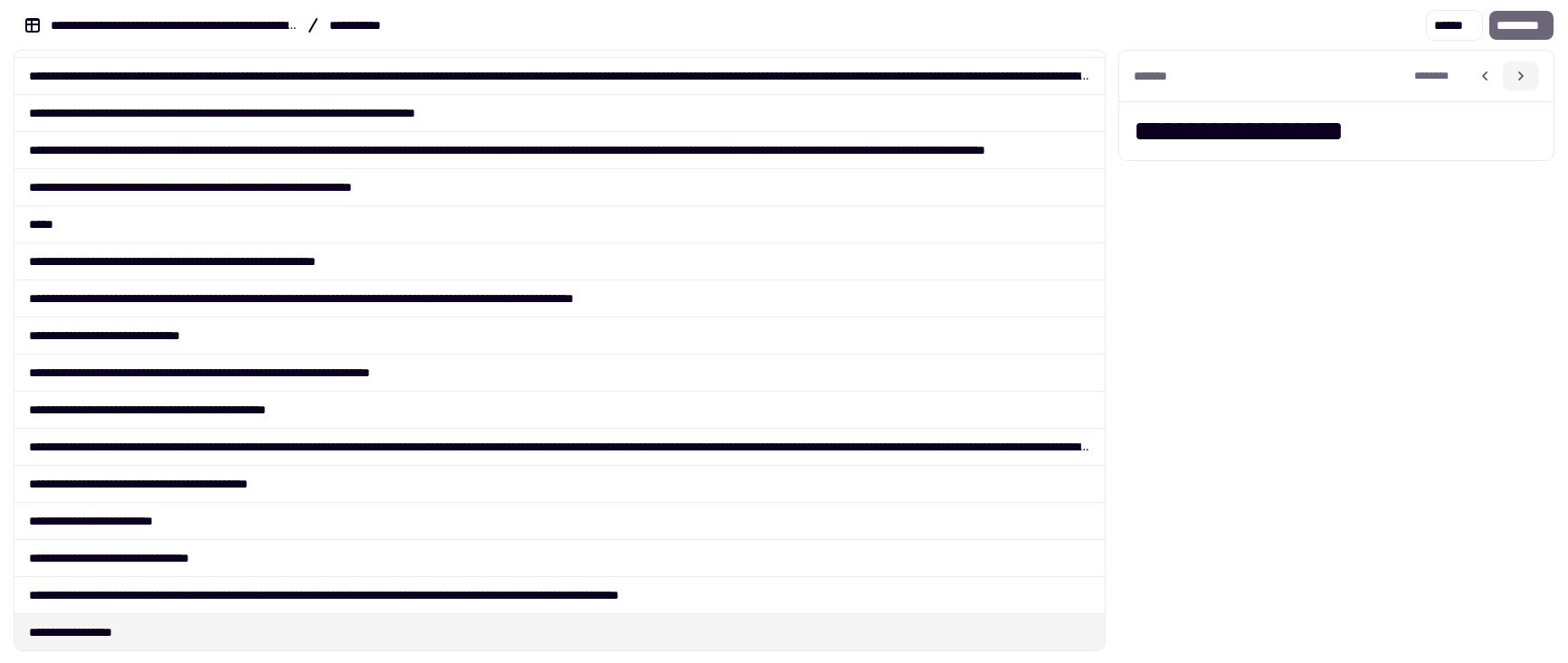 click 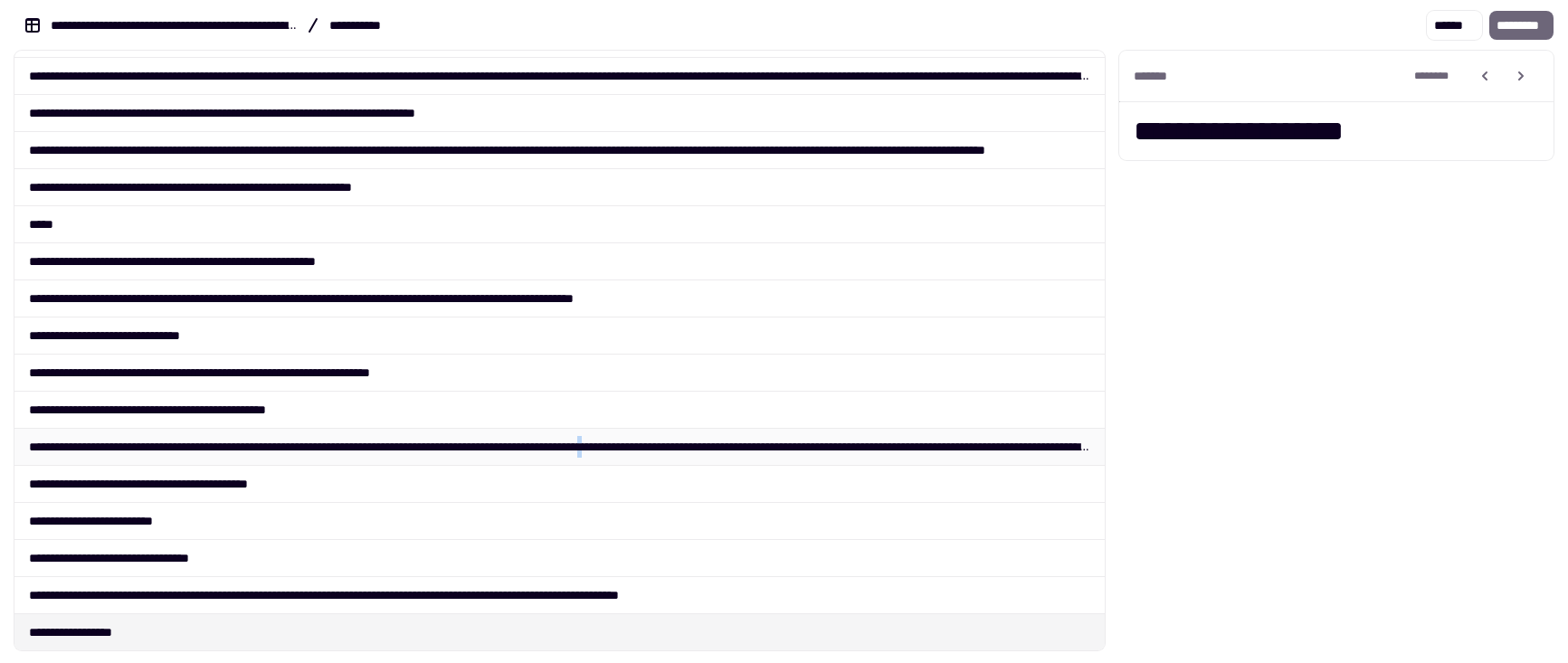 click on "**********" at bounding box center [559, 446] 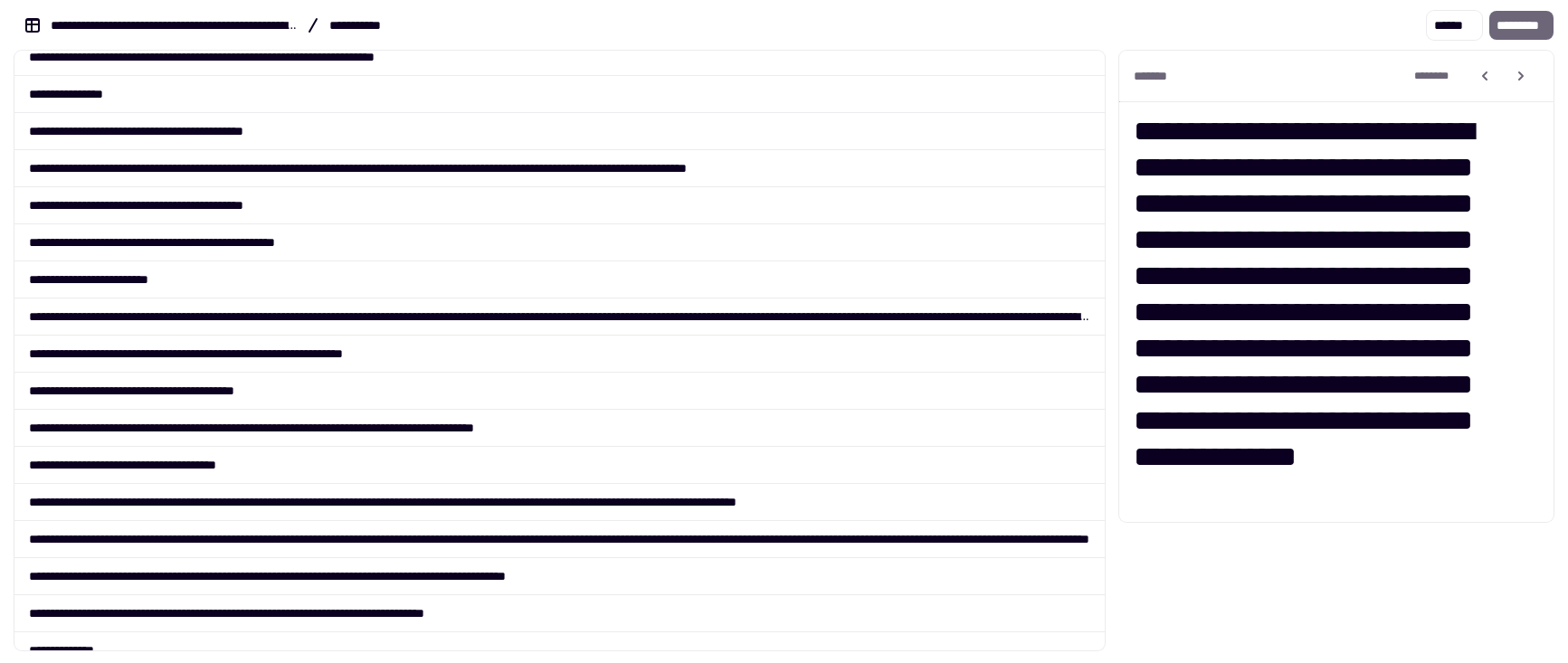 scroll, scrollTop: 1123, scrollLeft: 0, axis: vertical 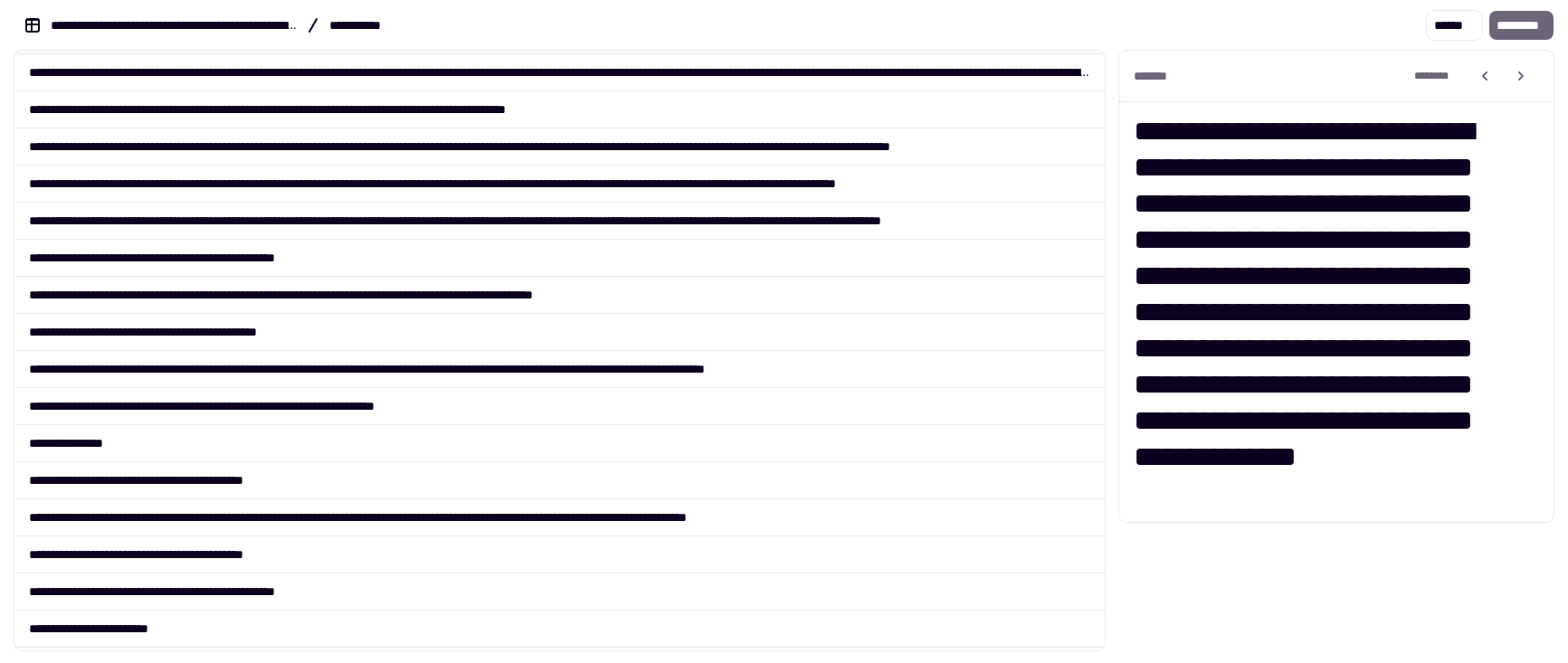 click on "**********" at bounding box center [174, 25] 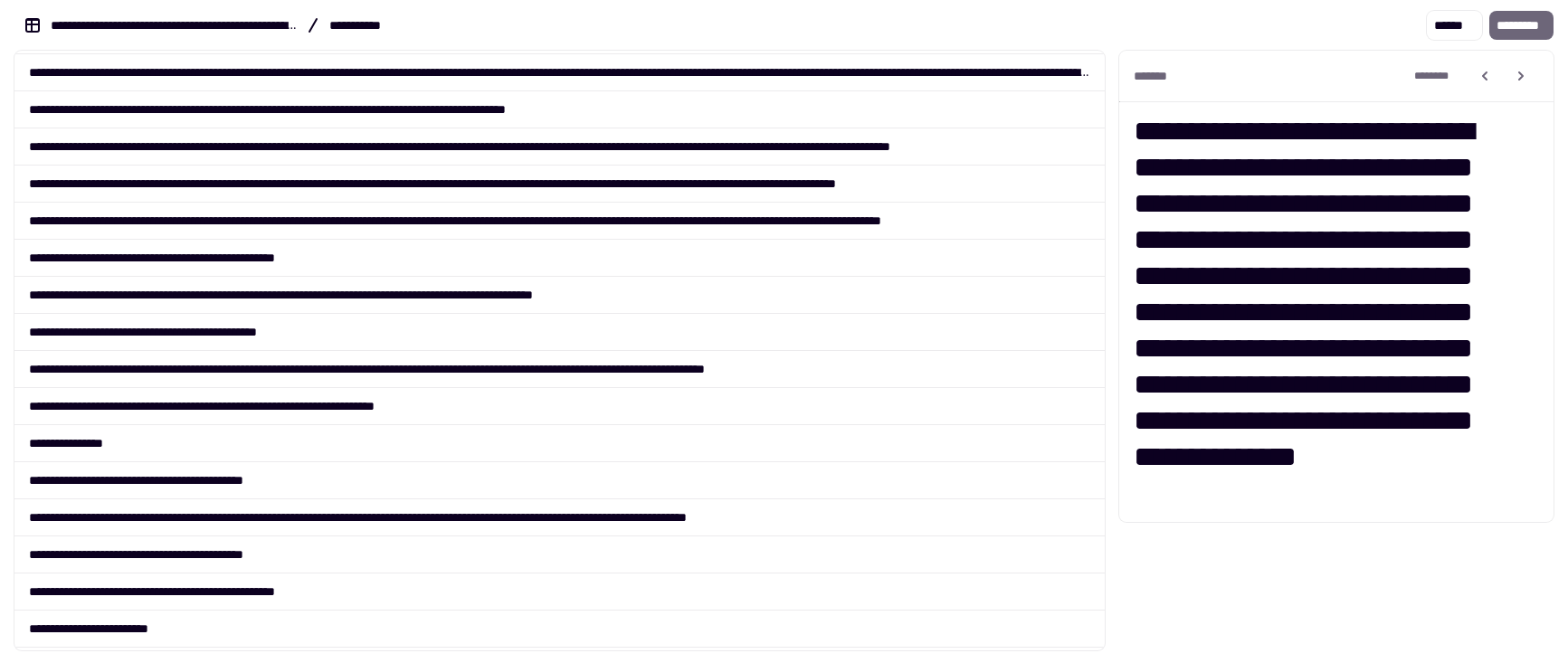 click on "**********" at bounding box center [369, 25] 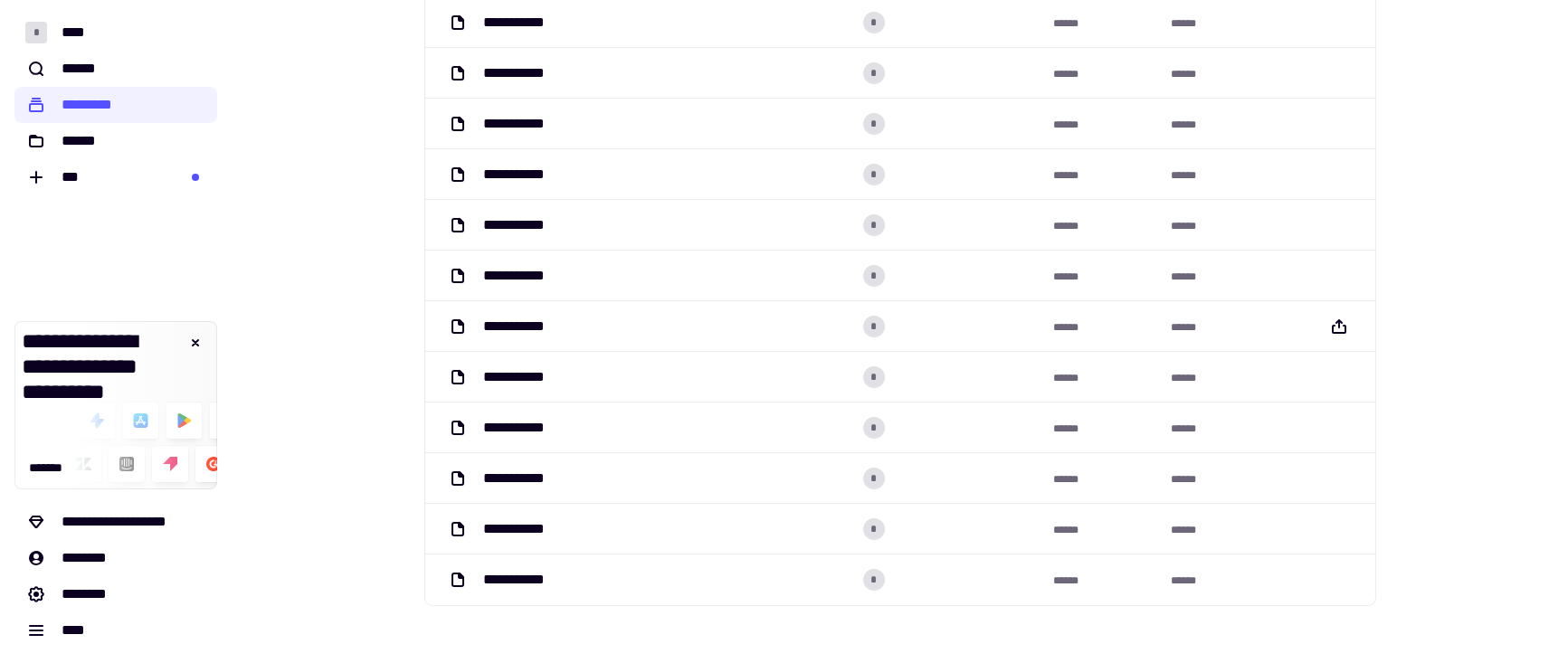 scroll, scrollTop: 0, scrollLeft: 0, axis: both 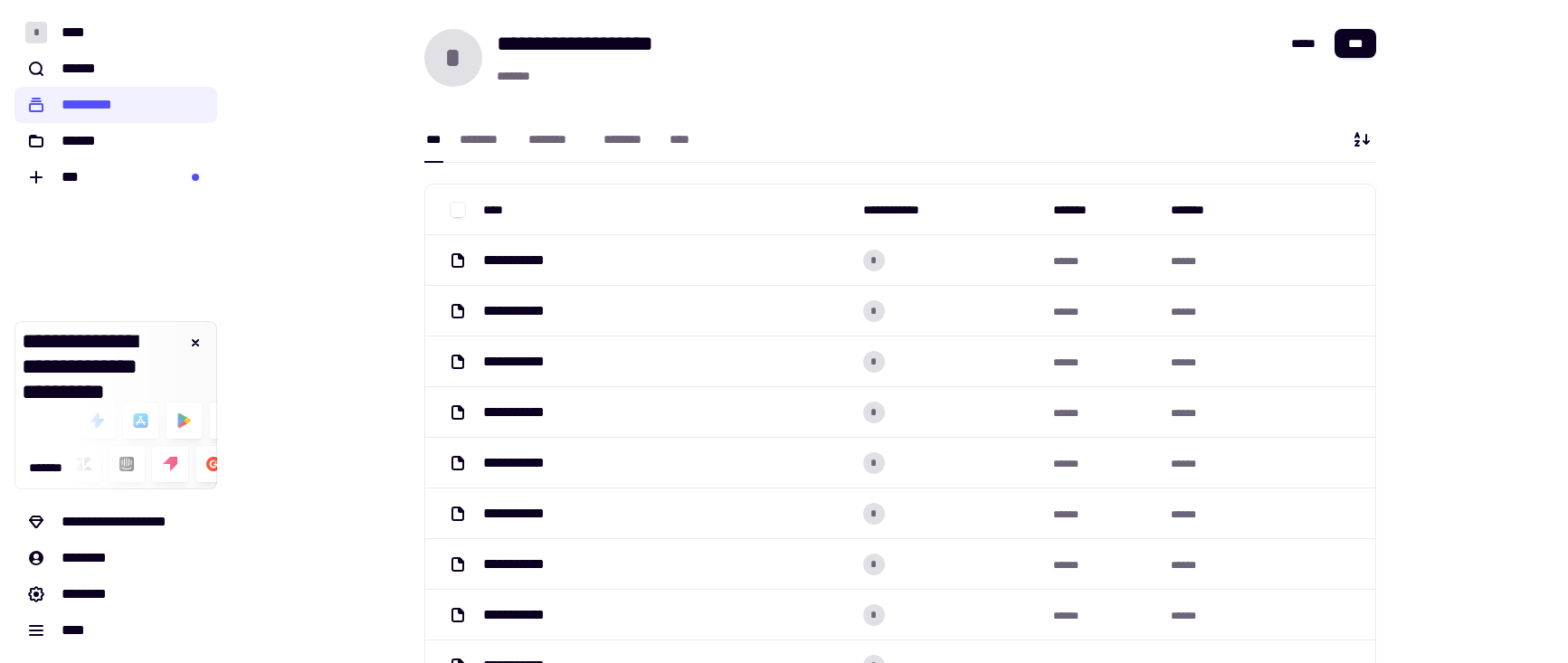 click on "*** ******** ******** ******** ****" at bounding box center [562, 139] 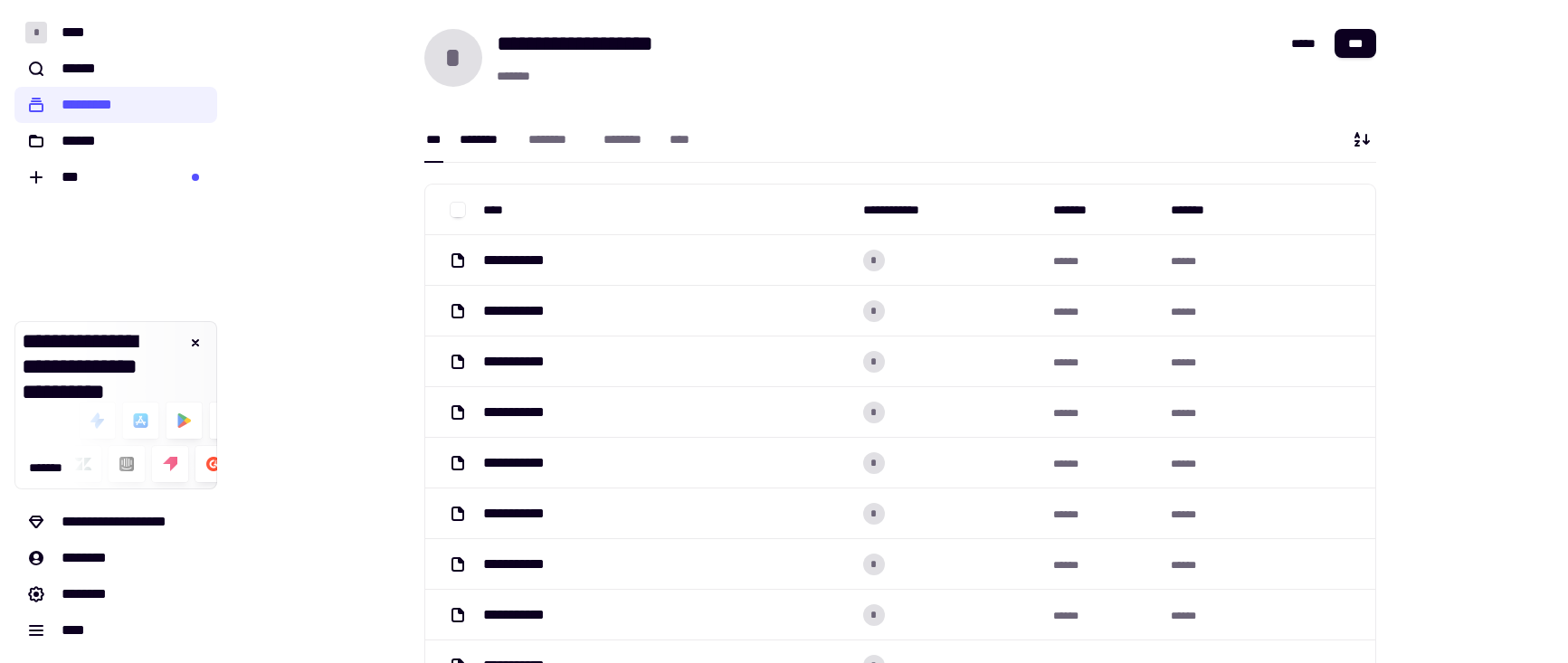 click on "********" at bounding box center (485, 139) 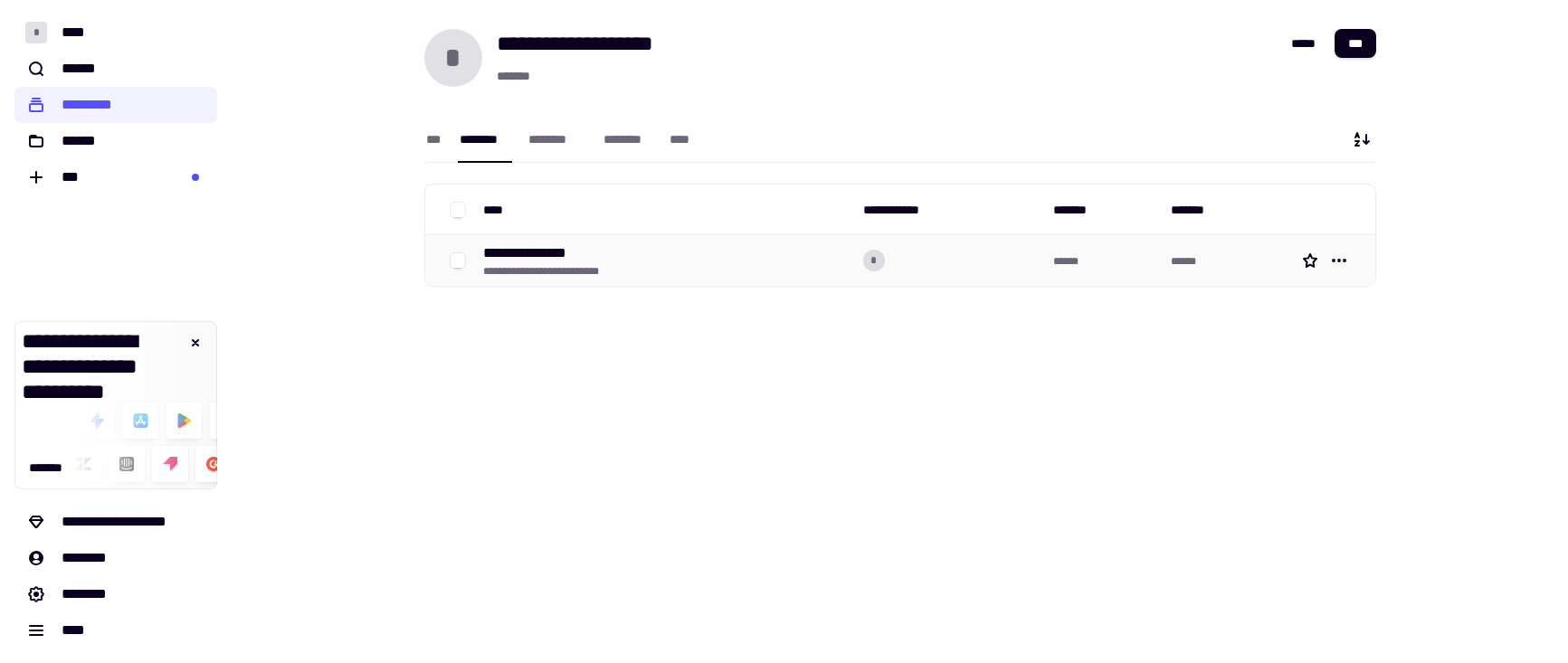 click on "**********" at bounding box center [562, 271] 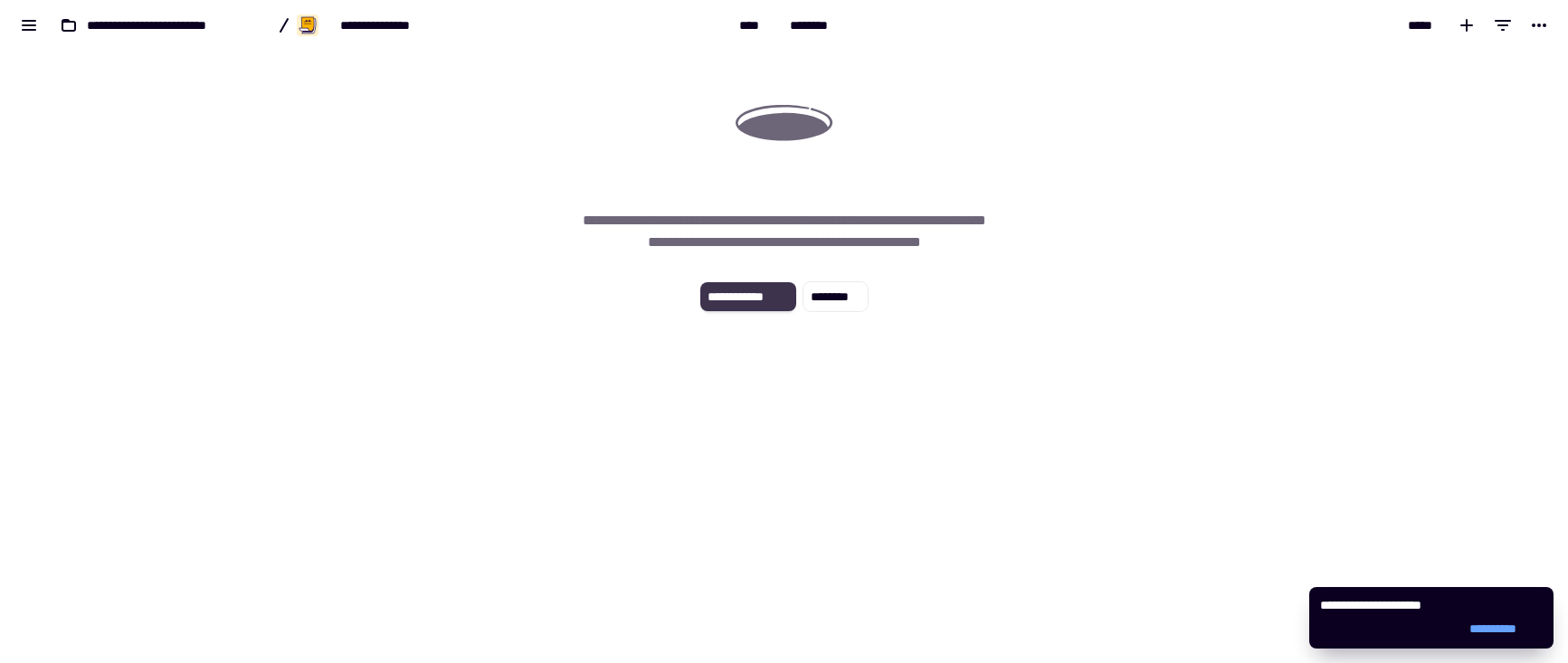 click on "**********" 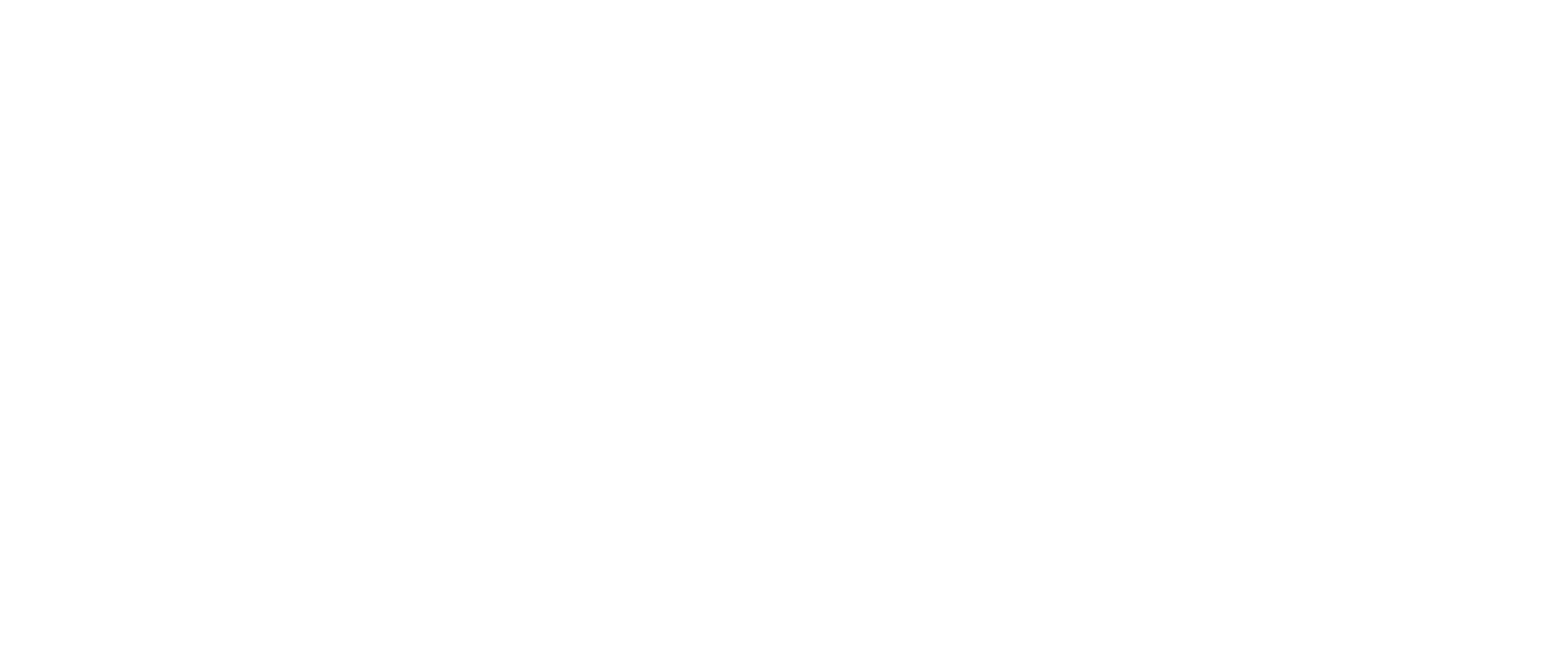 scroll, scrollTop: 0, scrollLeft: 0, axis: both 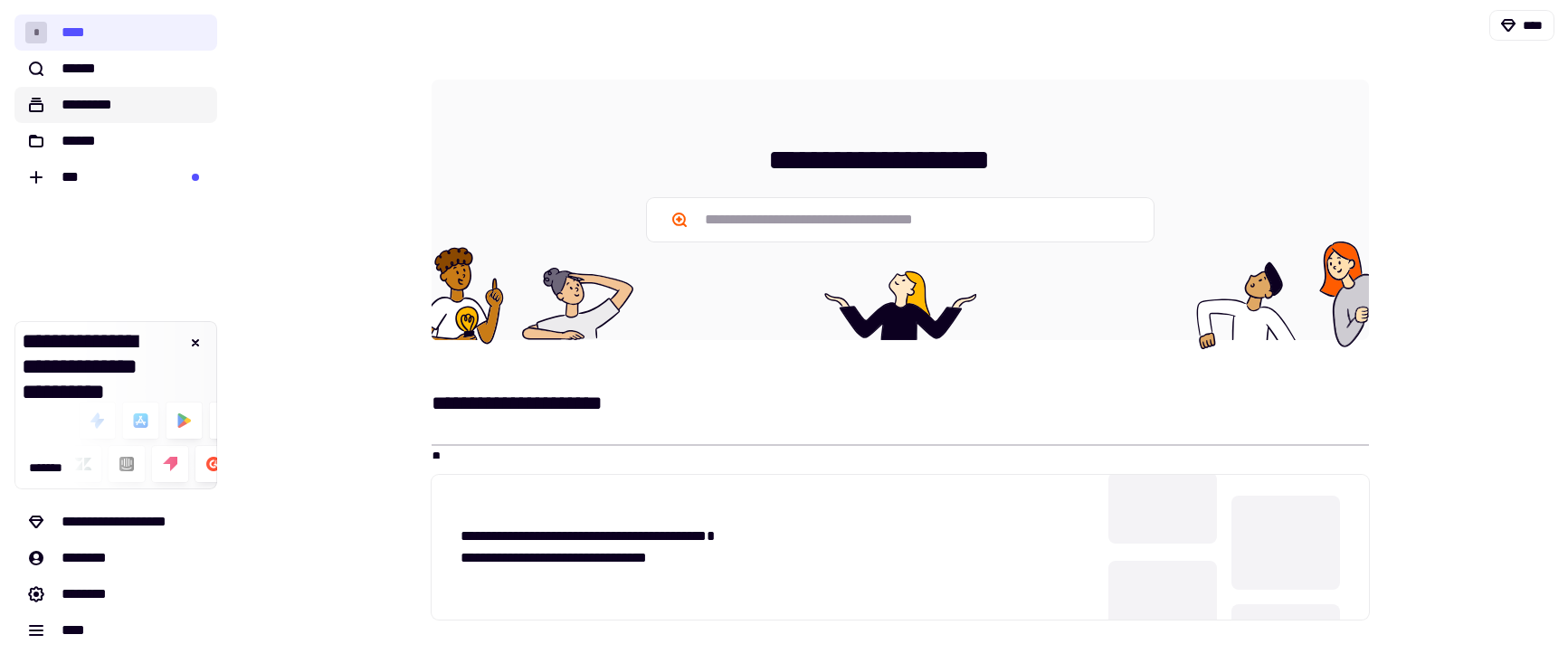 click on "*********" 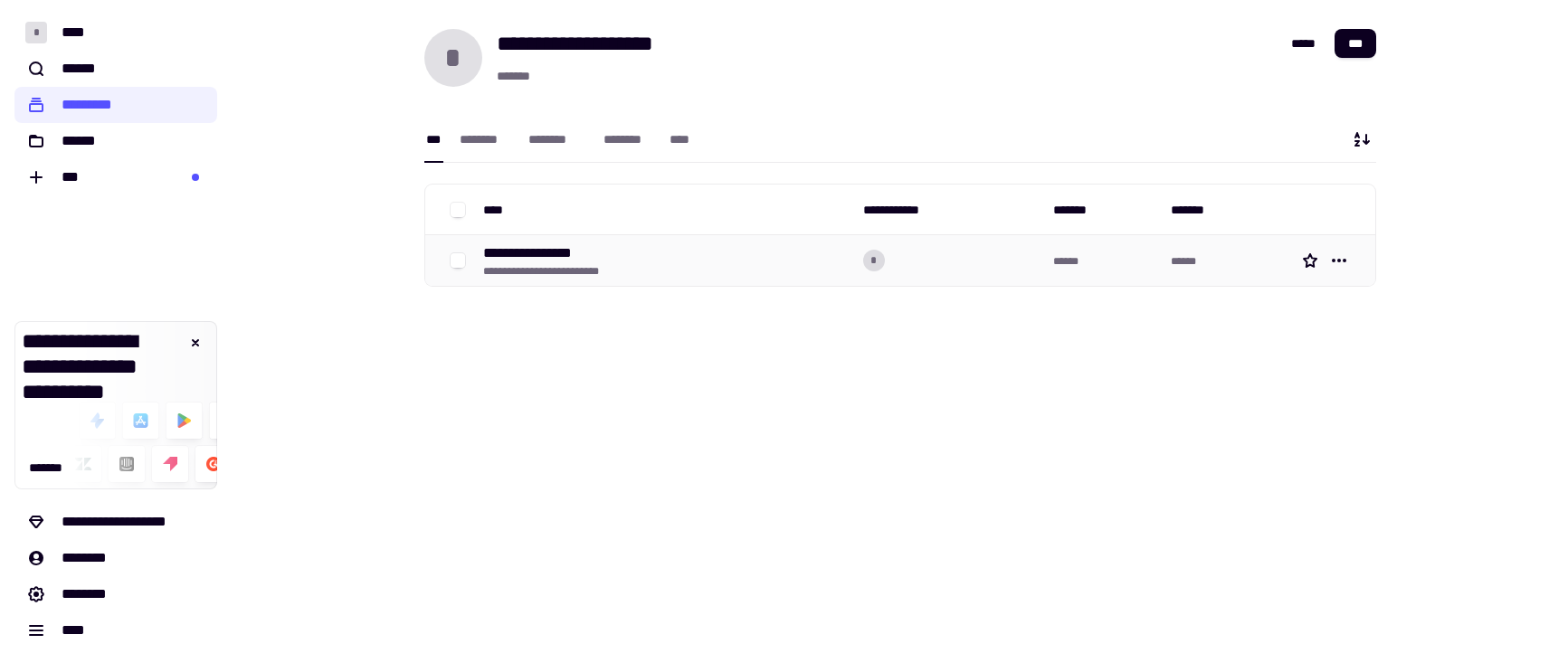 click on "**********" at bounding box center (535, 253) 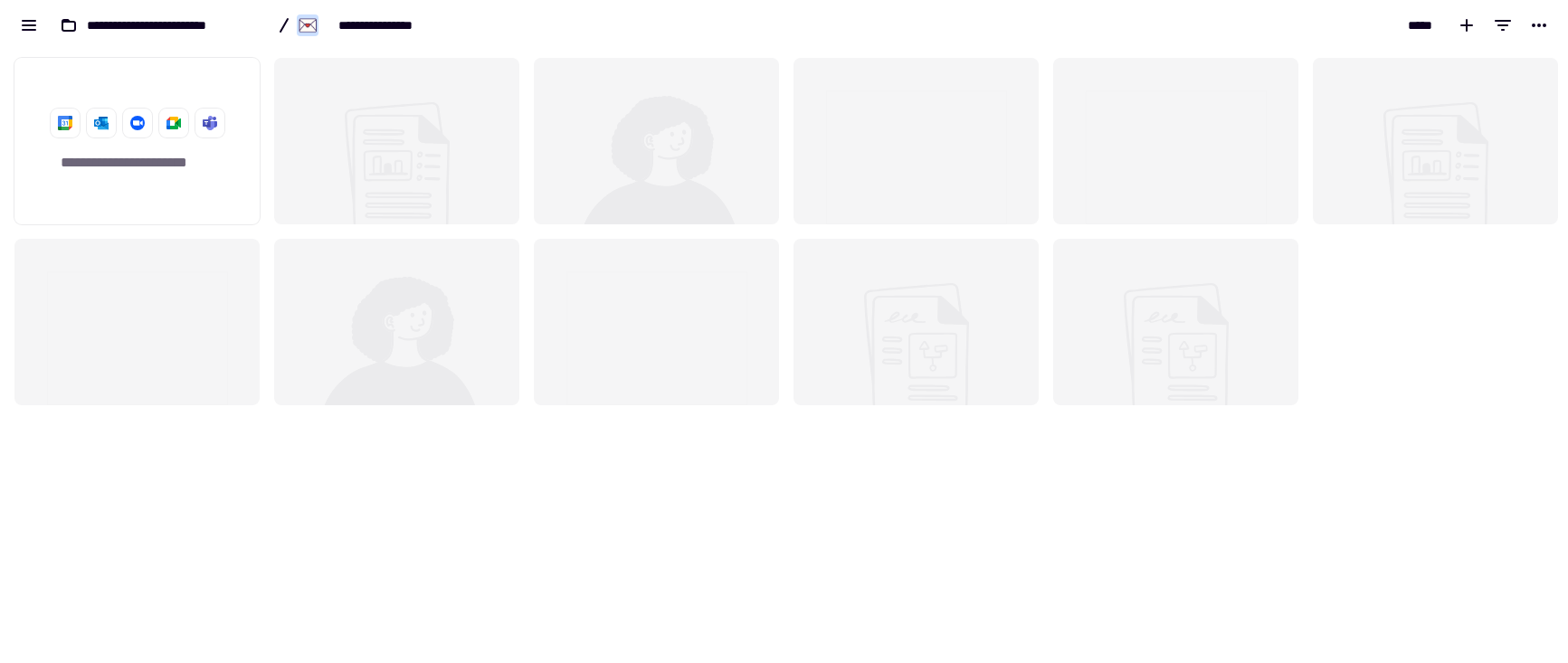 scroll, scrollTop: 14, scrollLeft: 14, axis: both 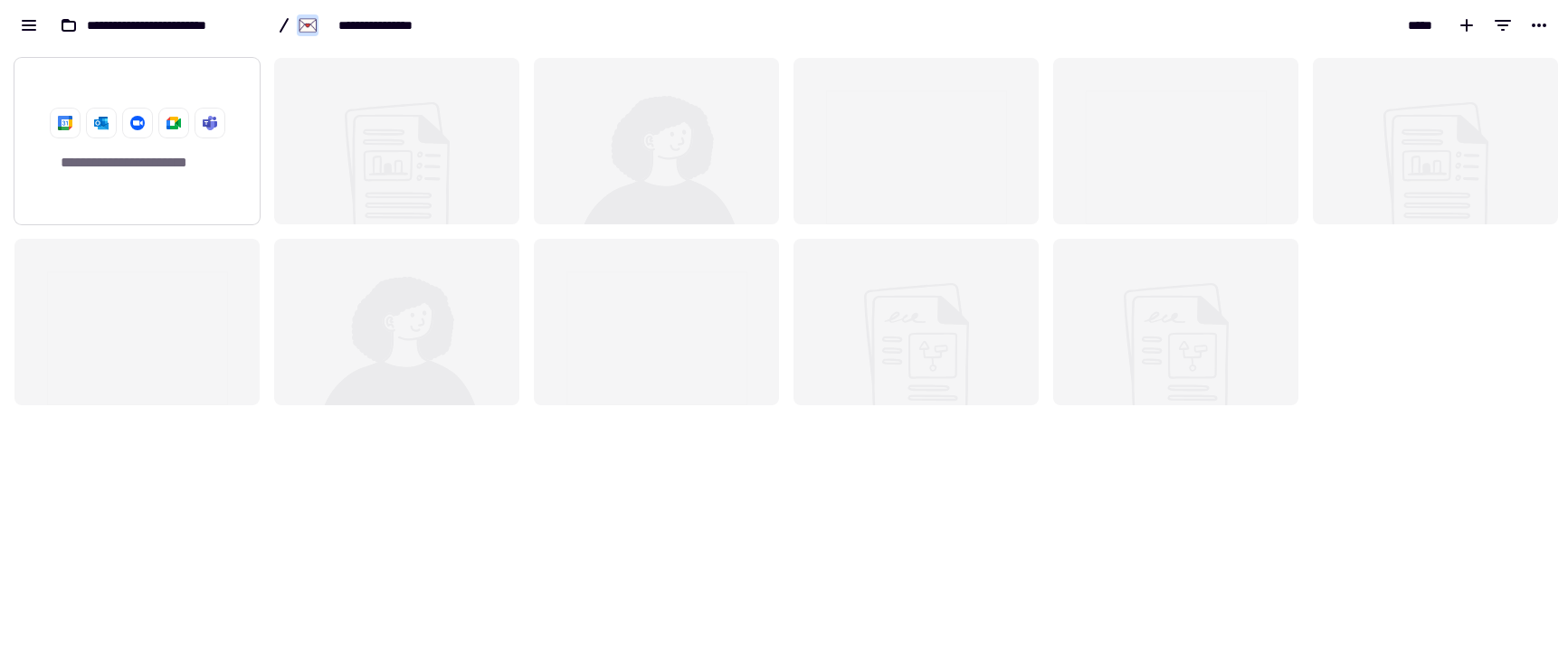 click on "**********" 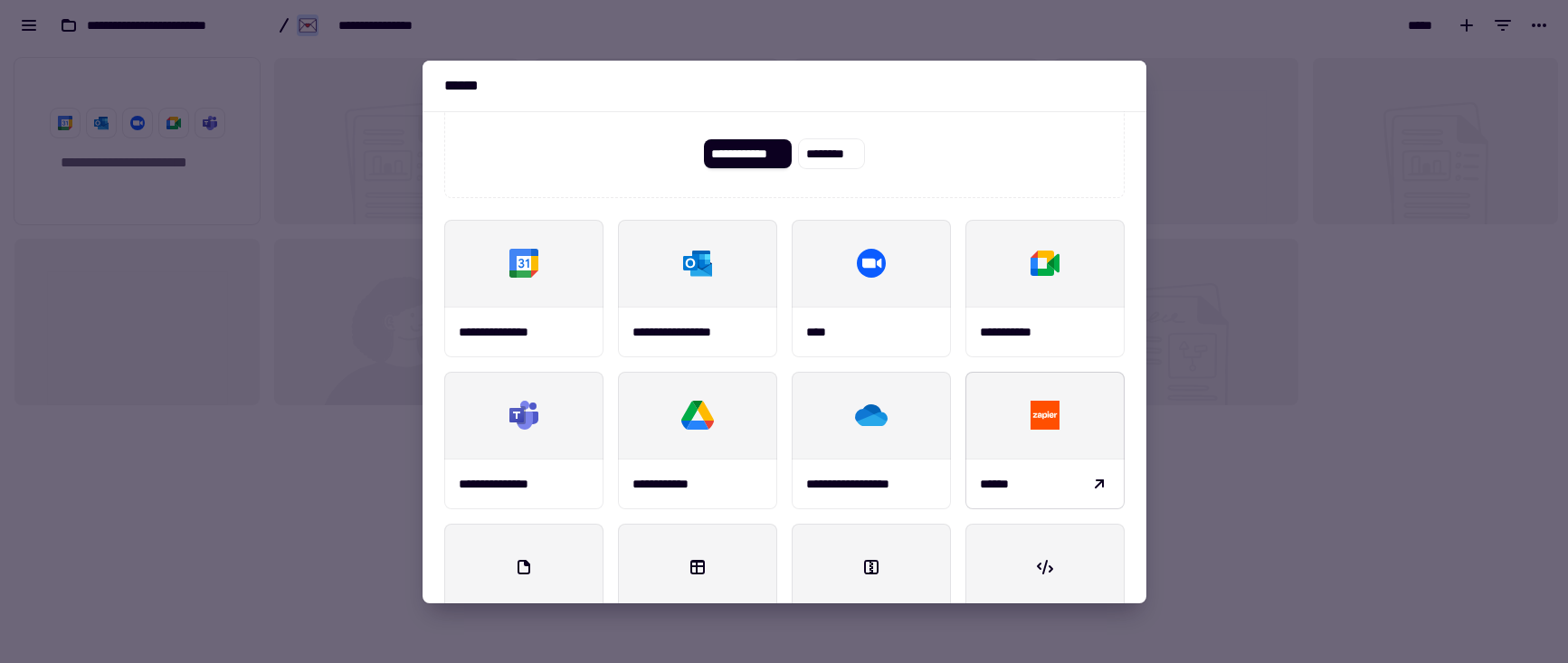 scroll, scrollTop: 212, scrollLeft: 0, axis: vertical 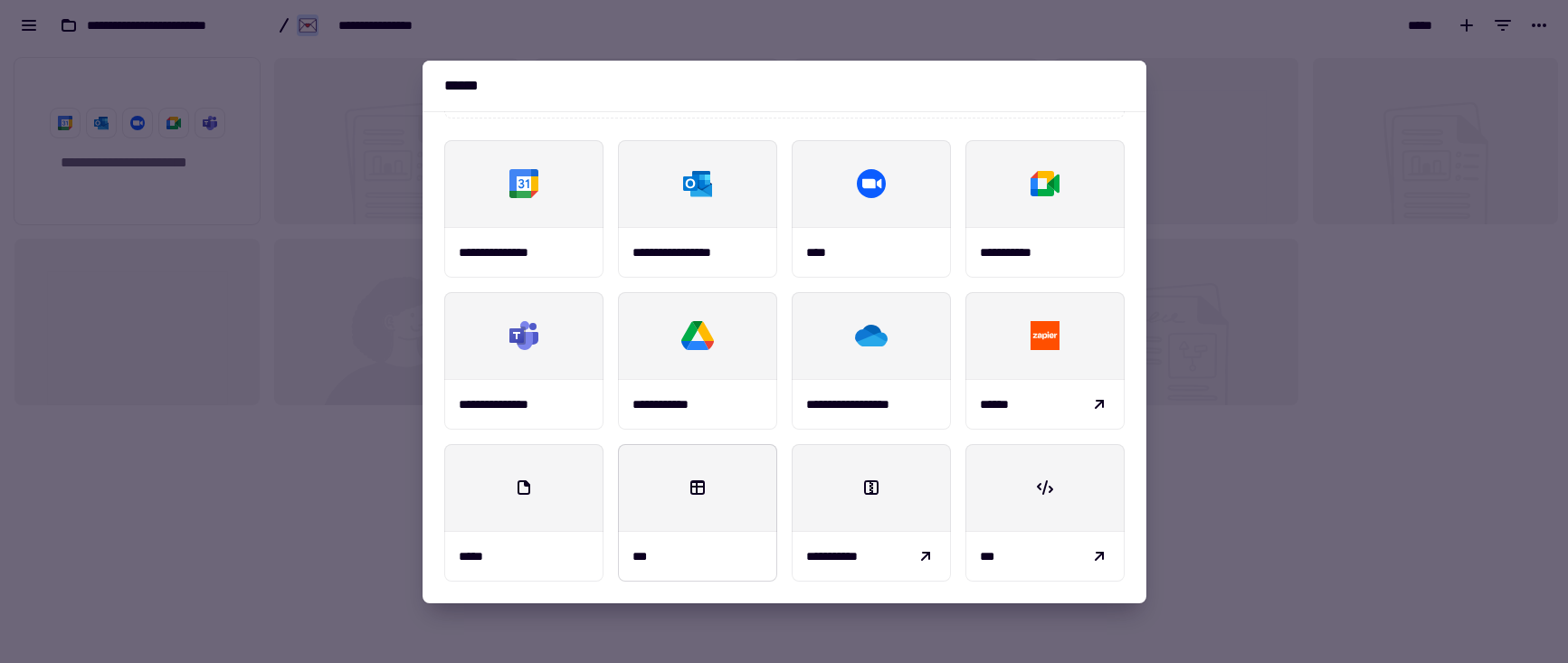 click at bounding box center (698, 488) 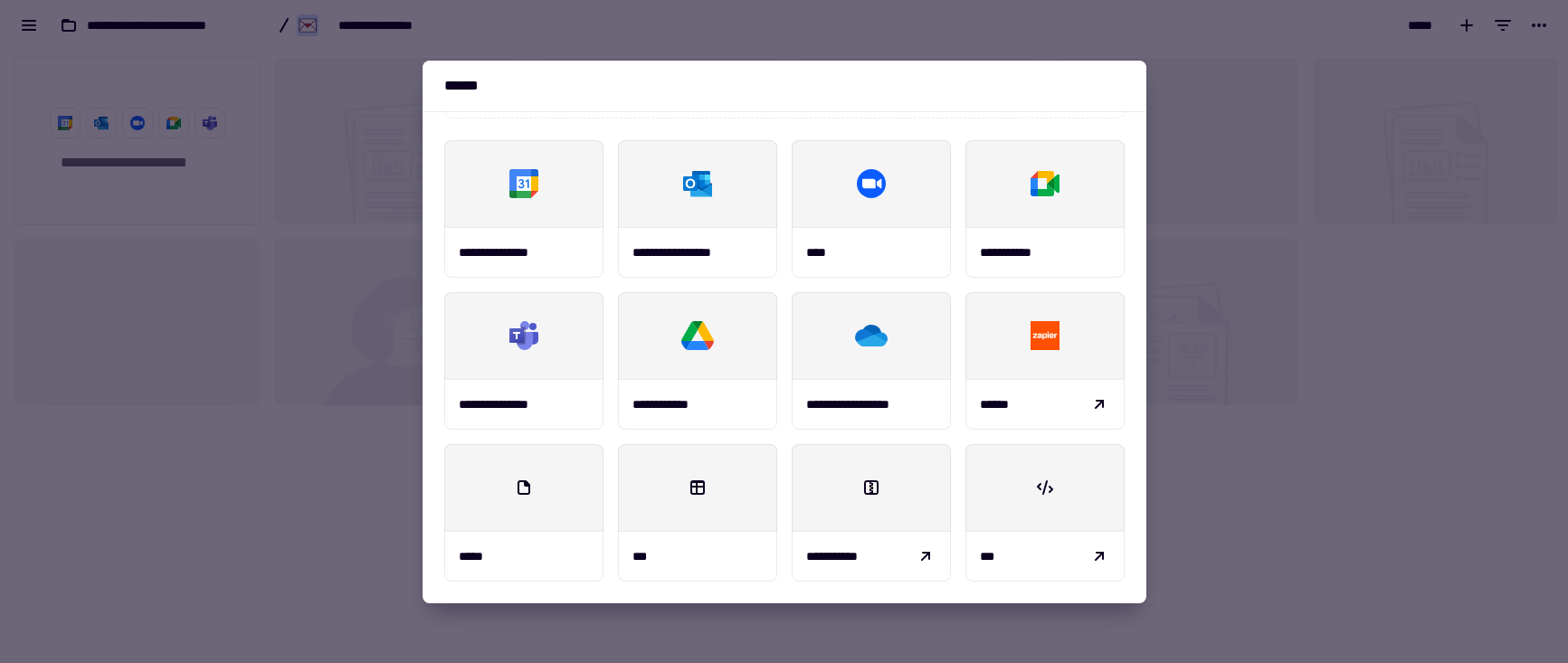 scroll, scrollTop: 0, scrollLeft: 0, axis: both 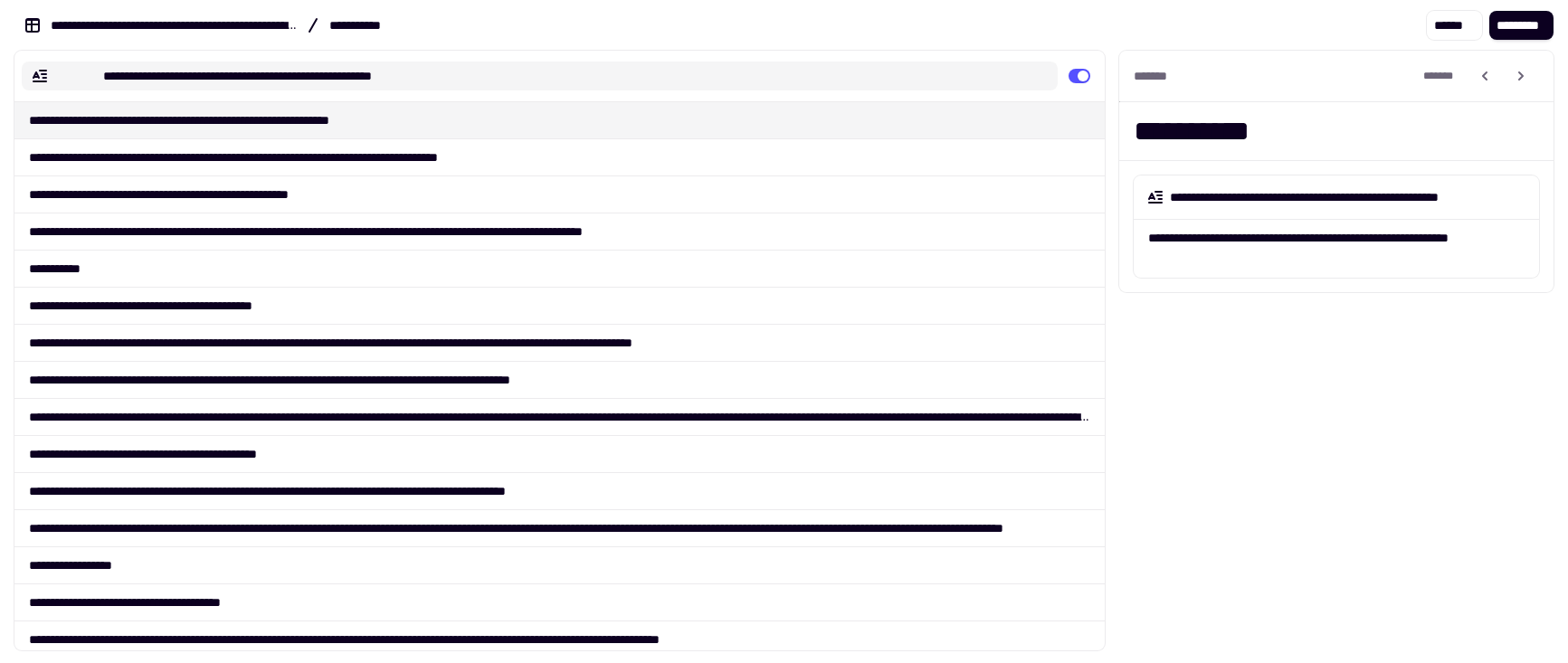 click on "**********" at bounding box center [559, 76] 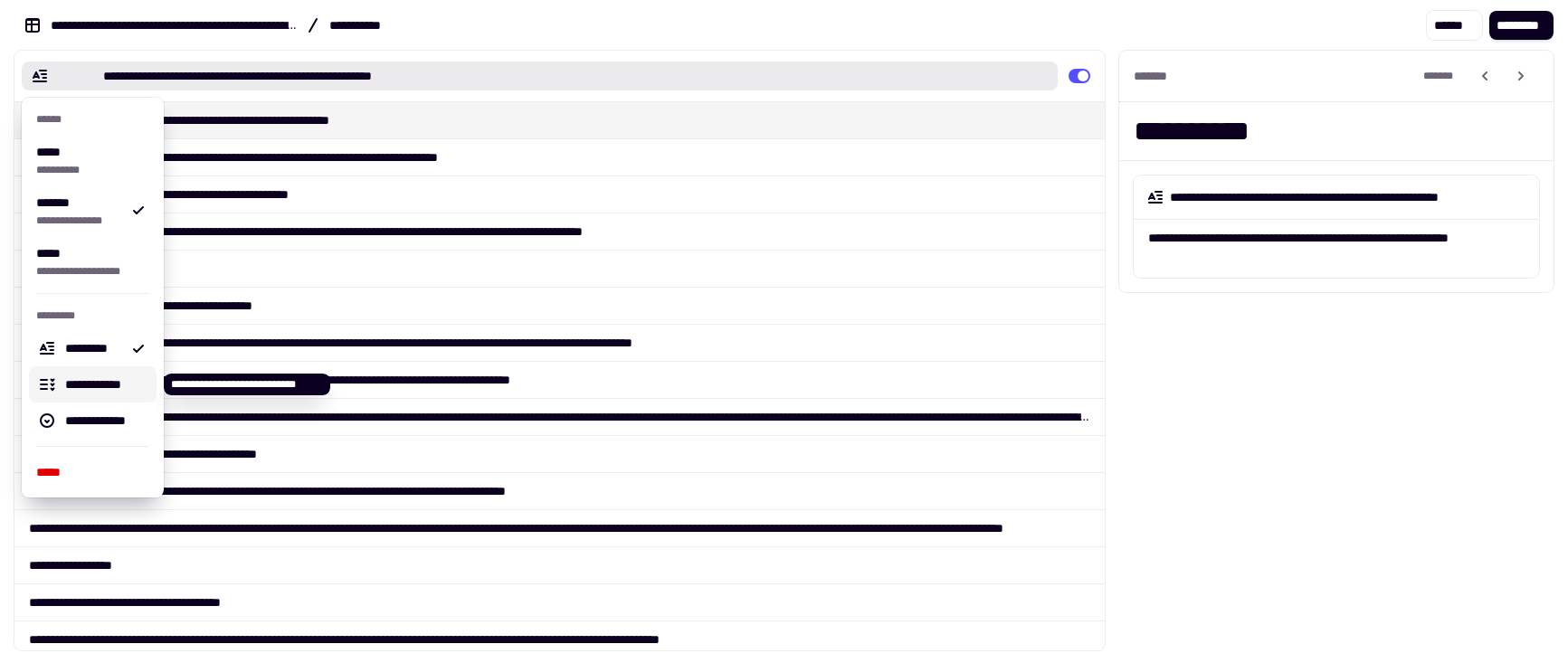 click on "**********" at bounding box center [92, 384] 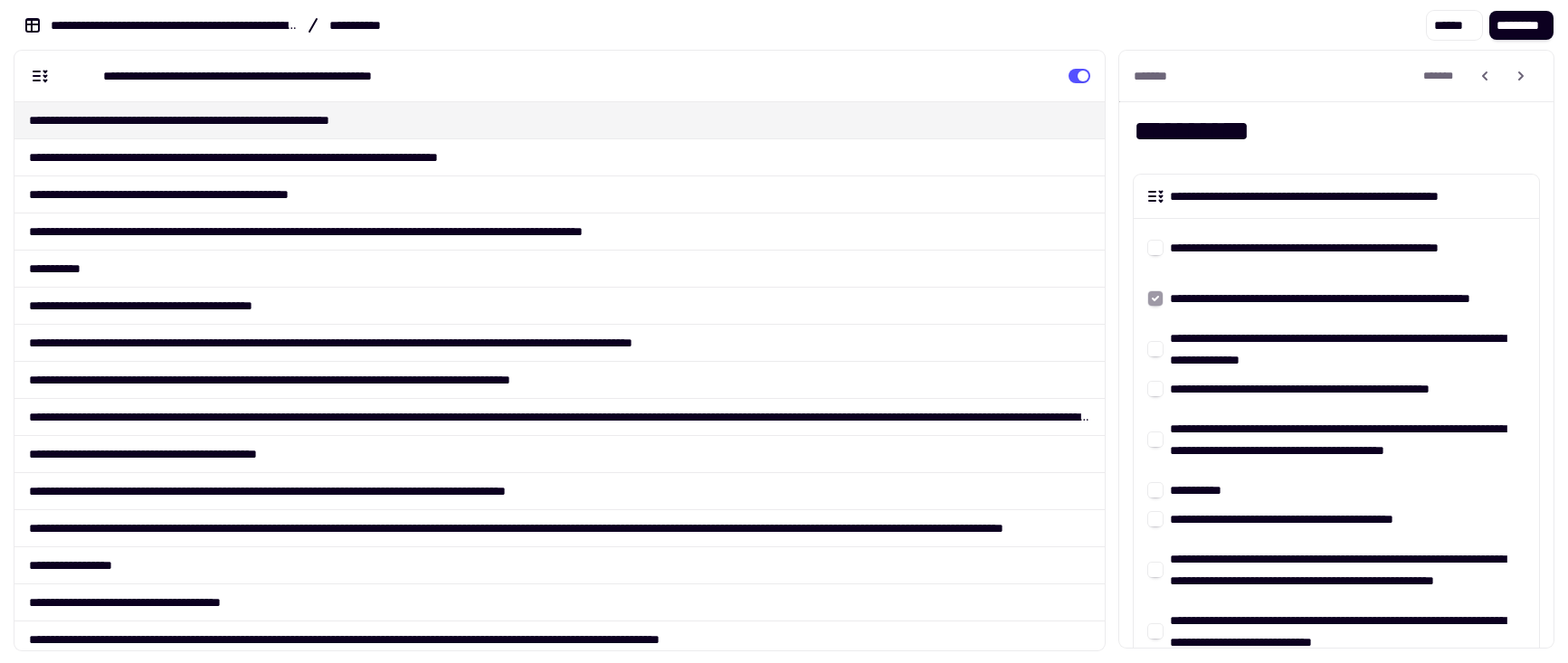 click on "**********" at bounding box center [1329, 248] 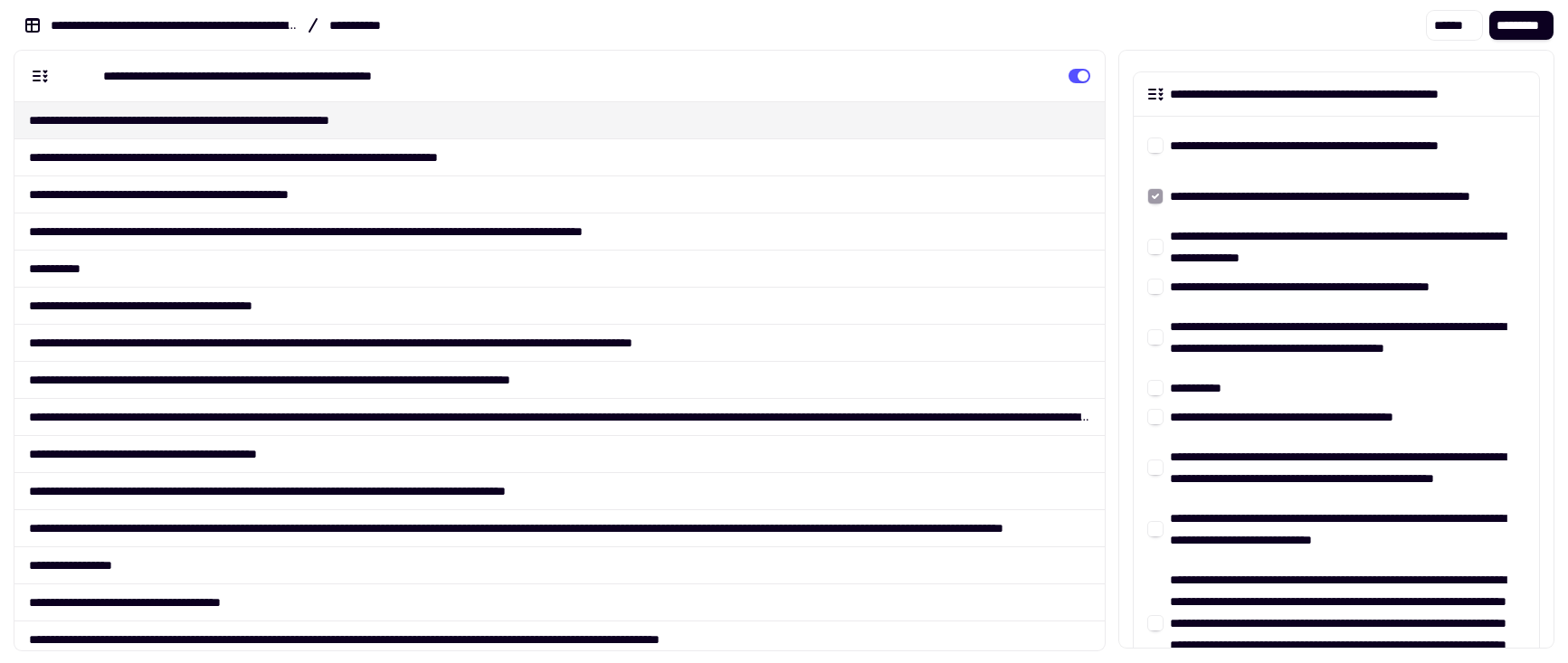 scroll, scrollTop: 216, scrollLeft: 0, axis: vertical 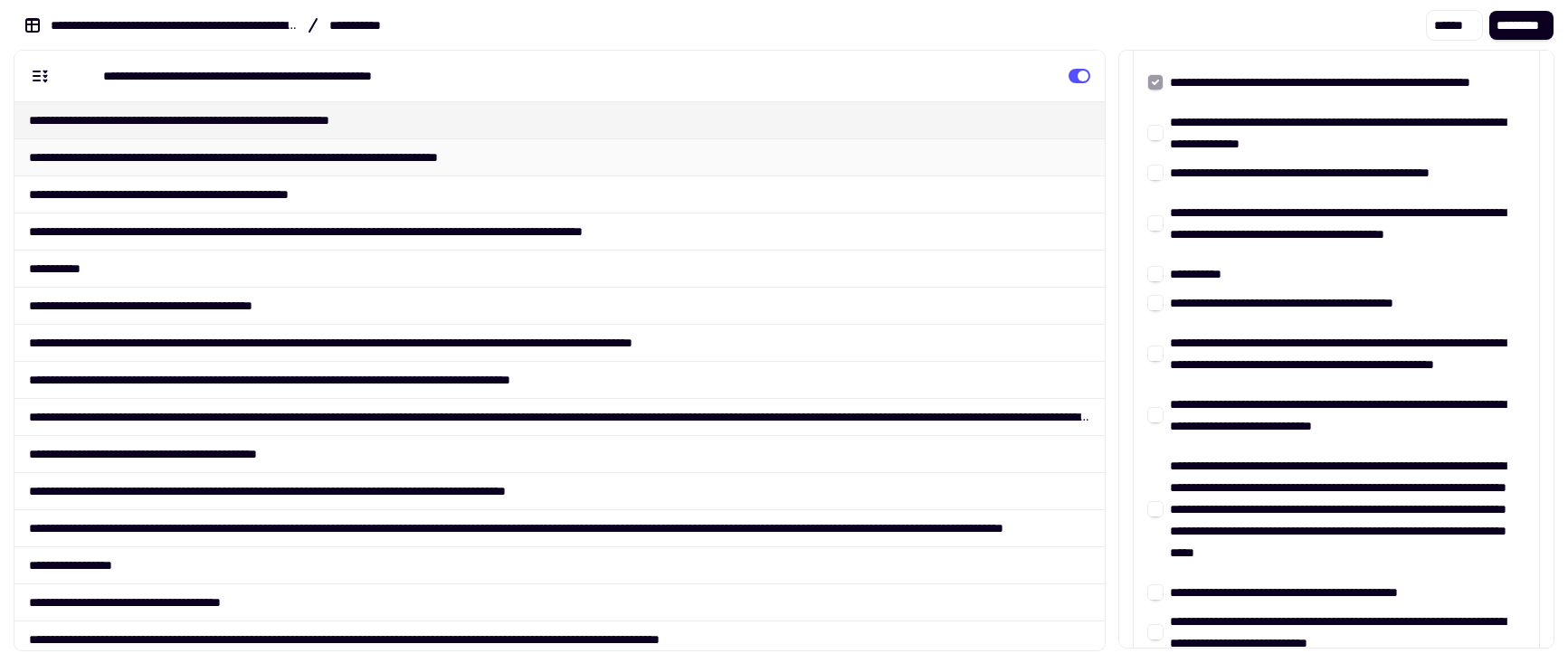 click on "**********" at bounding box center [559, 156] 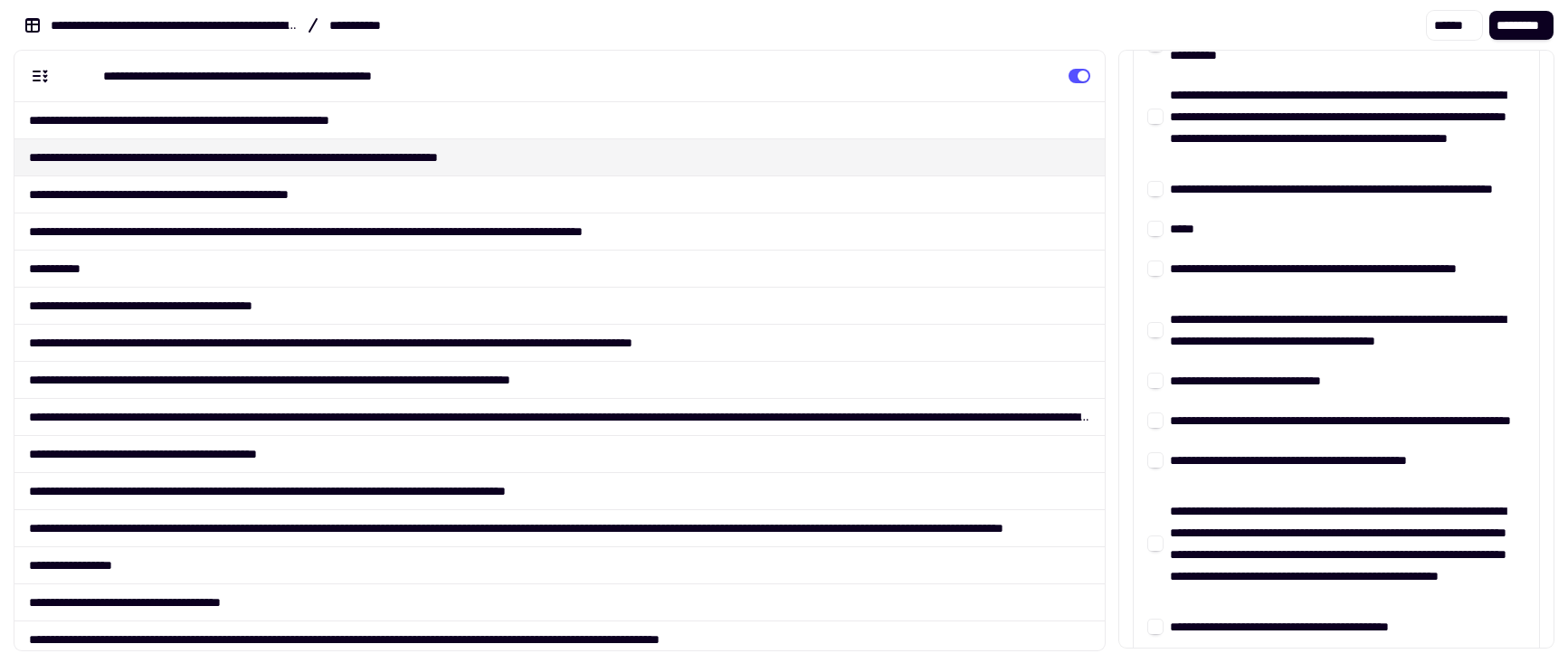scroll, scrollTop: 5121, scrollLeft: 0, axis: vertical 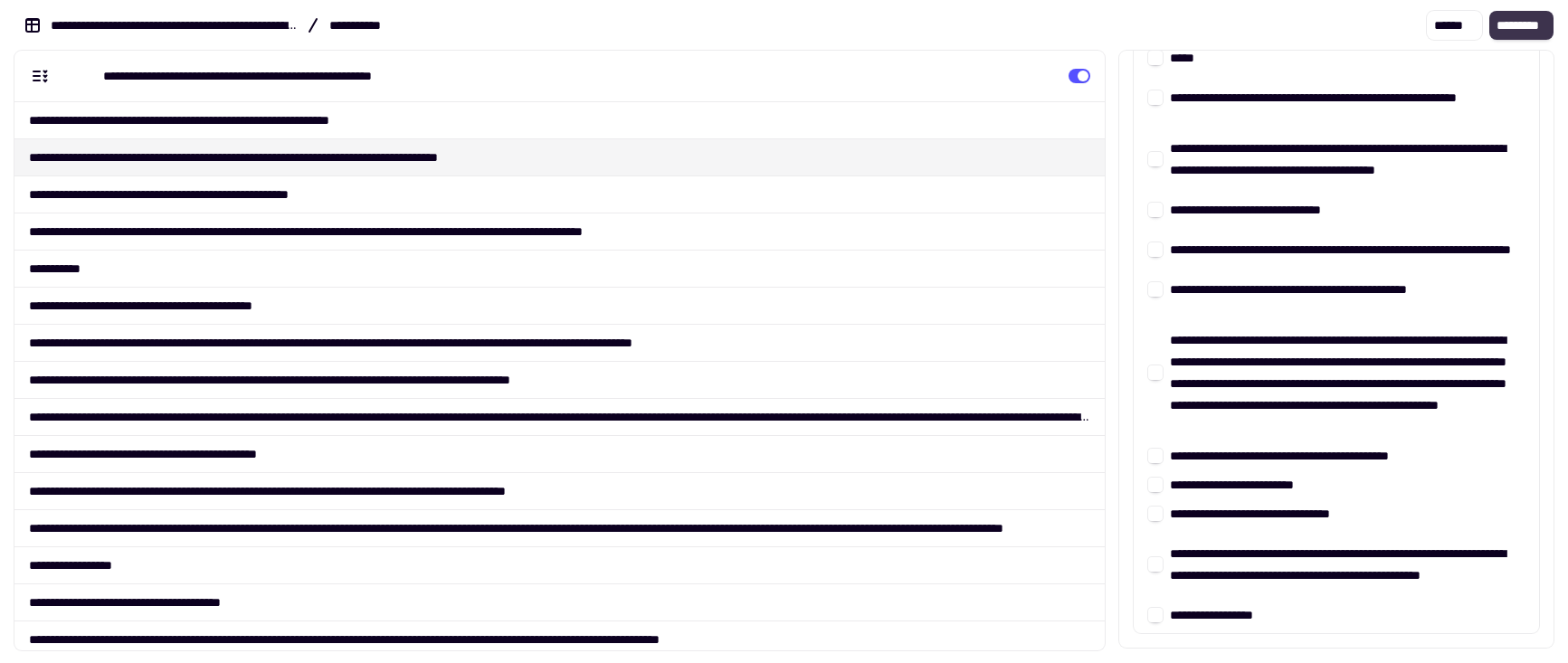 click on "*********" 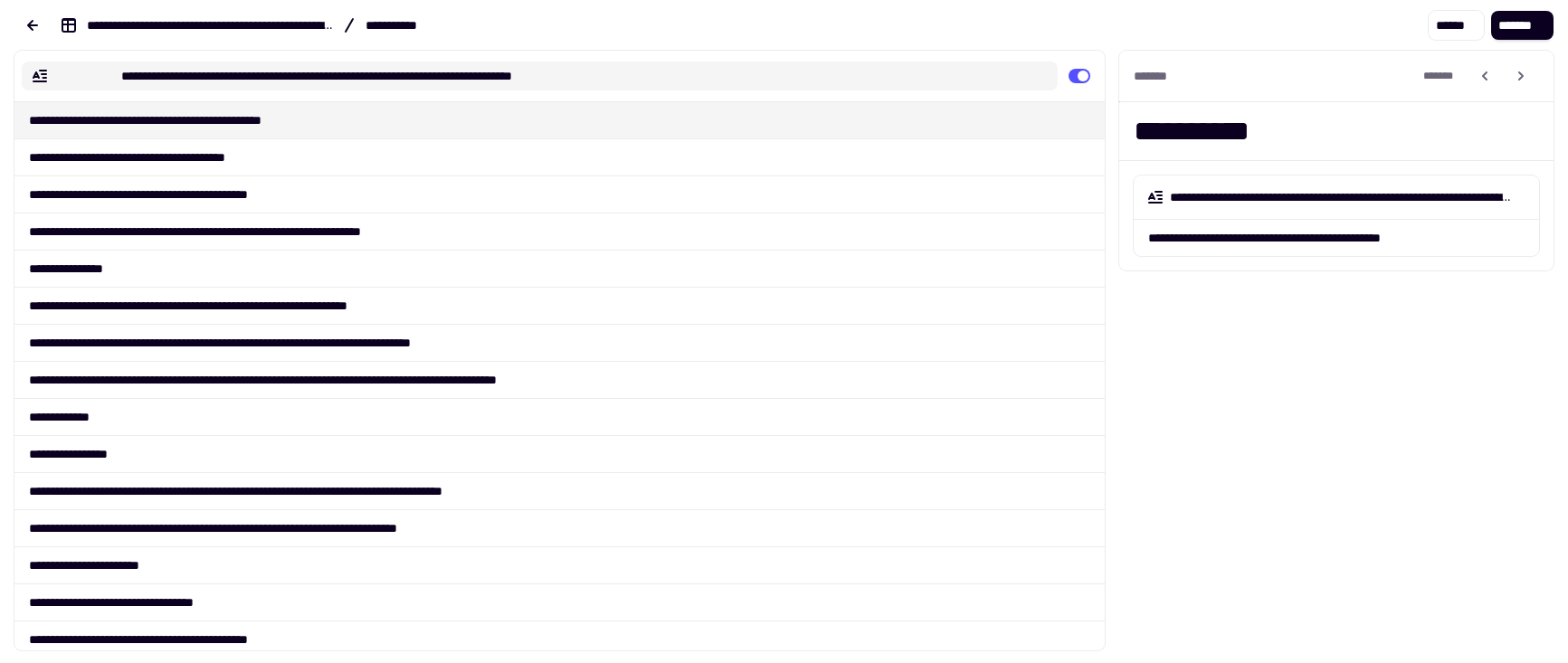 click on "**********" 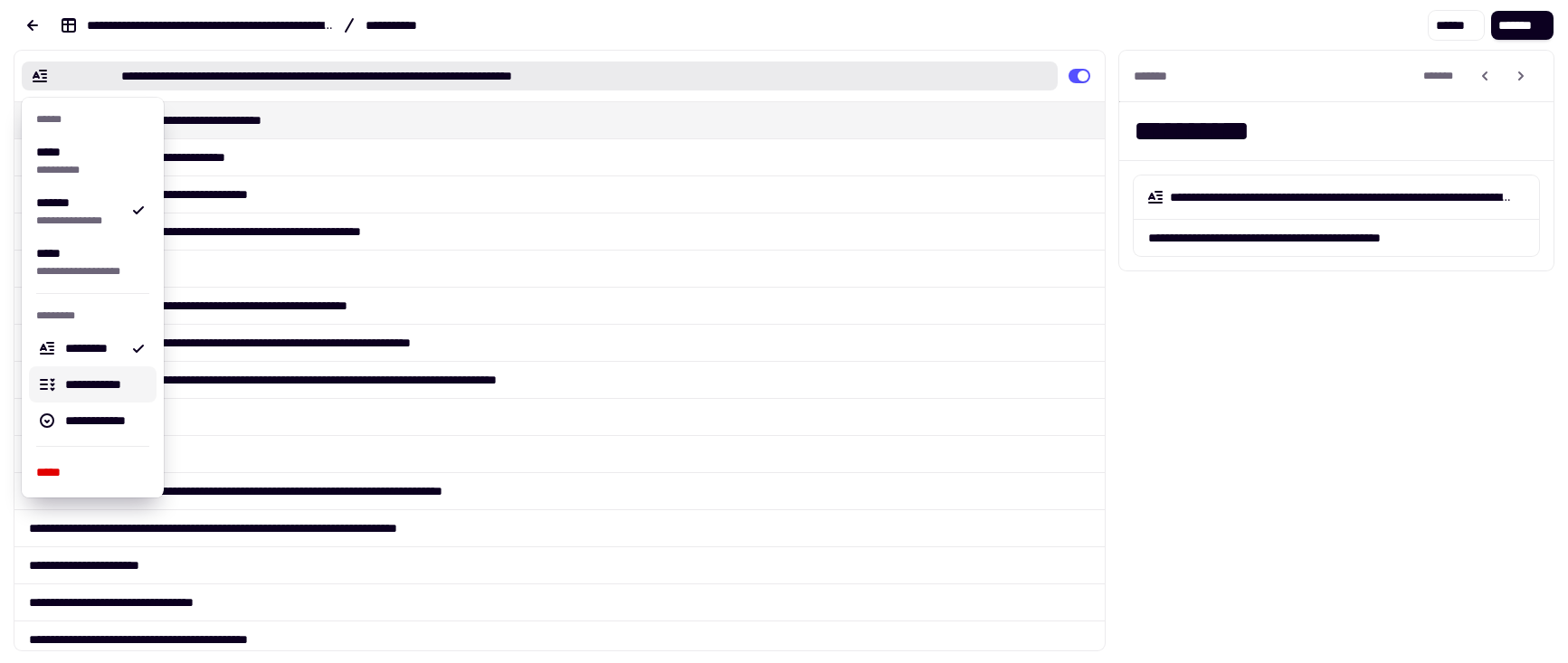 click on "**********" at bounding box center [103, 384] 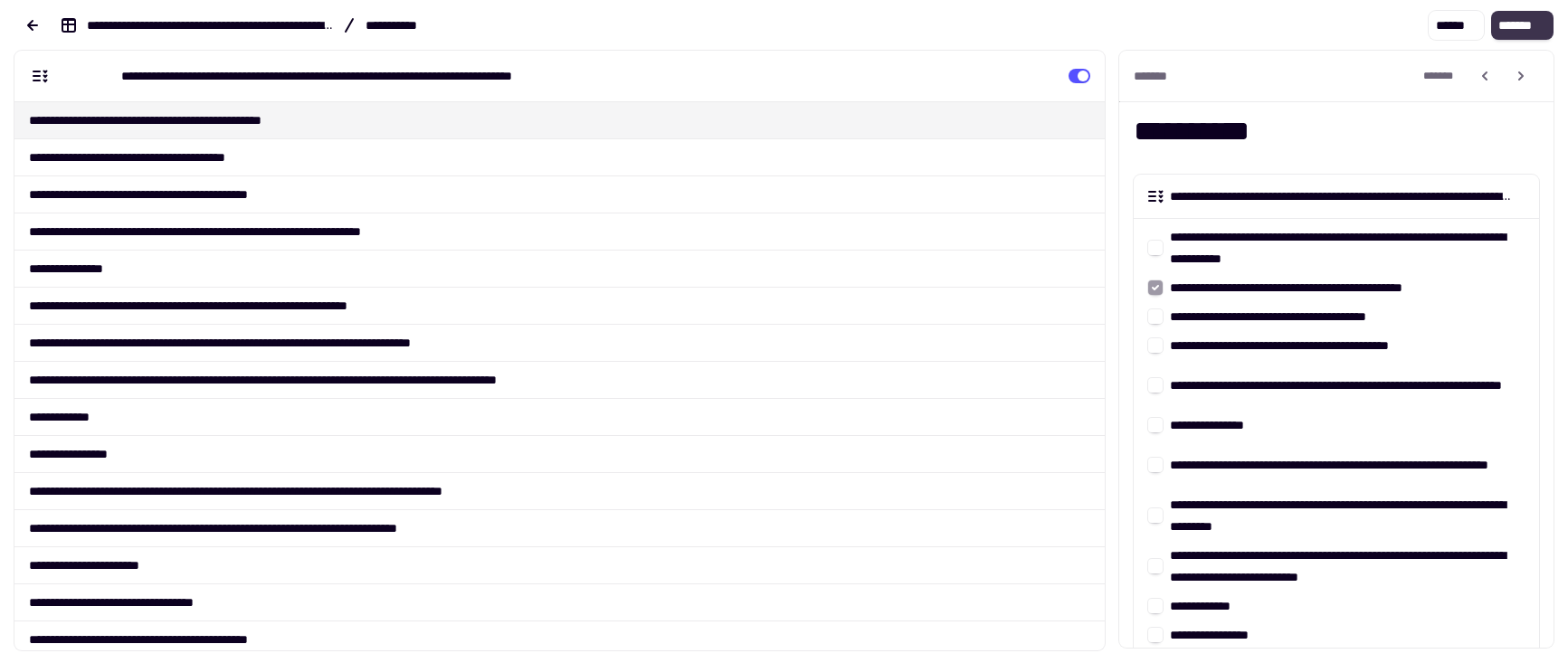 click on "*******" 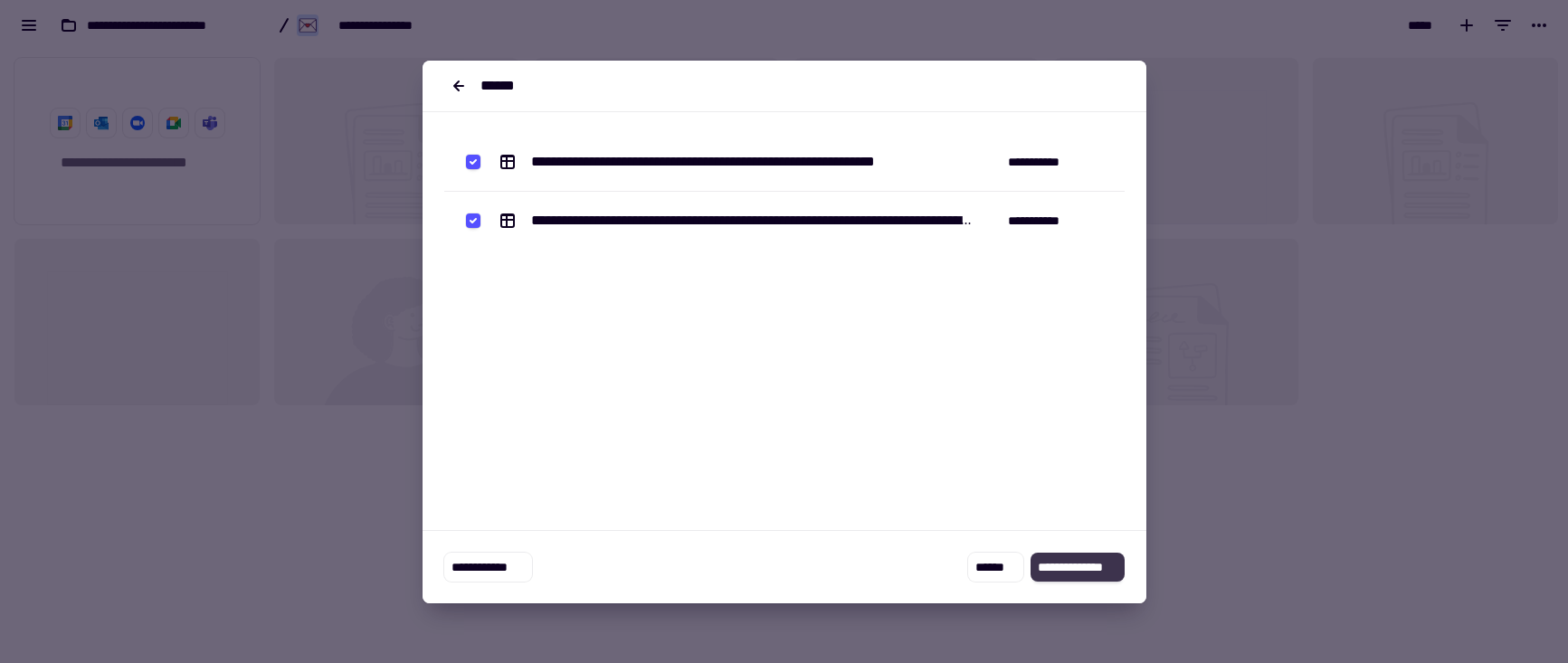 click on "**********" 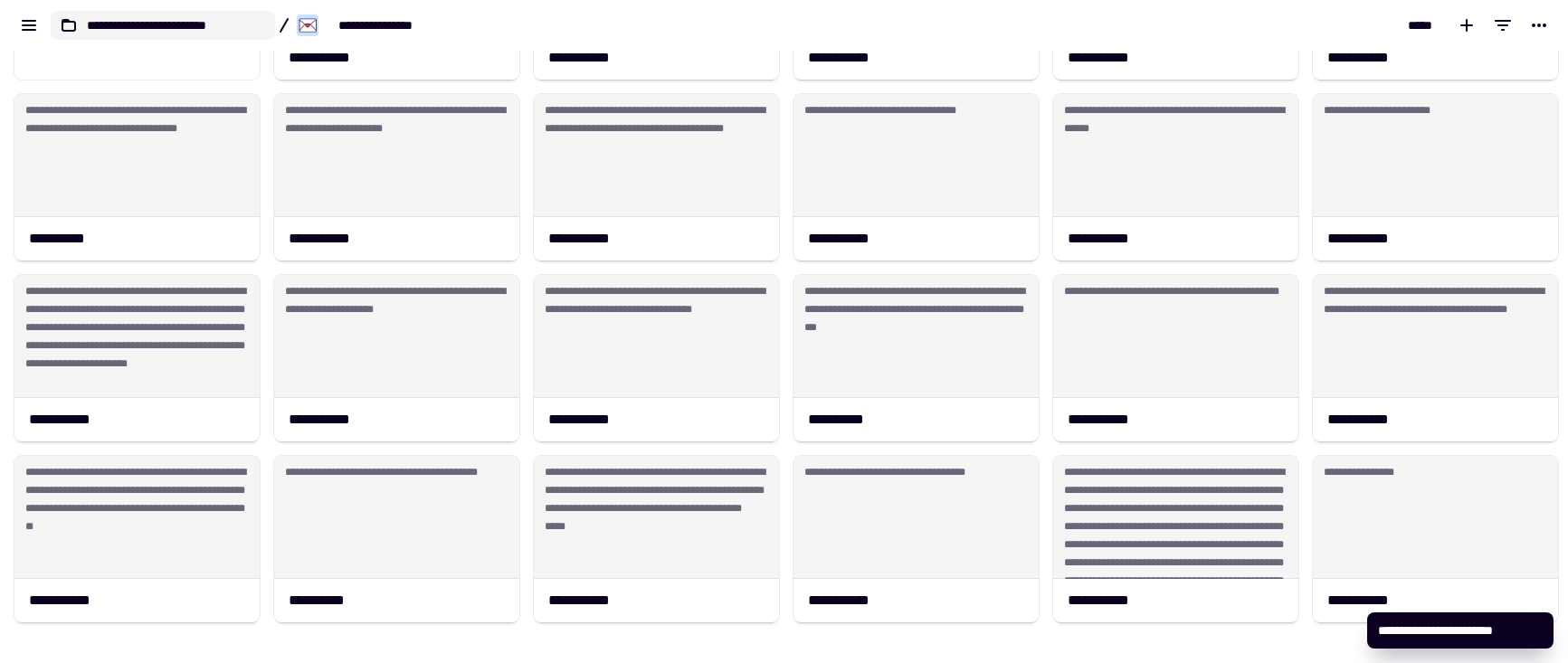 scroll, scrollTop: 0, scrollLeft: 0, axis: both 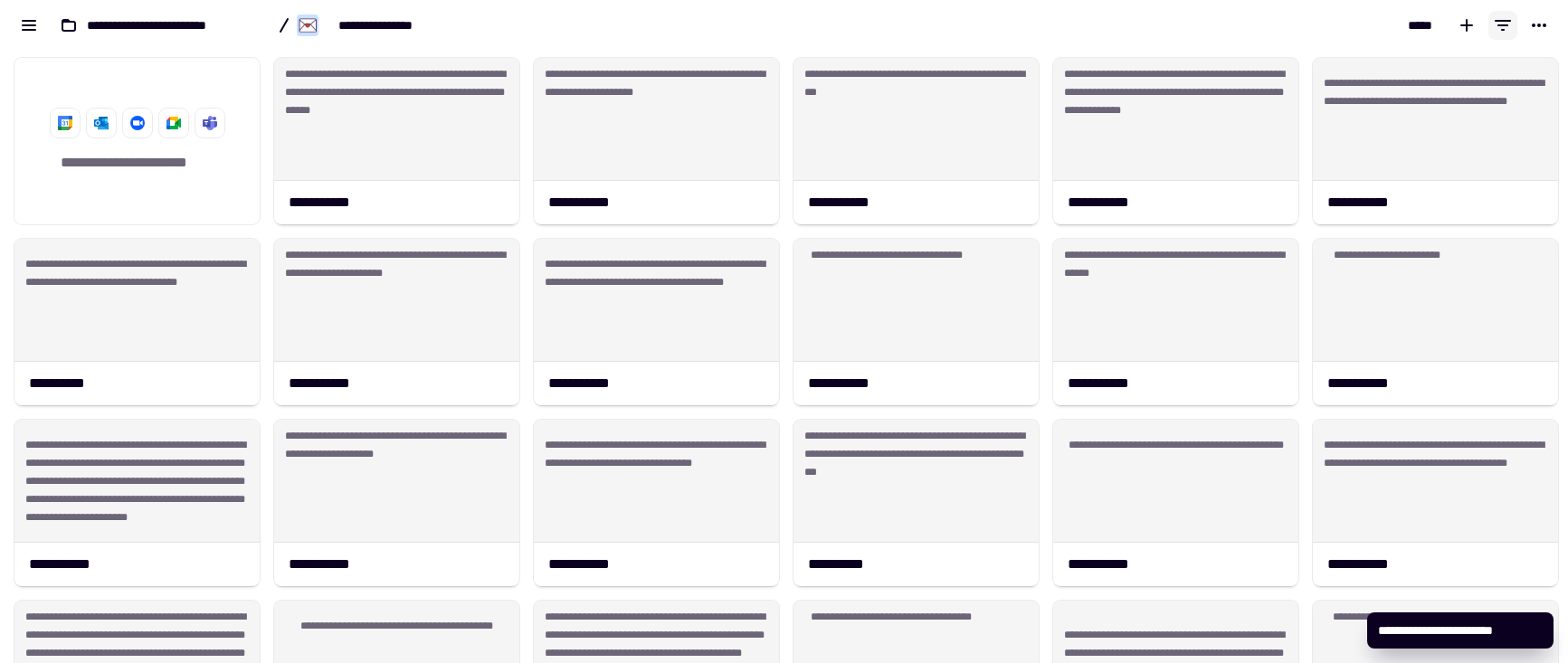 click 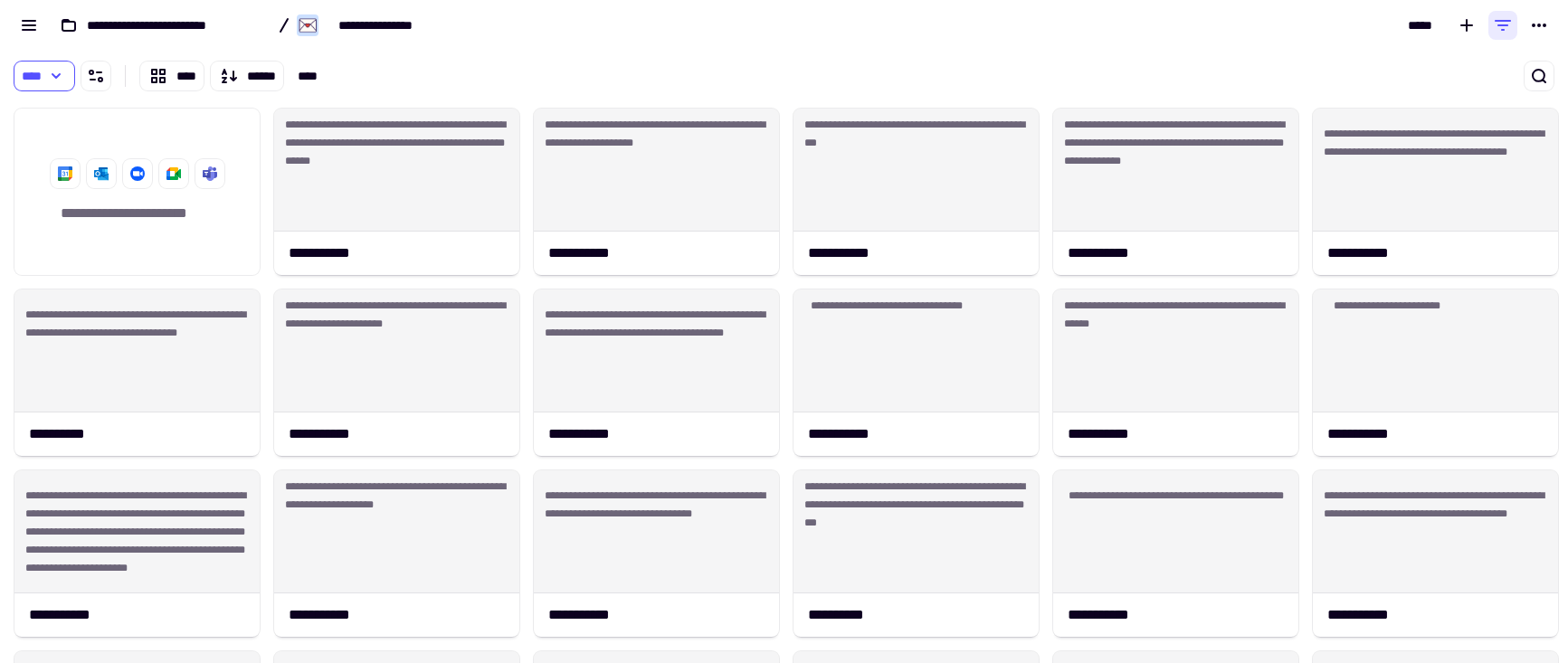 scroll, scrollTop: 548, scrollLeft: 1554, axis: both 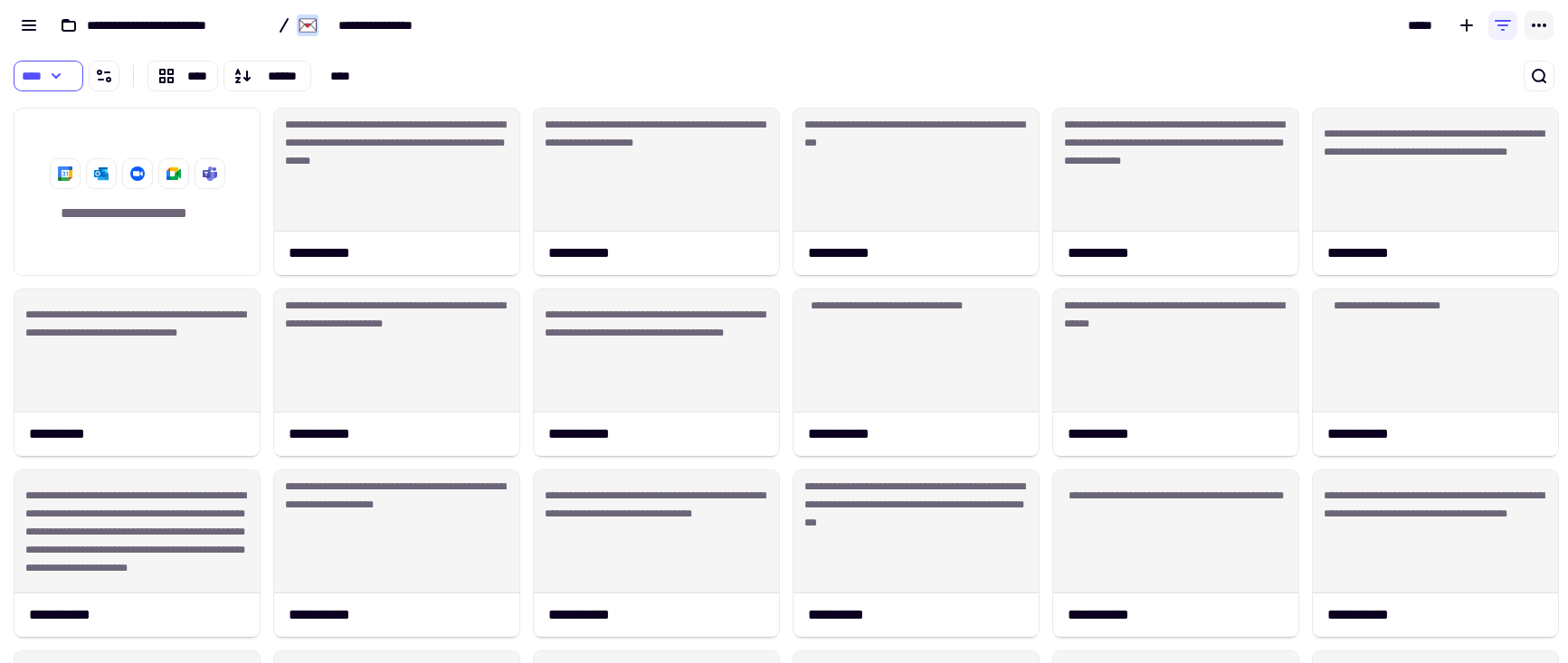 click 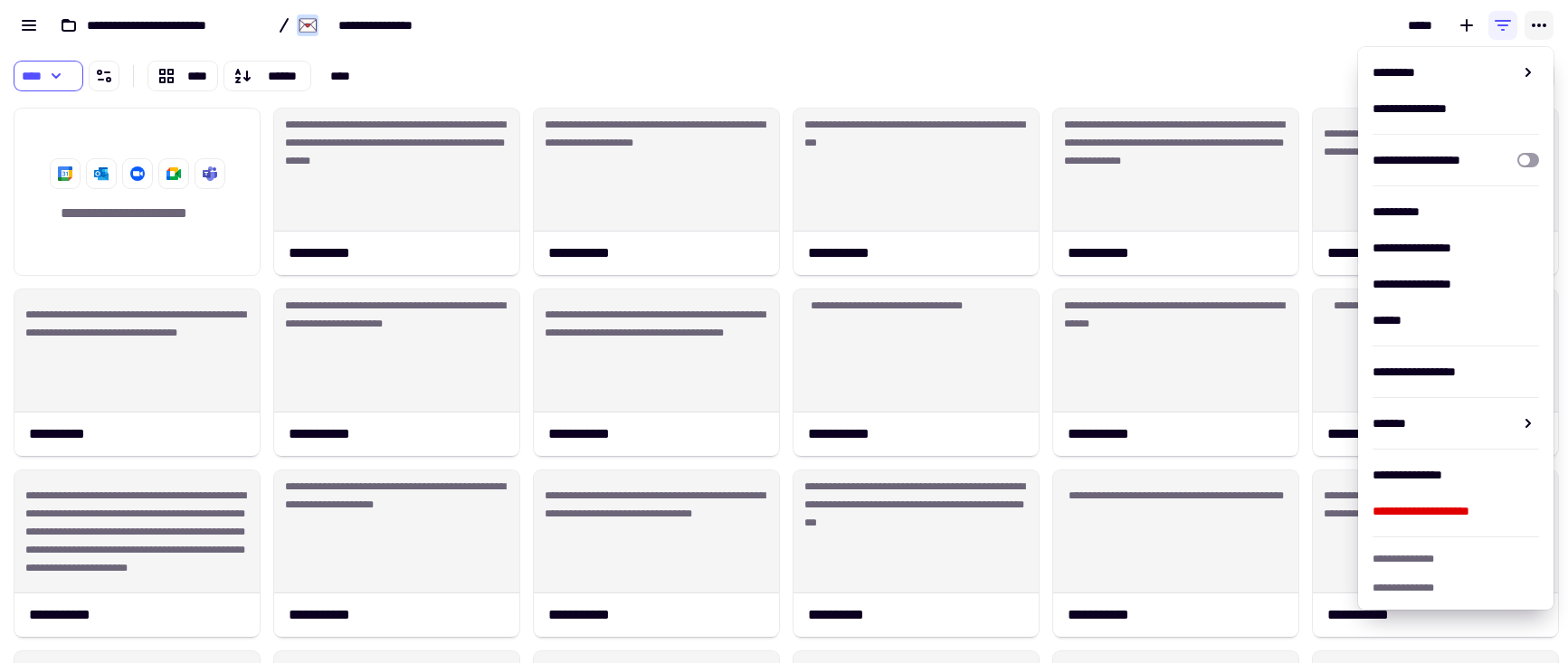 click 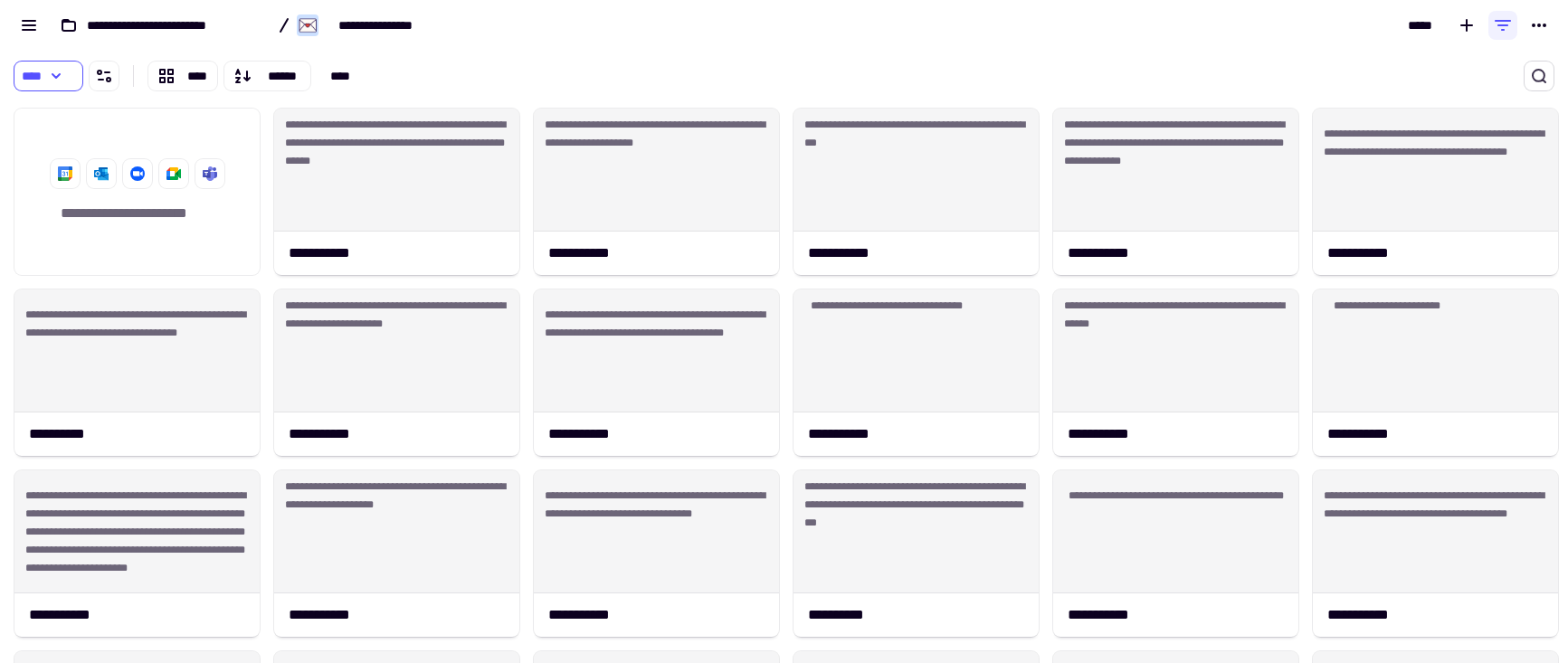 click 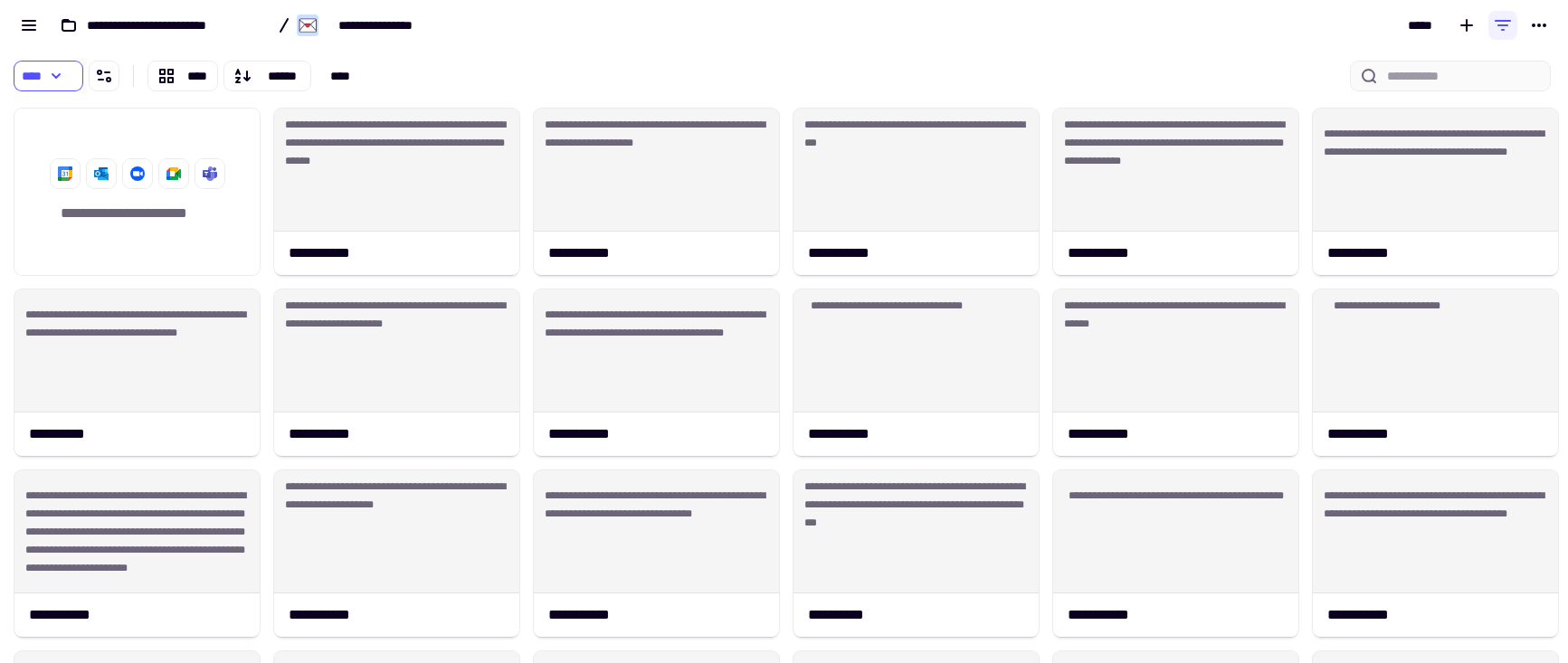 click at bounding box center (1450, 76) 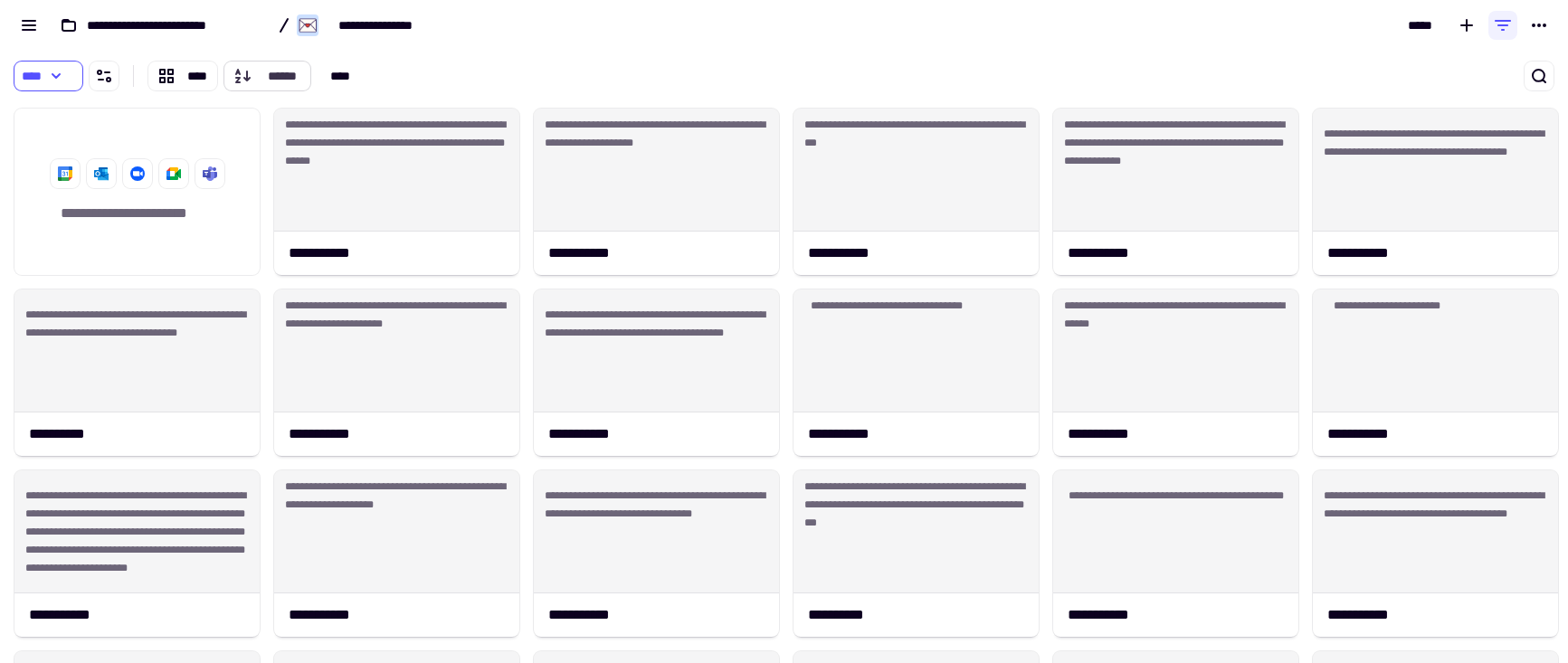 click on "******" 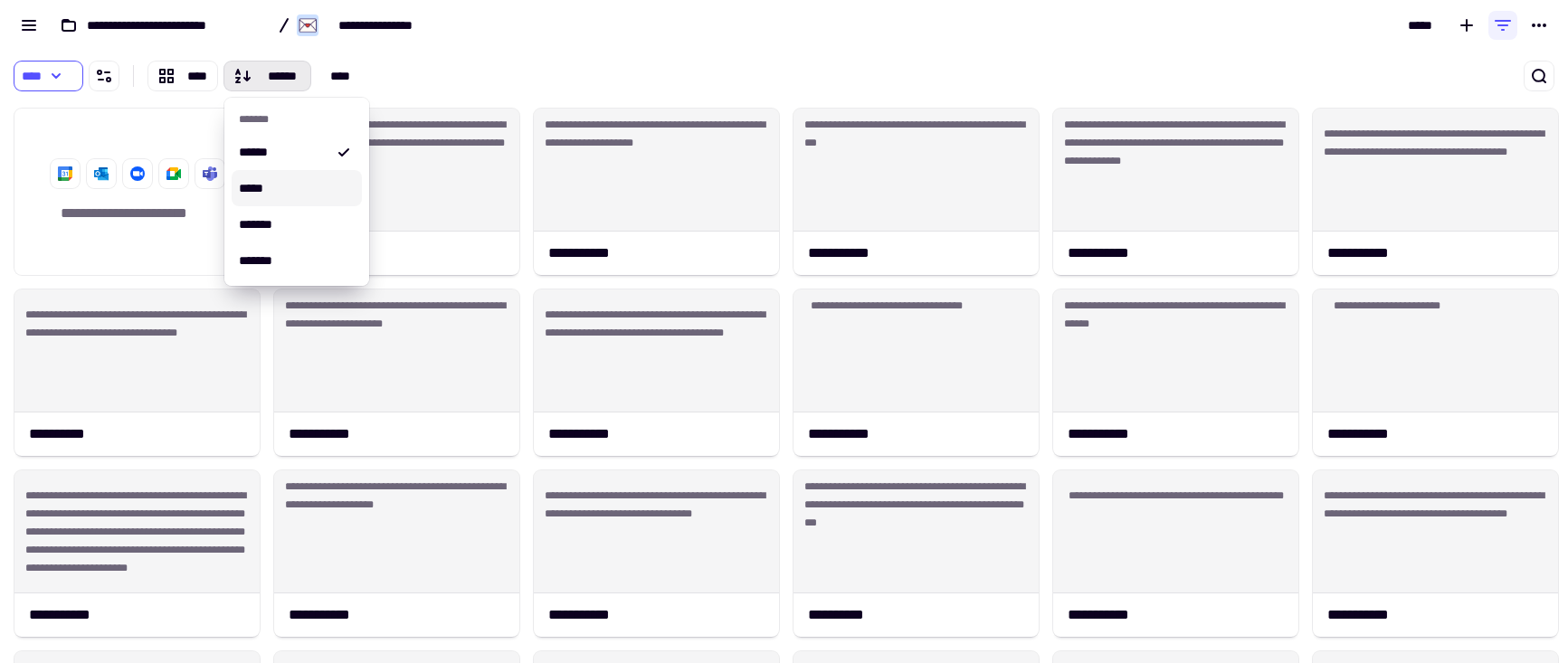 click on "*****" at bounding box center [297, 188] 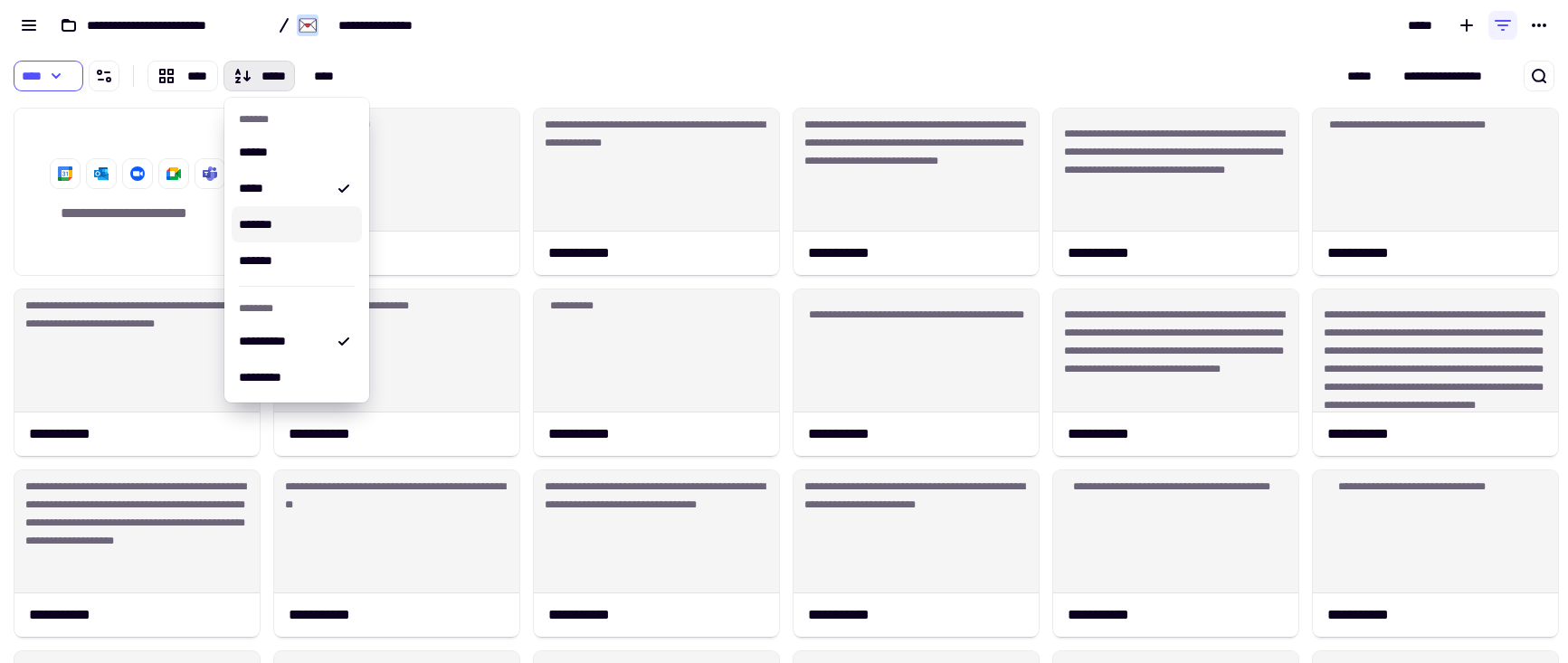 click on "*******" at bounding box center [297, 224] 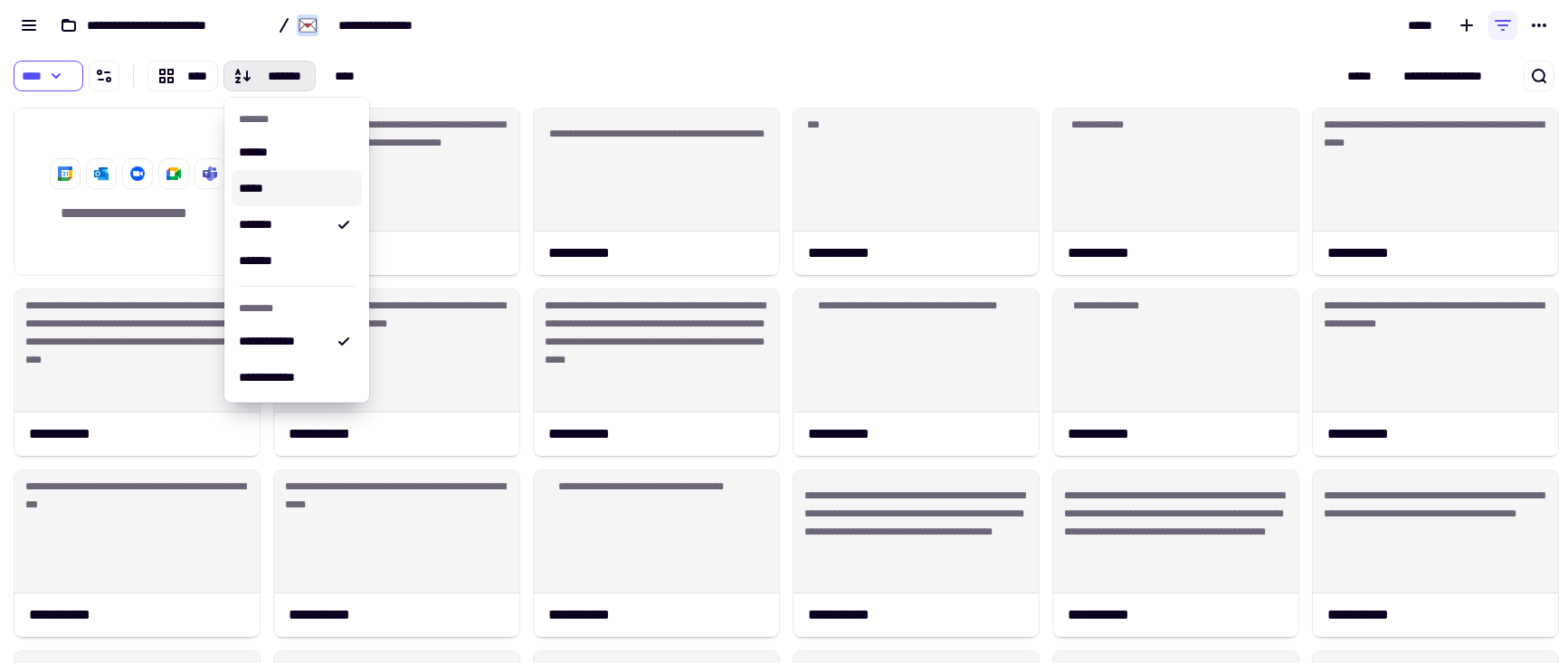 click on "*****" at bounding box center (297, 188) 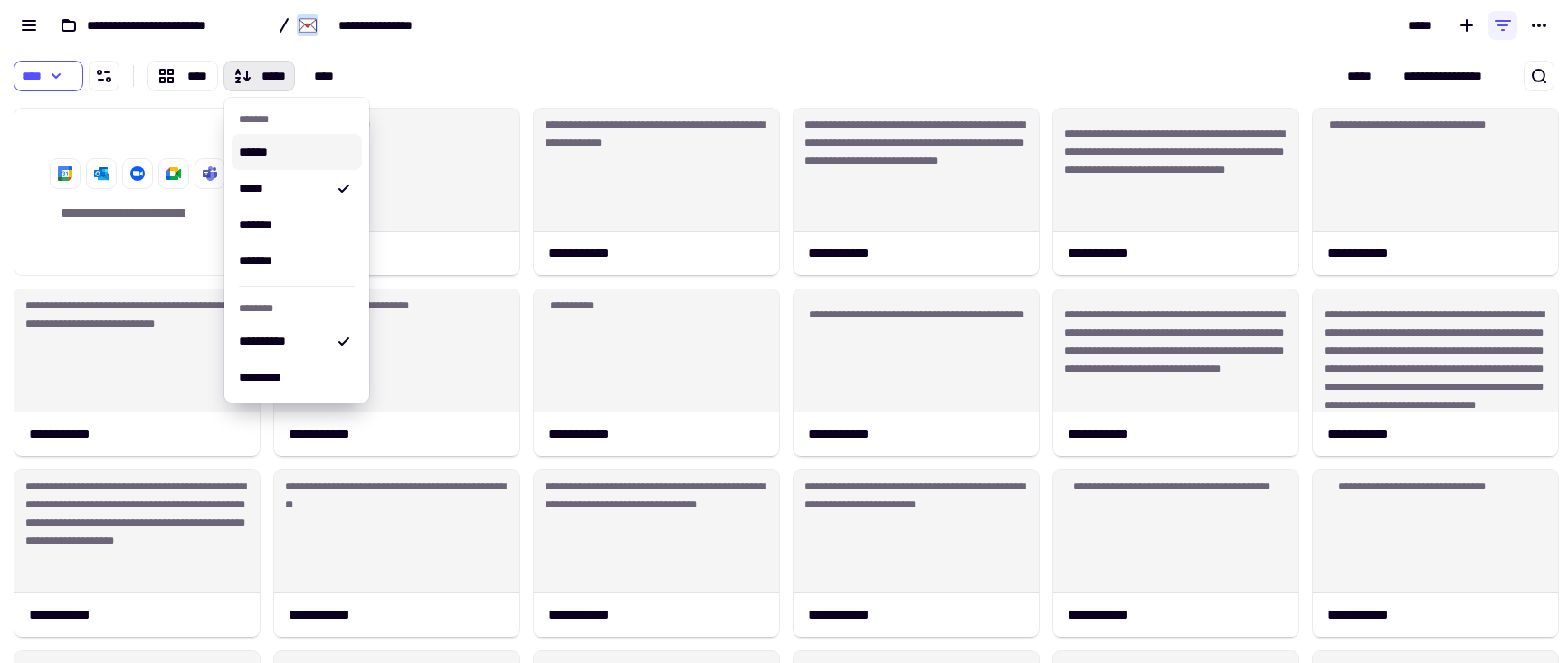 click on "**** **** ***** ****" at bounding box center [425, 76] 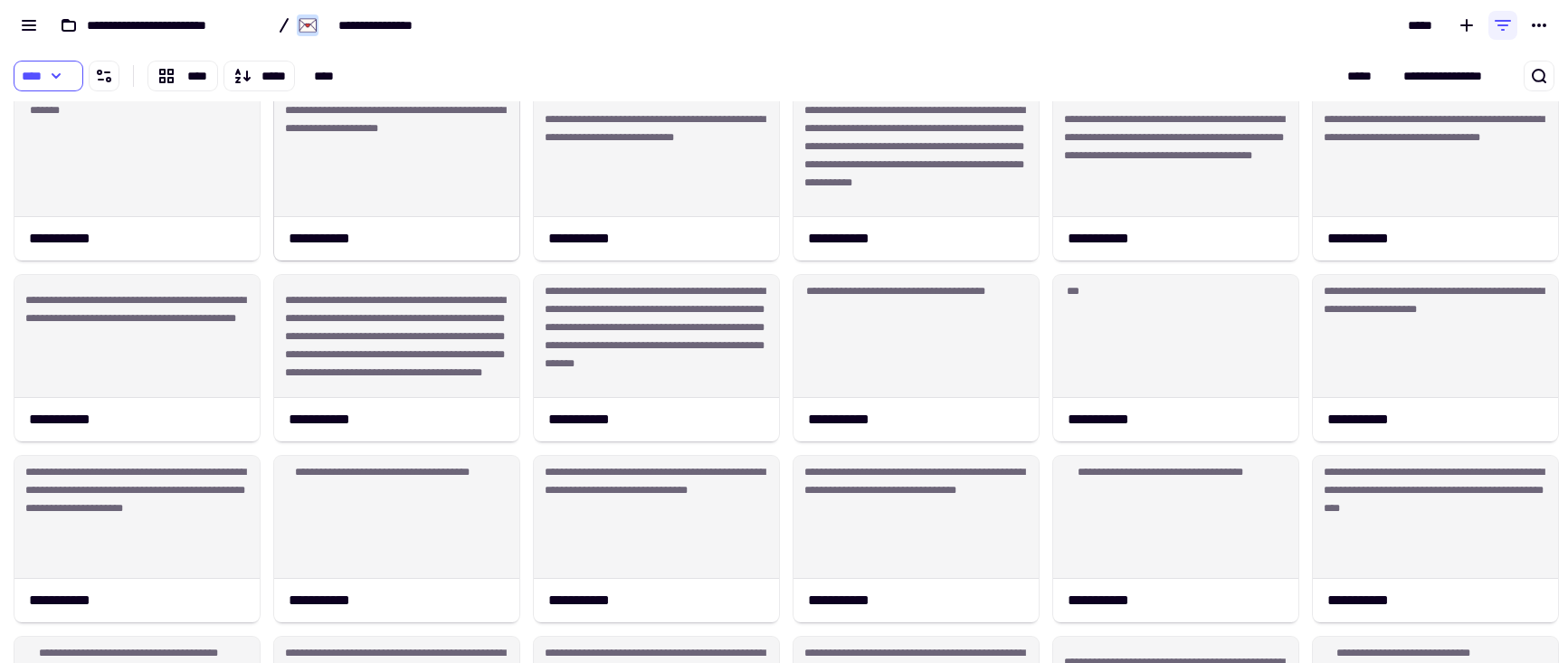 click on "**********" at bounding box center (784, 356) 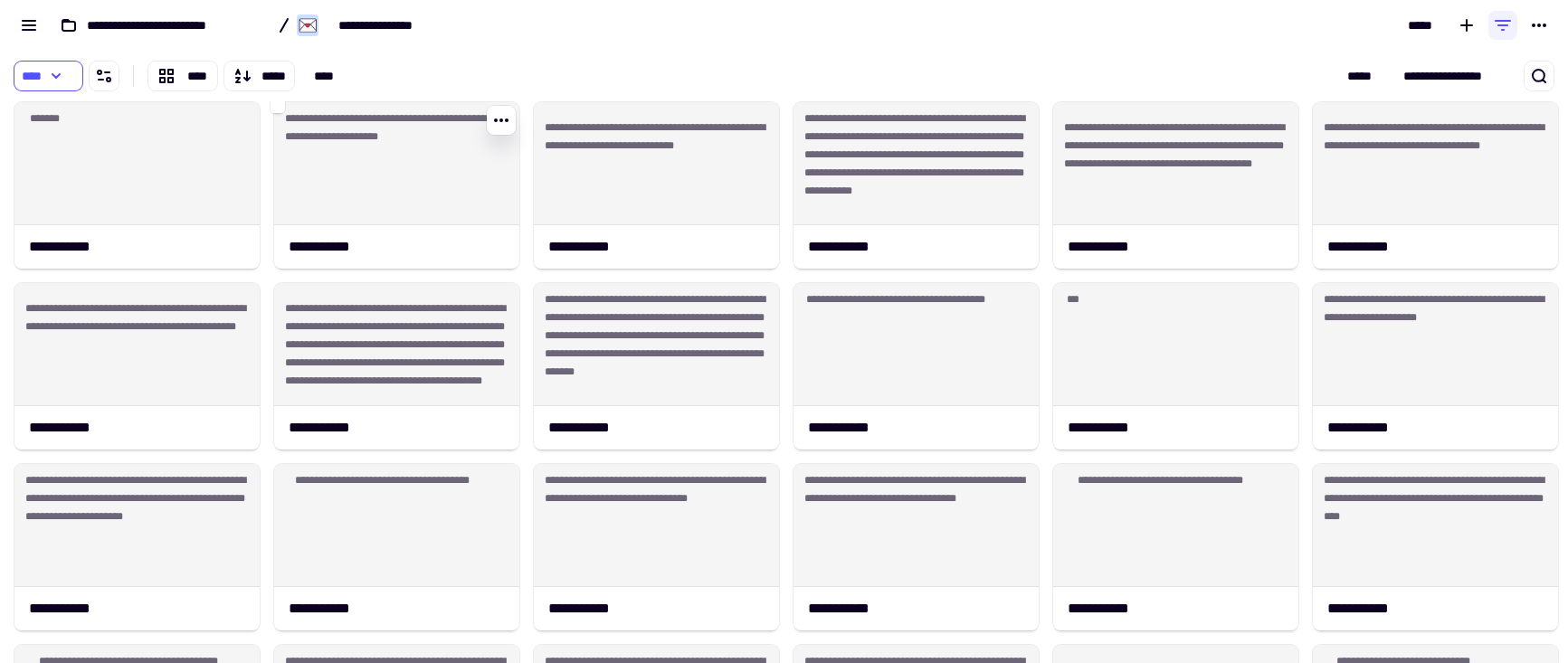 click on "**********" 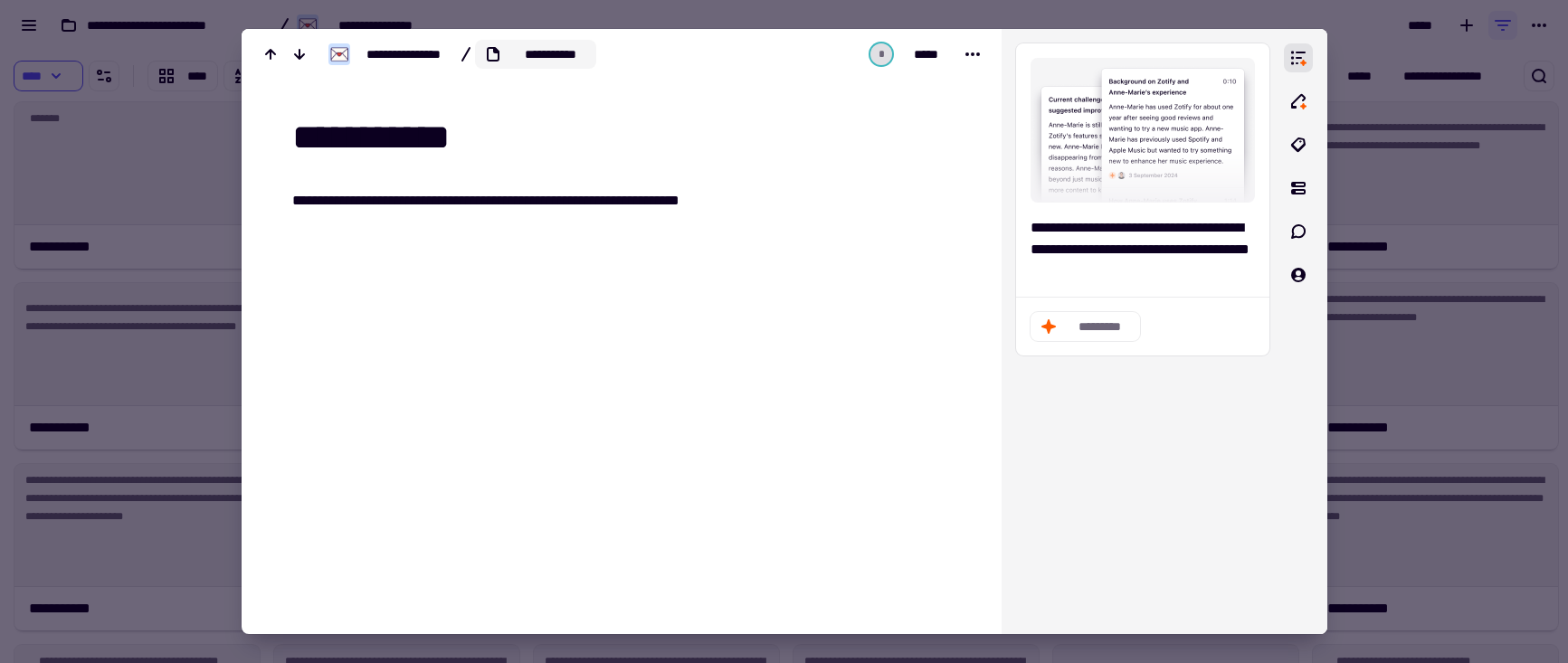 click on "**********" 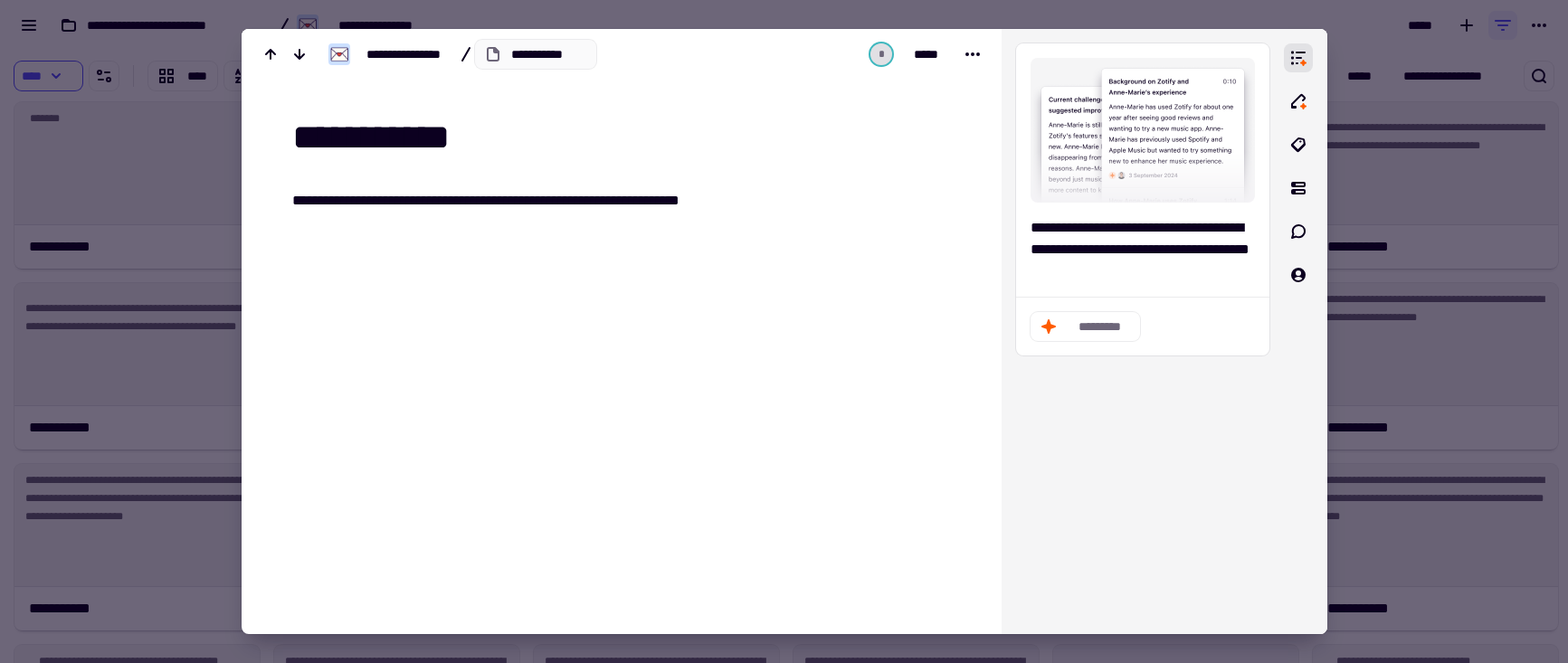 click on "**********" at bounding box center [632, 137] 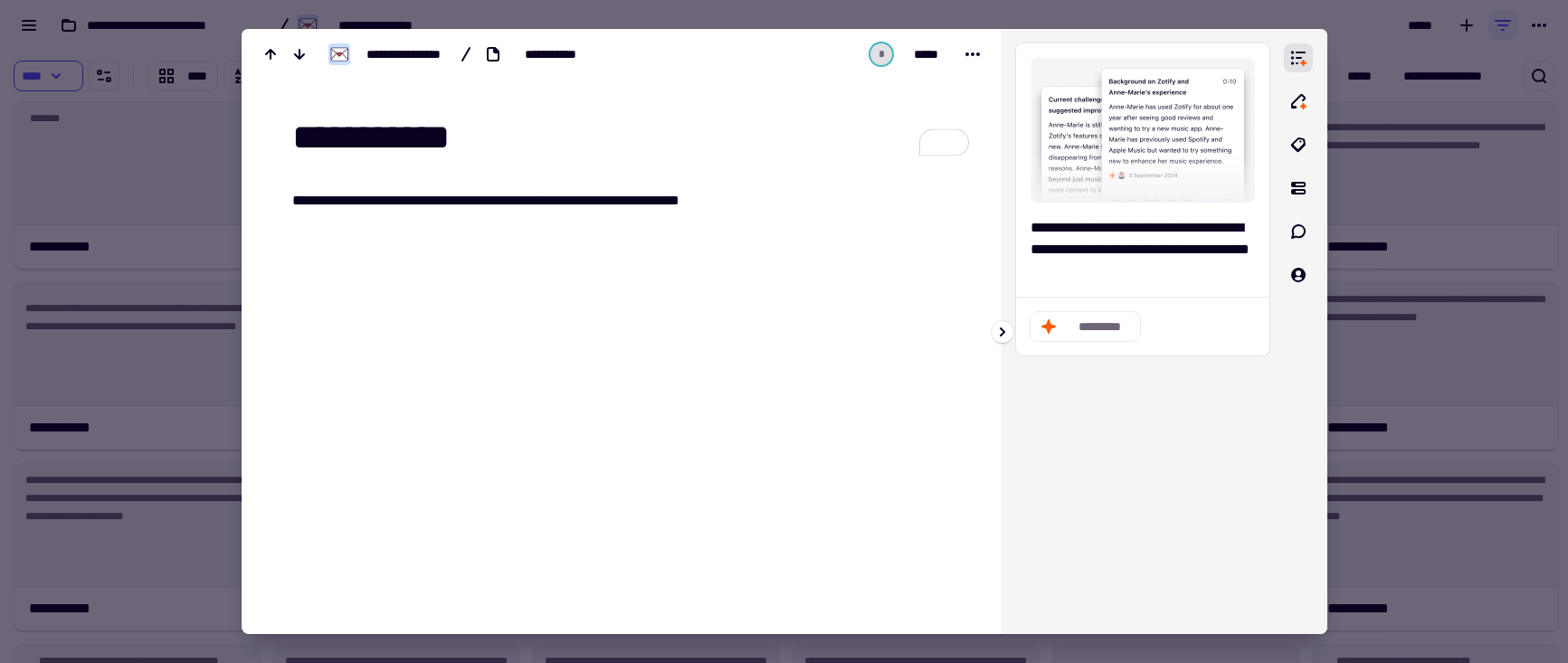 click on "*********" 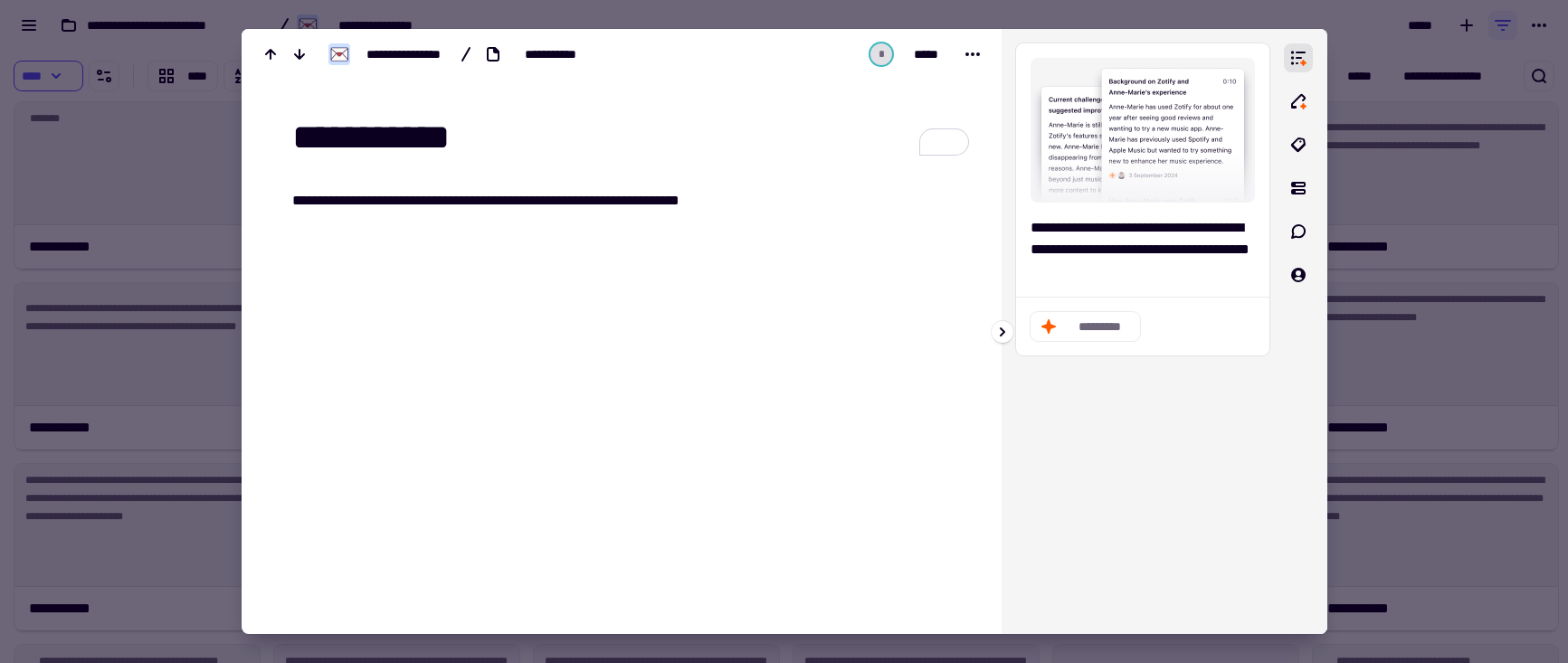 click on "*********" 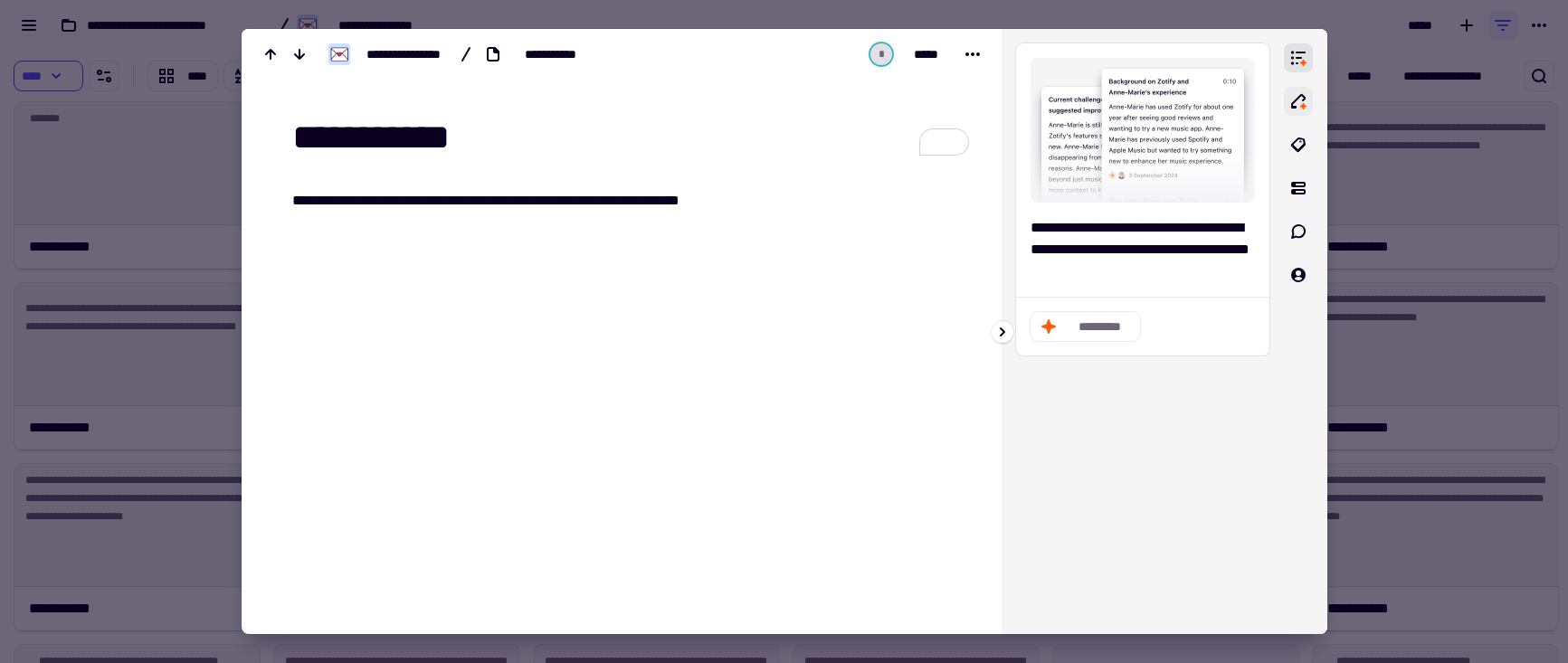 click 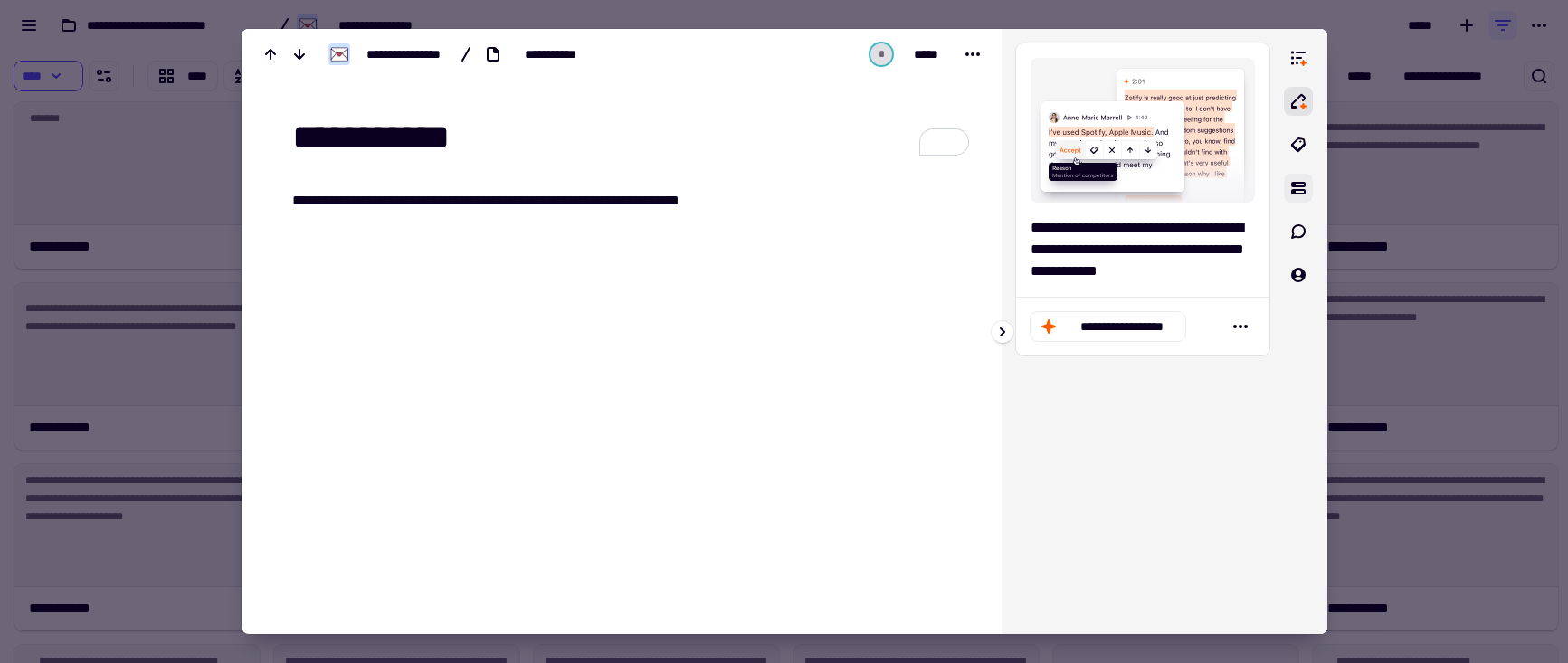 click 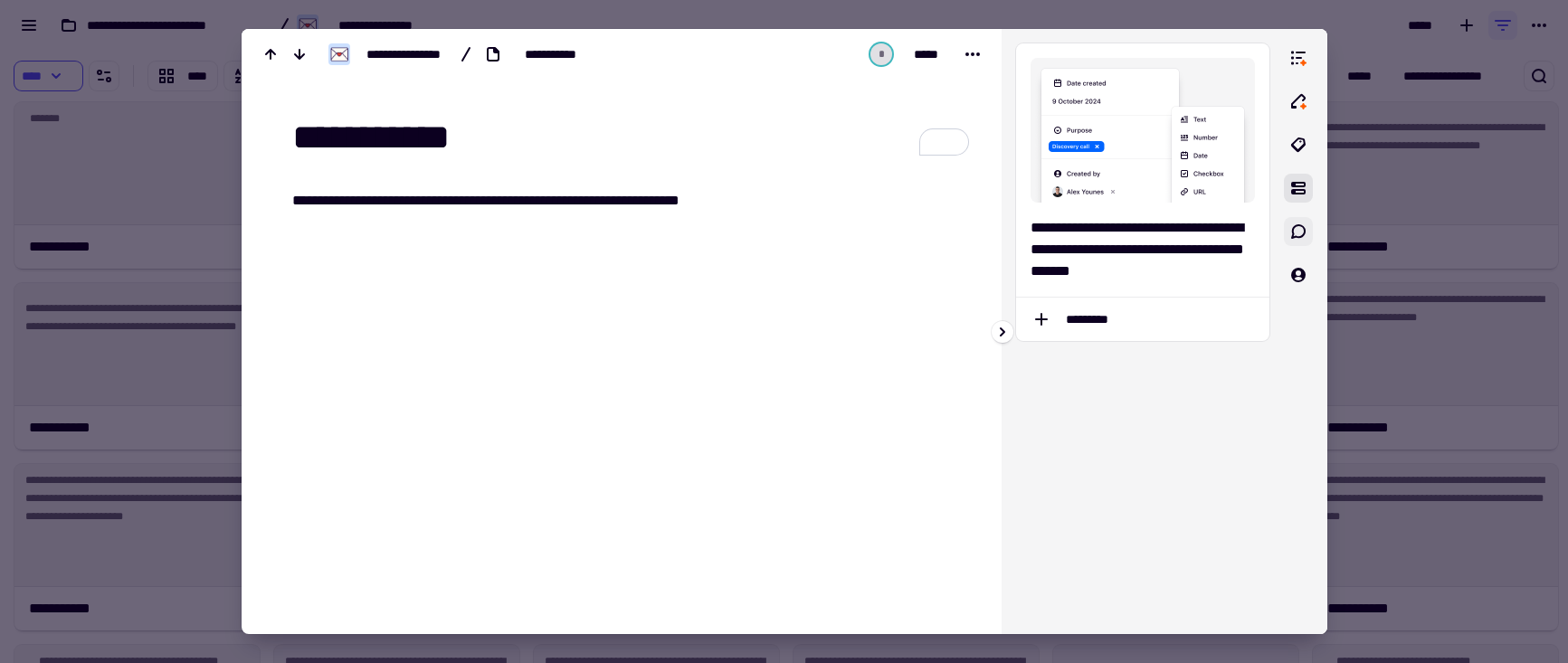 click 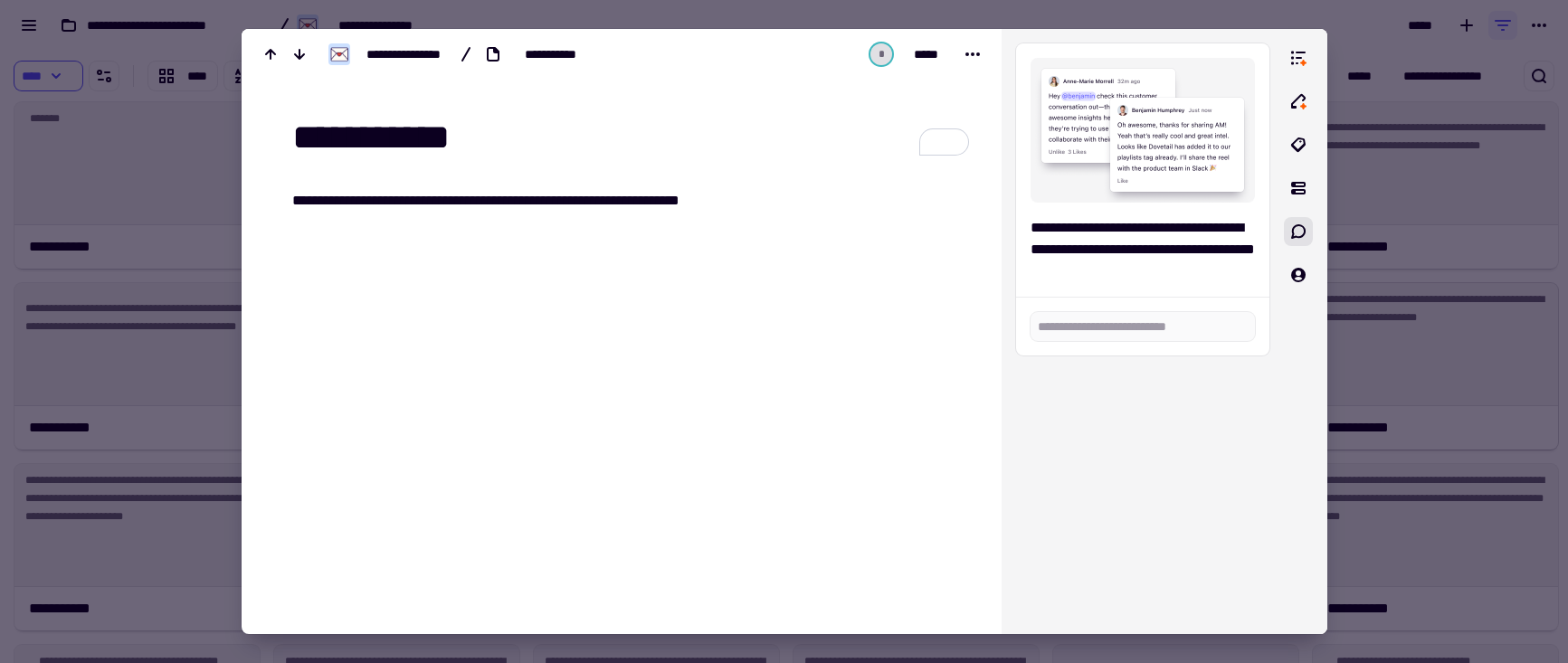 click at bounding box center [784, 331] 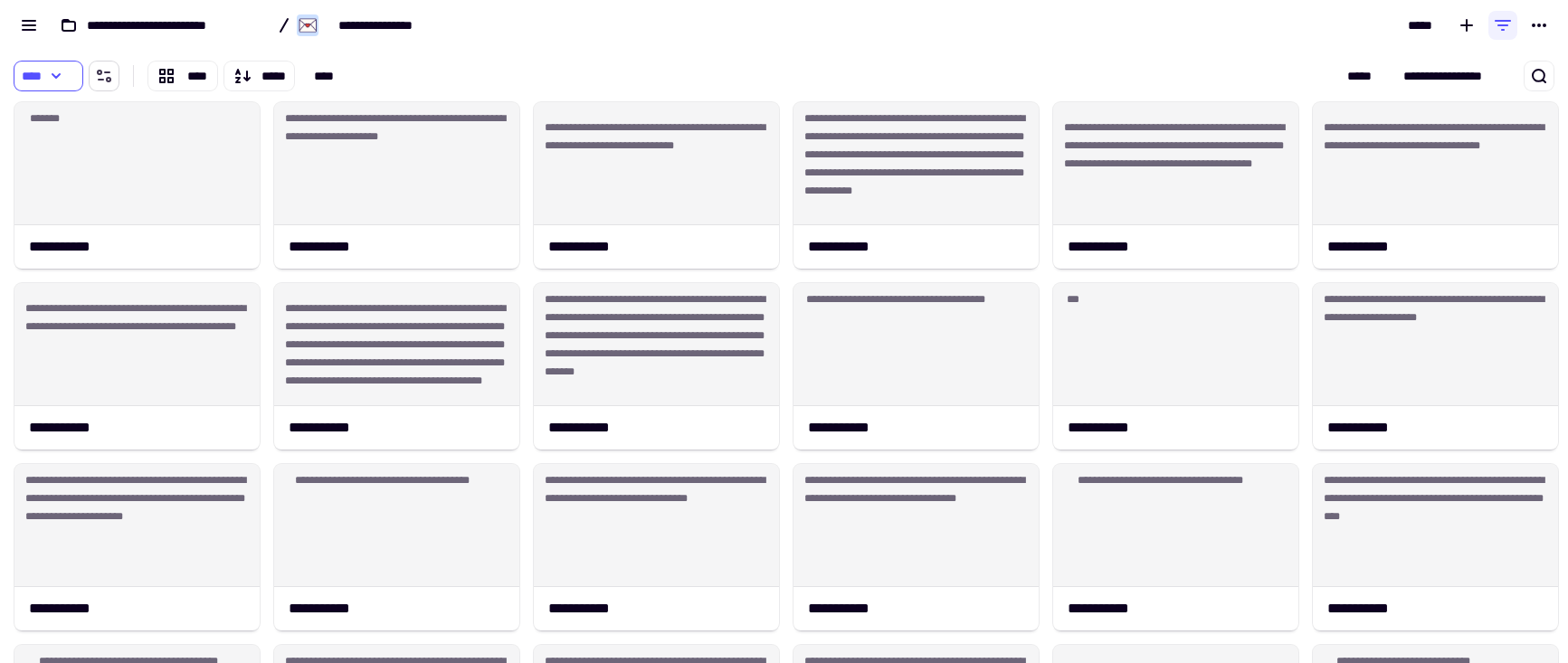 click 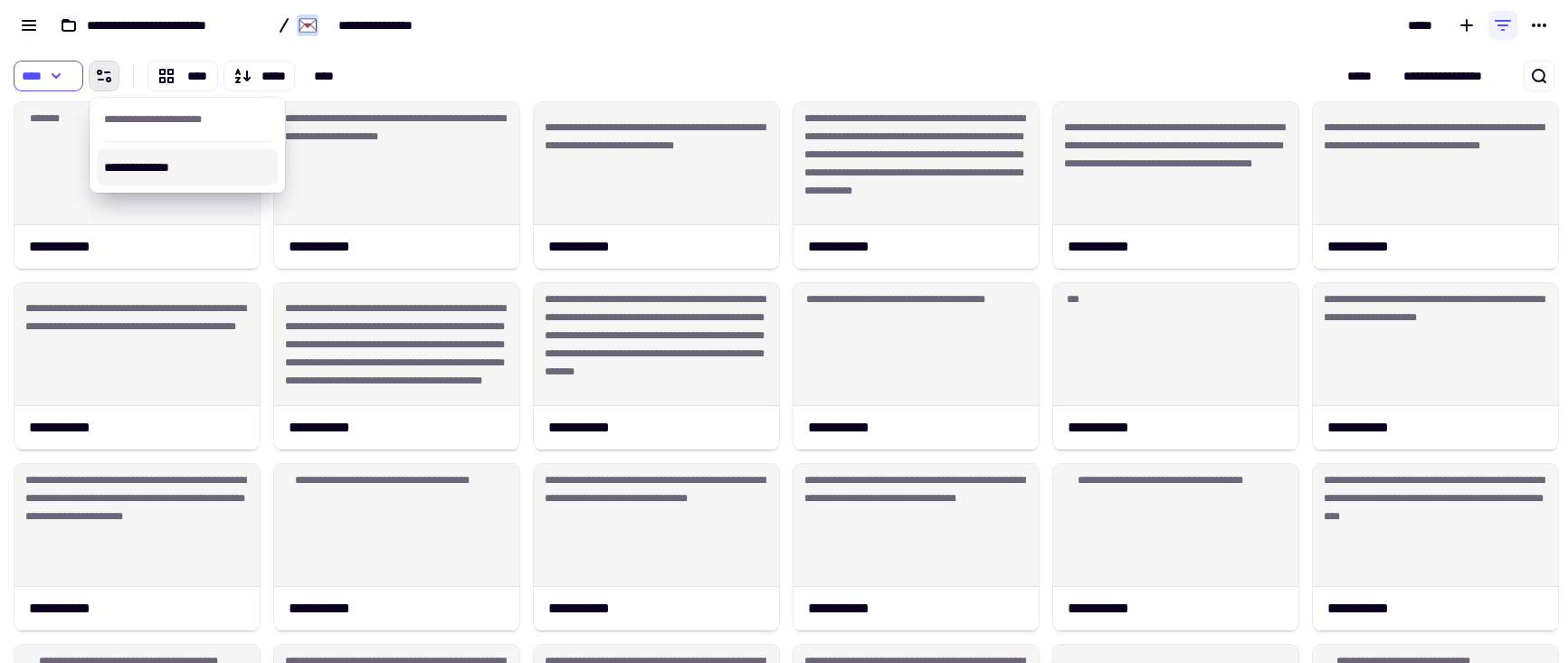 click on "**********" at bounding box center [187, 167] 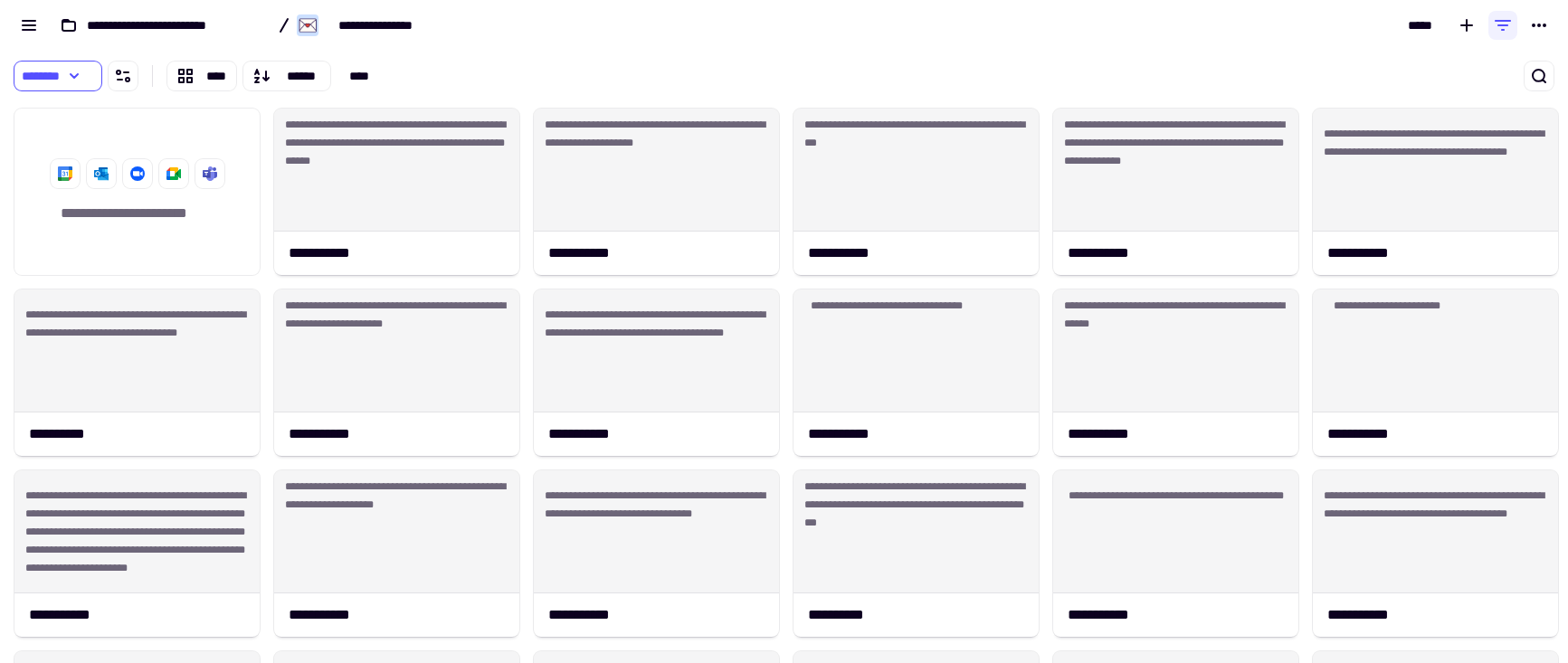 scroll, scrollTop: 0, scrollLeft: 14, axis: horizontal 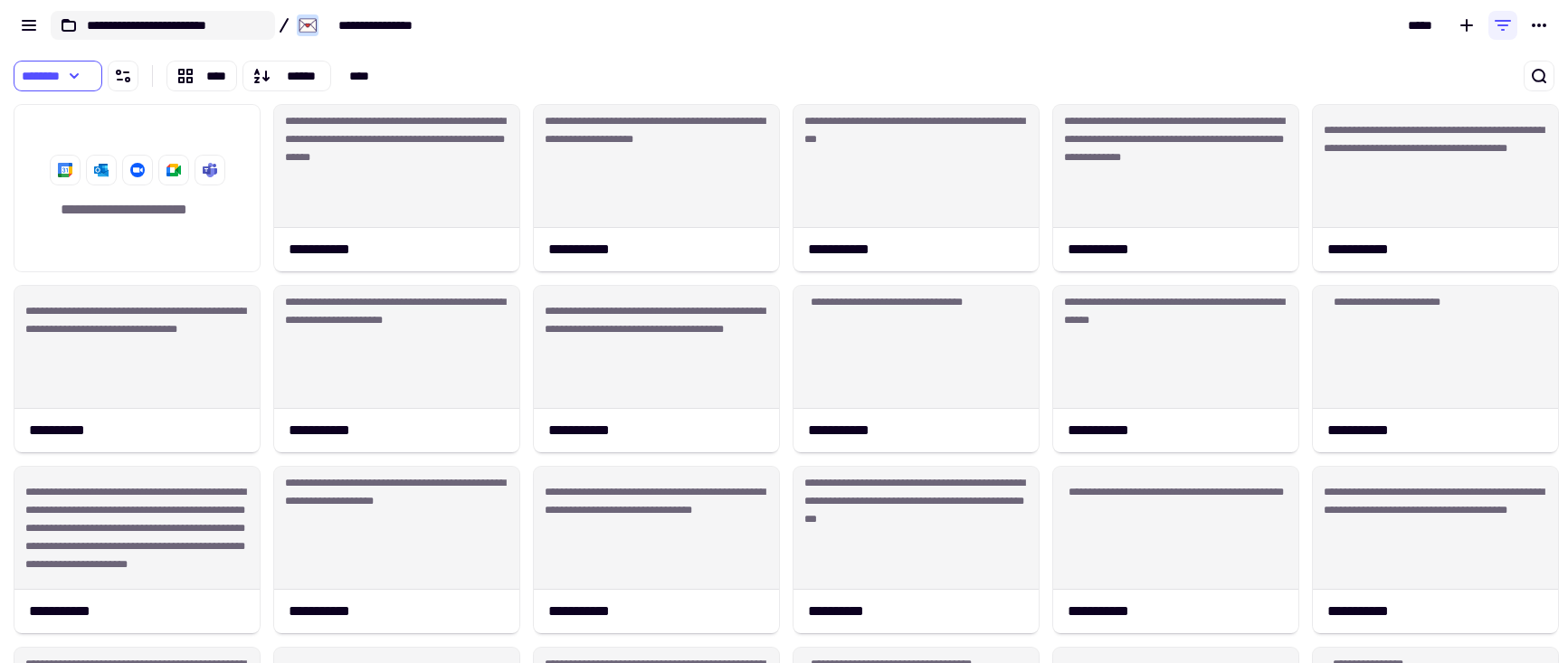 click on "**********" 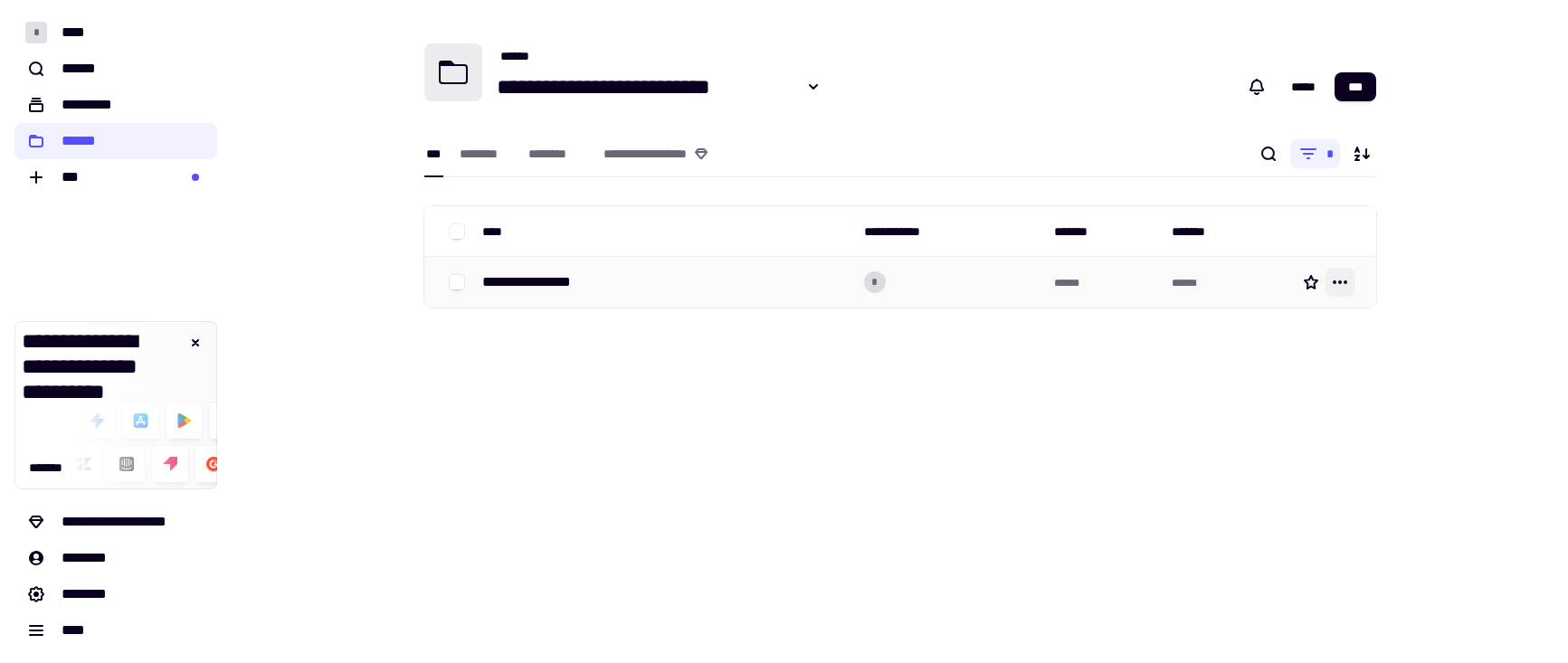 click 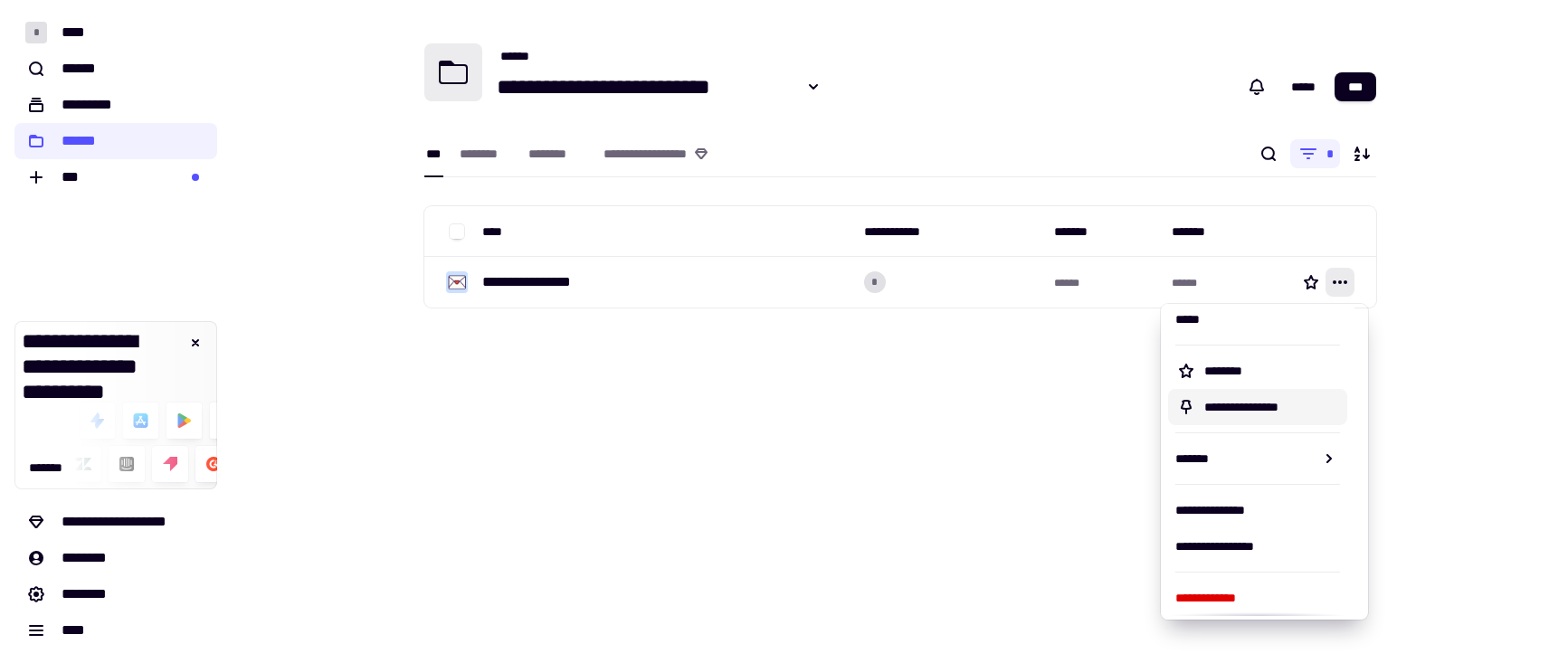 scroll, scrollTop: 72, scrollLeft: 0, axis: vertical 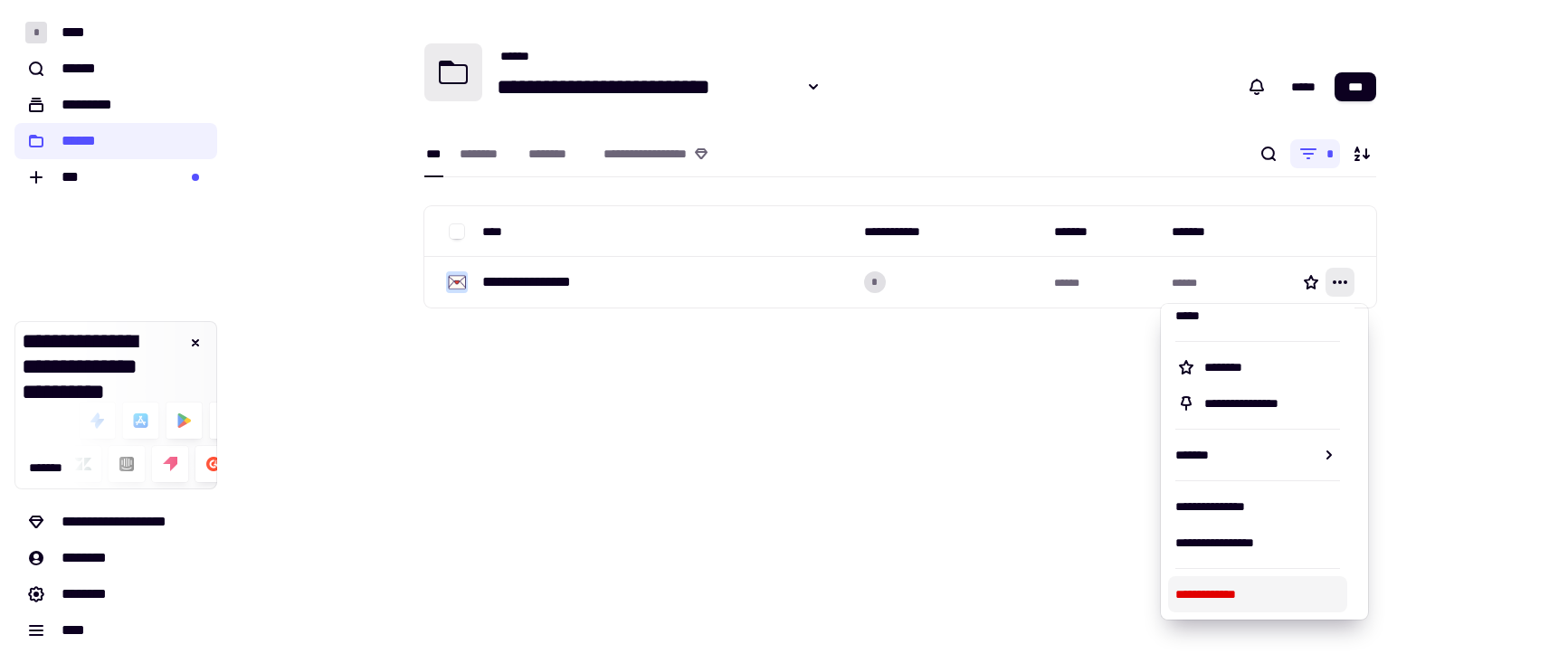 click on "**********" at bounding box center [1258, 594] 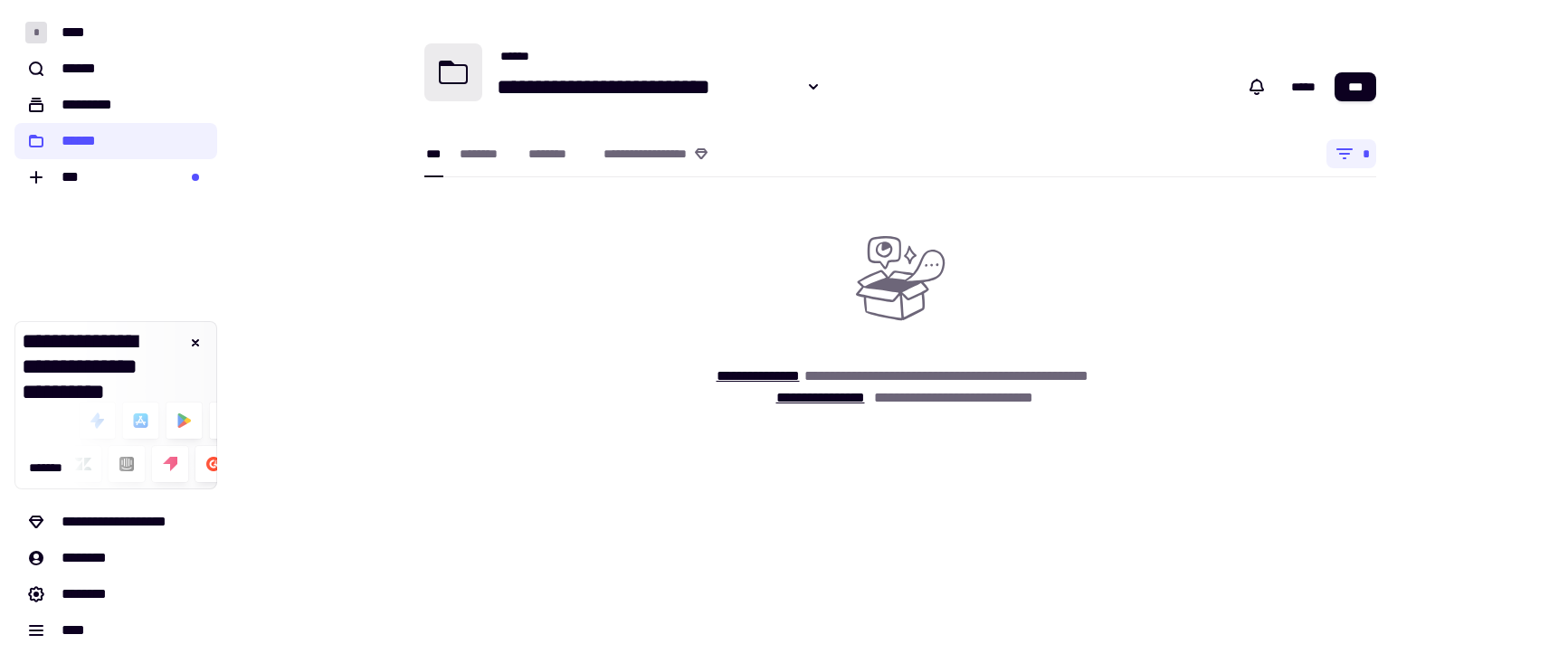click on "**********" at bounding box center [900, 387] 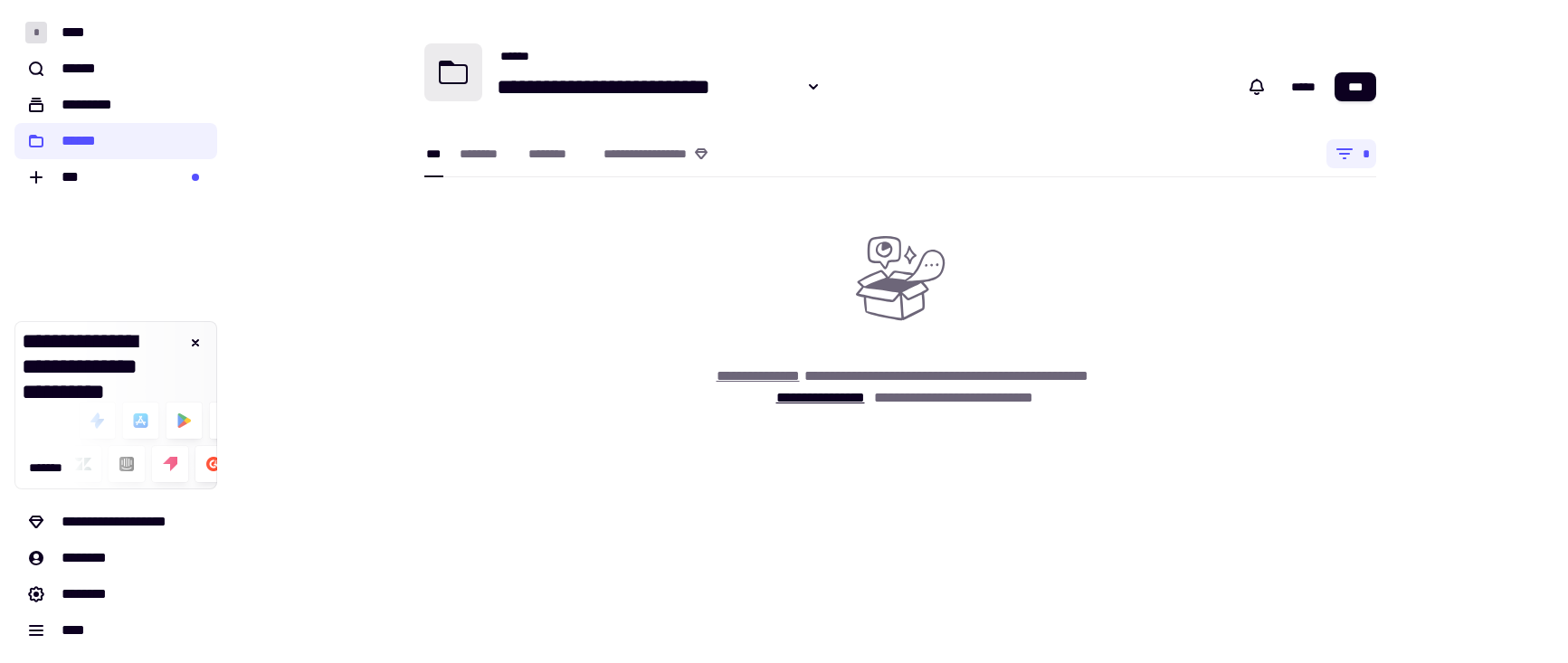 click on "**********" 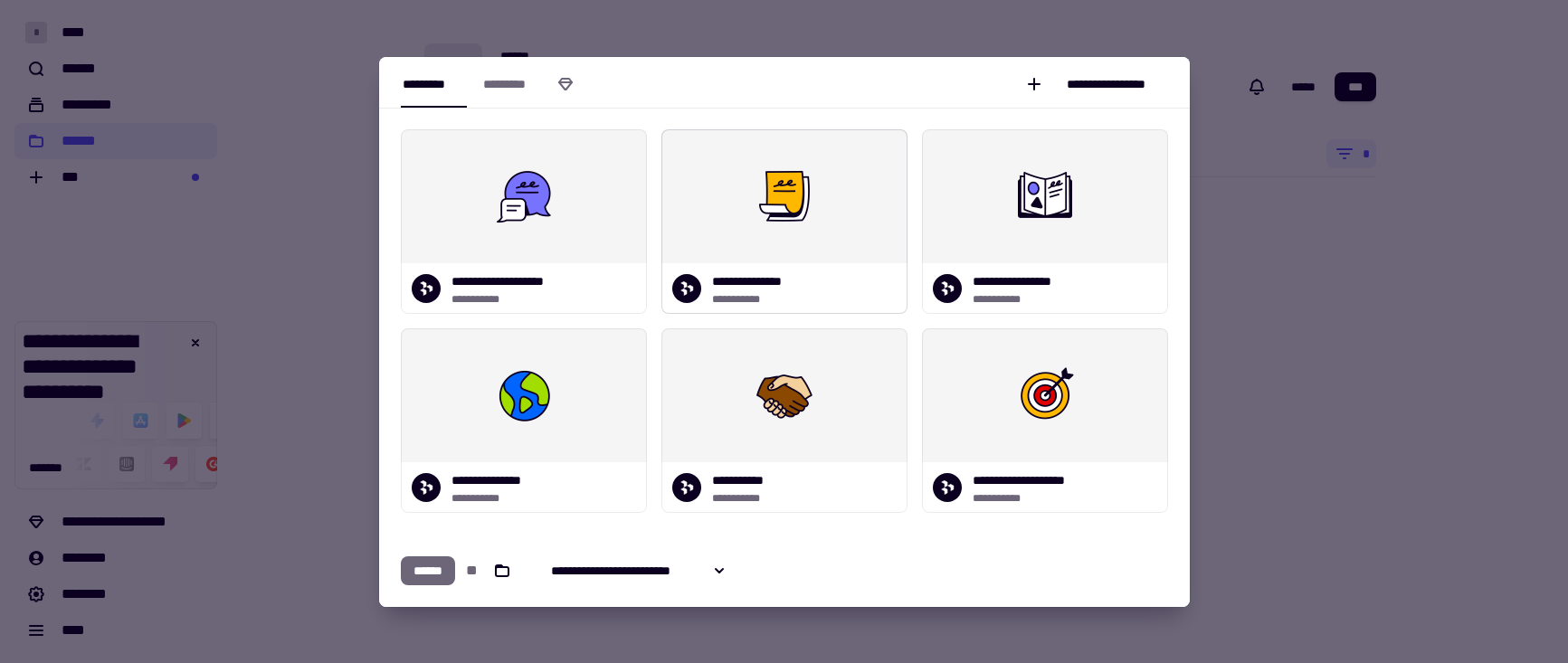 click at bounding box center (784, 196) 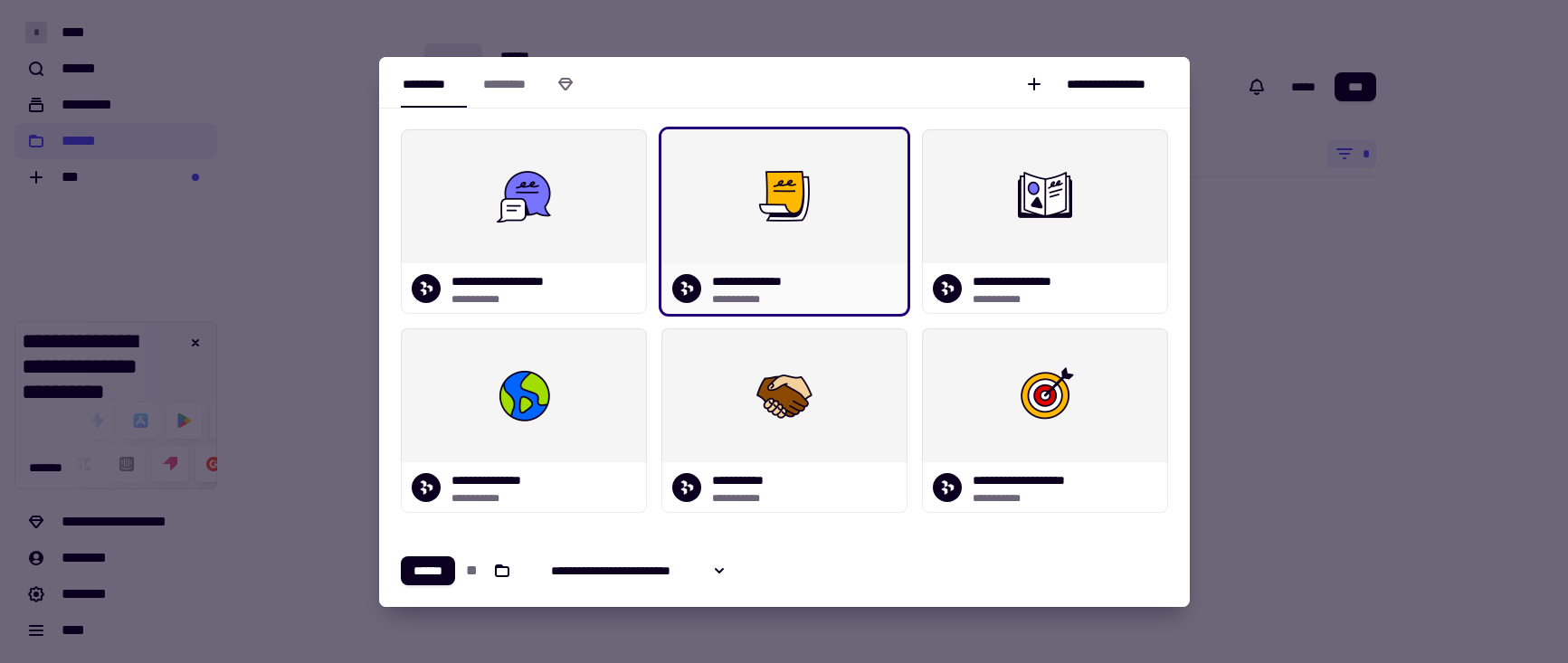 click at bounding box center [784, 196] 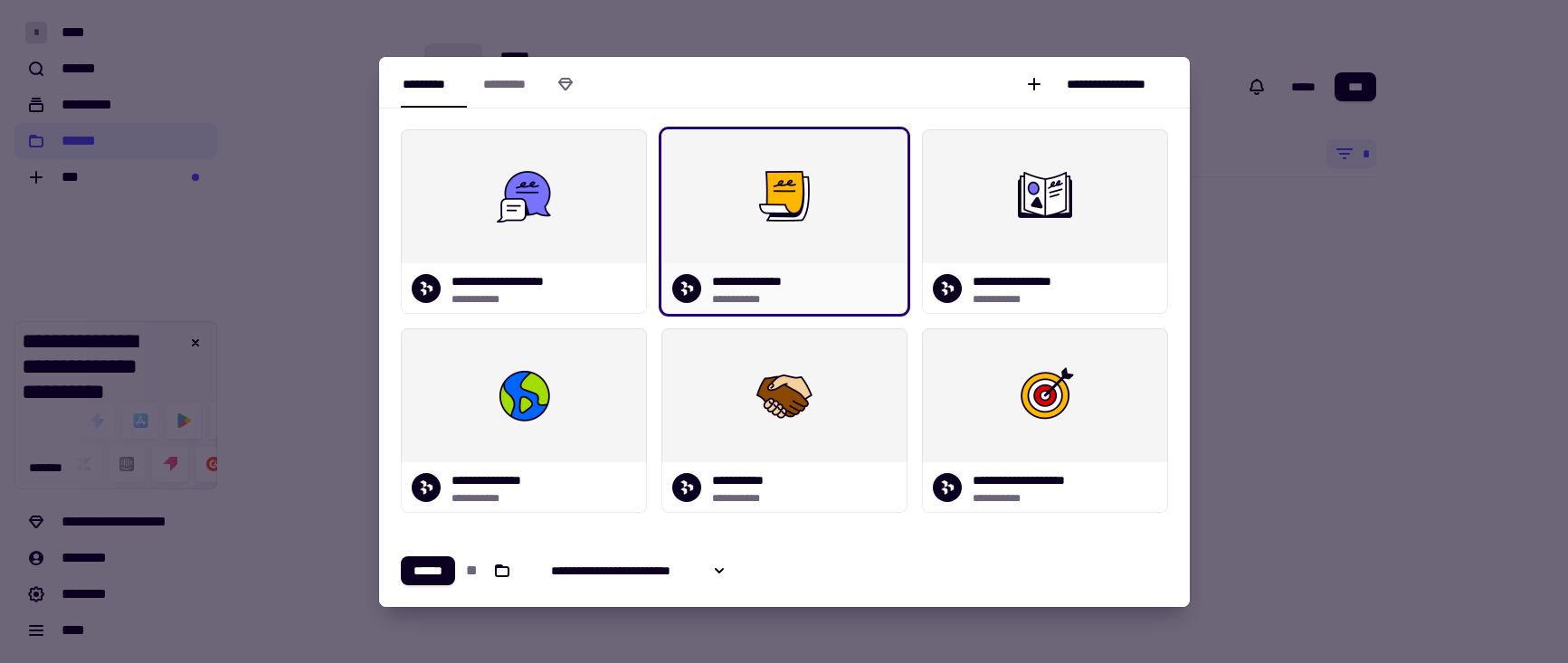 click at bounding box center [784, 196] 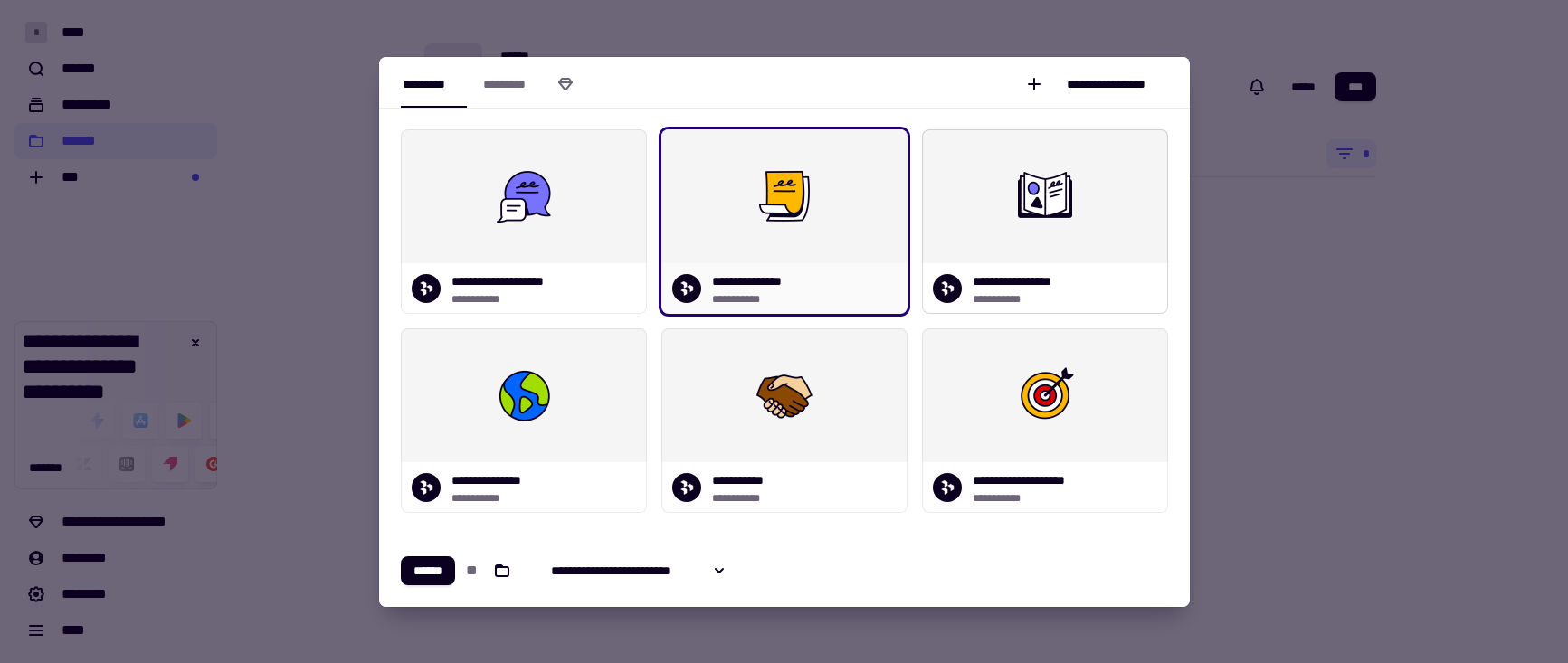 click at bounding box center (1045, 196) 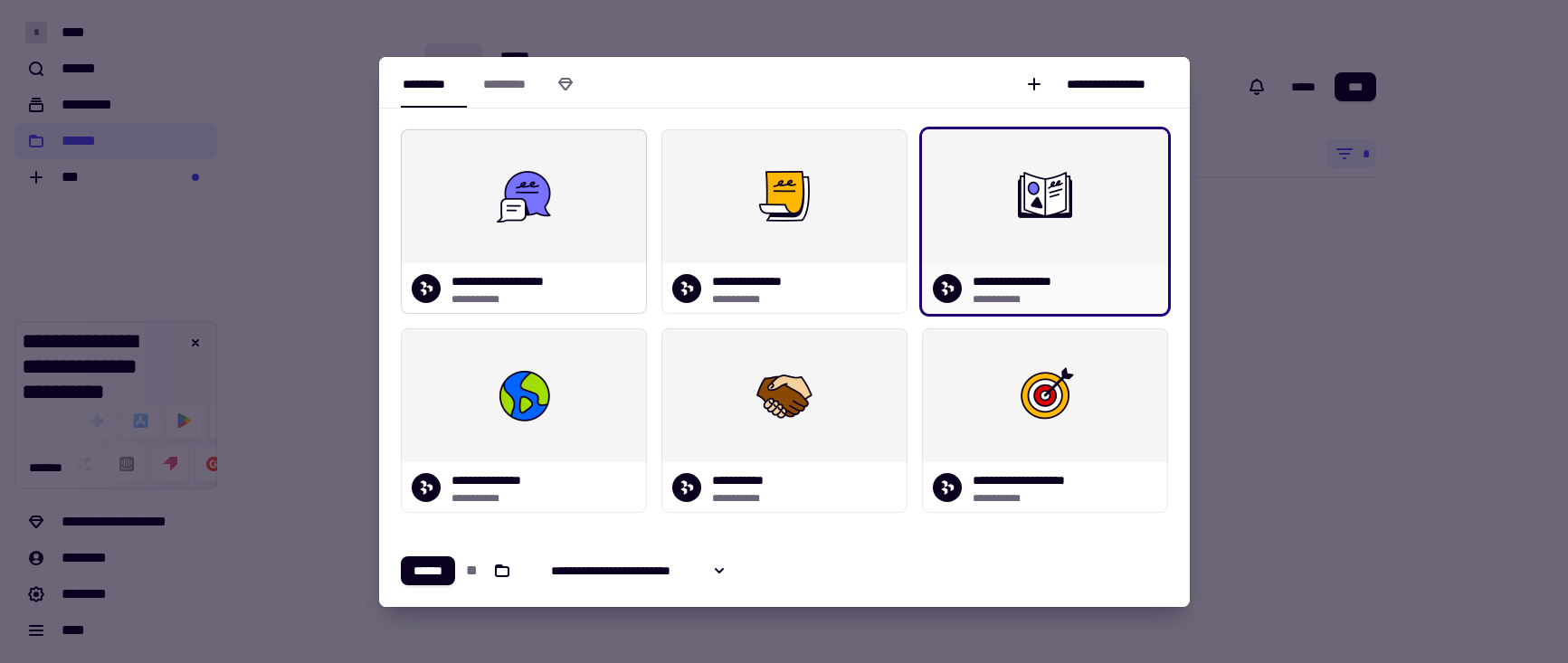 click at bounding box center (524, 196) 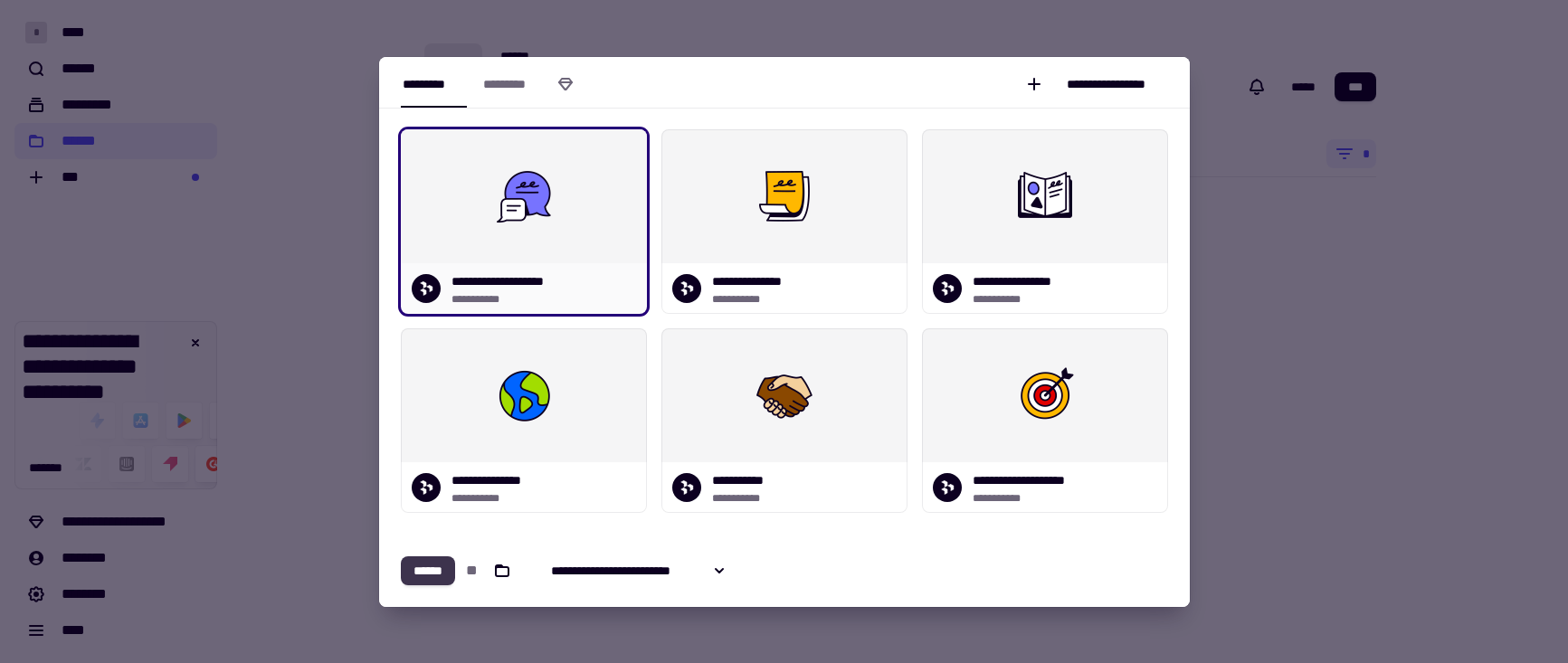 click on "******" 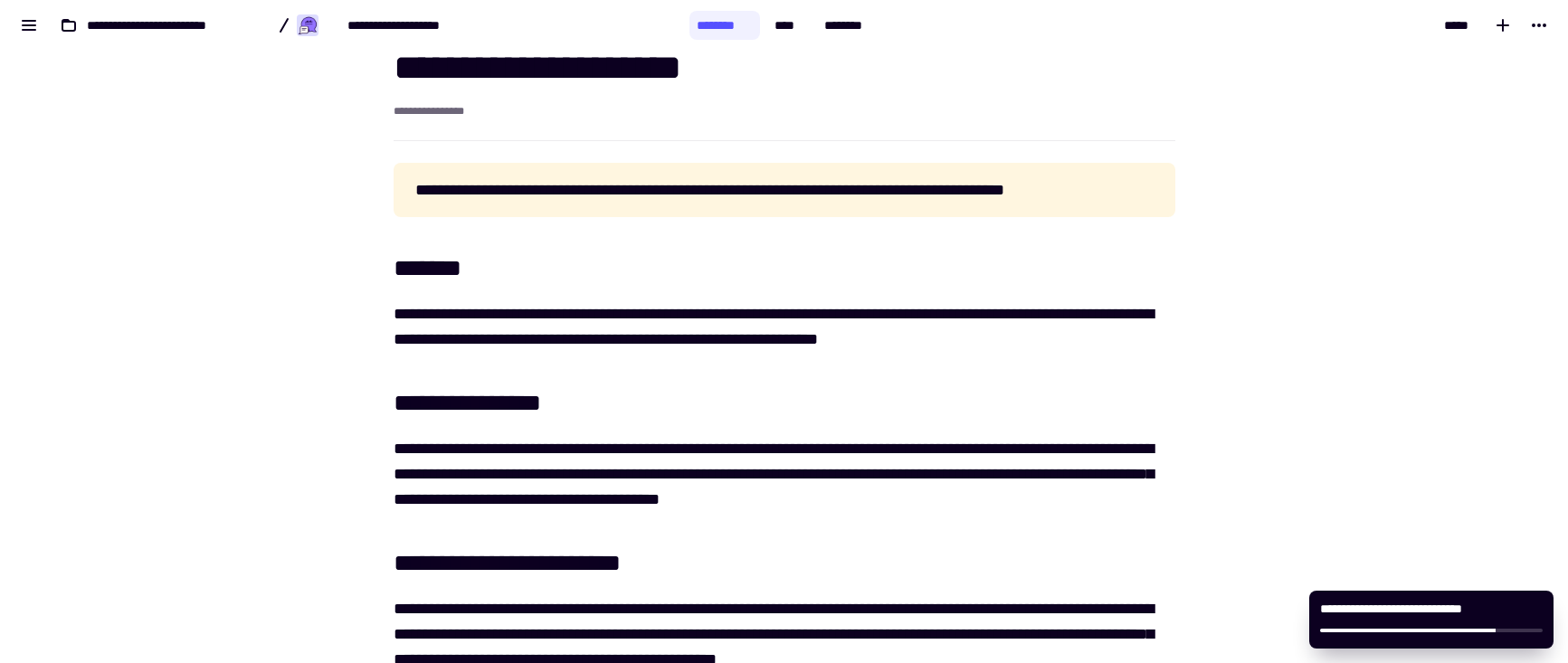 scroll, scrollTop: 617, scrollLeft: 0, axis: vertical 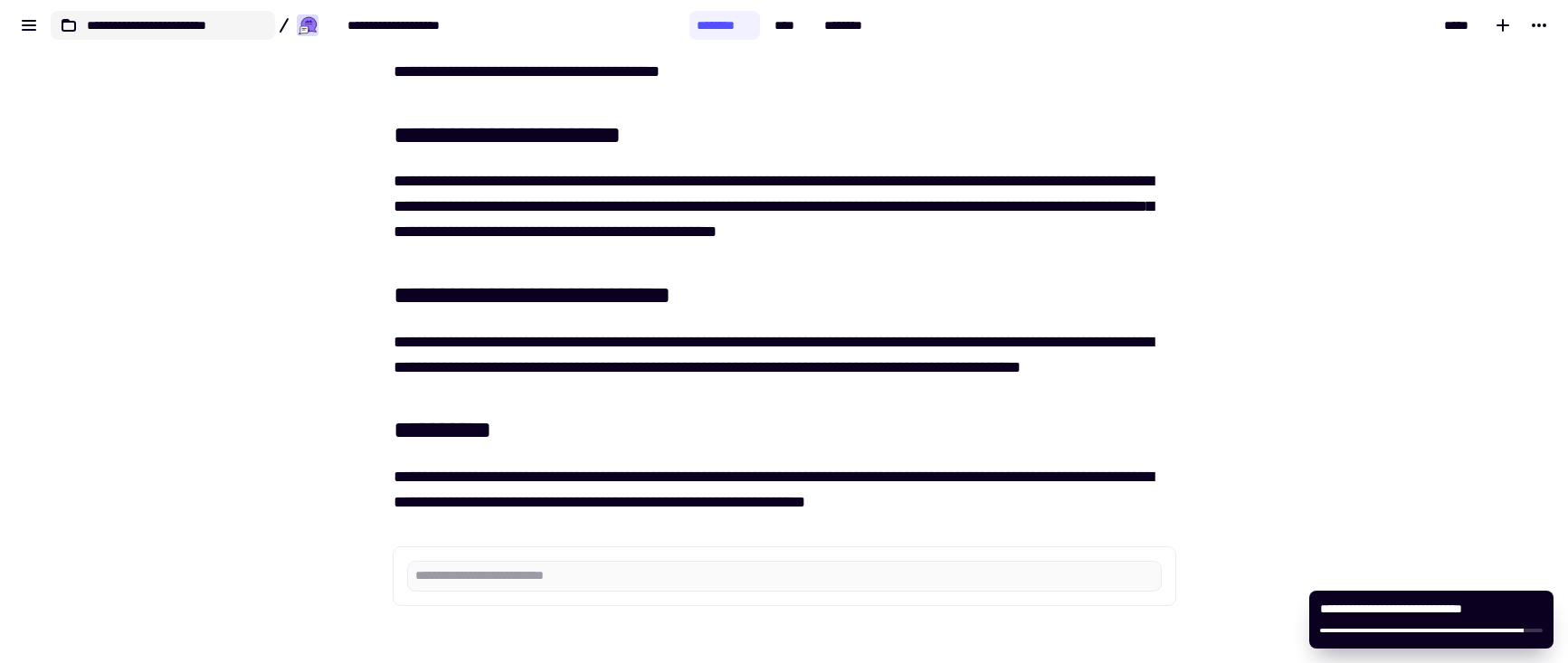 click on "**********" 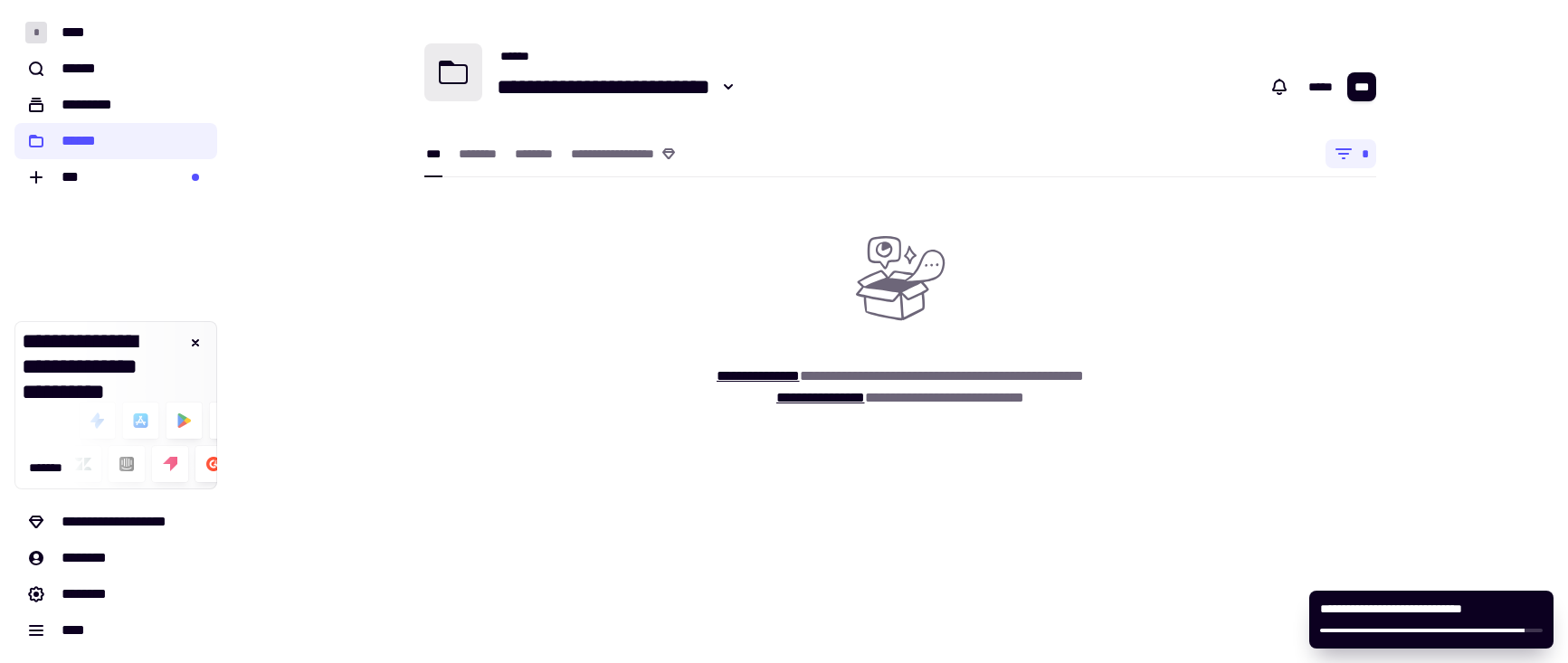 scroll, scrollTop: 0, scrollLeft: 0, axis: both 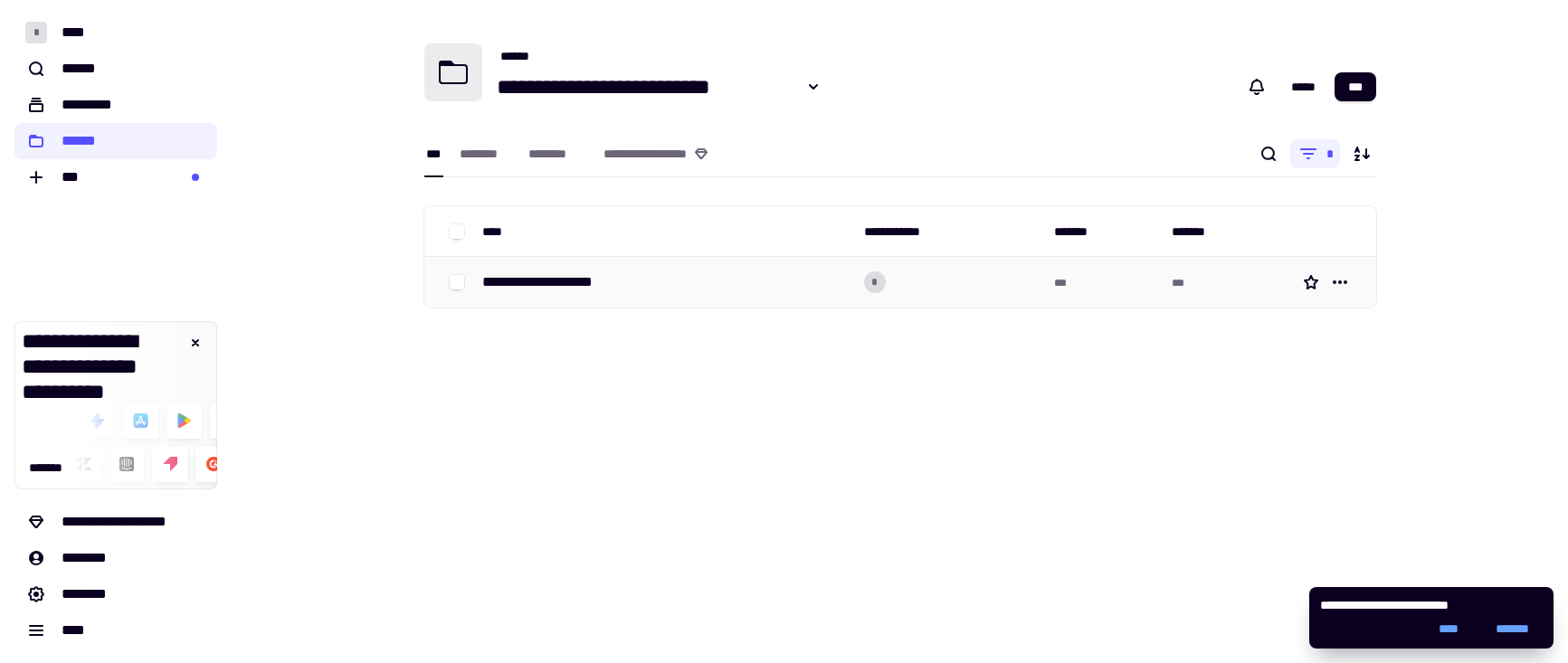 click at bounding box center (1329, 282) 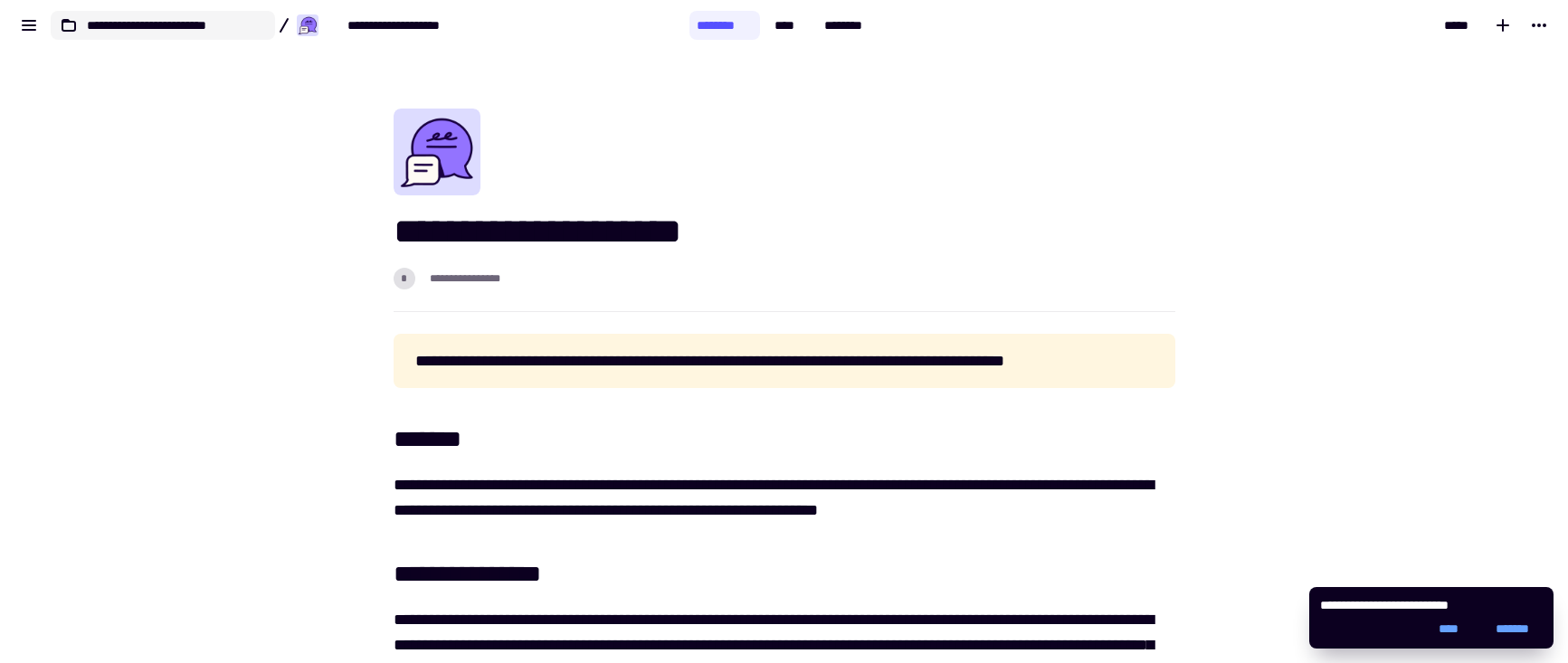 click on "**********" 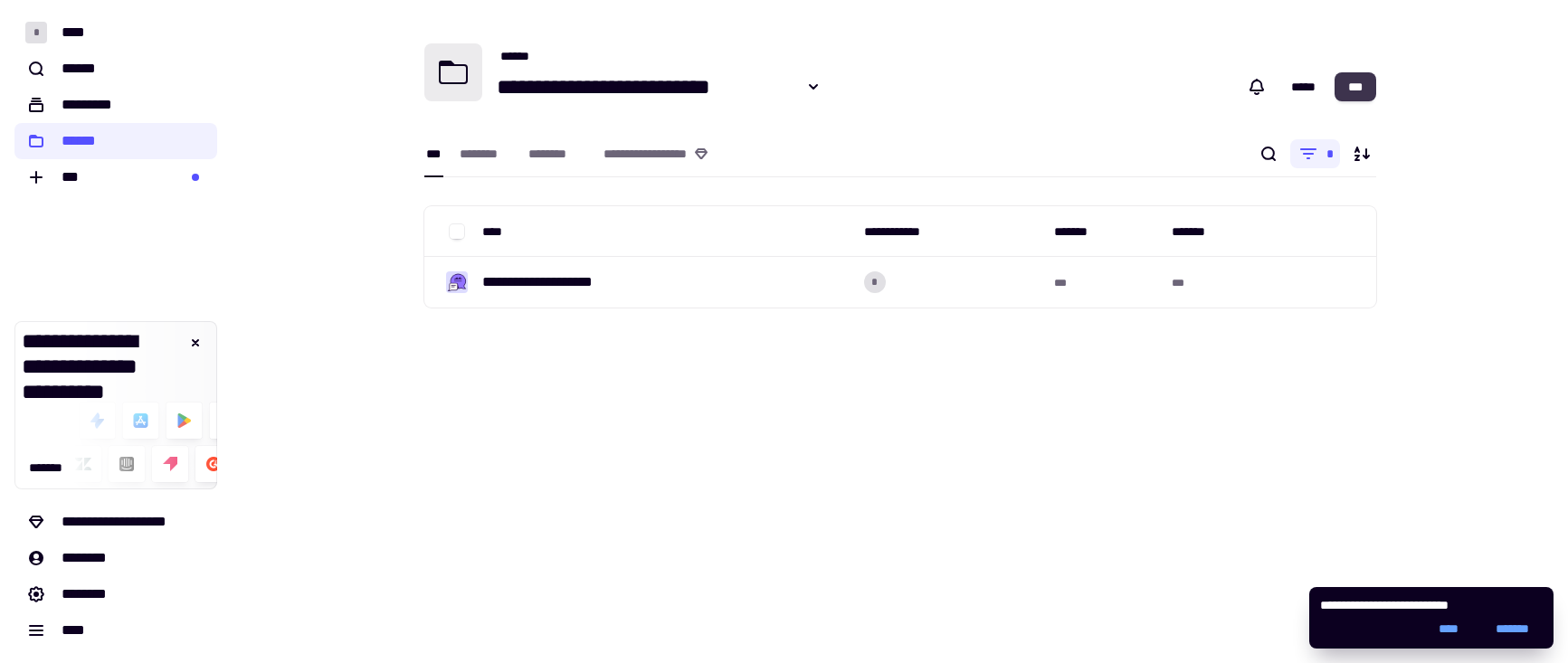 click on "***" 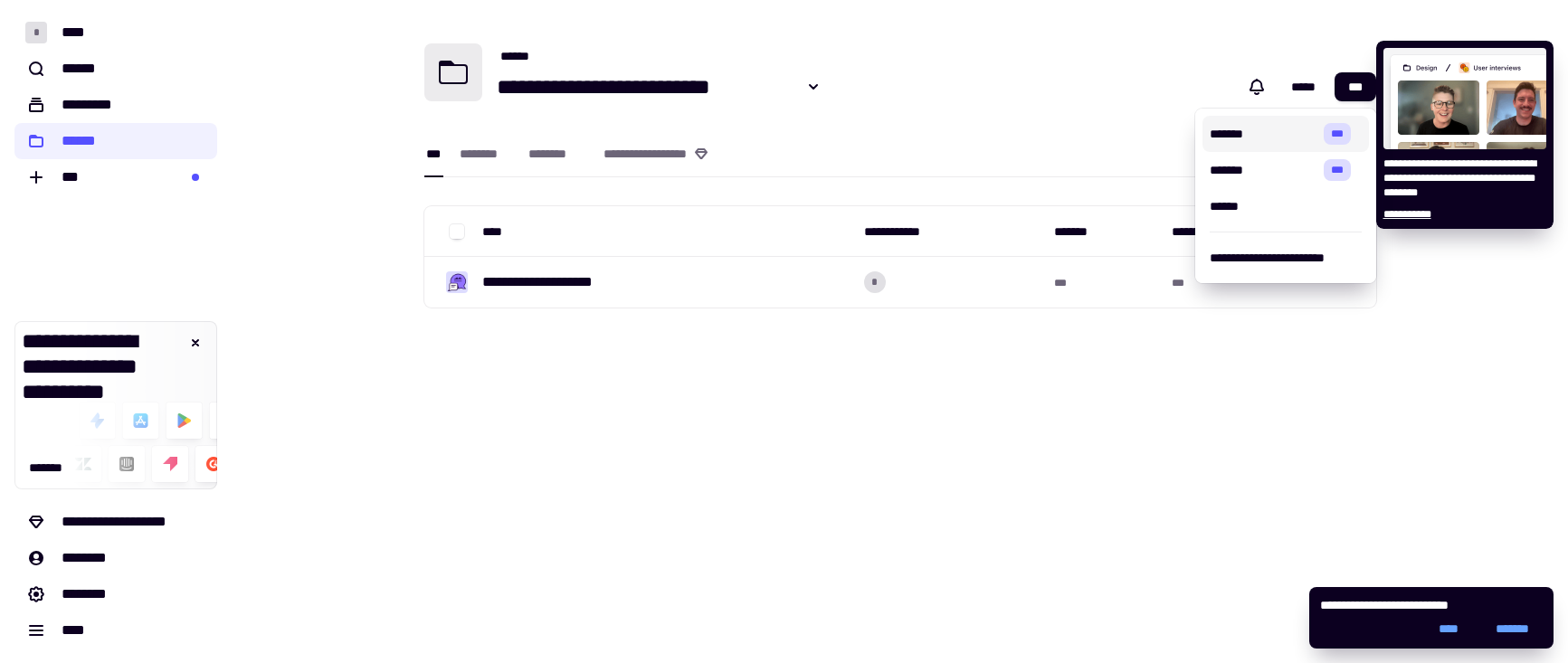 click on "******* ***" at bounding box center [1285, 134] 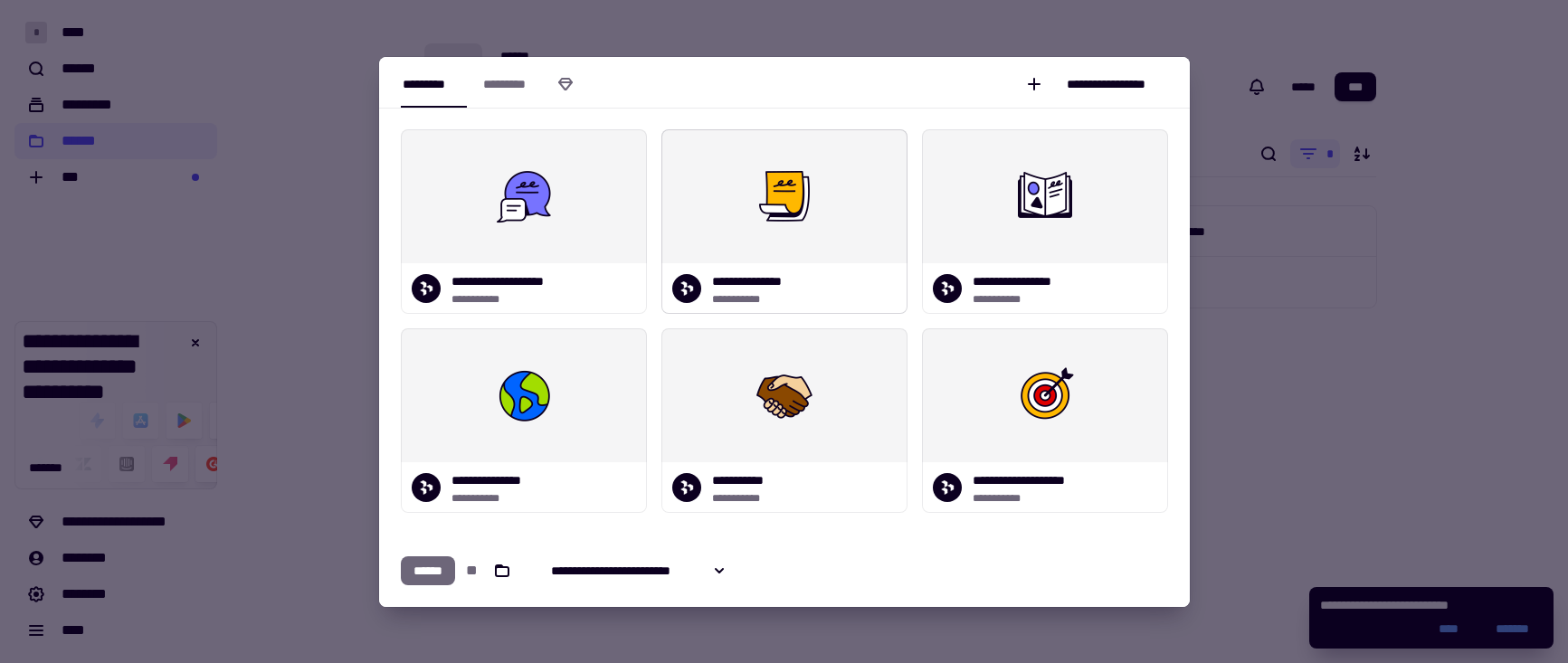 click at bounding box center (784, 196) 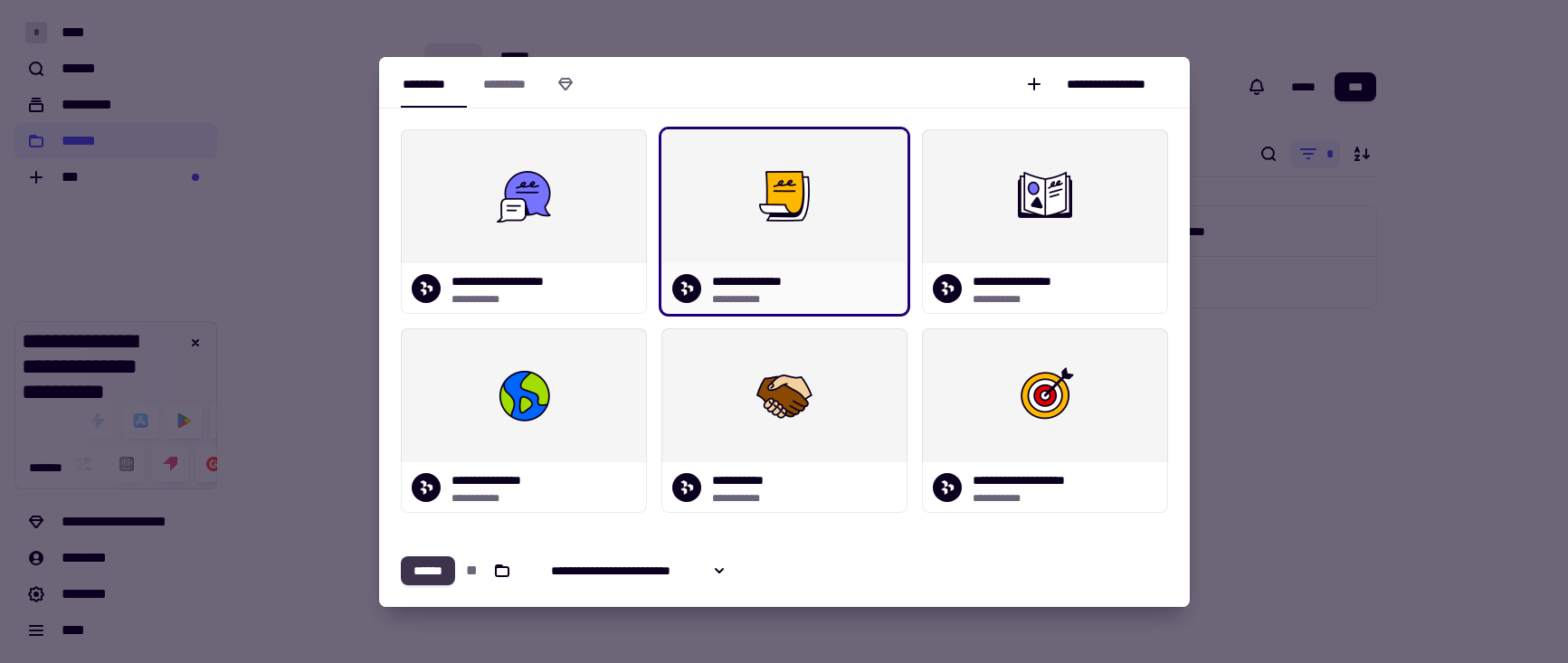 click on "******" 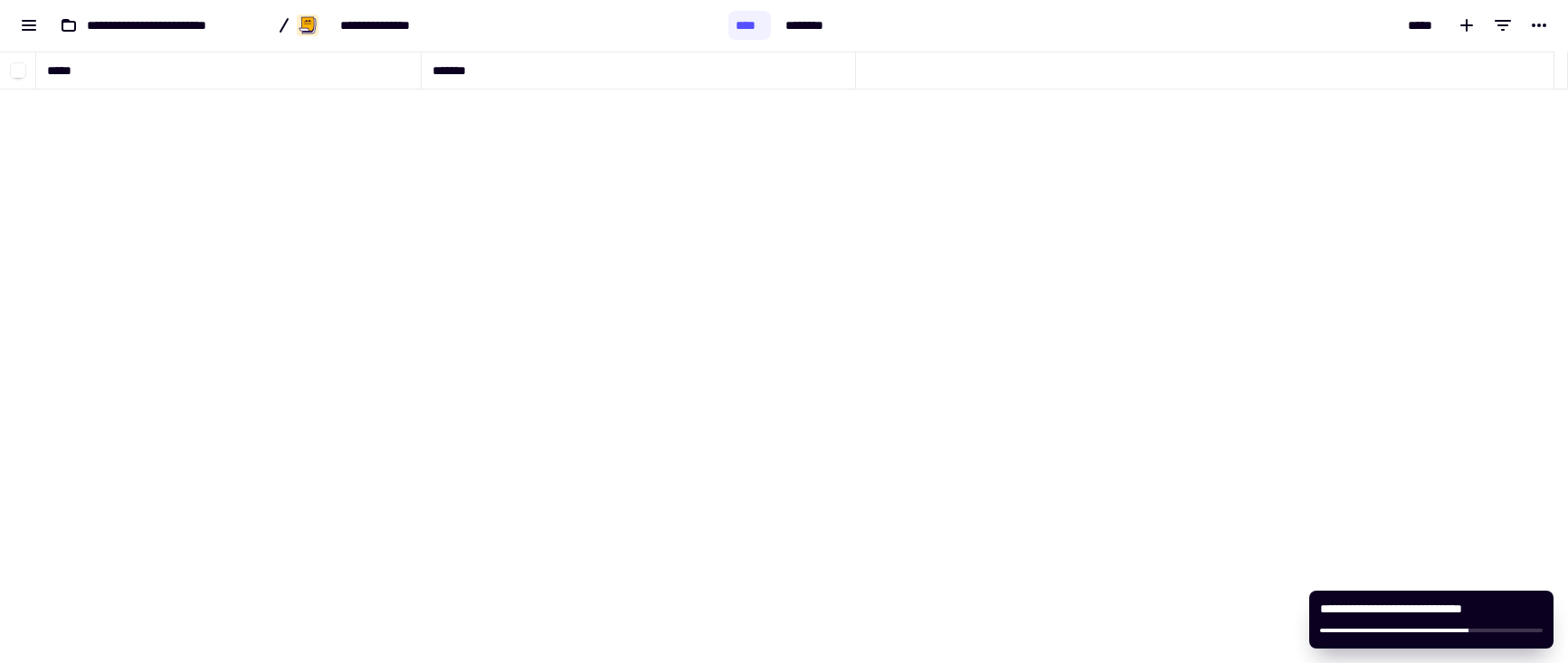 scroll, scrollTop: 14, scrollLeft: 14, axis: both 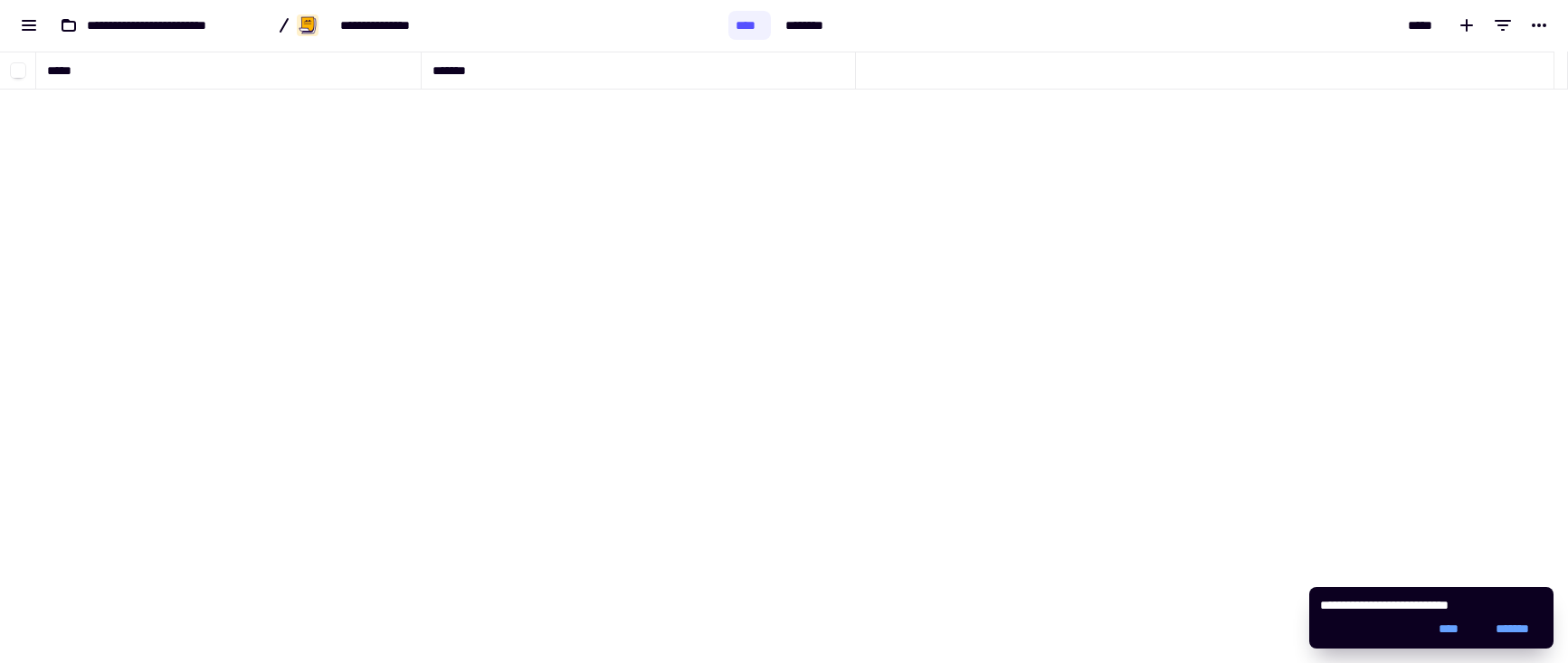 click 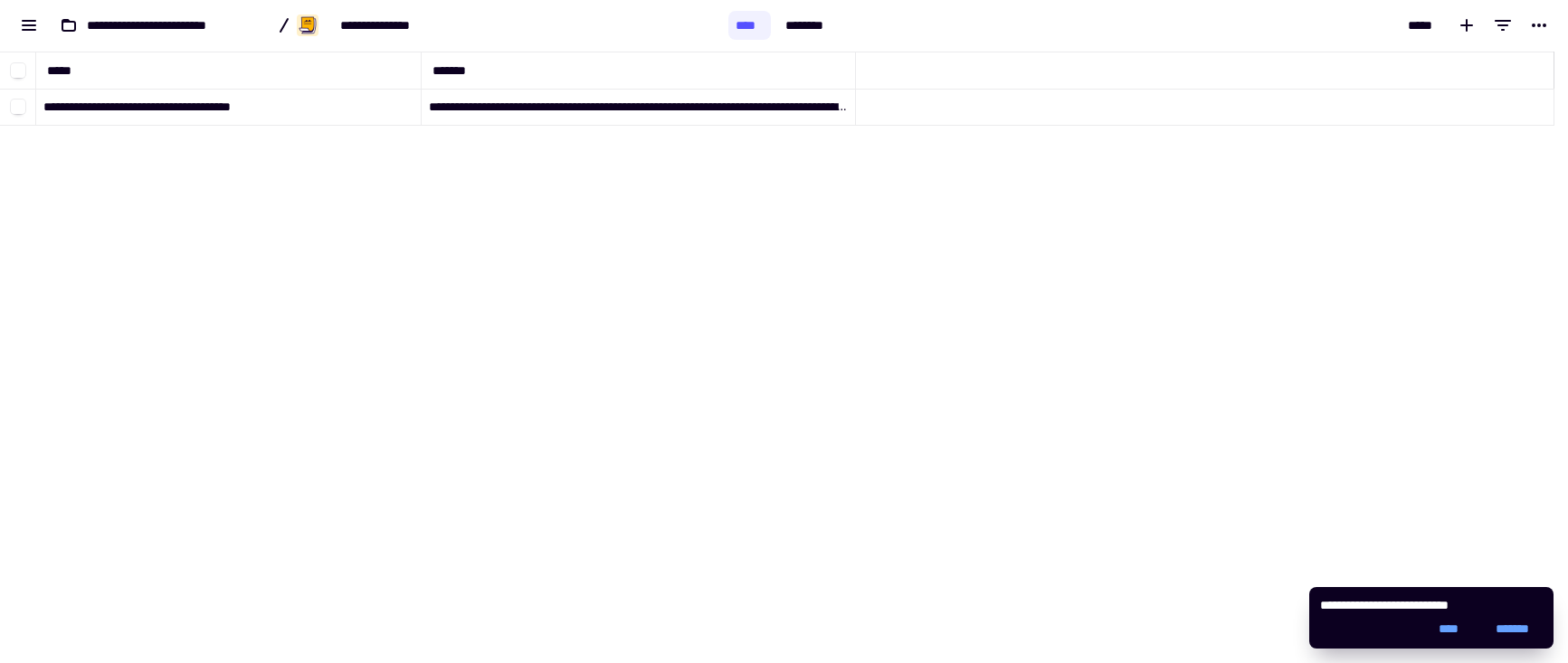 click on "**********" 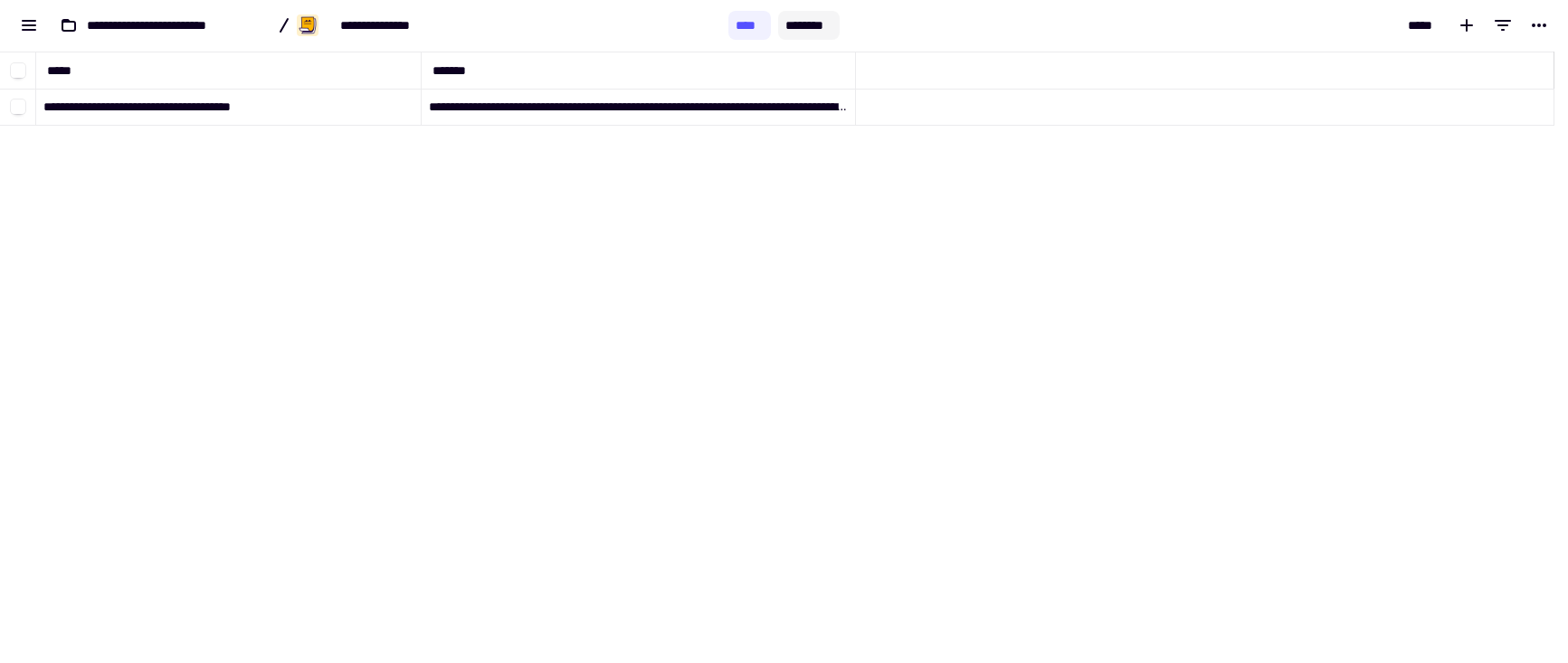click on "********" 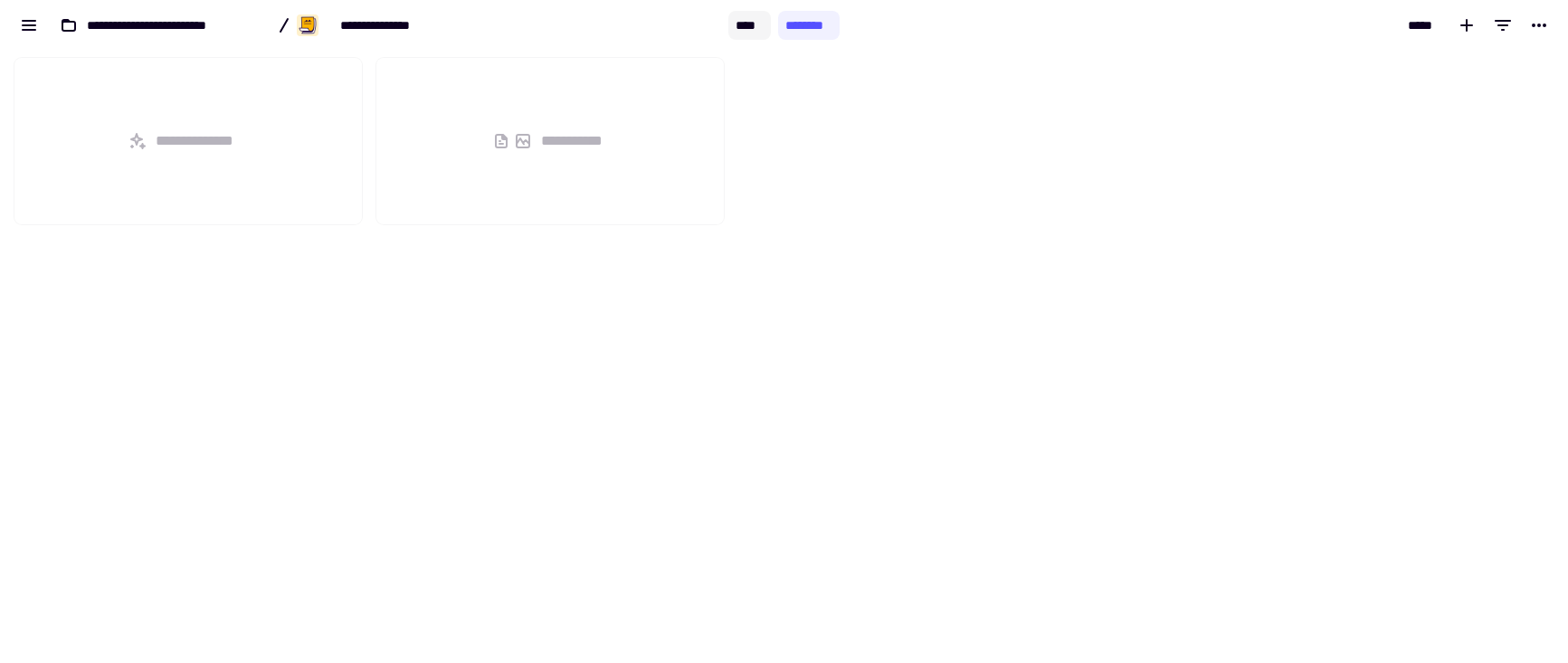 scroll, scrollTop: 14, scrollLeft: 14, axis: both 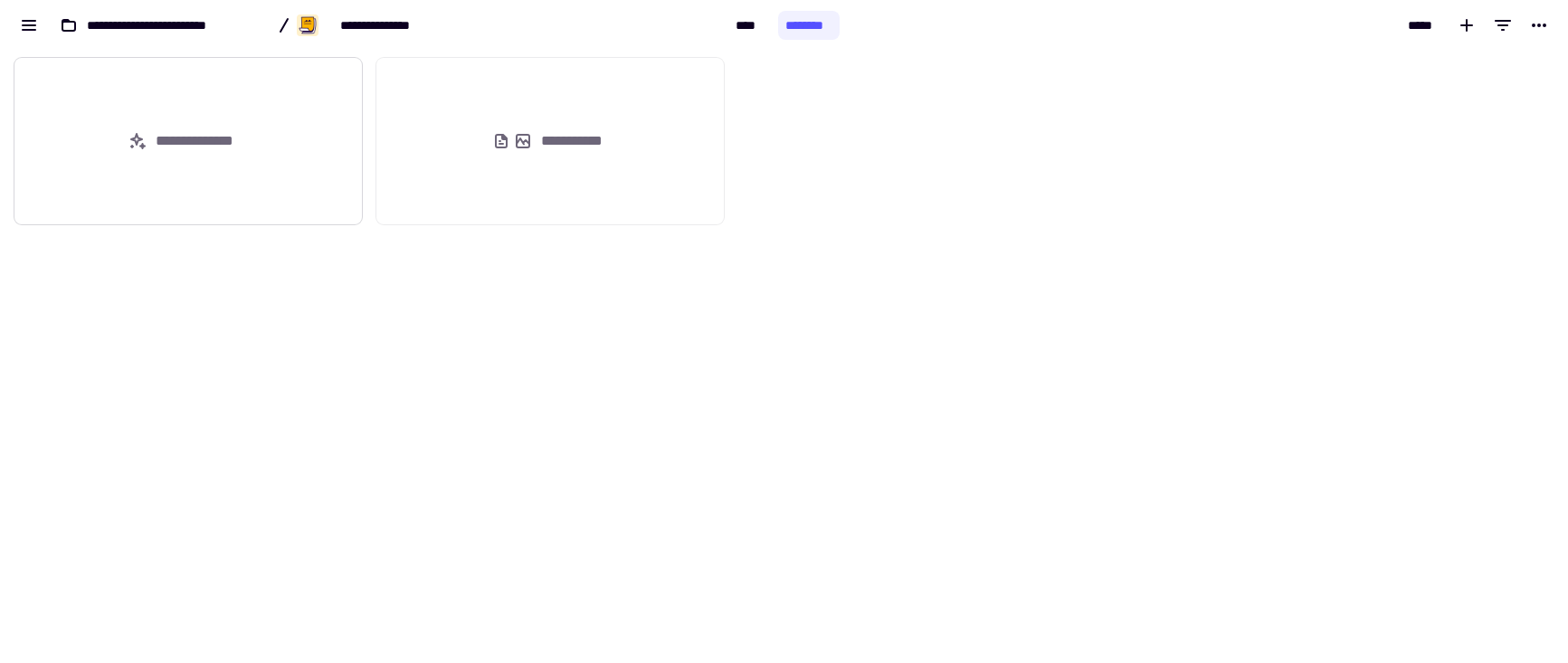 click on "**********" 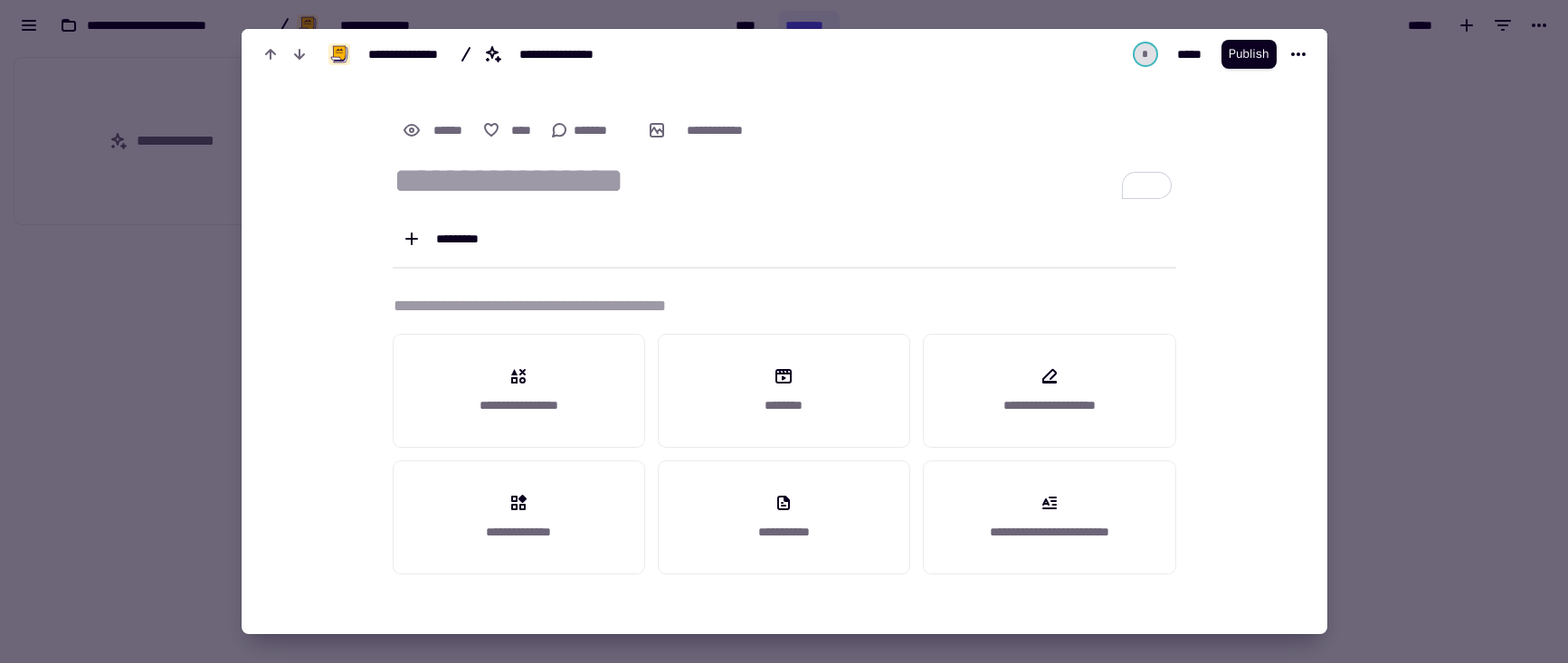 click at bounding box center [784, 331] 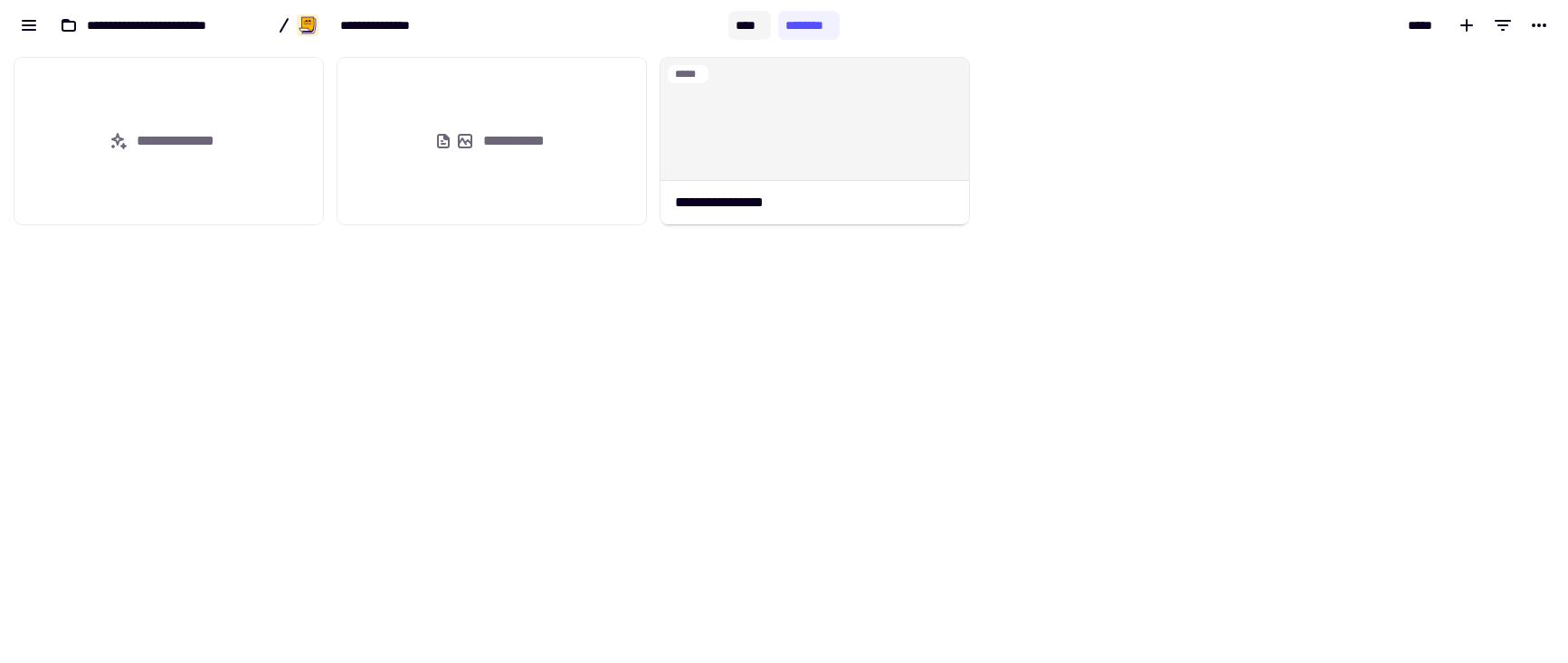 click on "****" 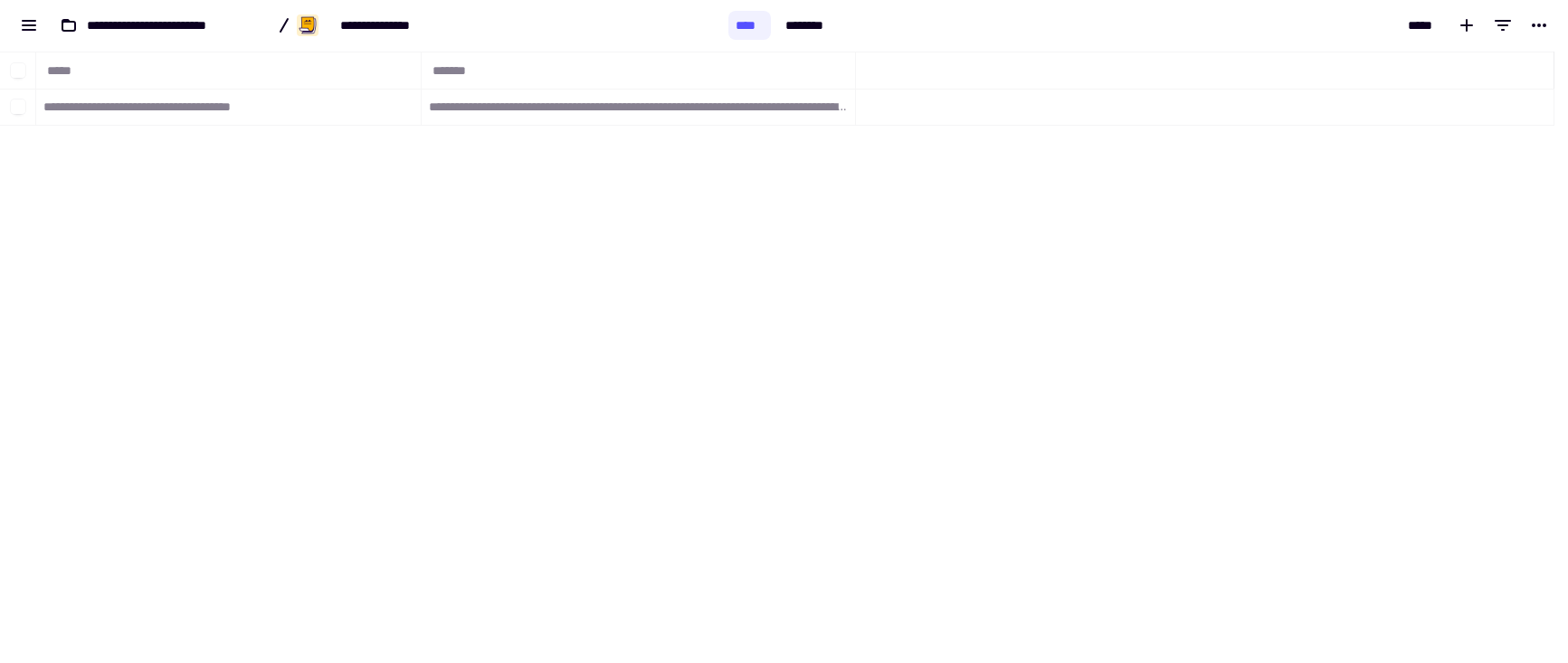 scroll, scrollTop: 14, scrollLeft: 14, axis: both 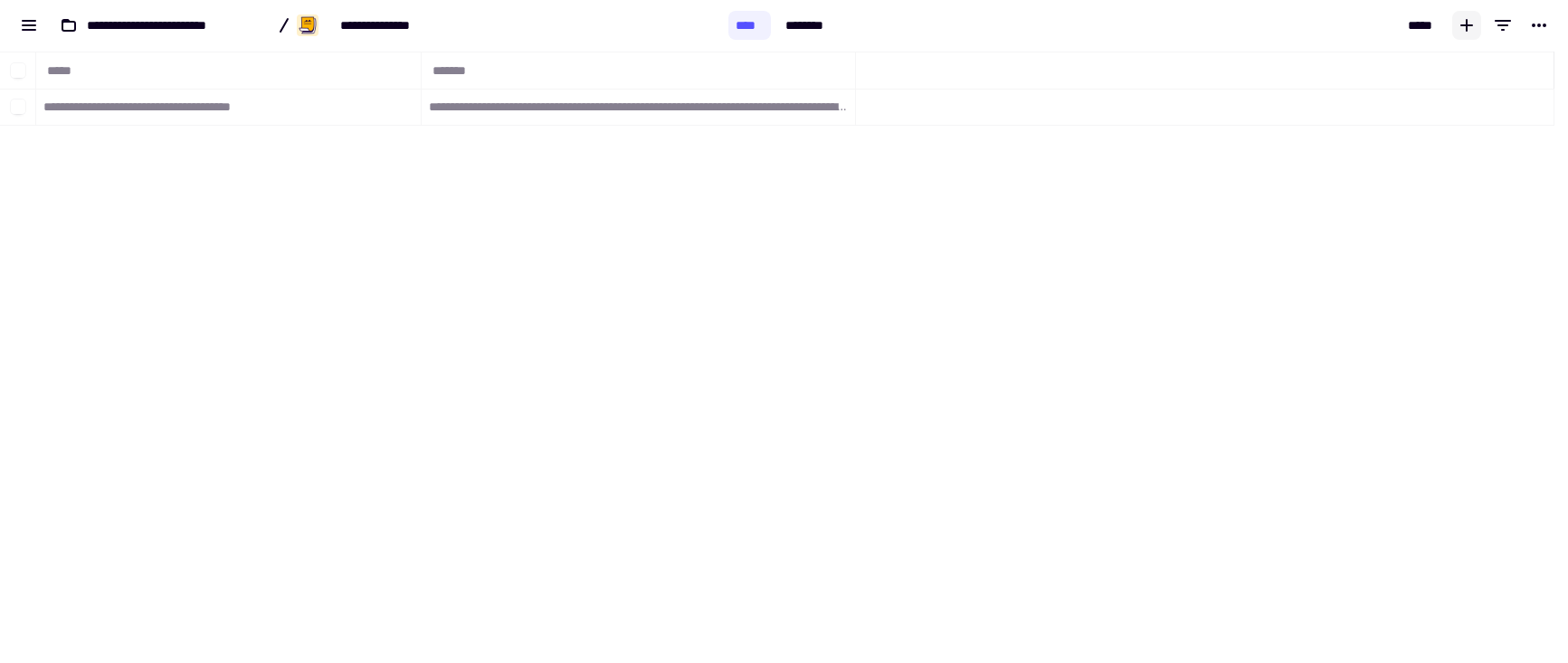 click 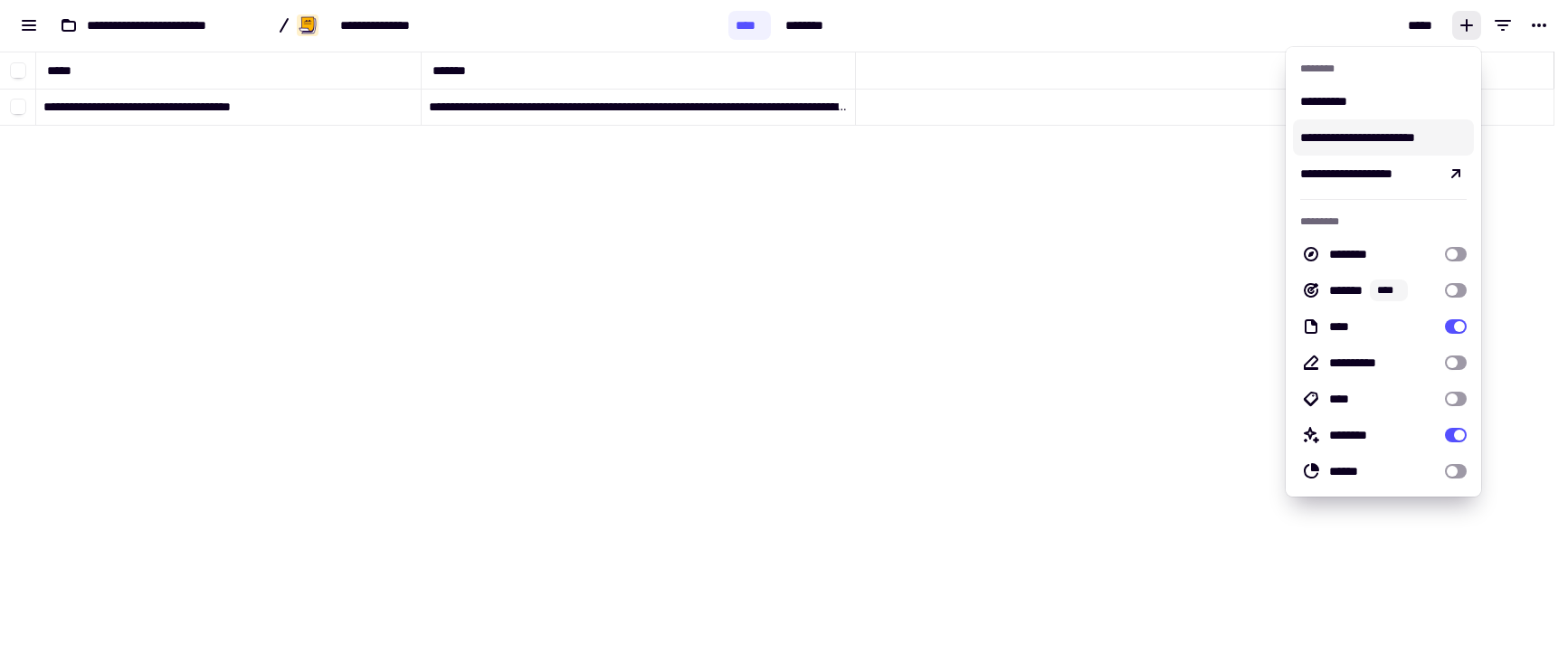 click on "**********" at bounding box center [1383, 137] 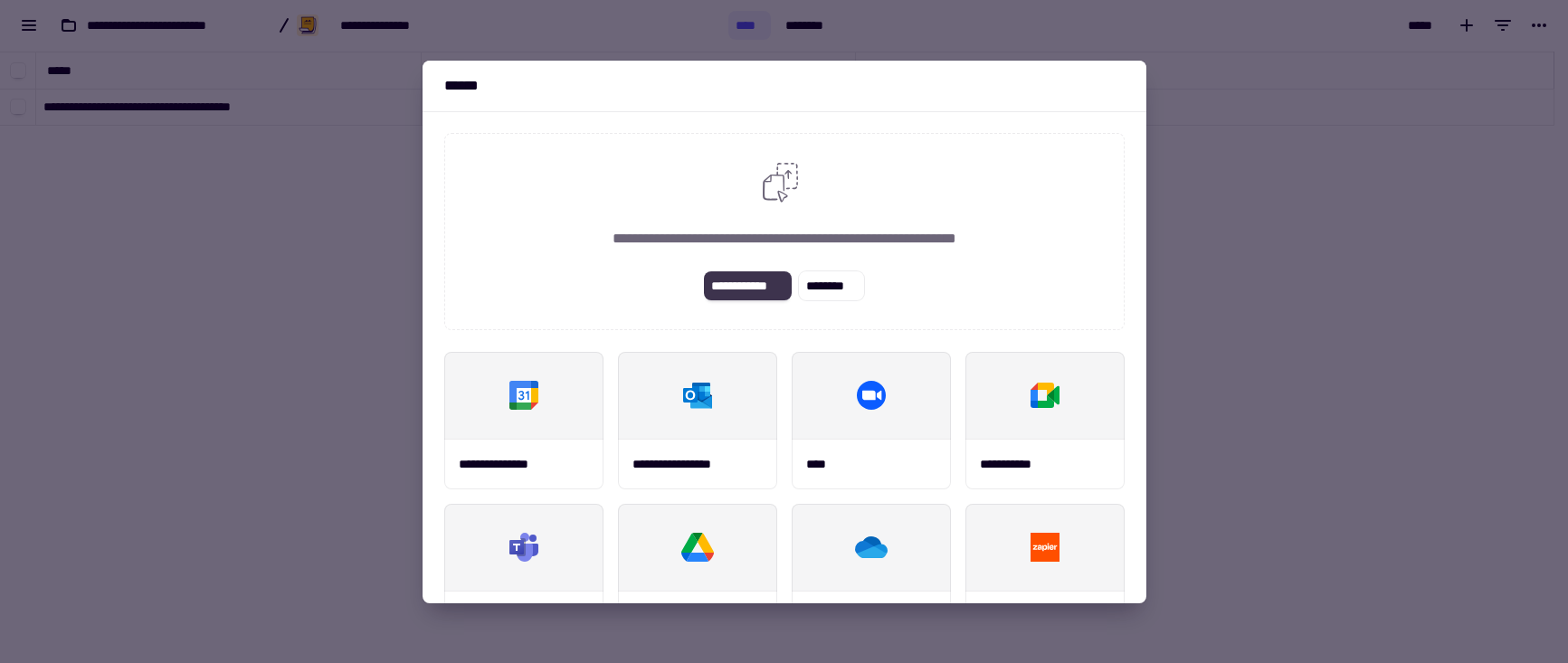 click on "**********" 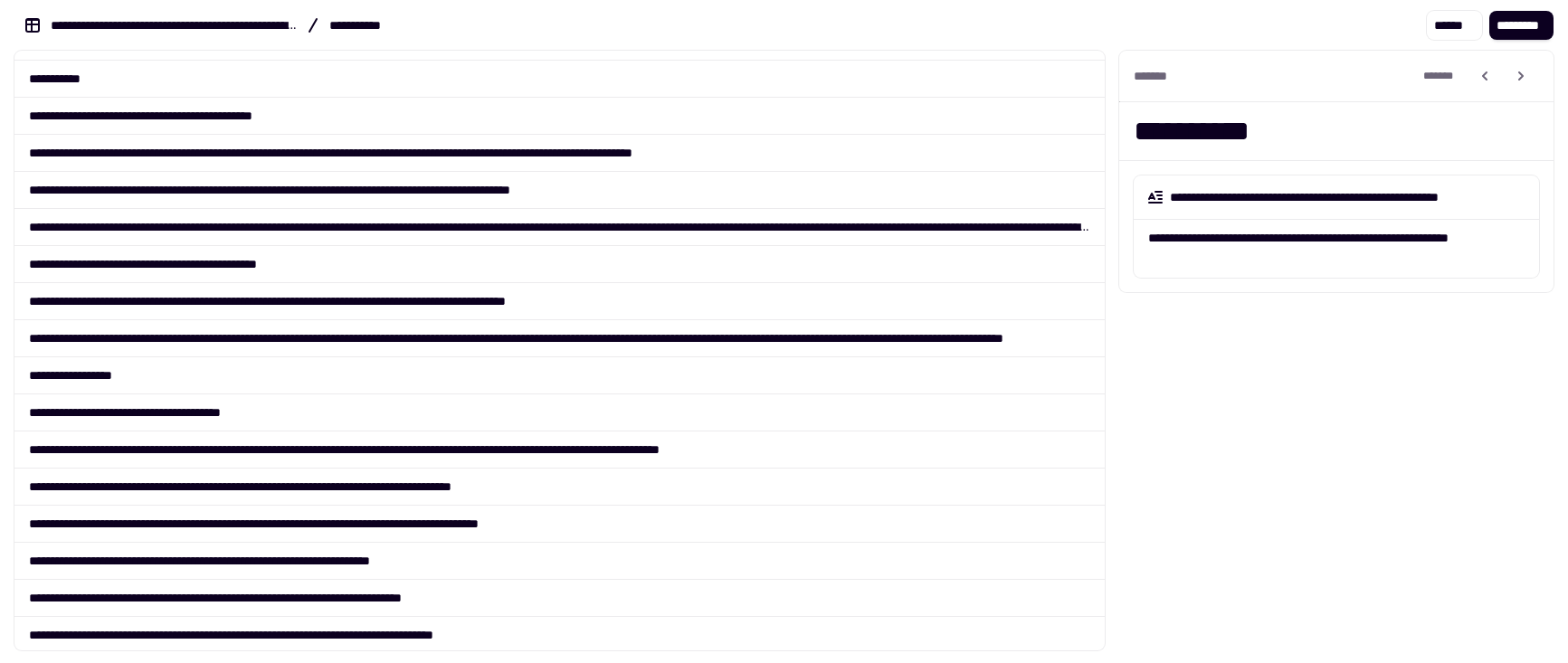 scroll, scrollTop: 0, scrollLeft: 0, axis: both 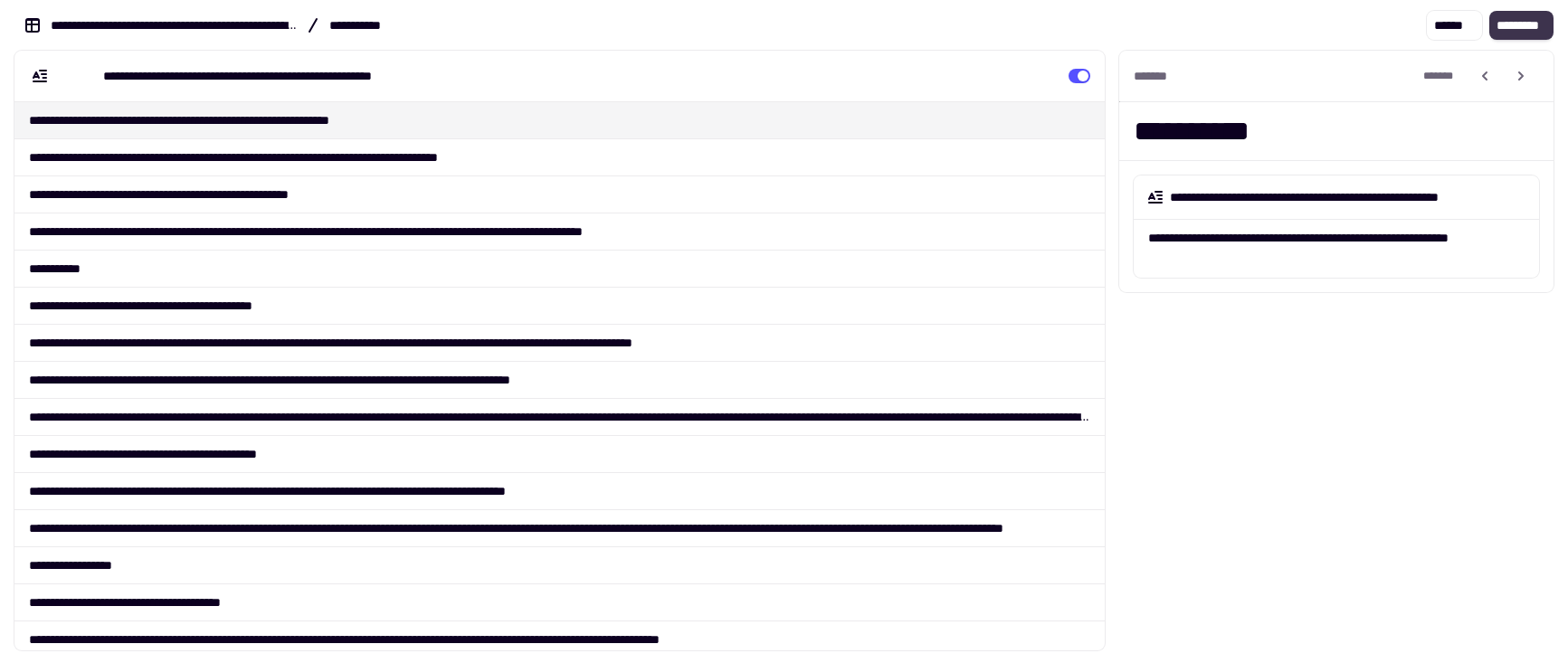 click on "*********" 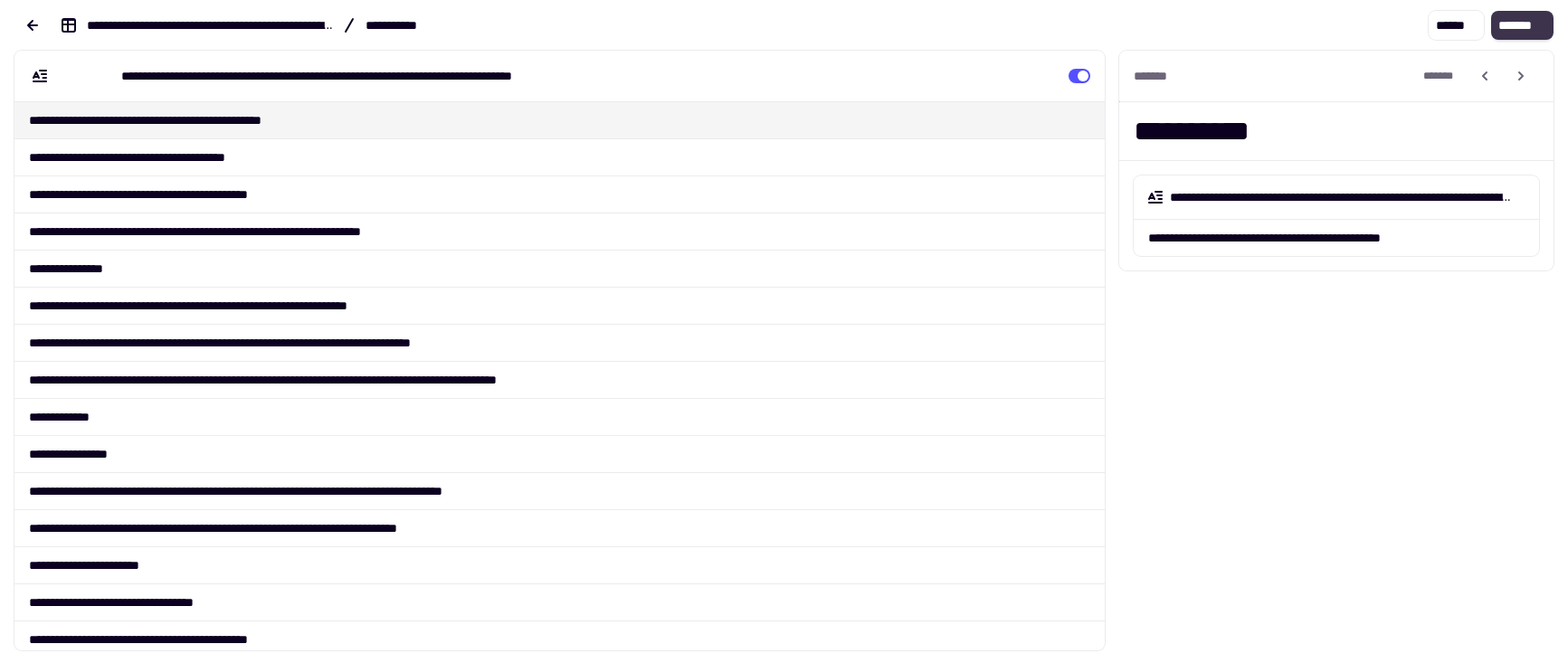 click on "*******" 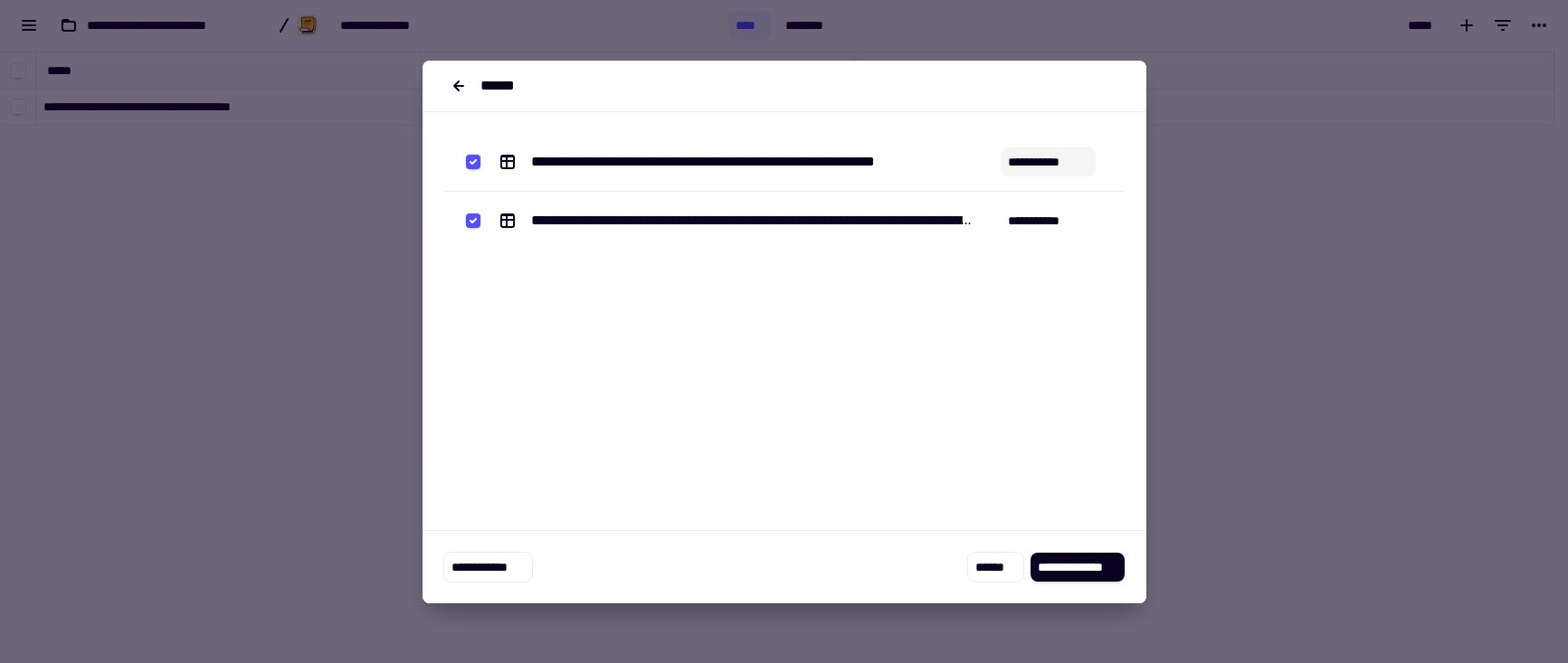 click on "**********" 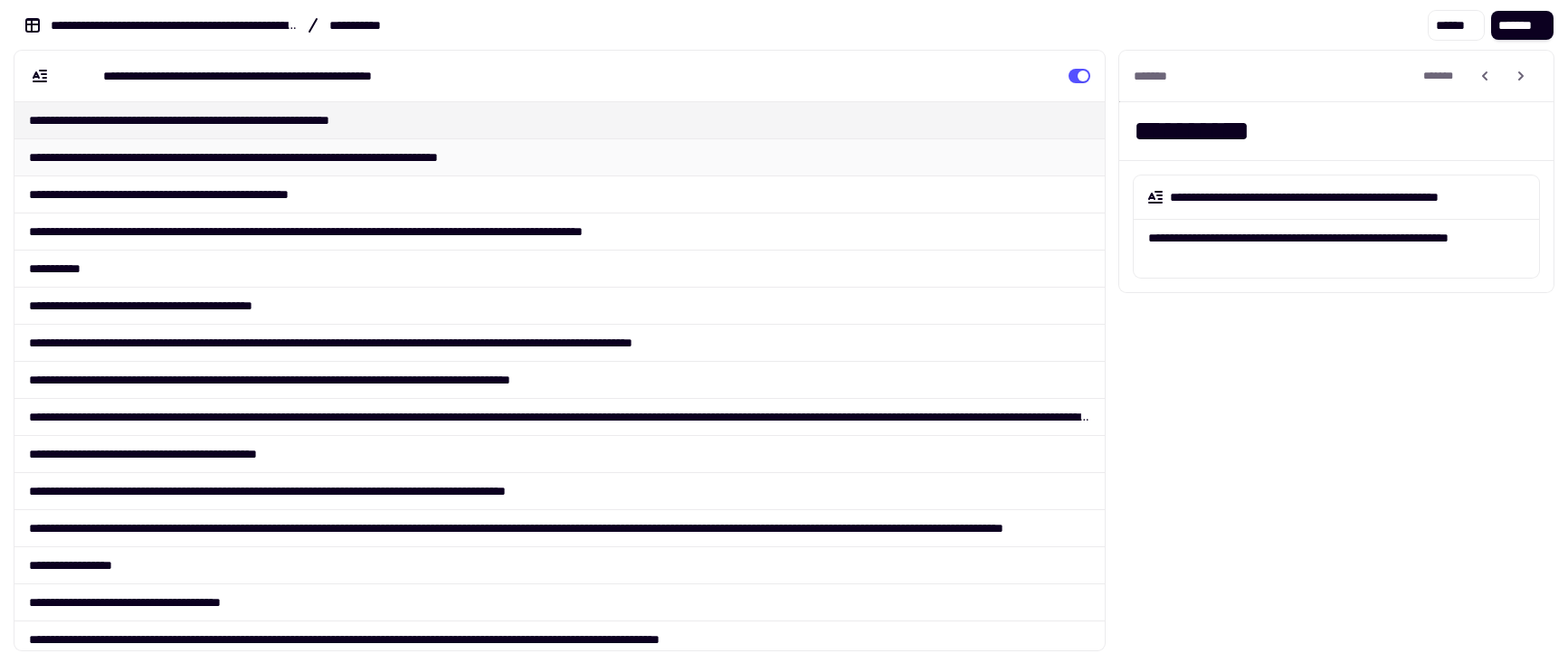 click on "**********" at bounding box center (559, 156) 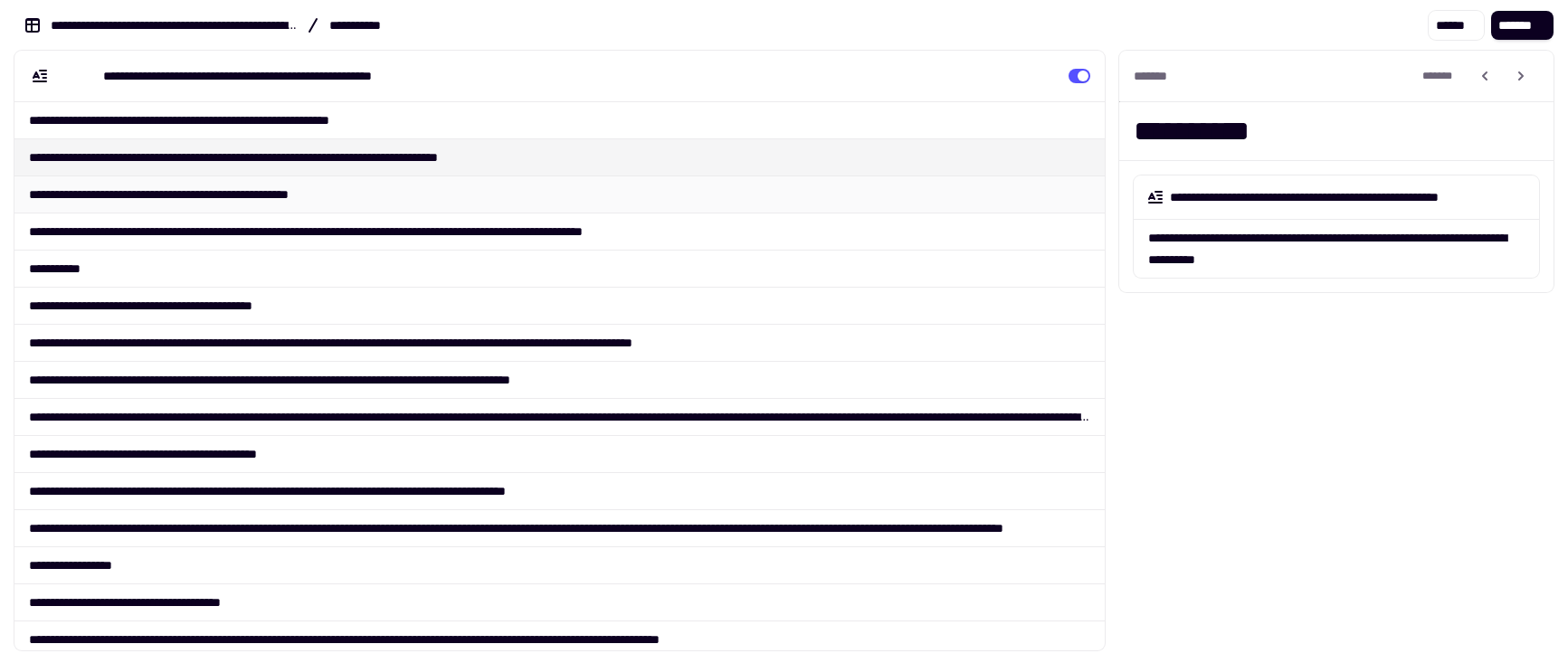 click on "**********" at bounding box center (559, 194) 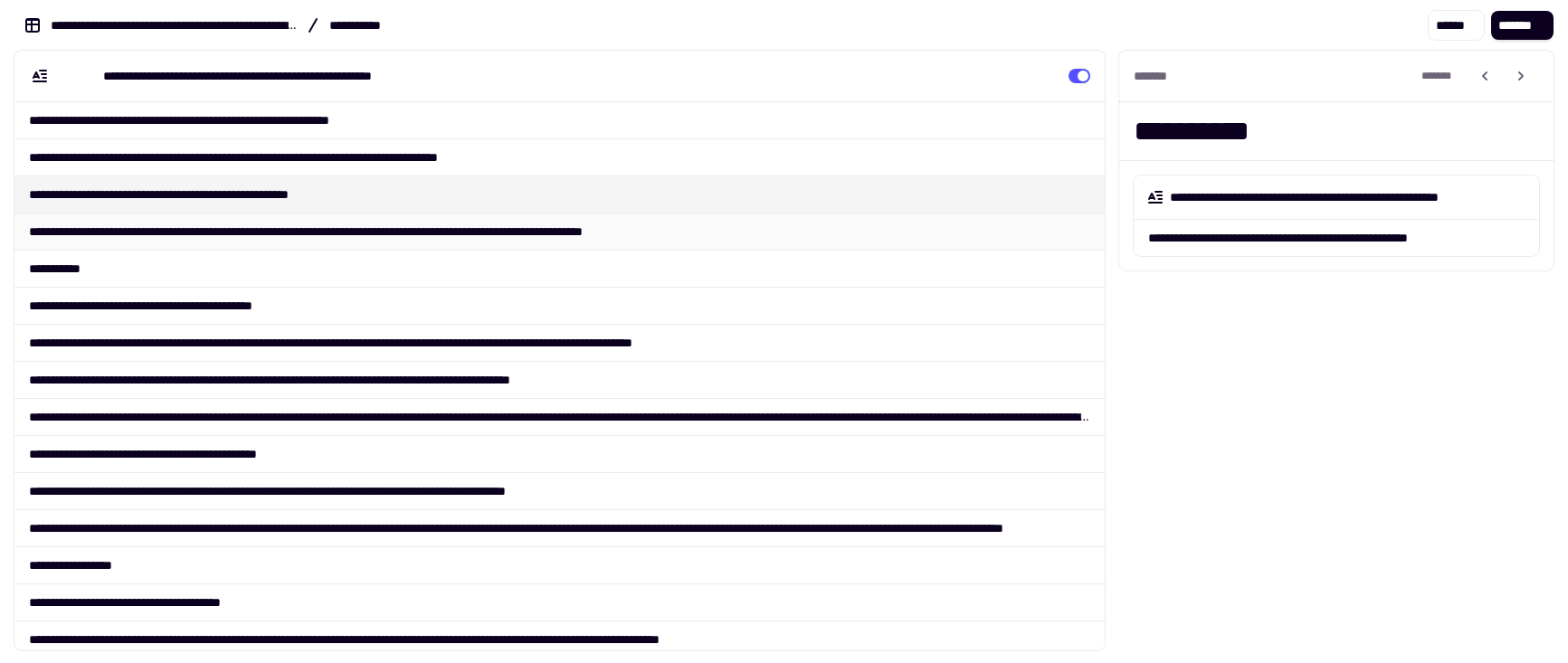 click on "**********" at bounding box center [559, 231] 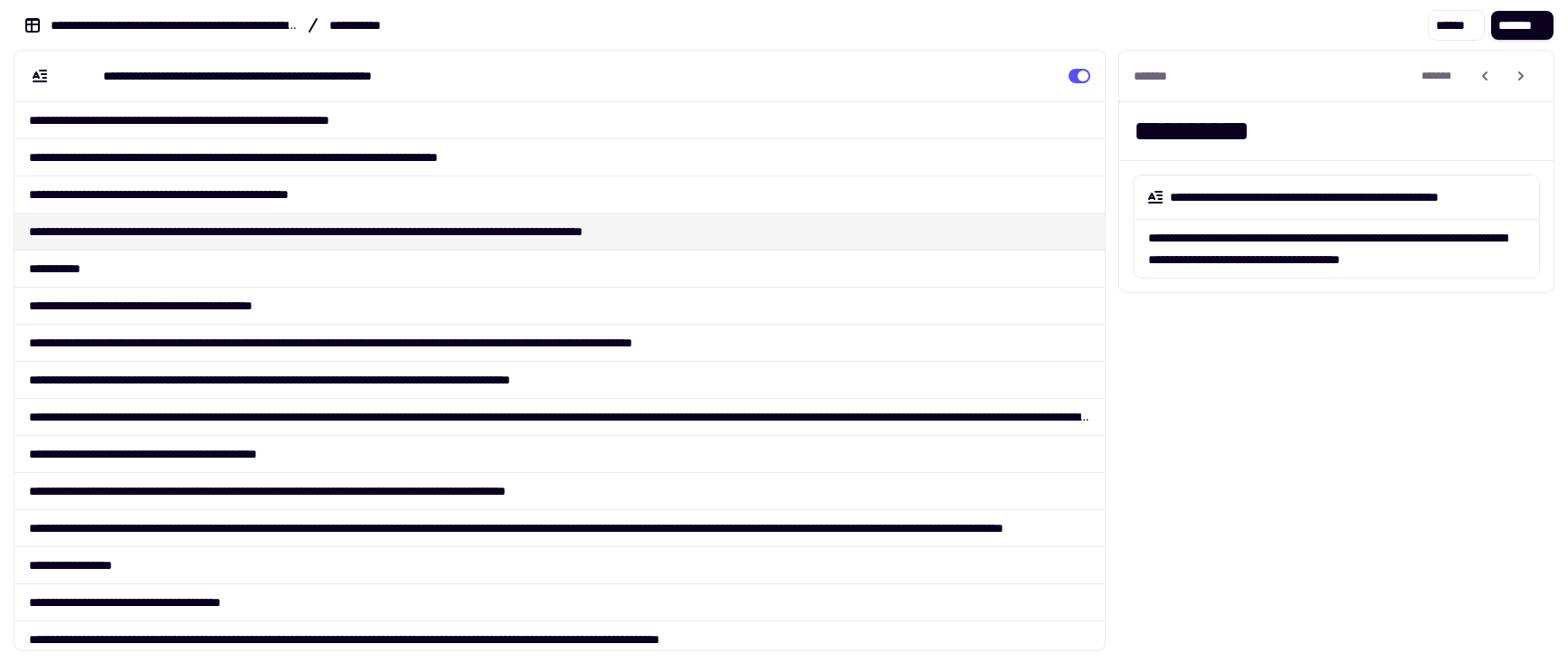 click on "**********" at bounding box center (559, 76) 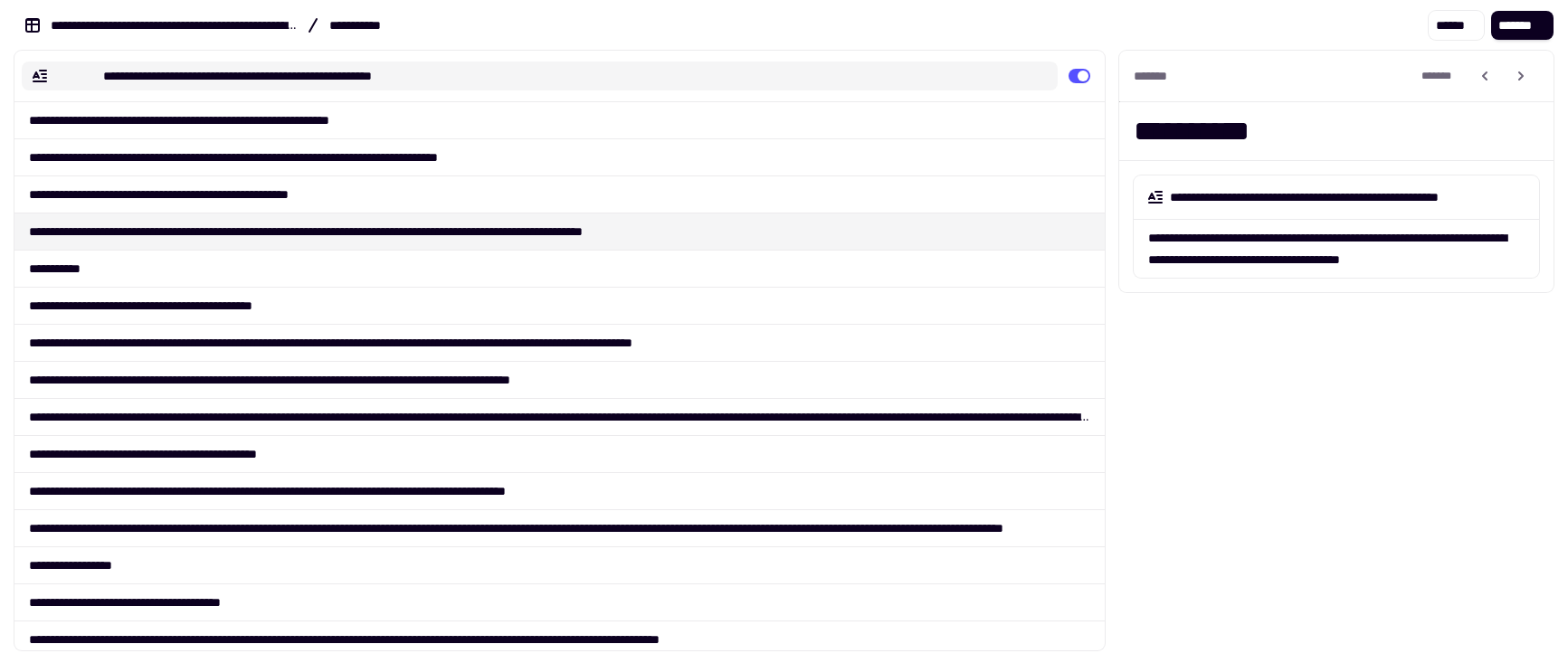 click on "**********" 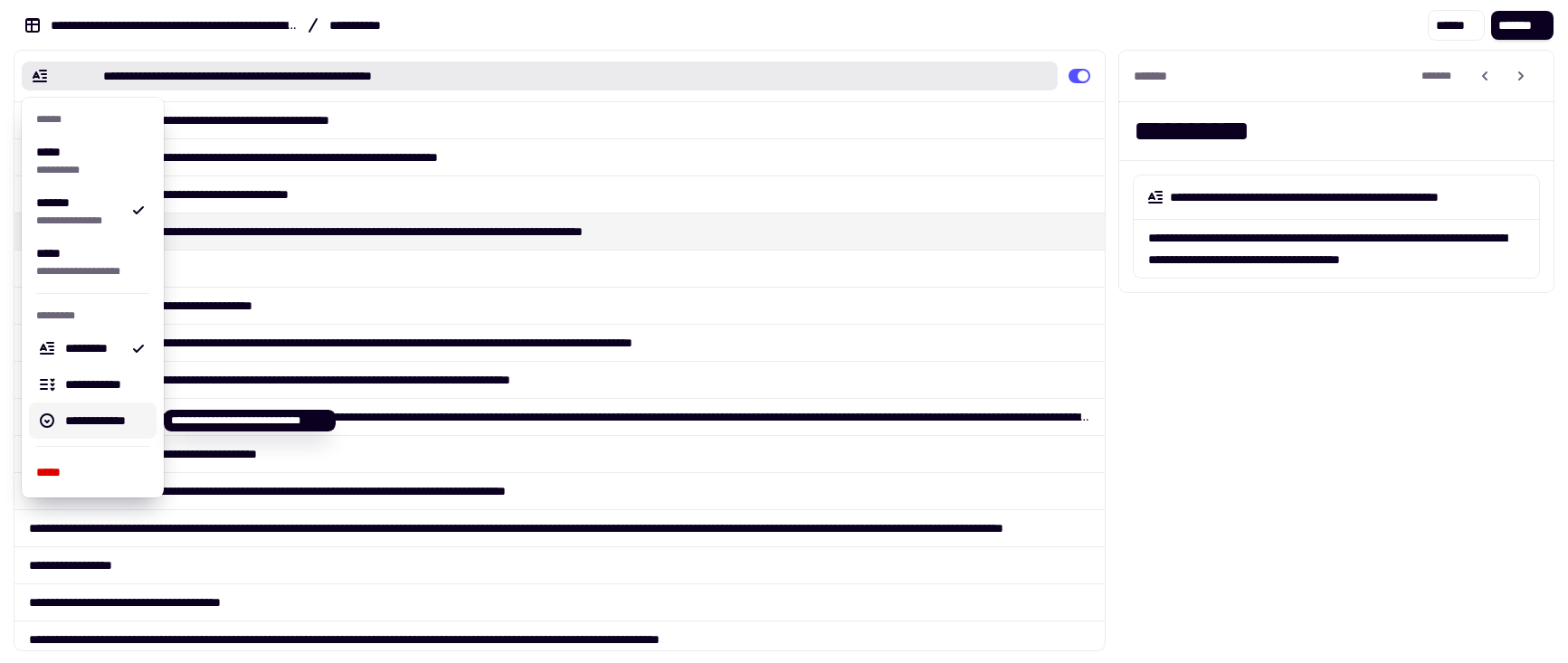 click on "**********" at bounding box center [103, 421] 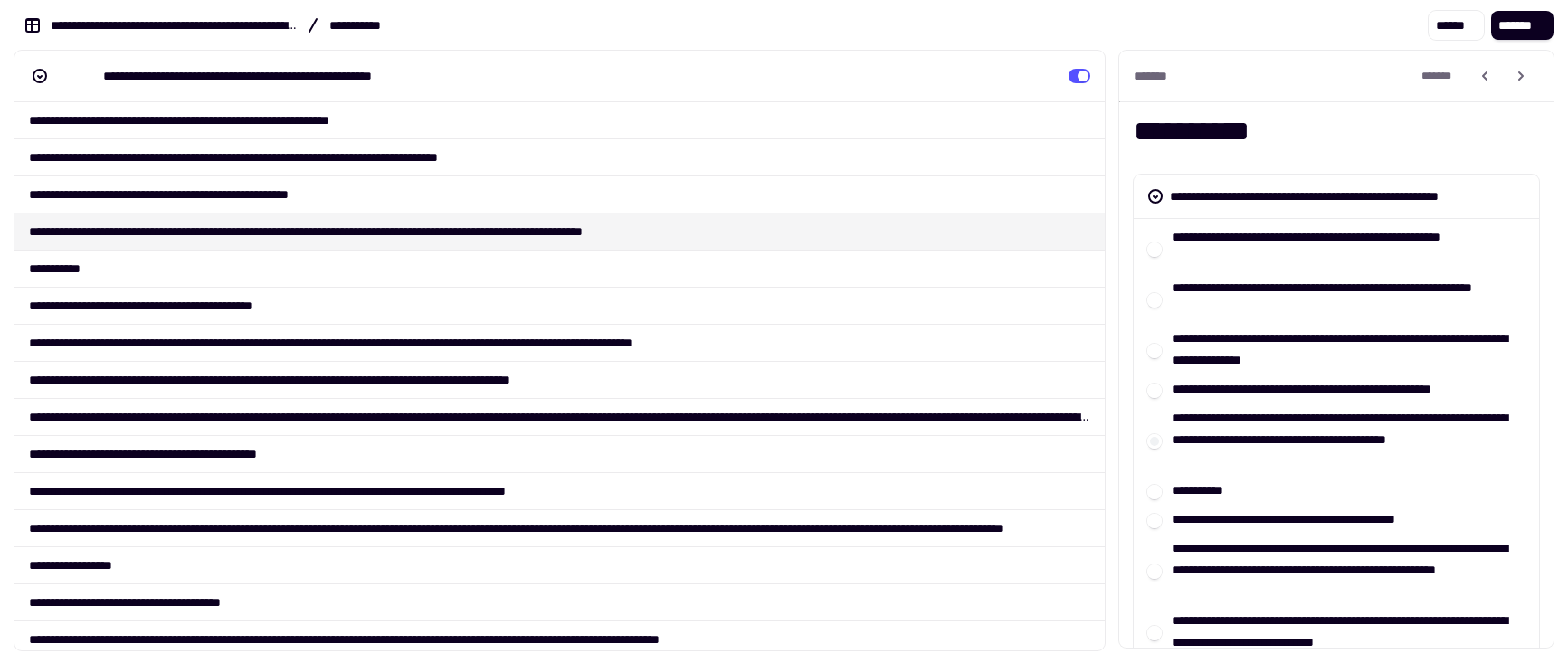 click on "**********" at bounding box center [1336, 298] 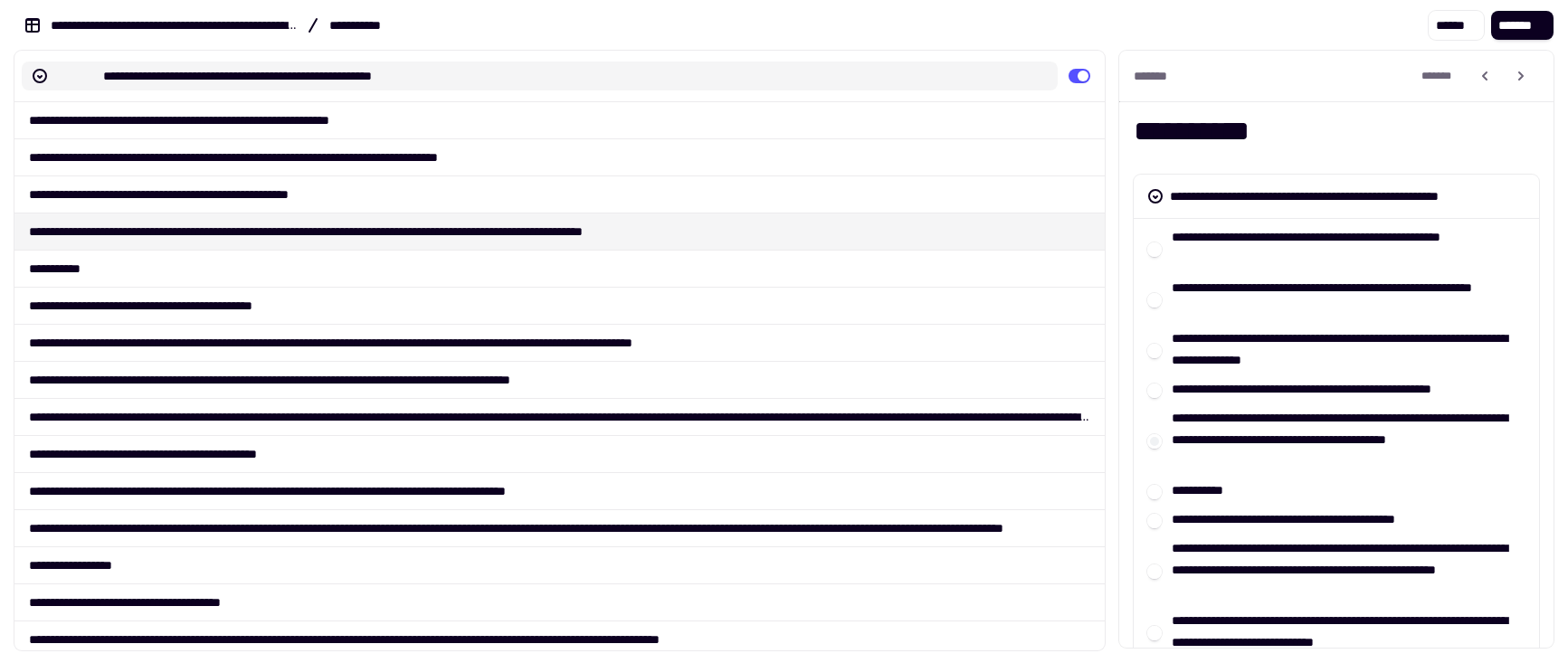 click on "**********" 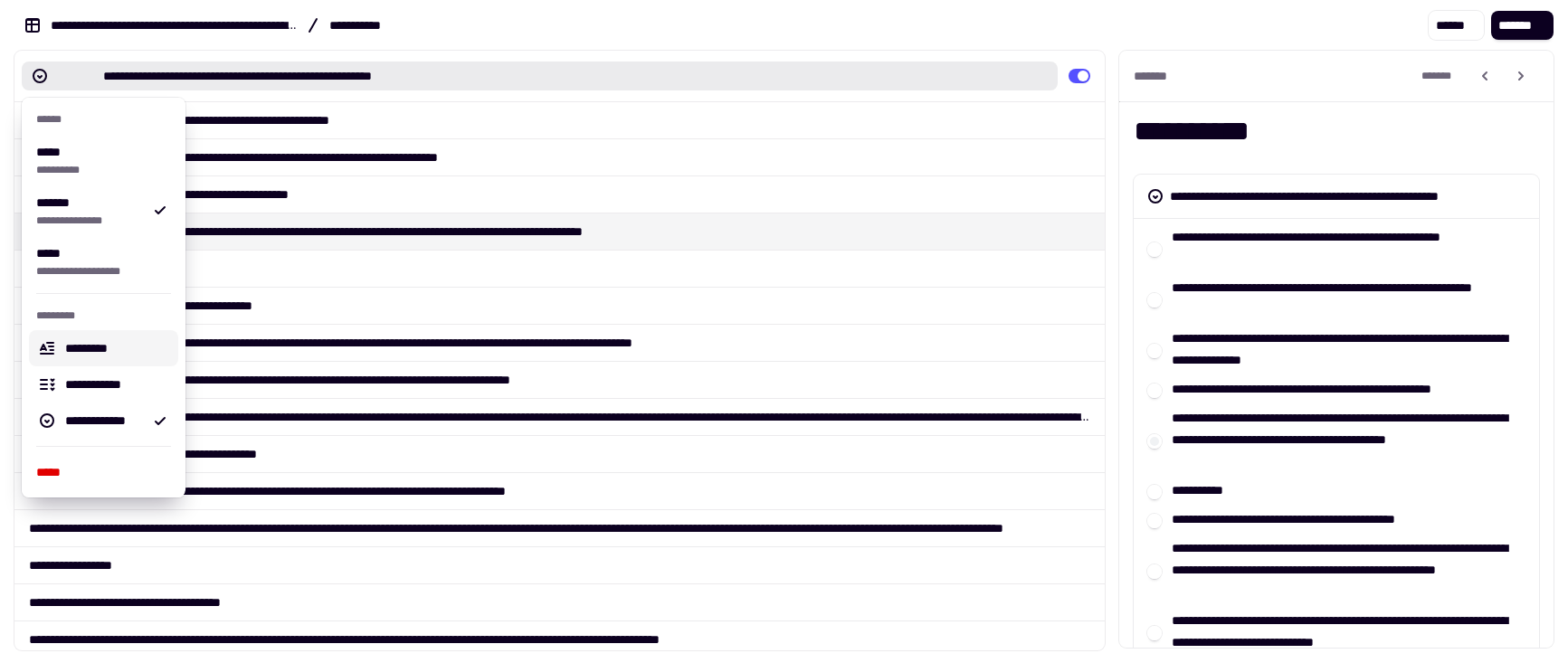 click on "**********" at bounding box center [100, 260] 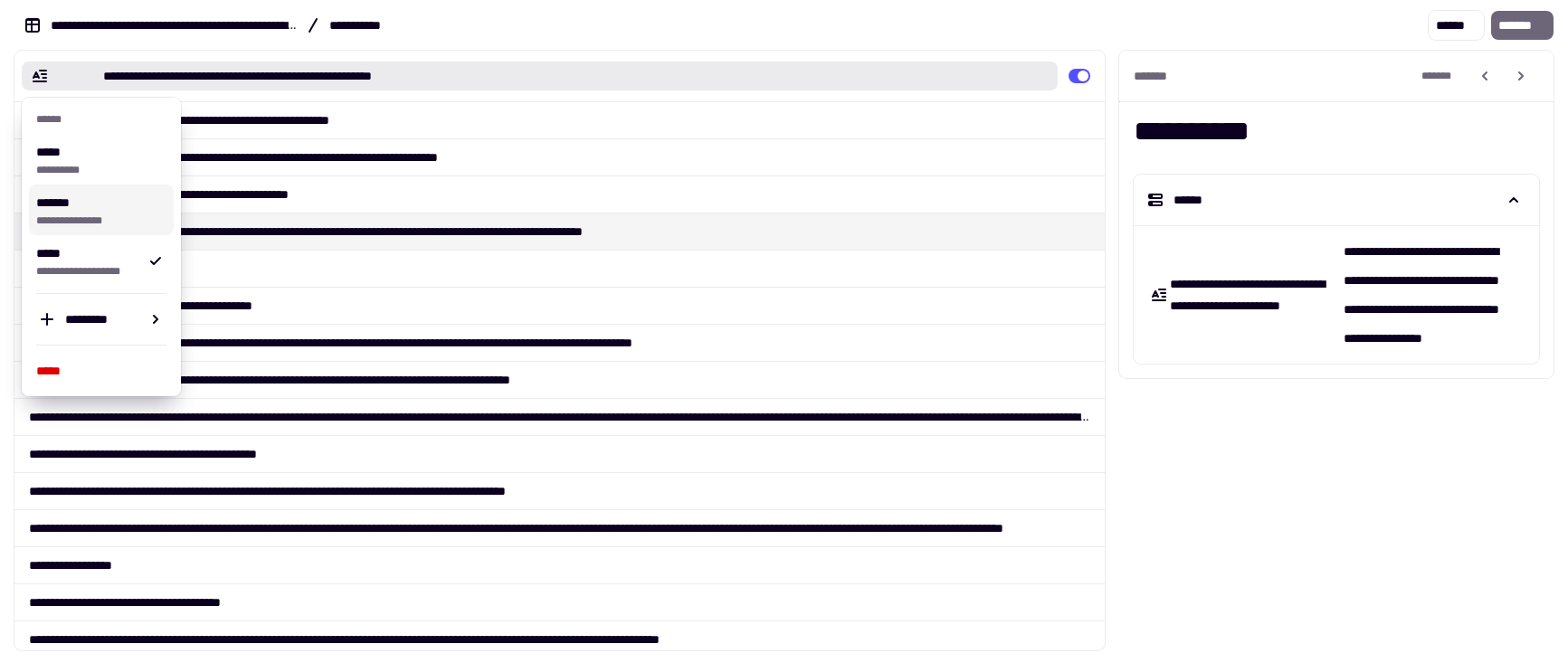 drag, startPoint x: 436, startPoint y: 33, endPoint x: 439, endPoint y: 47, distance: 14.31782 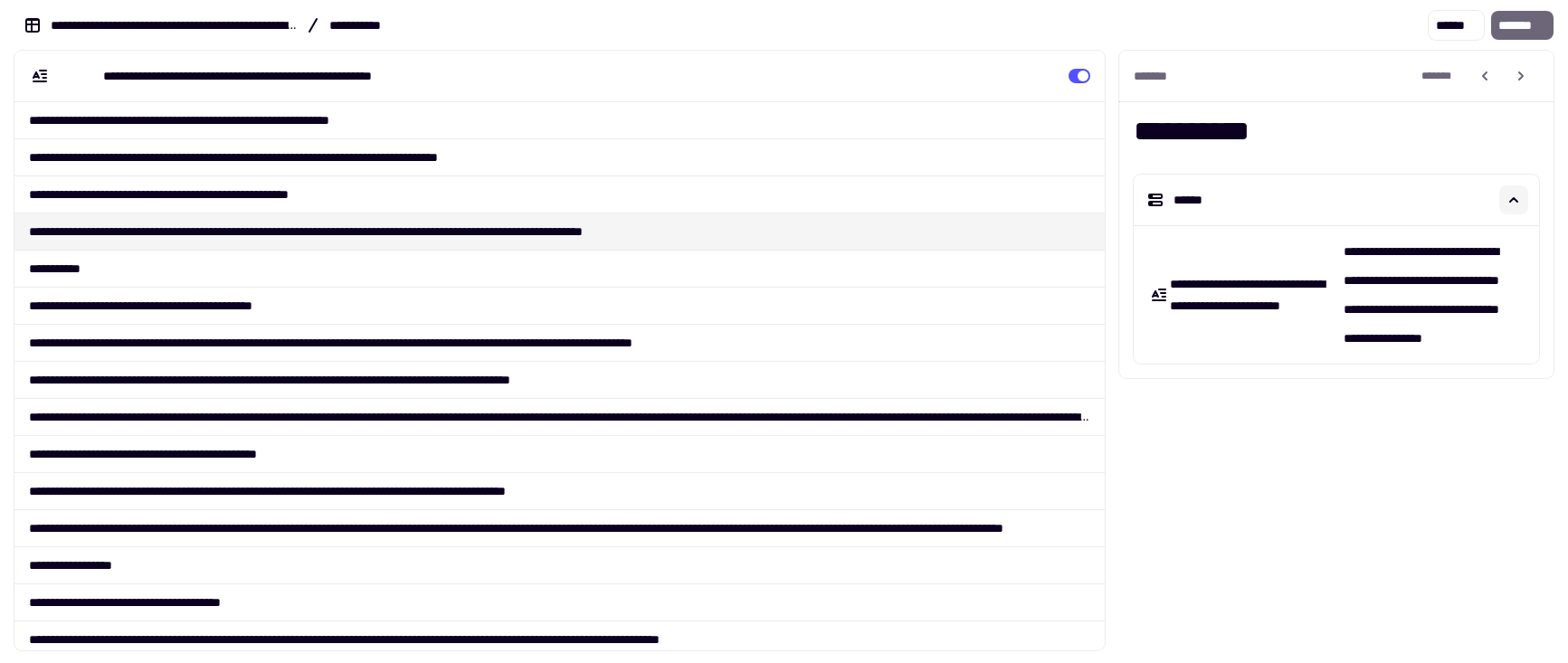 click 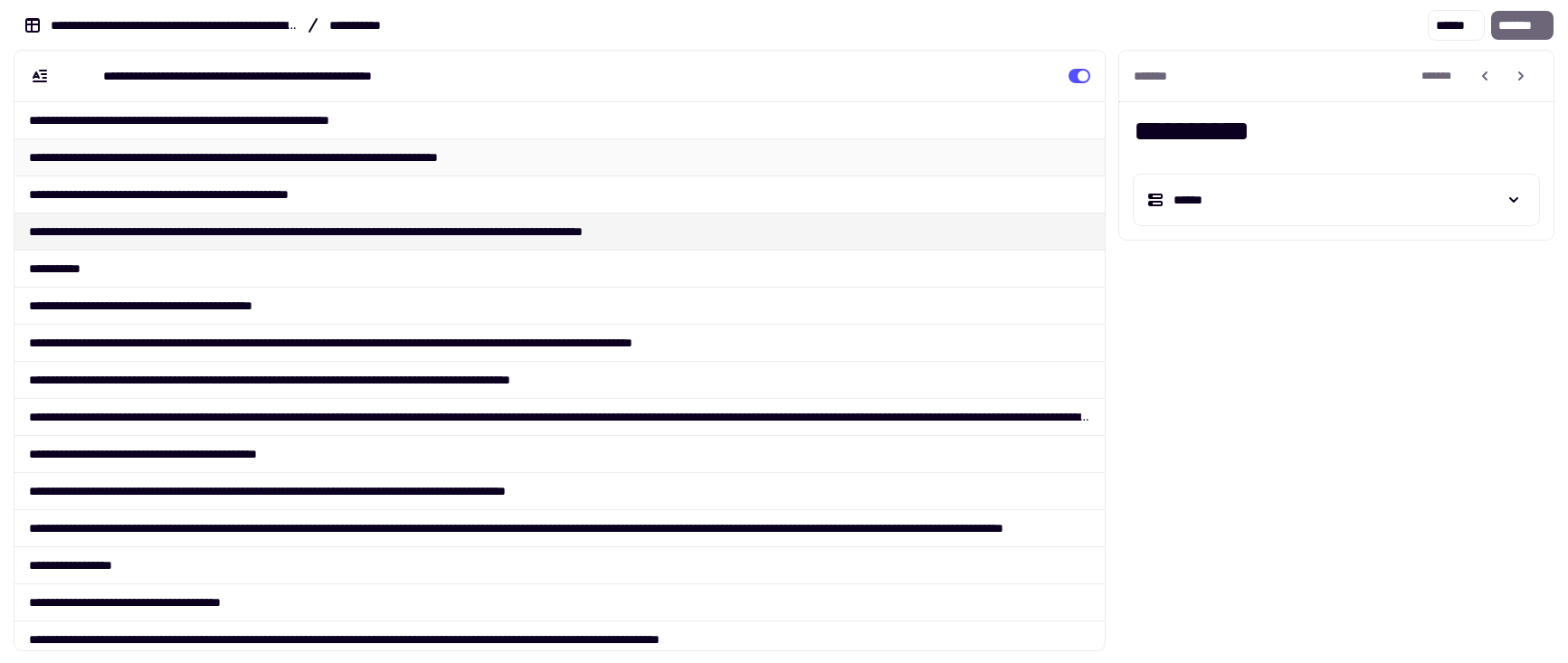 click on "**********" at bounding box center (559, 1844) 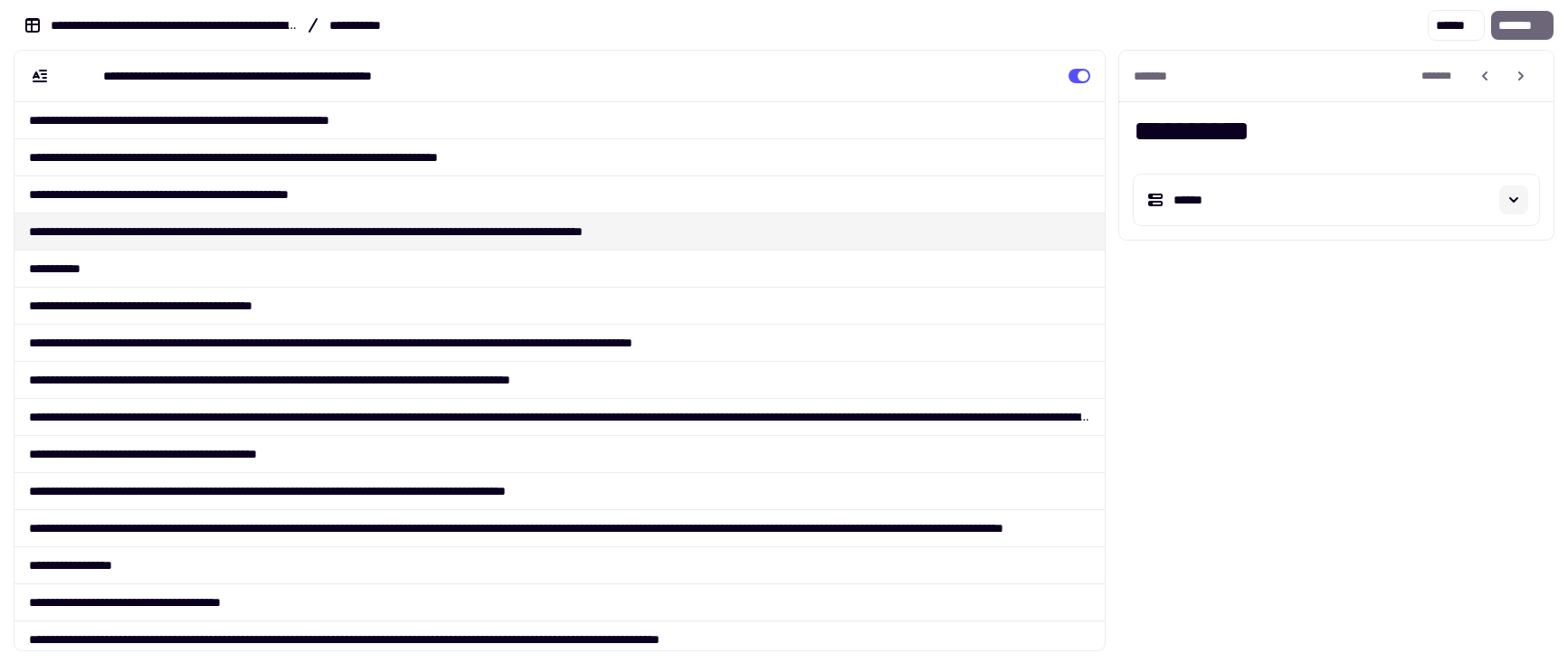 click 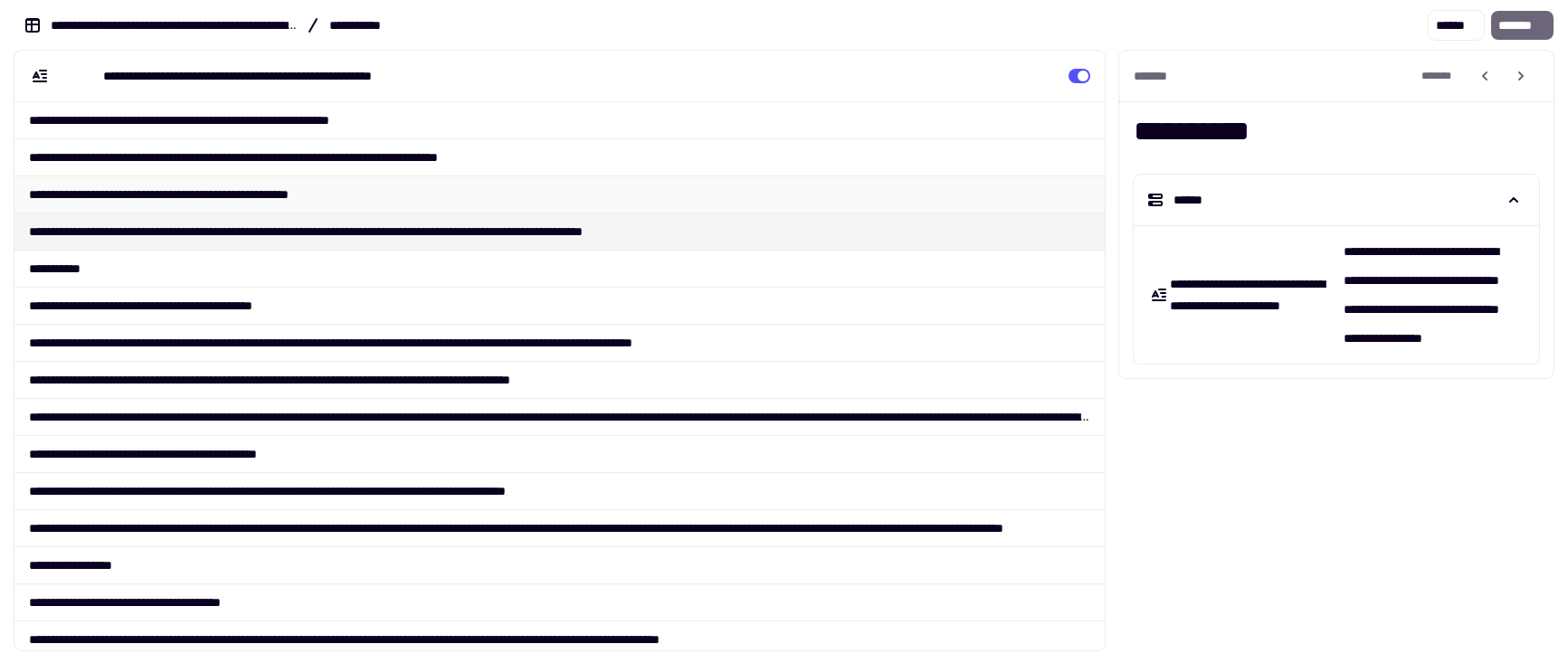 click on "**********" at bounding box center [559, 194] 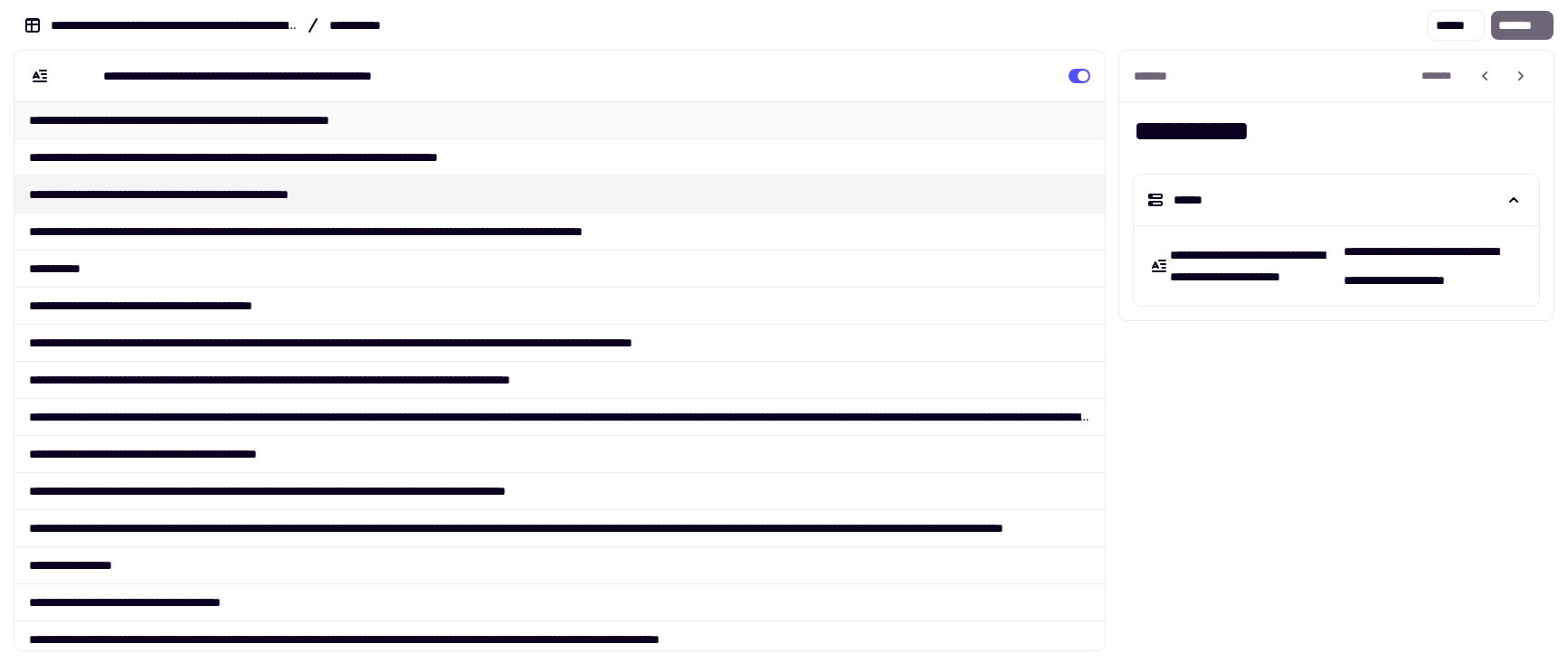 click on "**********" at bounding box center [559, 119] 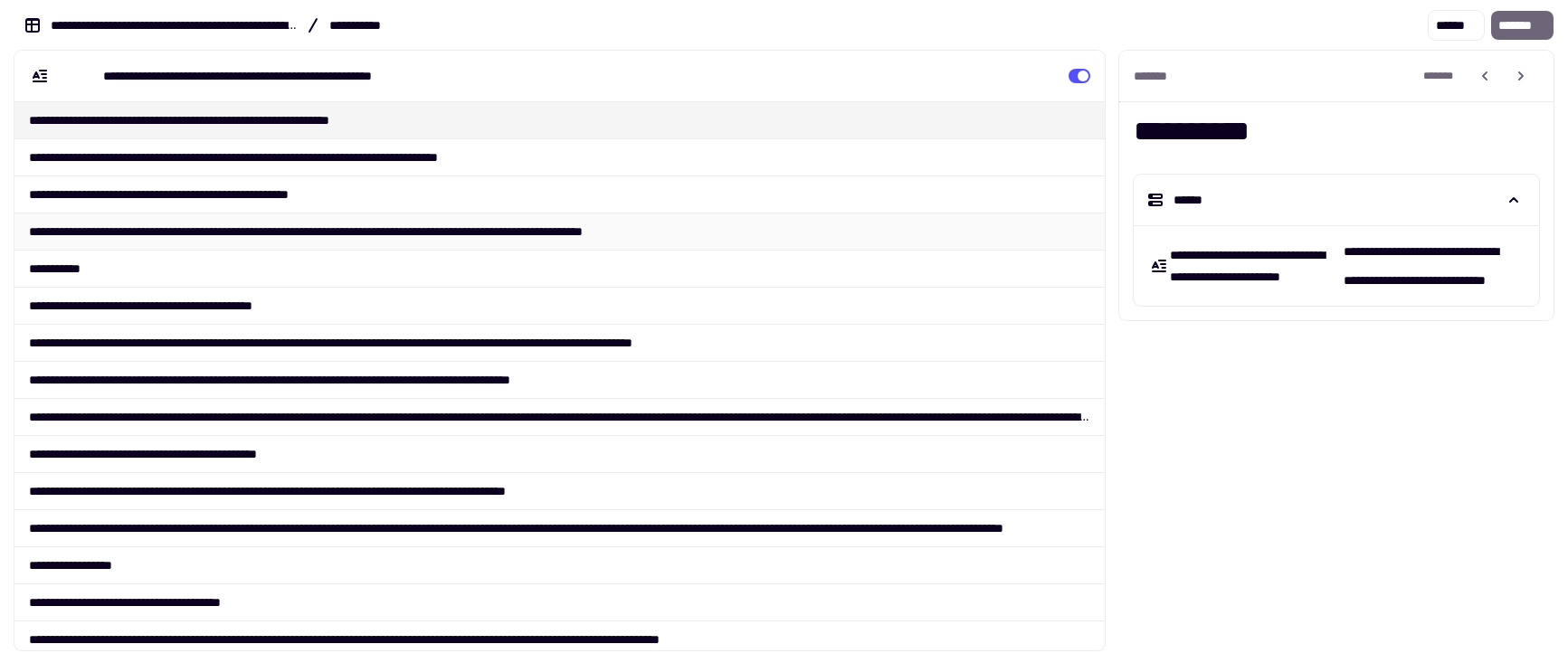 click on "**********" at bounding box center [559, 231] 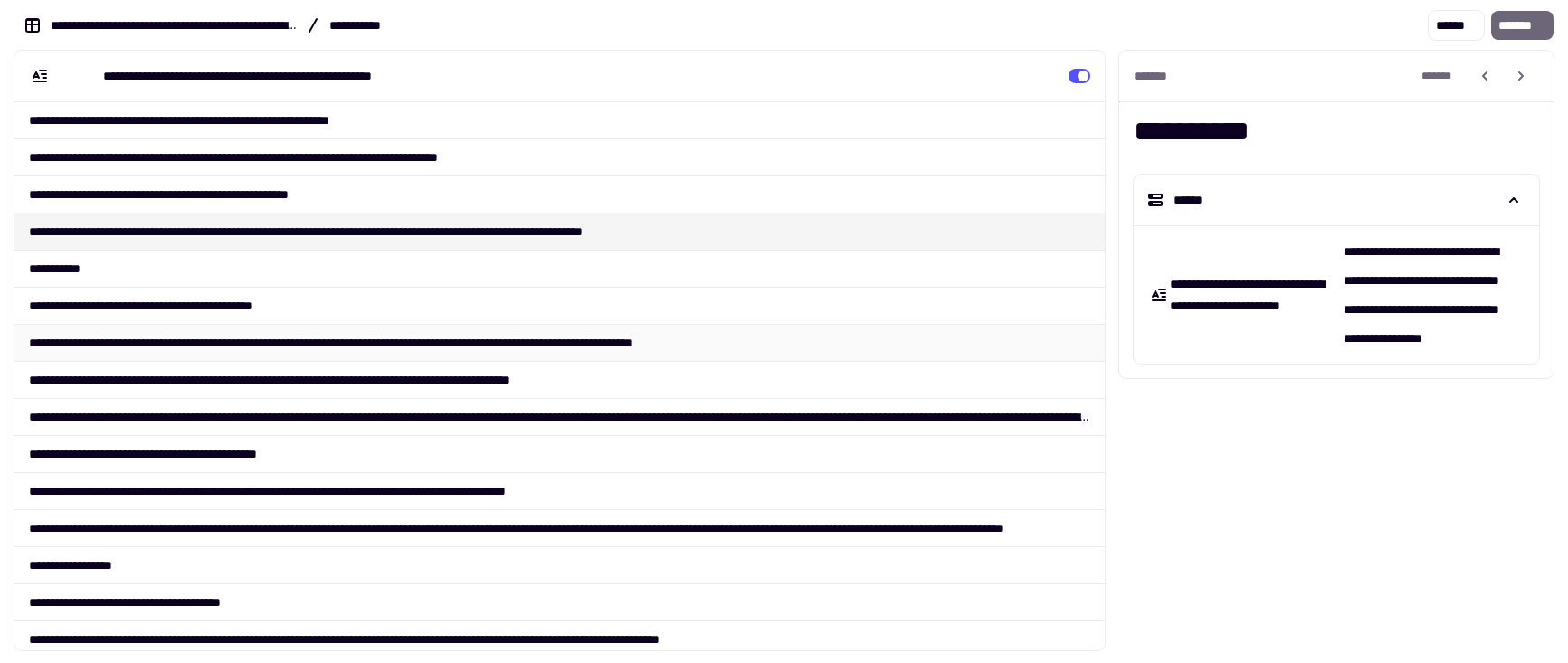 click on "**********" at bounding box center (559, 342) 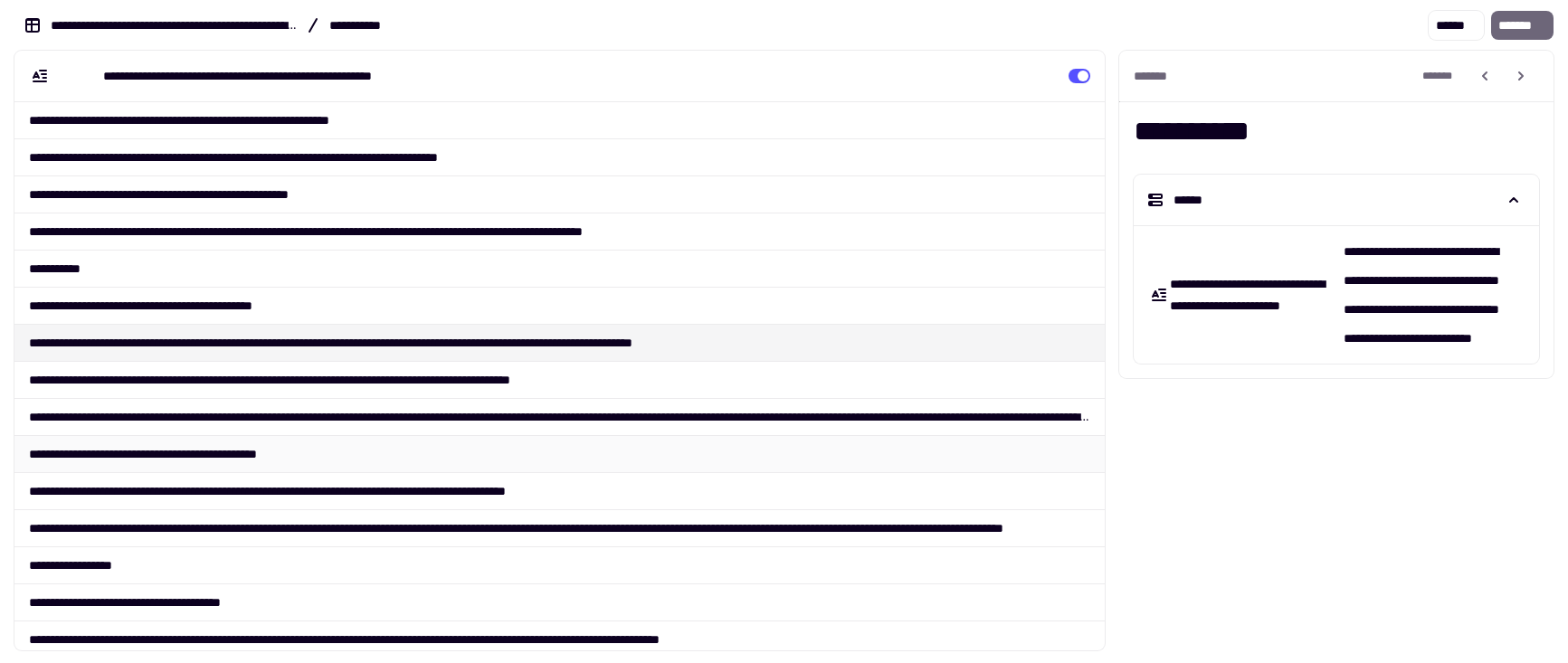 click on "**********" at bounding box center [559, 453] 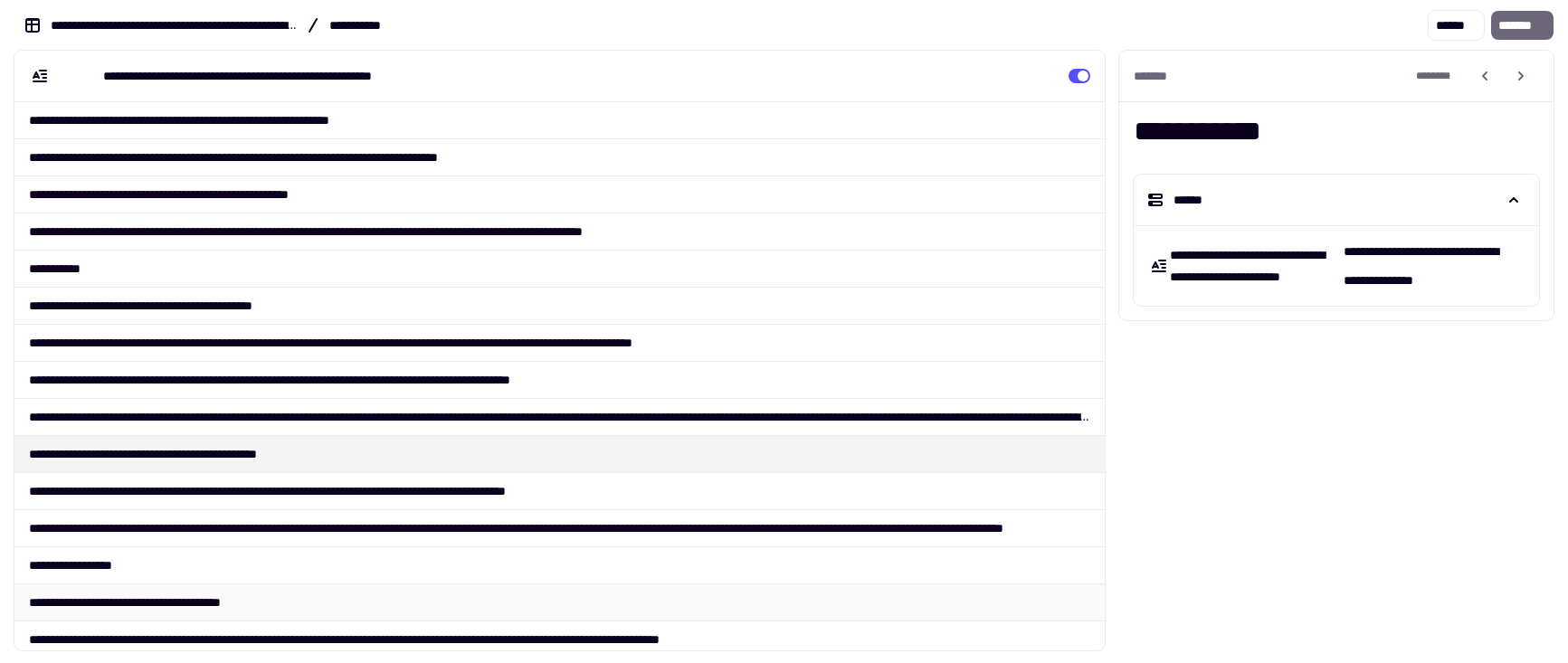 click on "**********" at bounding box center (559, 601) 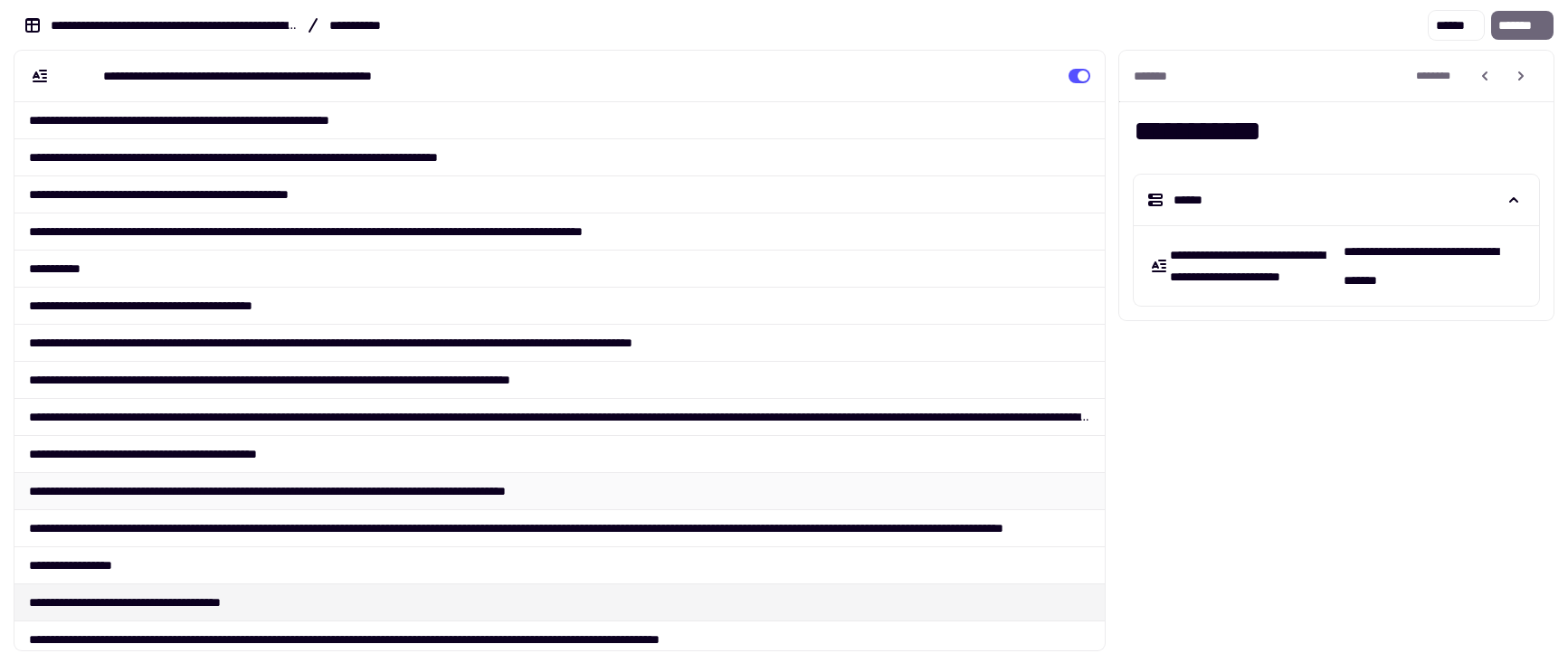 click on "**********" at bounding box center (559, 490) 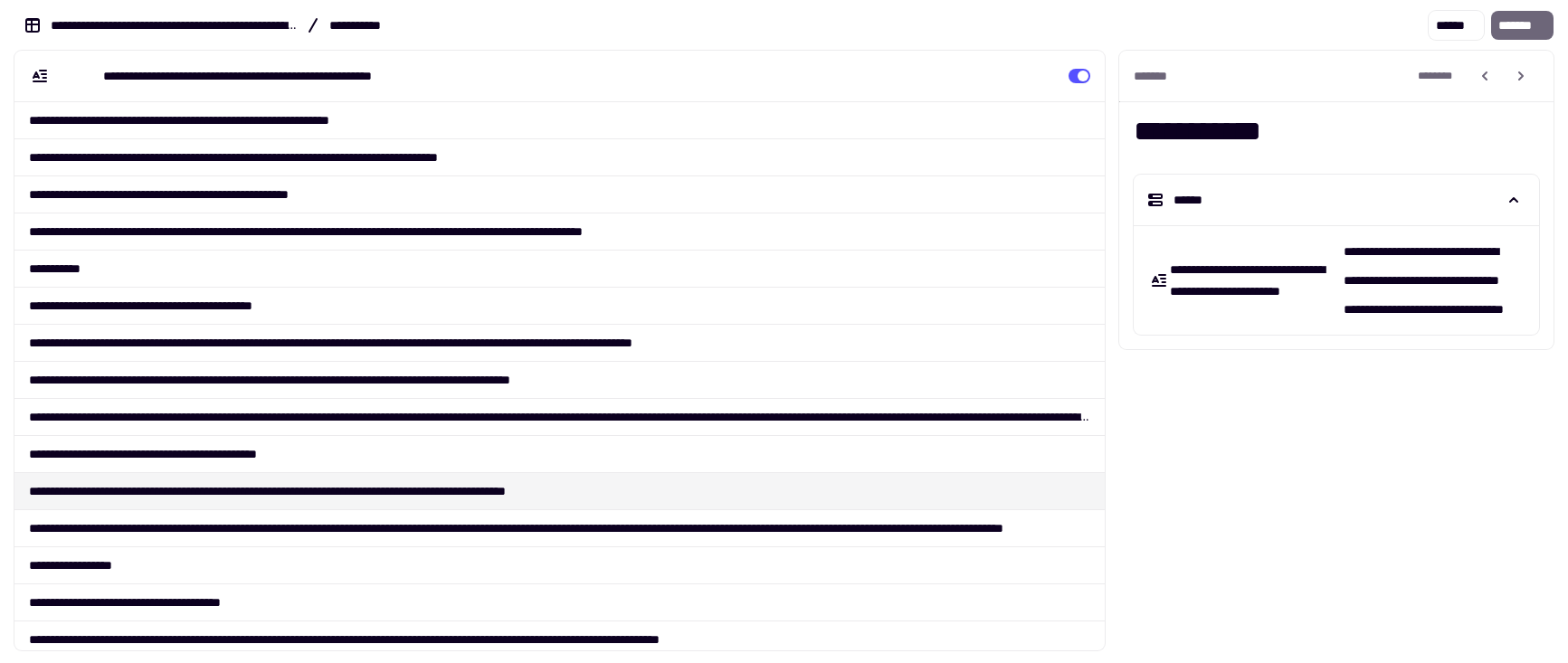 click on "**********" at bounding box center [559, 1844] 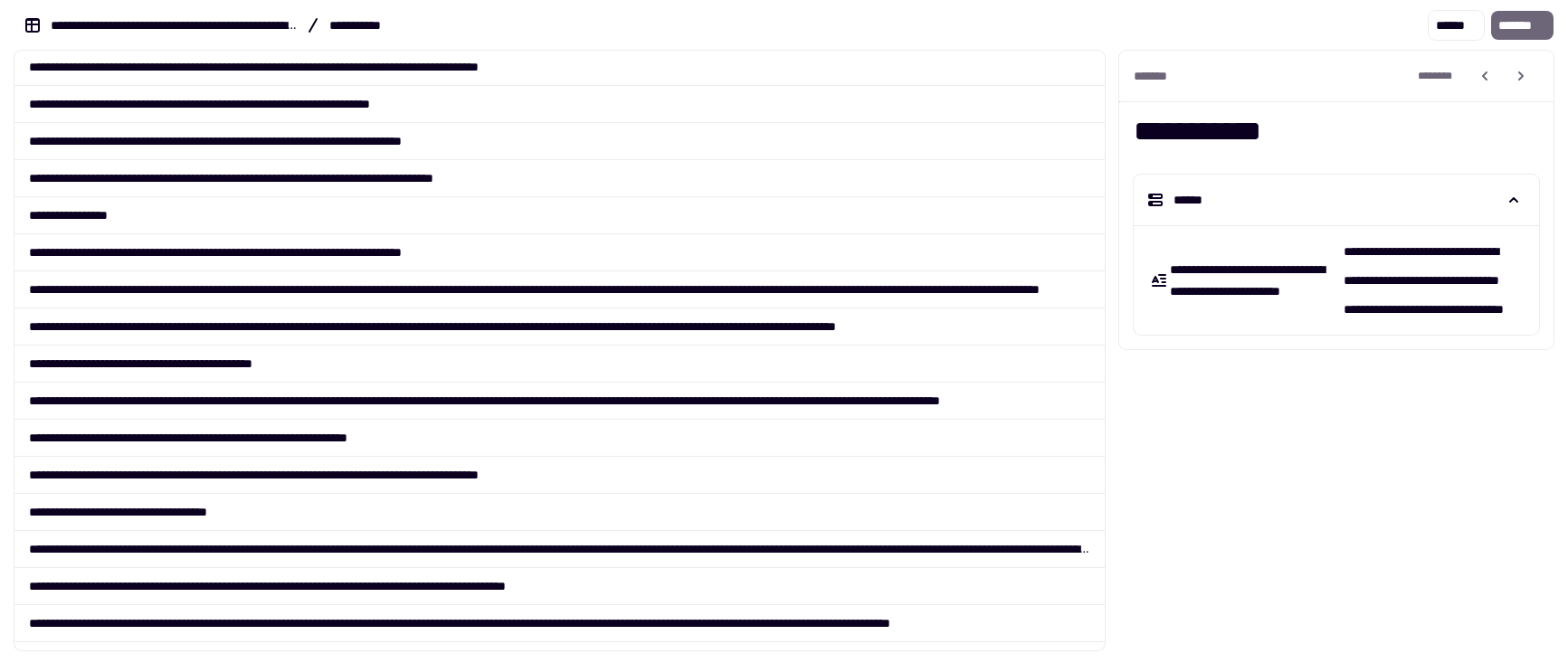 scroll, scrollTop: 713, scrollLeft: 0, axis: vertical 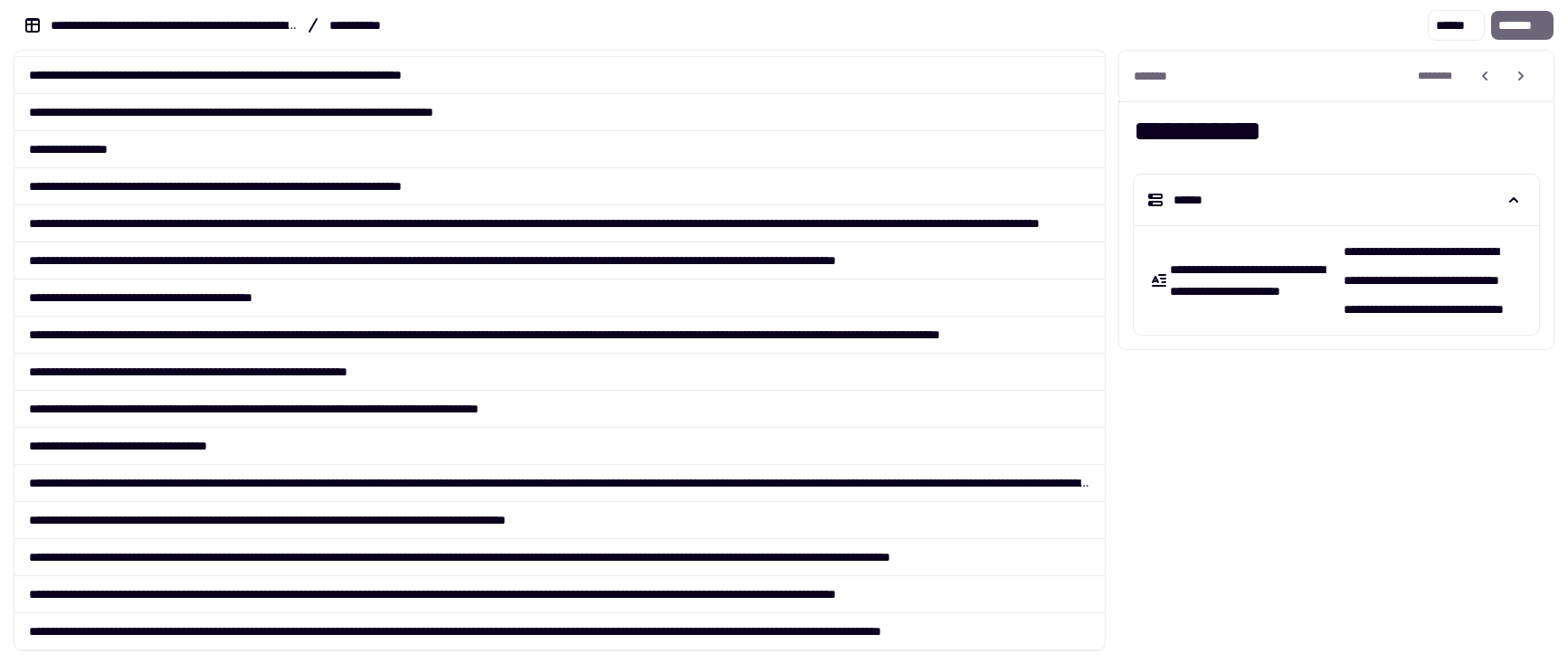 click on "**********" at bounding box center [784, 31] 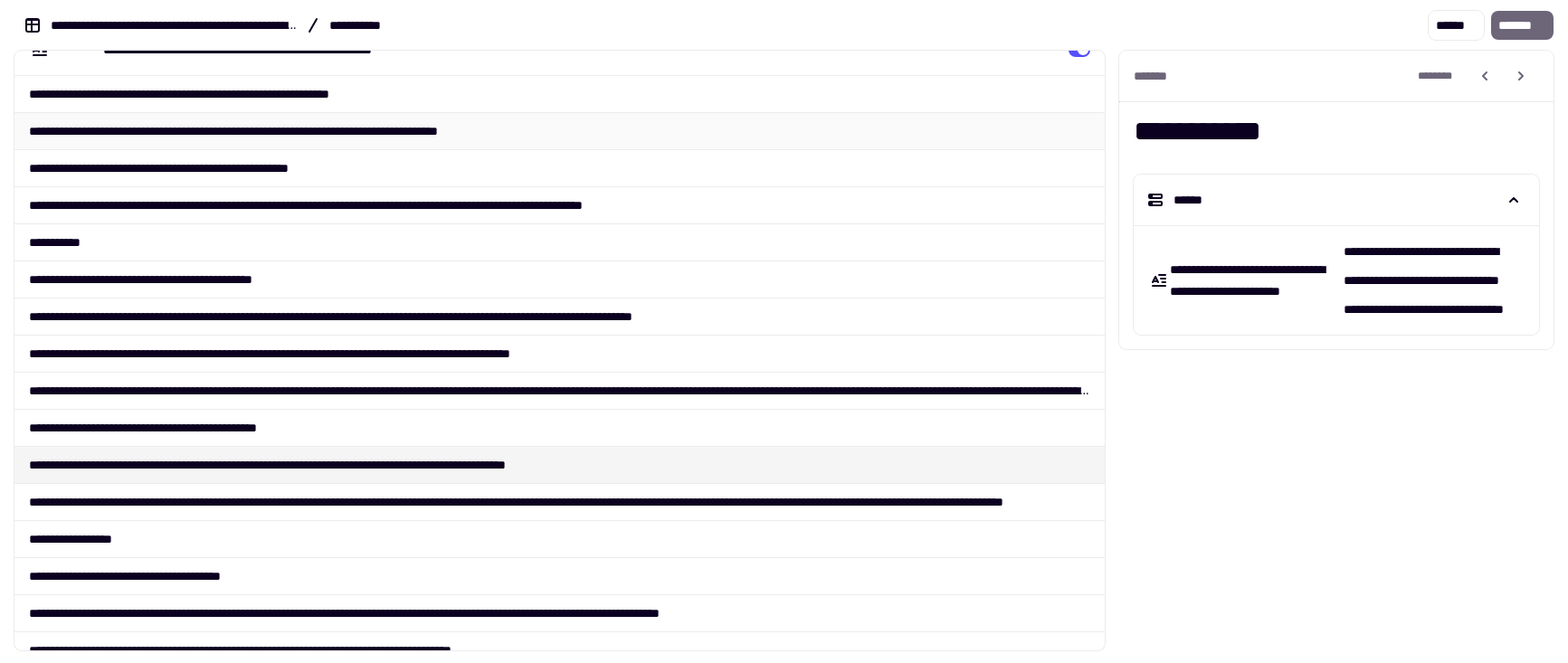 scroll, scrollTop: 0, scrollLeft: 0, axis: both 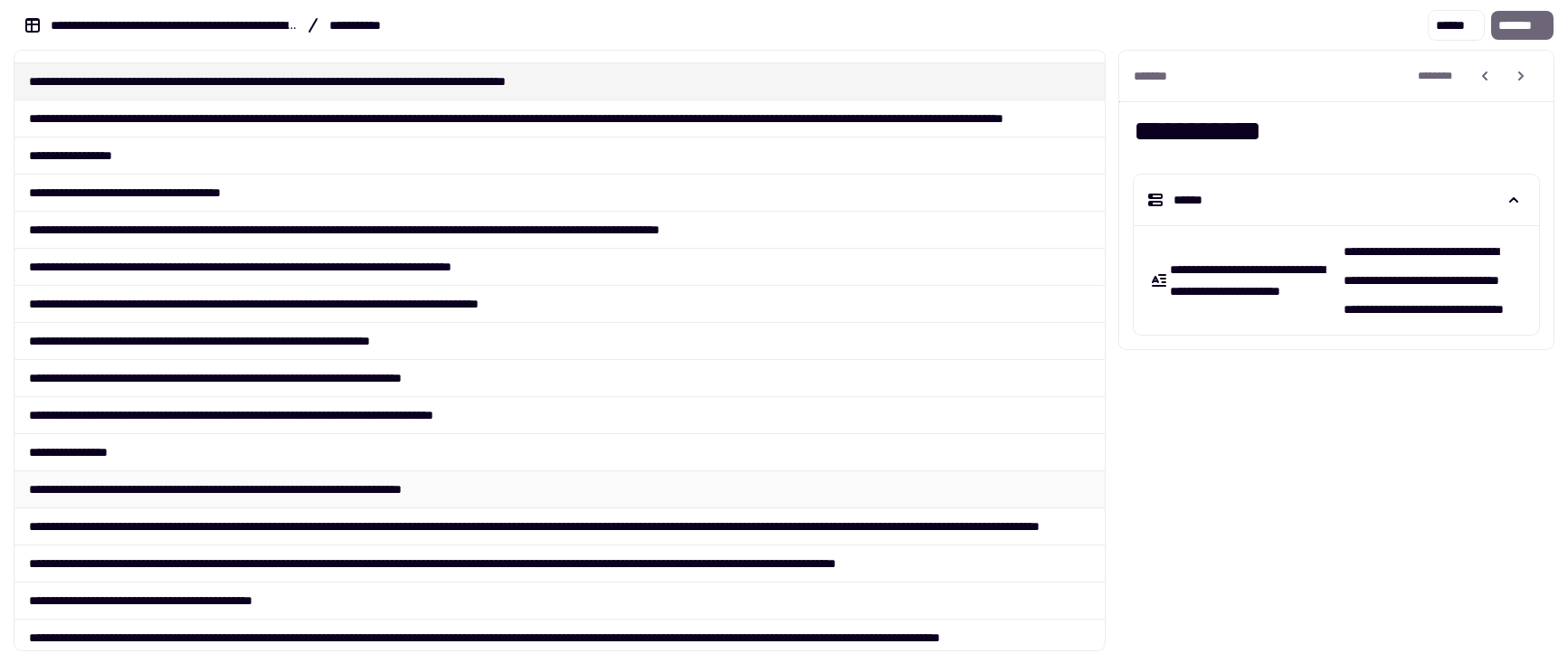 click on "**********" at bounding box center [559, 488] 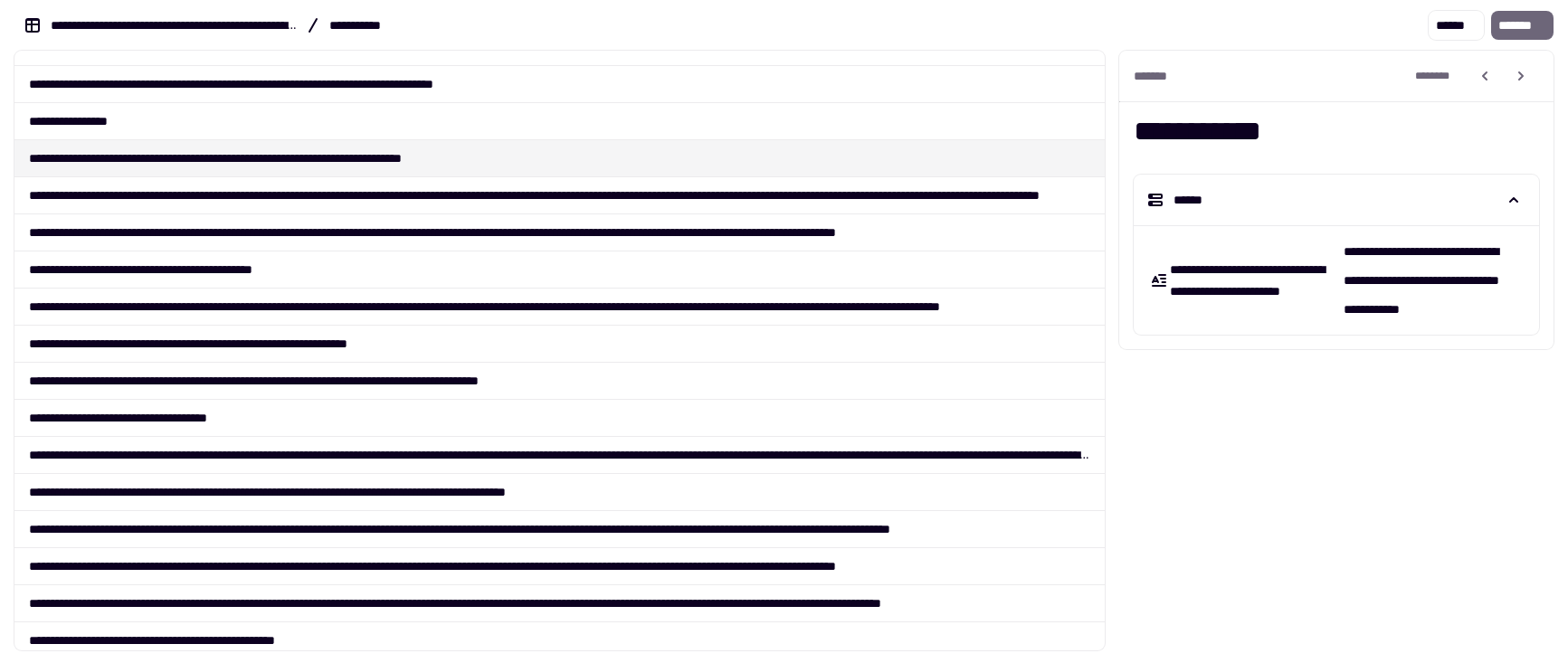 scroll, scrollTop: 0, scrollLeft: 0, axis: both 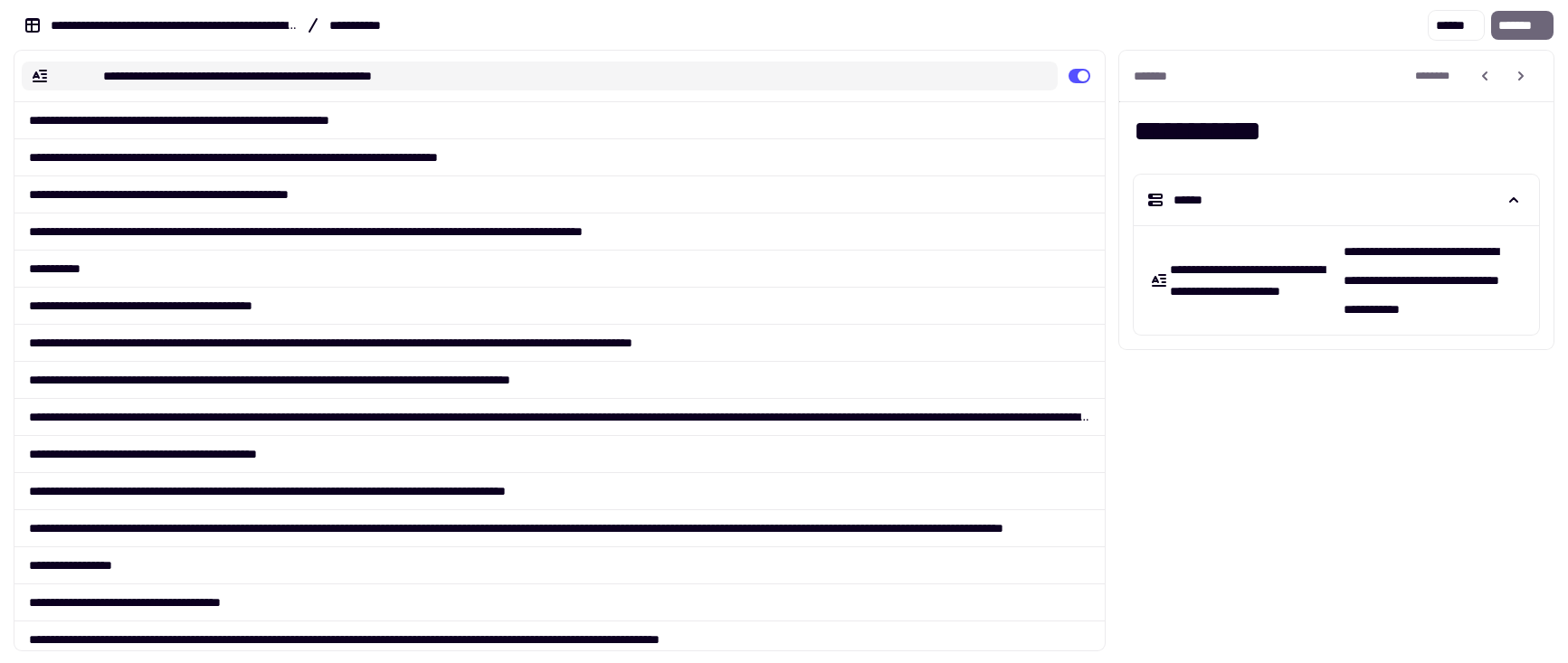 click on "**********" 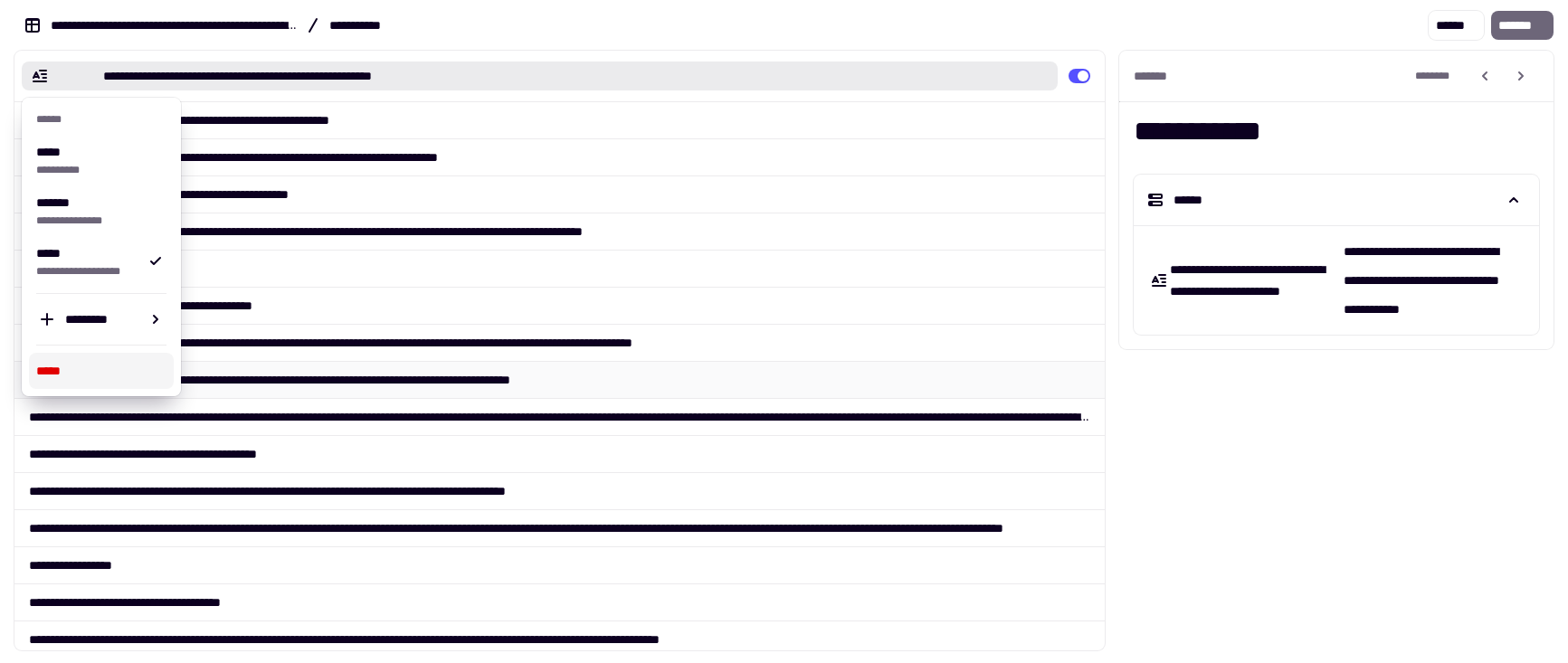 click on "*****" at bounding box center [101, 371] 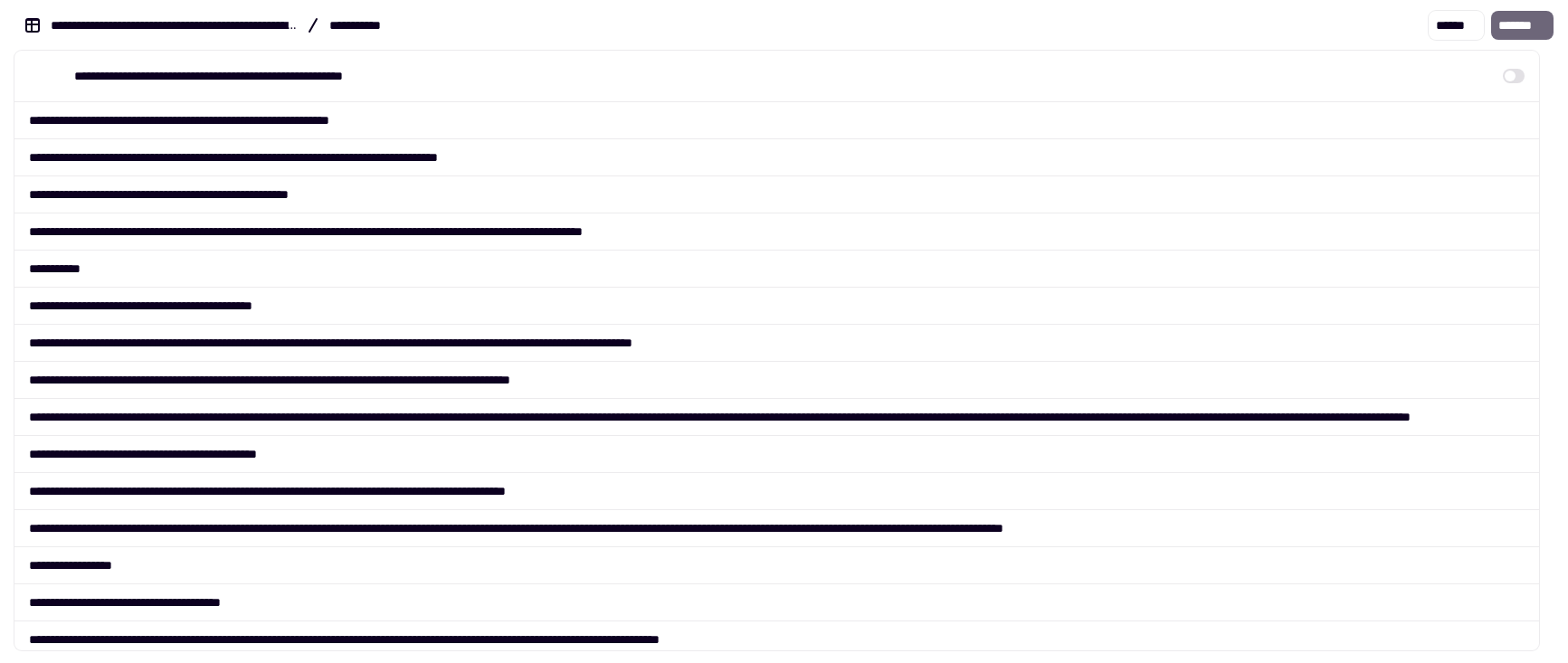 click on "**********" at bounding box center [776, 76] 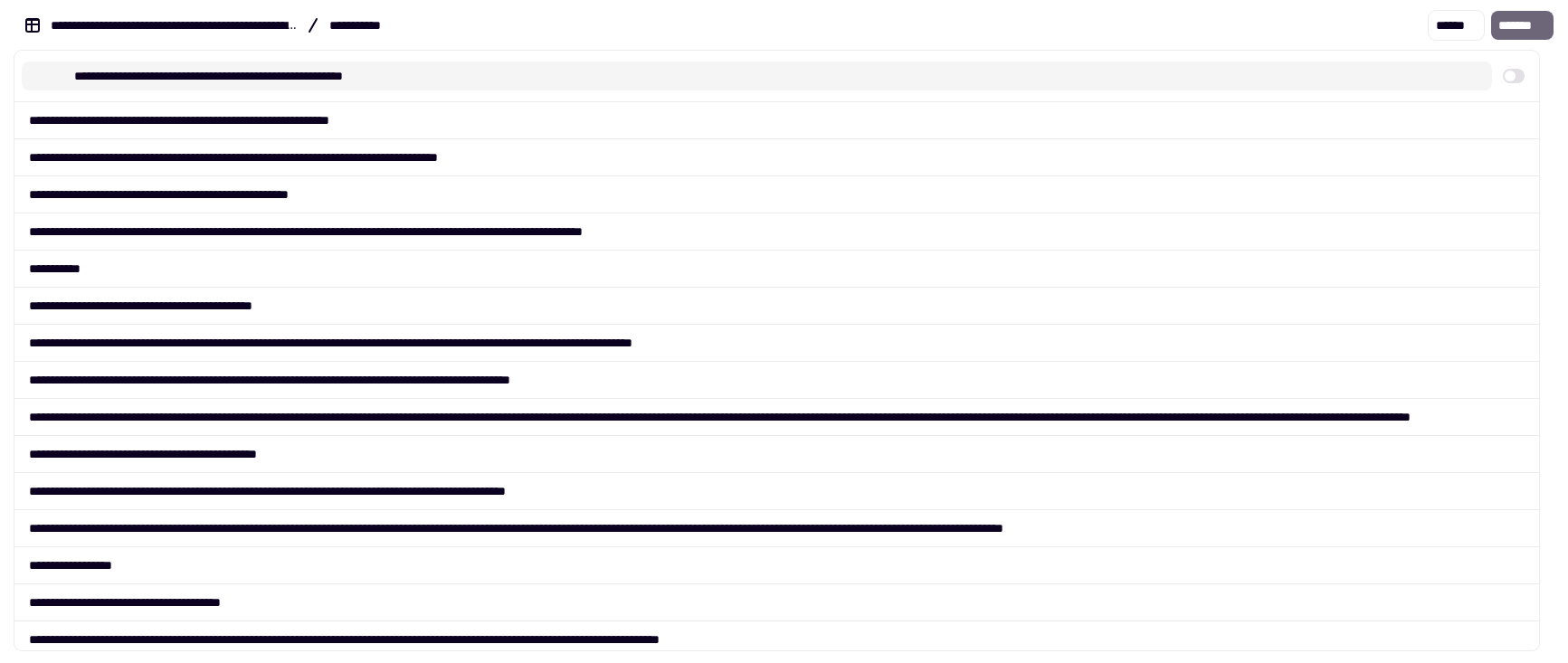click on "**********" 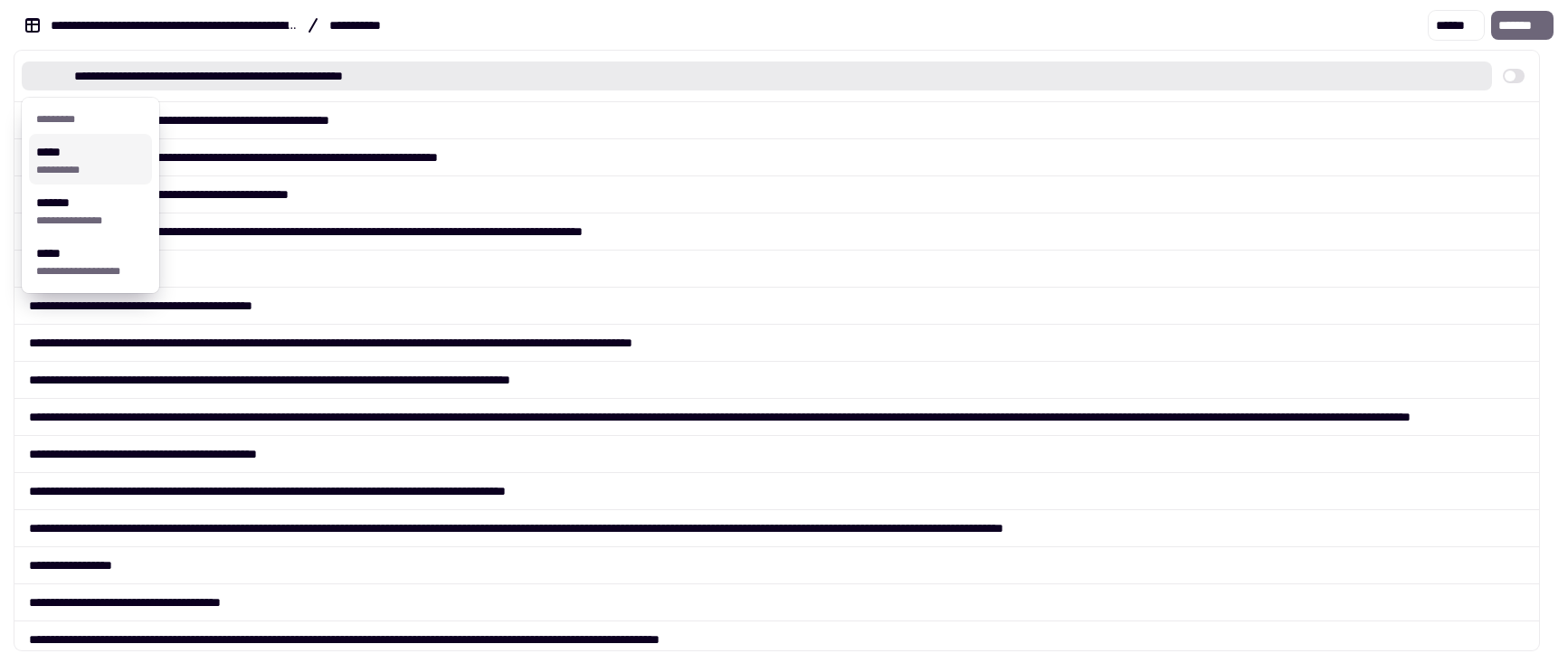 click on "**********" at bounding box center (87, 159) 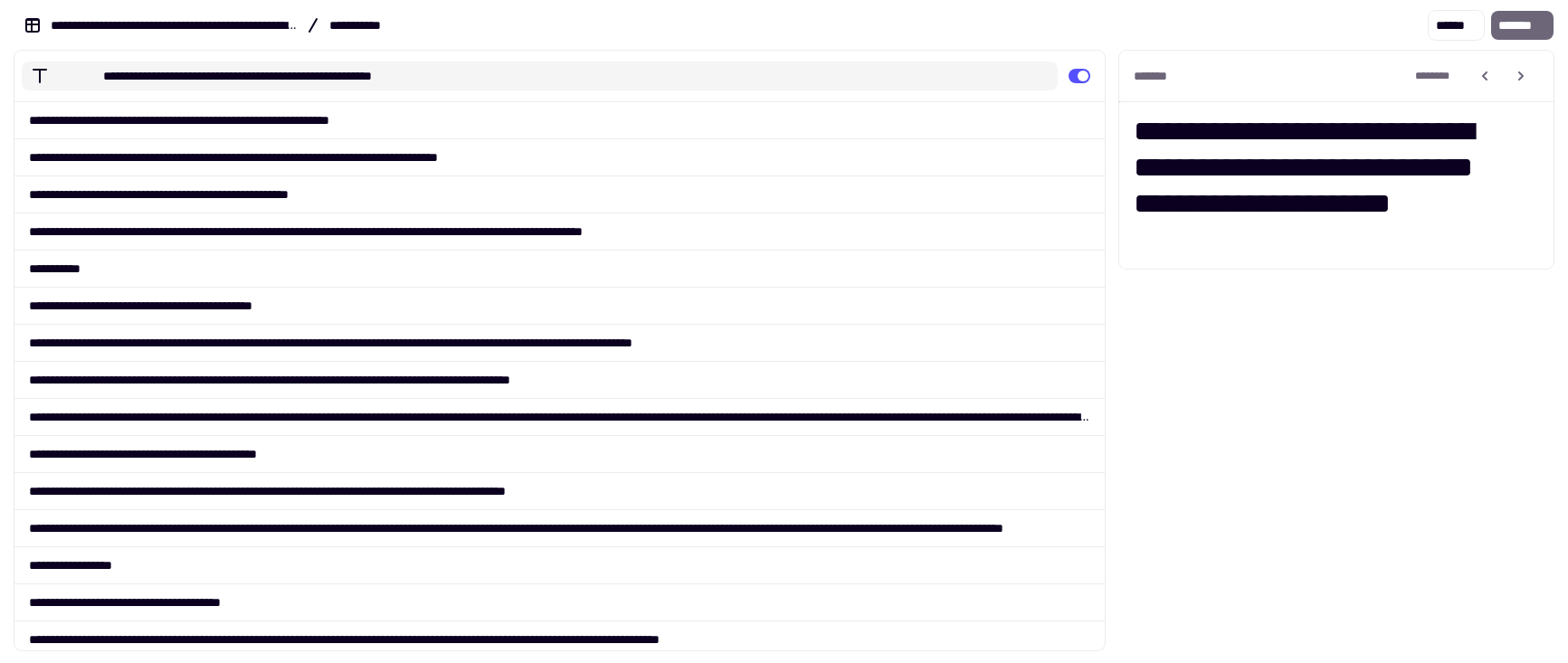 click on "**********" 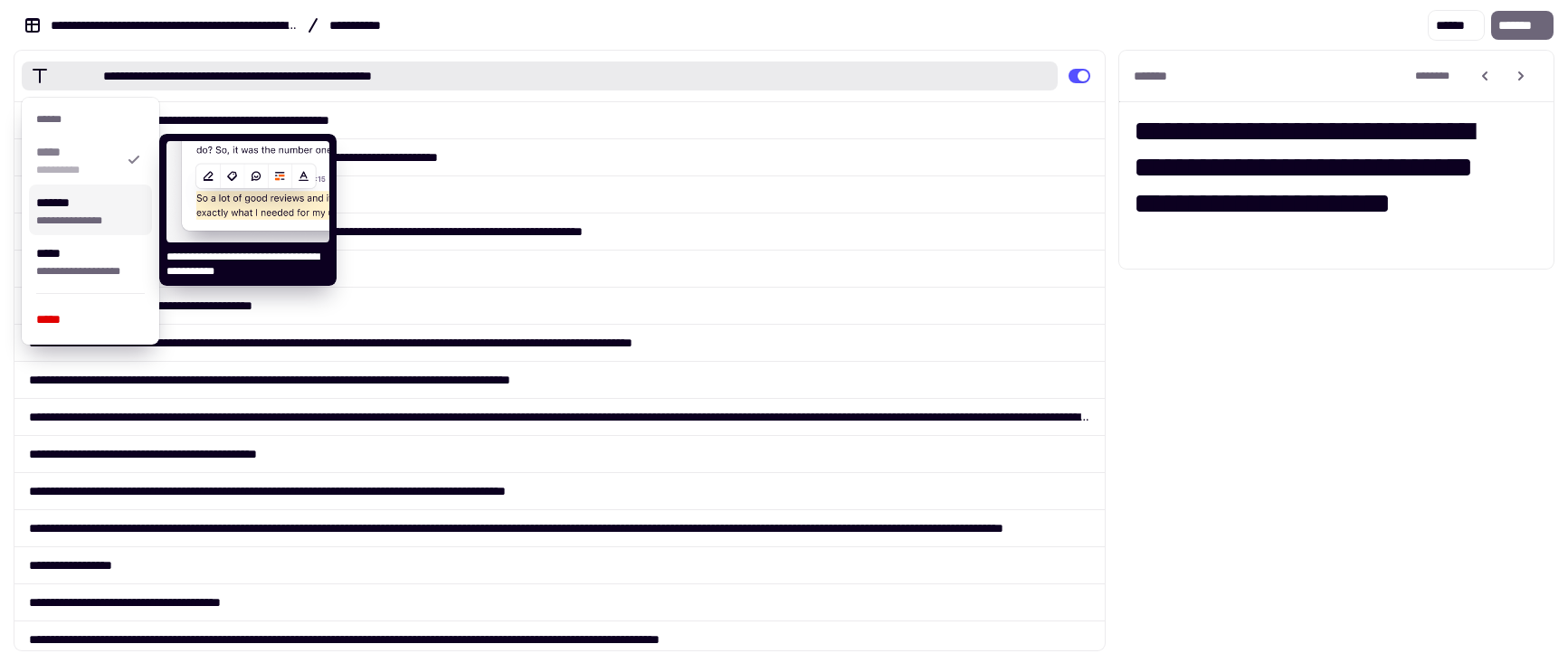 click on "**********" at bounding box center (90, 210) 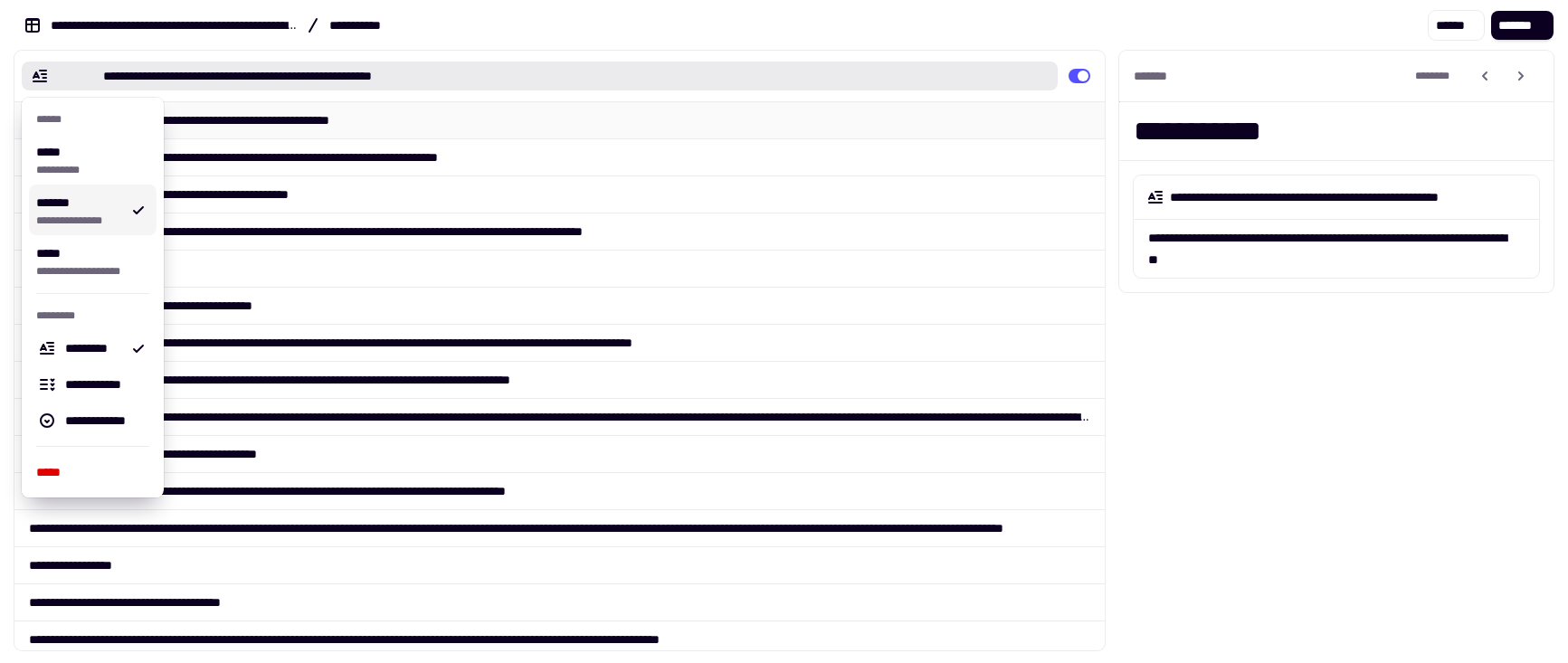 click on "**********" at bounding box center [559, 119] 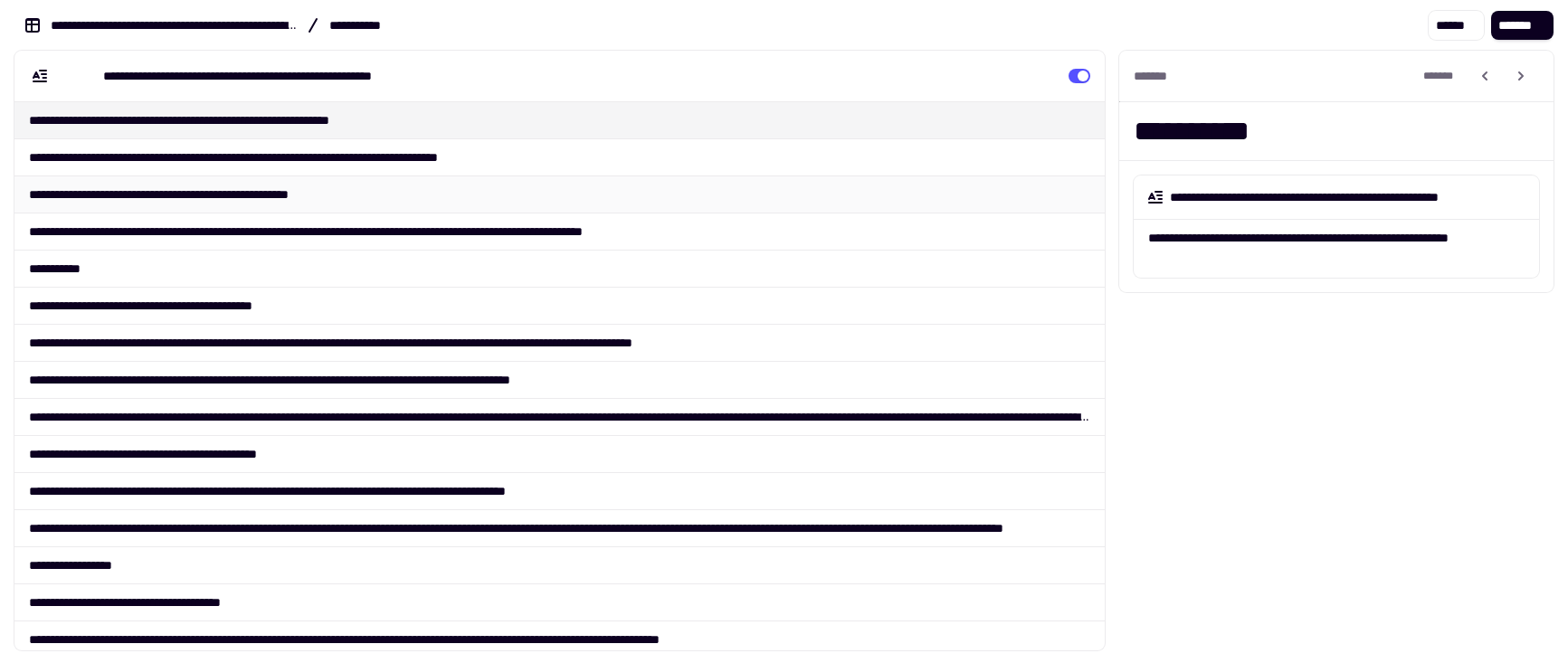 click on "**********" at bounding box center (559, 194) 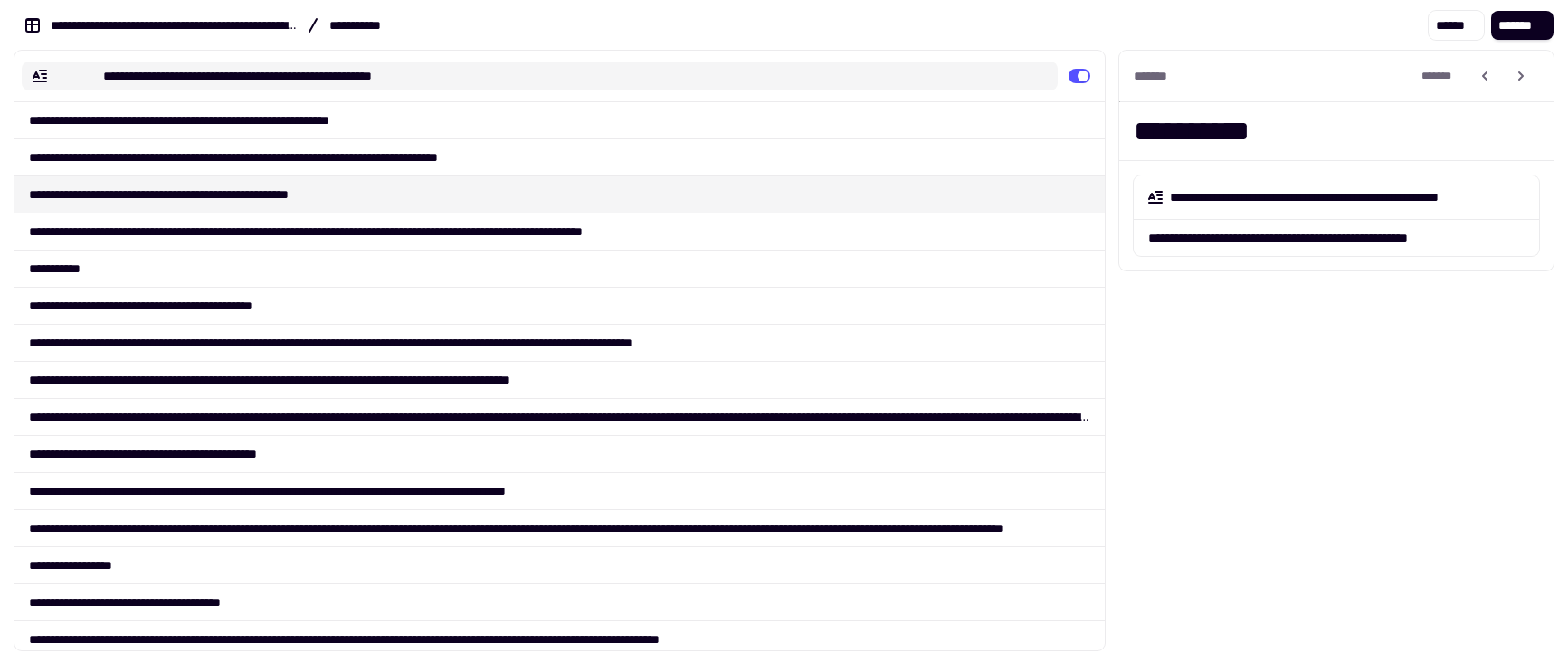 click on "**********" 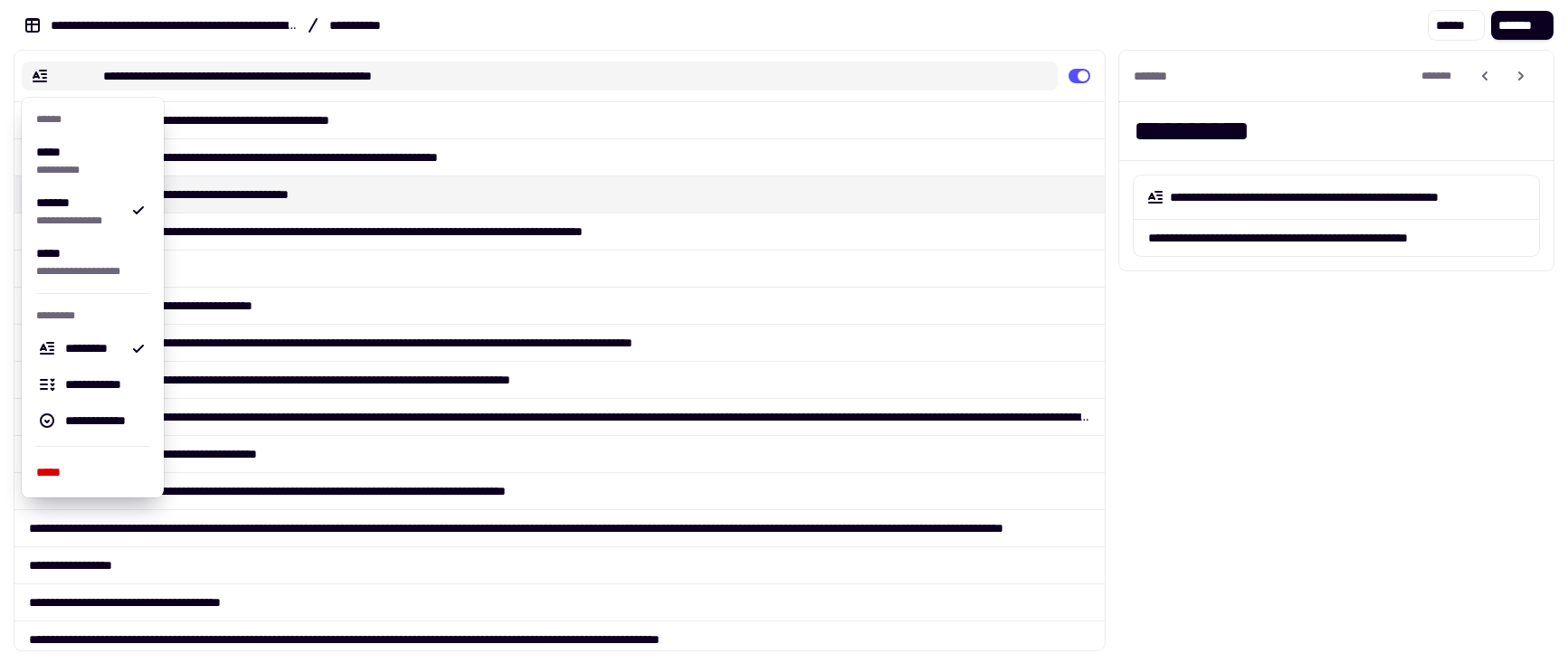 click on "**********" 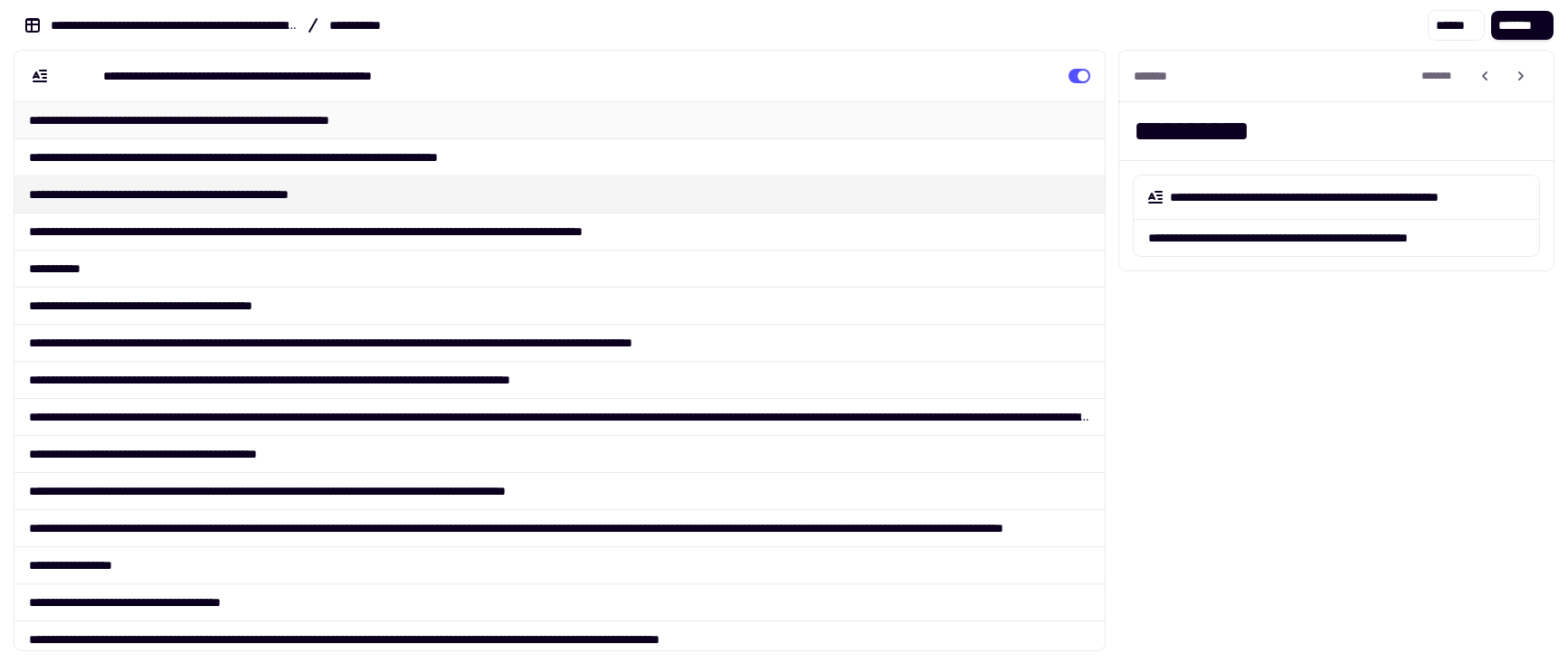 click on "**********" at bounding box center (559, 119) 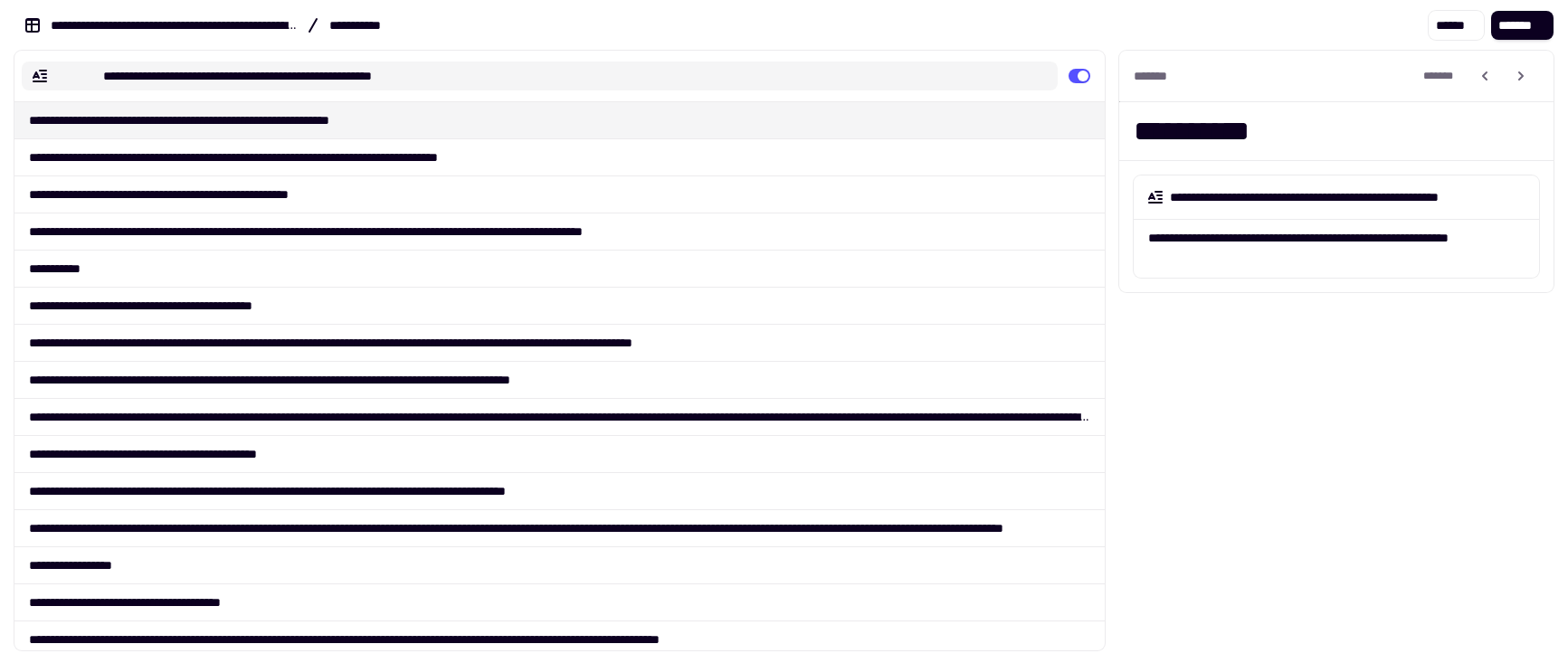 click on "**********" 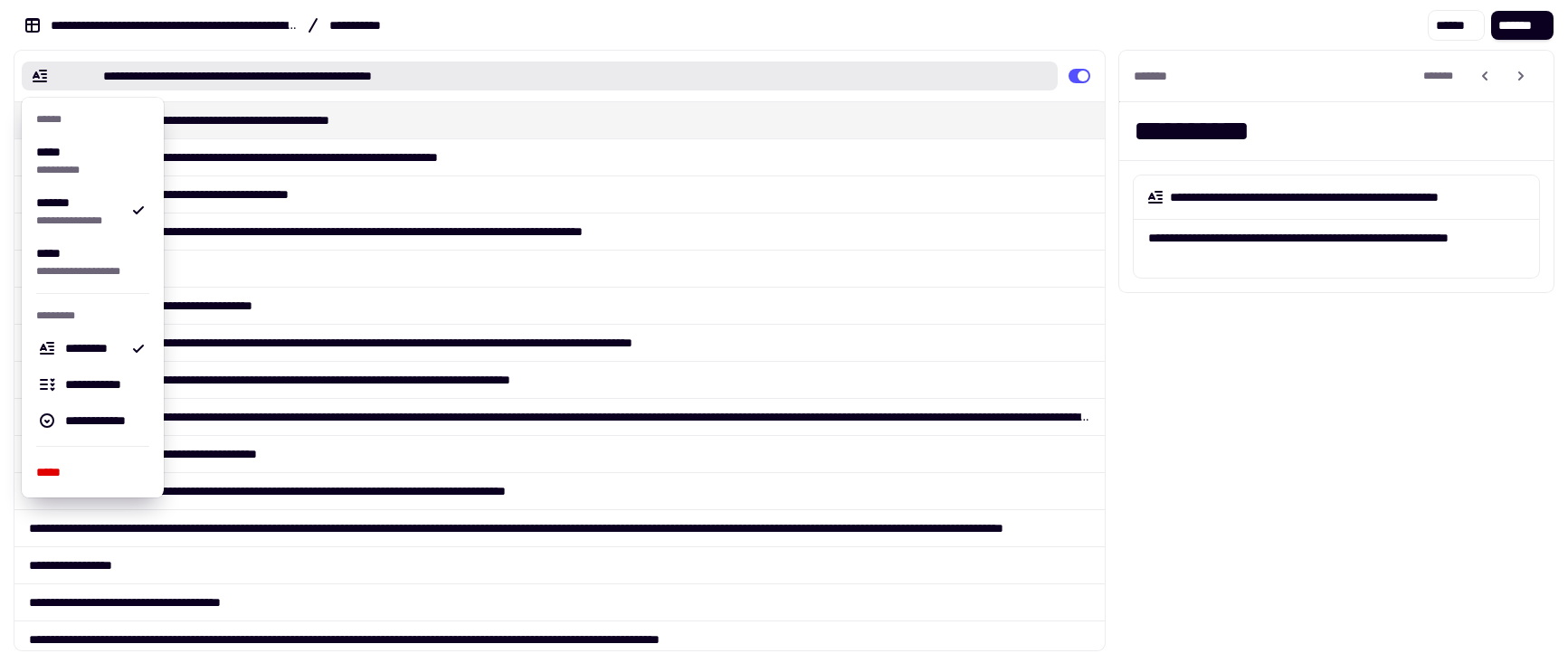 click on "**********" at bounding box center [559, 119] 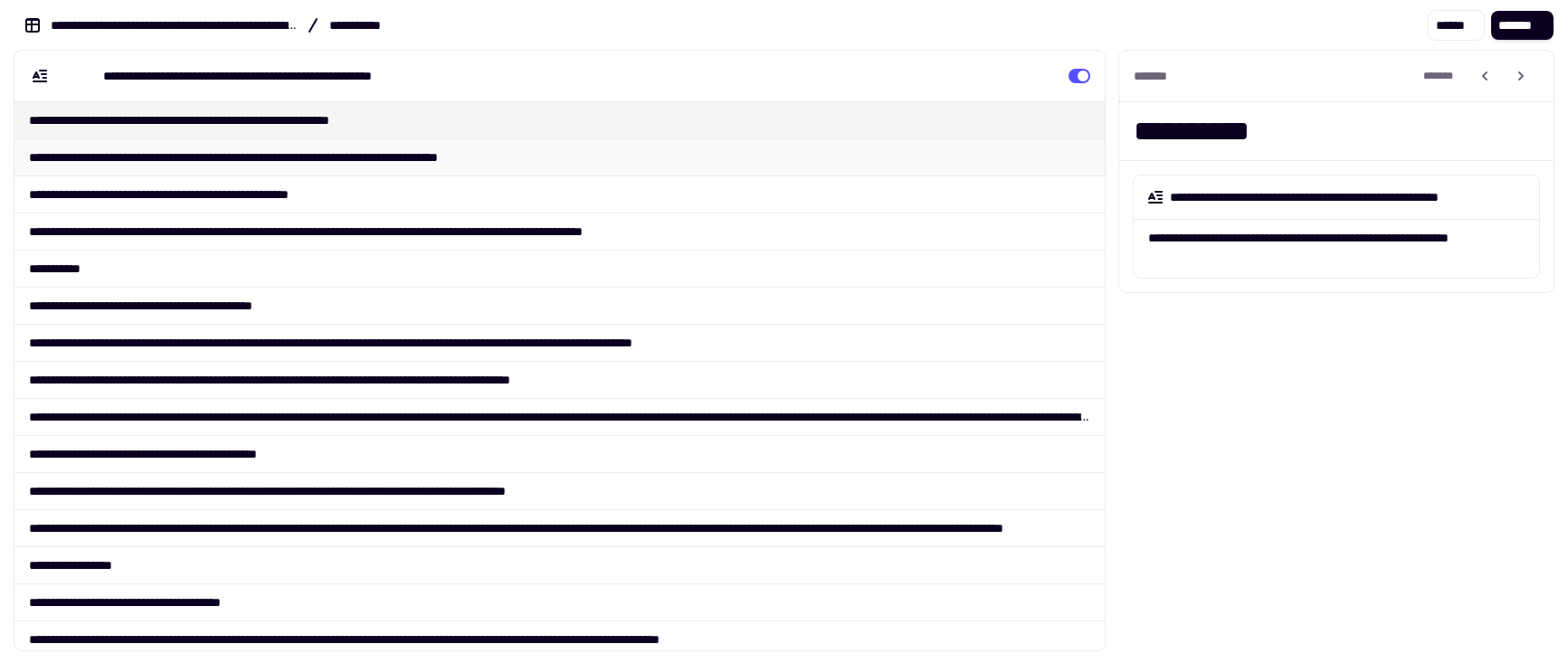click on "**********" at bounding box center [559, 156] 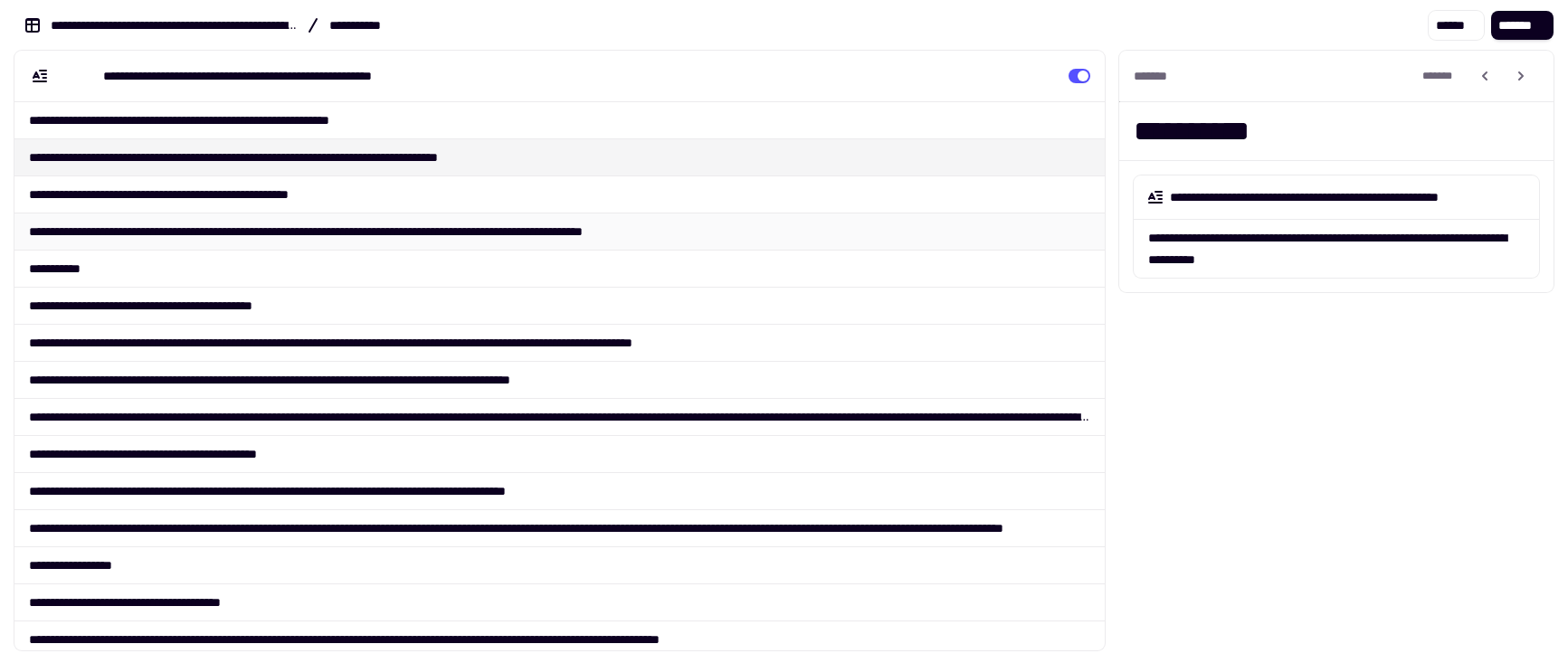 click on "**********" at bounding box center [559, 231] 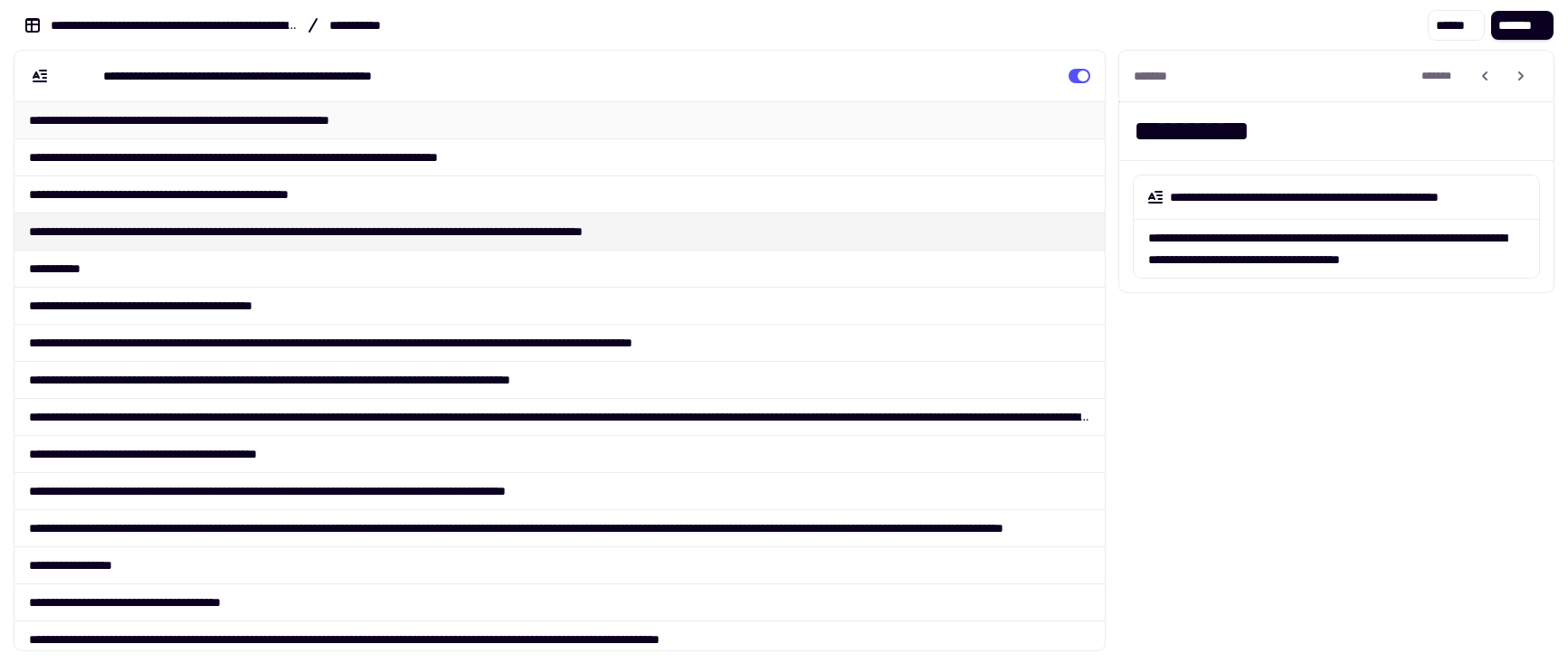 click on "**********" at bounding box center (559, 119) 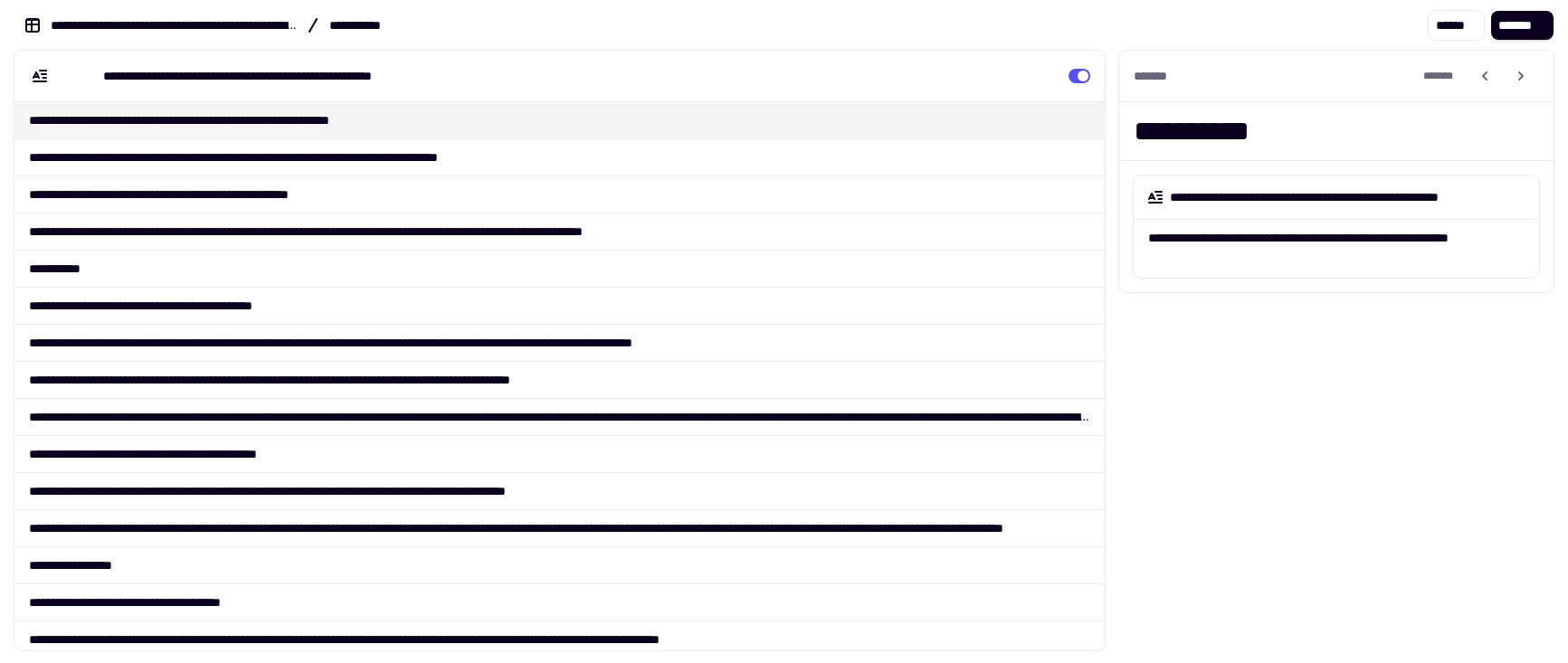 click on "**********" at bounding box center (559, 76) 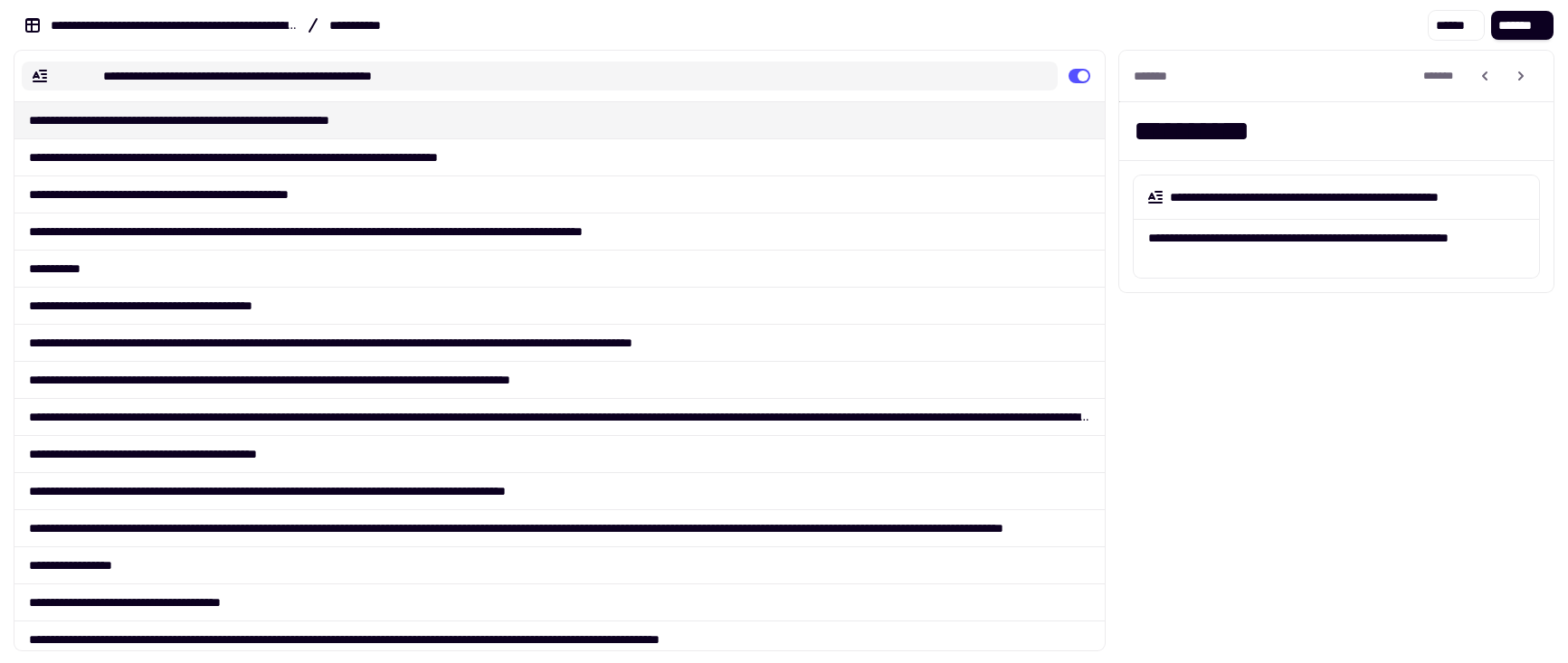click on "**********" 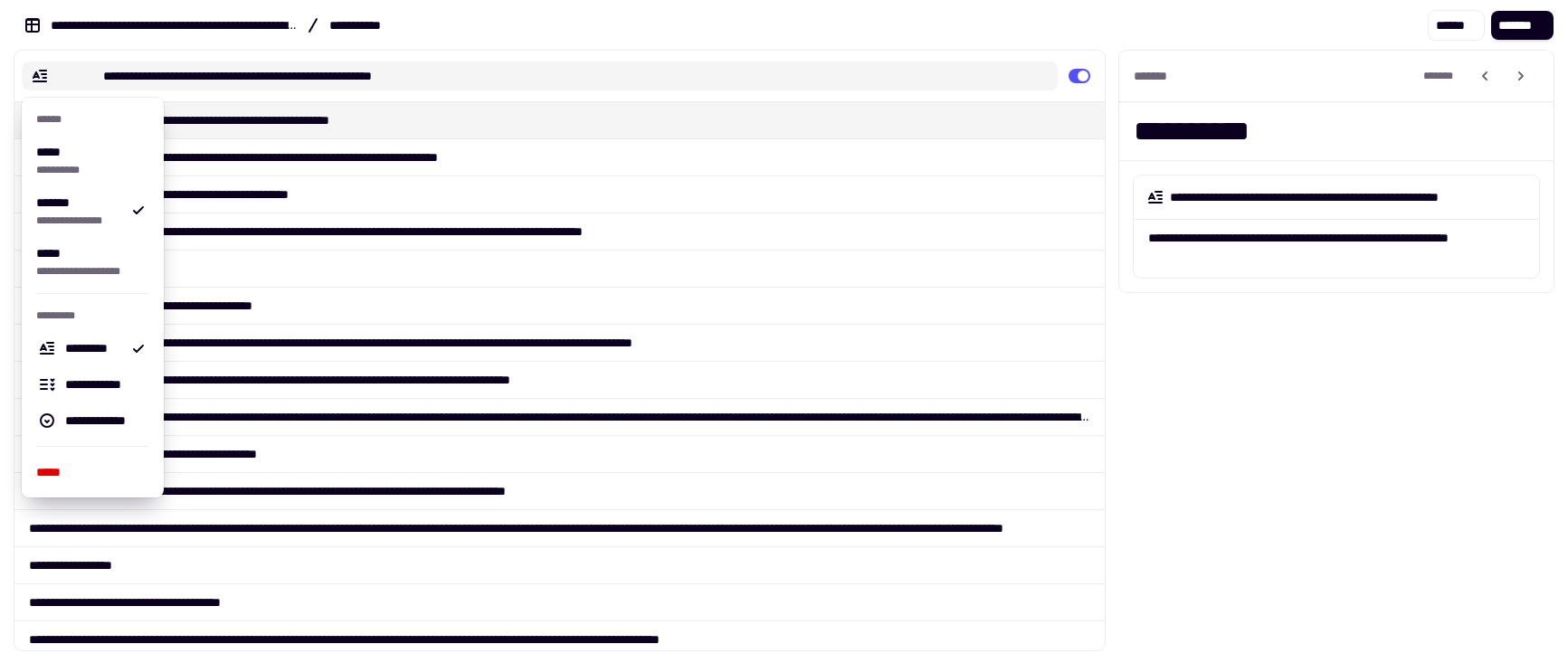 click on "**********" 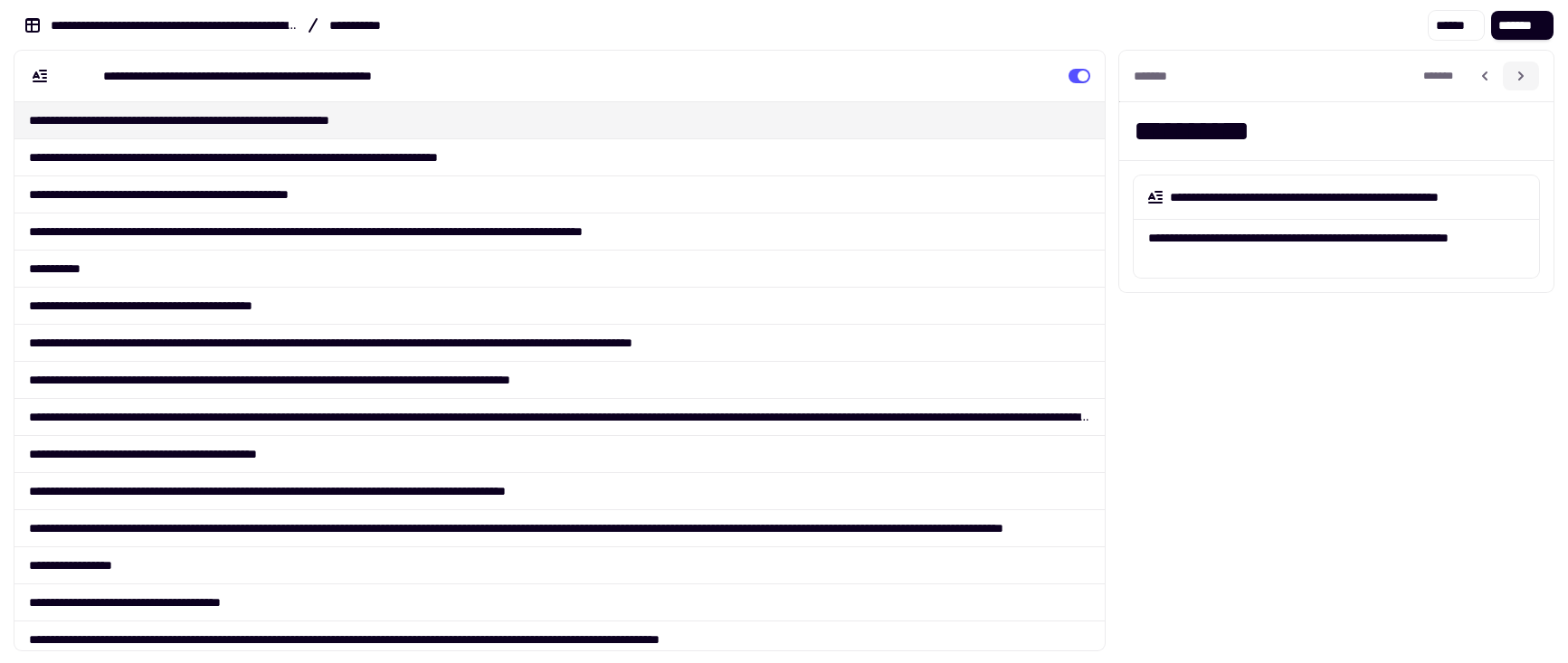 click 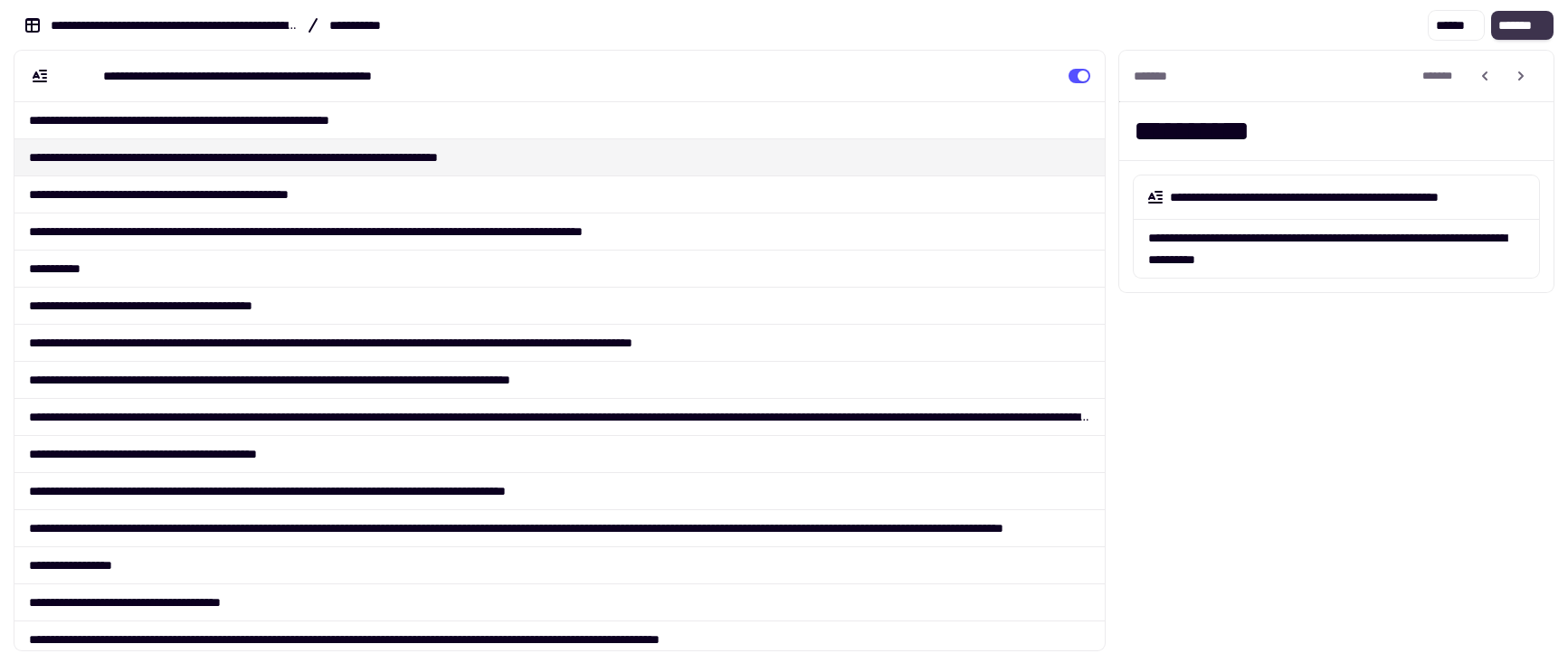 click on "*******" 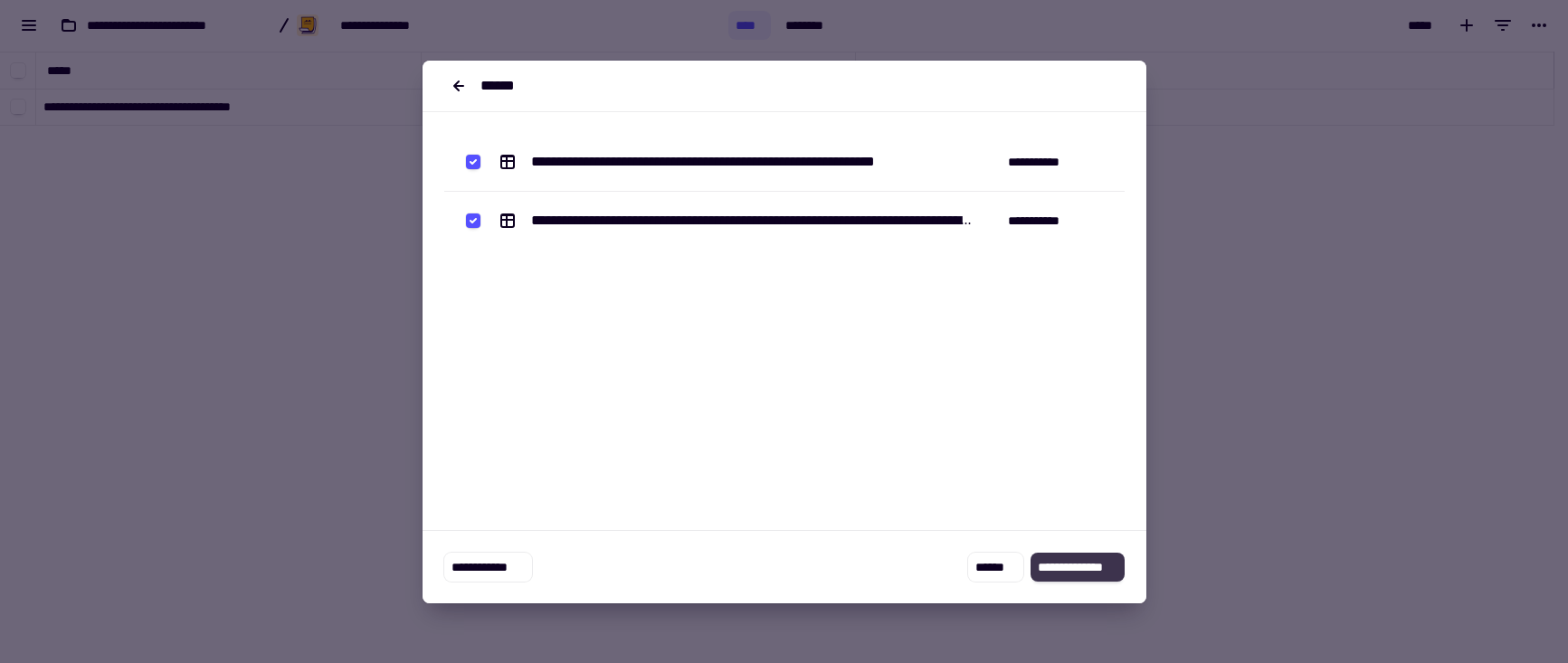 click on "**********" 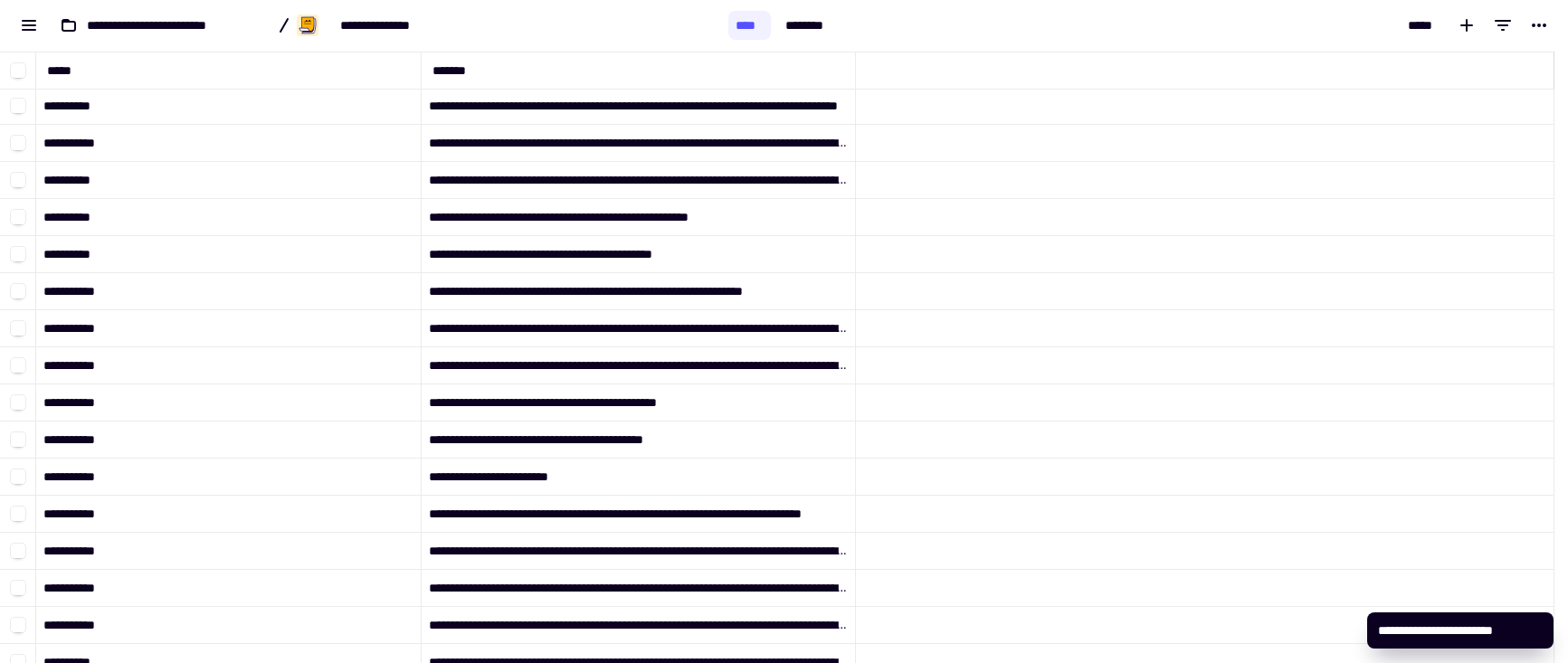 scroll, scrollTop: 0, scrollLeft: 0, axis: both 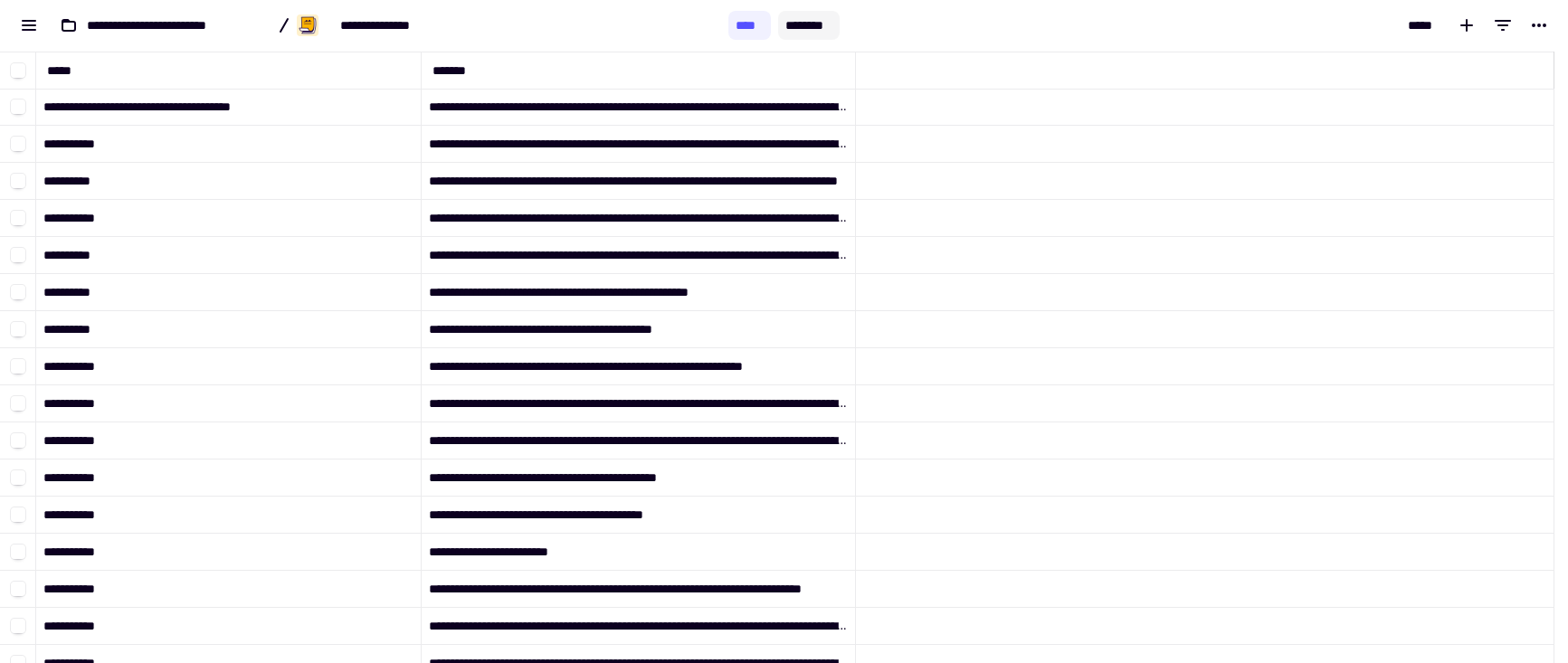 click on "********" 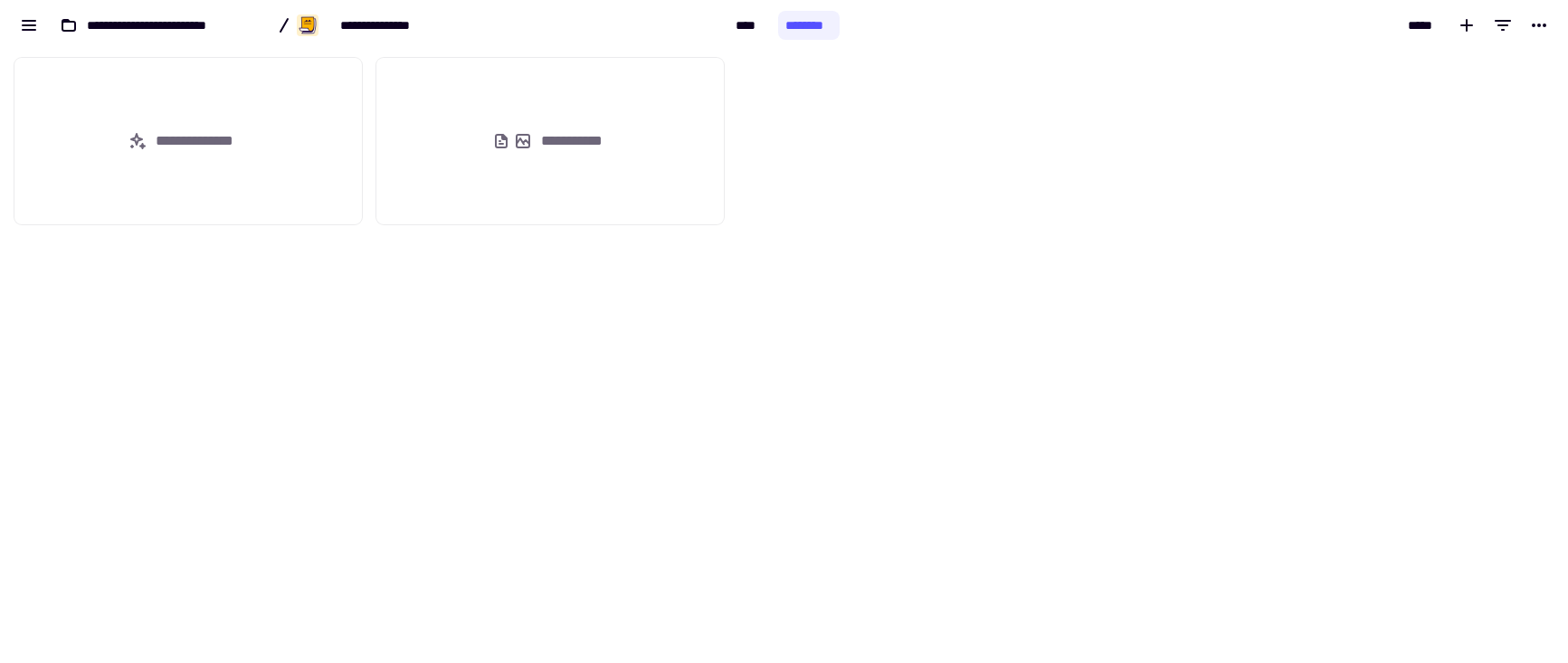 scroll, scrollTop: 14, scrollLeft: 14, axis: both 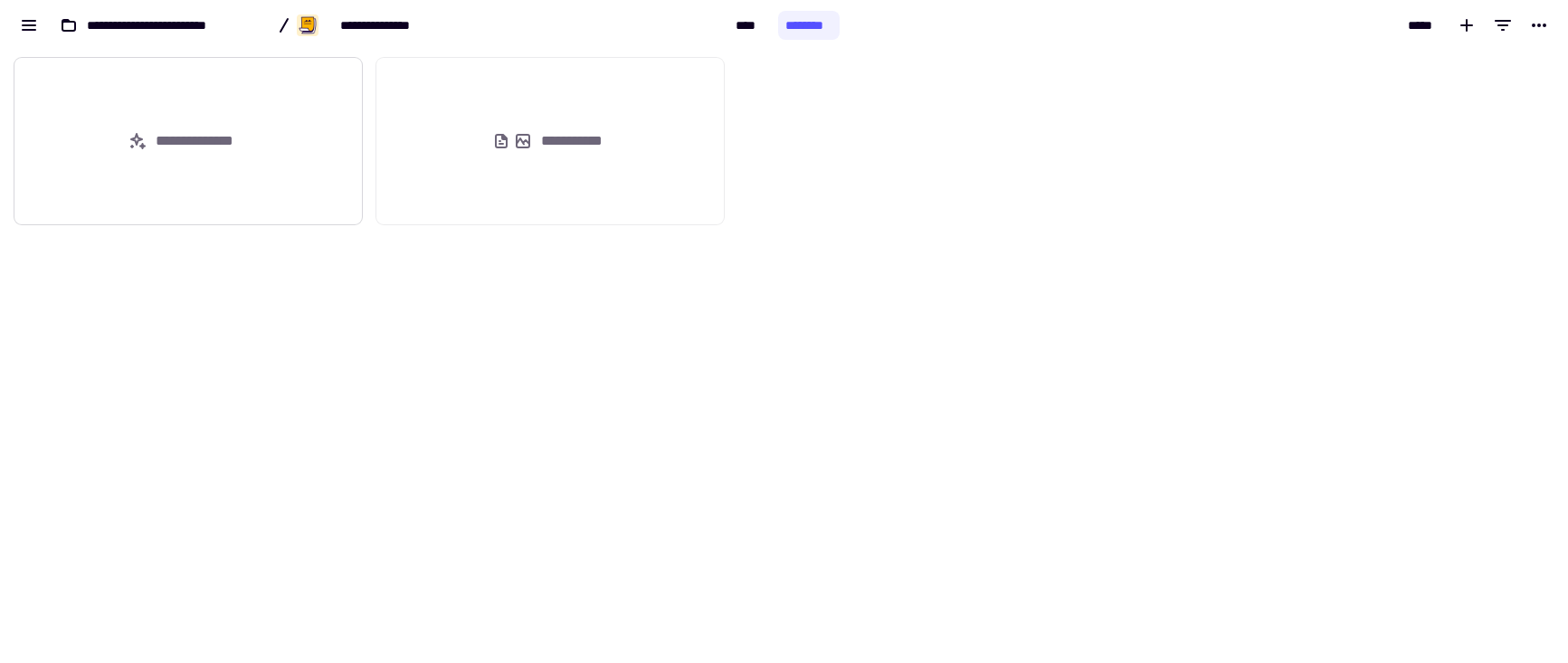 click on "**********" 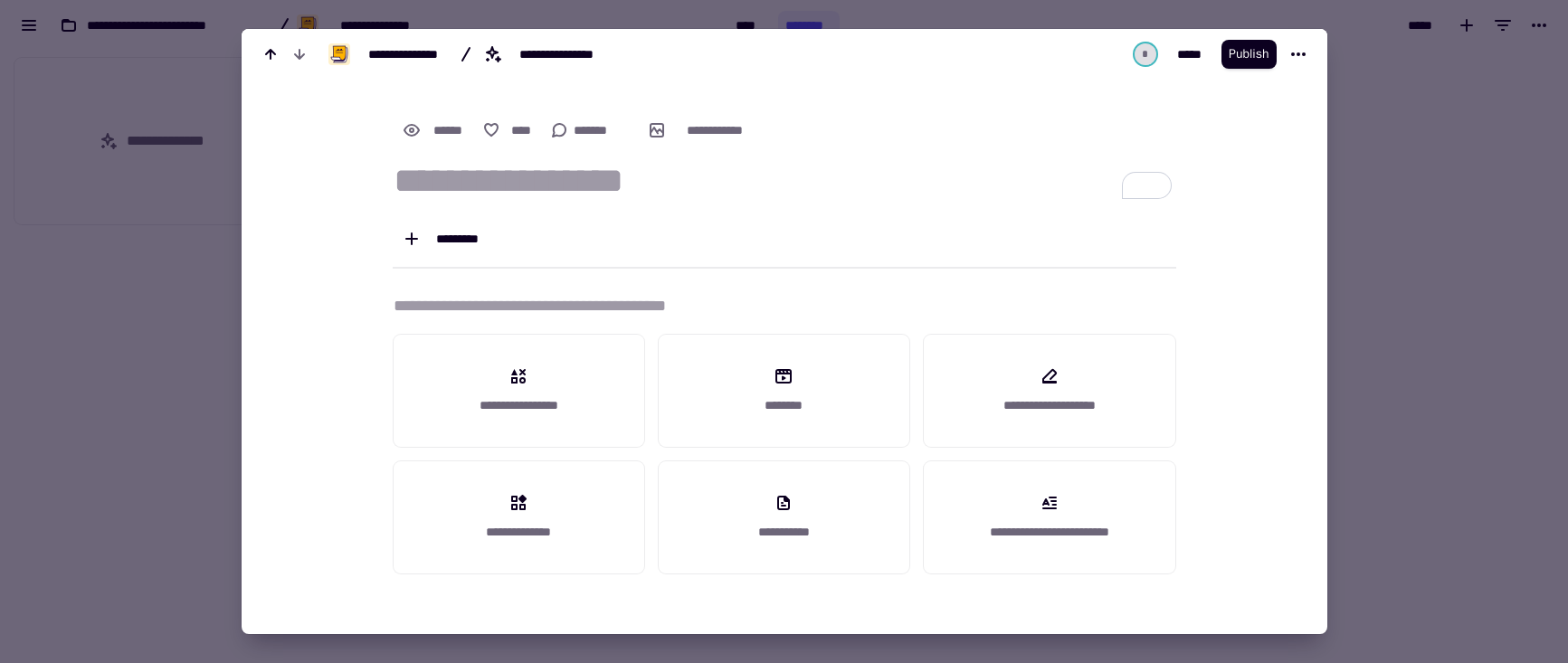 click at bounding box center [784, 331] 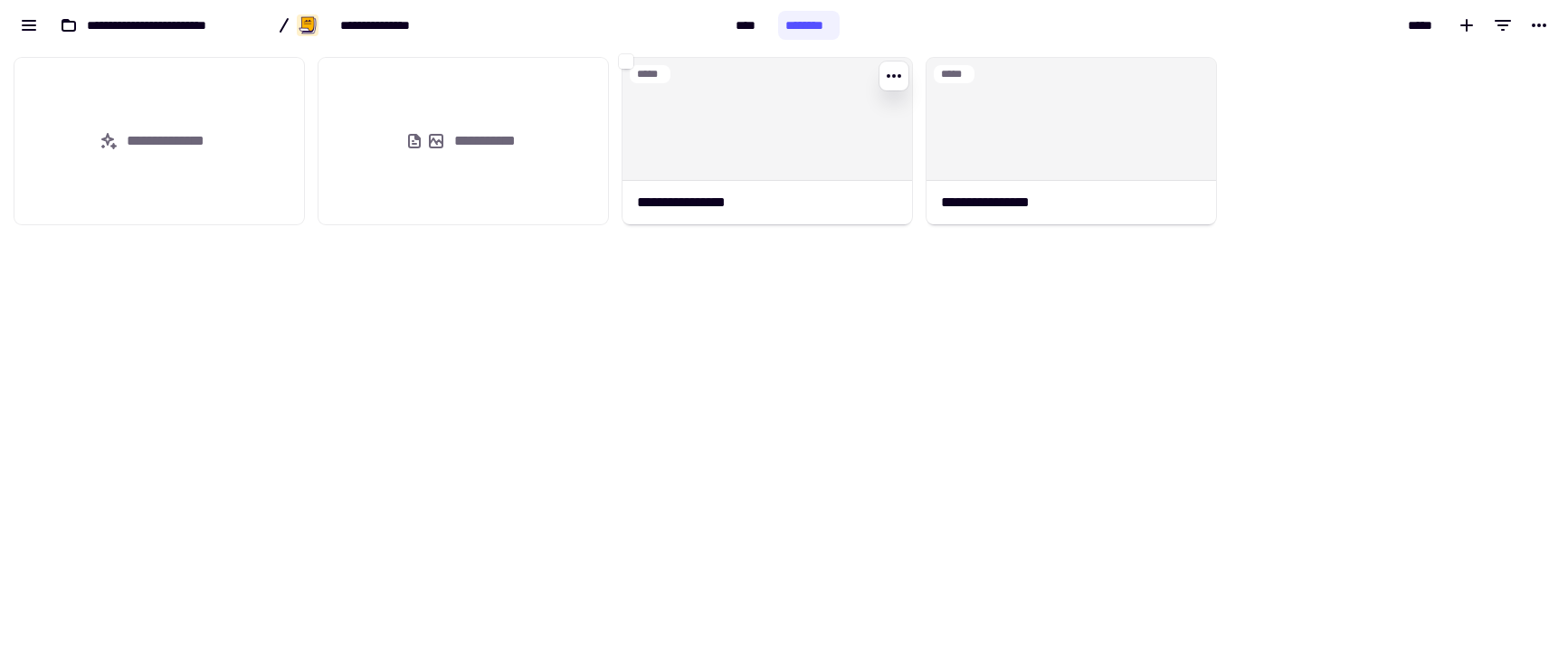 drag, startPoint x: 756, startPoint y: 180, endPoint x: 908, endPoint y: 399, distance: 266.5802 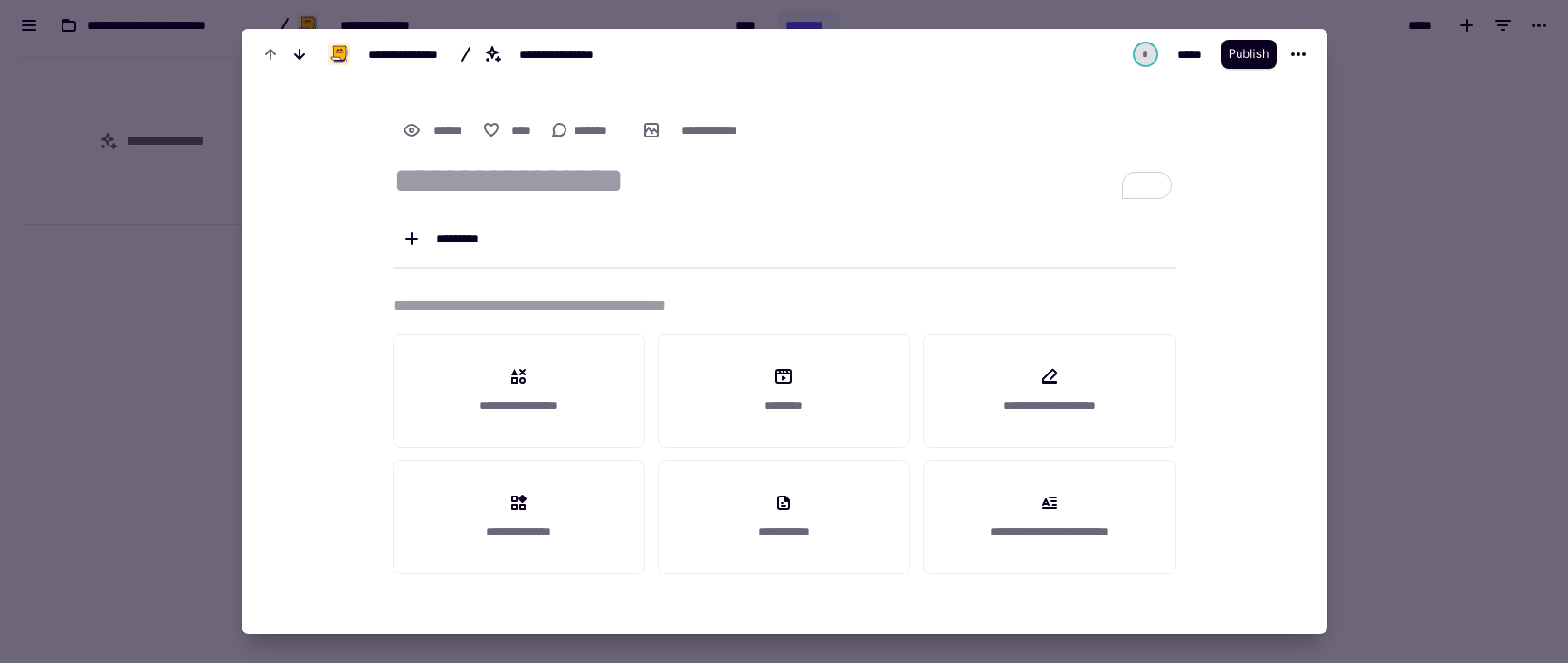 click at bounding box center [784, 331] 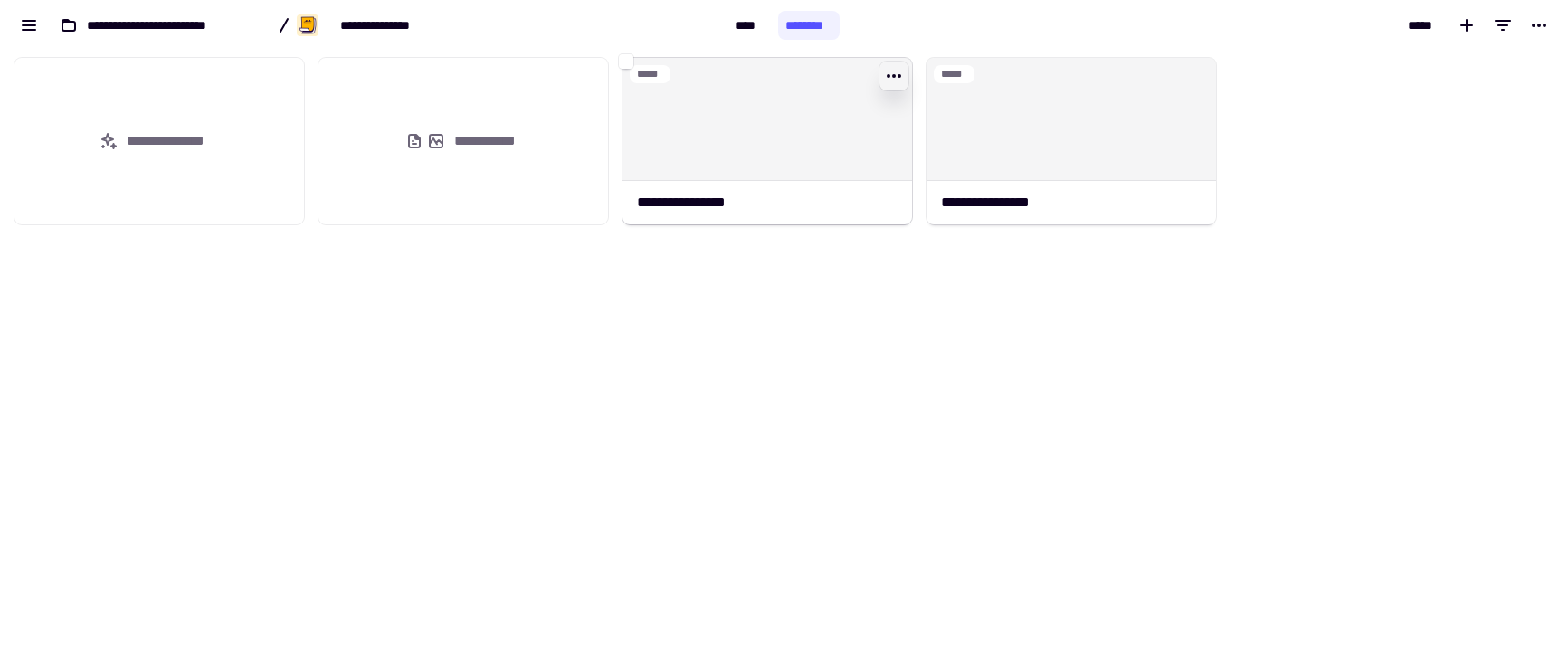 click 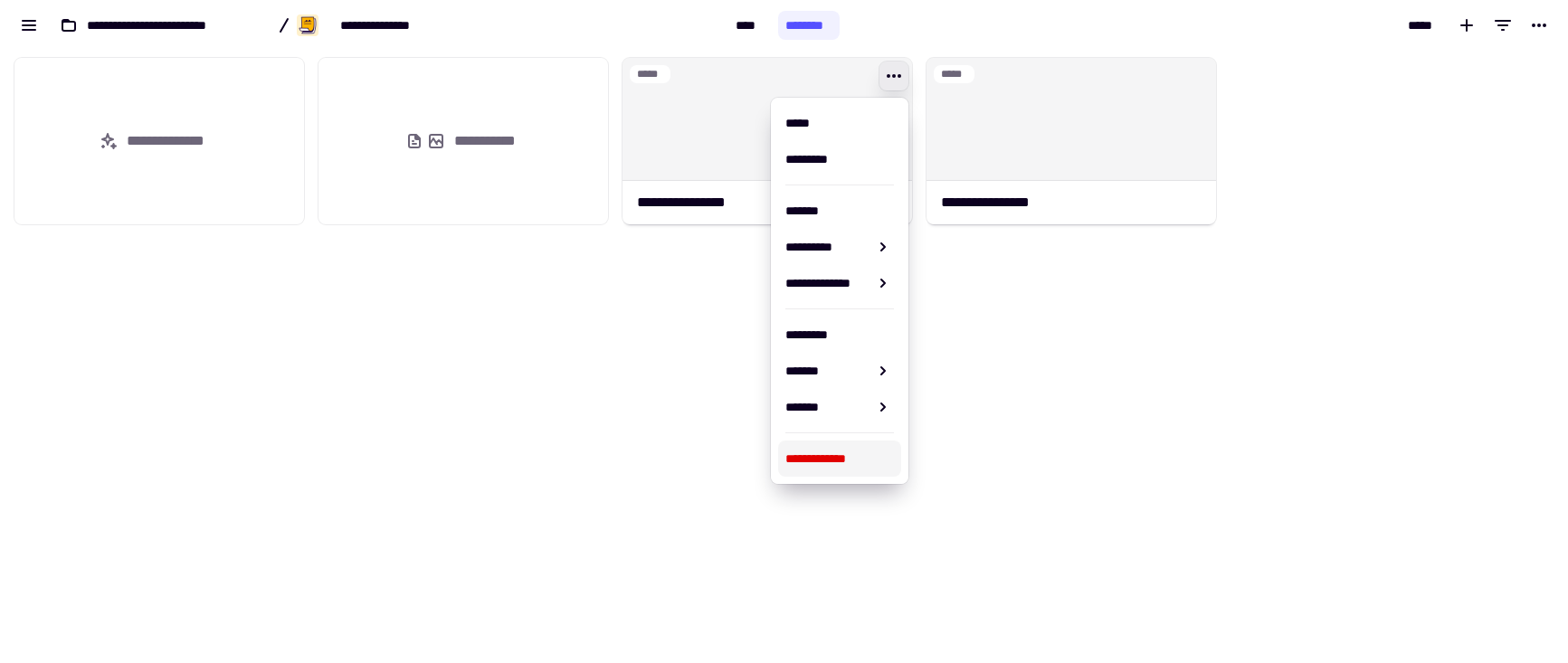 click on "**********" at bounding box center [840, 290] 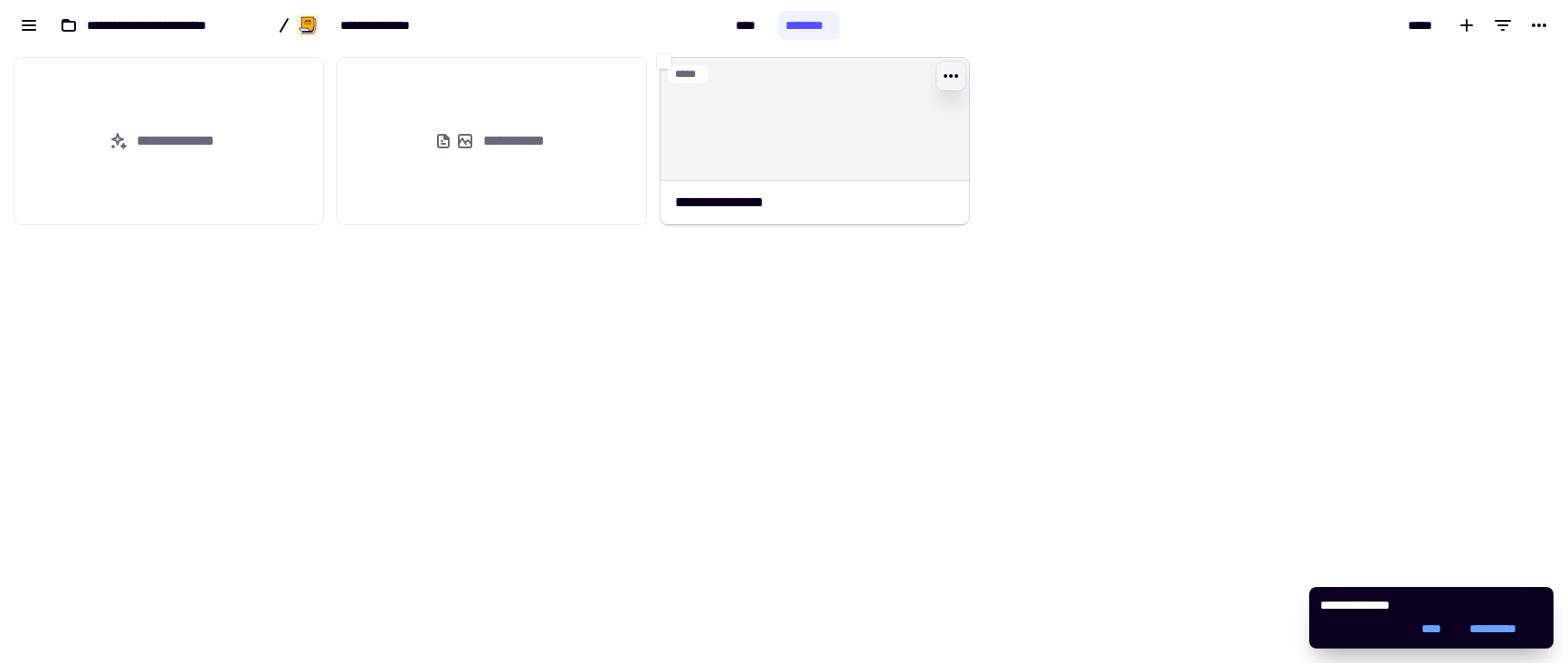click 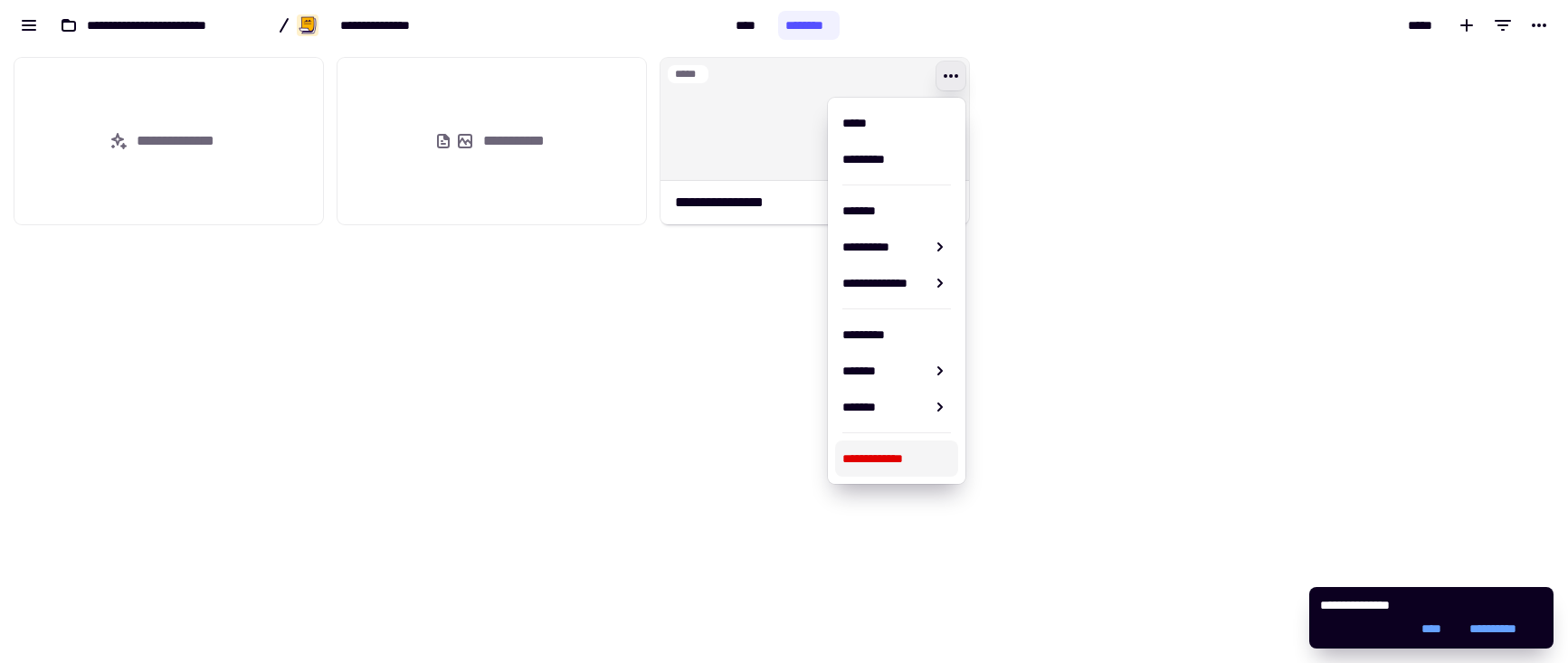 click on "**********" at bounding box center [897, 459] 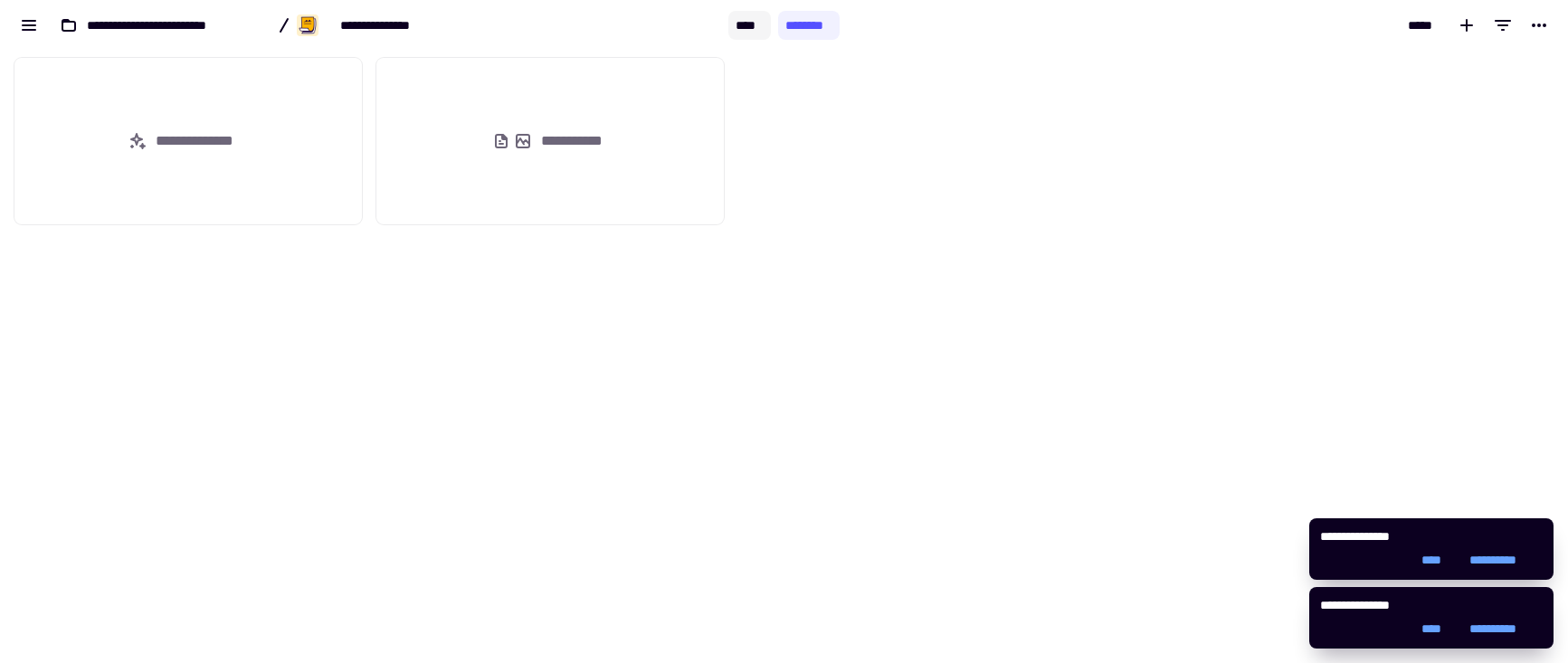 click on "****" 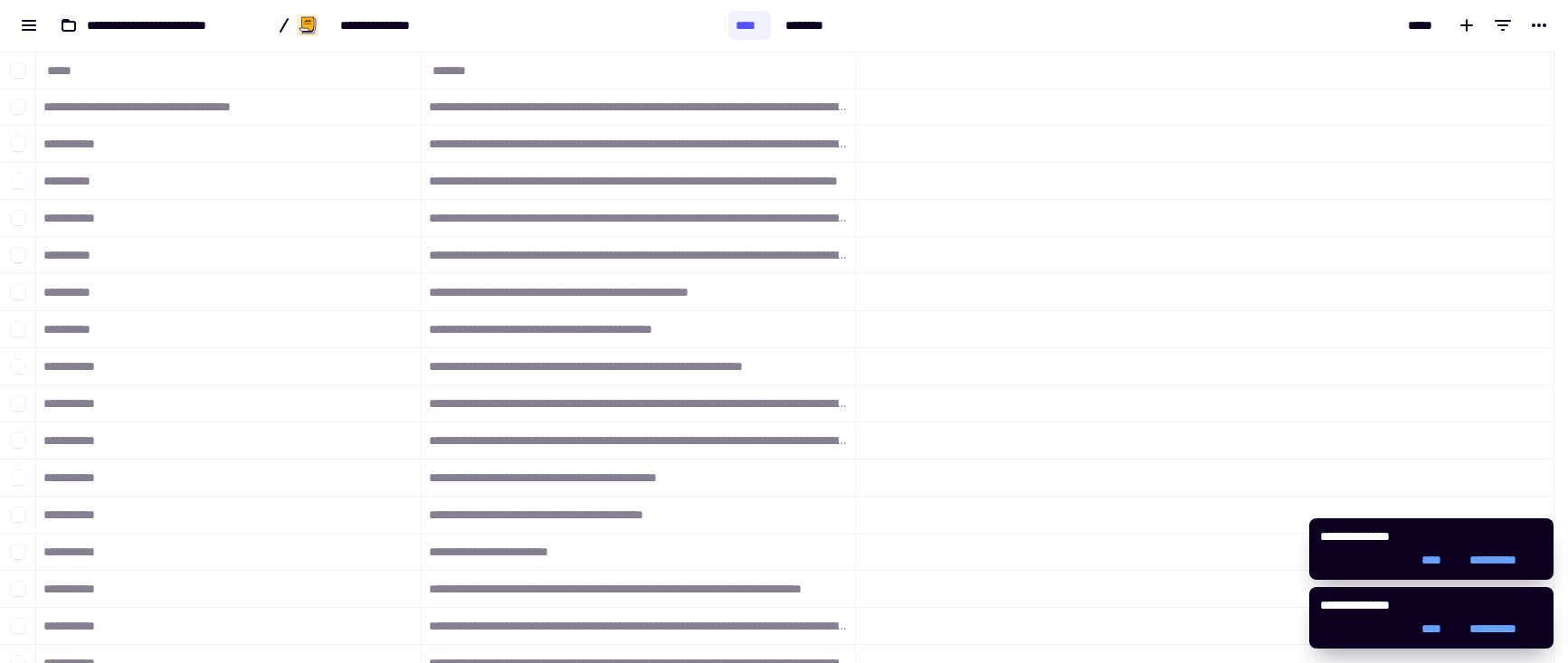 scroll, scrollTop: 14, scrollLeft: 14, axis: both 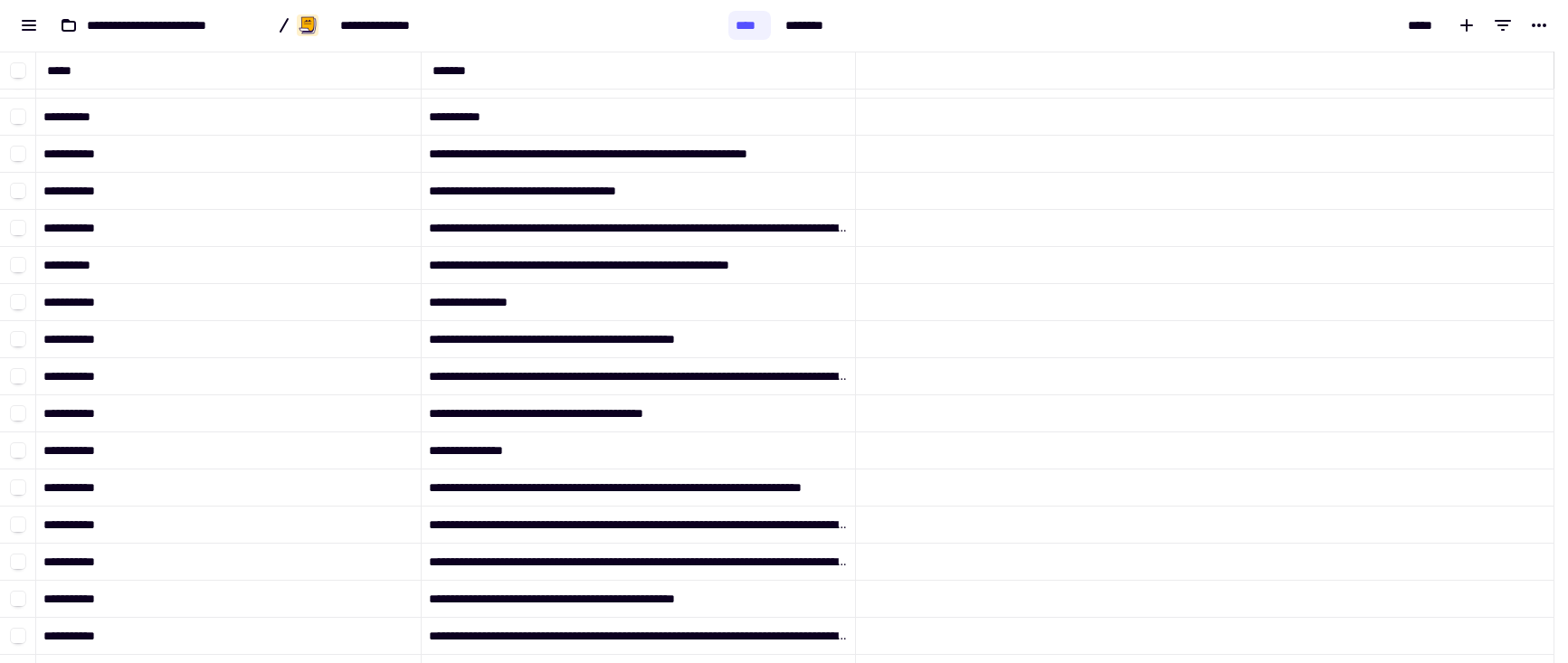 click on "**********" 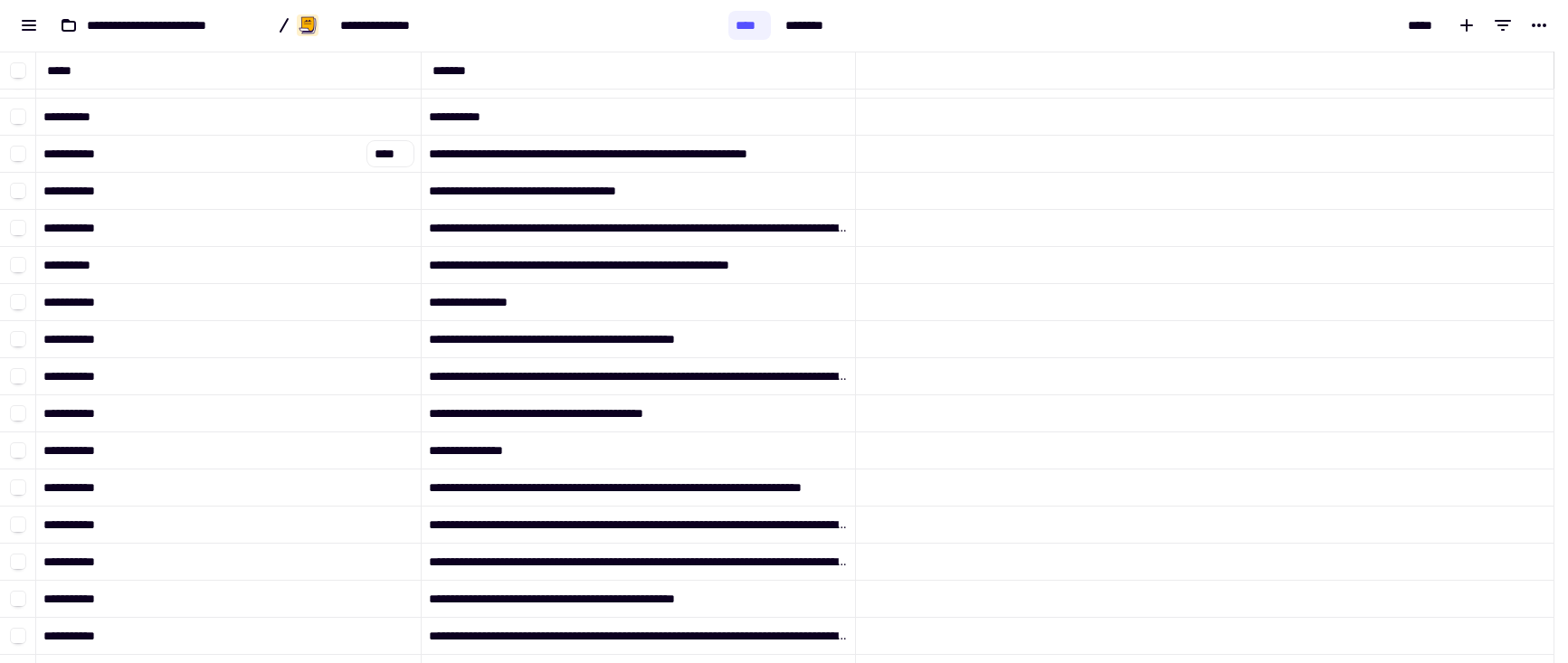 click on "**********" 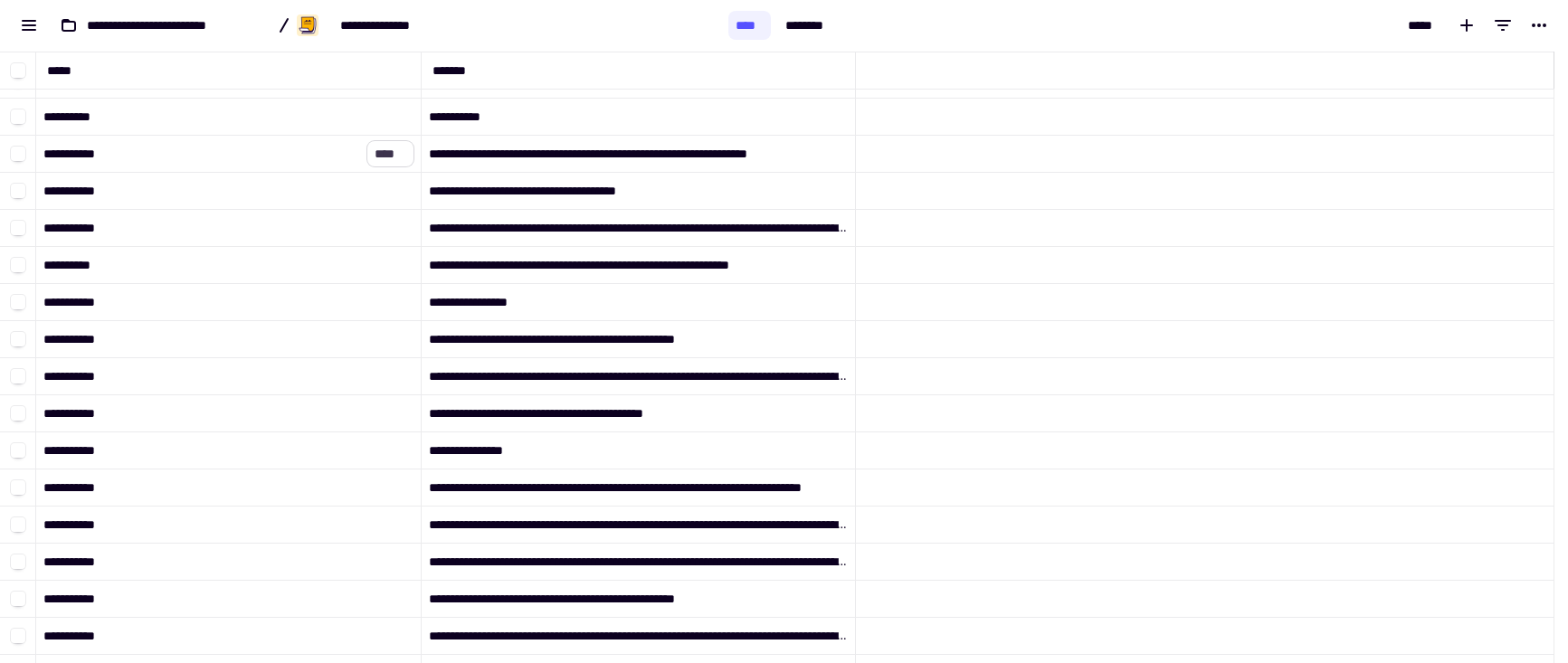click on "****" 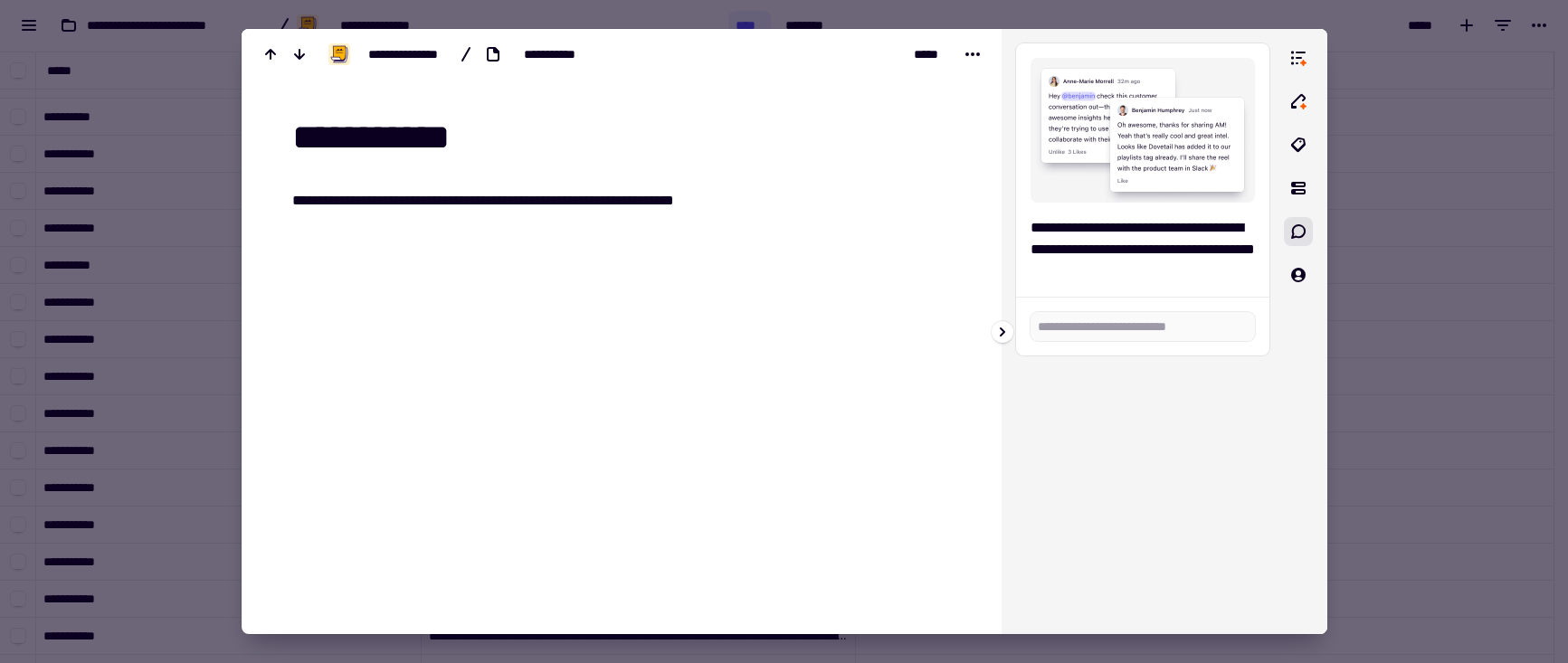 click on "**********" at bounding box center (1143, 331) 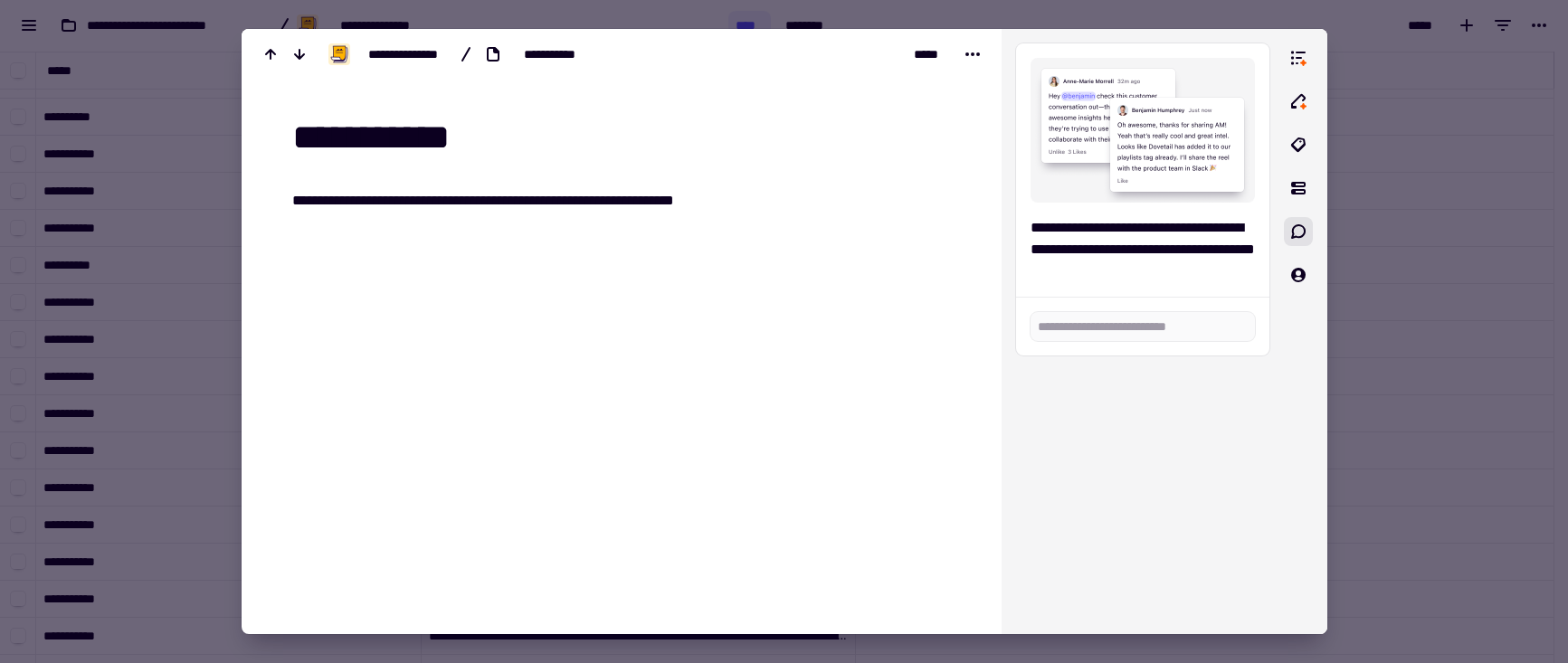 click at bounding box center [784, 331] 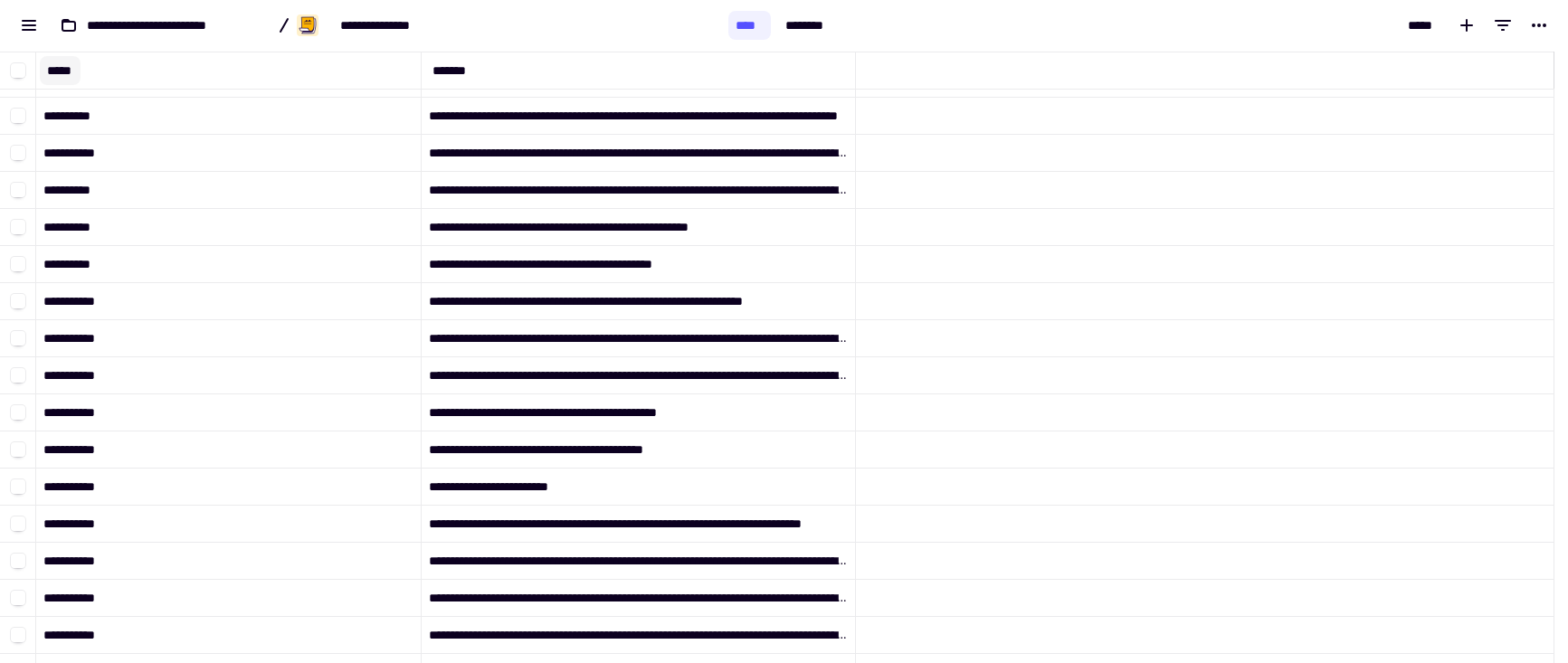 scroll, scrollTop: 0, scrollLeft: 0, axis: both 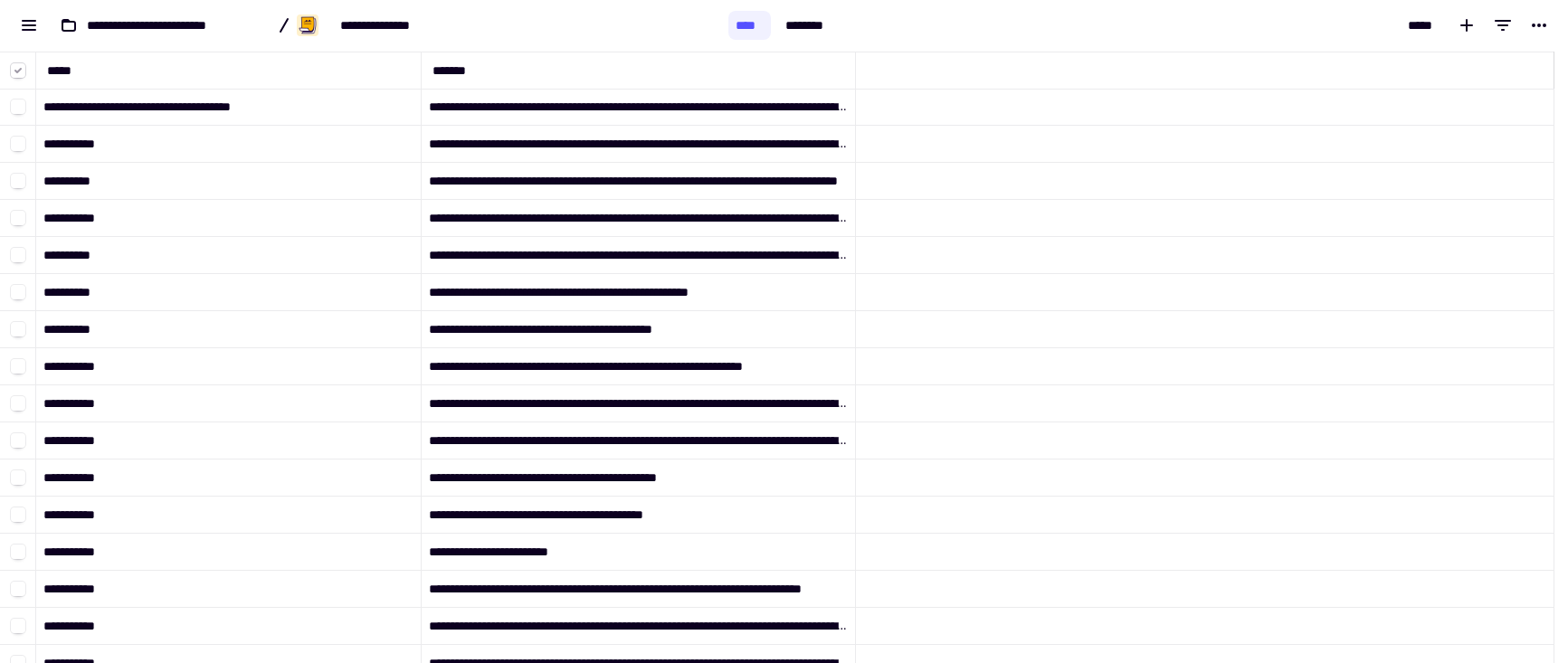 click 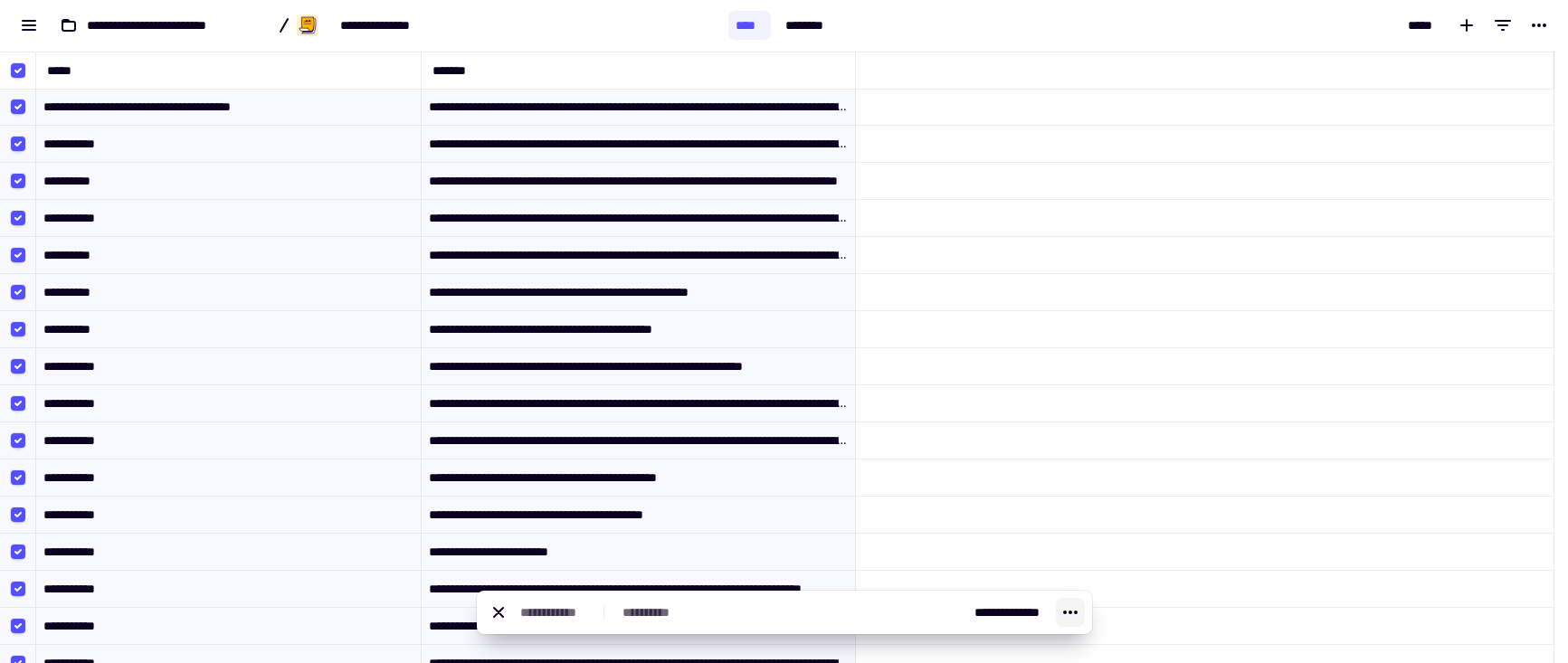 click 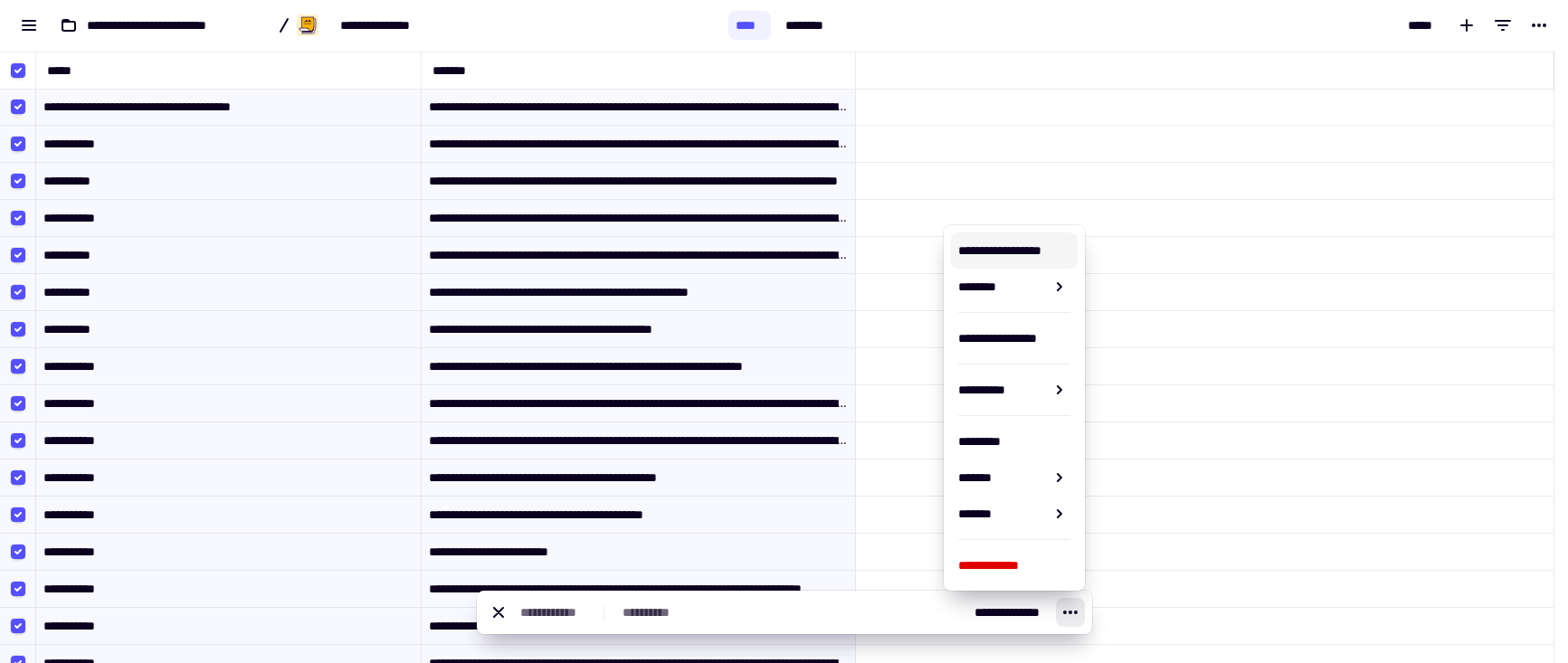 click on "**********" at bounding box center (1013, 251) 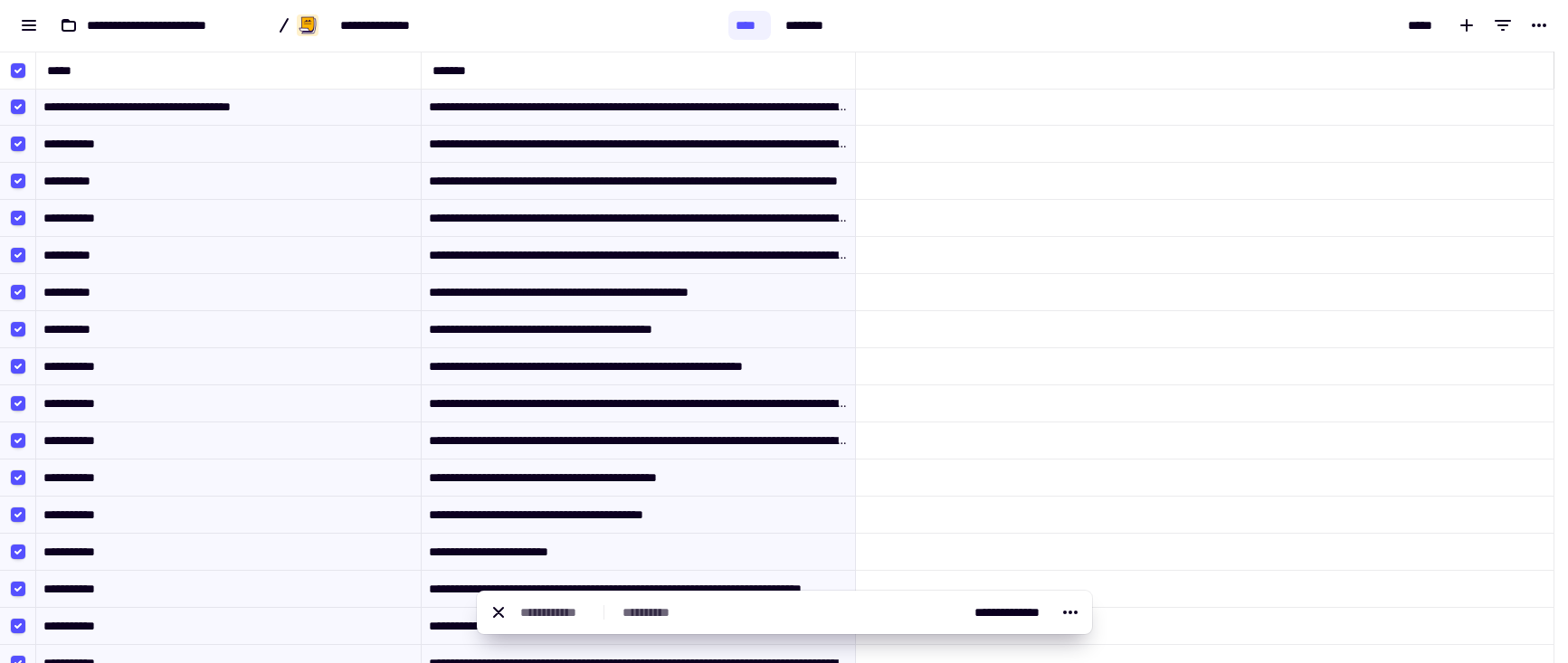 click on "**********" at bounding box center [1022, 612] 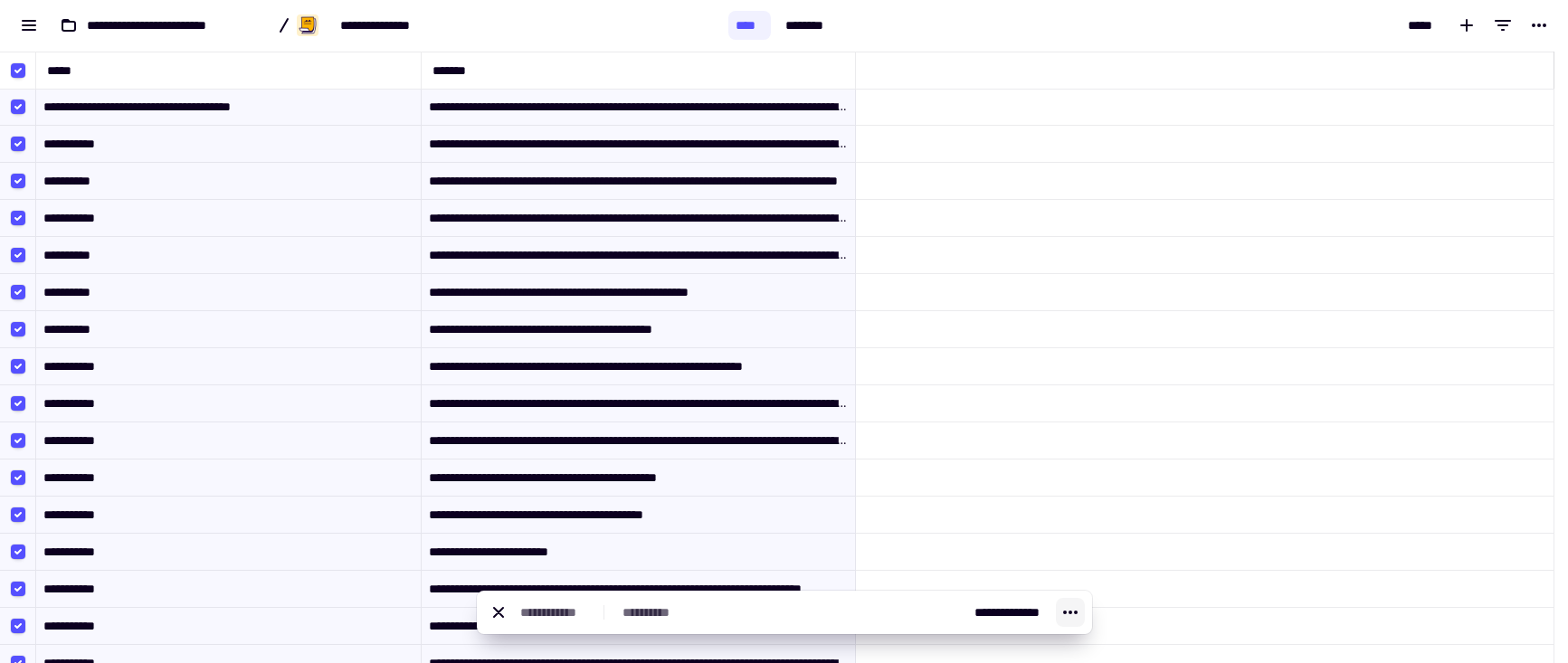 click 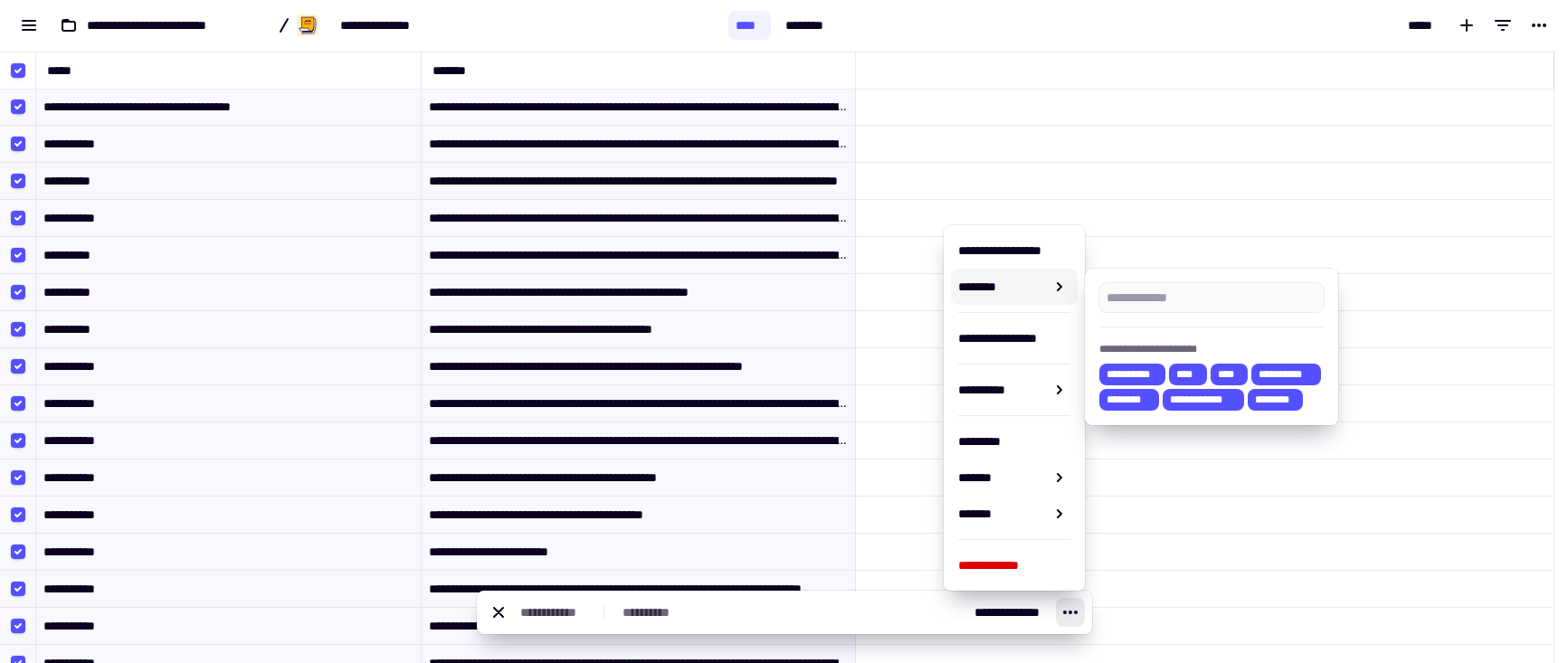 click on "**********" at bounding box center (1013, 251) 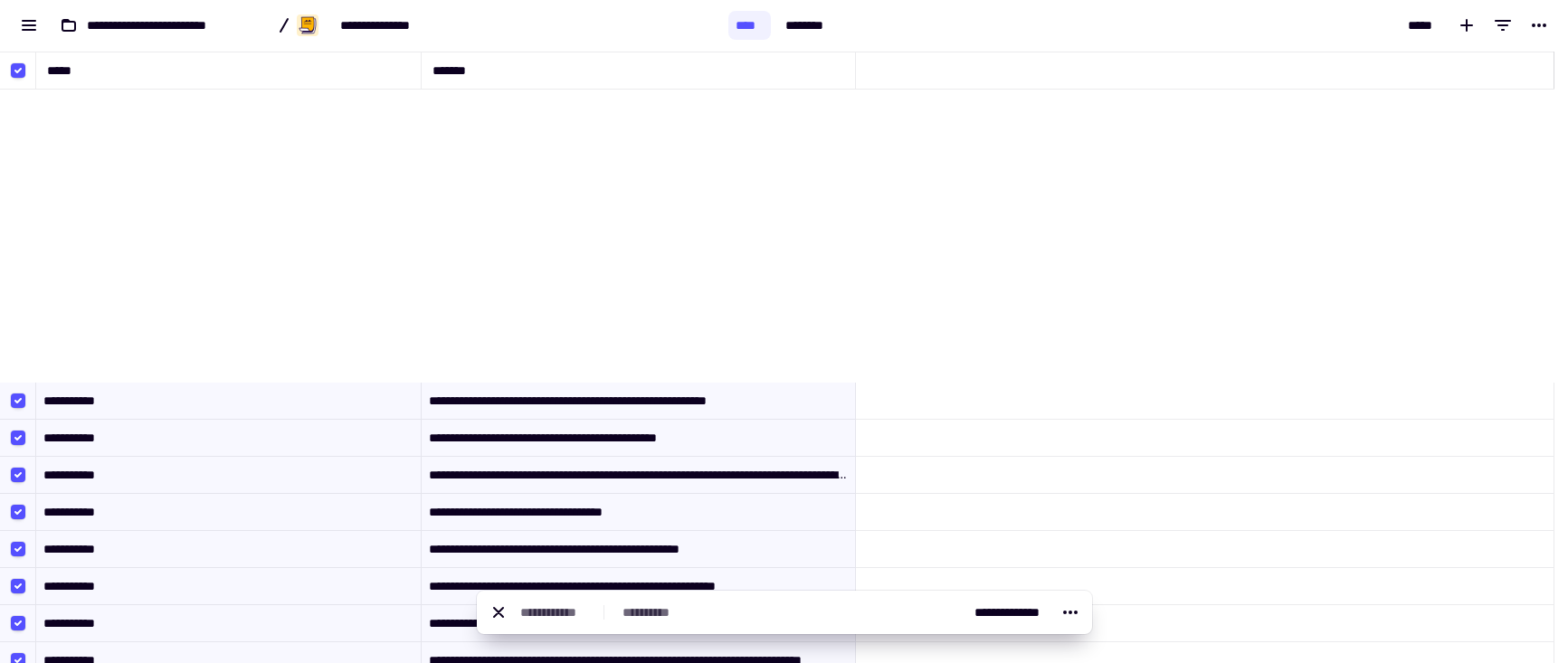 scroll, scrollTop: 6325, scrollLeft: 0, axis: vertical 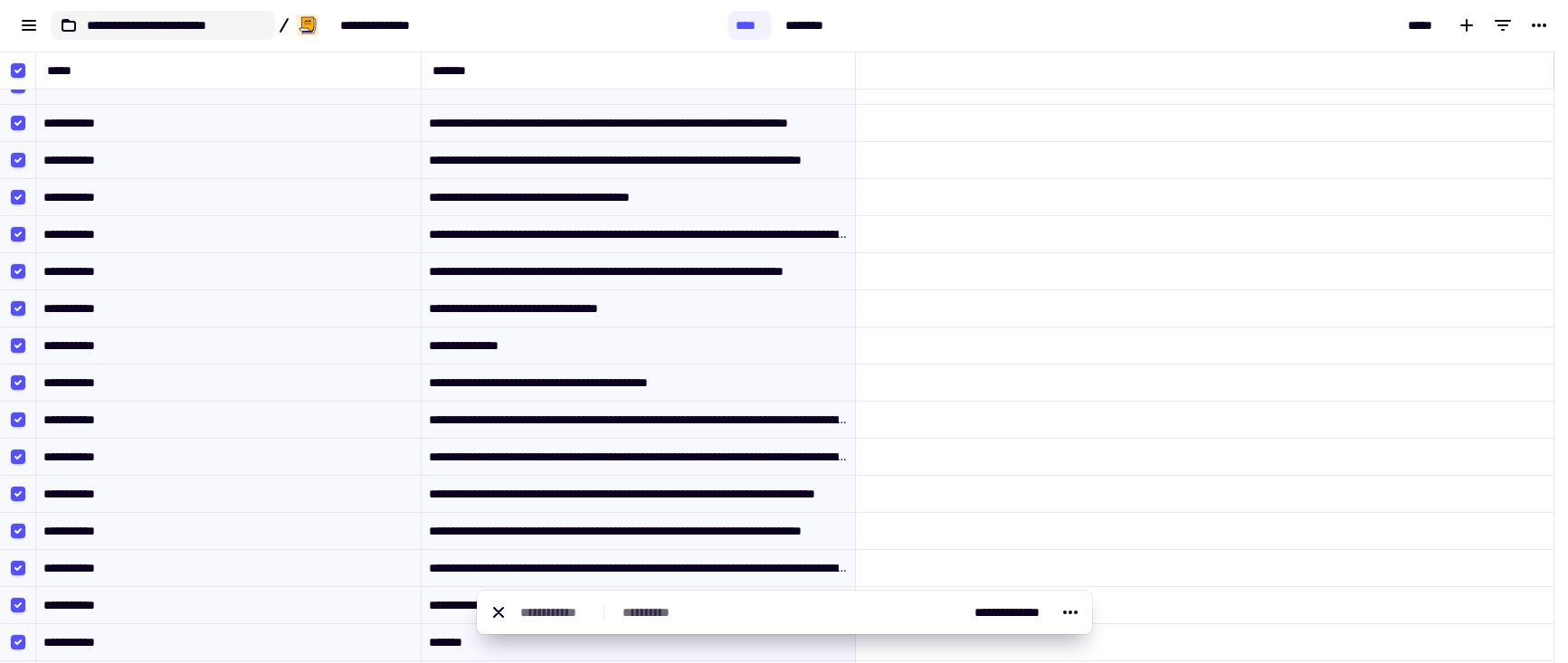 click on "**********" 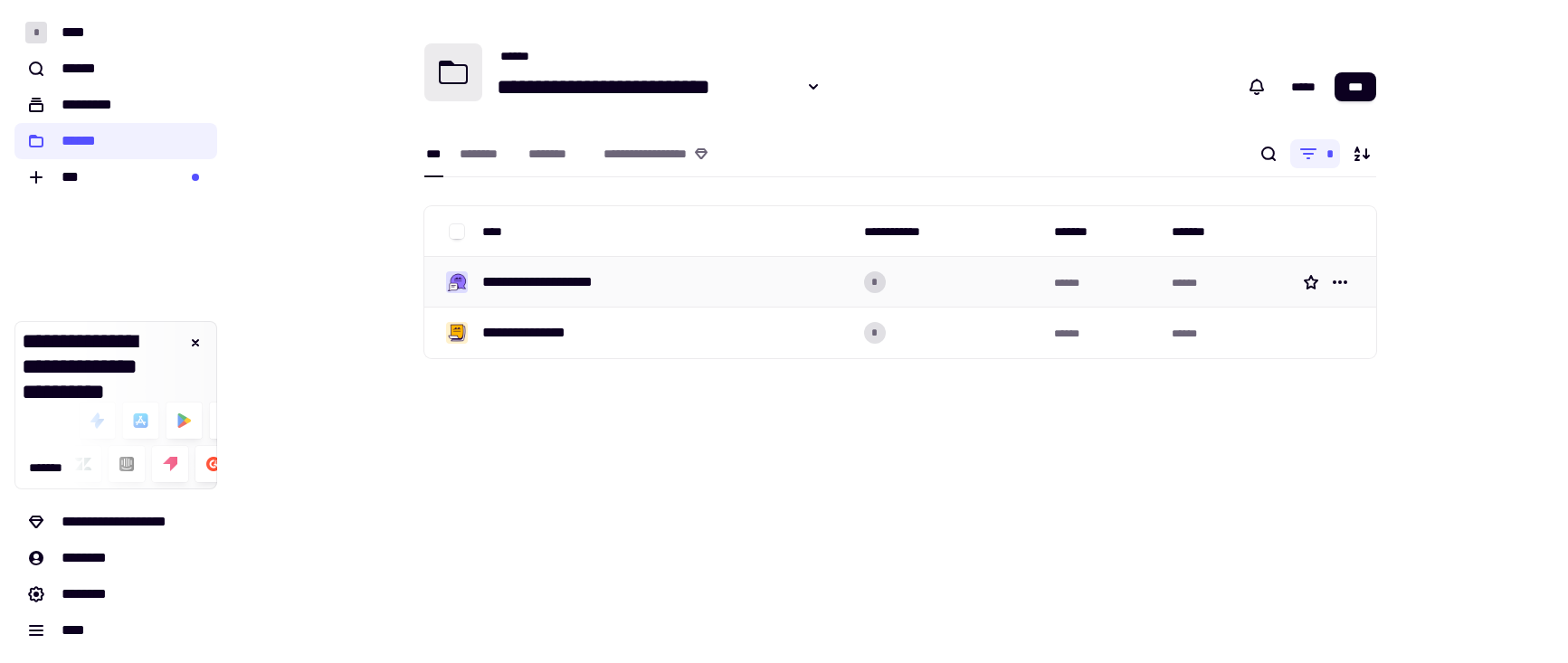 click at bounding box center (1329, 282) 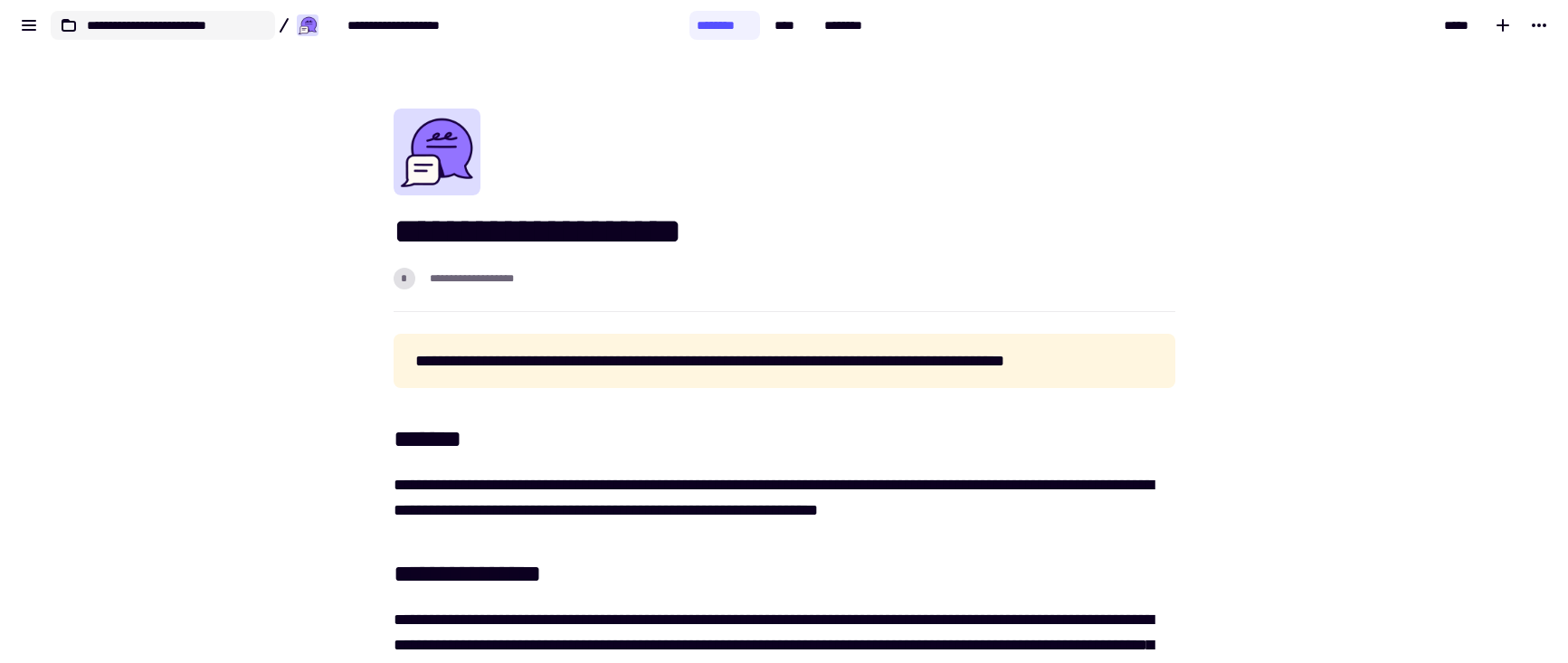 click 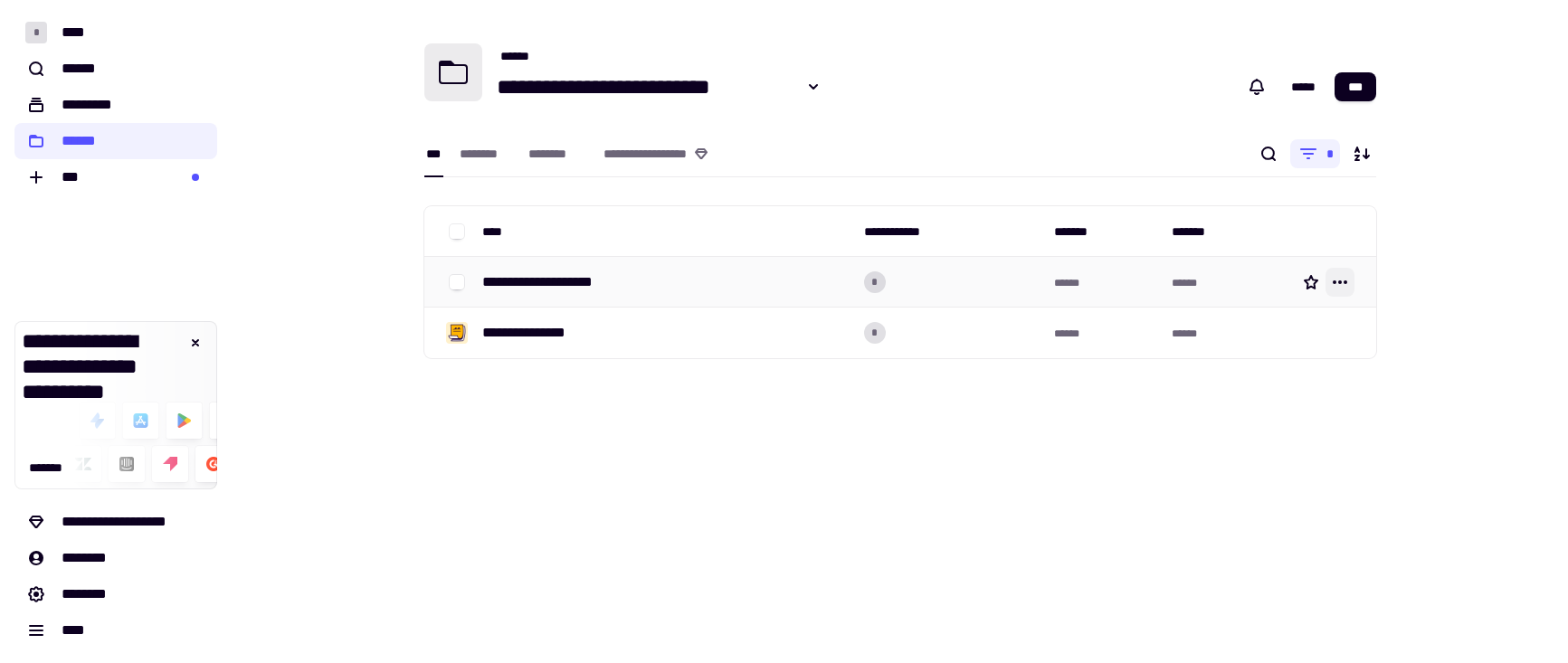click 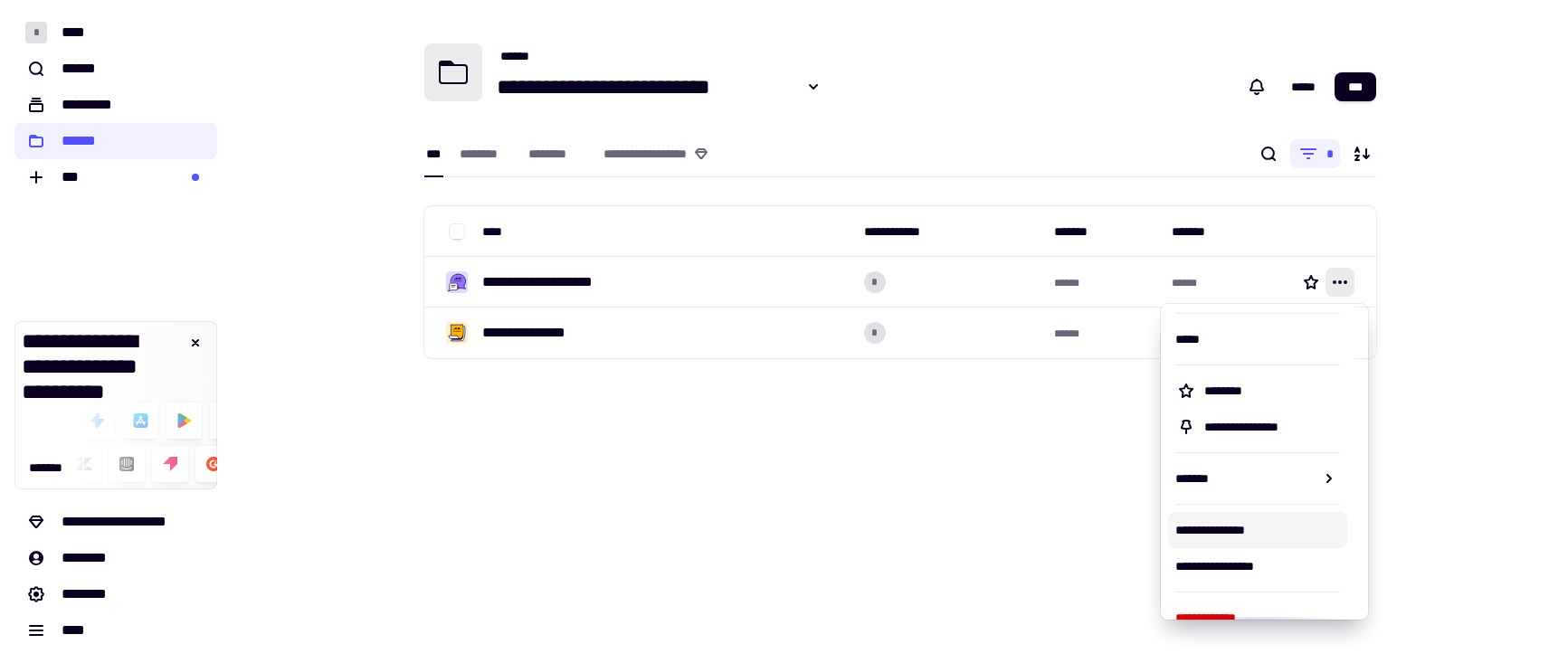 scroll, scrollTop: 71, scrollLeft: 0, axis: vertical 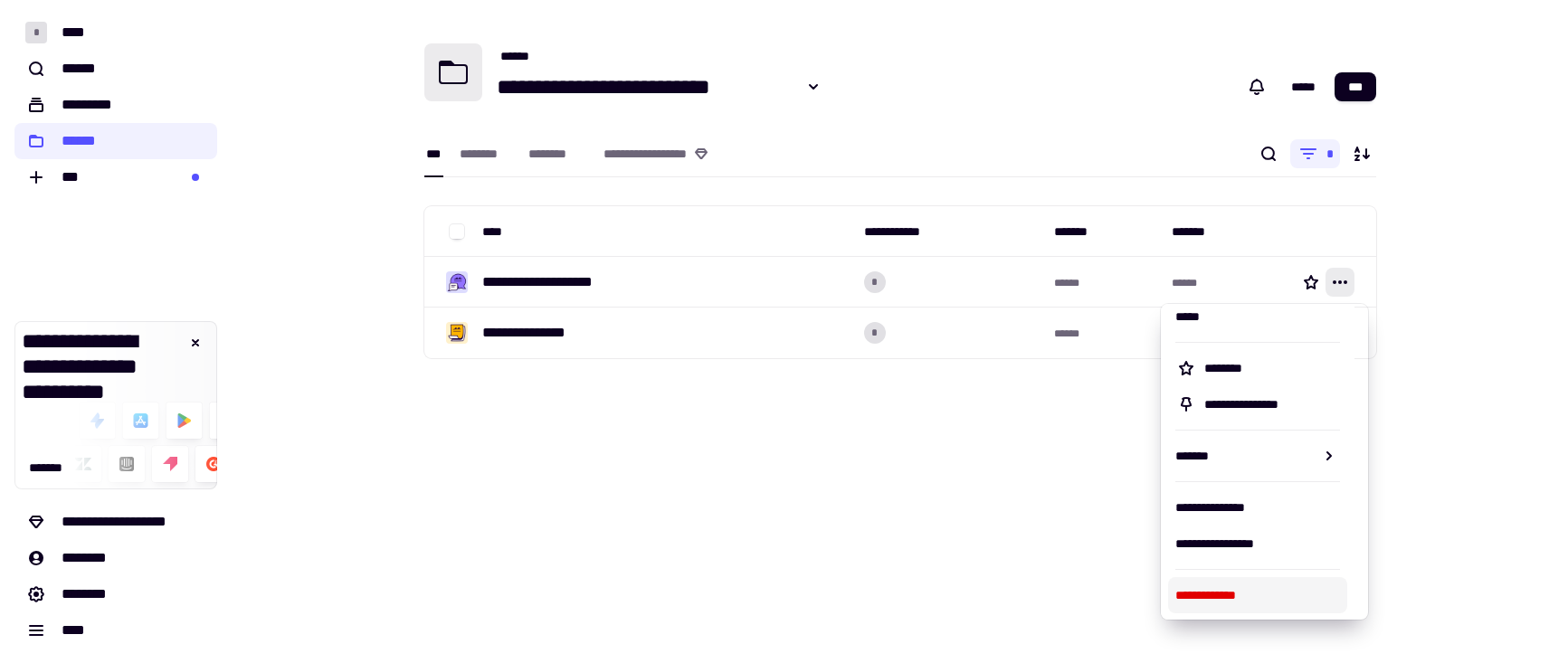 click on "**********" at bounding box center (1258, 595) 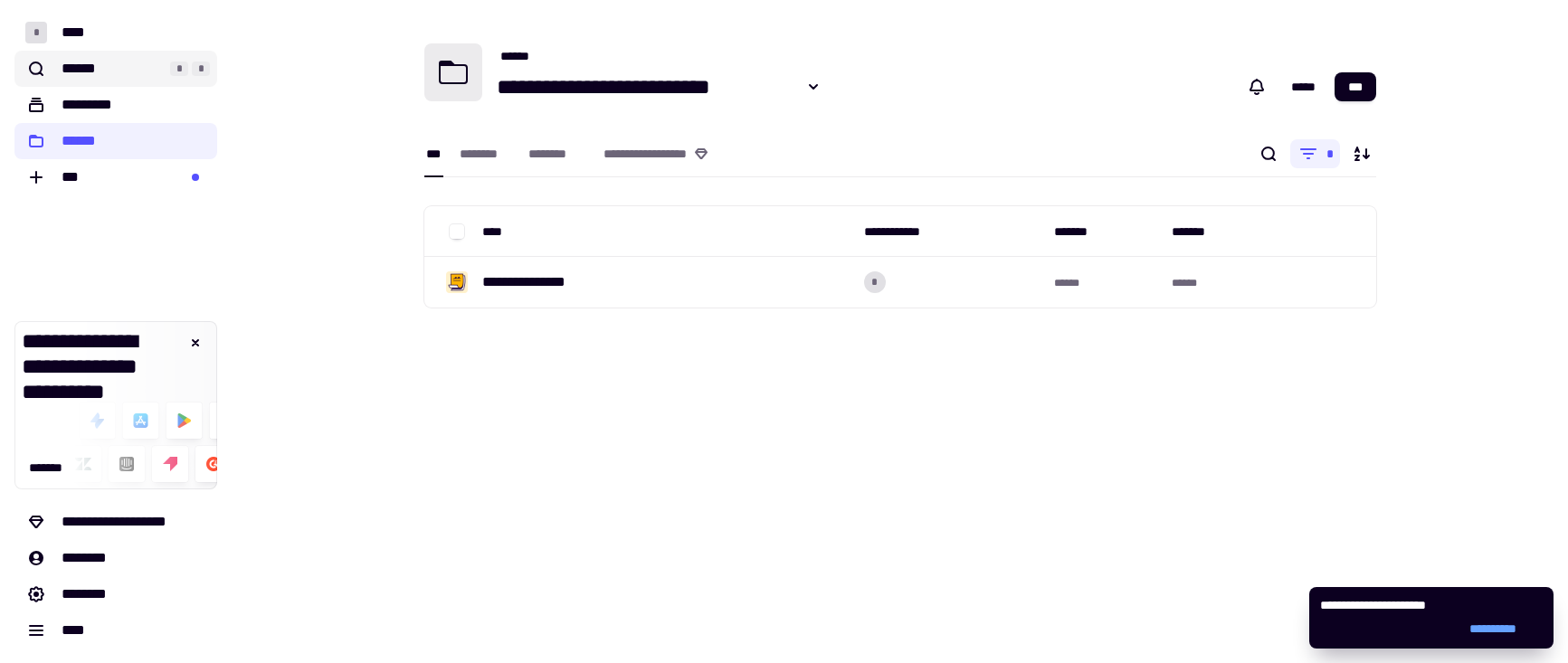 click on "******" 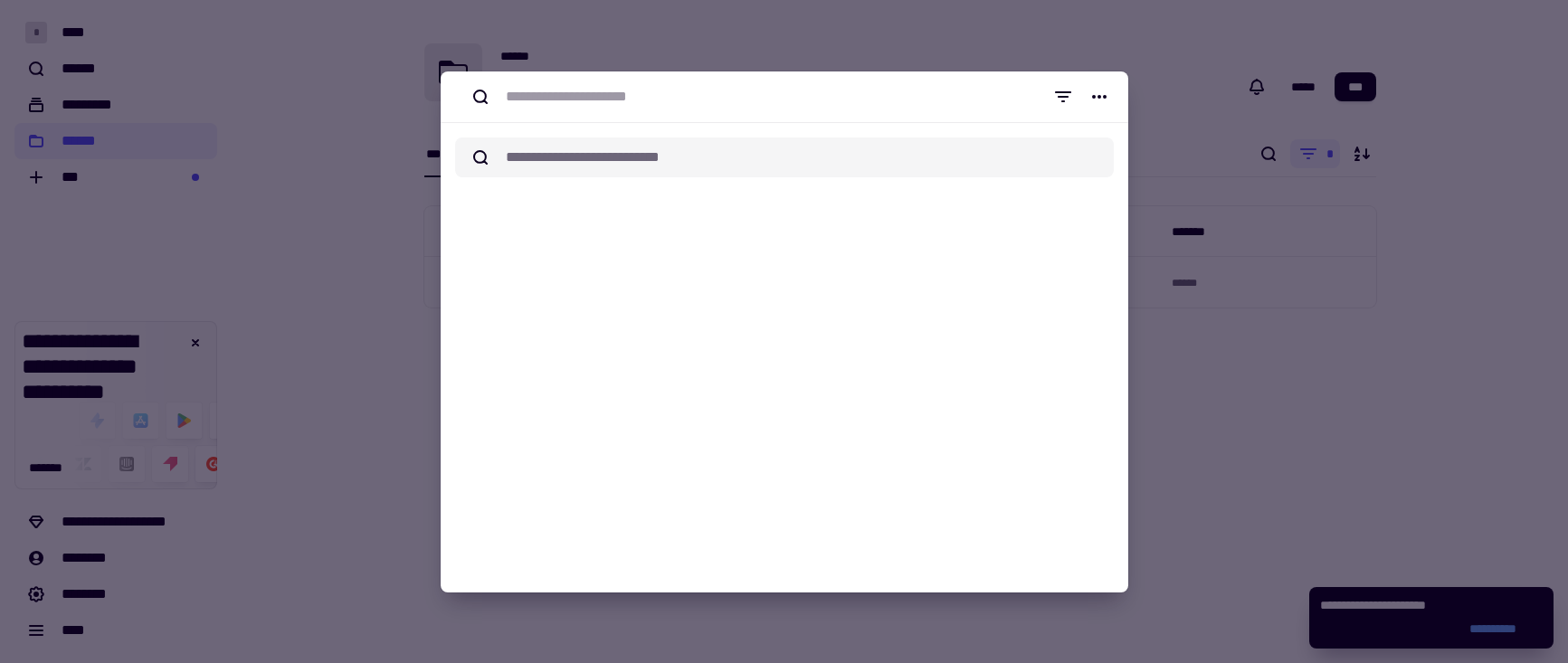 click at bounding box center [784, 331] 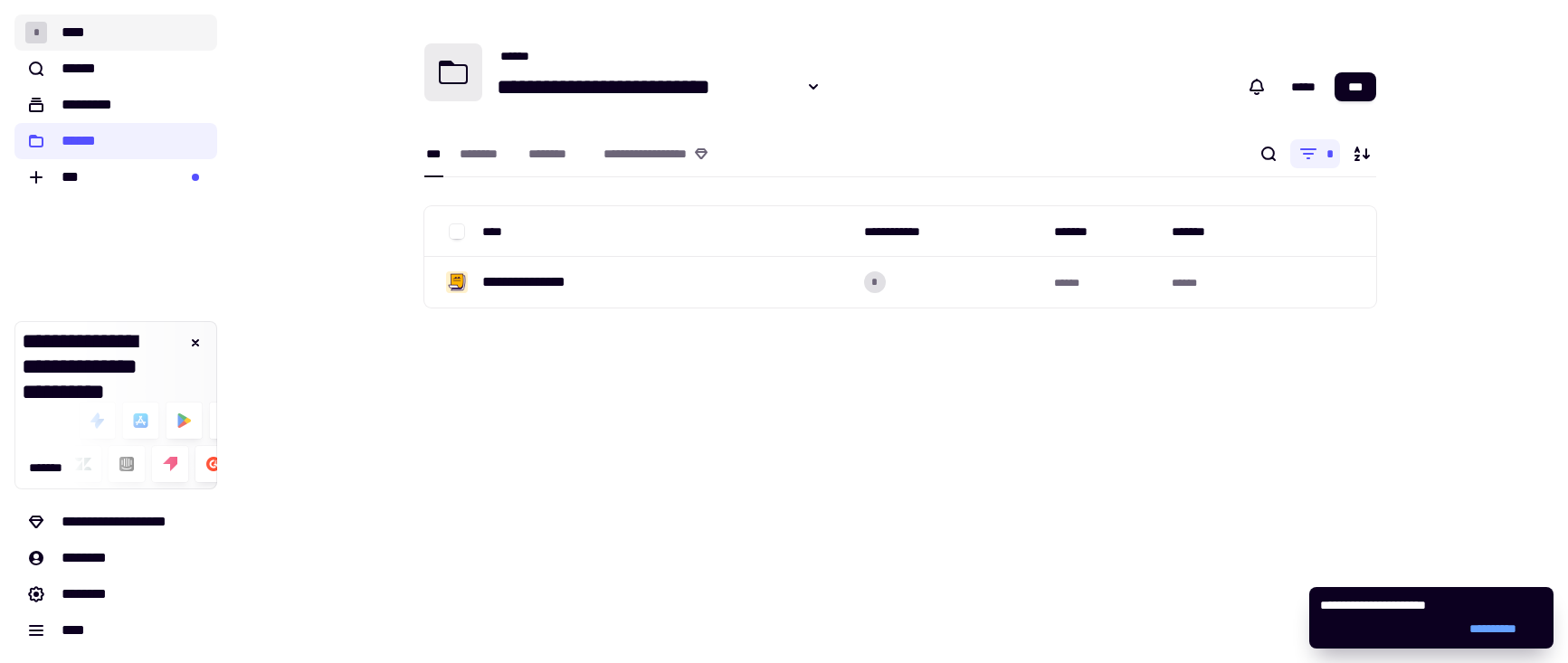 click on "* ****" 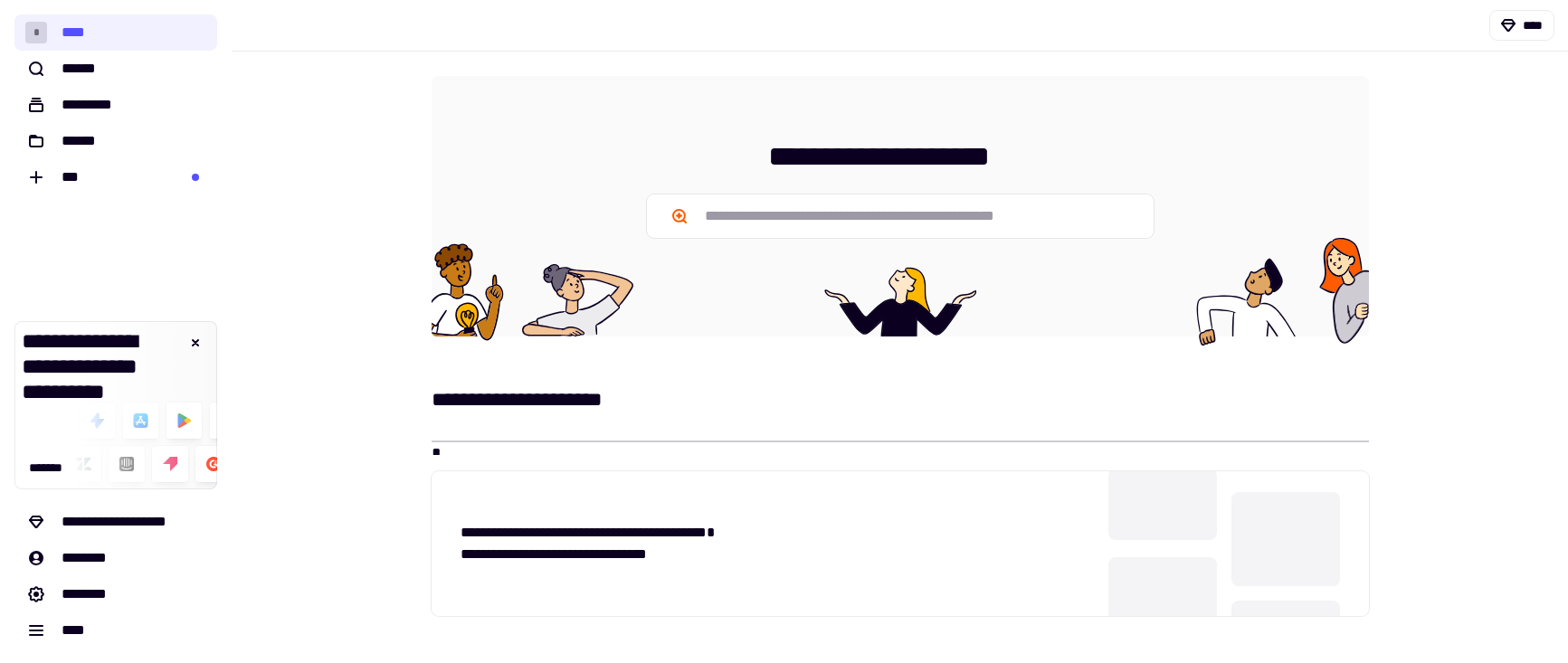 scroll, scrollTop: 445, scrollLeft: 0, axis: vertical 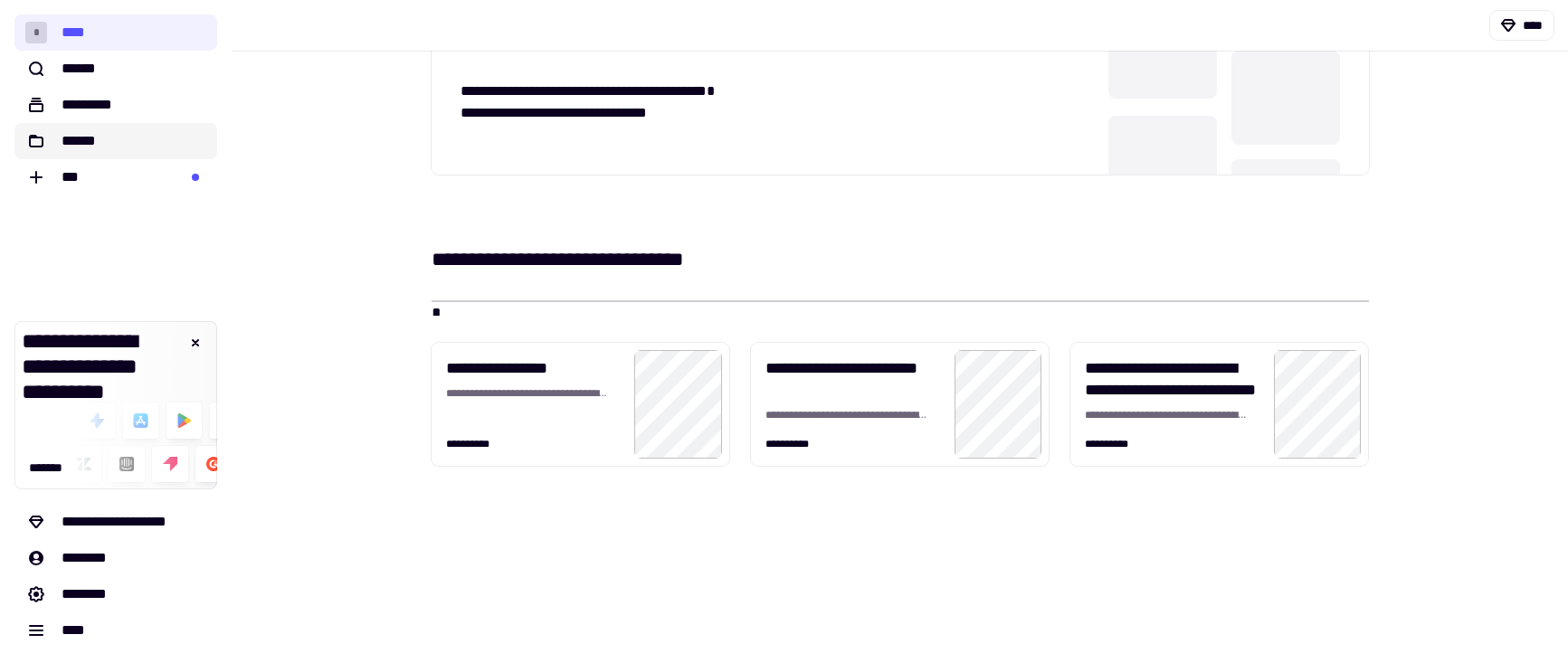 click on "******" 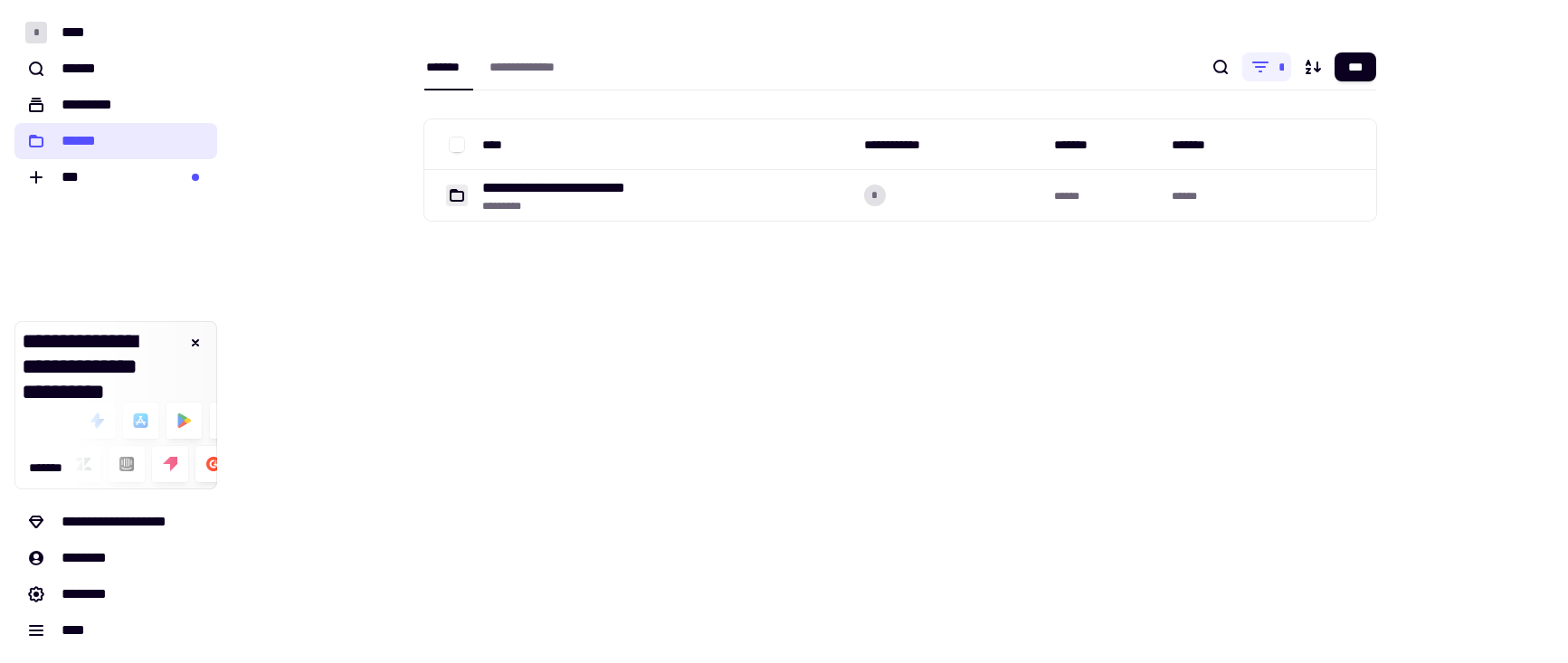click on "******" 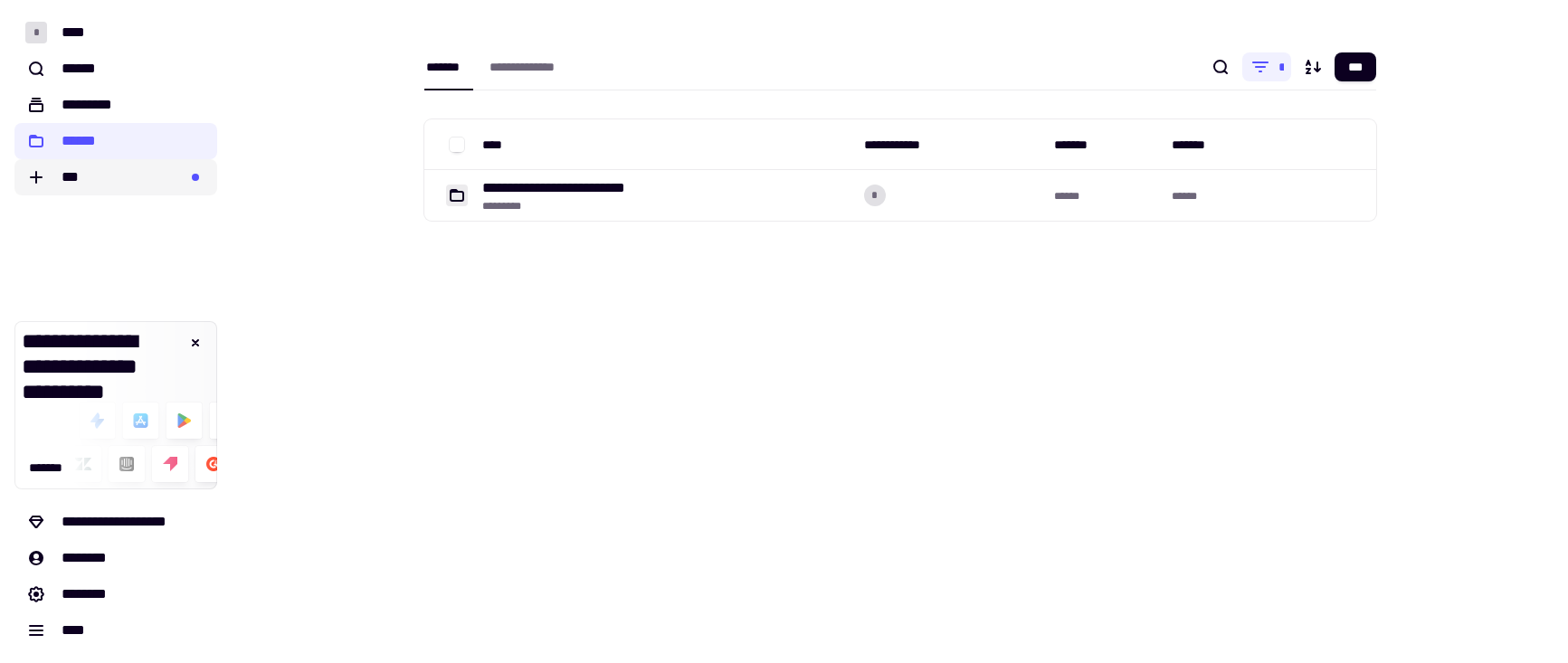 click on "***" 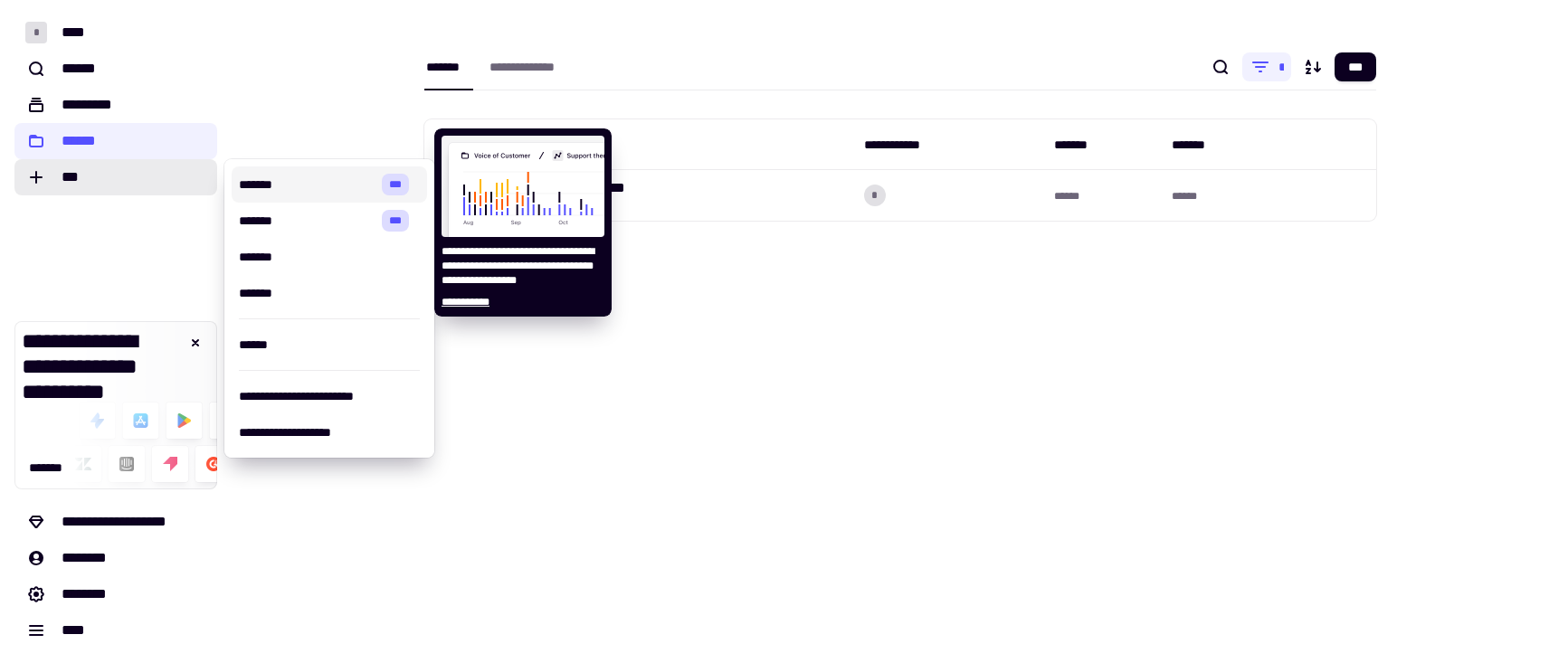 click on "**********" at bounding box center [329, 308] 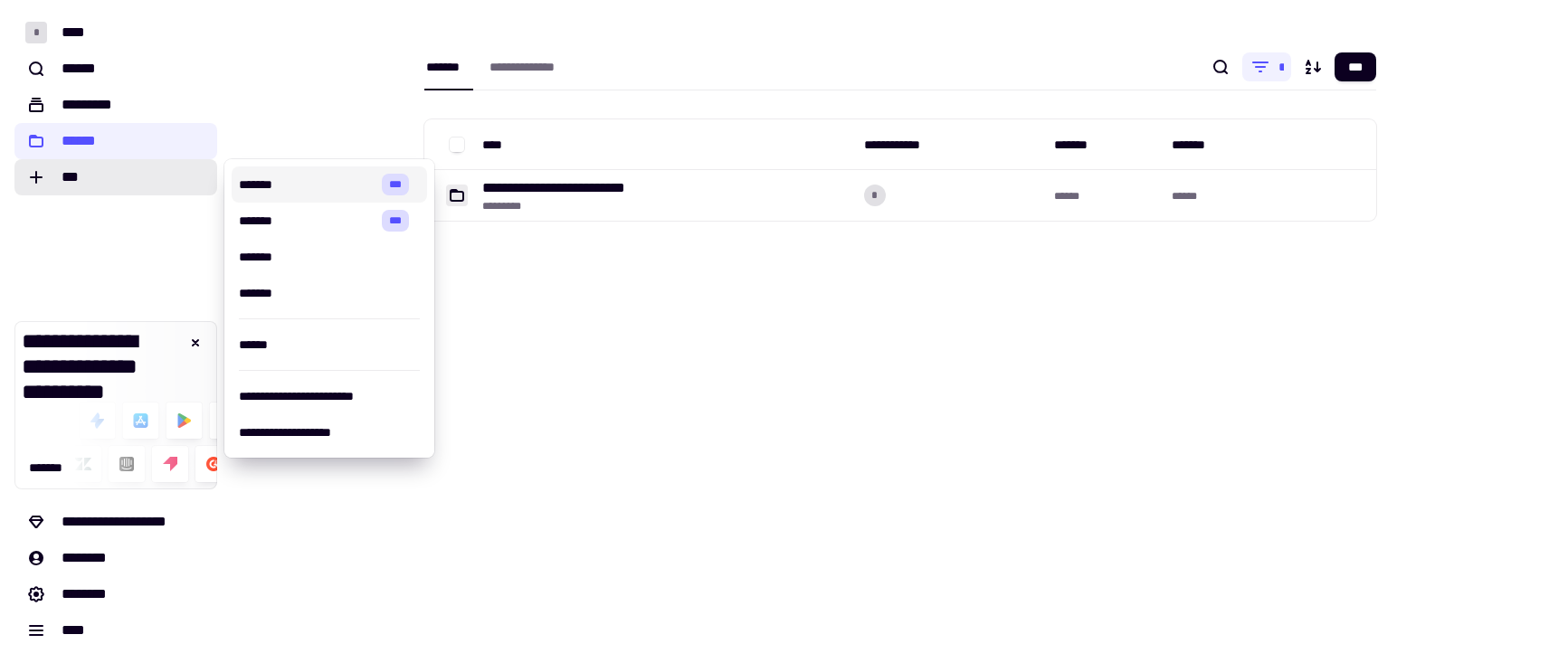 click on "*******" at bounding box center (307, 185) 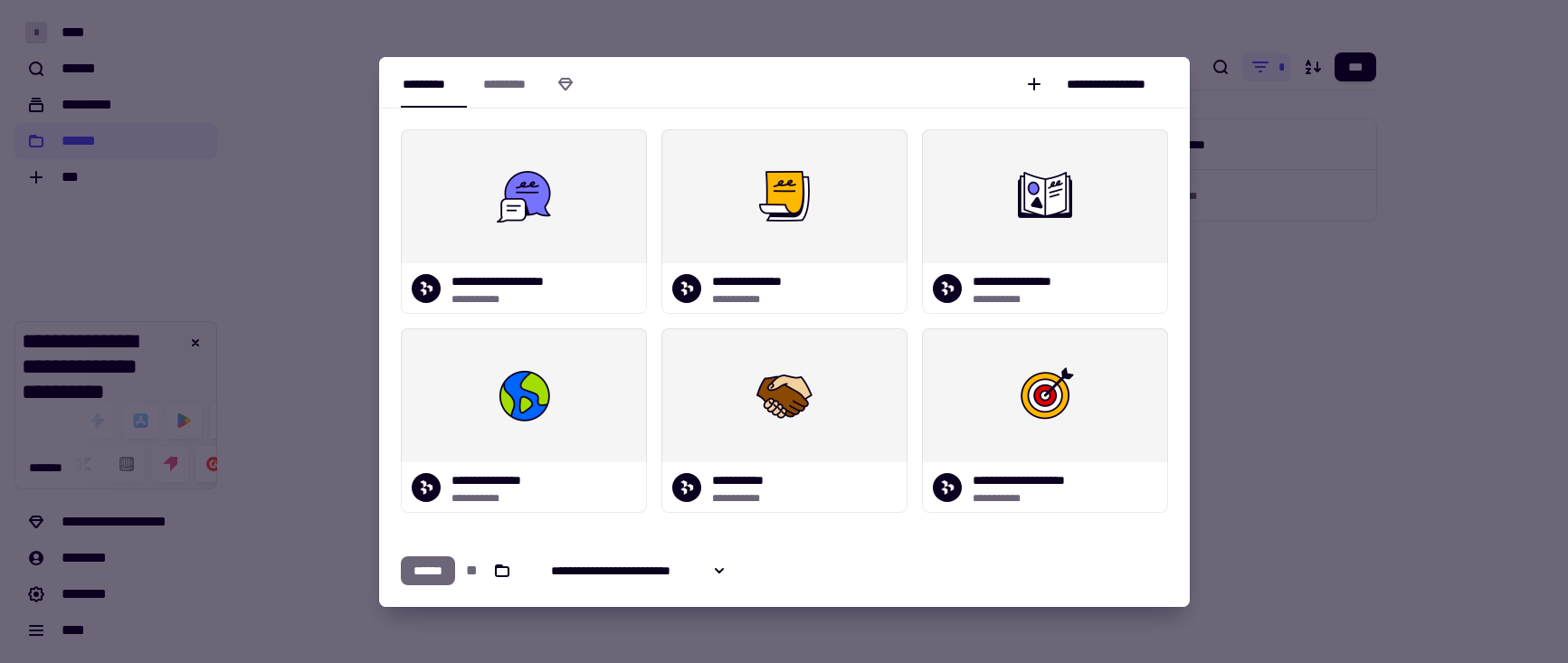 click on "**********" at bounding box center [784, 82] 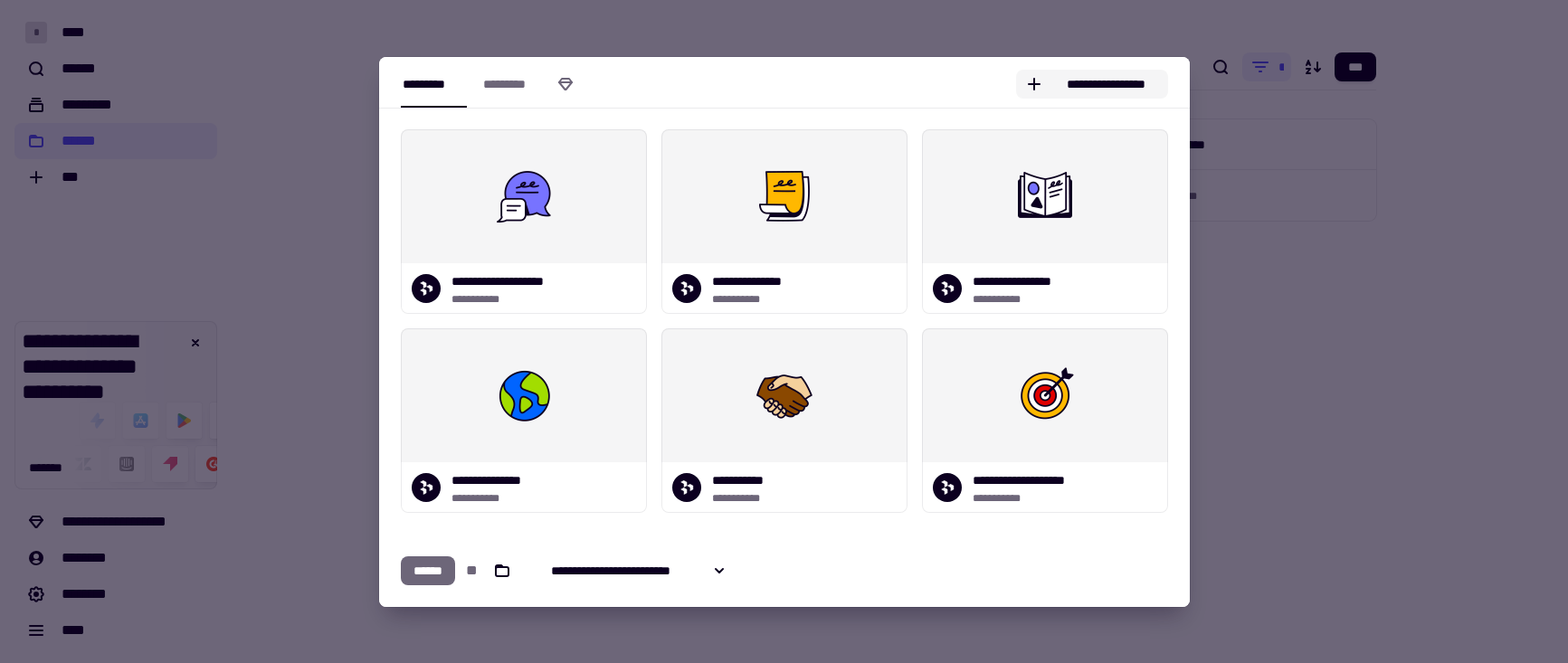 click on "**********" 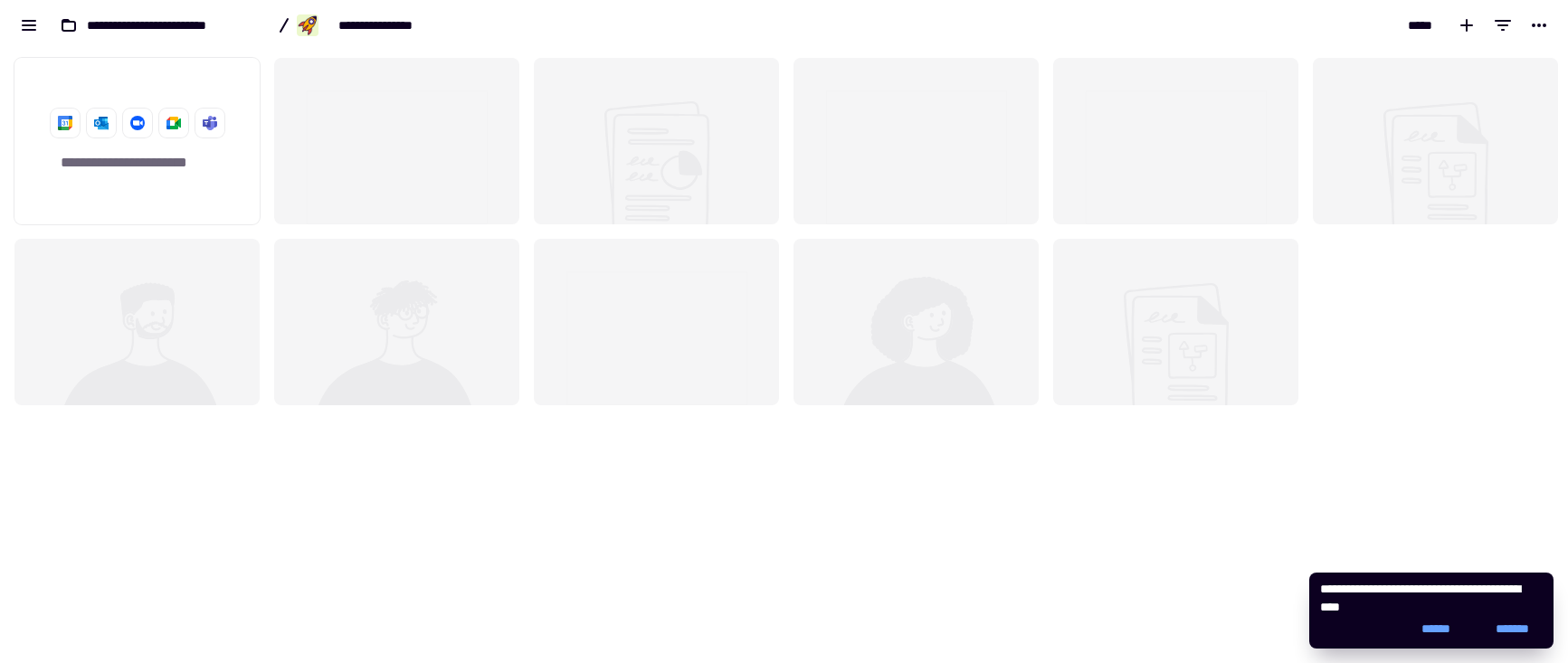 scroll, scrollTop: 14, scrollLeft: 14, axis: both 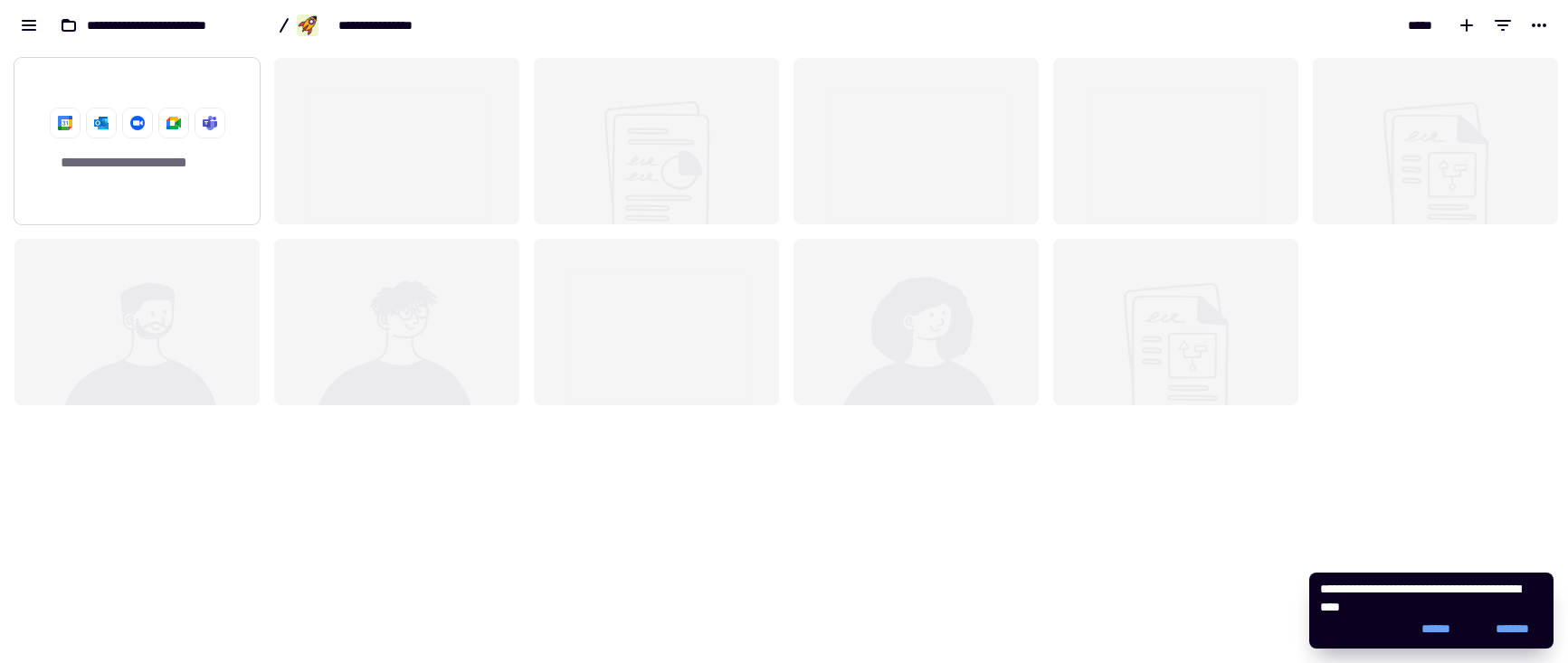click on "**********" 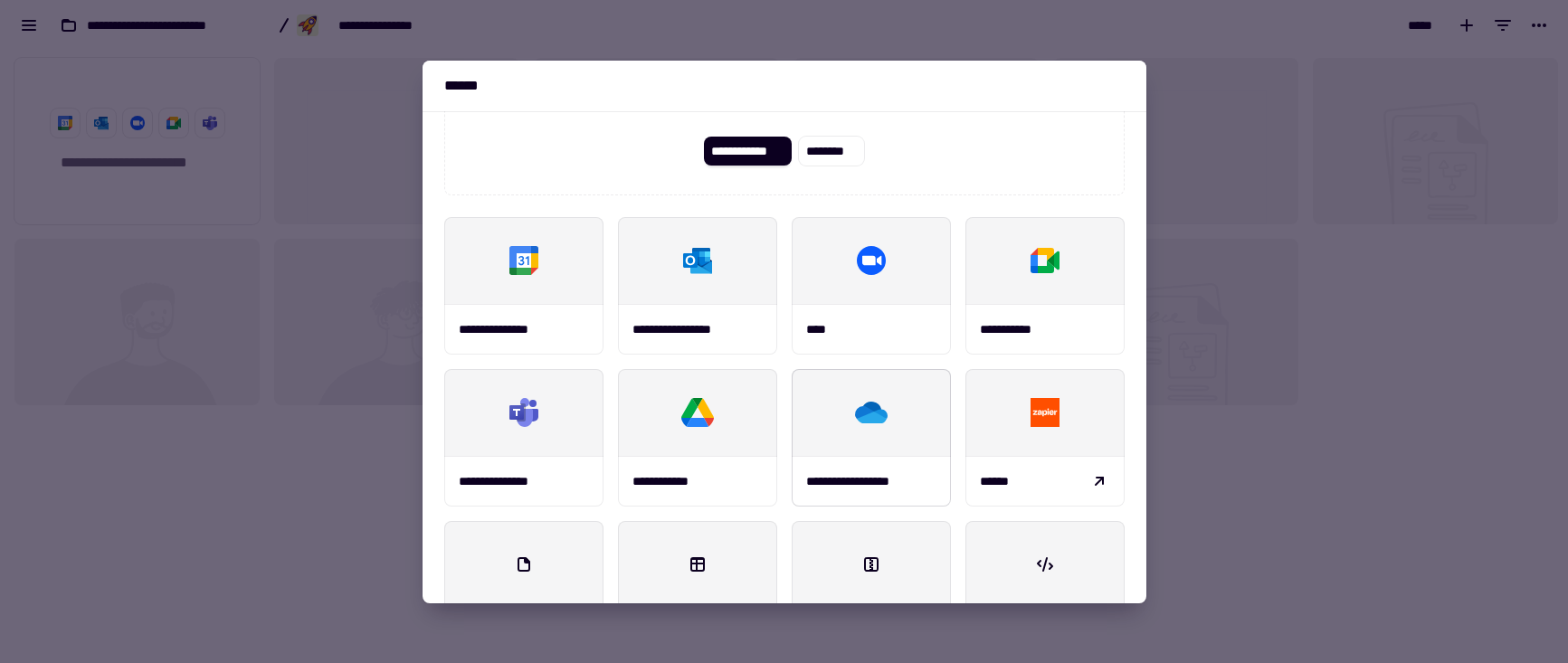 scroll, scrollTop: 0, scrollLeft: 0, axis: both 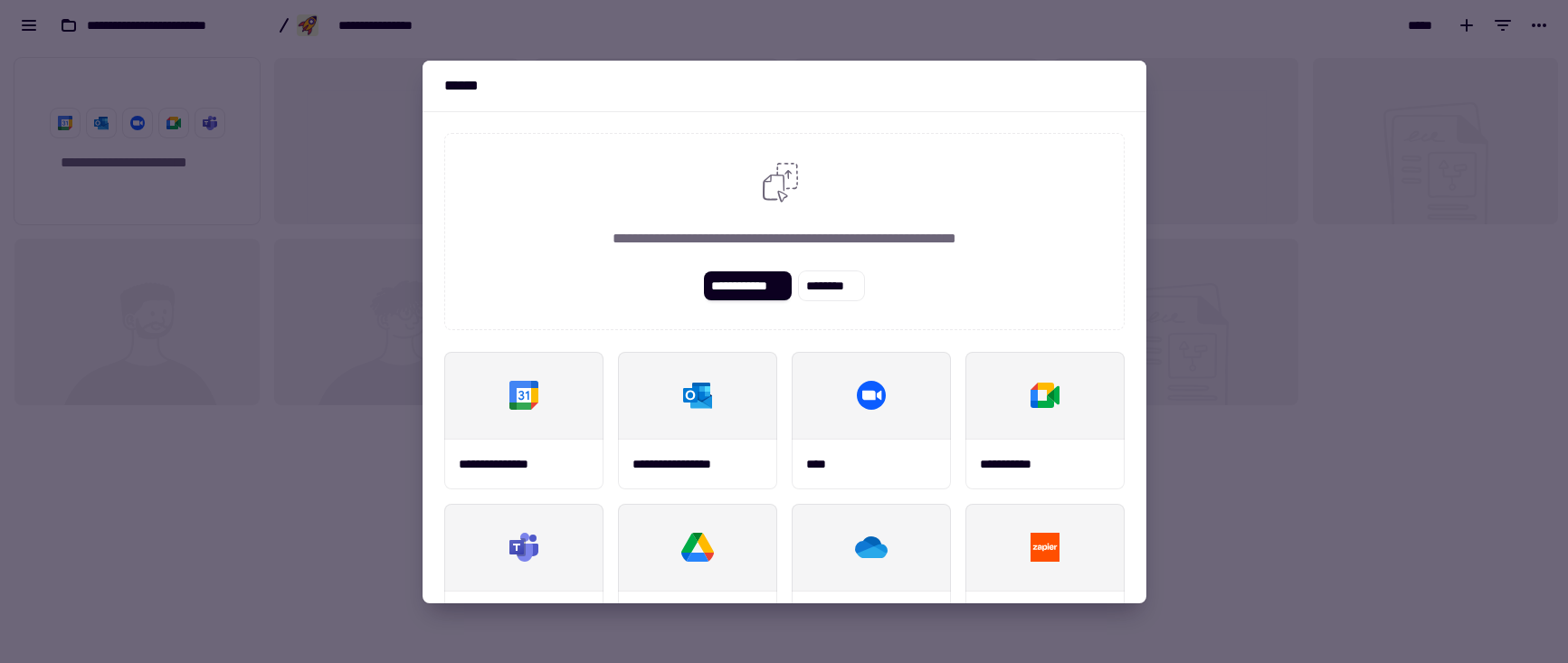 click on "**********" at bounding box center [784, 232] 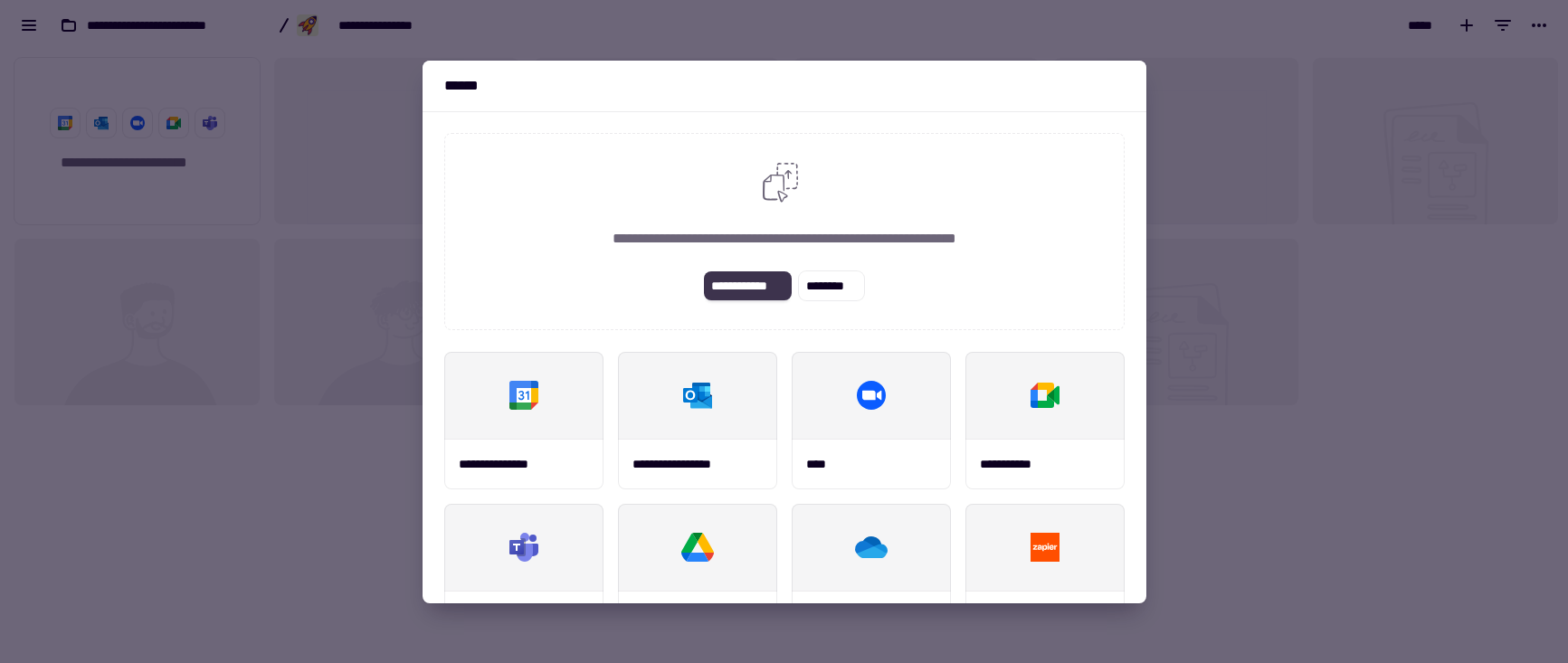 click on "**********" 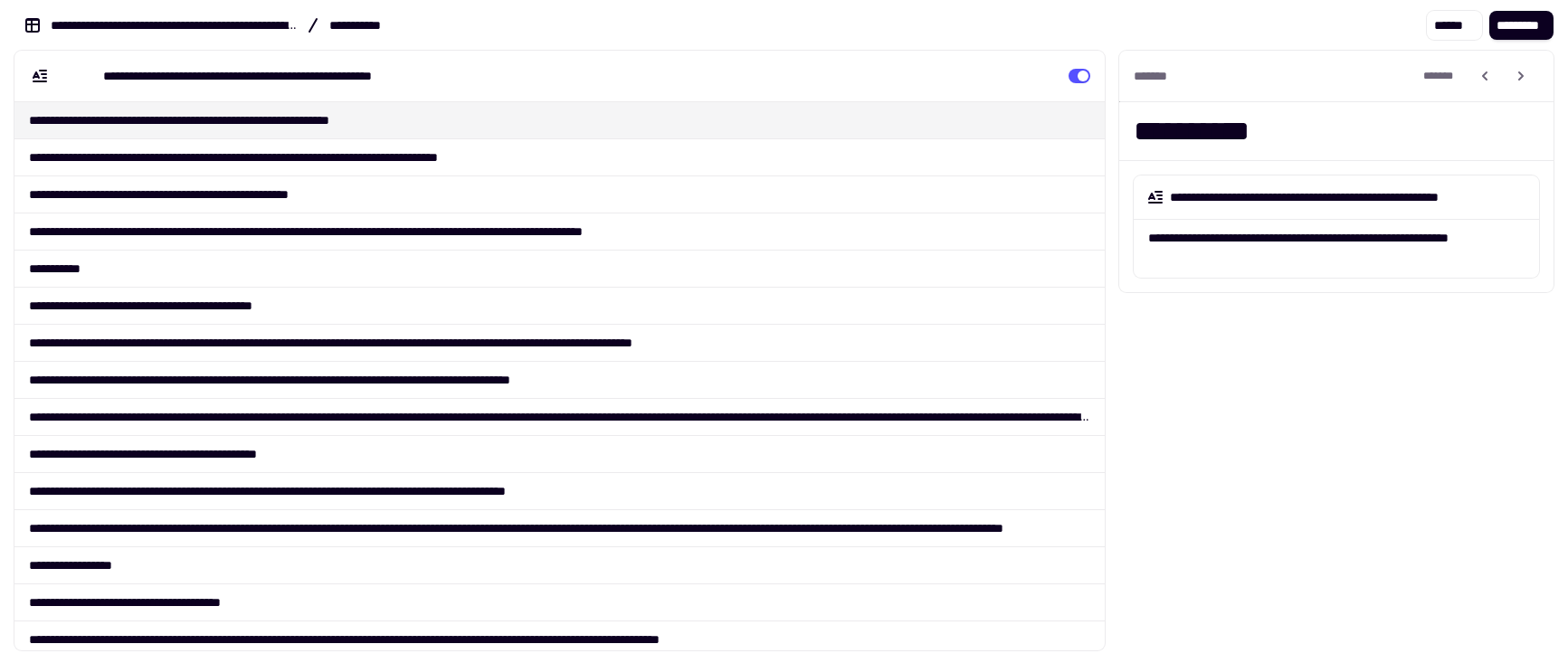 click on "**********" at bounding box center (369, 25) 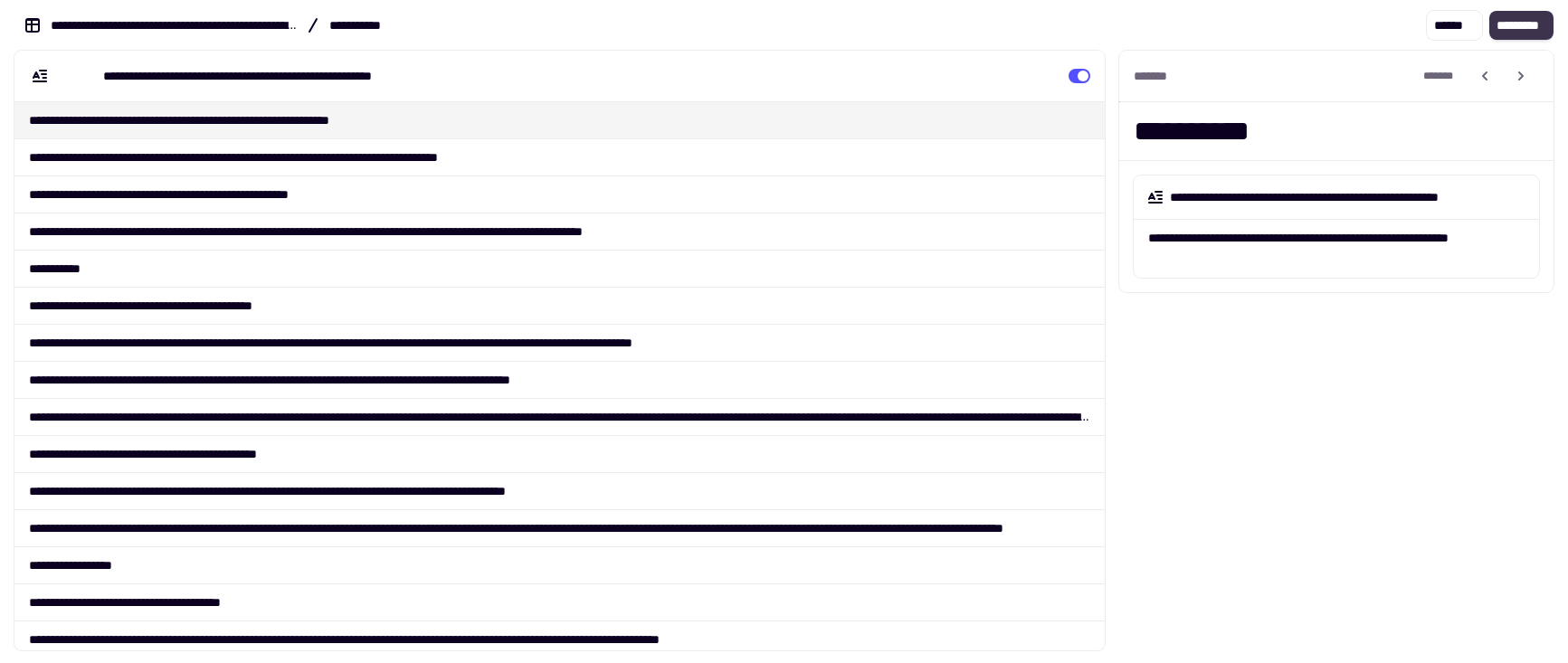 click on "*********" 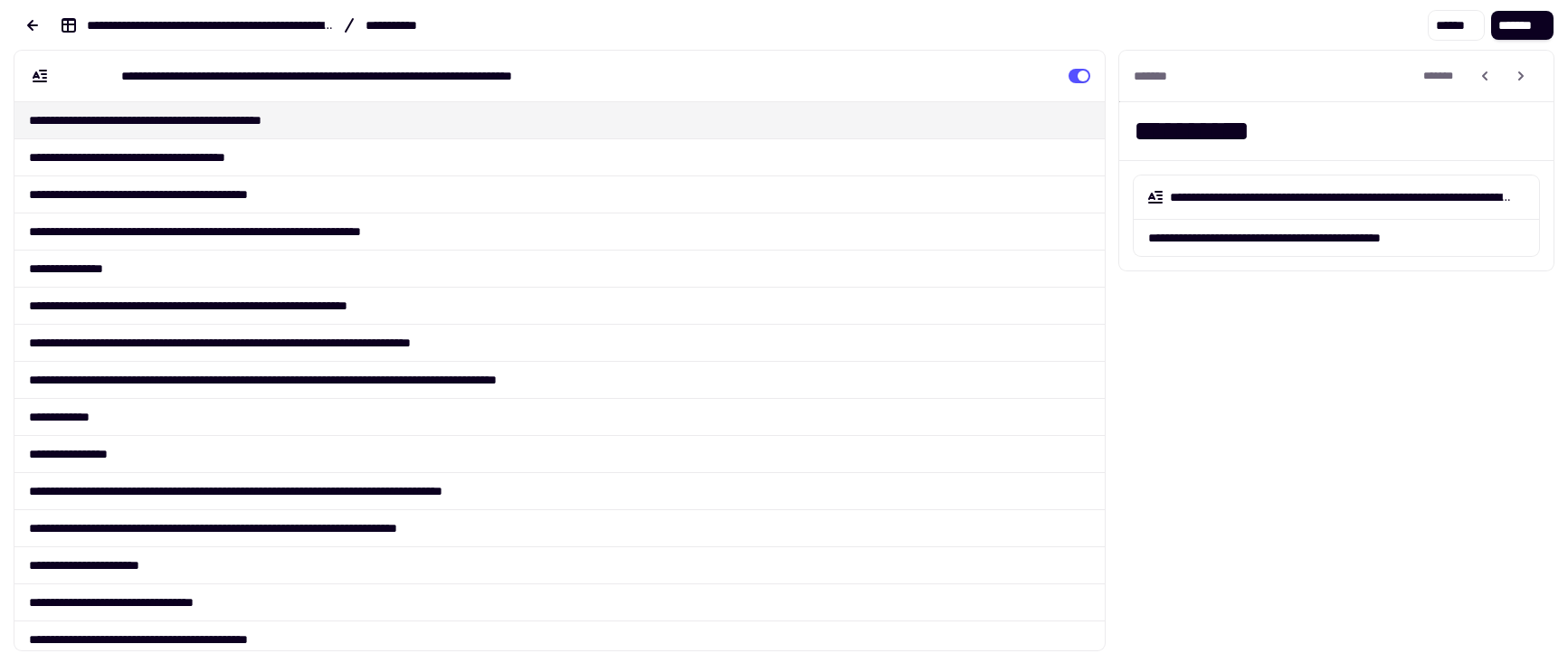 click on "*******" 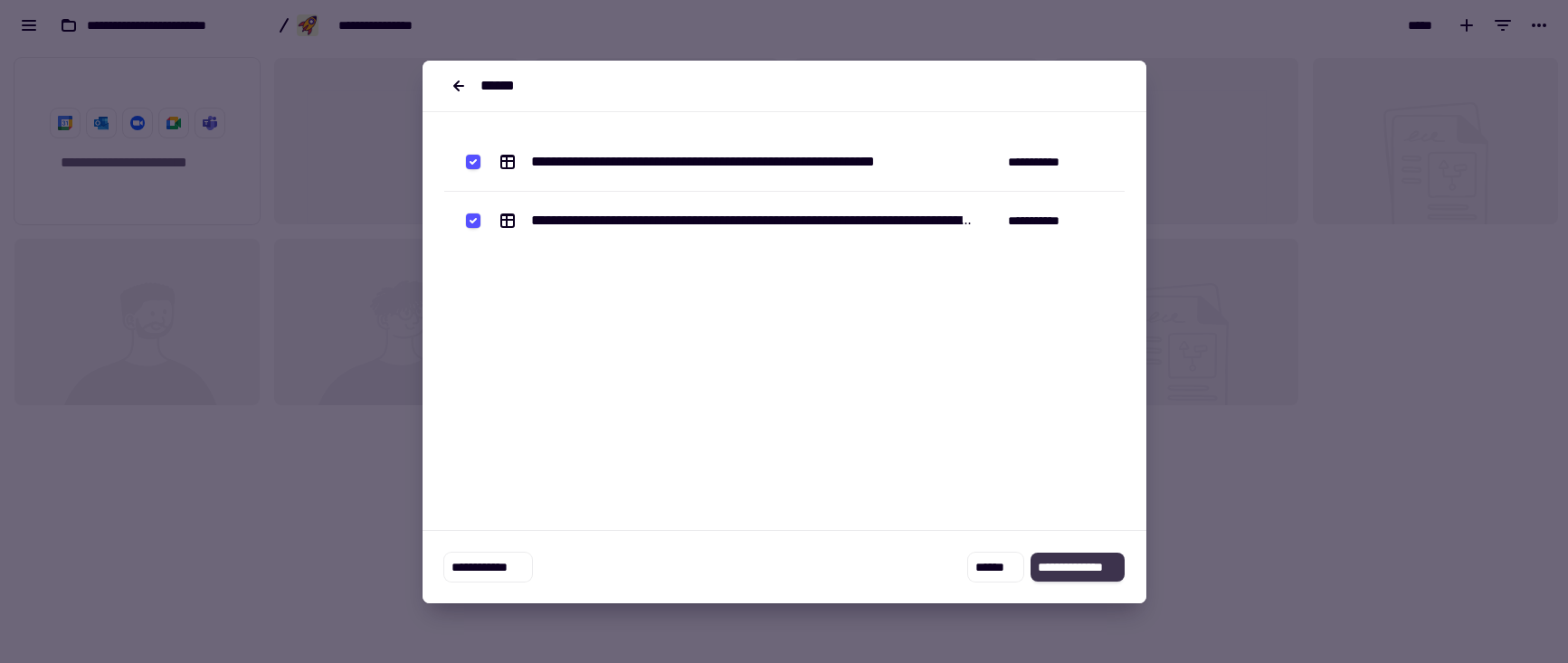 click on "**********" 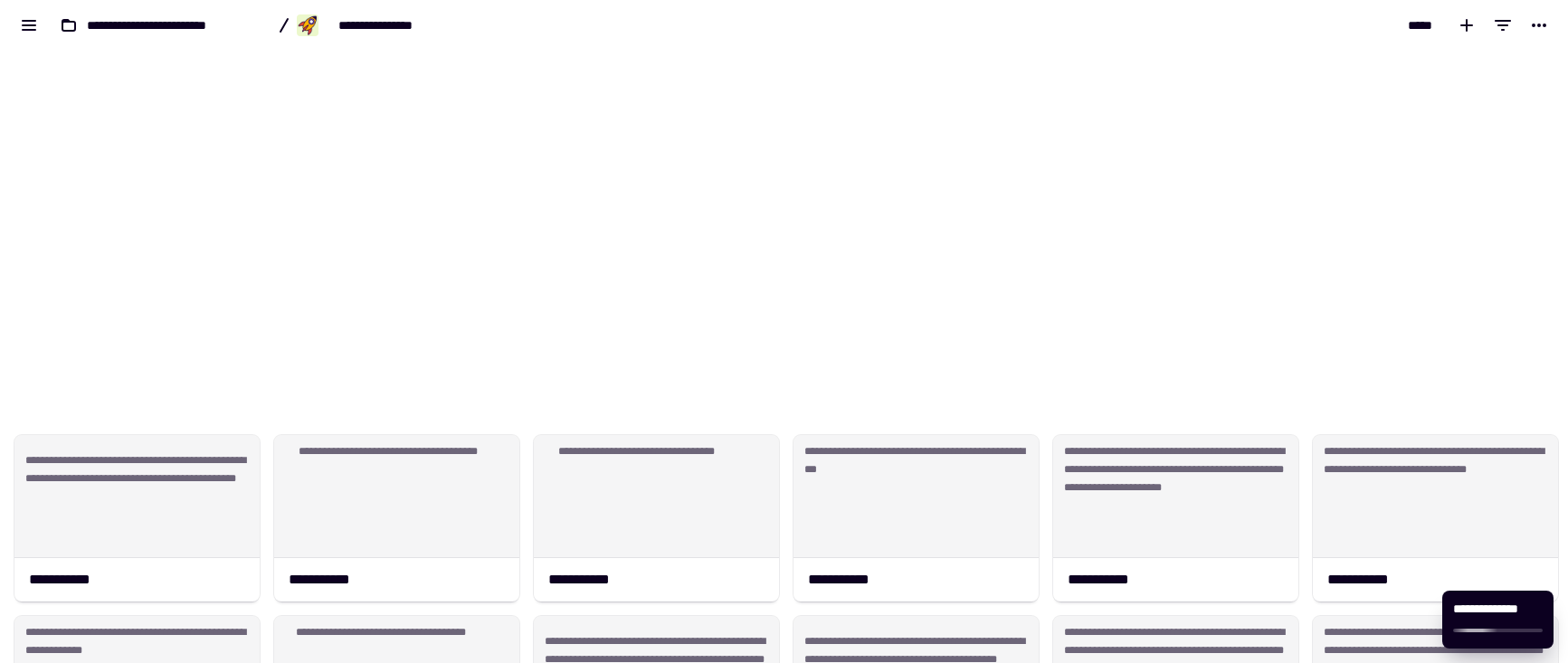 scroll, scrollTop: 5298, scrollLeft: 0, axis: vertical 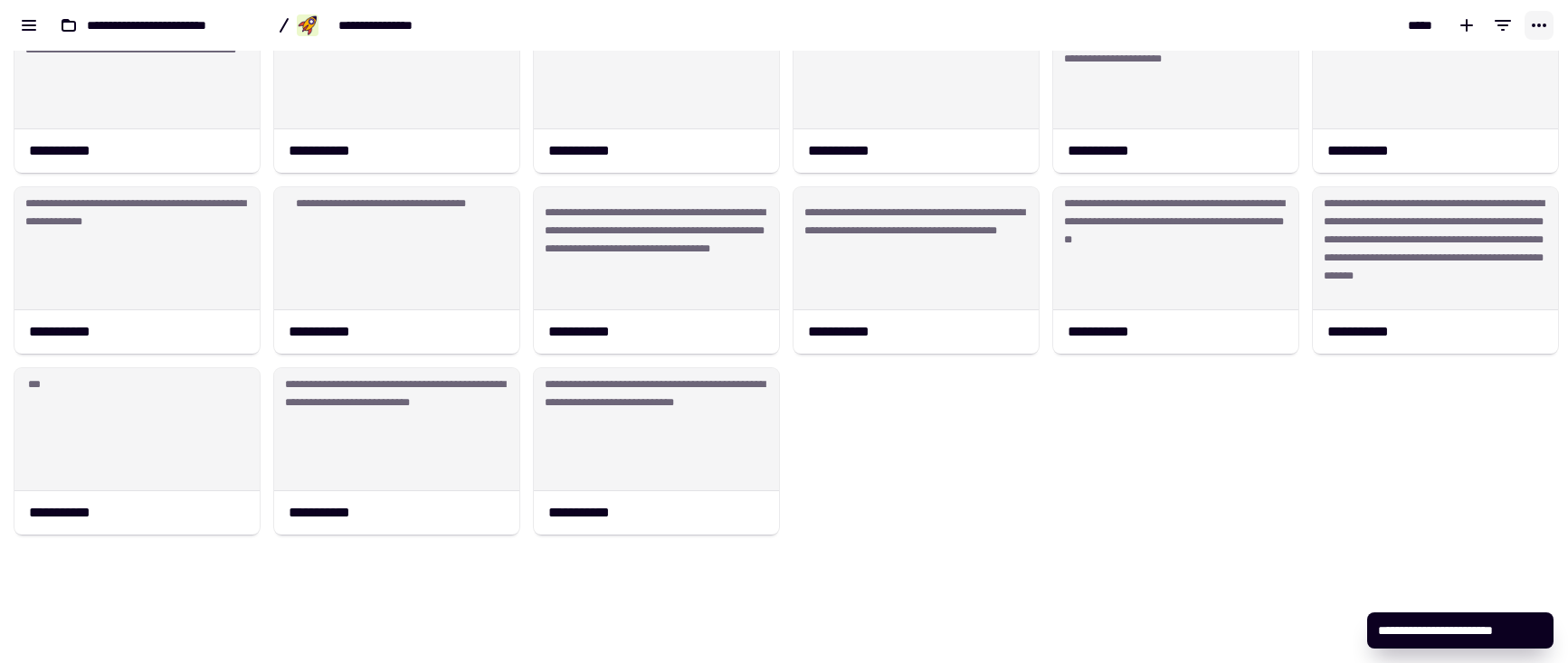 click 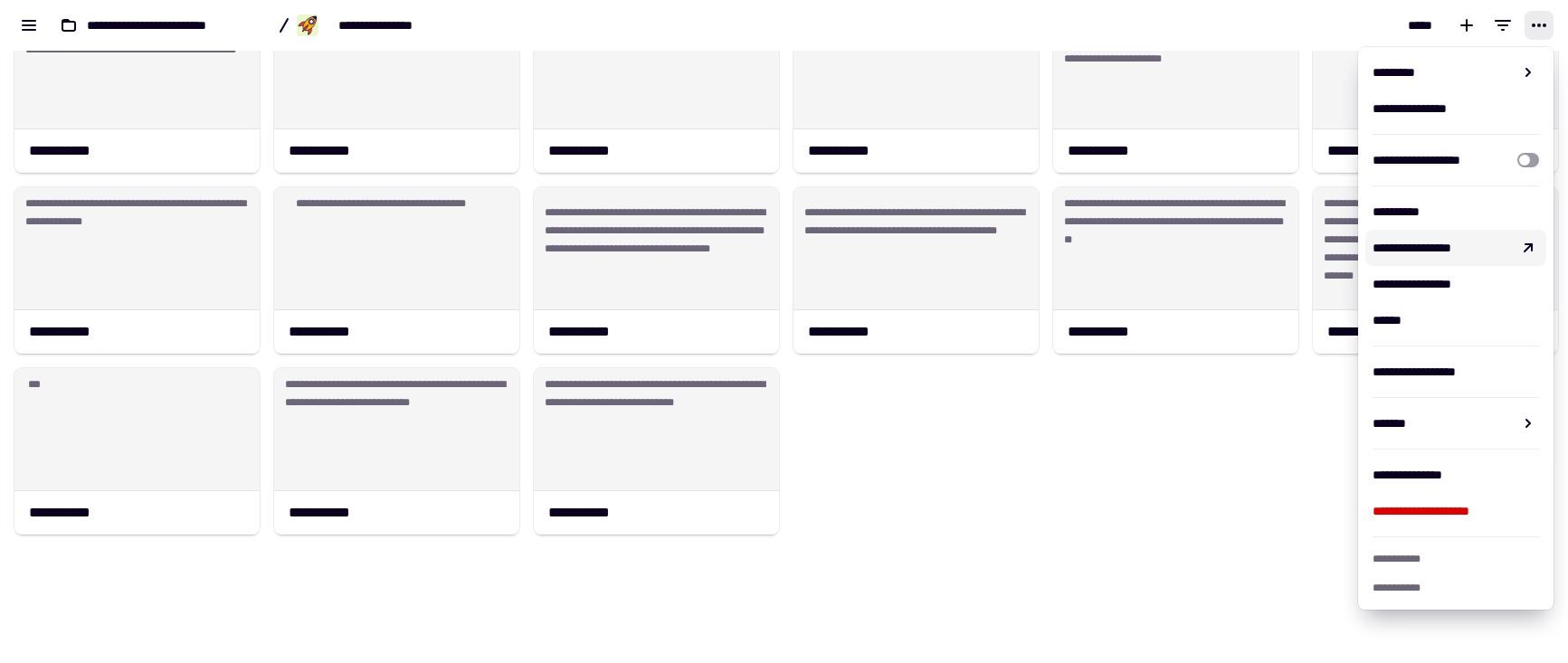 click on "**********" 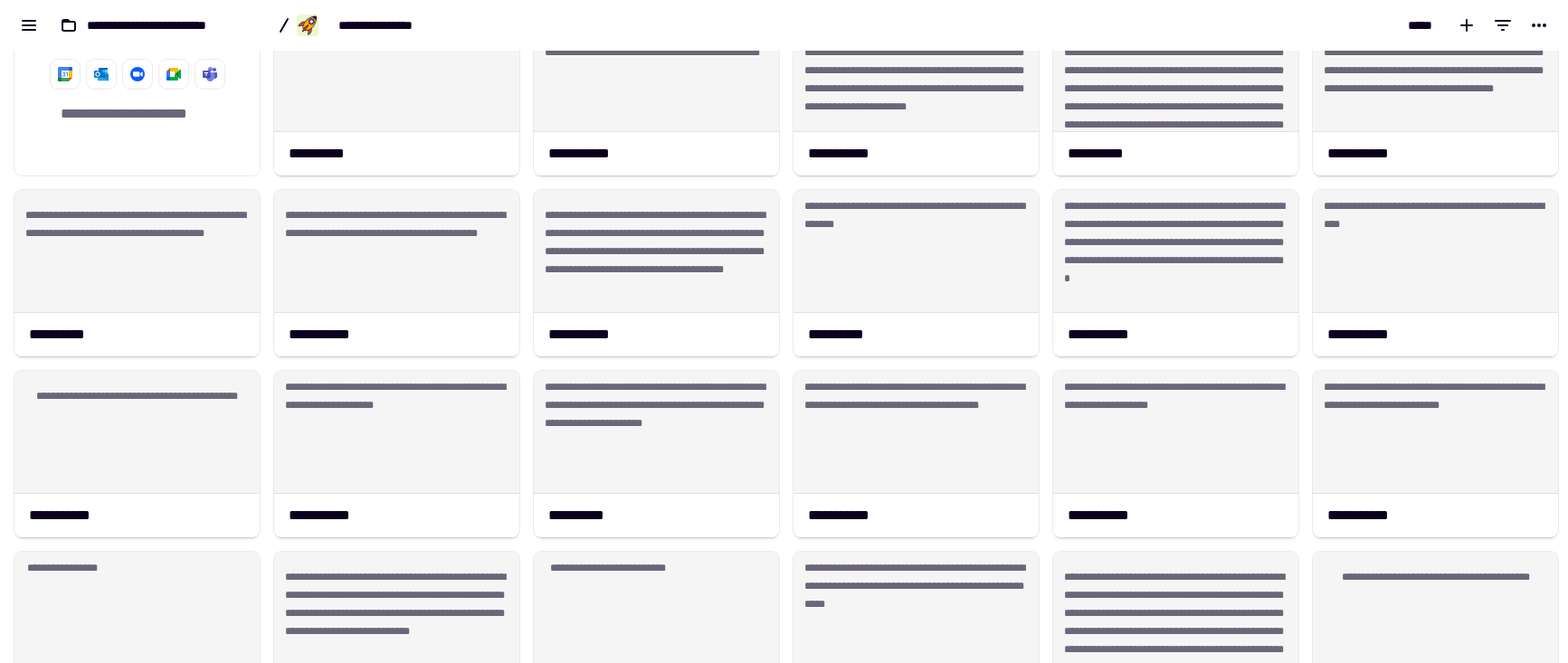 scroll, scrollTop: 0, scrollLeft: 0, axis: both 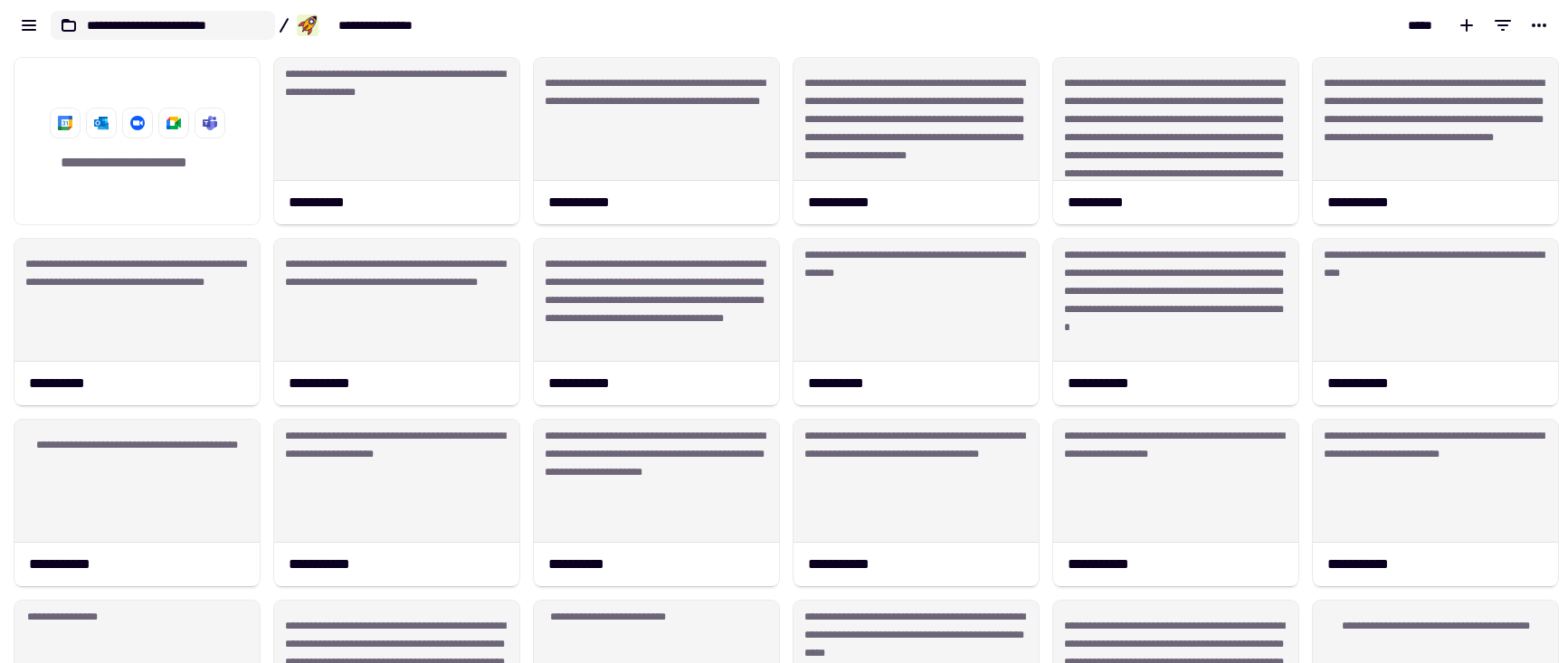 click on "**********" 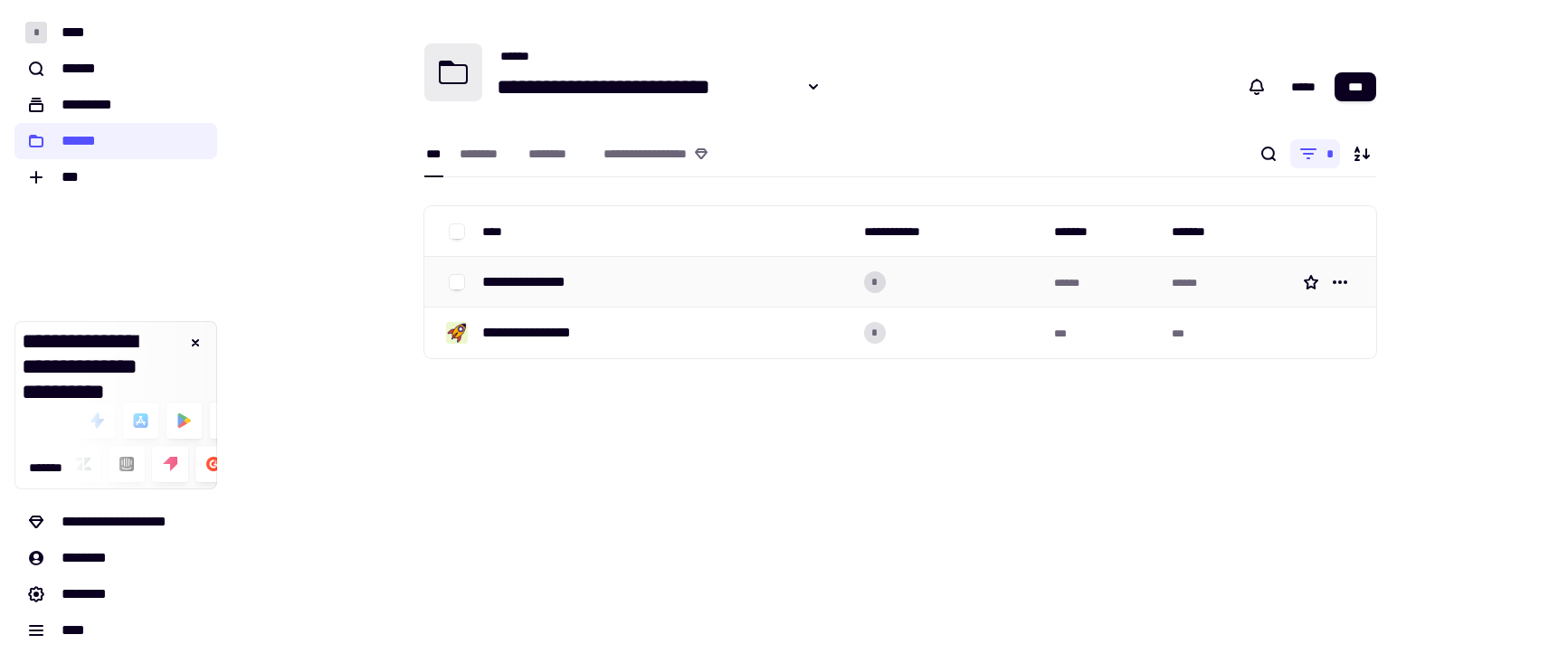 click on "**********" at bounding box center (534, 282) 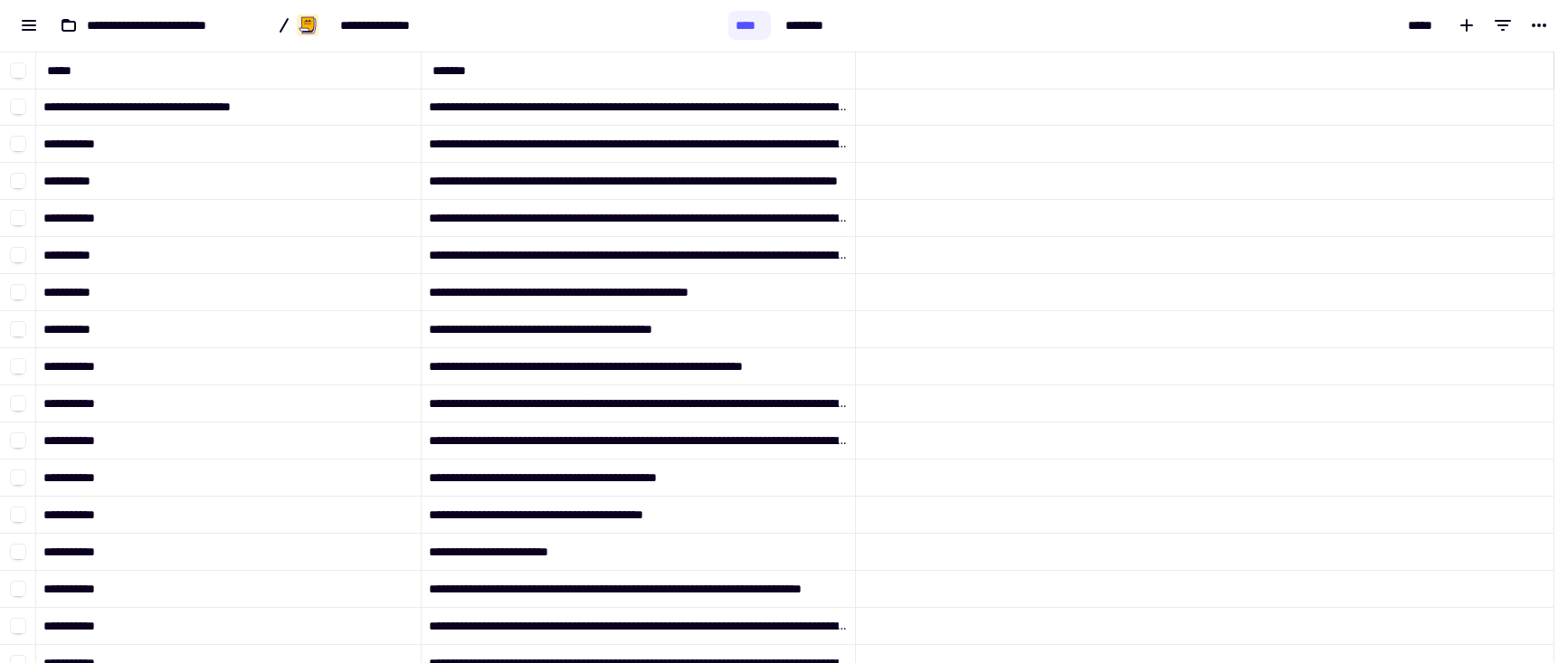 scroll, scrollTop: 14, scrollLeft: 14, axis: both 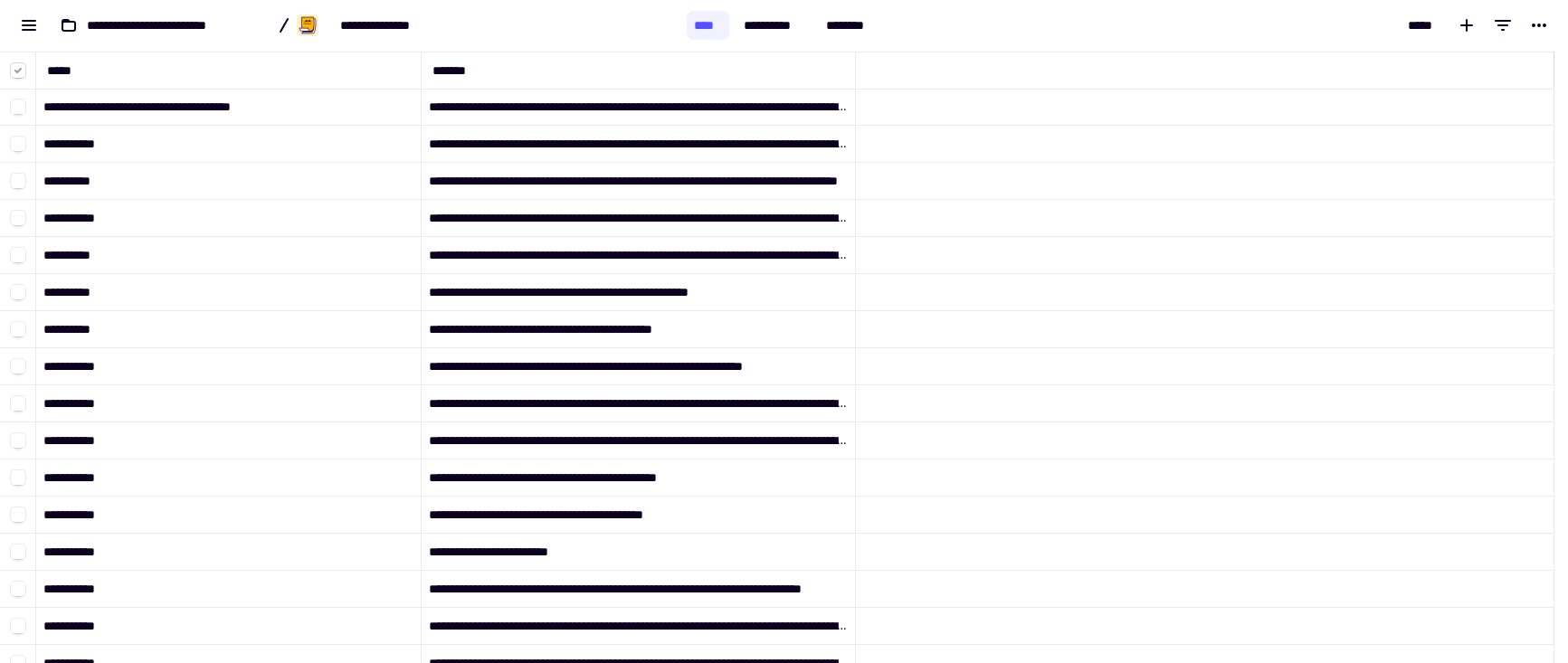click 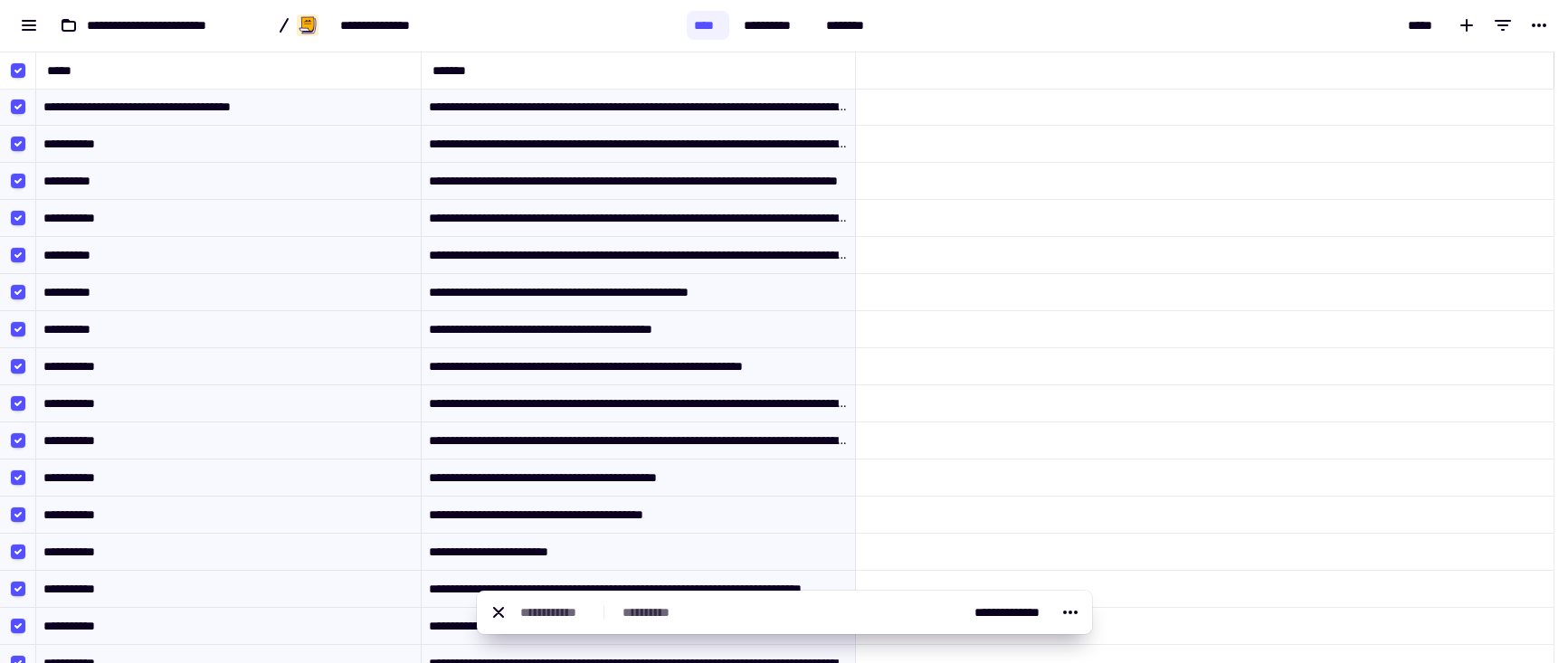 click on "*****" at bounding box center (229, 70) 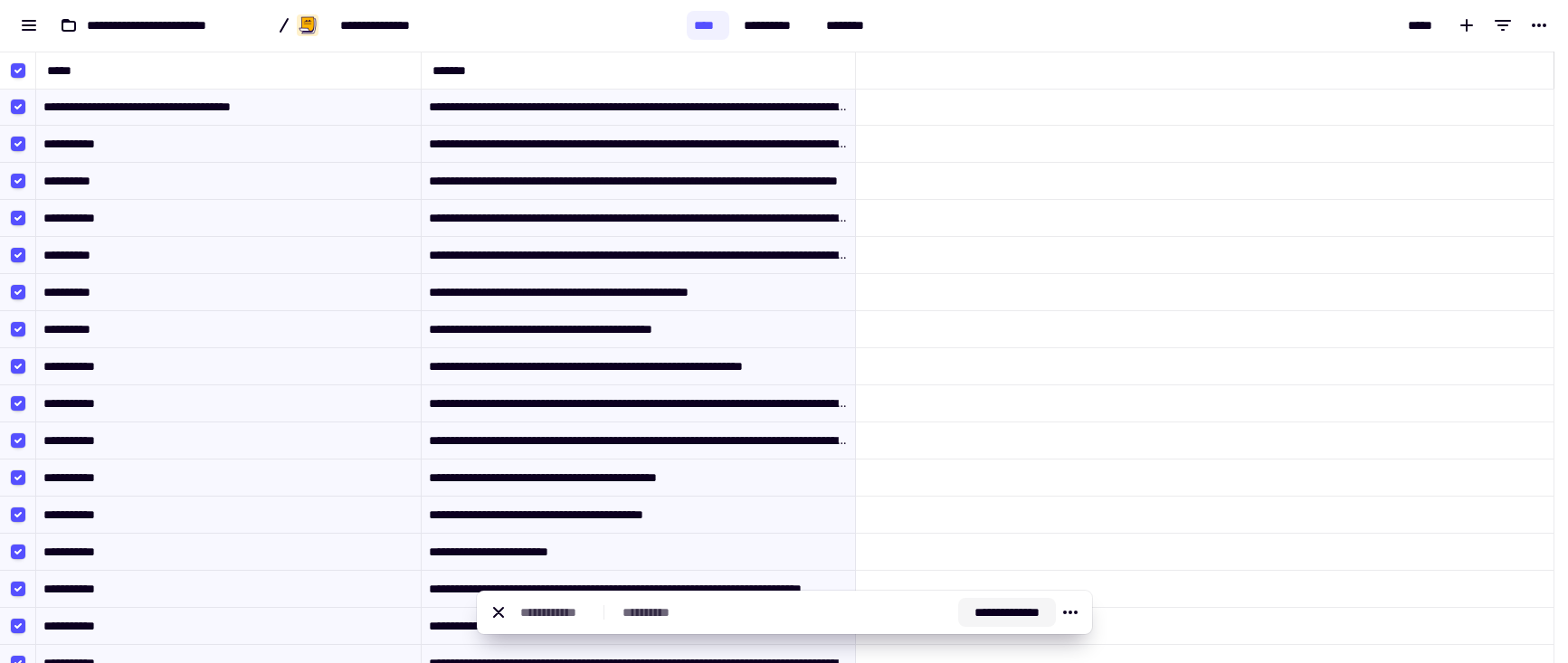 click on "**********" 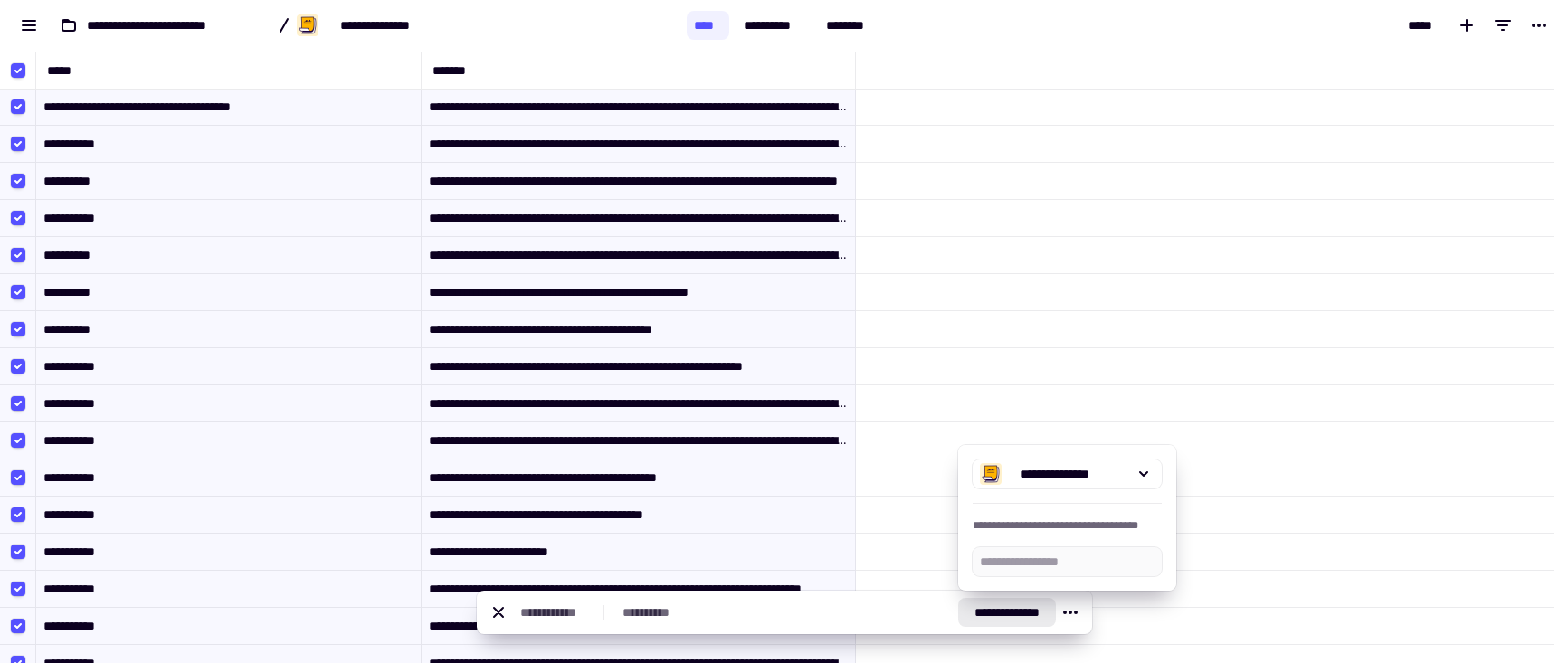 click on "**********" 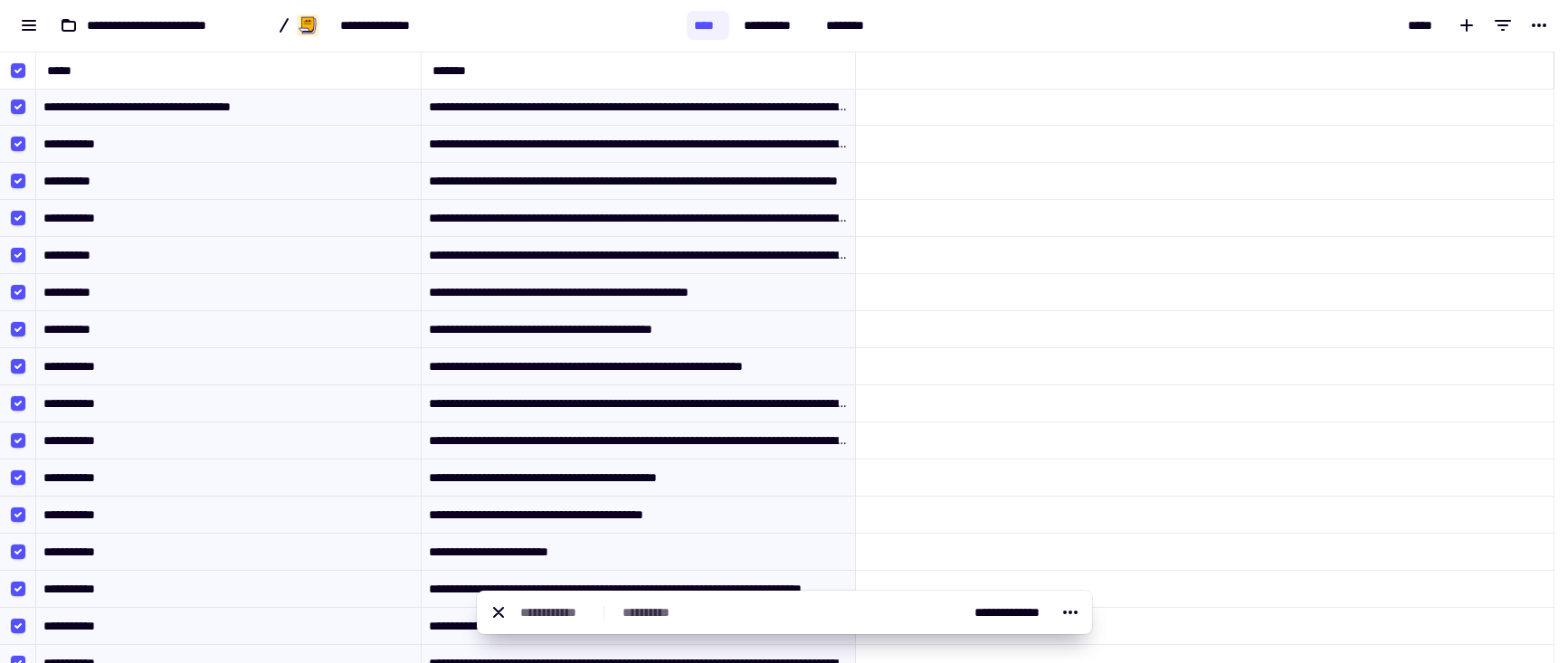 click on "**********" at bounding box center (1022, 612) 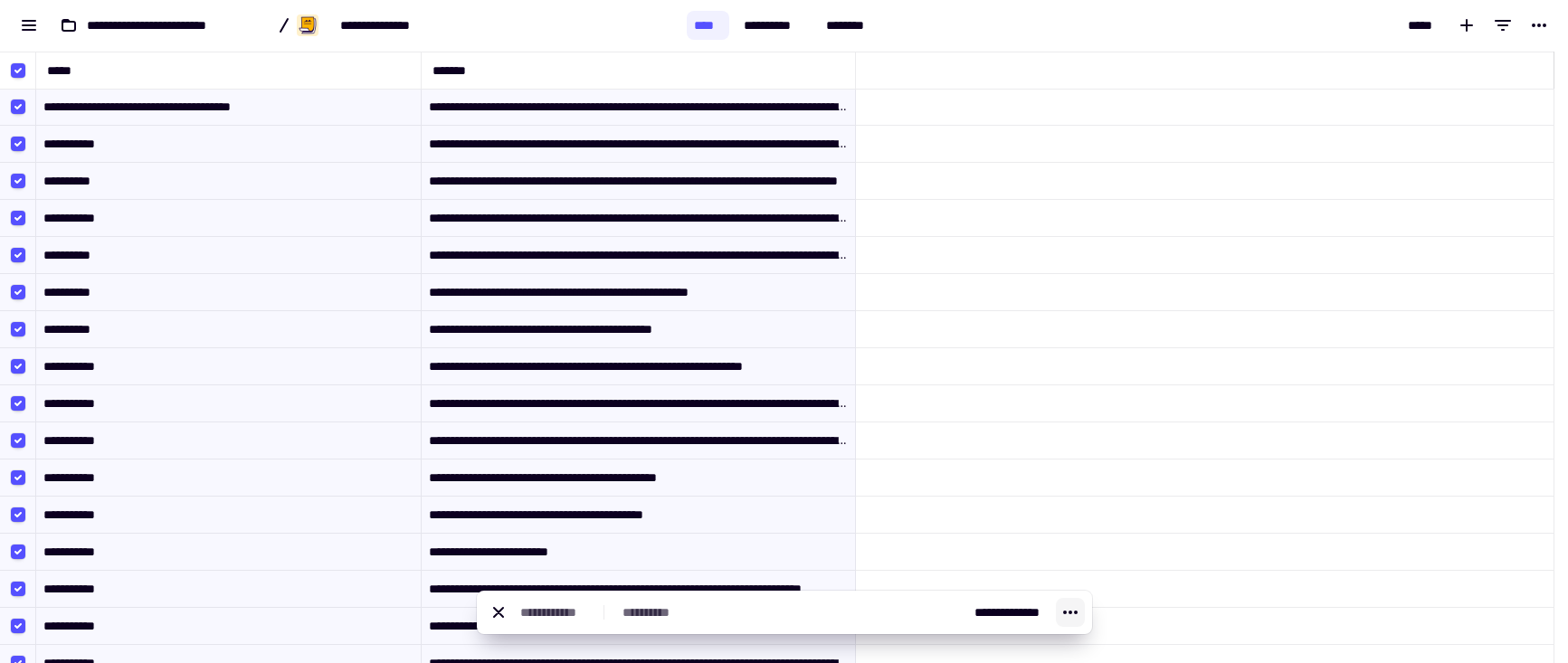 click 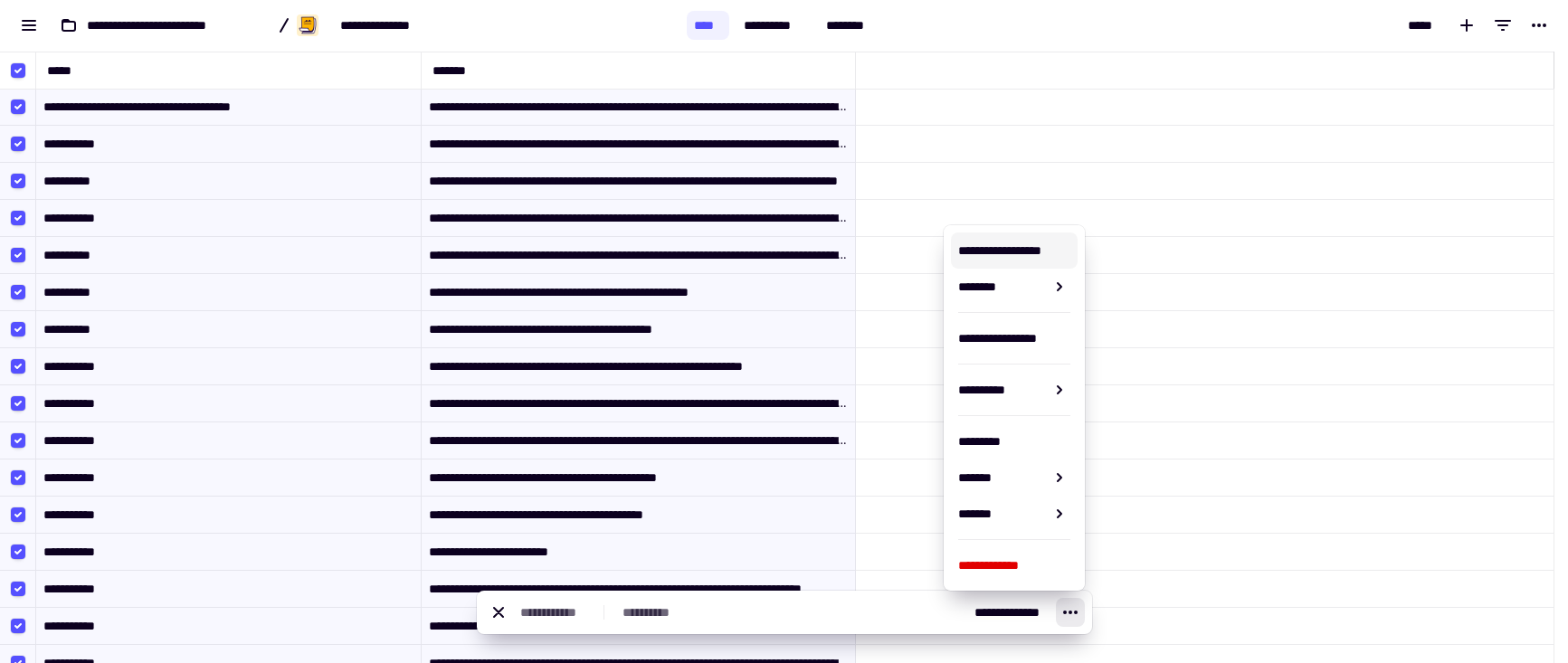 click on "**********" at bounding box center [1013, 251] 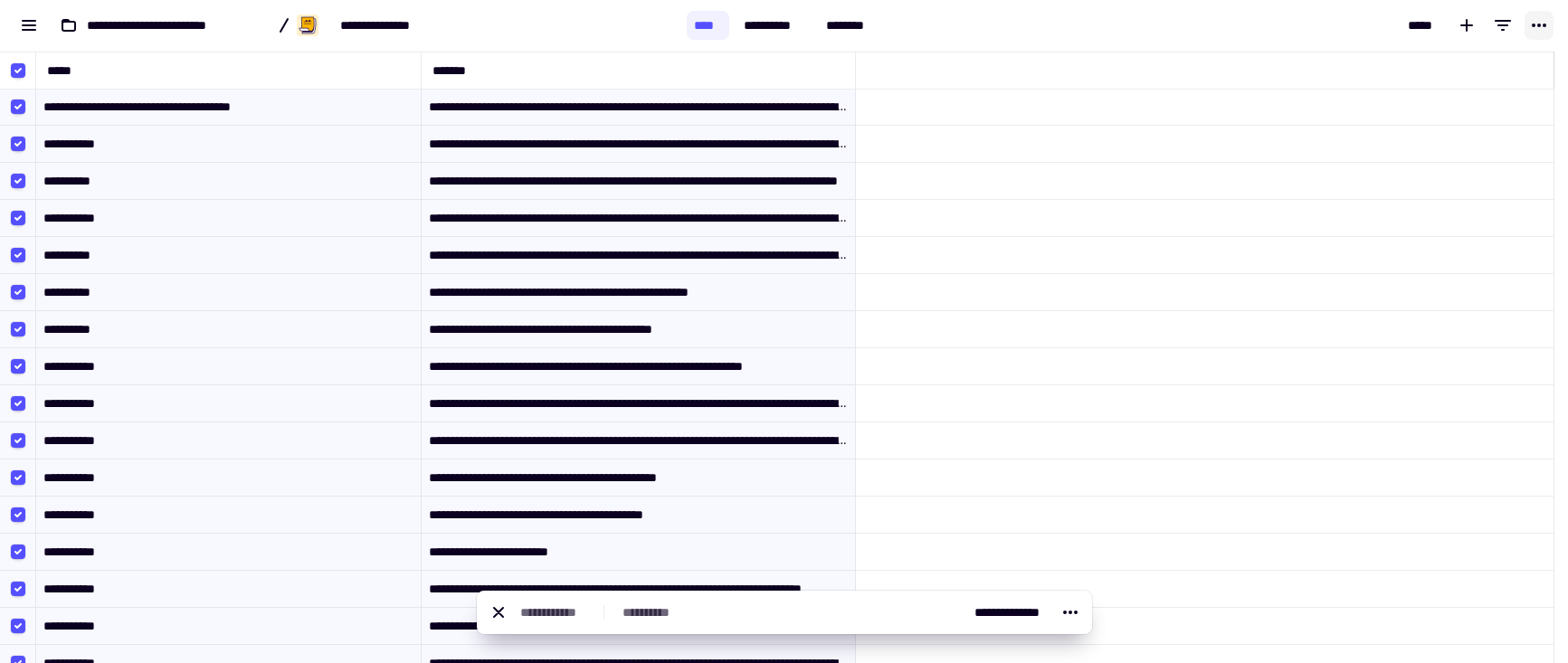 click 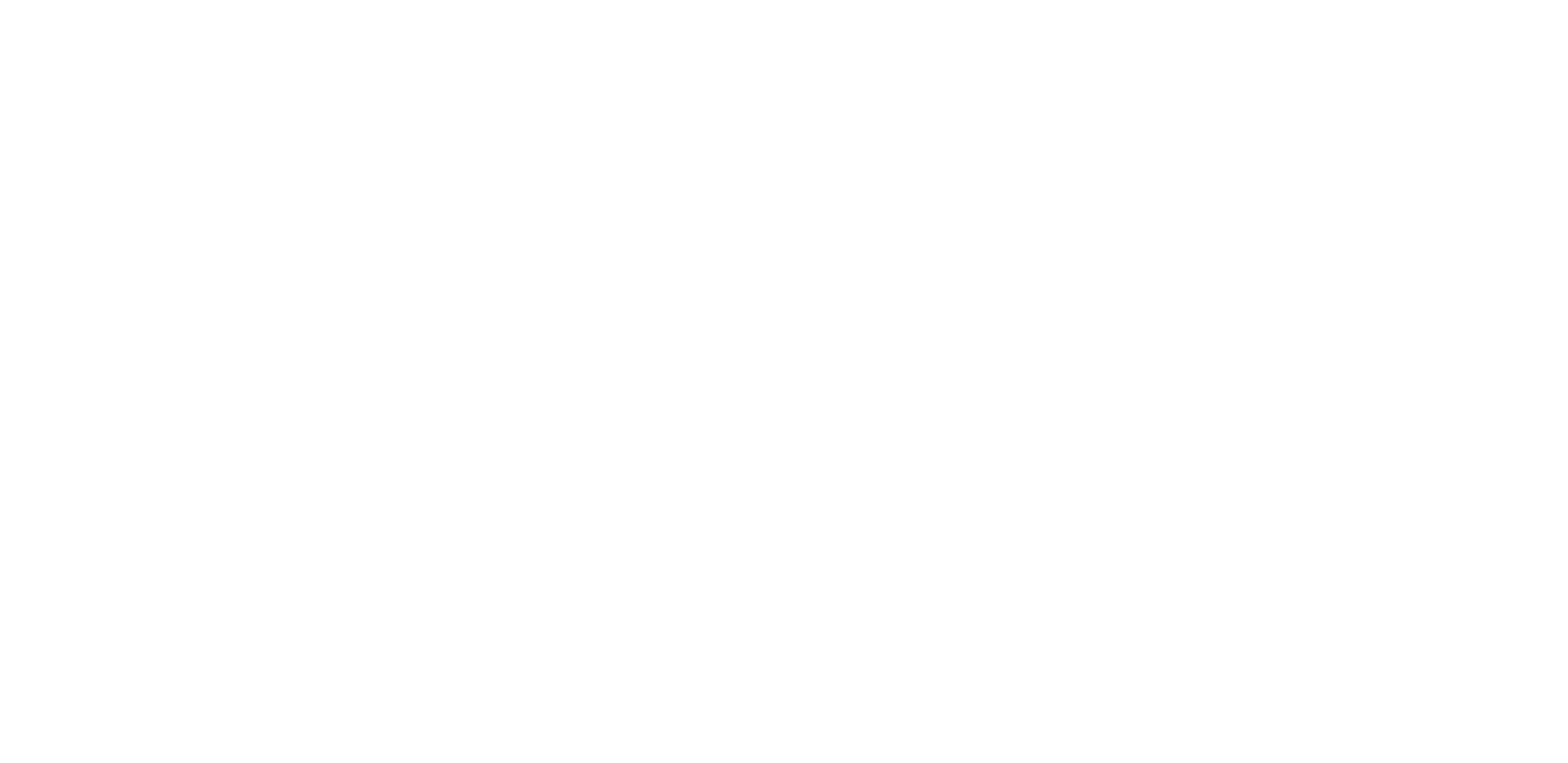 scroll, scrollTop: 0, scrollLeft: 0, axis: both 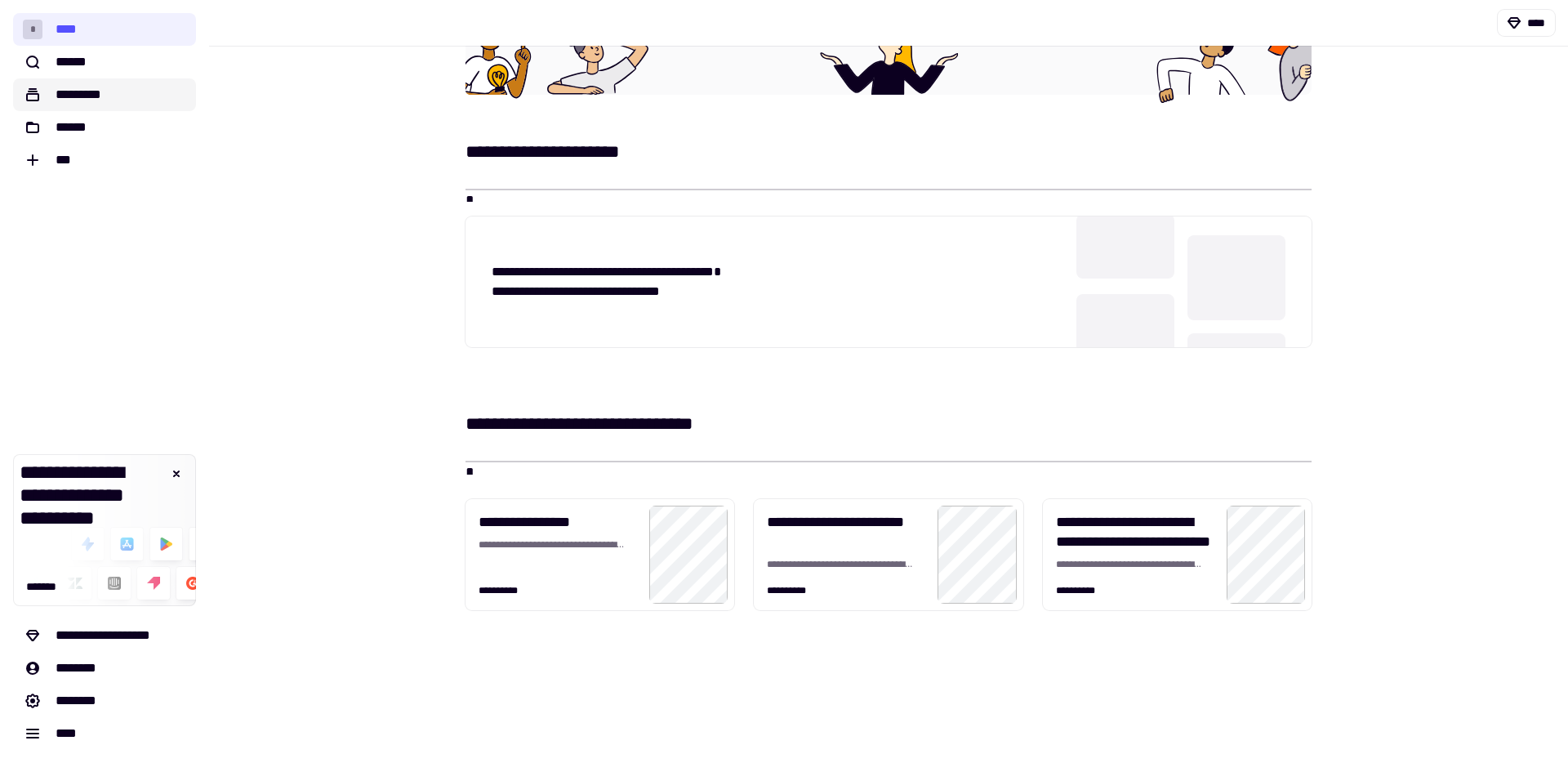 click on "*********" 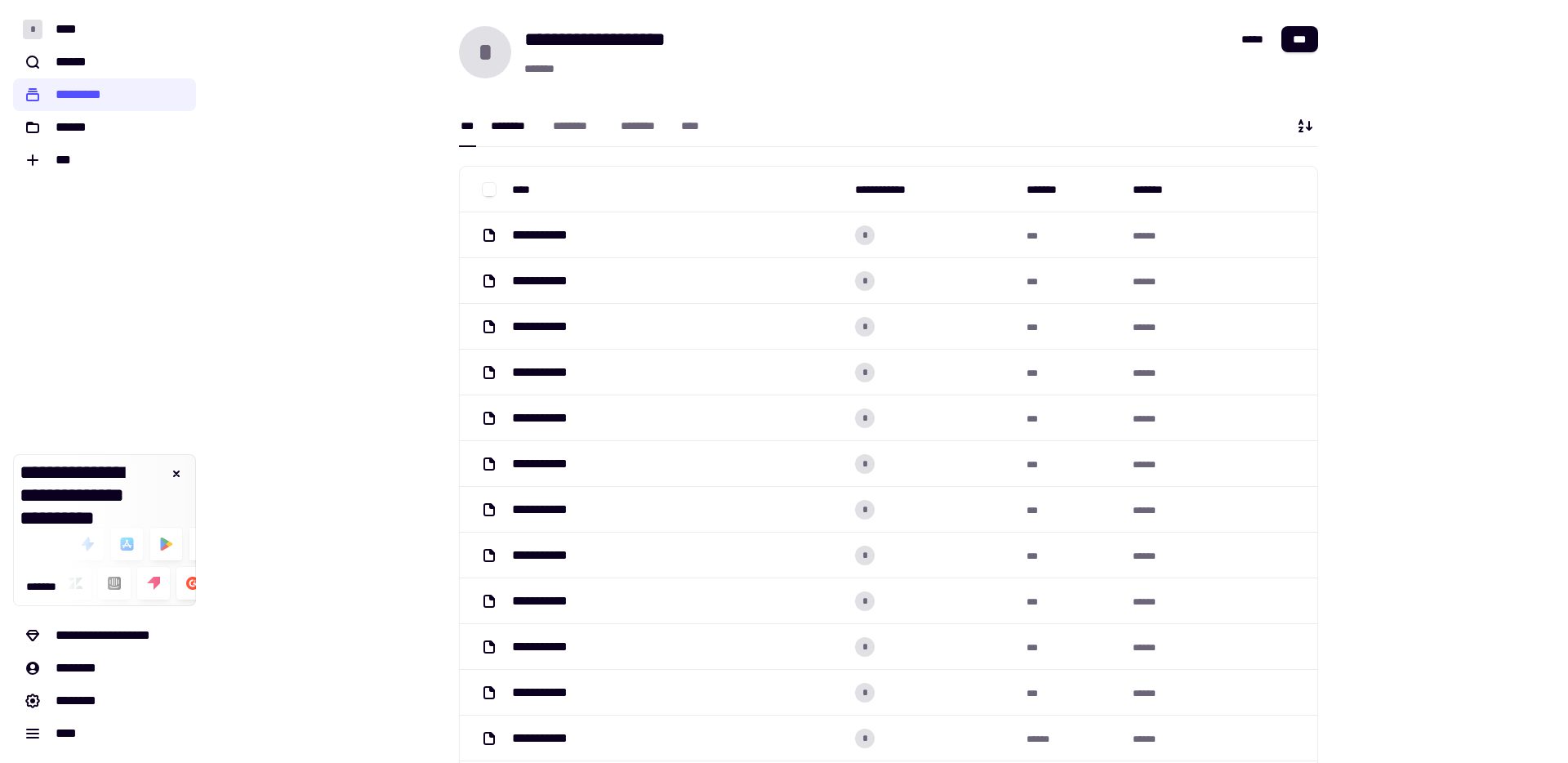 click on "********" at bounding box center [514, 126] 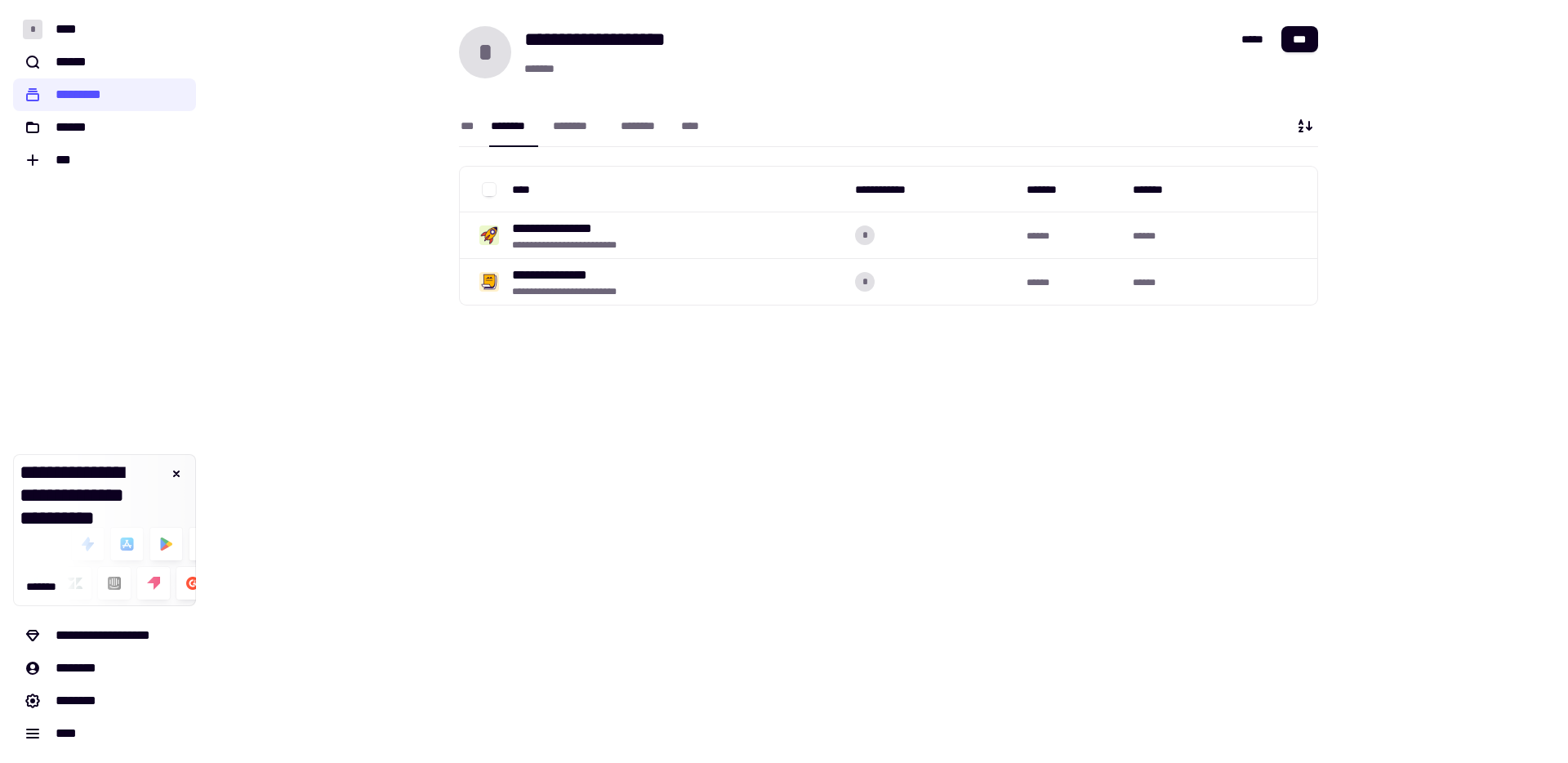 click on "*** ******** ******** ******** ****" at bounding box center (583, 126) 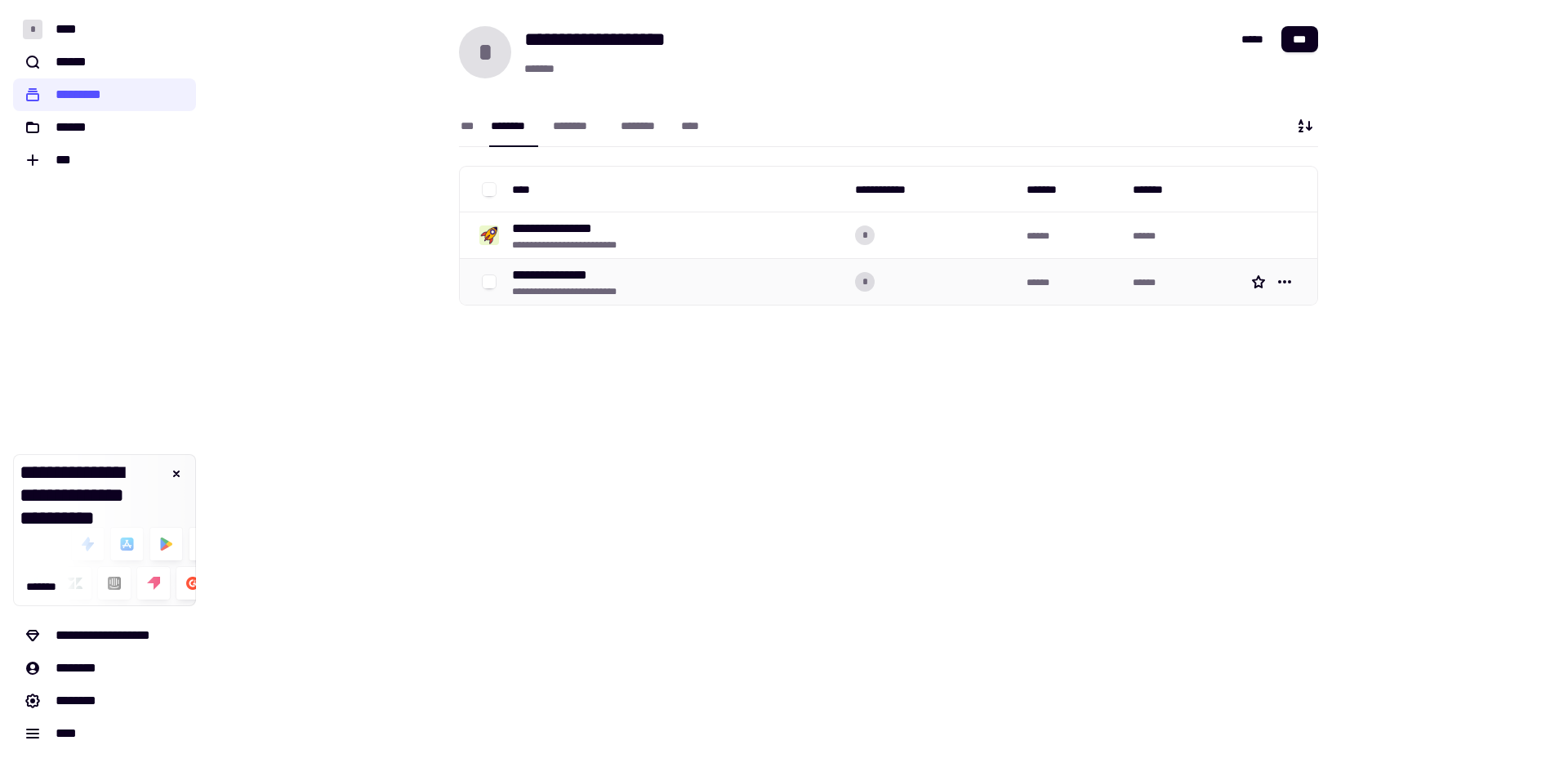 click on "**********" at bounding box center (583, 292) 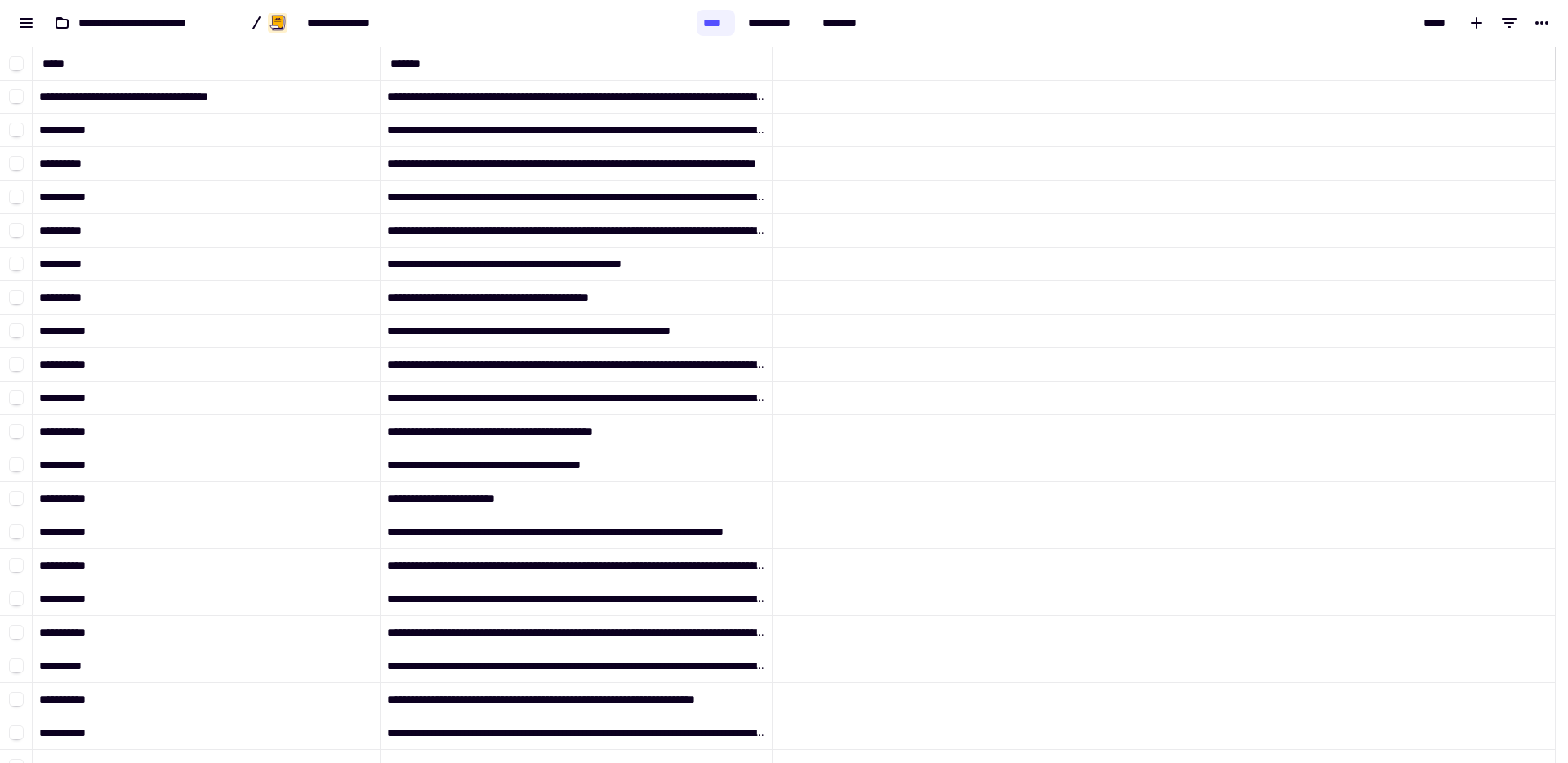 scroll, scrollTop: 13, scrollLeft: 13, axis: both 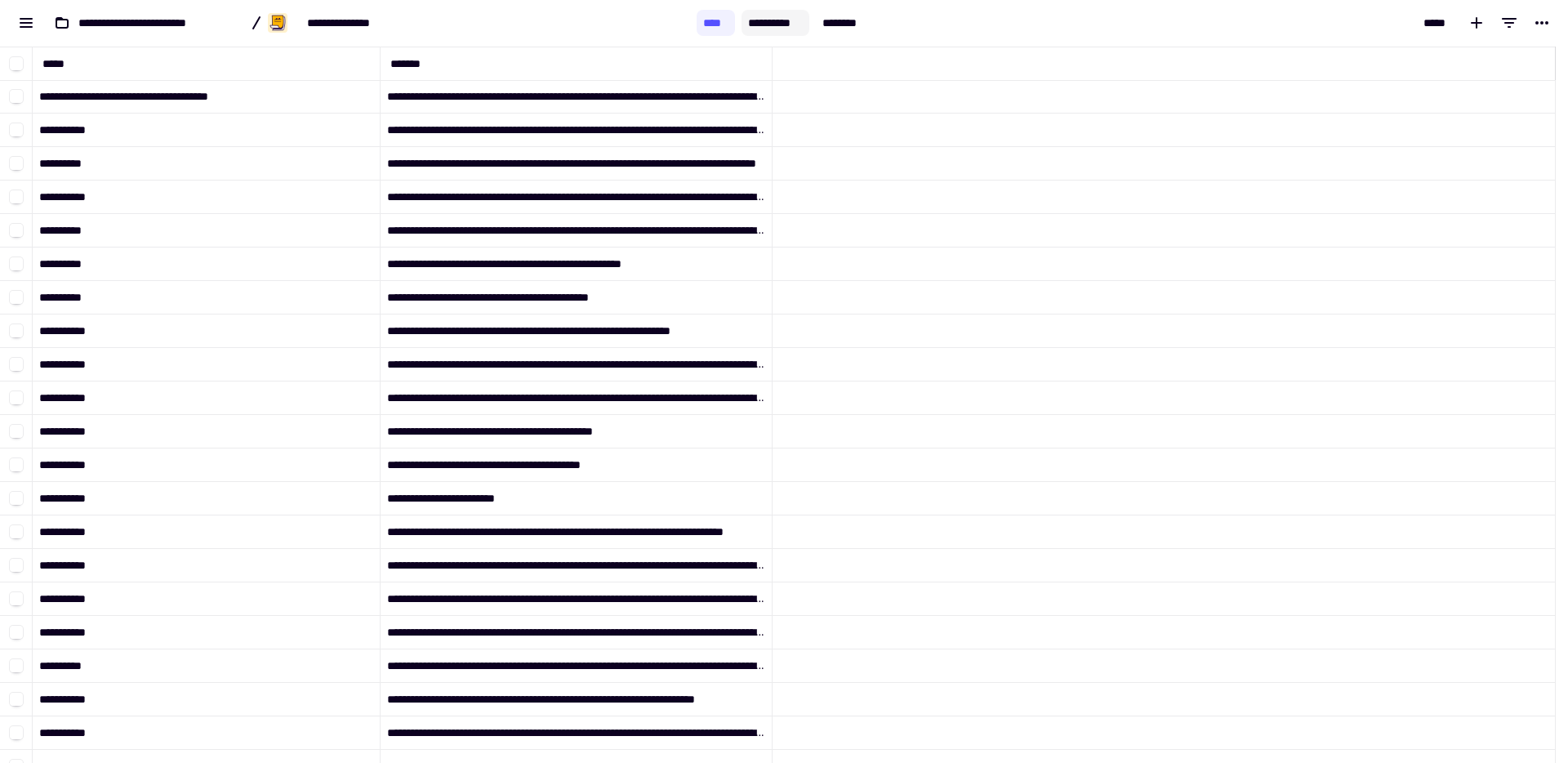 click on "**********" 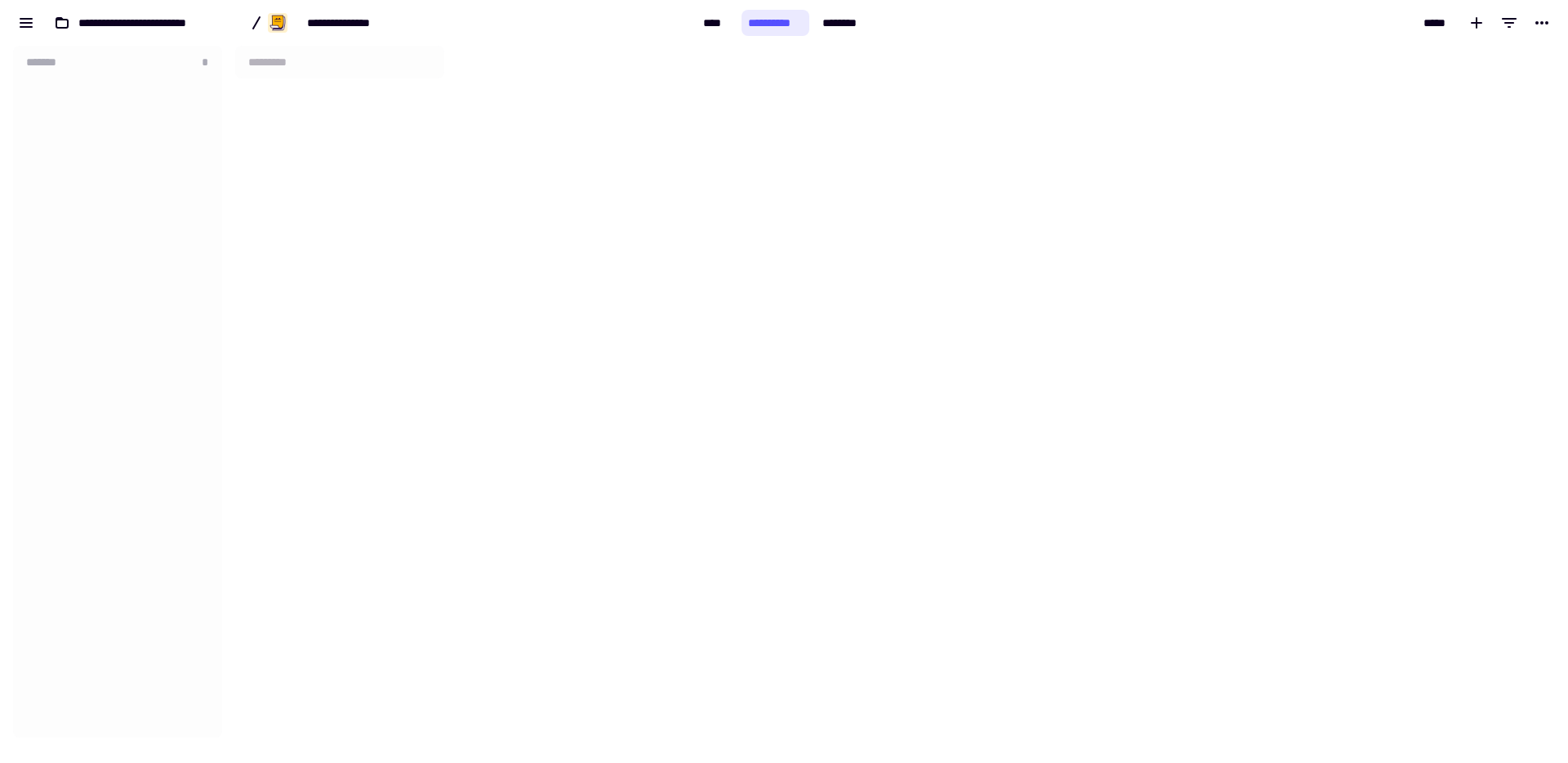 scroll, scrollTop: 13, scrollLeft: 13, axis: both 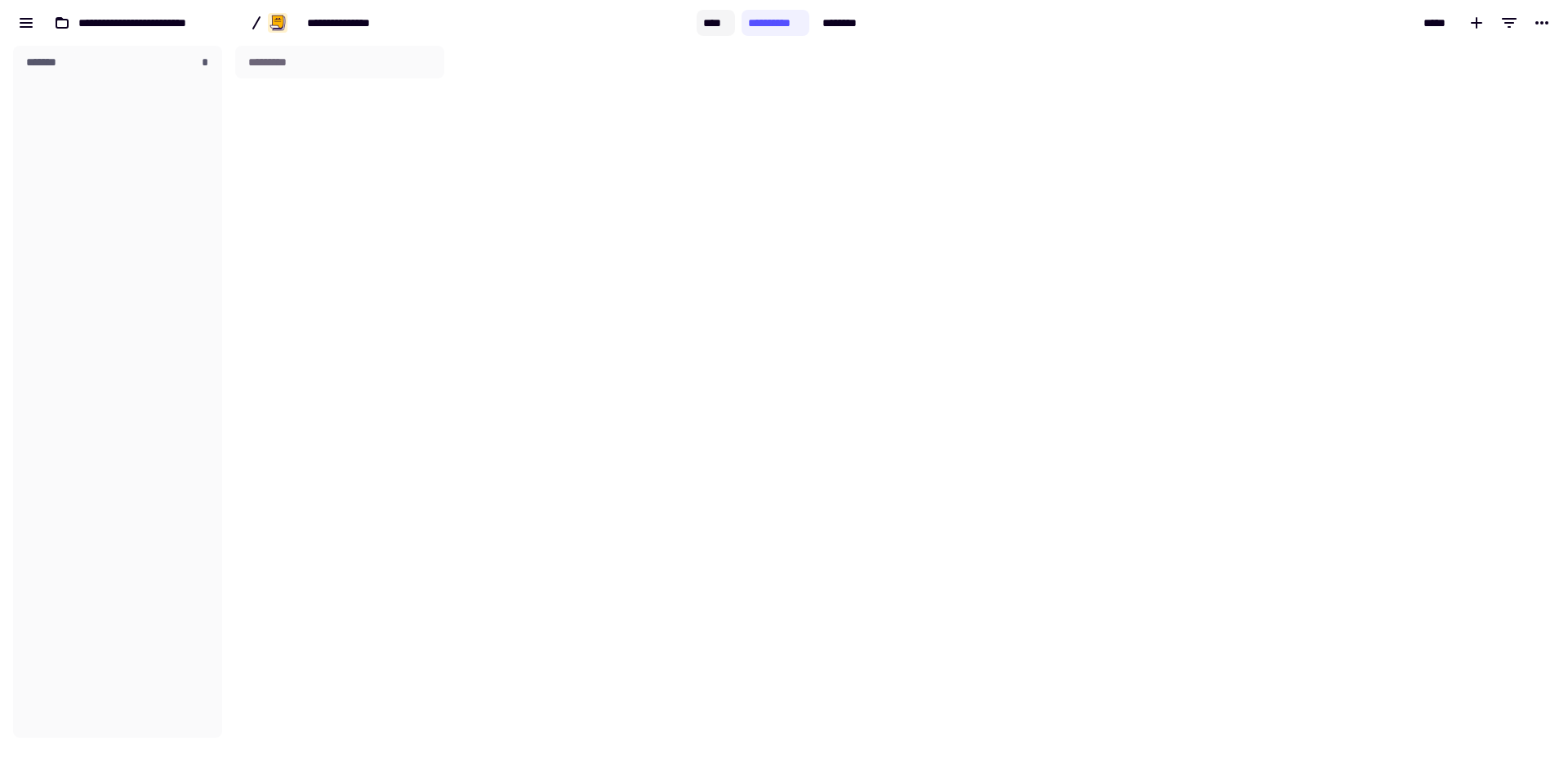 click on "****" 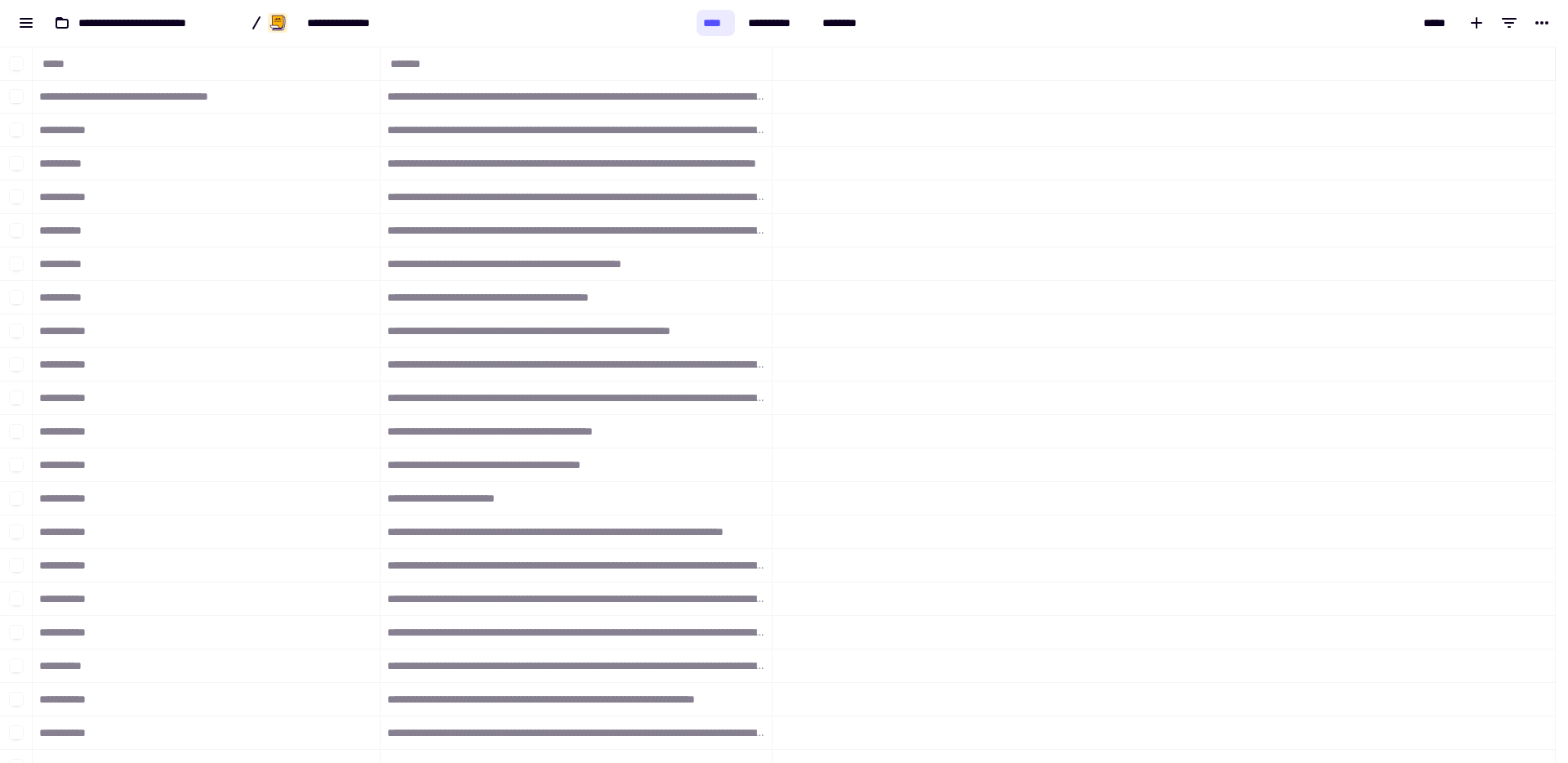 scroll, scrollTop: 13, scrollLeft: 13, axis: both 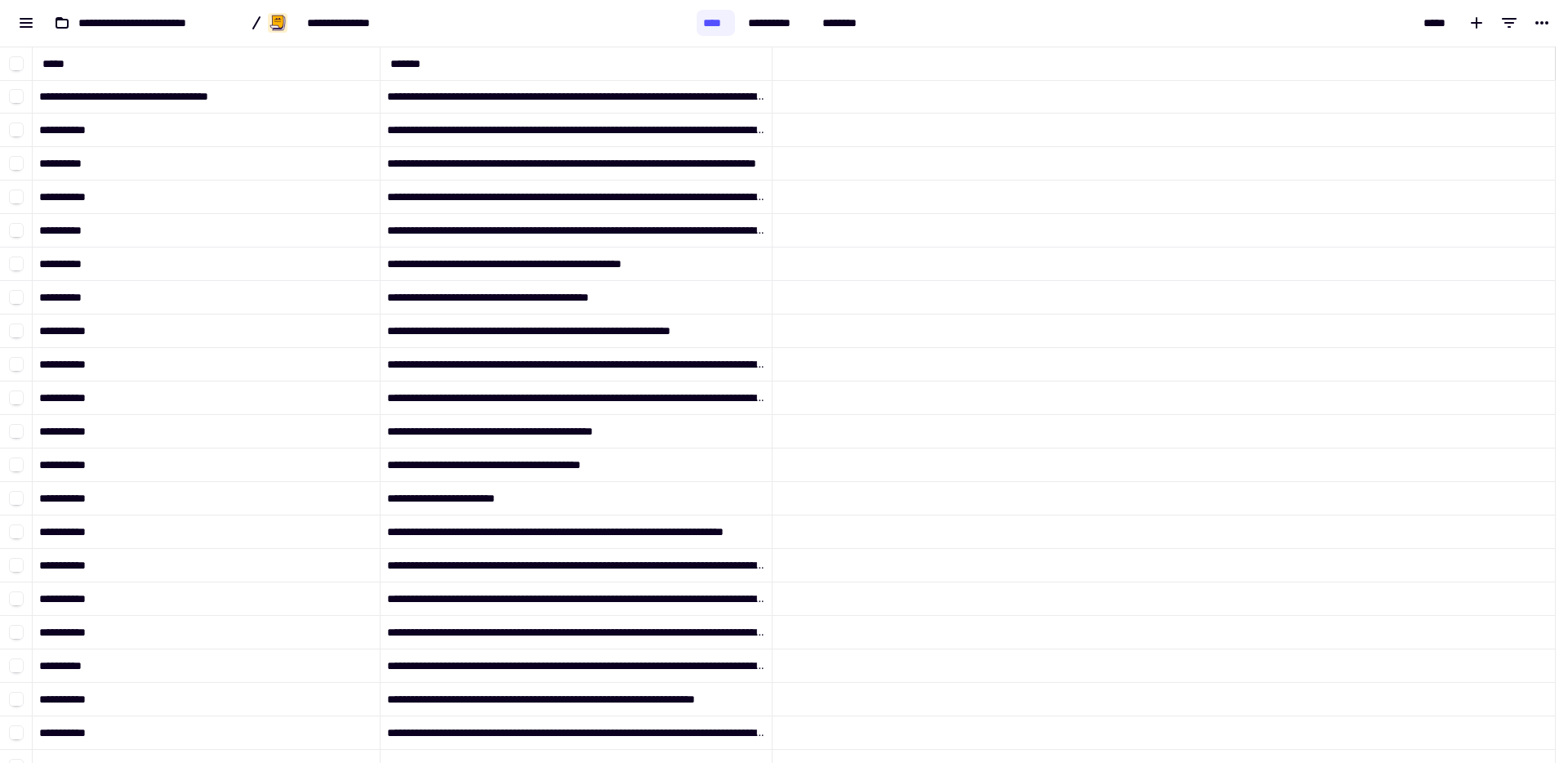 click on "*****" at bounding box center (1219, 23) 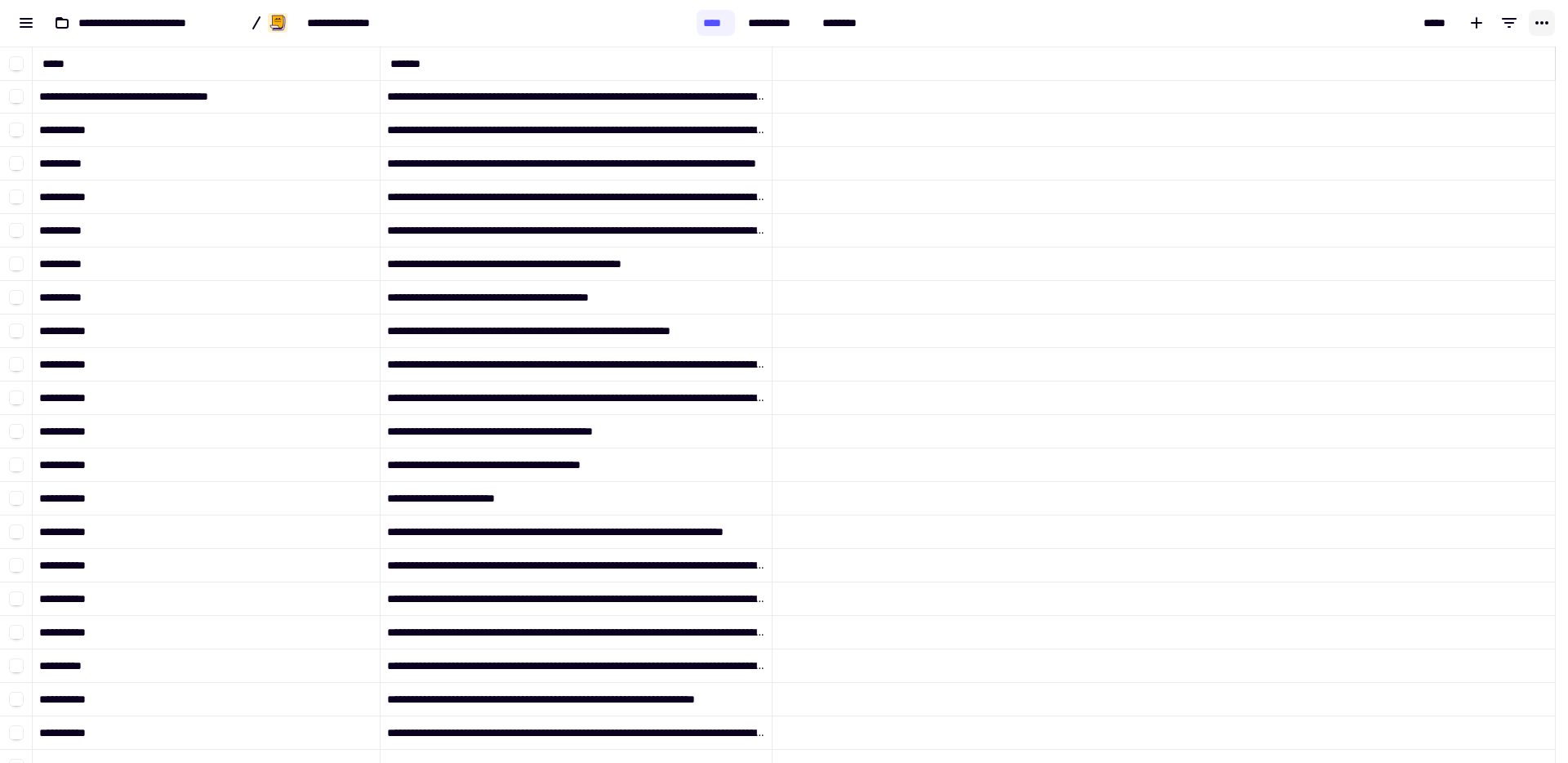 click 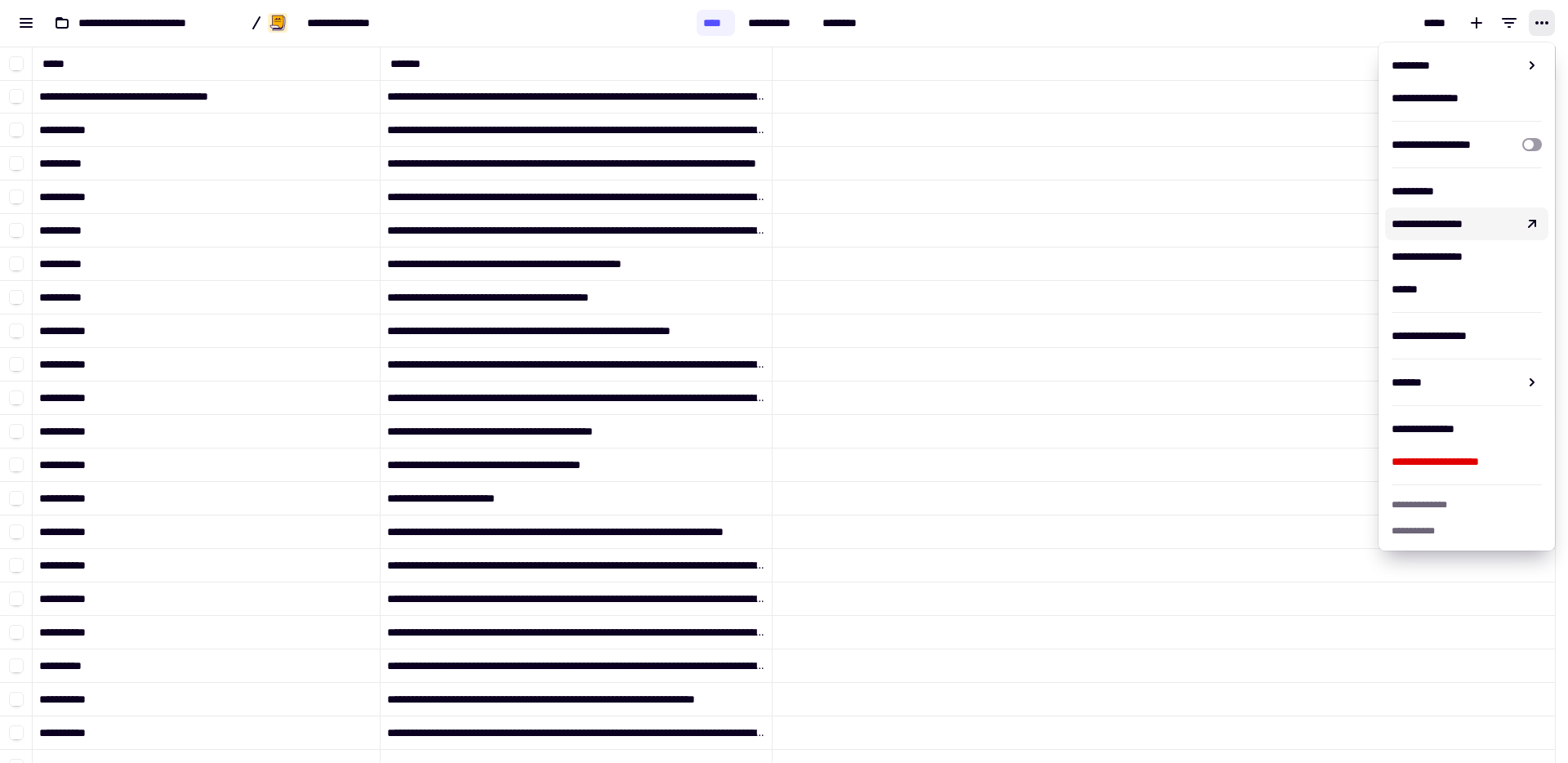 click on "**********" at bounding box center [1467, 191] 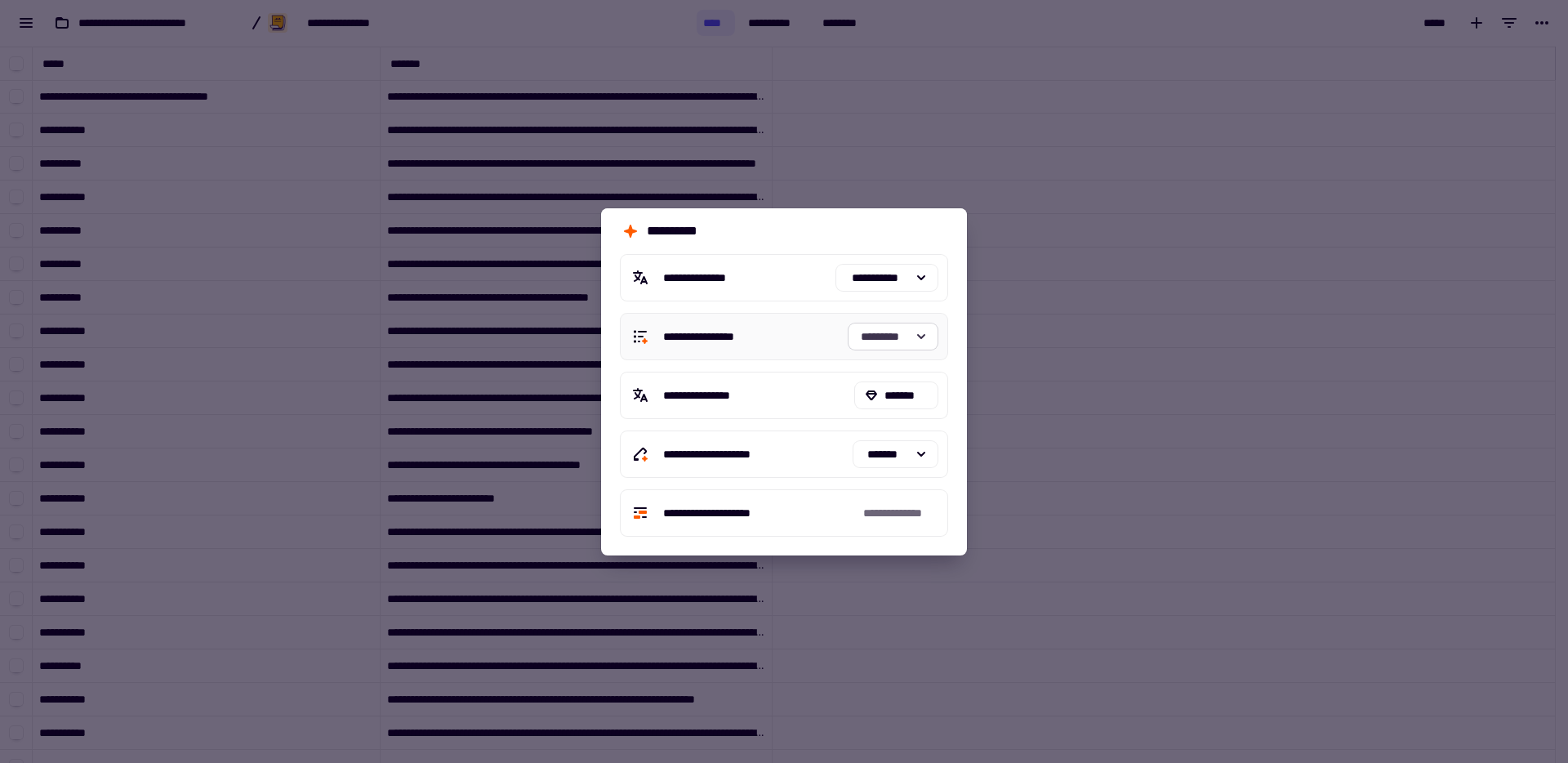 click on "*********" 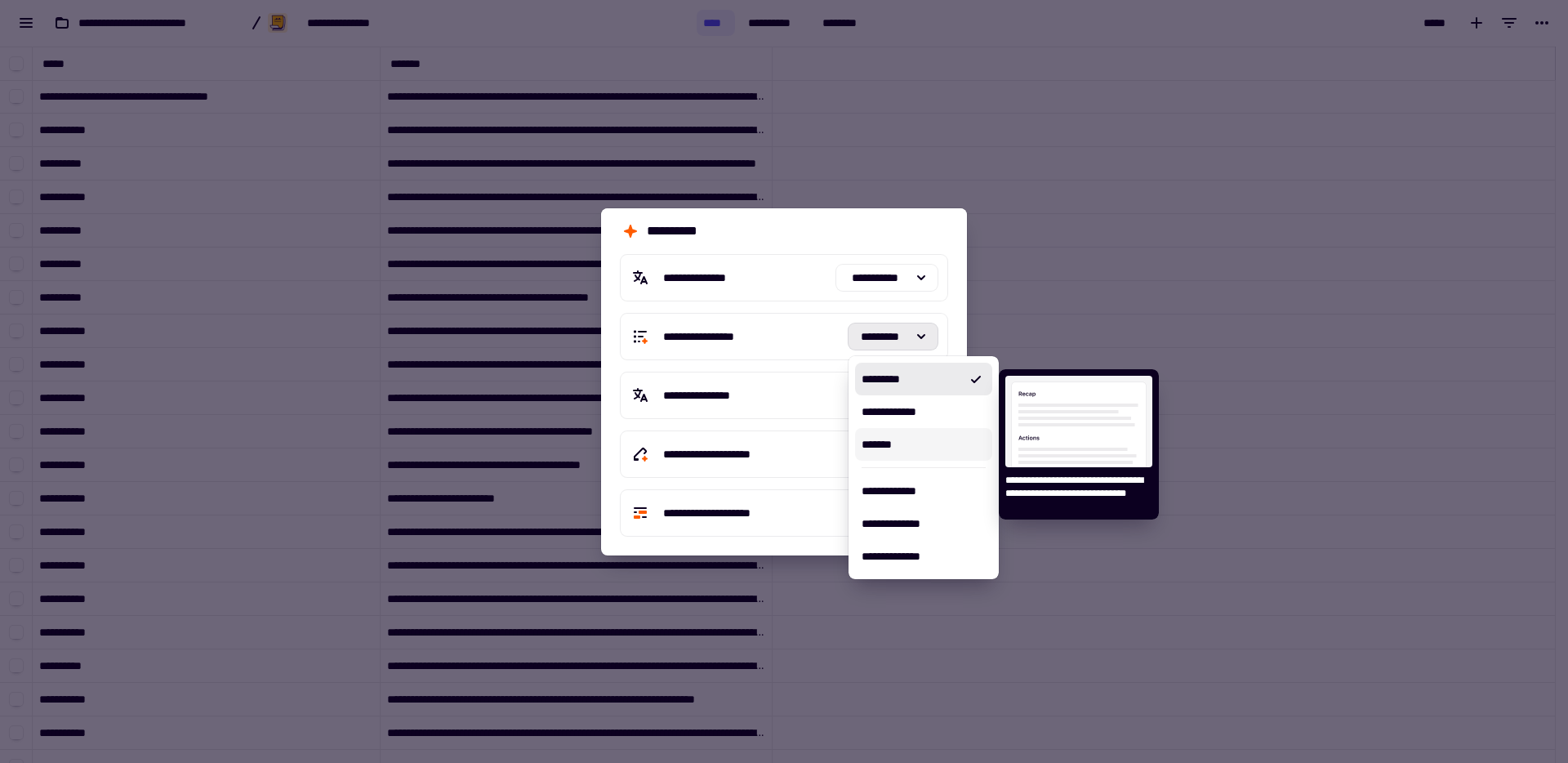 click on "*******" at bounding box center (924, 444) 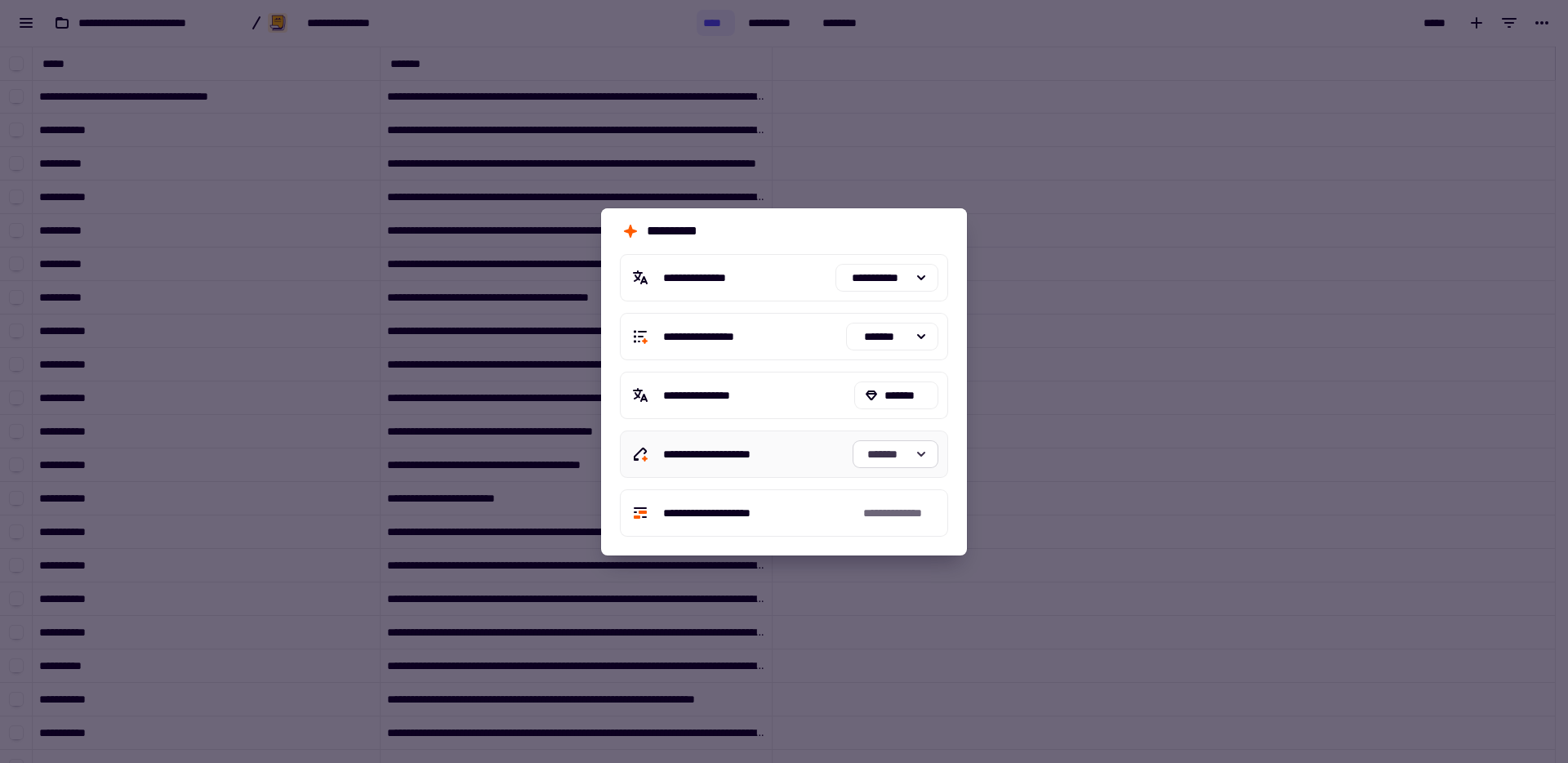 click on "*******" 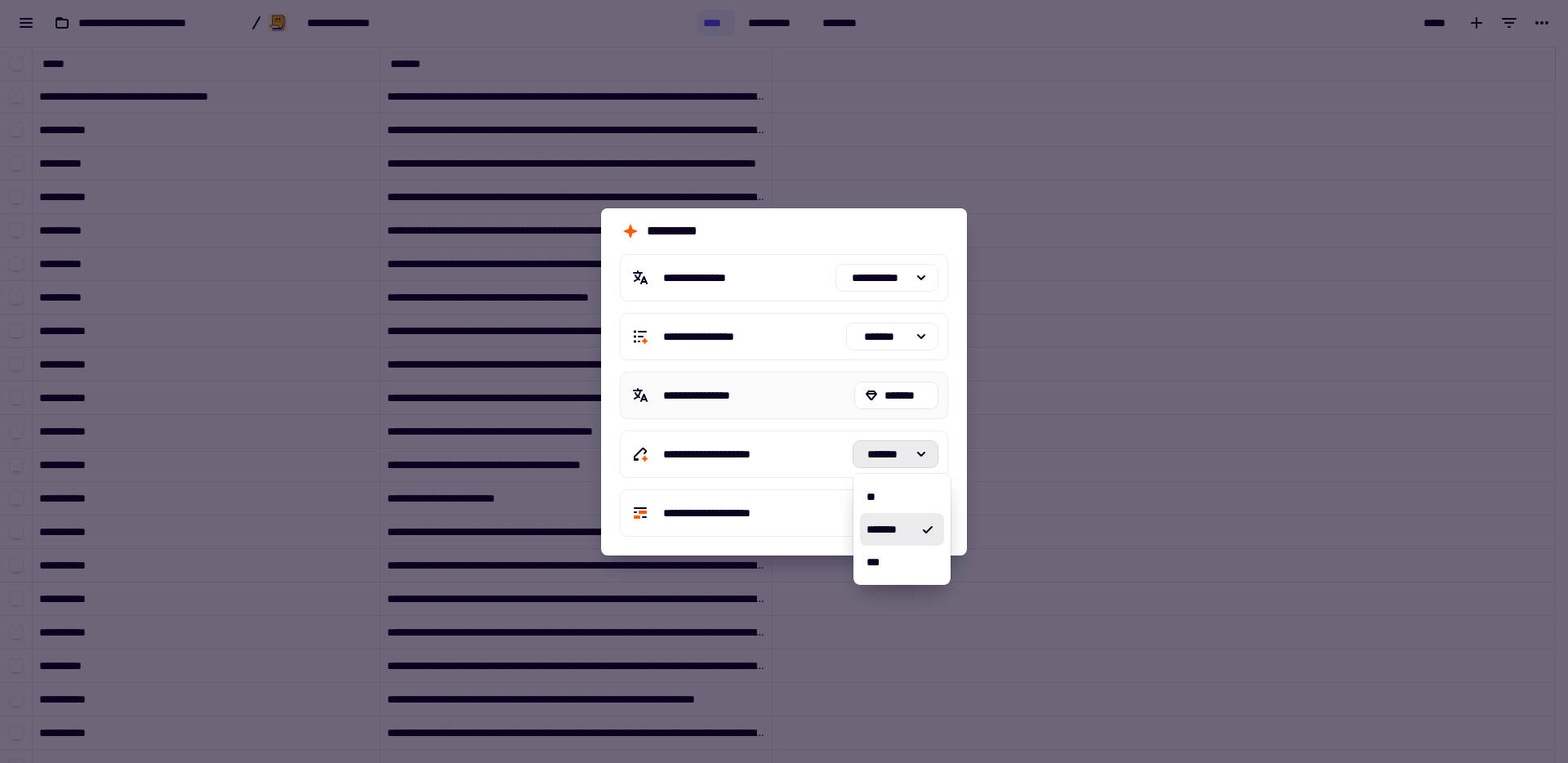 click on "**********" at bounding box center (784, 395) 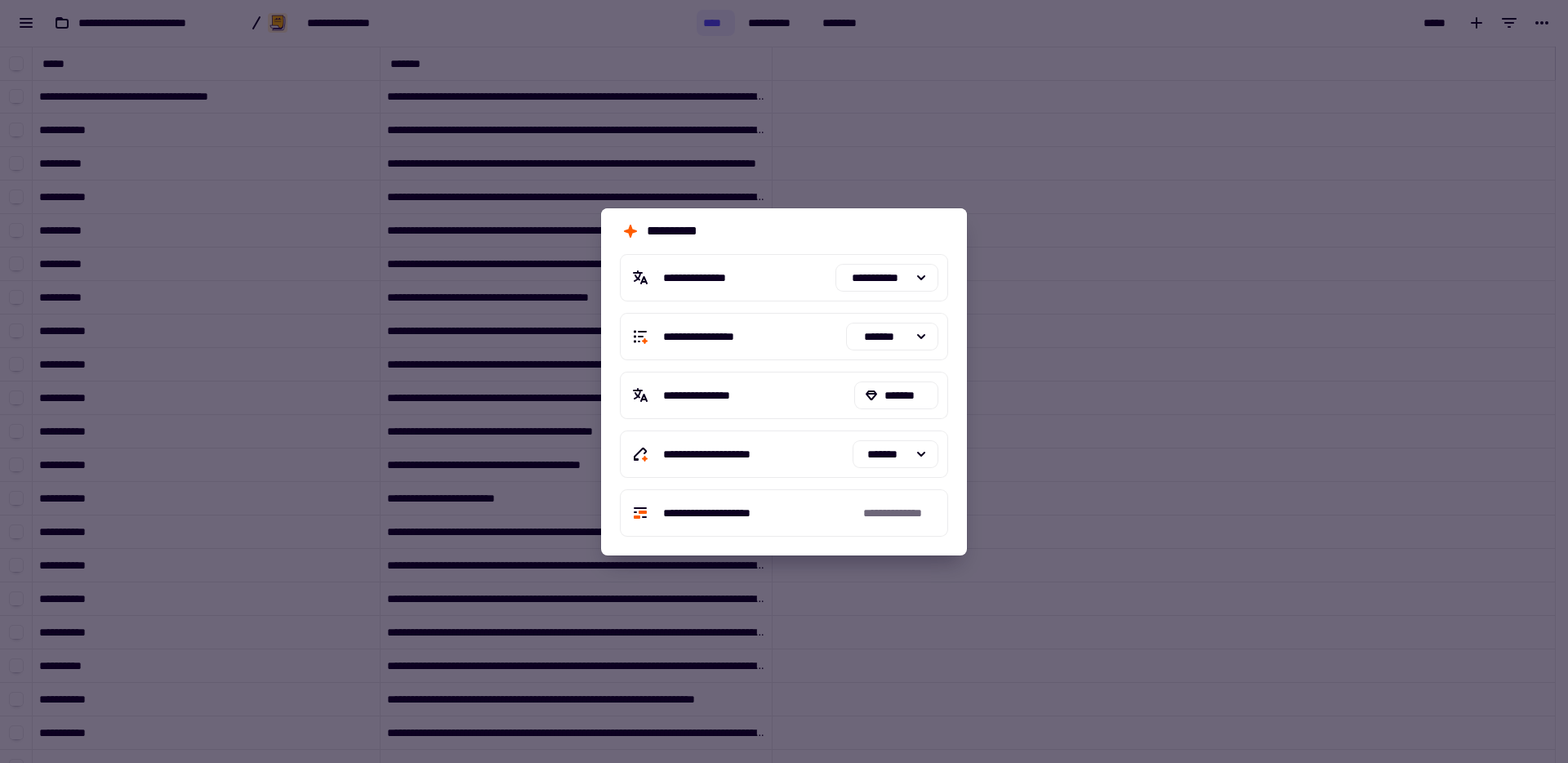 click at bounding box center [784, 382] 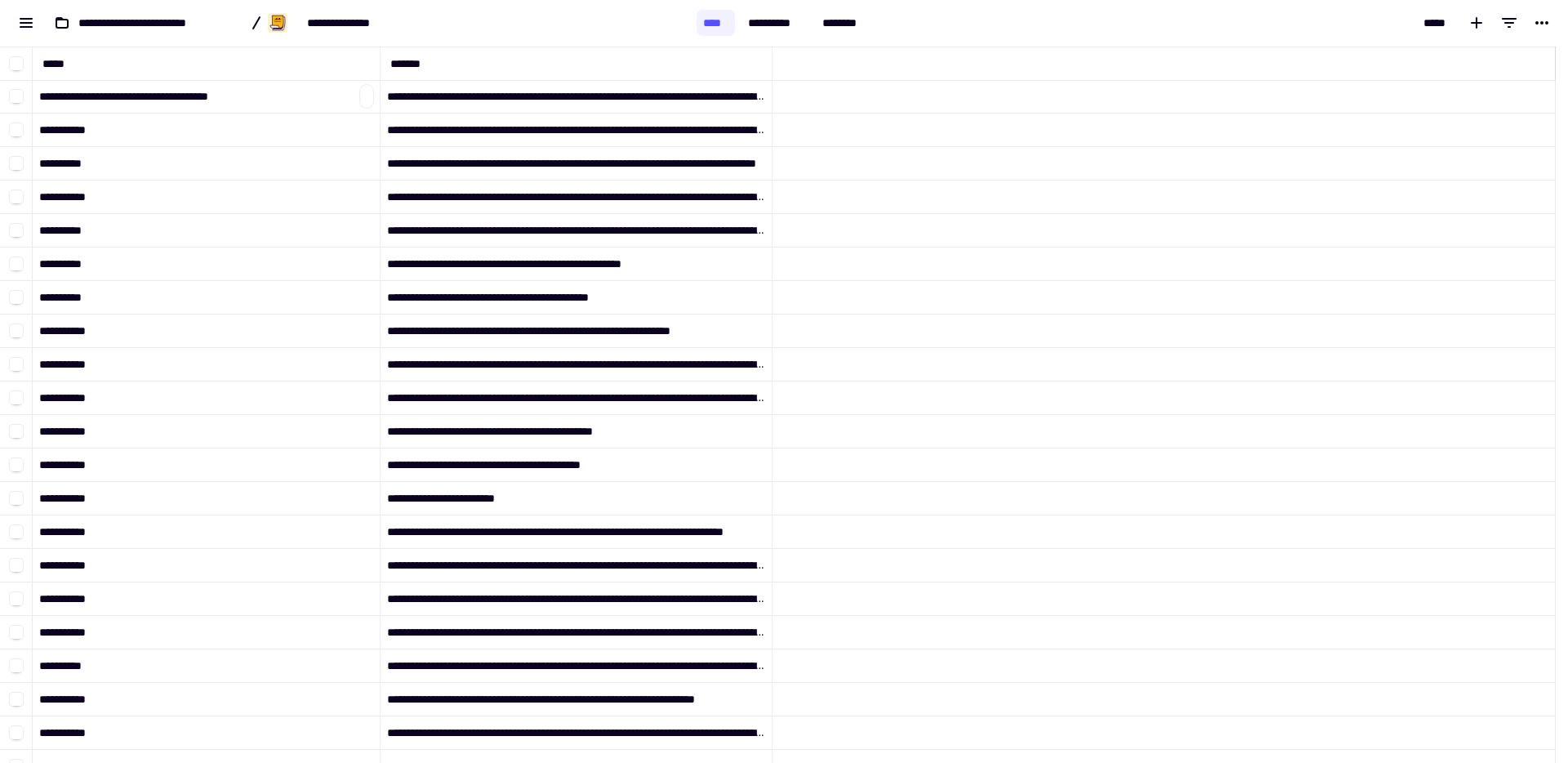 click on "**********" 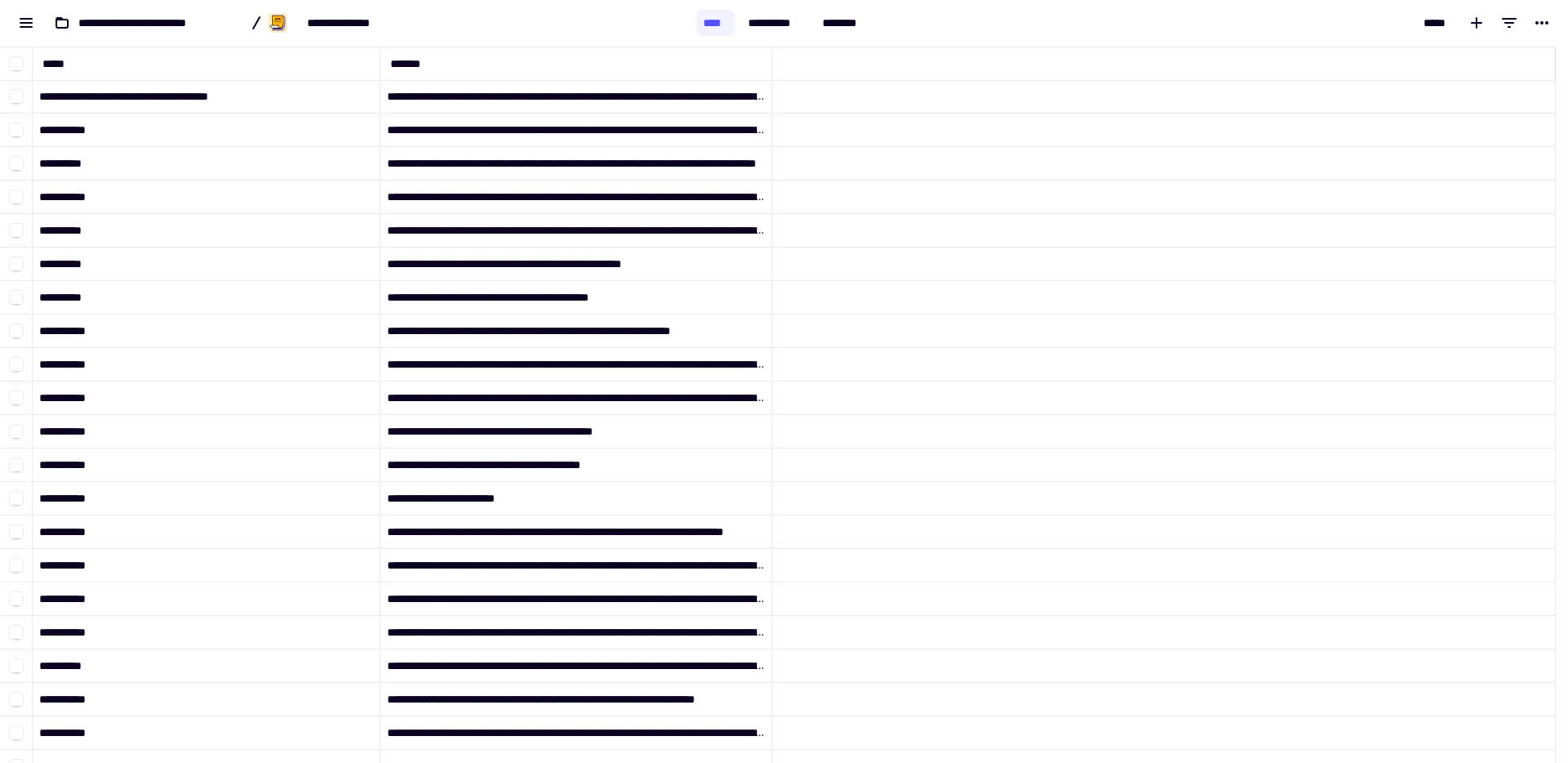 click at bounding box center (16, 64) 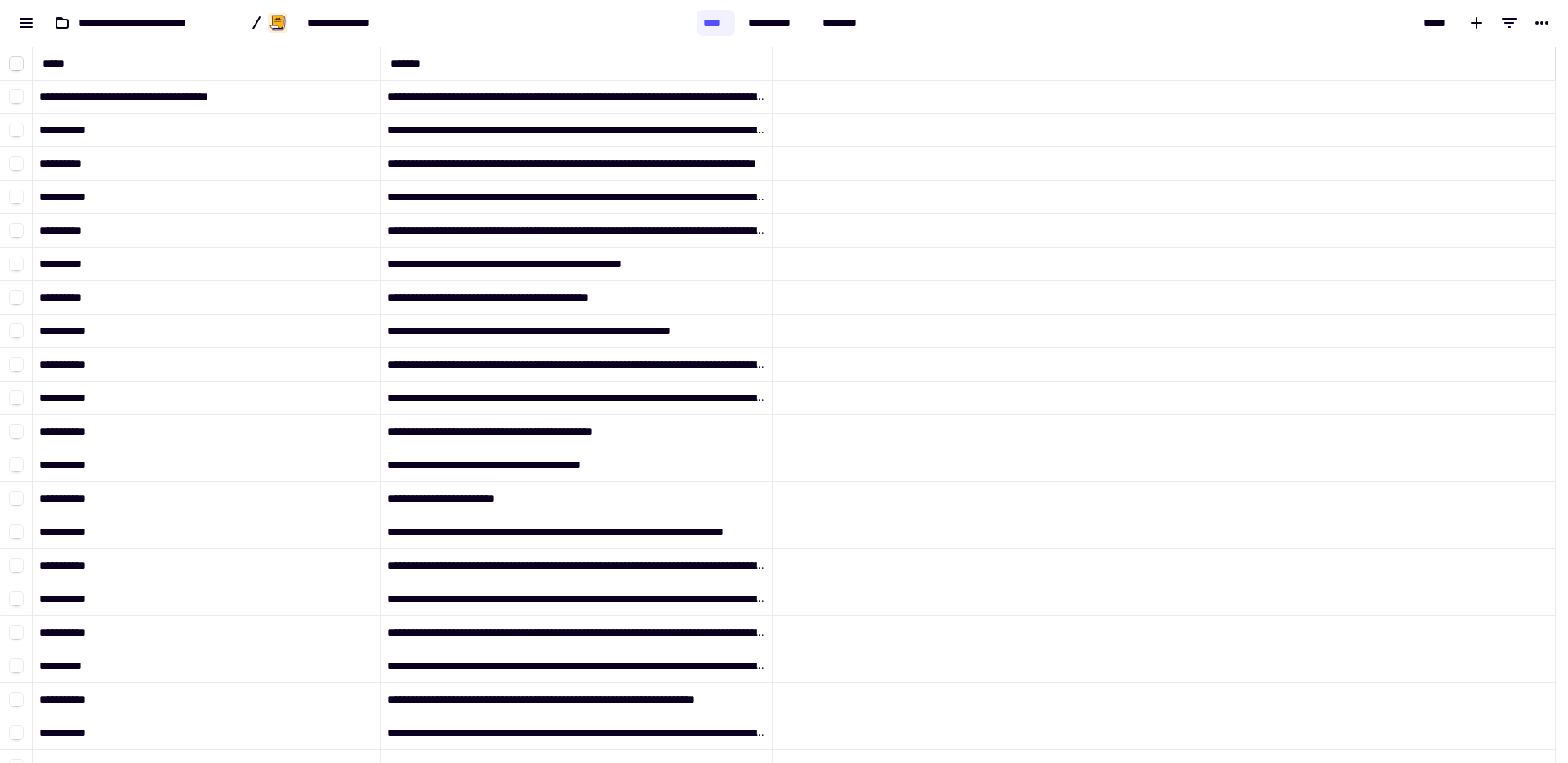 click 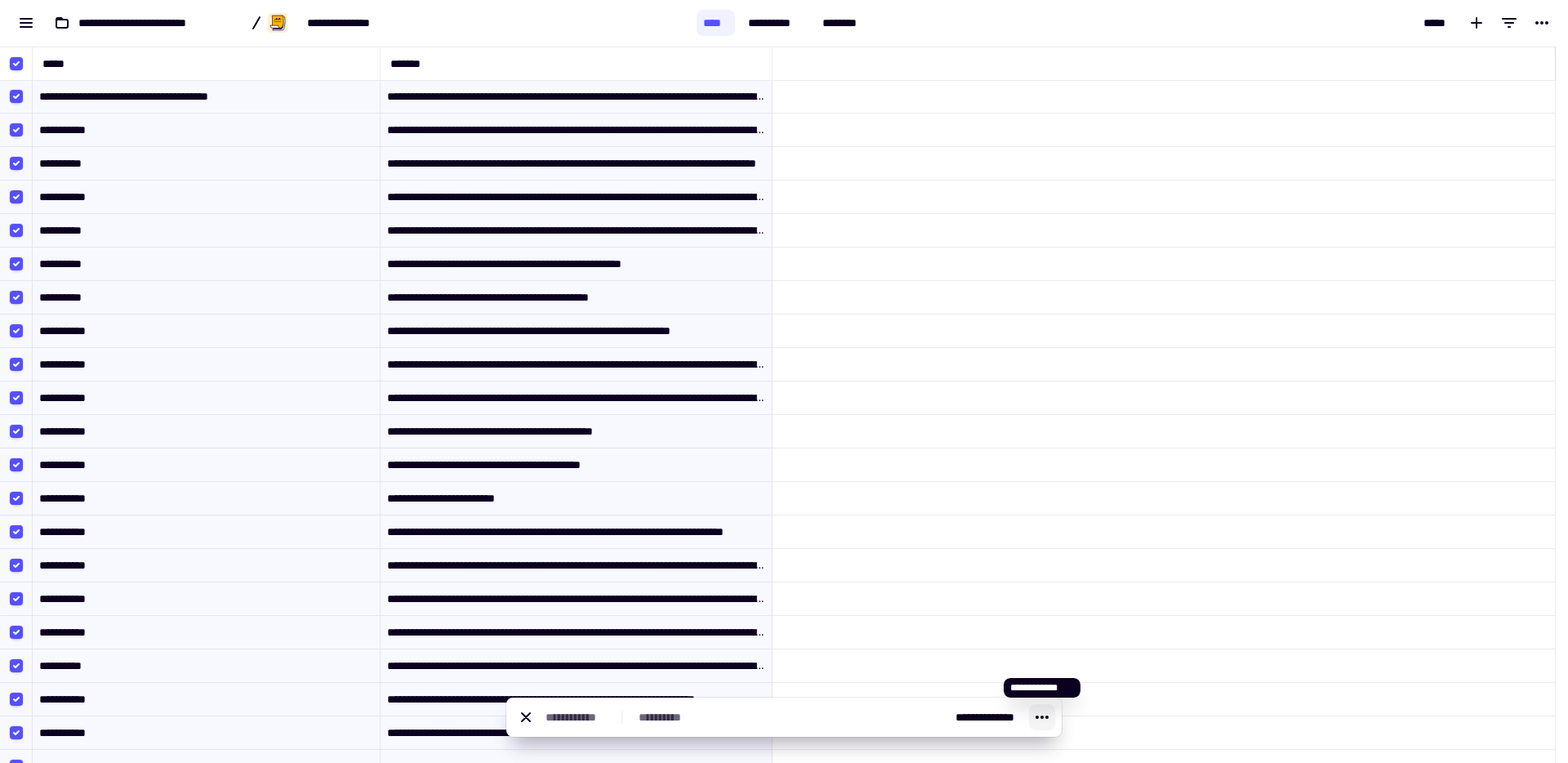 click 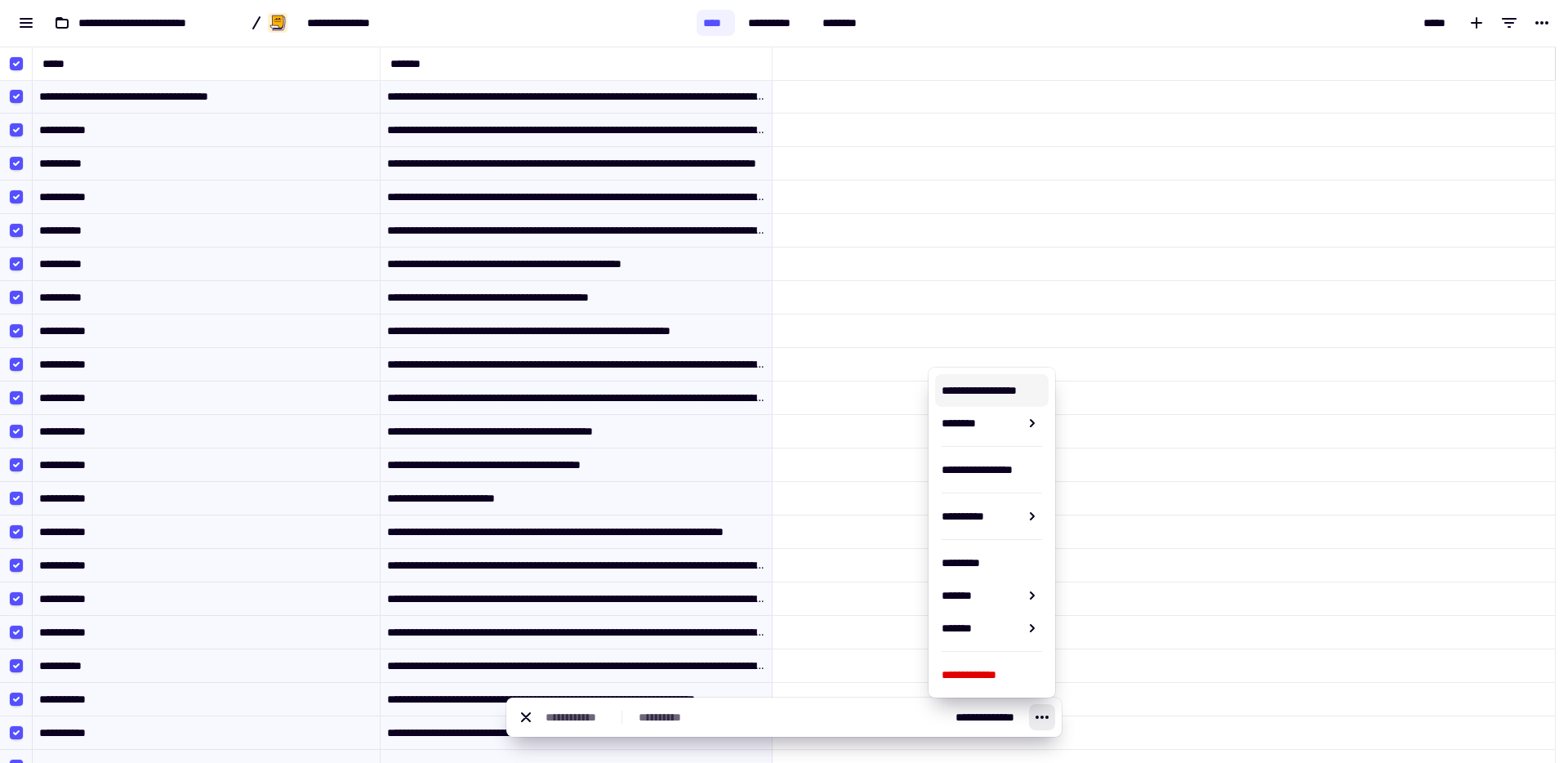 click on "**********" at bounding box center (991, 390) 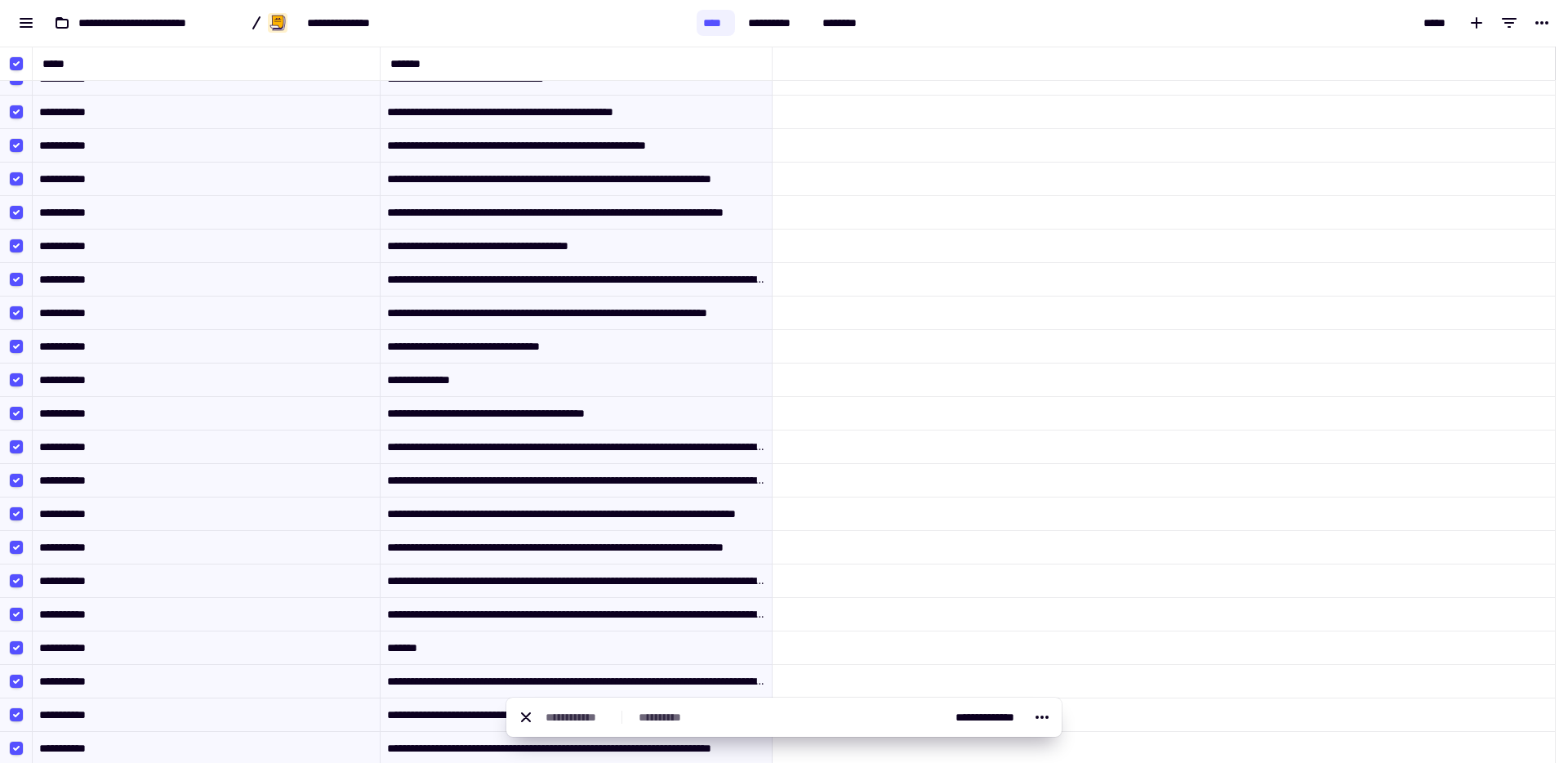 scroll, scrollTop: 5647, scrollLeft: 0, axis: vertical 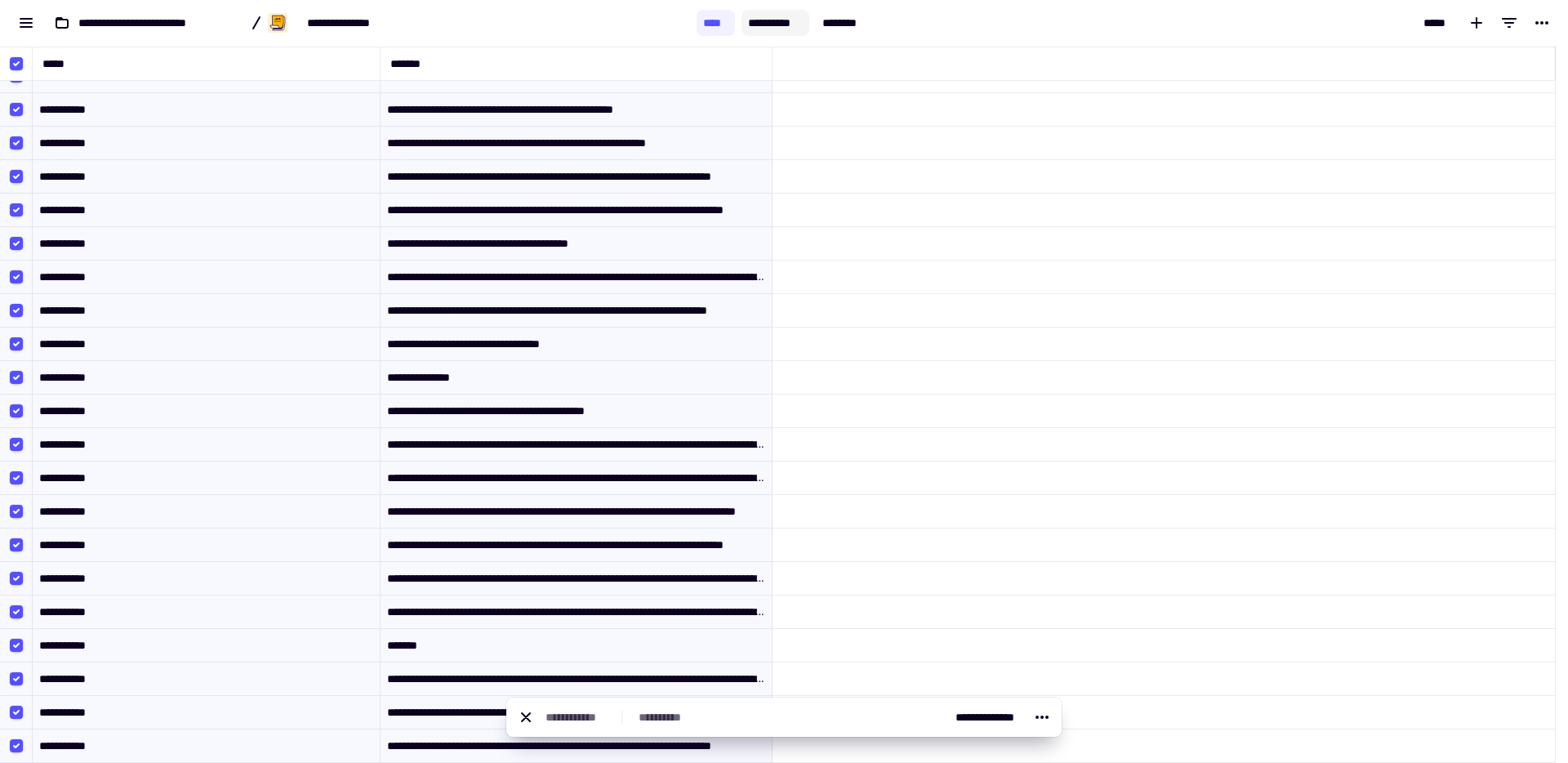 click on "**********" 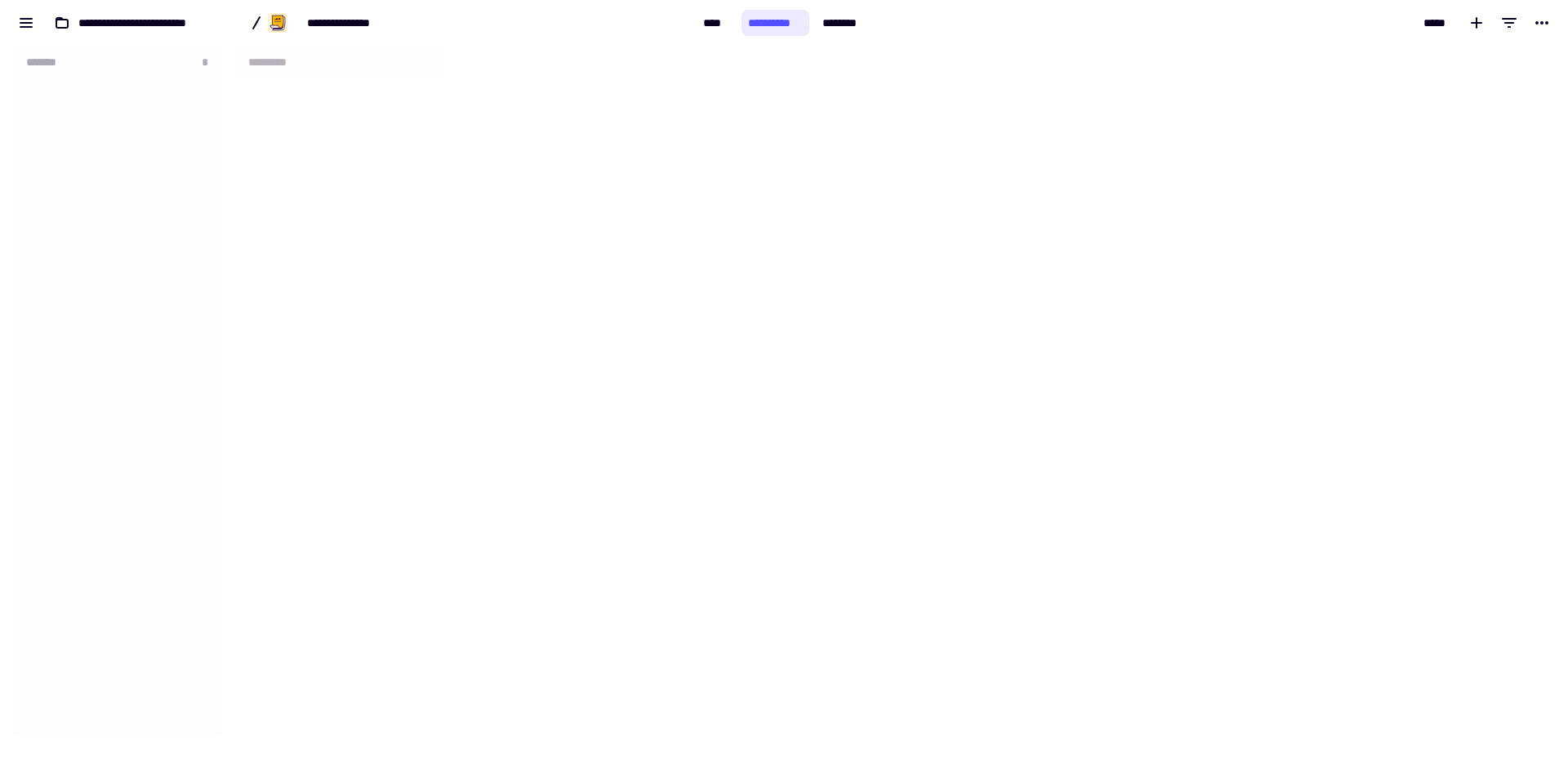 scroll, scrollTop: 13, scrollLeft: 13, axis: both 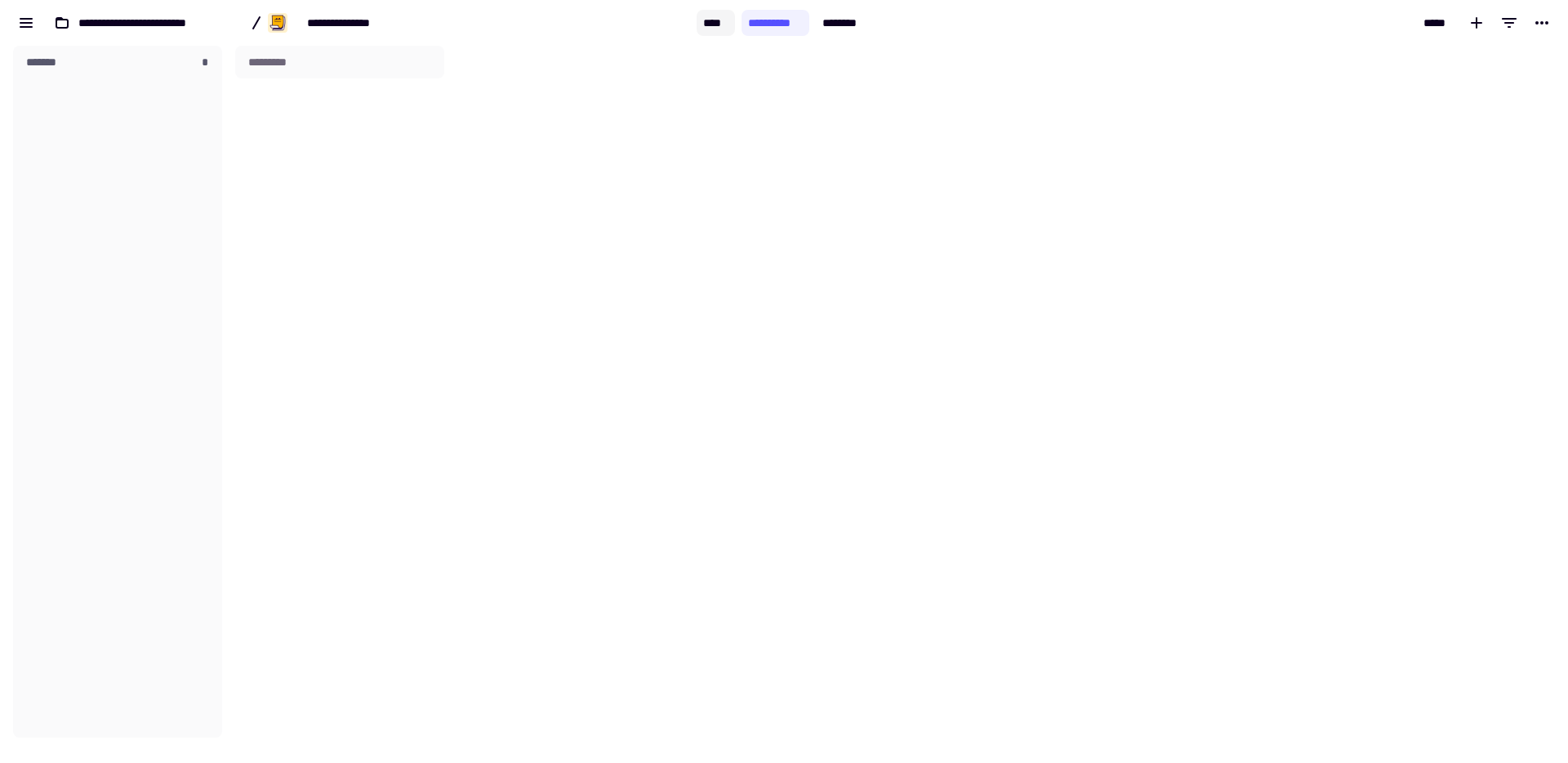 click on "****" 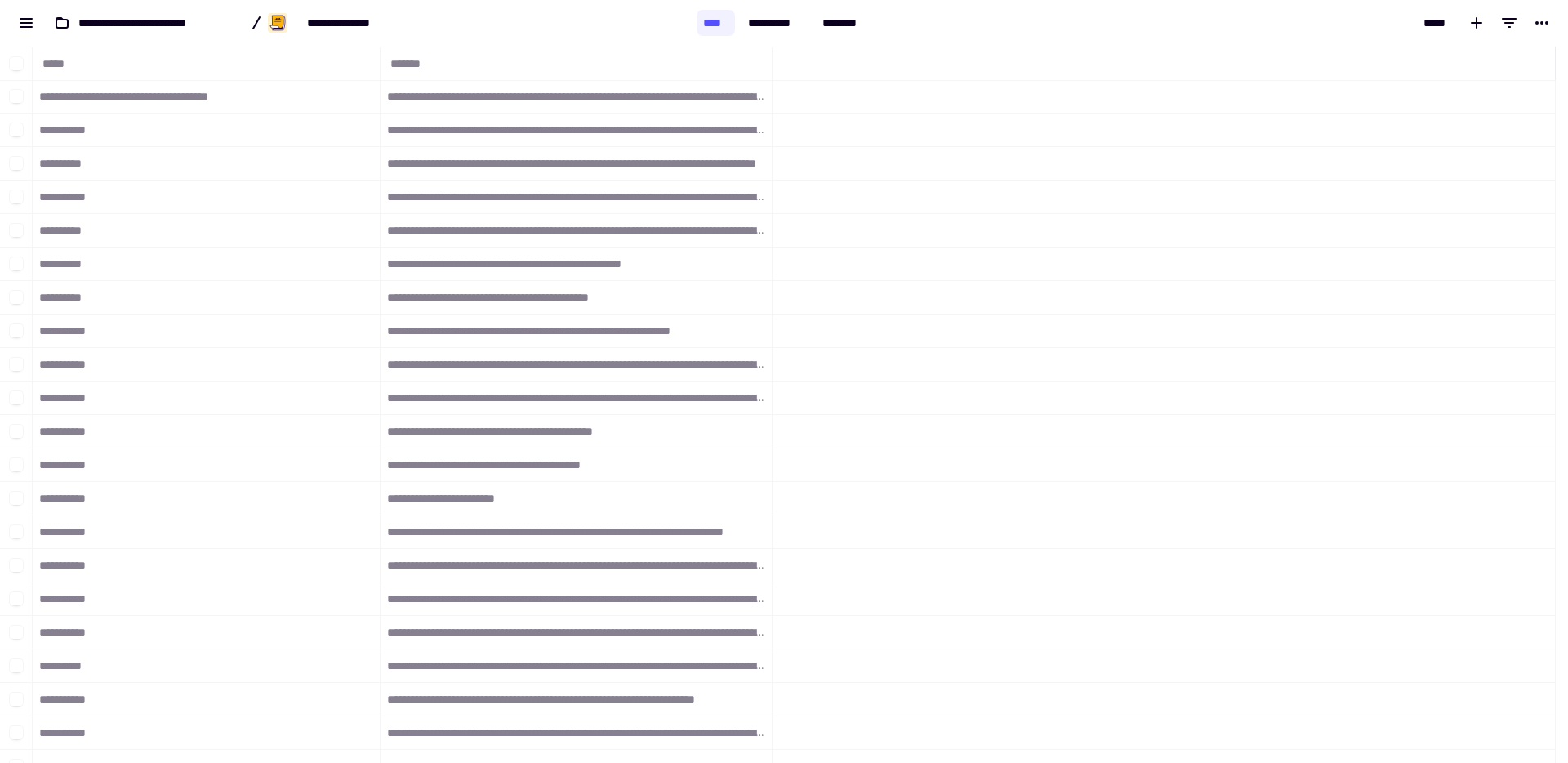 scroll, scrollTop: 13, scrollLeft: 13, axis: both 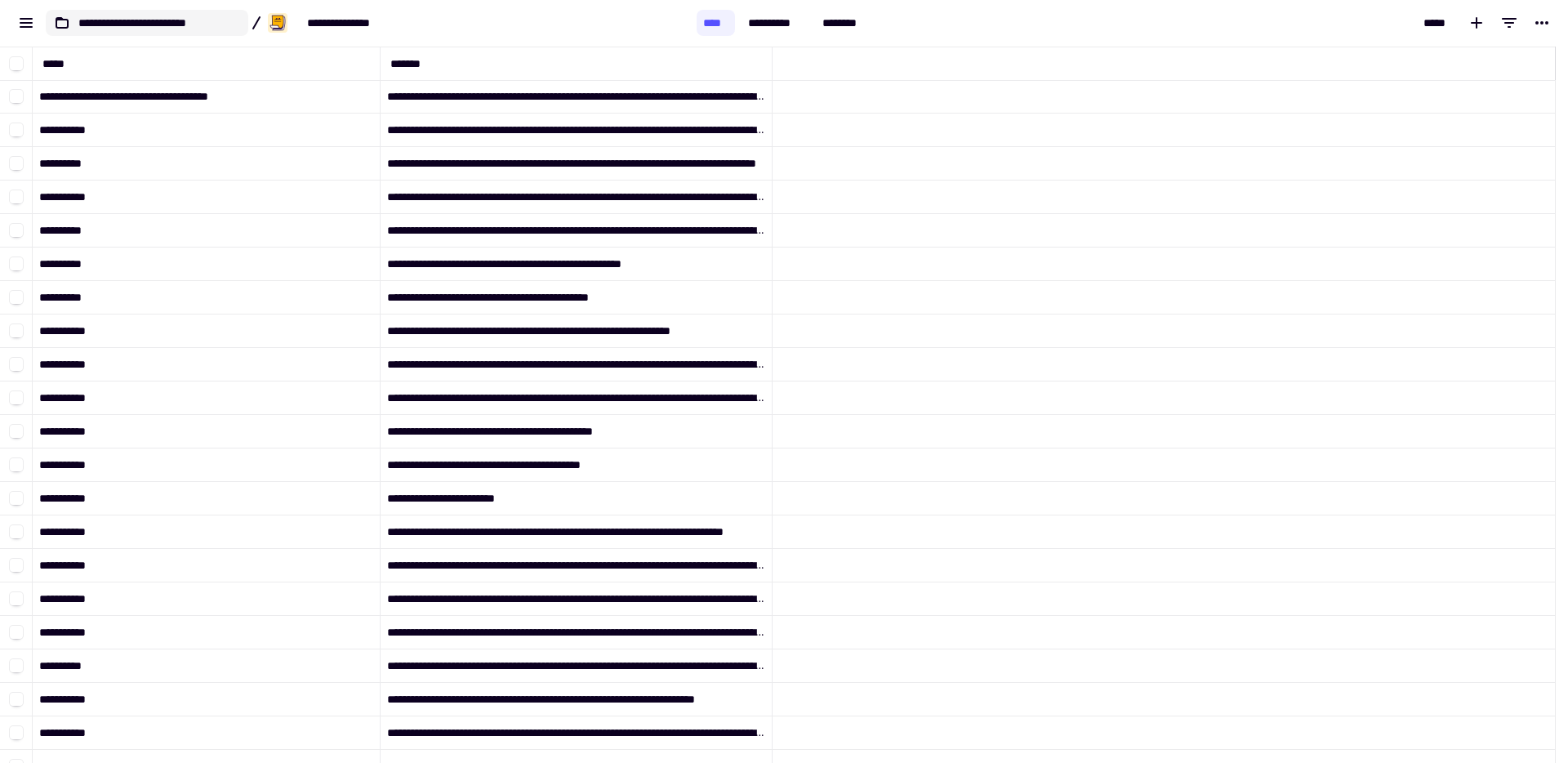 click on "**********" 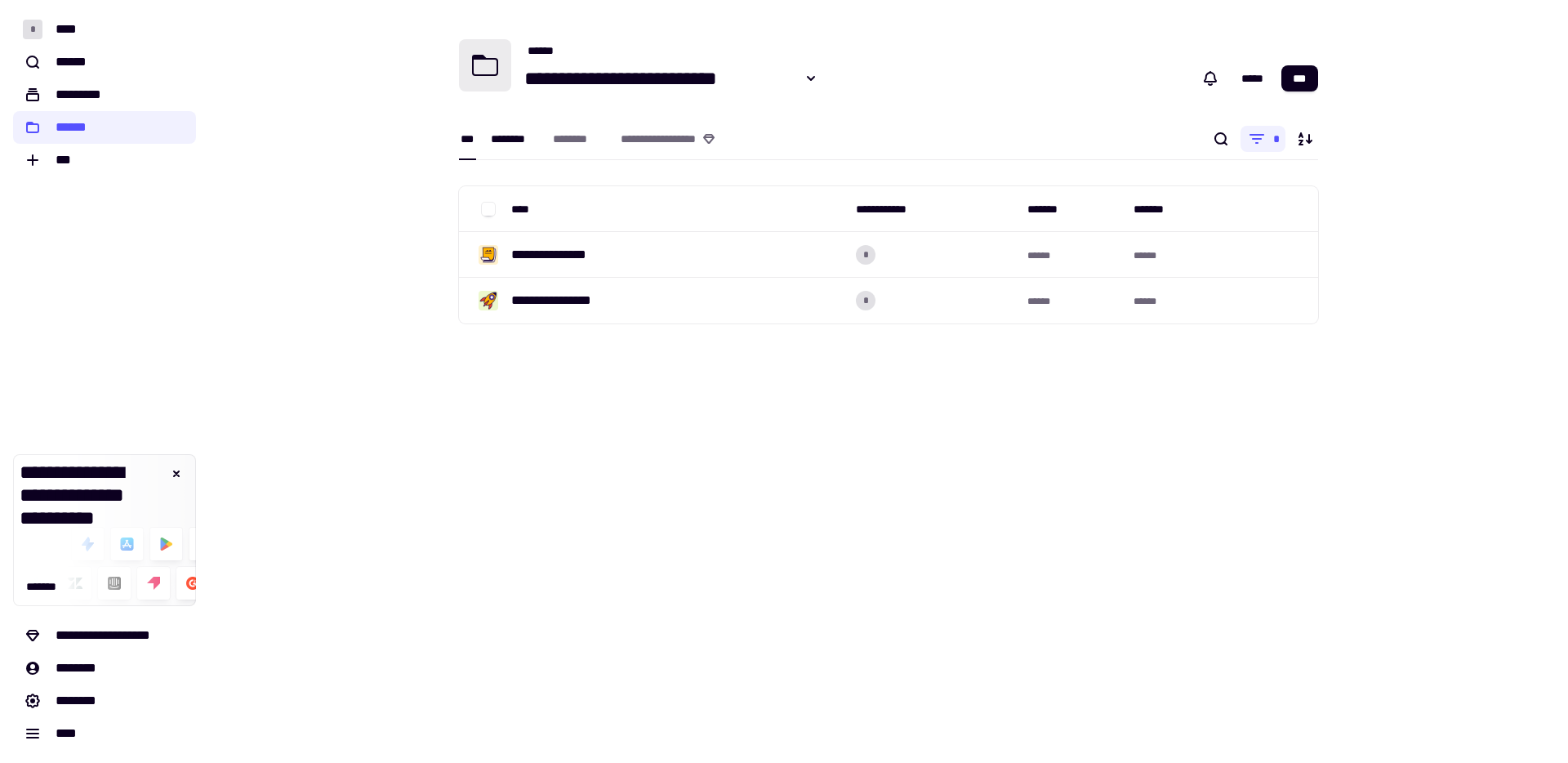 click on "********" at bounding box center [514, 139] 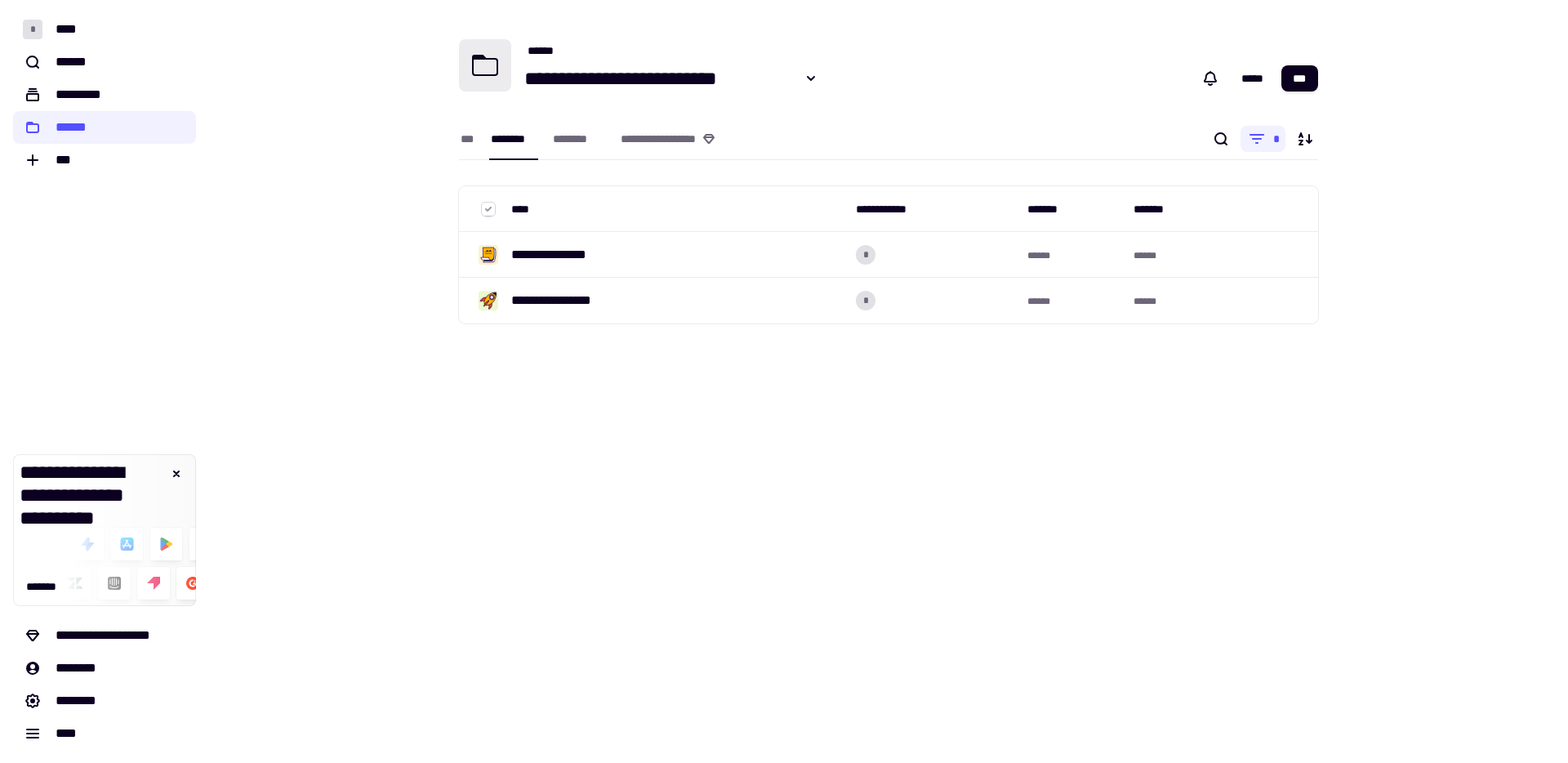 click 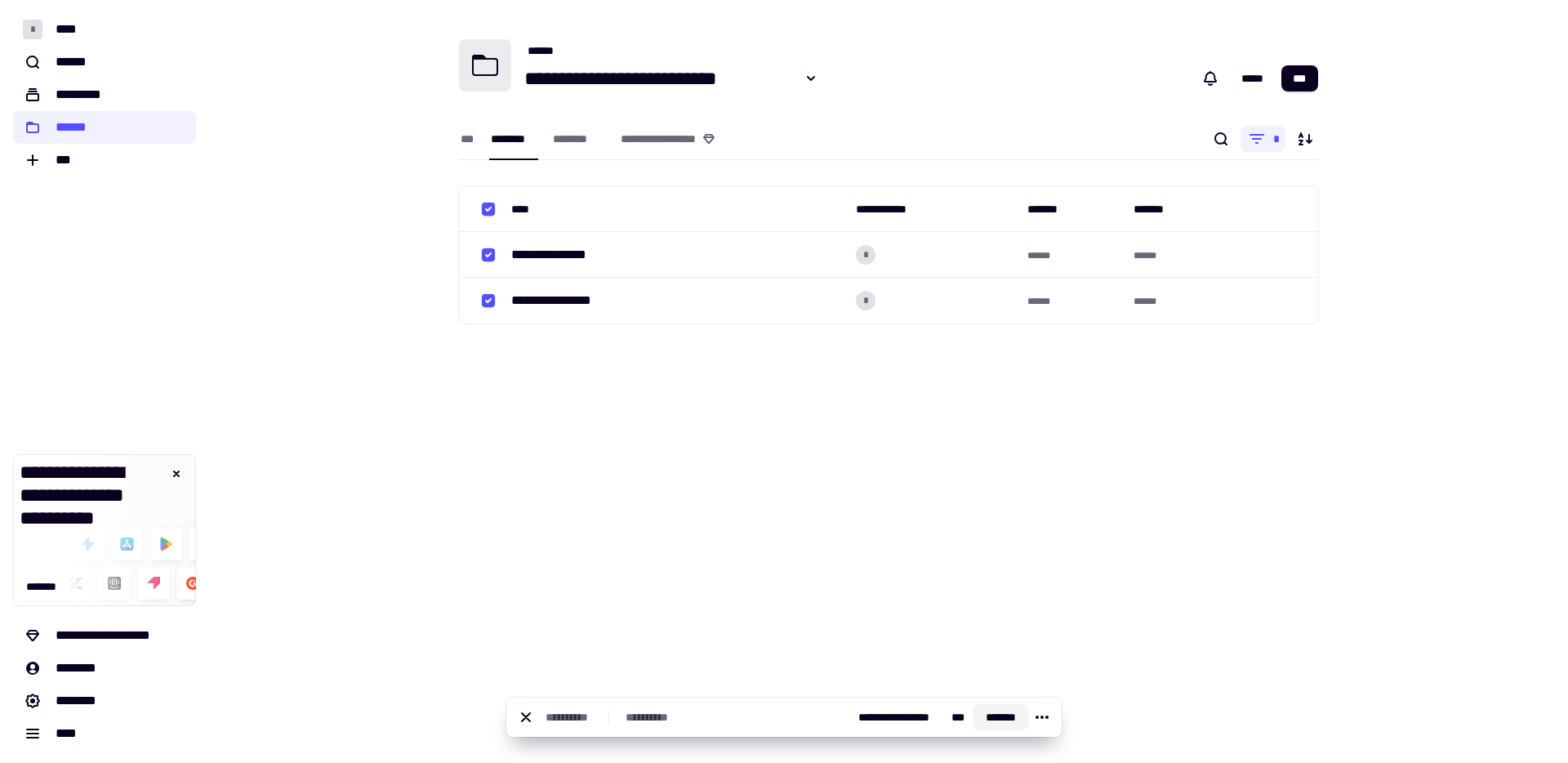 click on "*******" 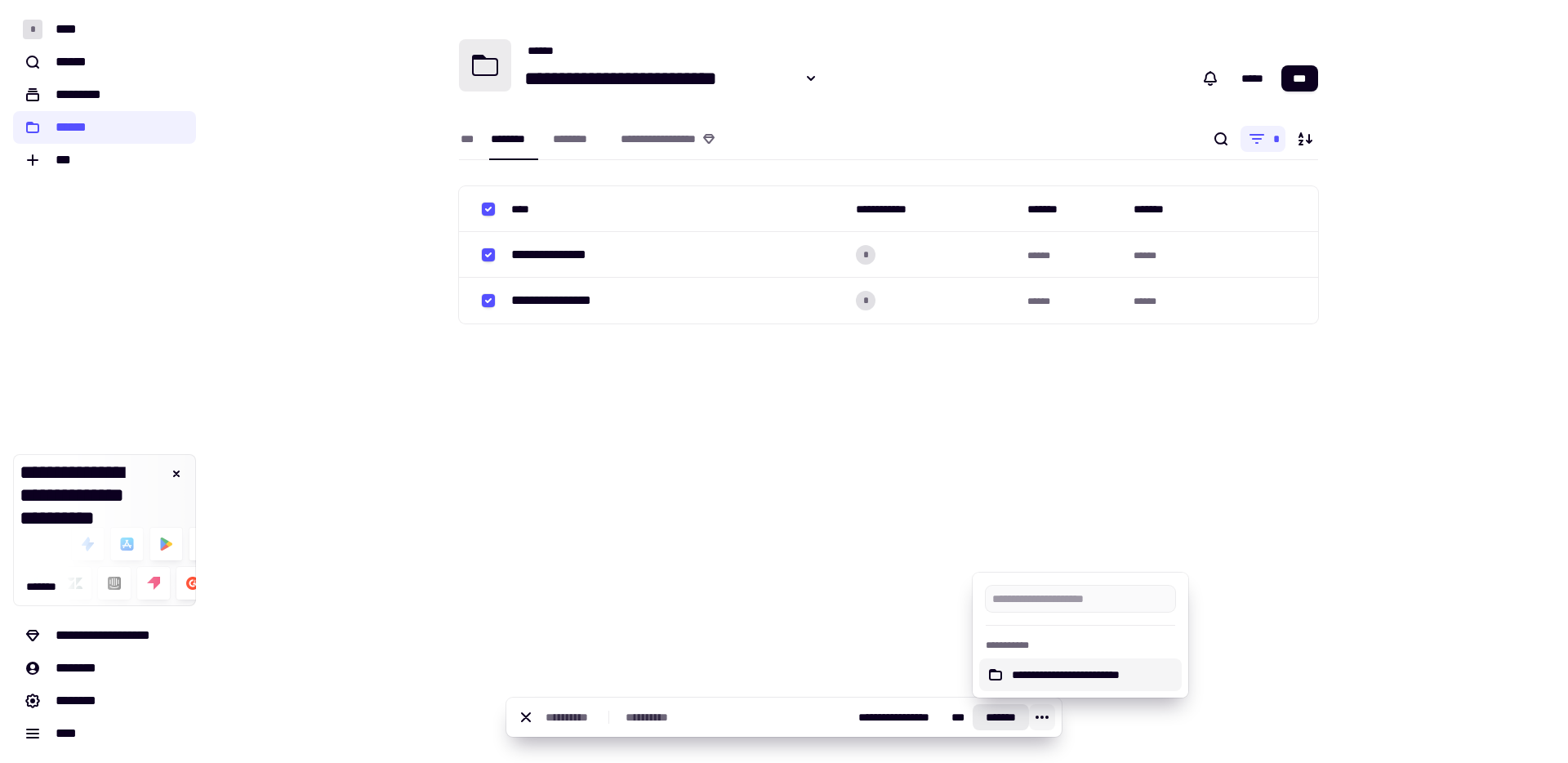 click 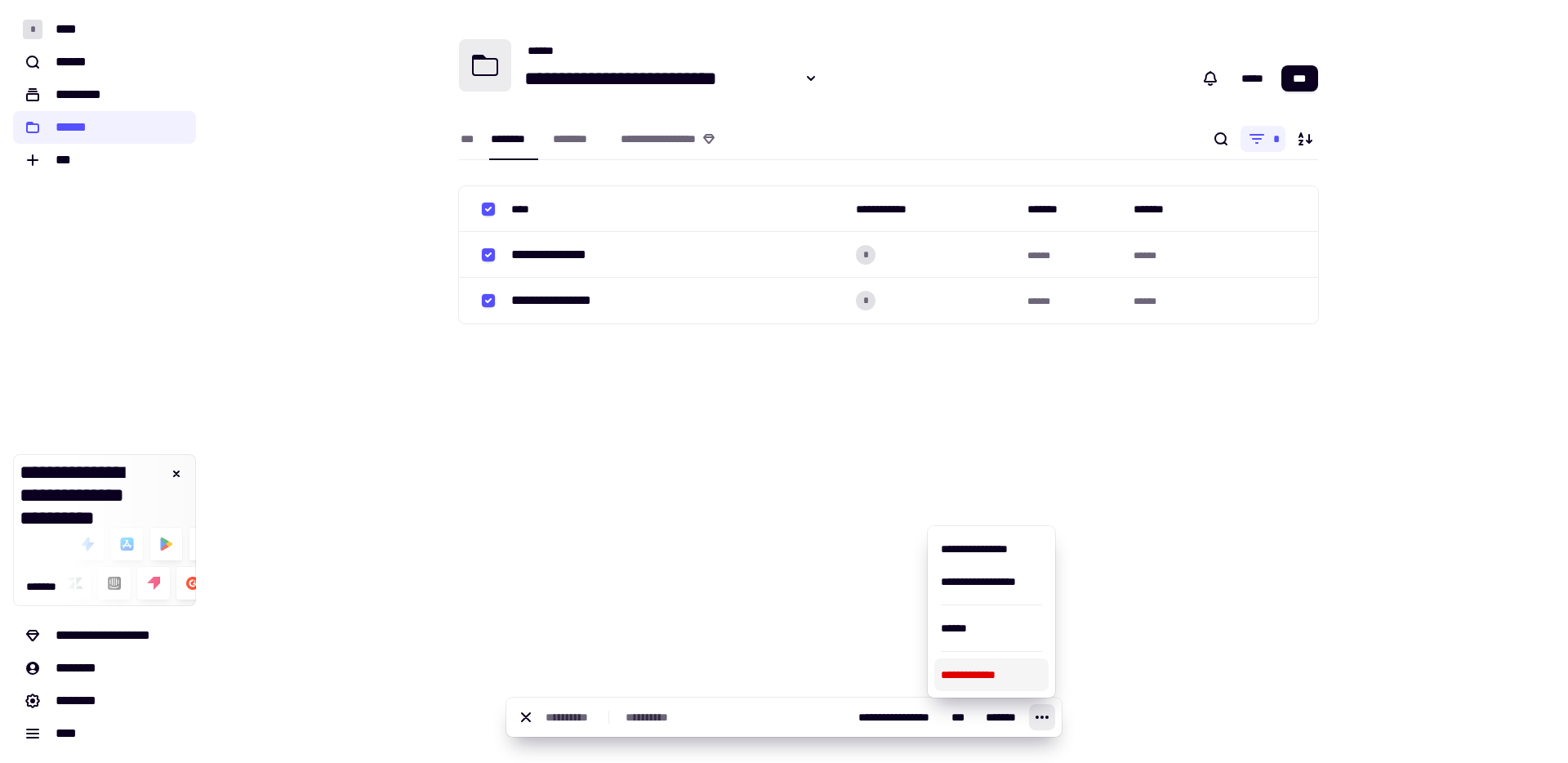 click on "**********" at bounding box center (991, 675) 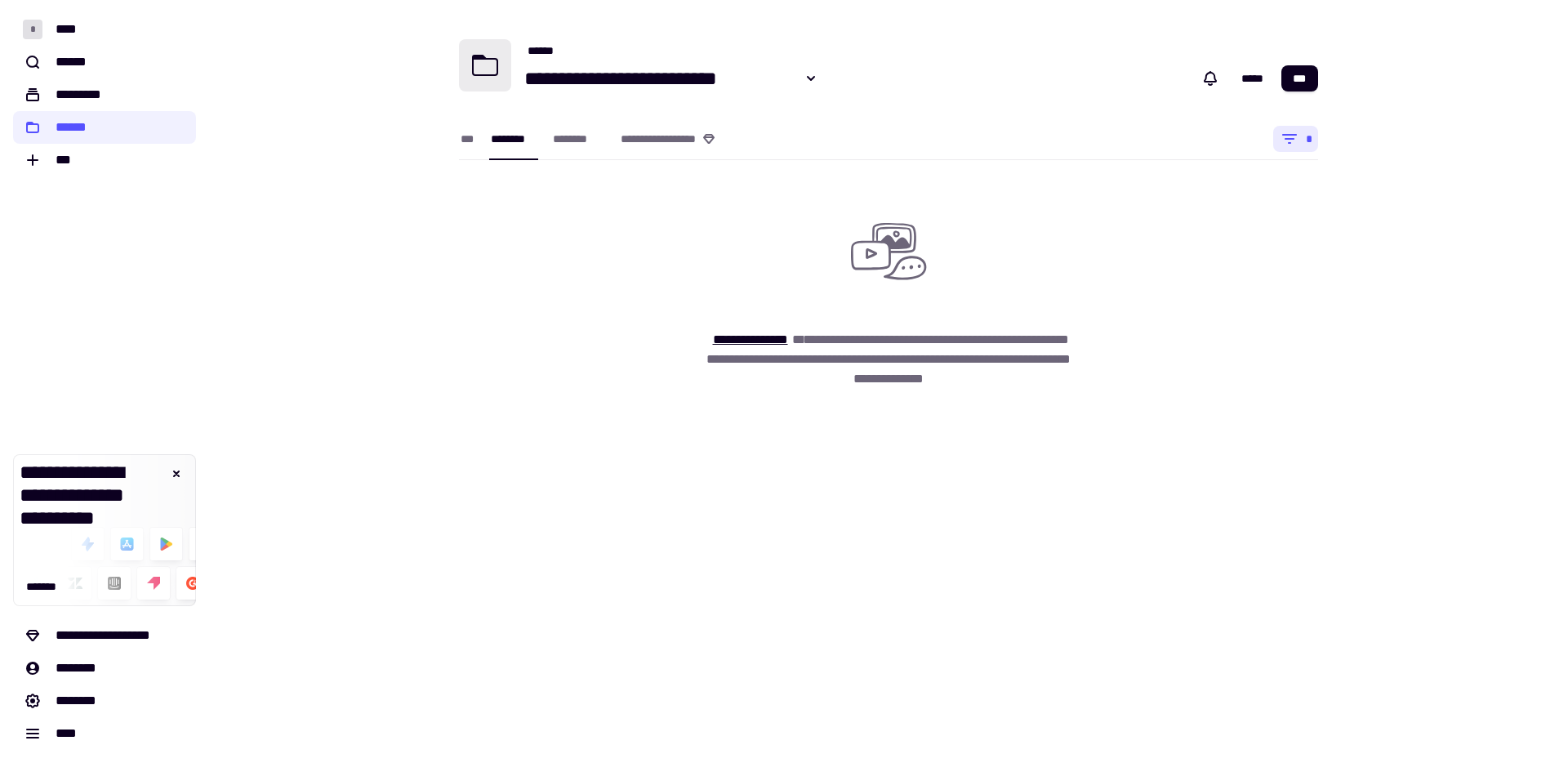 click 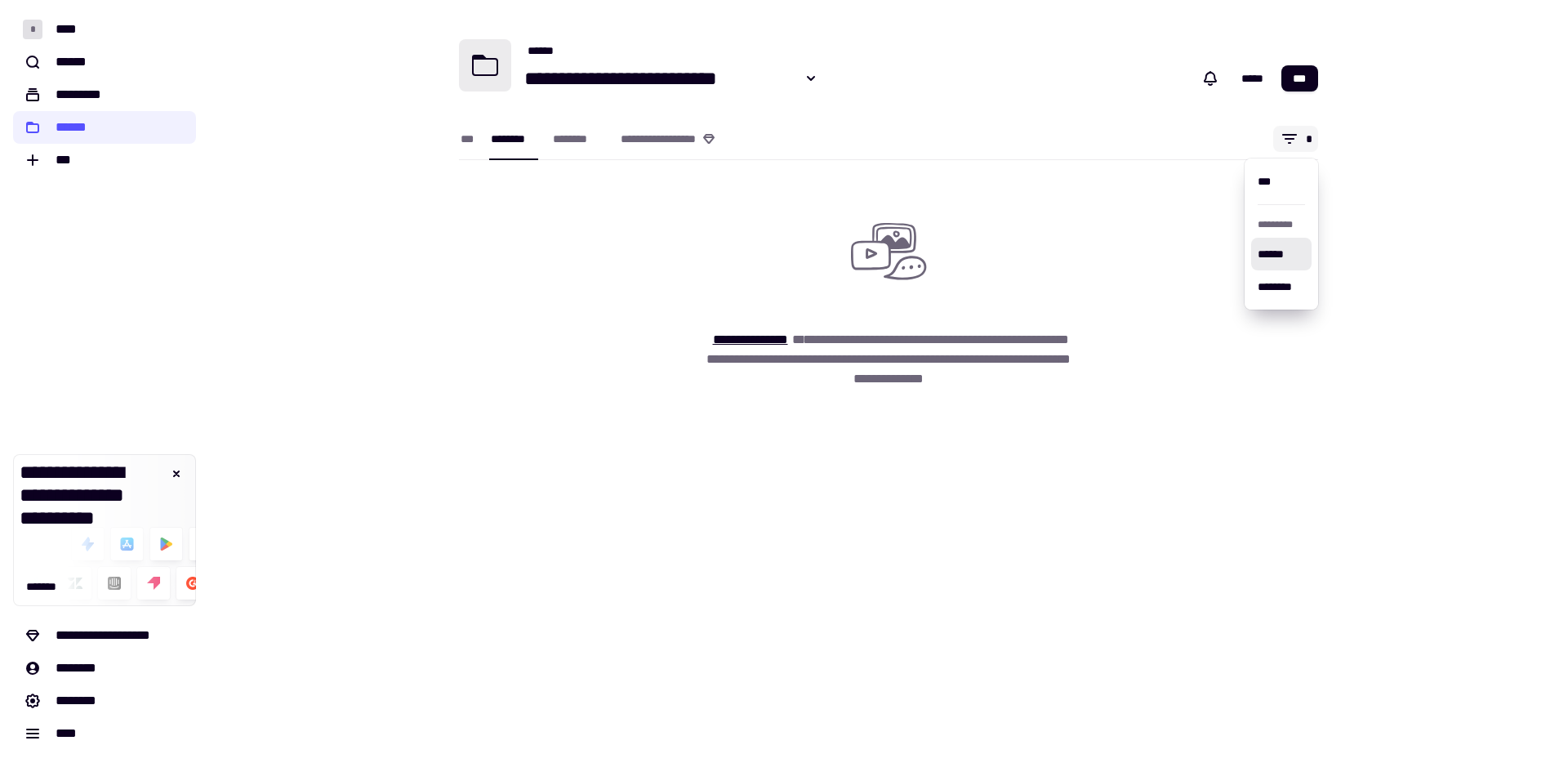 click 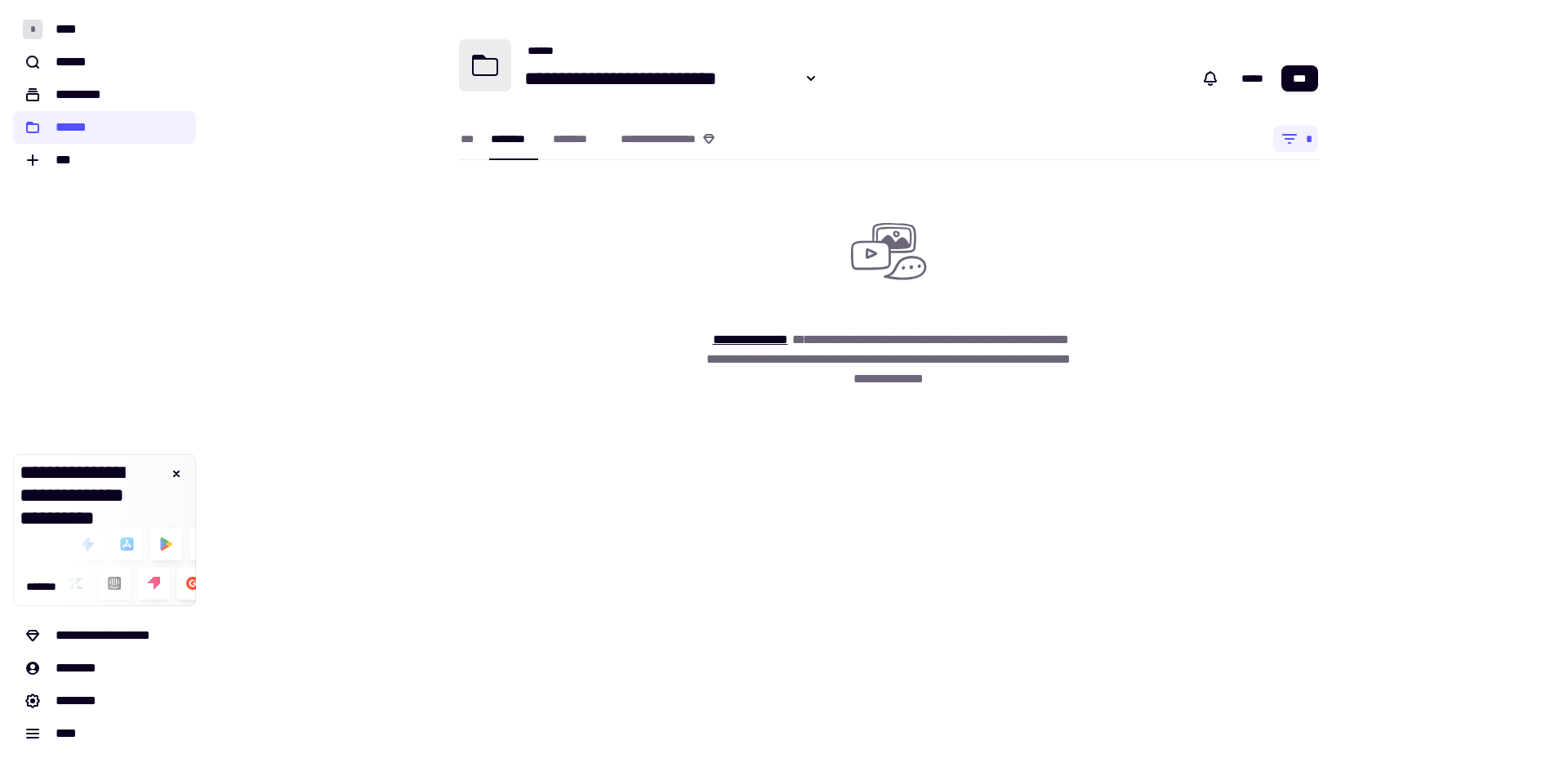 click on "**********" at bounding box center (603, 139) 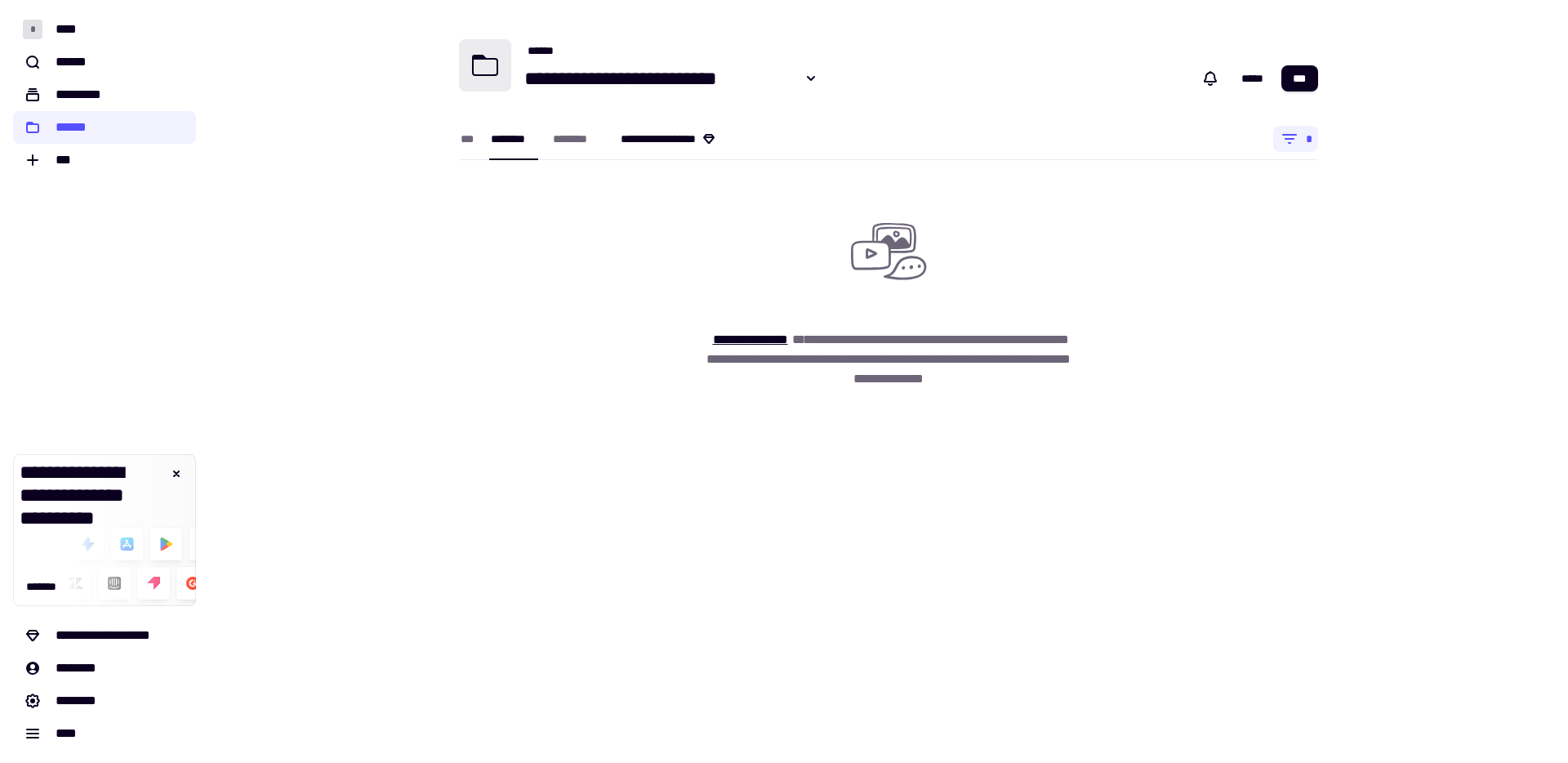 click on "**********" at bounding box center (683, 139) 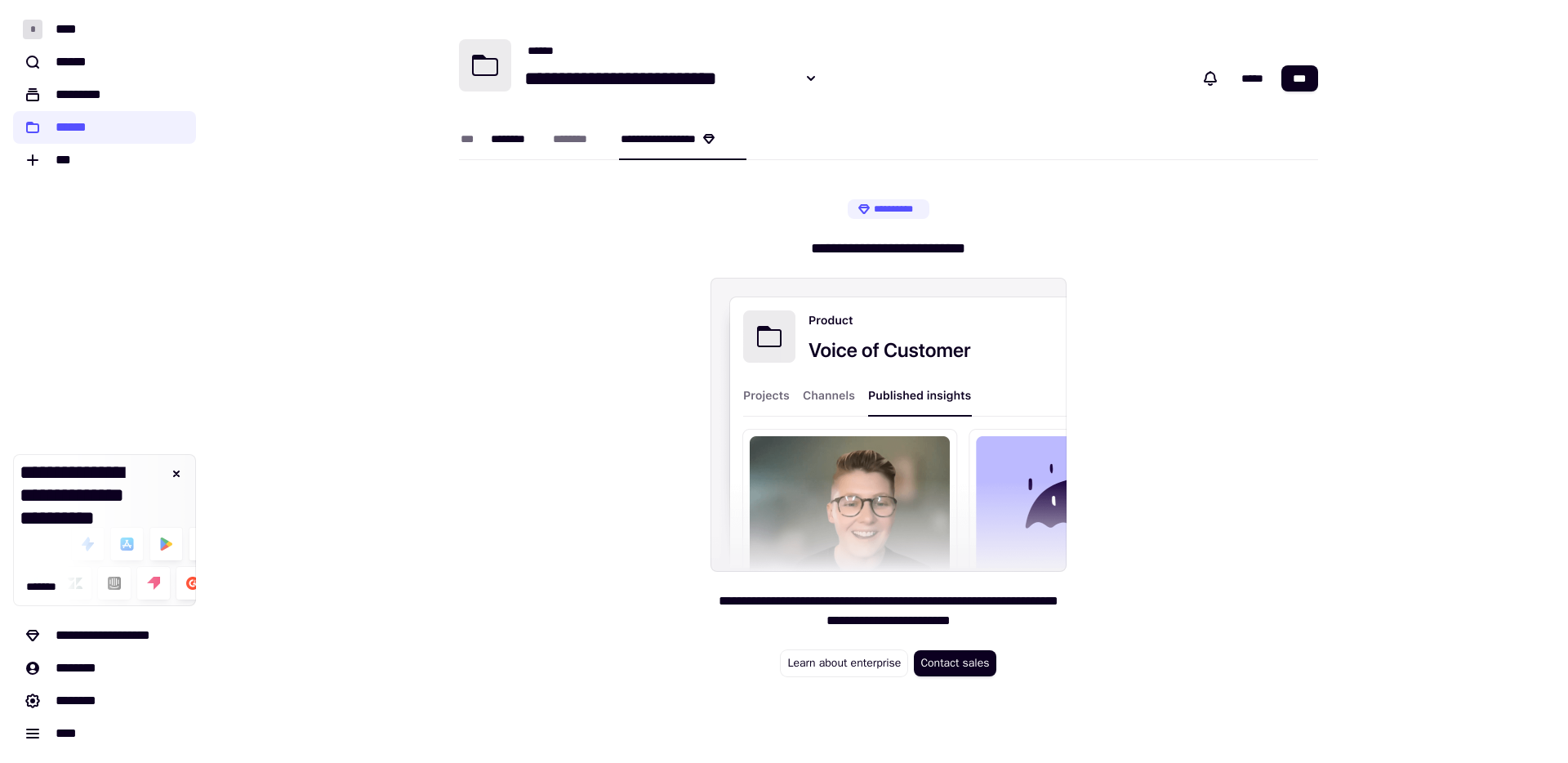click on "********" at bounding box center (514, 139) 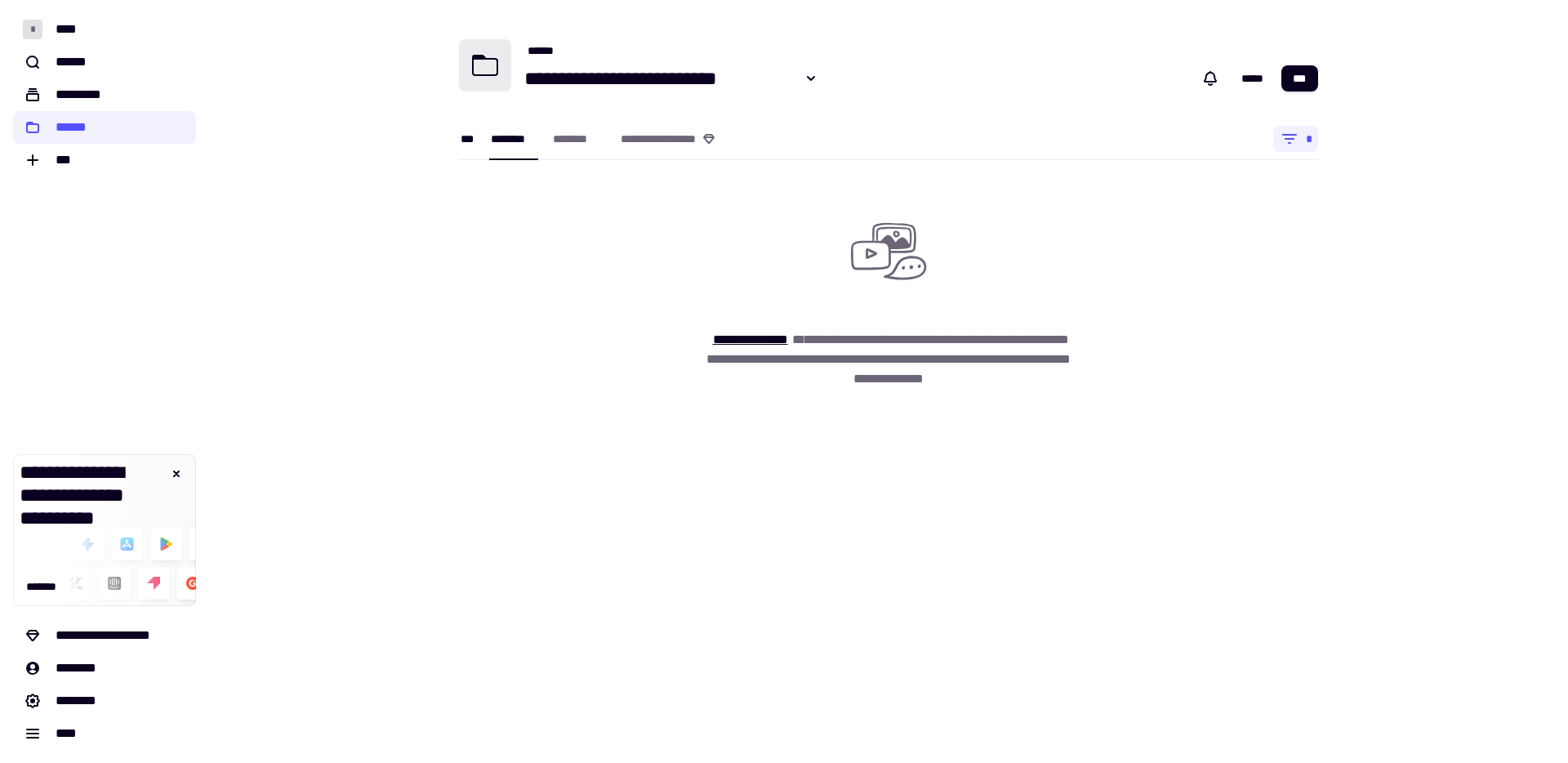 click on "***" at bounding box center [467, 139] 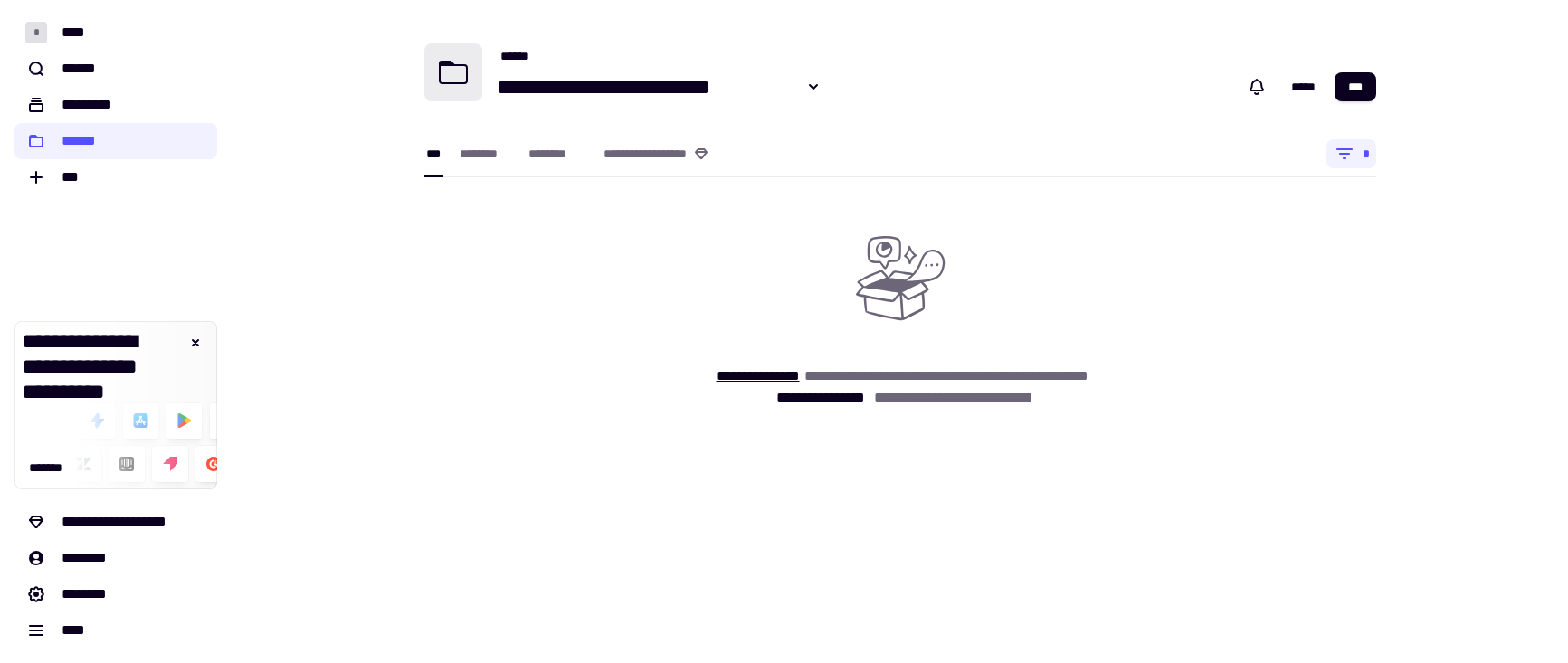 click on "**********" at bounding box center [899, 331] 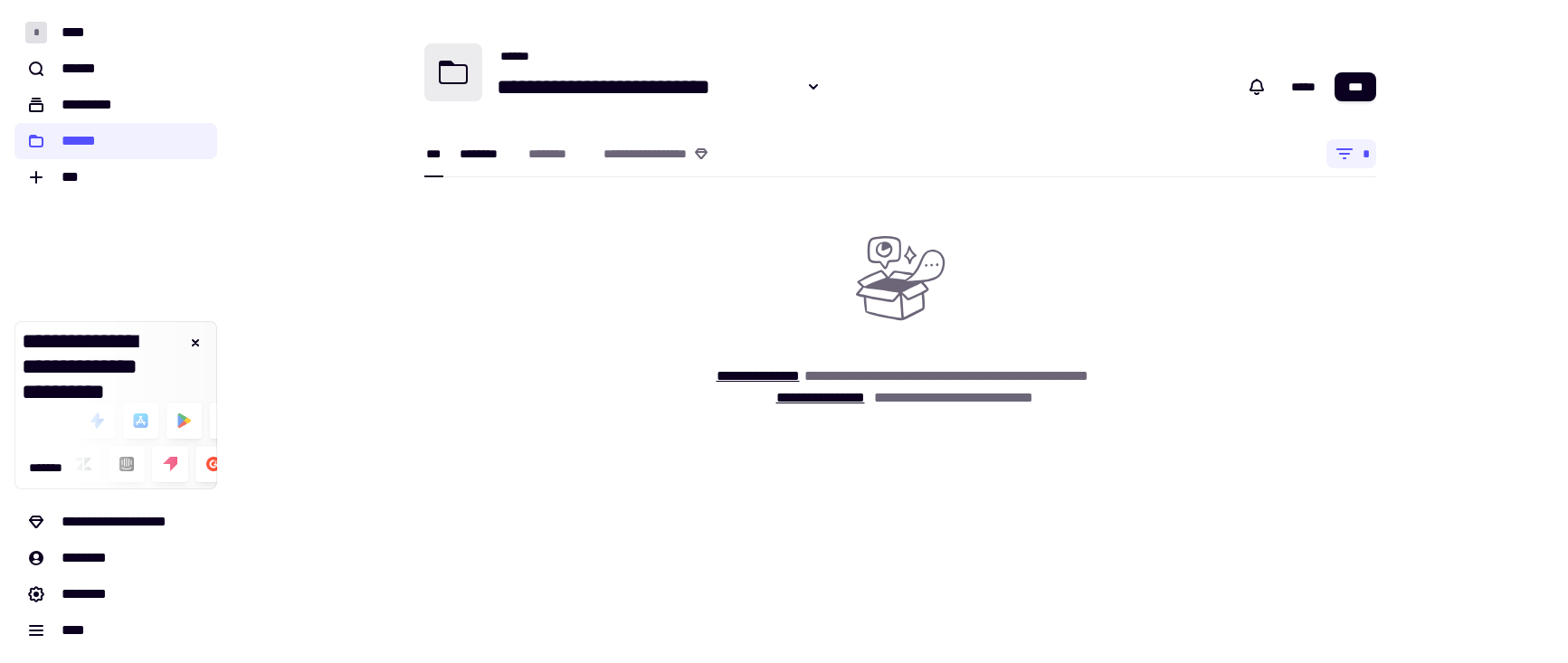 click on "********" at bounding box center (485, 153) 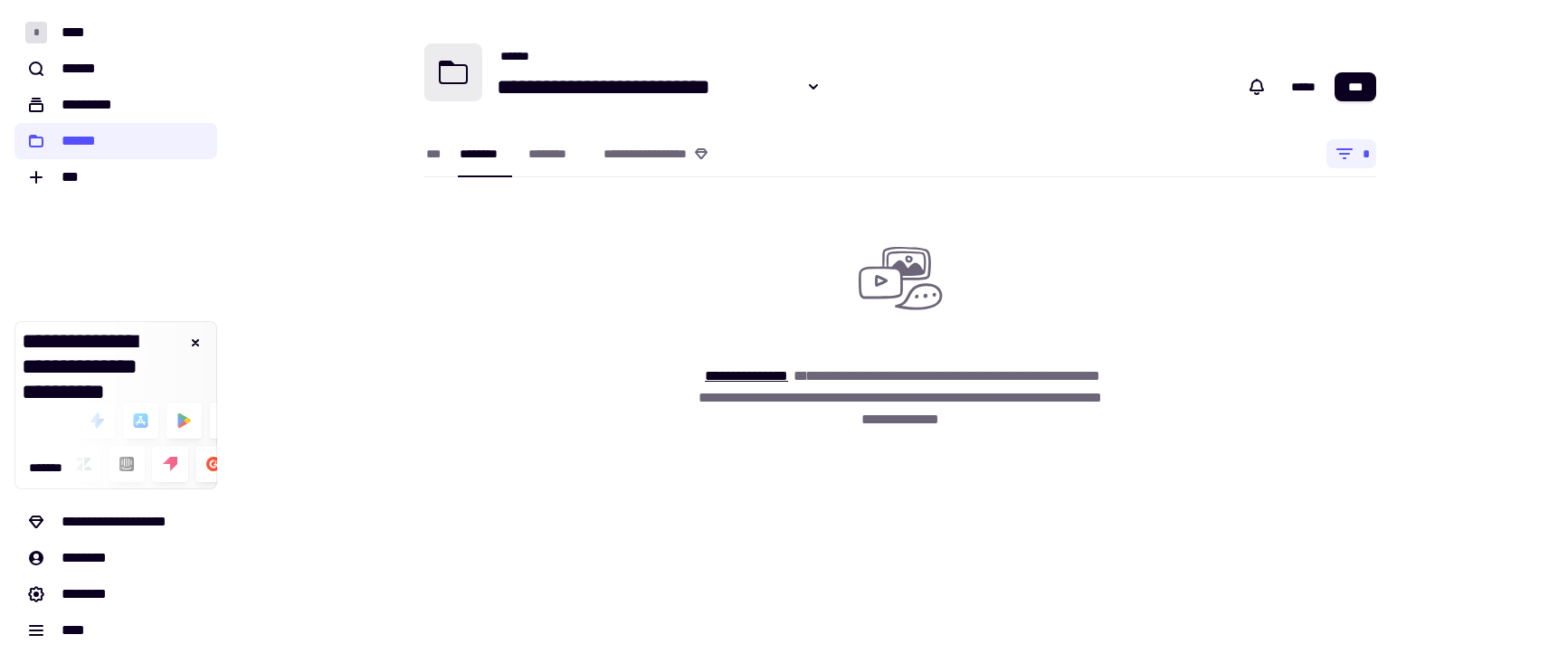 click on "**********" at bounding box center [900, 326] 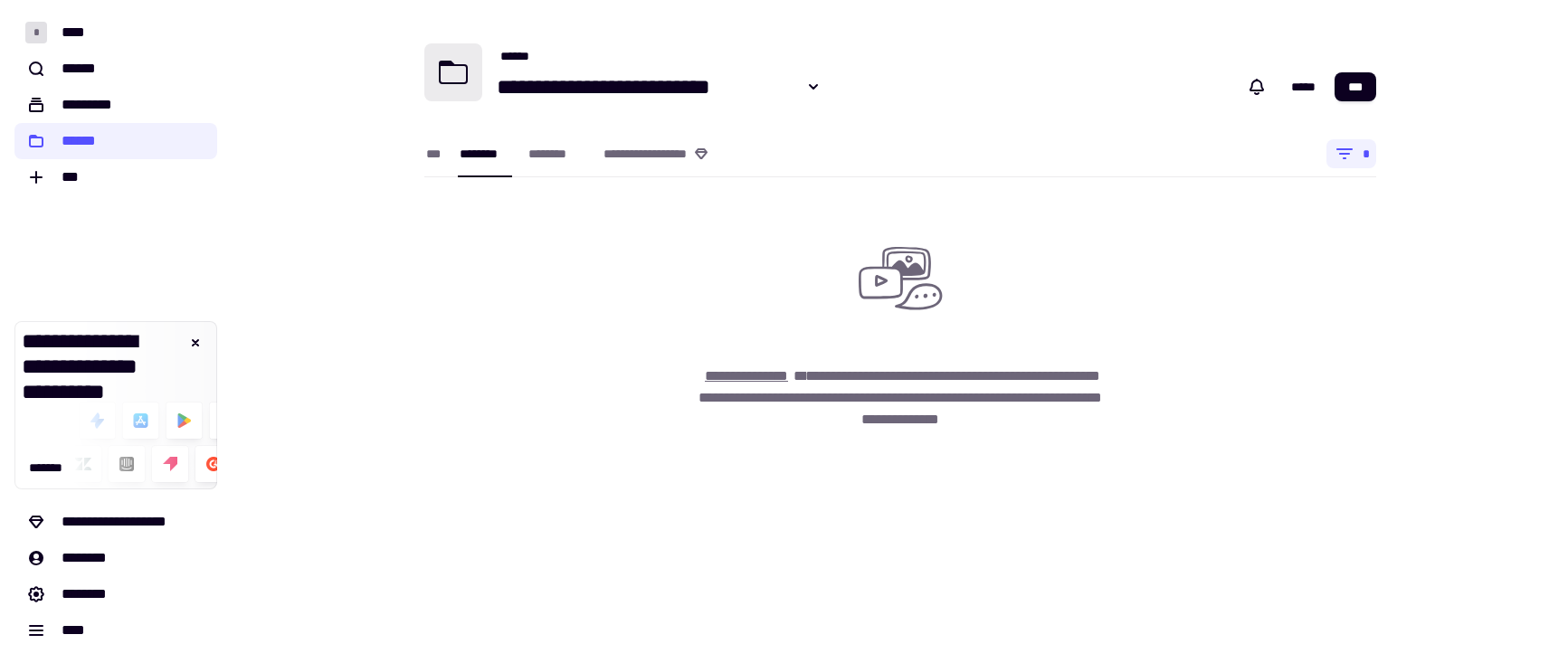 click on "**********" 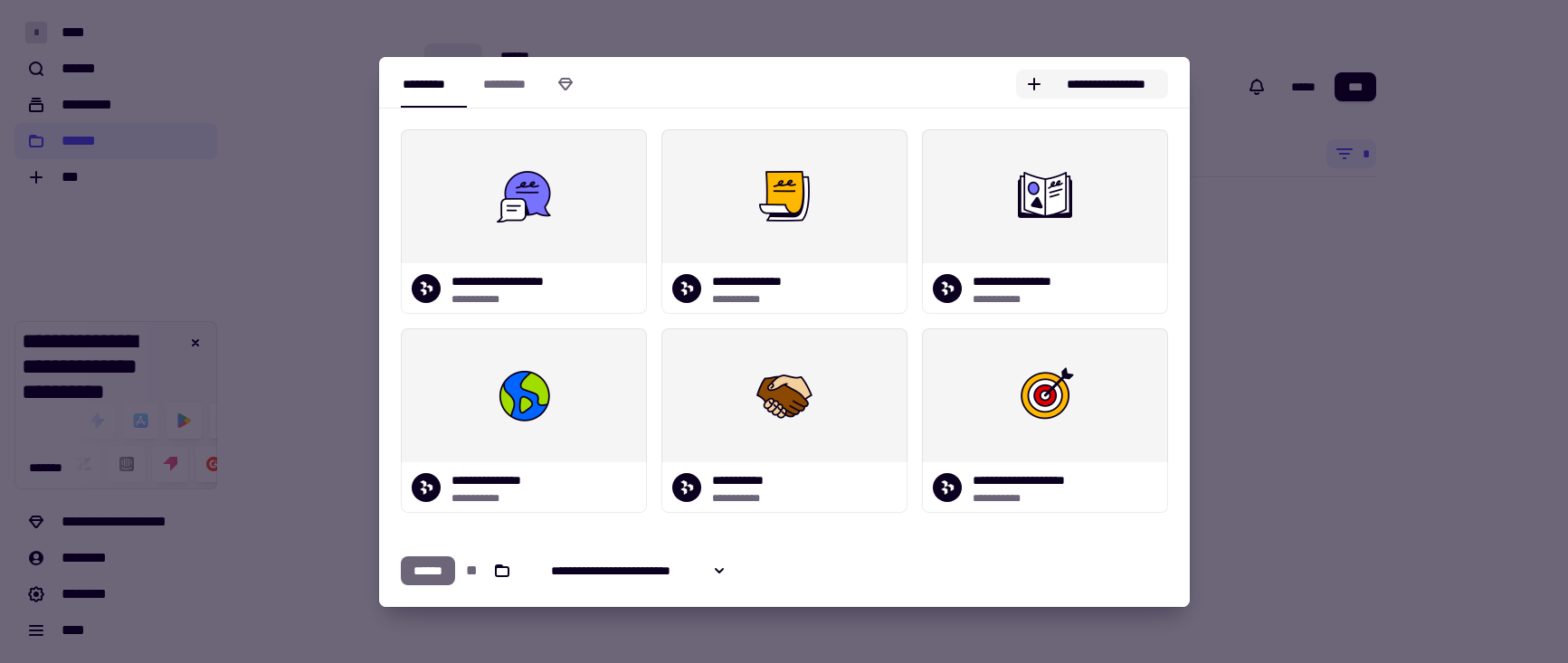 click on "**********" 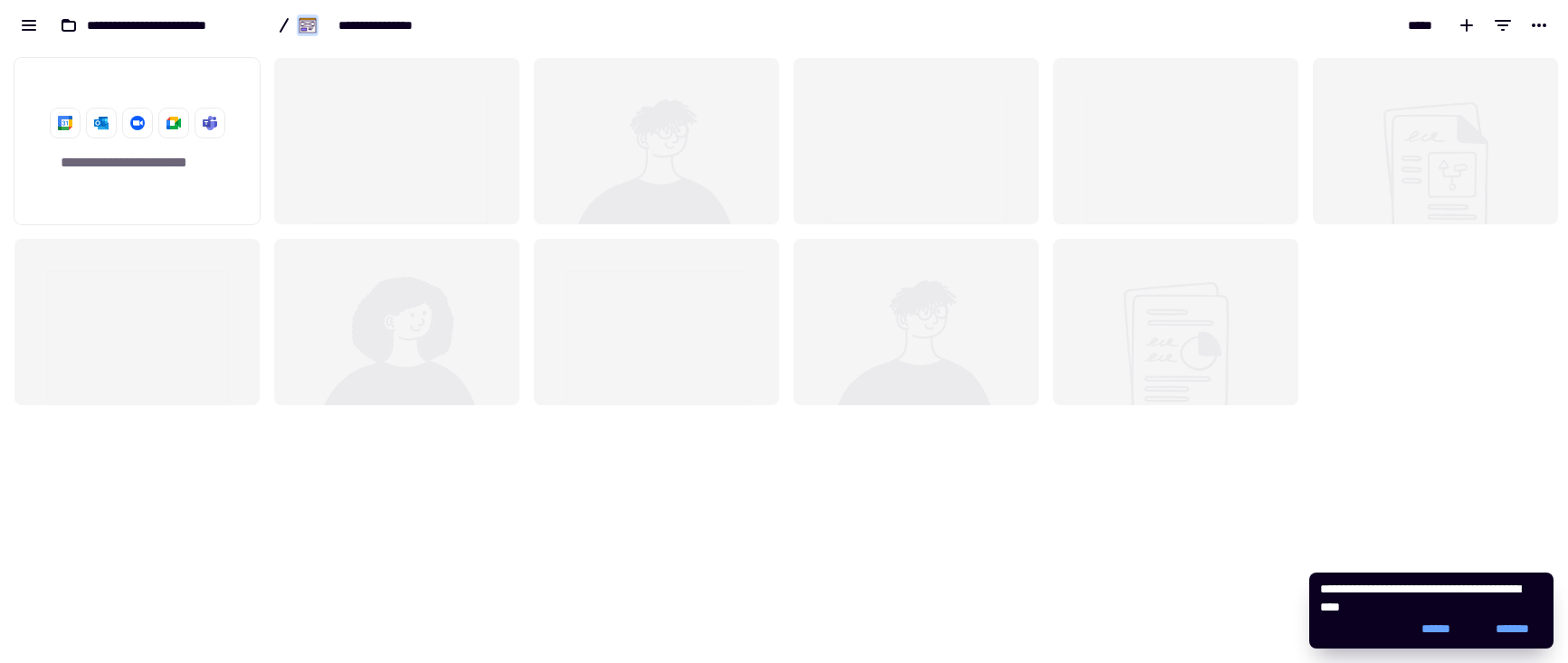 scroll, scrollTop: 14, scrollLeft: 14, axis: both 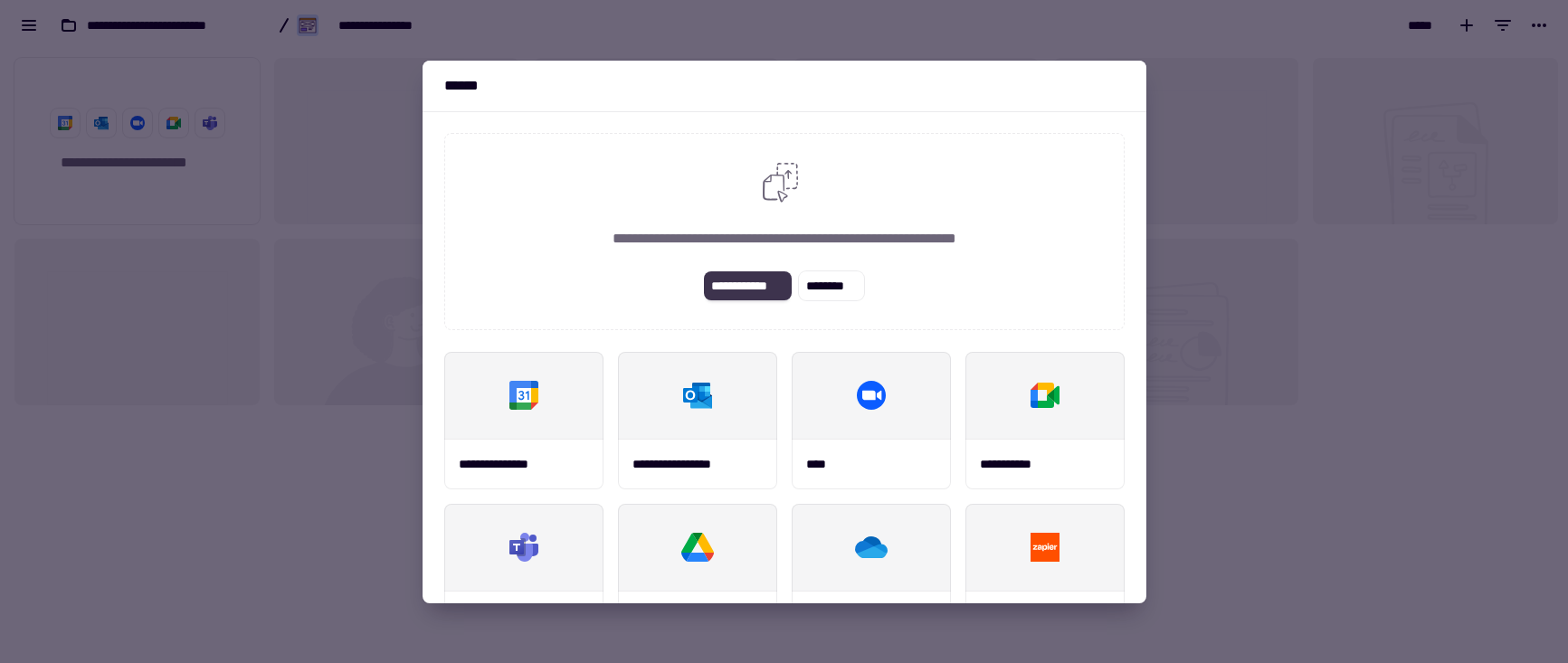 click on "**********" 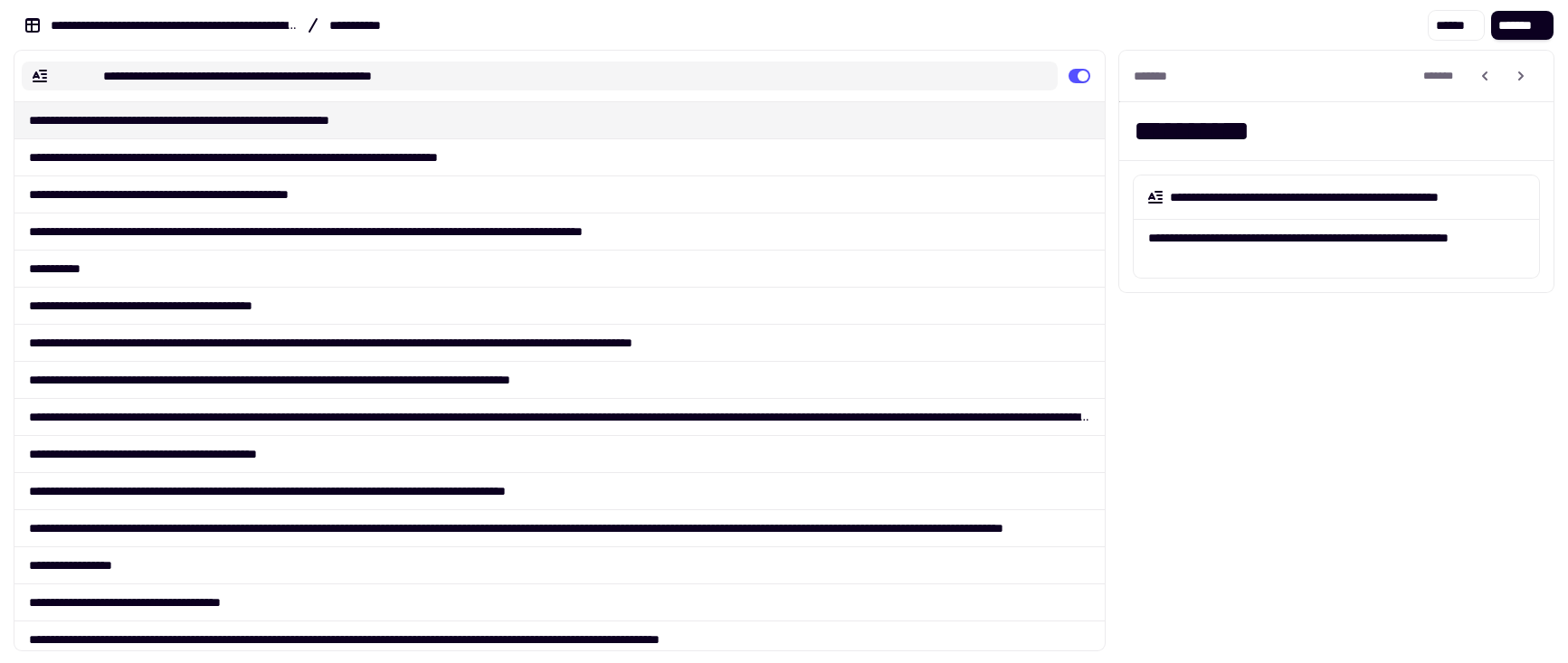 click on "**********" 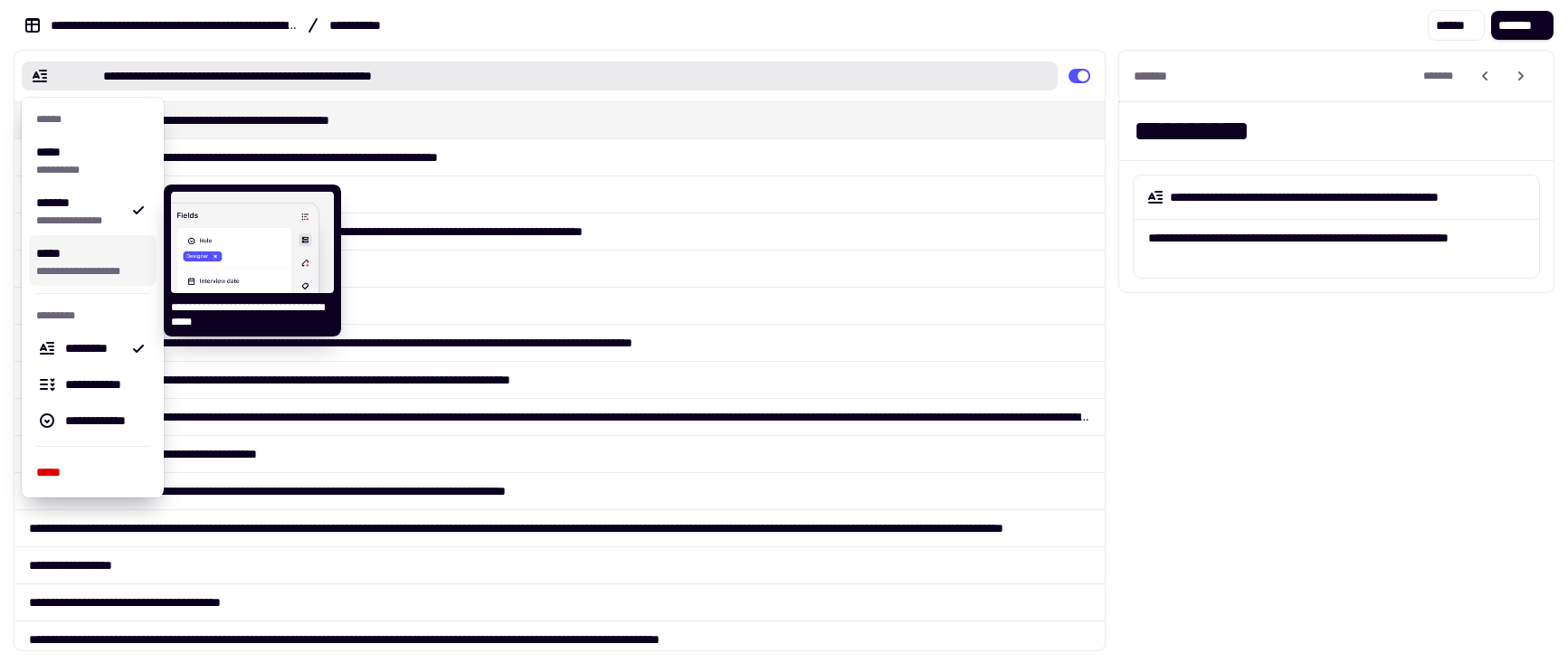 click on "**********" at bounding box center [92, 260] 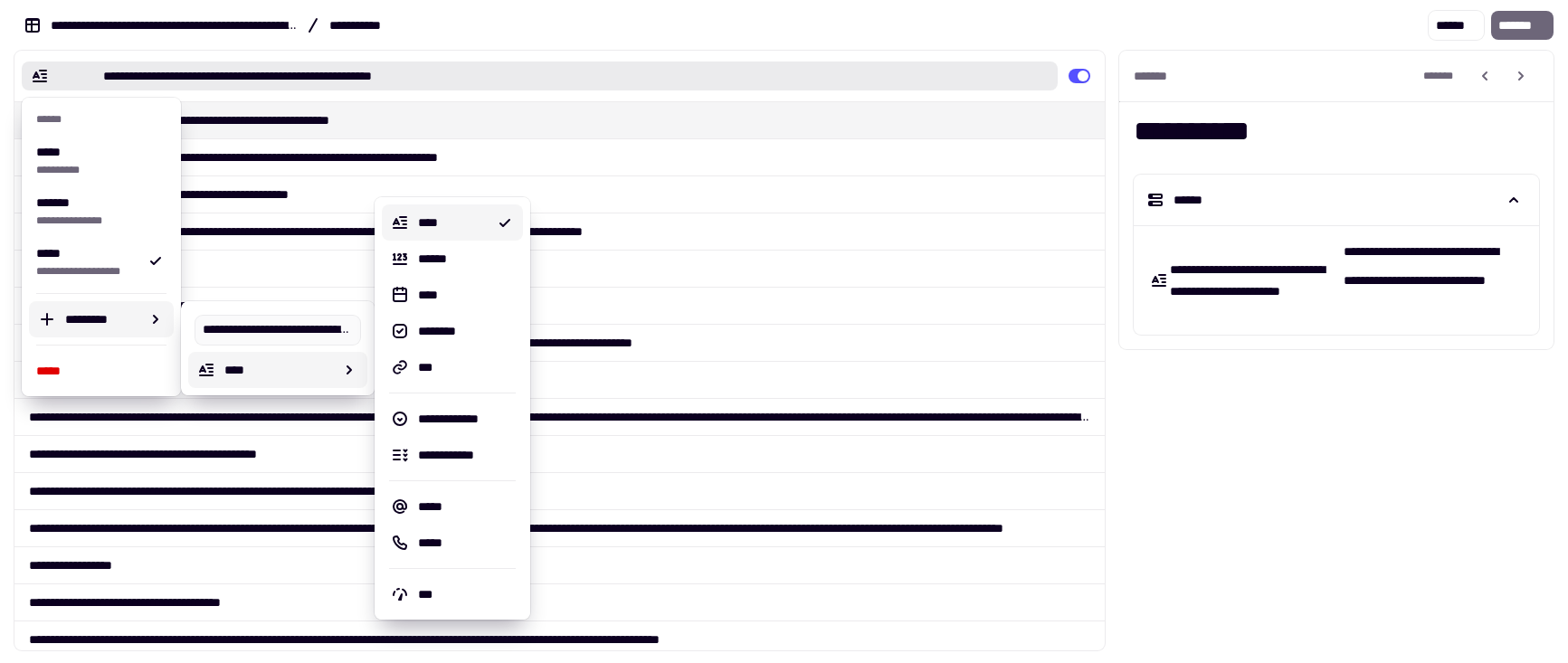 click on "**********" at bounding box center [784, 31] 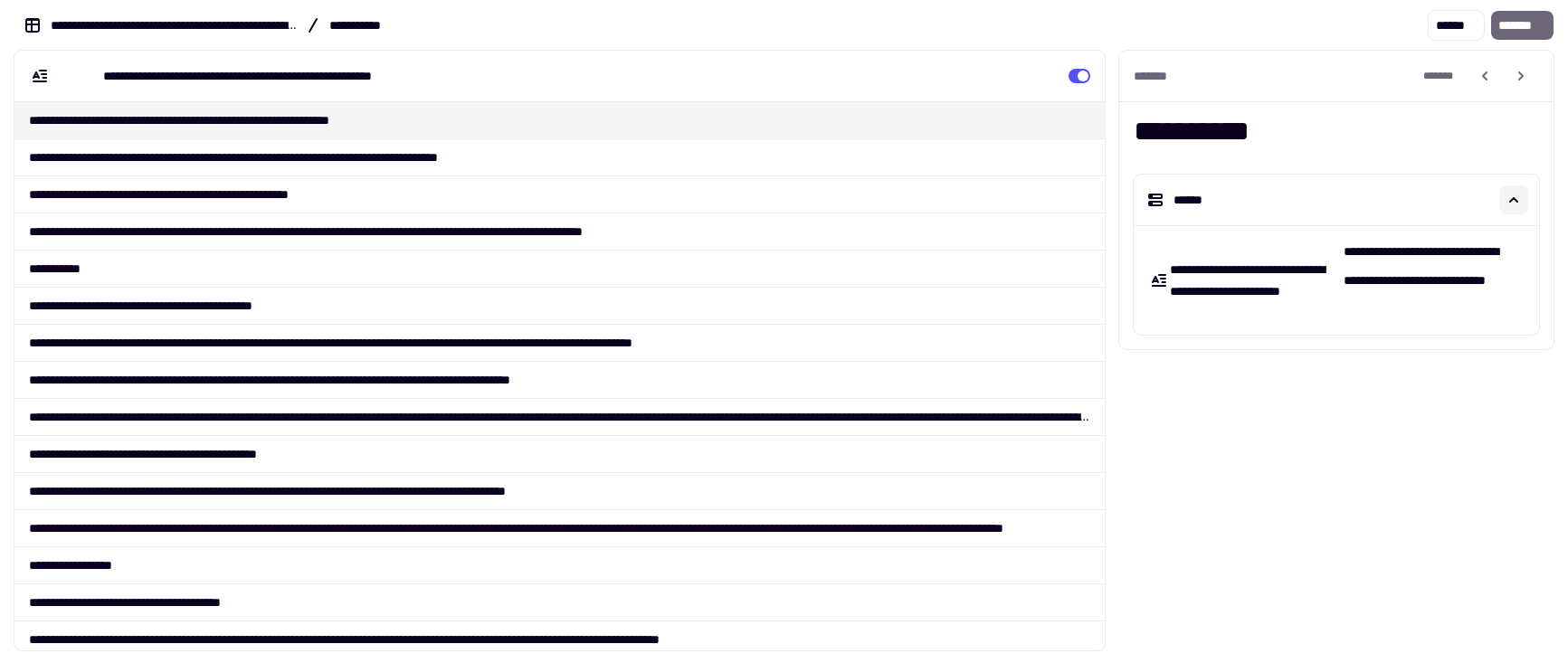 click 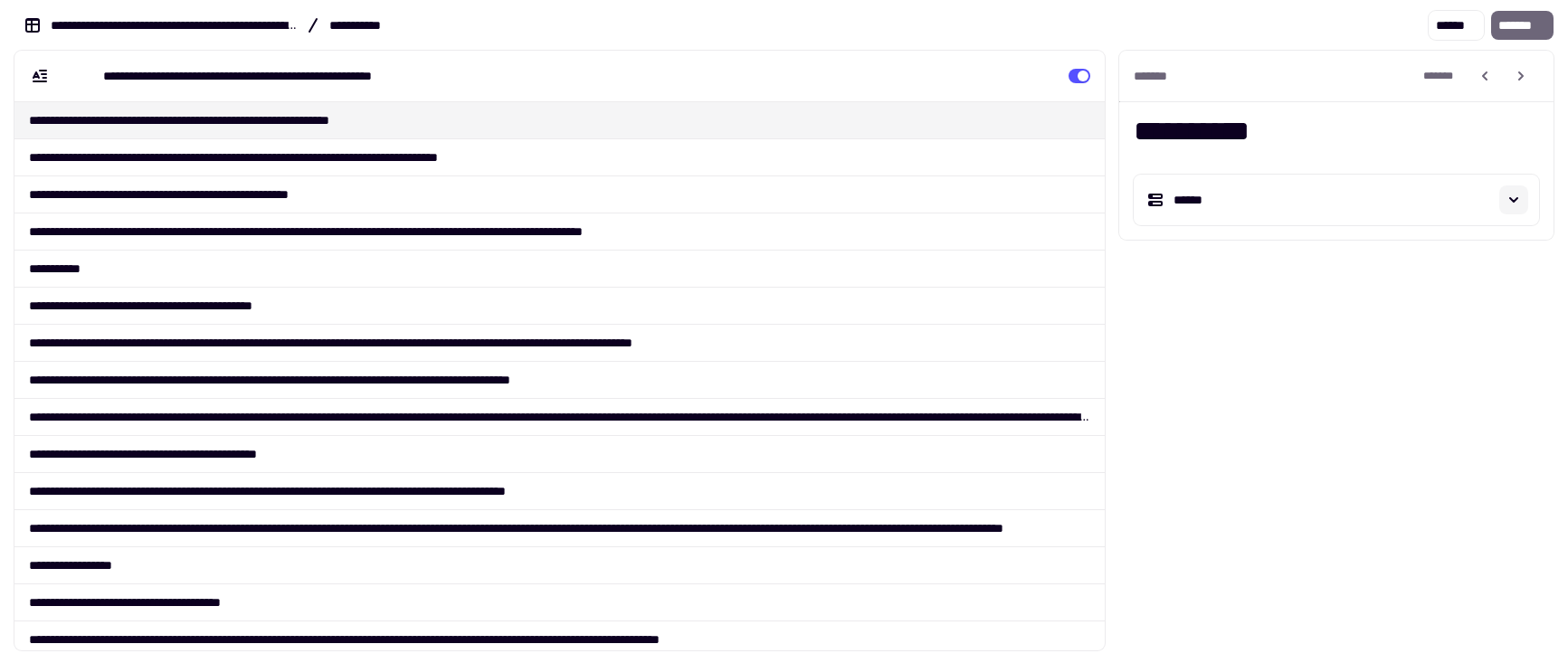 click 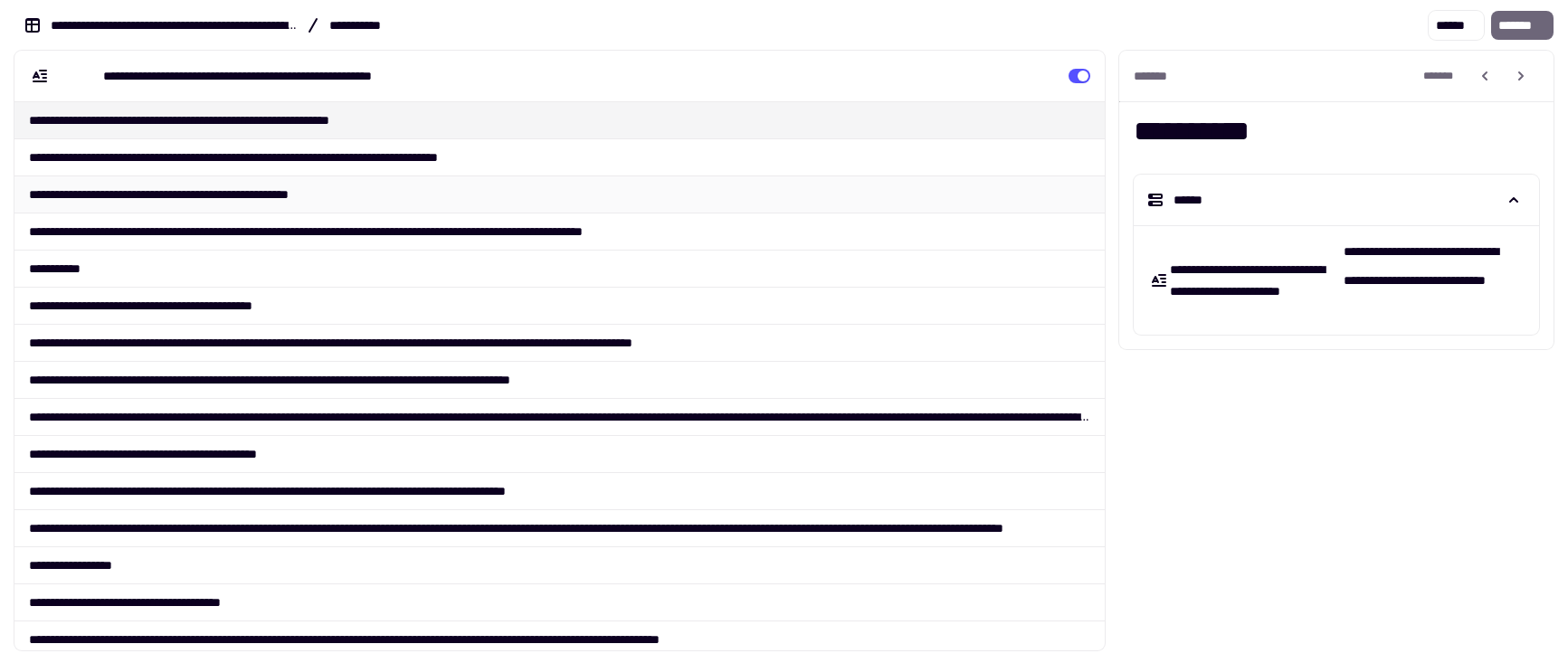 click on "**********" at bounding box center (559, 194) 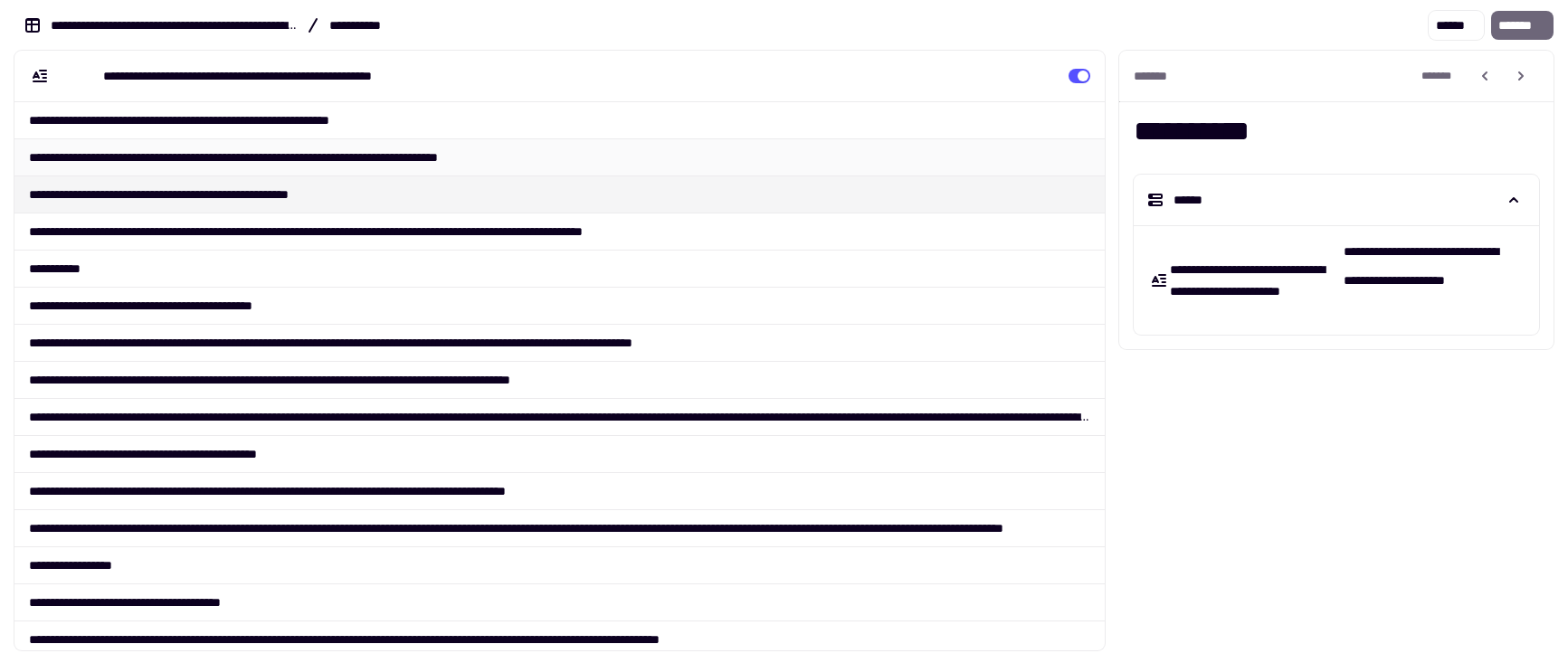 click on "**********" at bounding box center [559, 156] 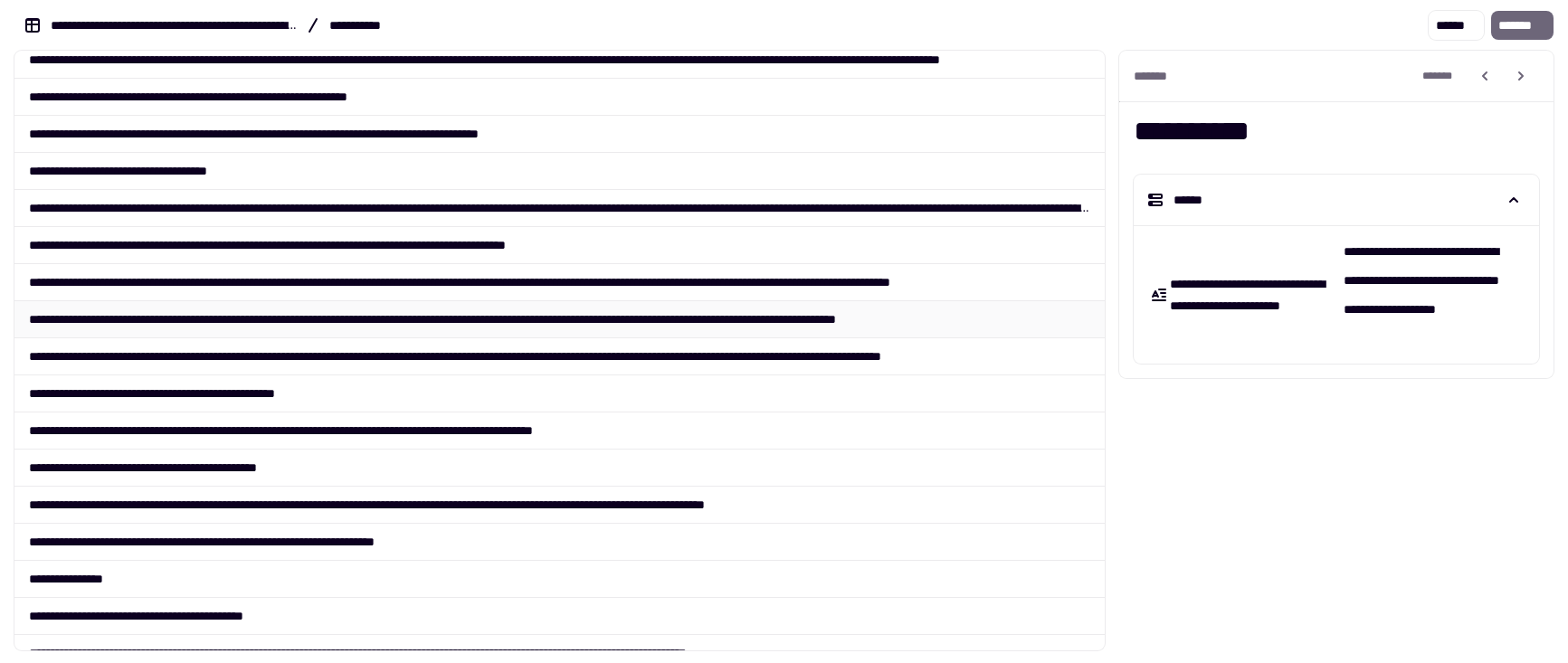 click on "**********" at bounding box center [559, 318] 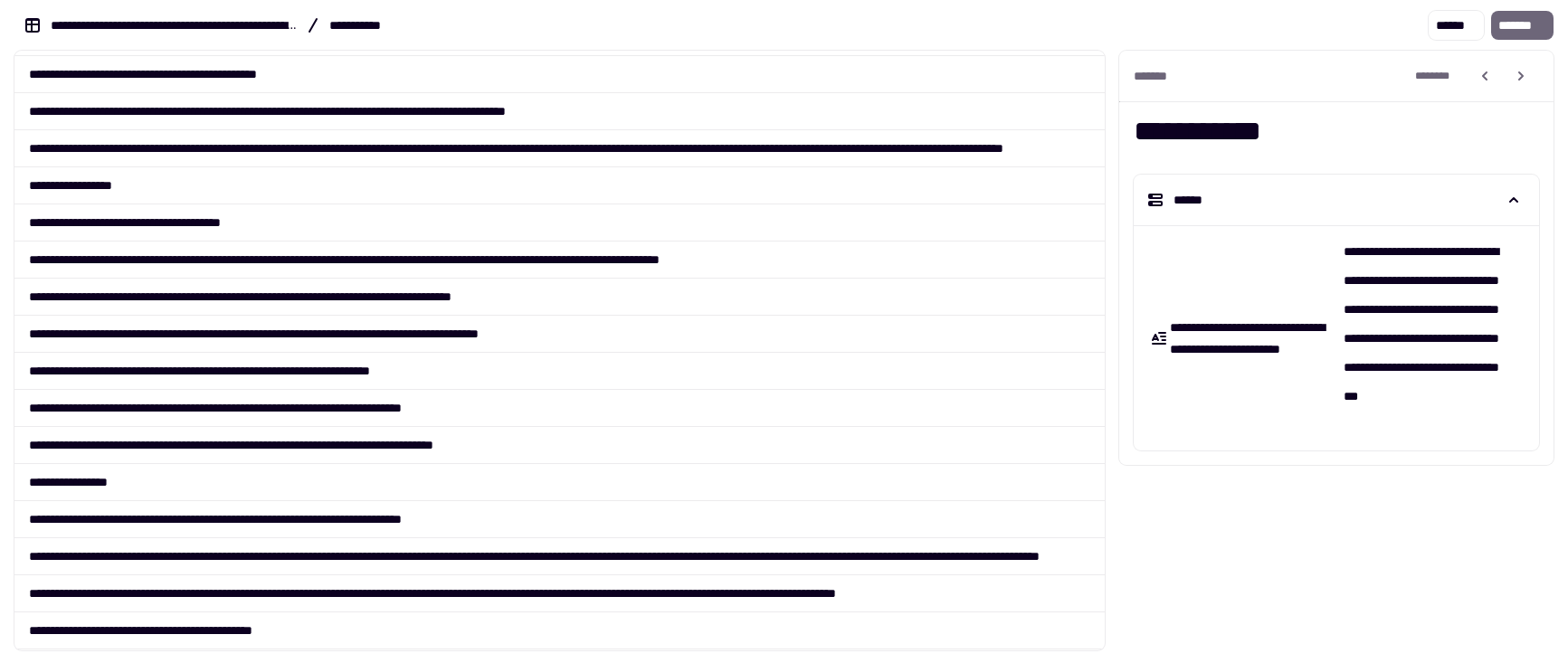 scroll, scrollTop: 0, scrollLeft: 0, axis: both 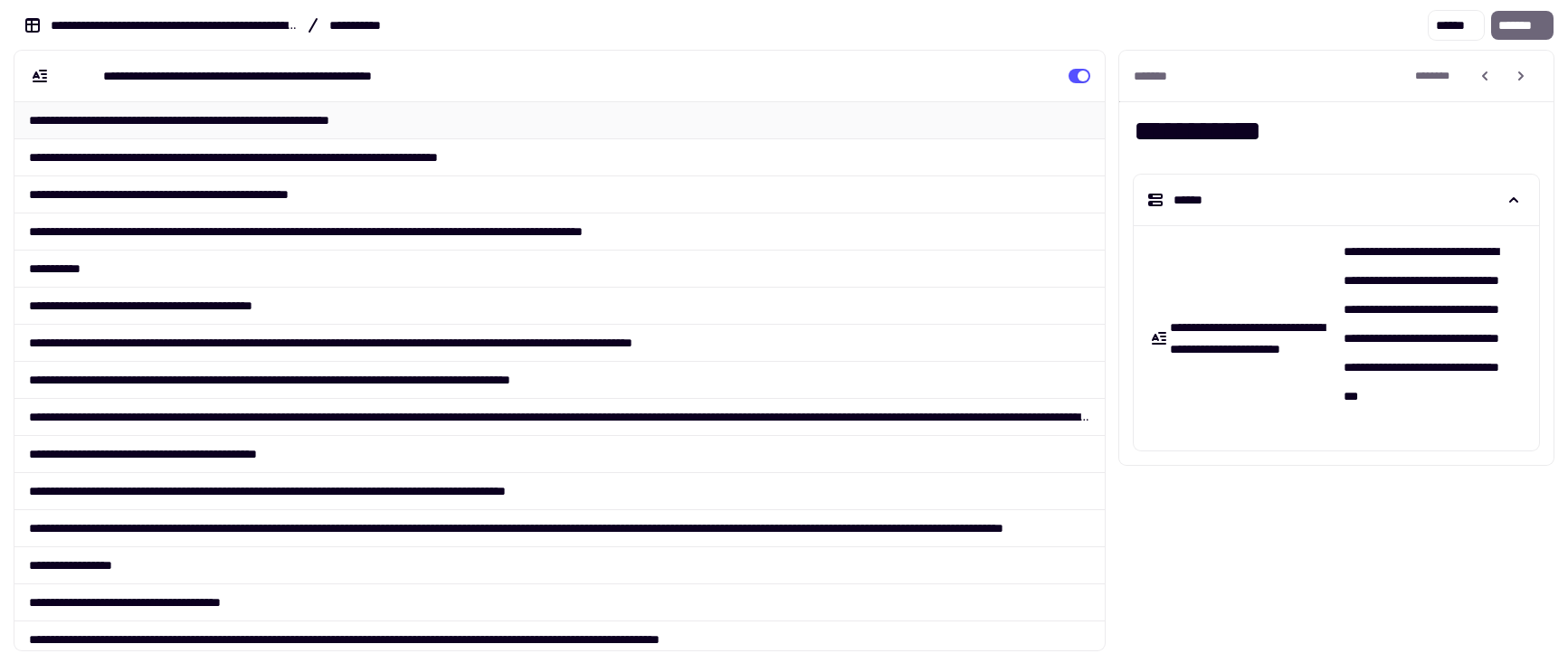 click on "**********" at bounding box center [559, 119] 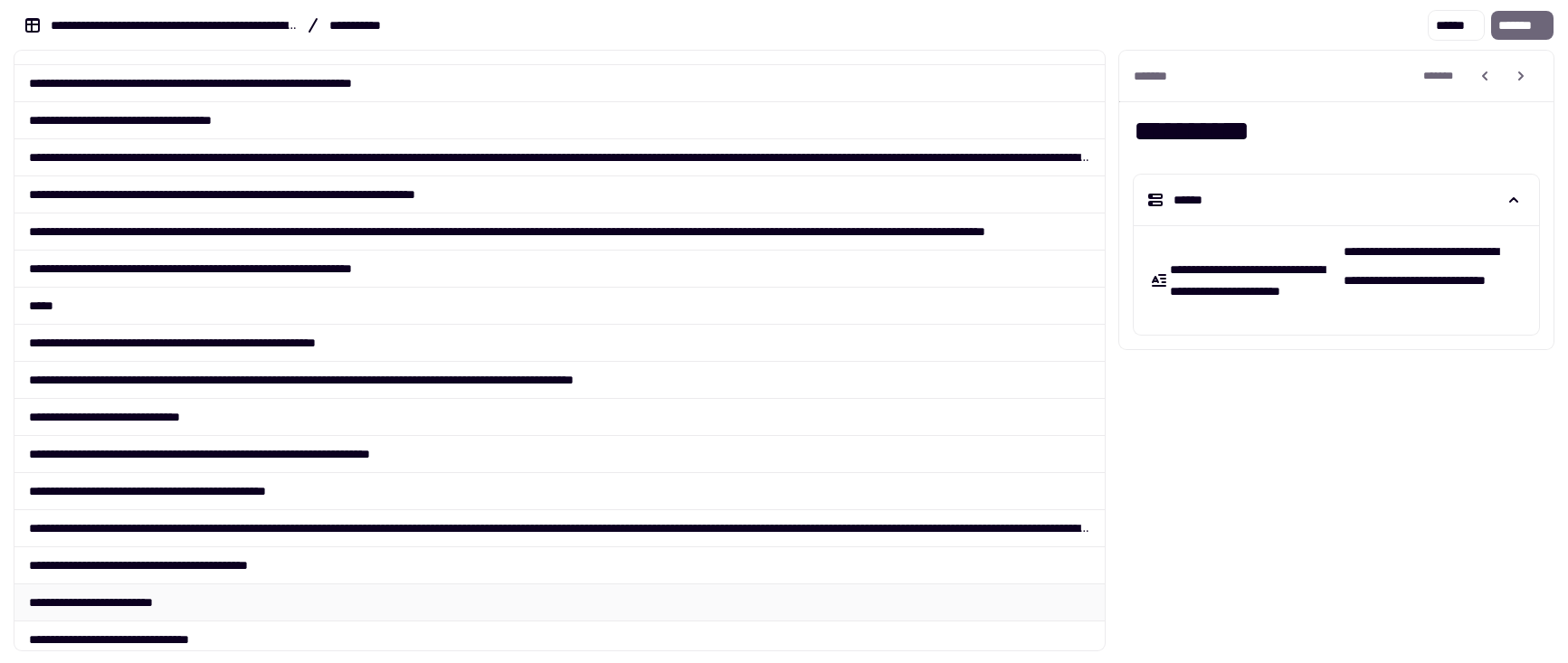 scroll, scrollTop: 2950, scrollLeft: 0, axis: vertical 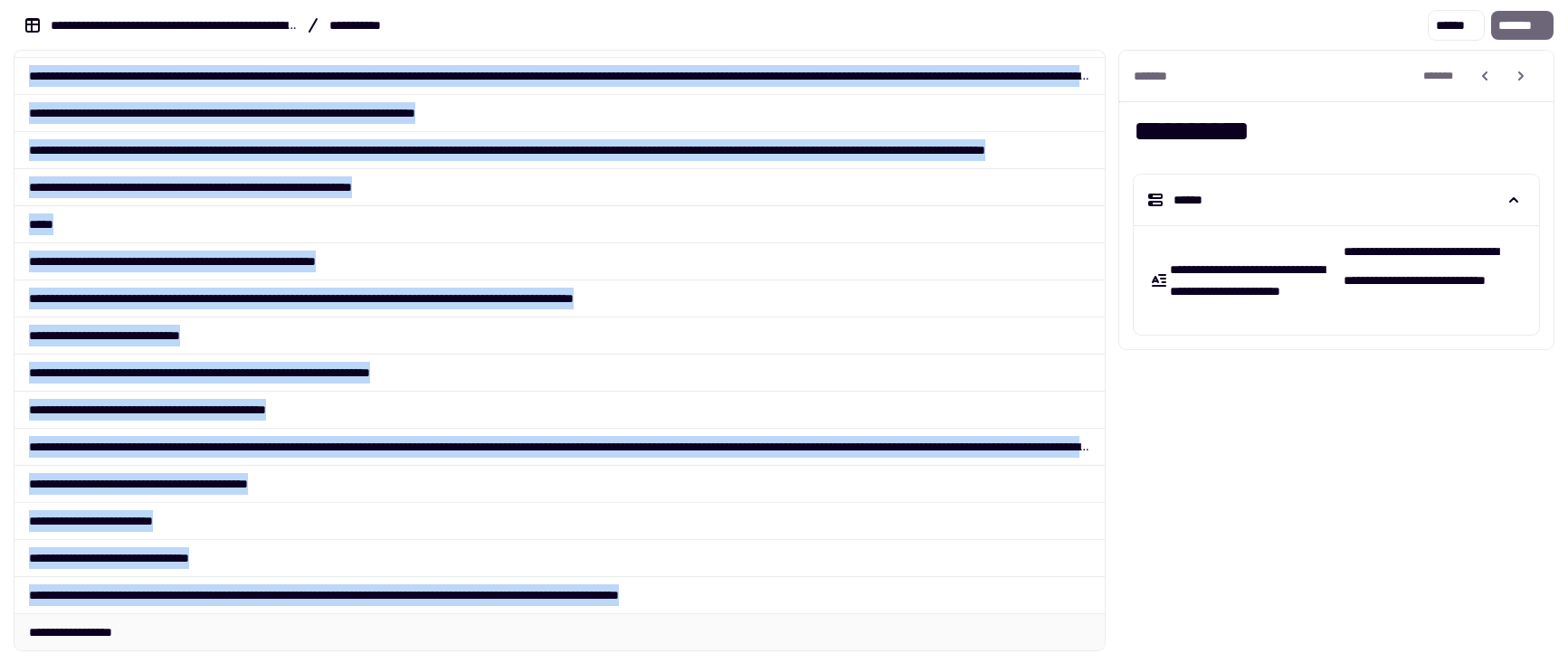 click on "**********" at bounding box center (559, 631) 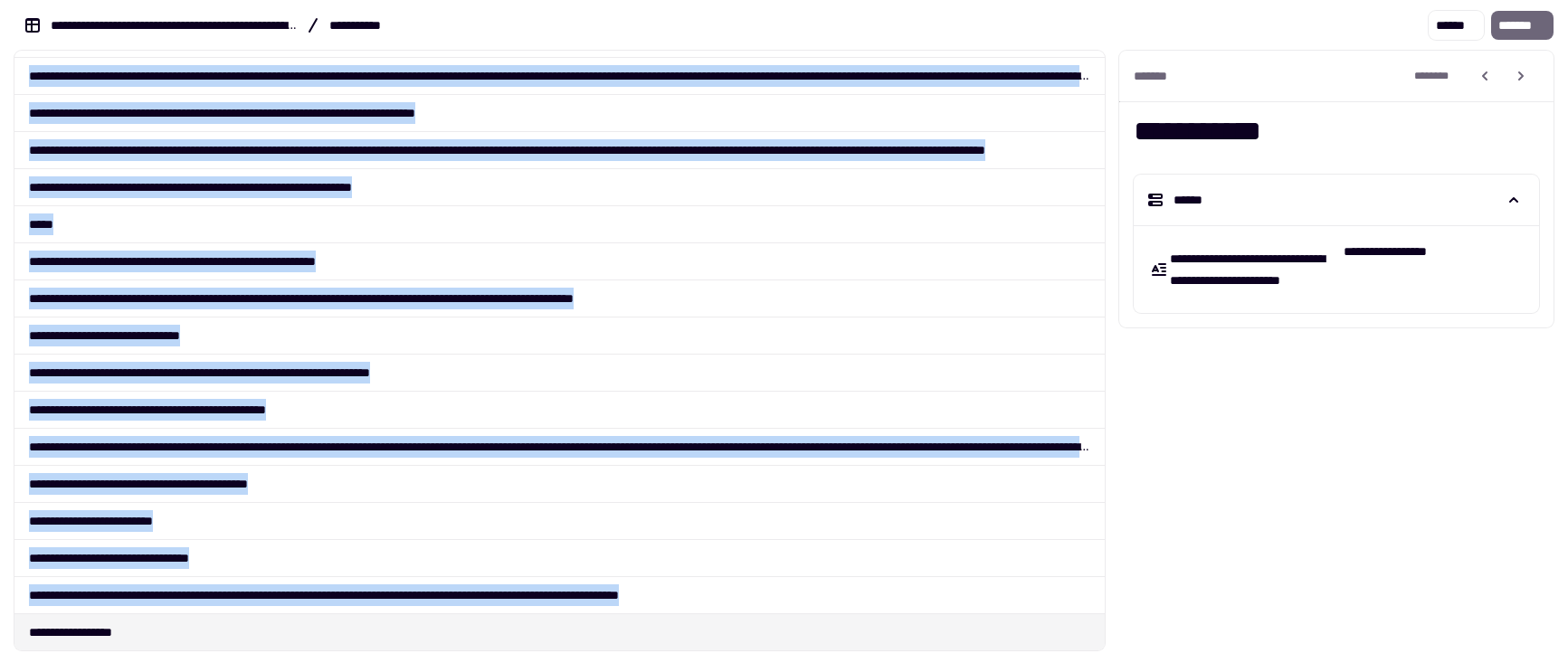 click on "*******" 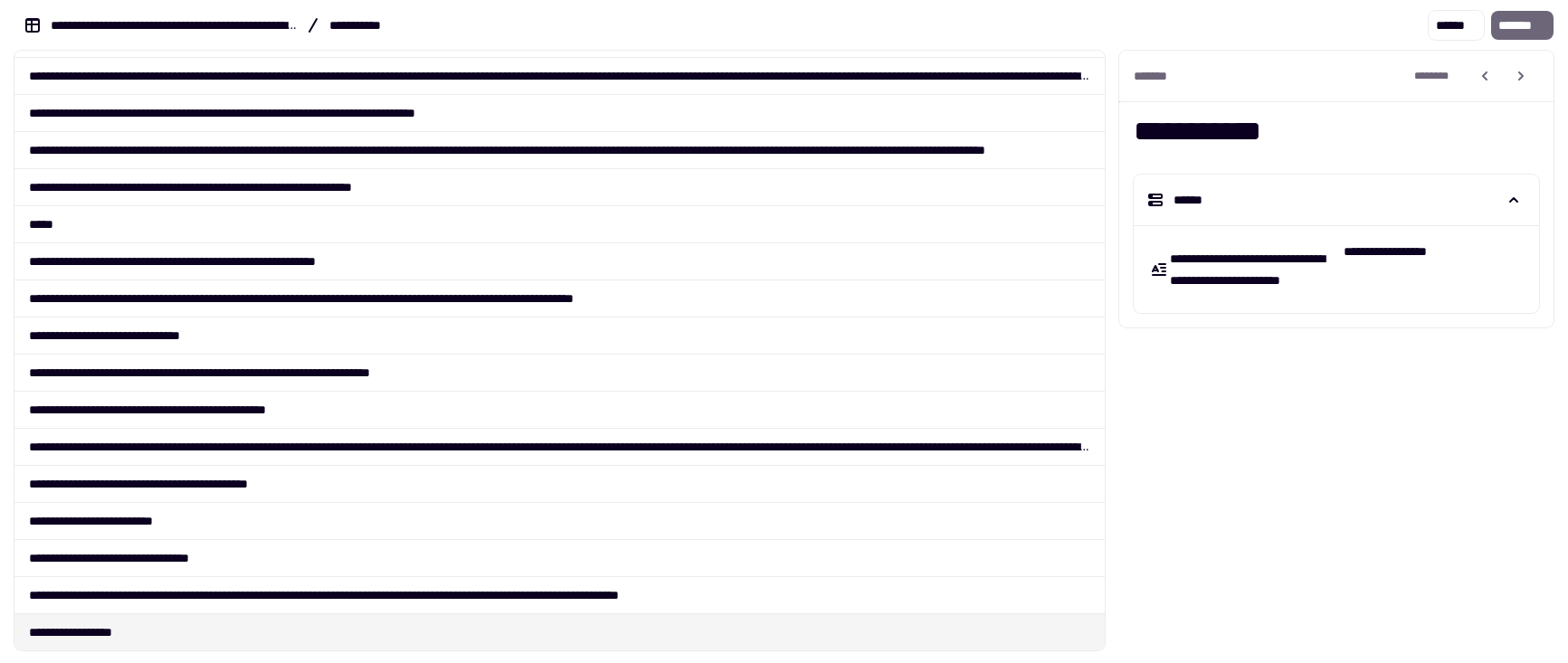 click on "******* ** ** **" at bounding box center (1336, 76) 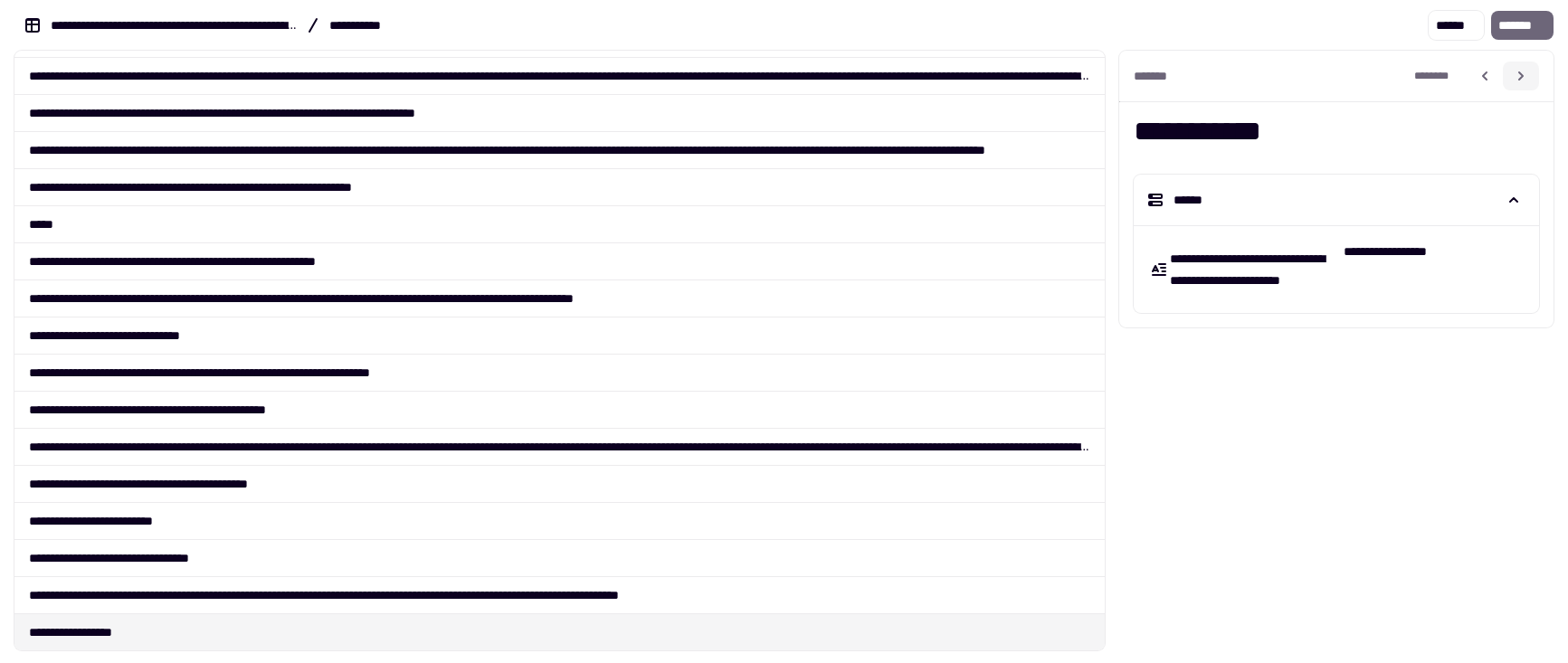 click 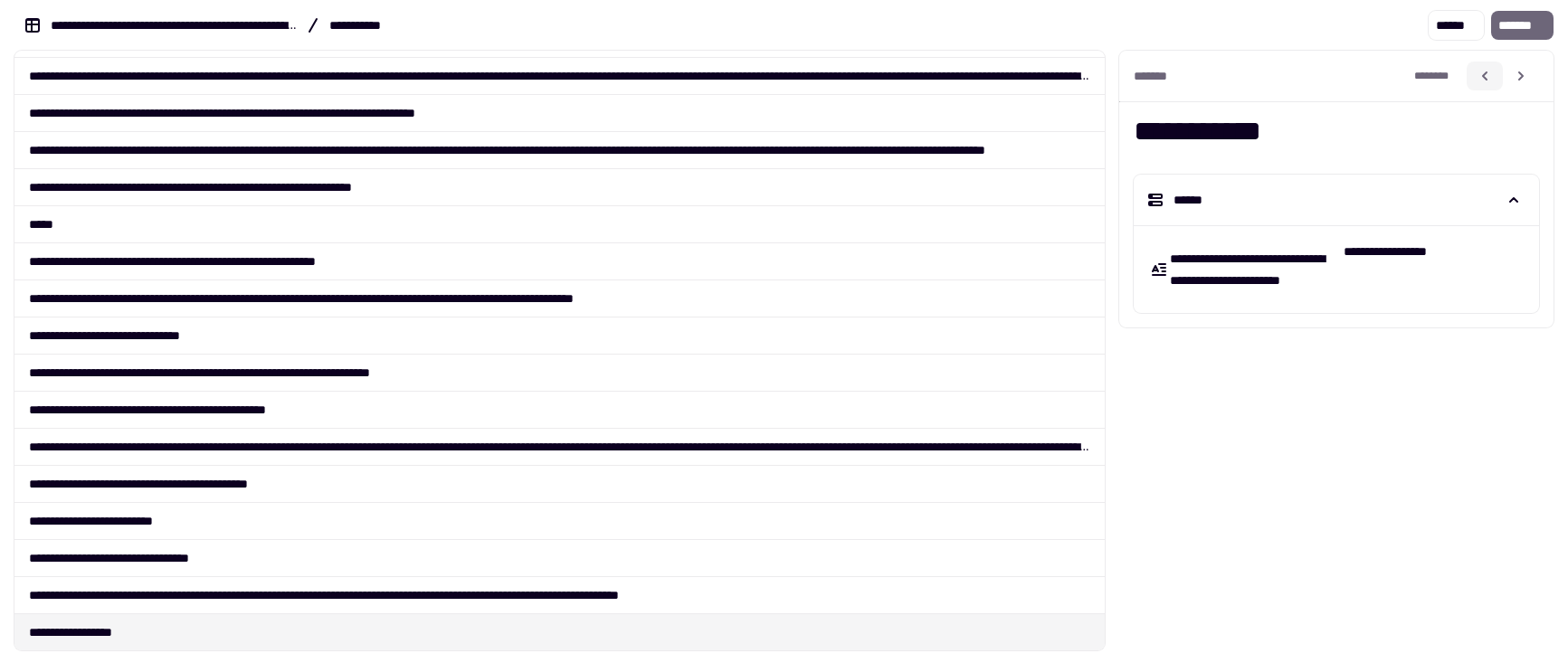 click 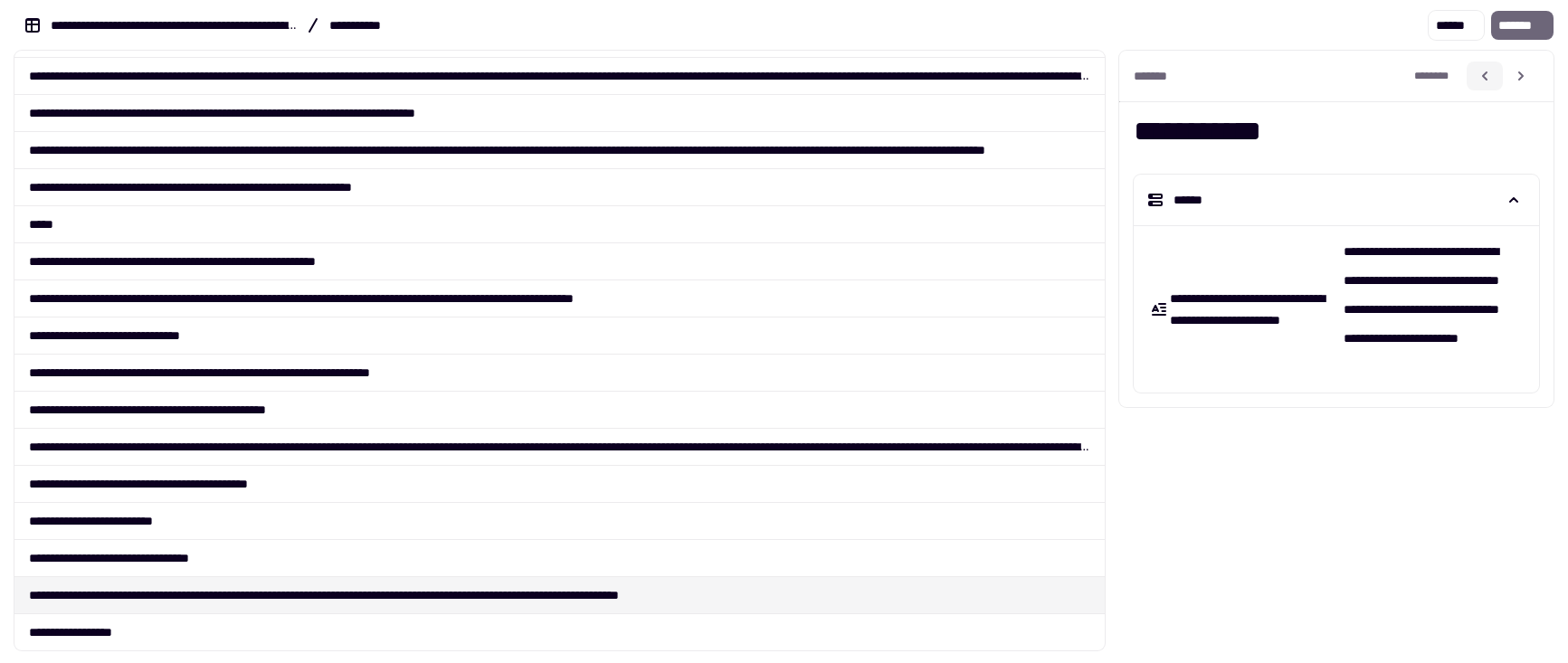 click 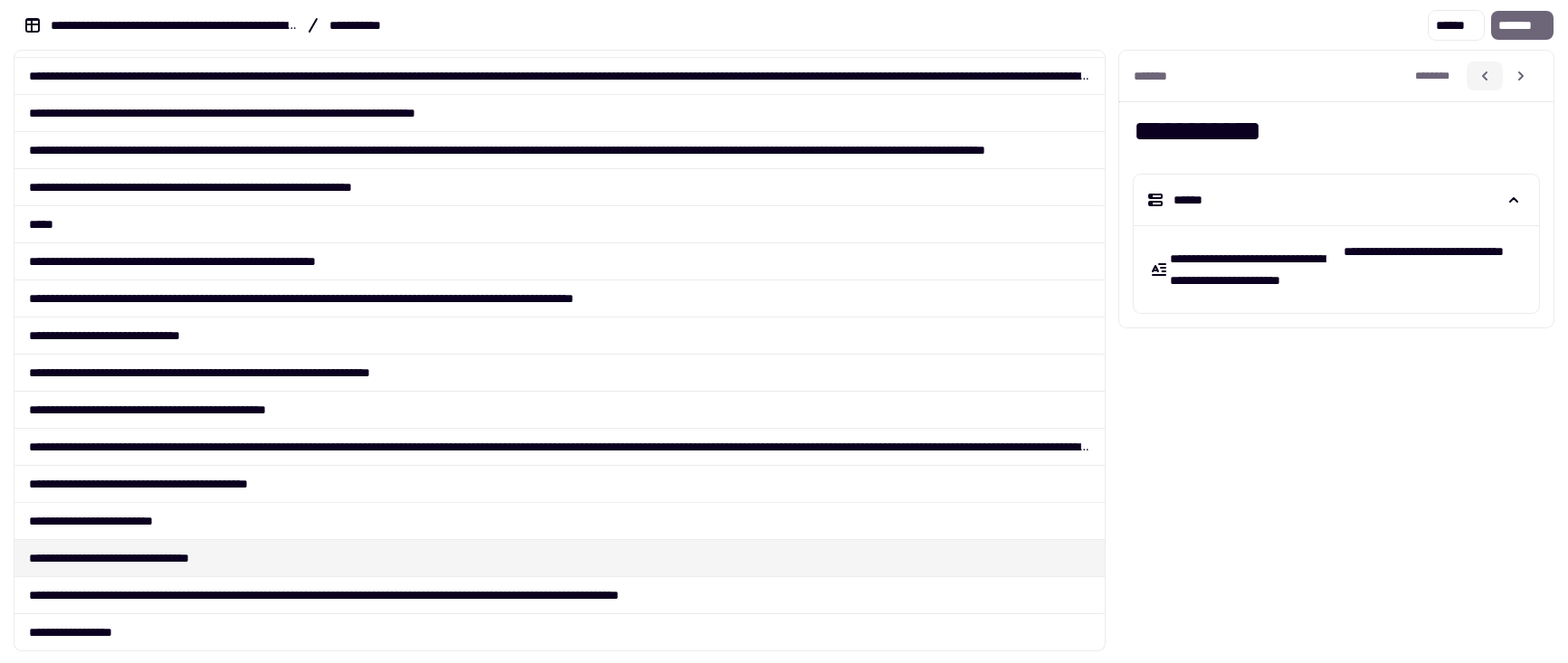 click 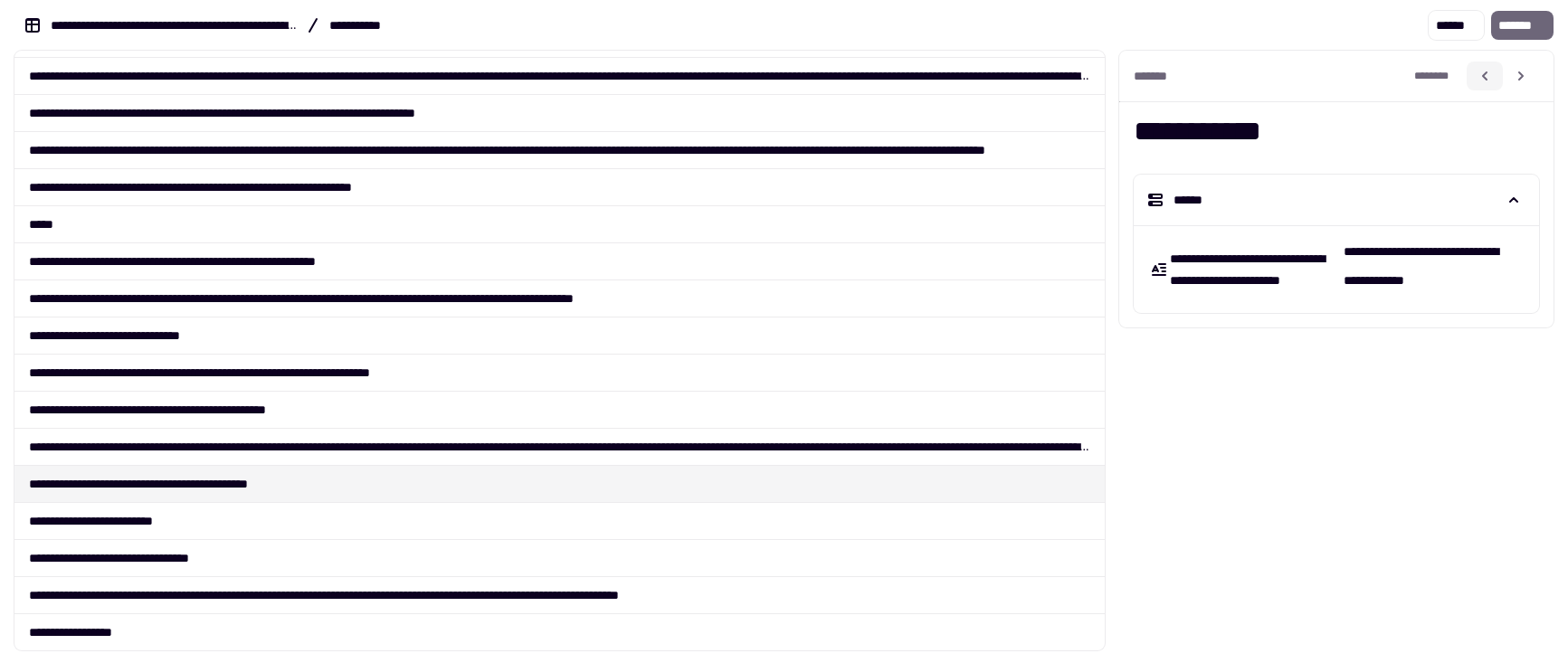 click 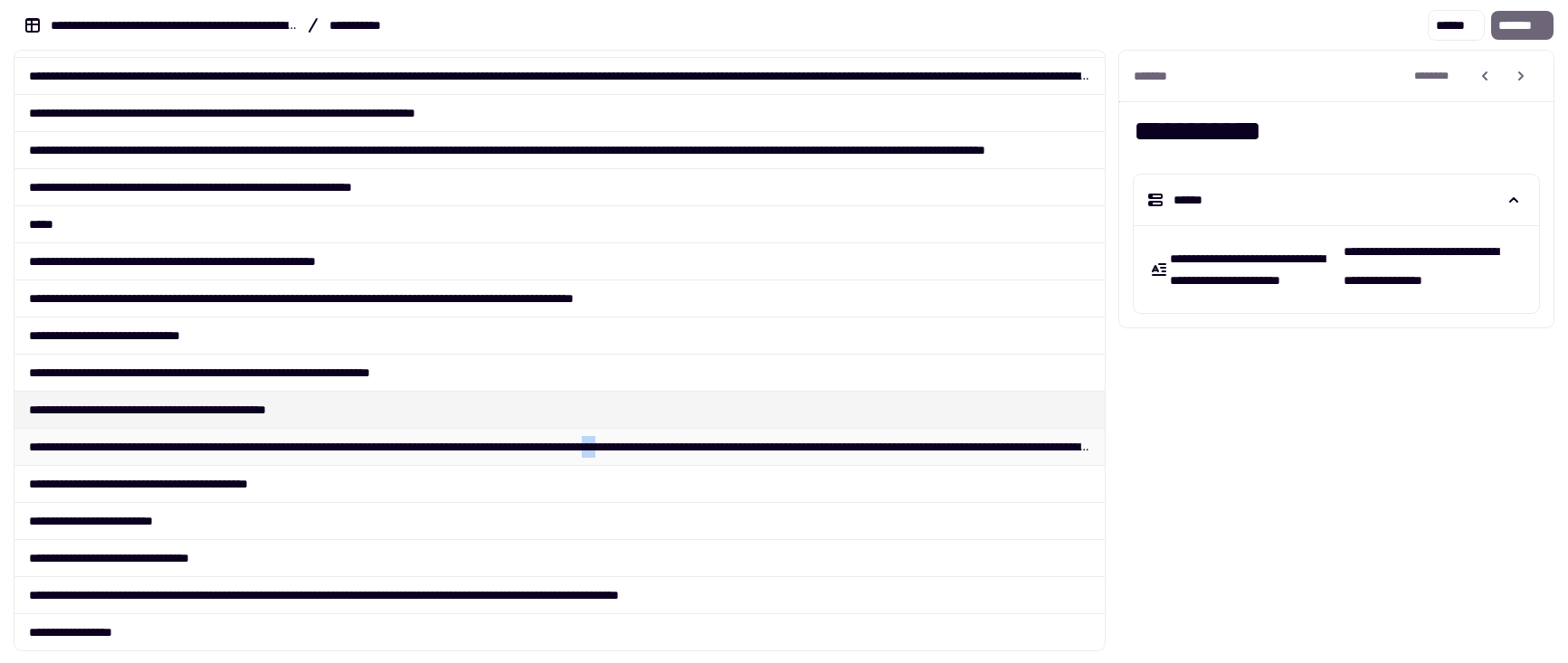 drag, startPoint x: 723, startPoint y: 431, endPoint x: 742, endPoint y: 429, distance: 19.104973 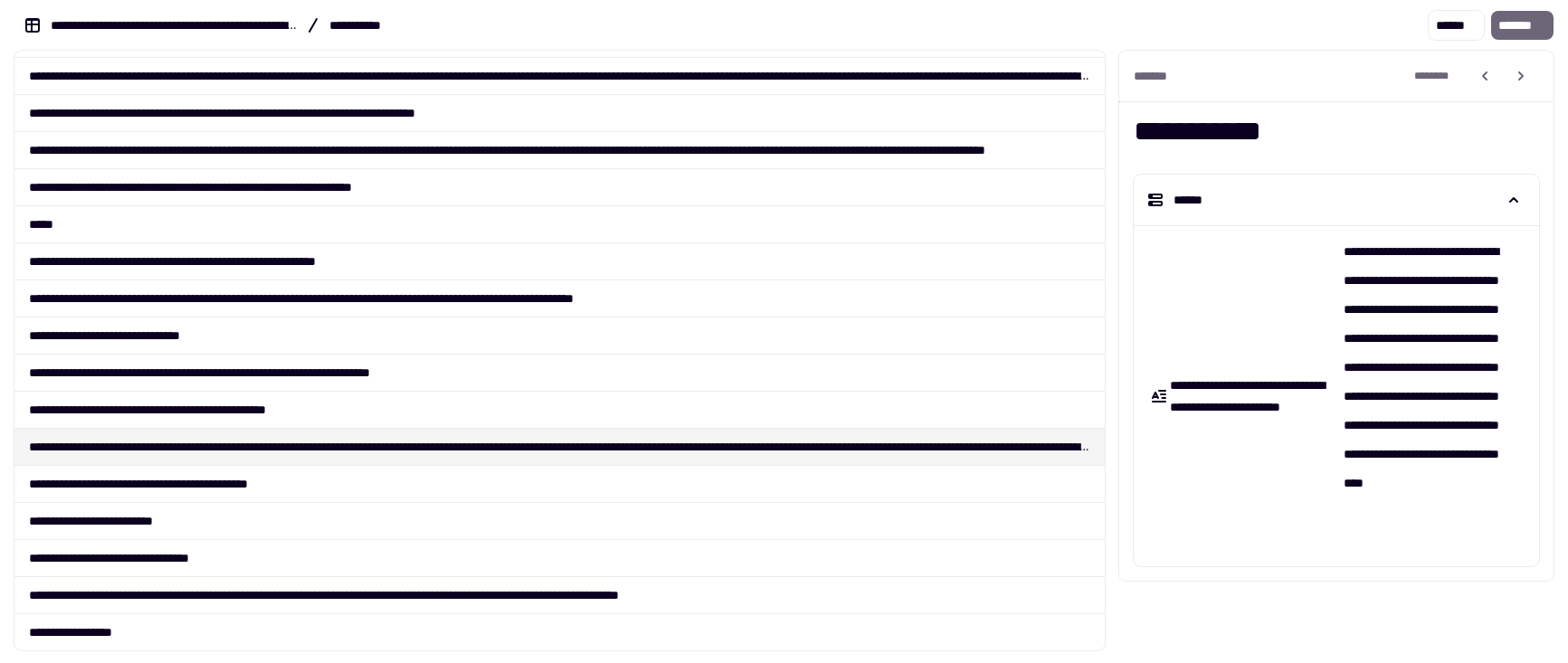 click on "**********" at bounding box center (1239, 396) 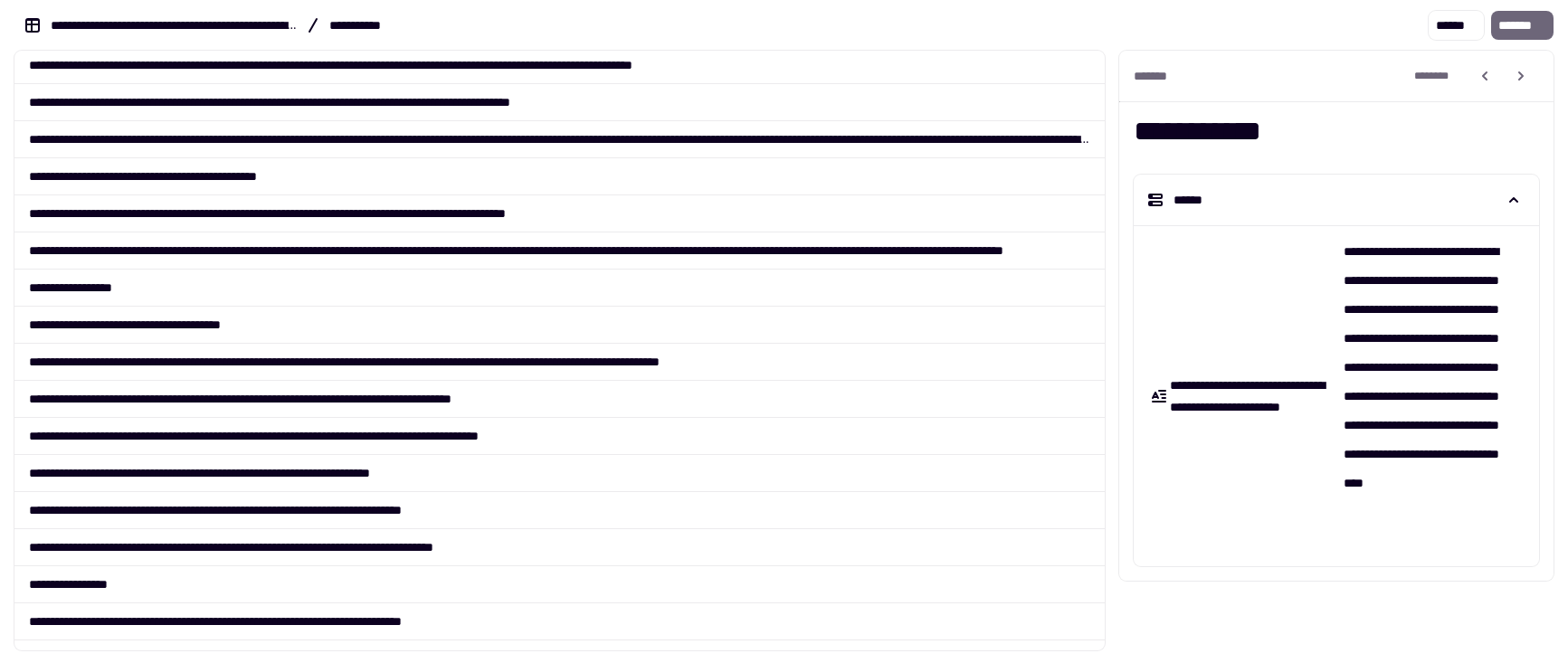 scroll, scrollTop: 0, scrollLeft: 0, axis: both 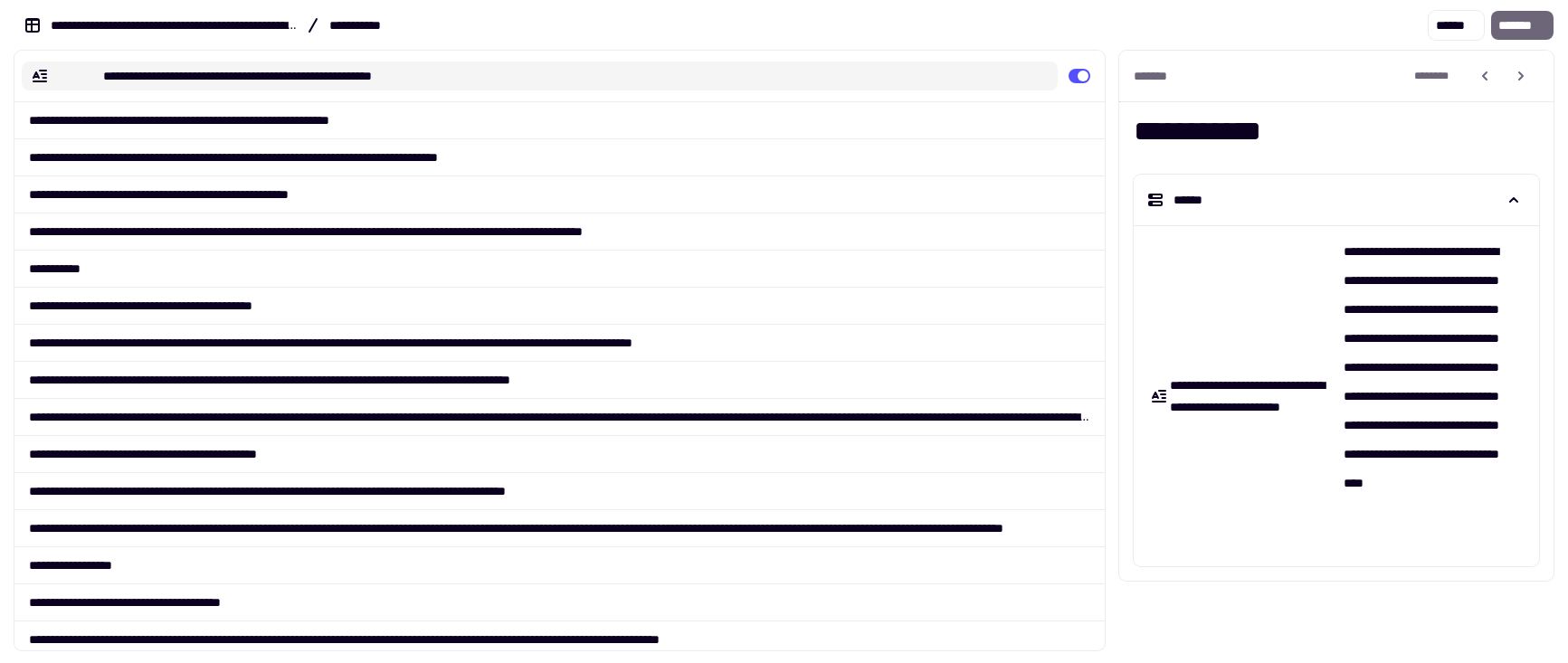 click on "**********" 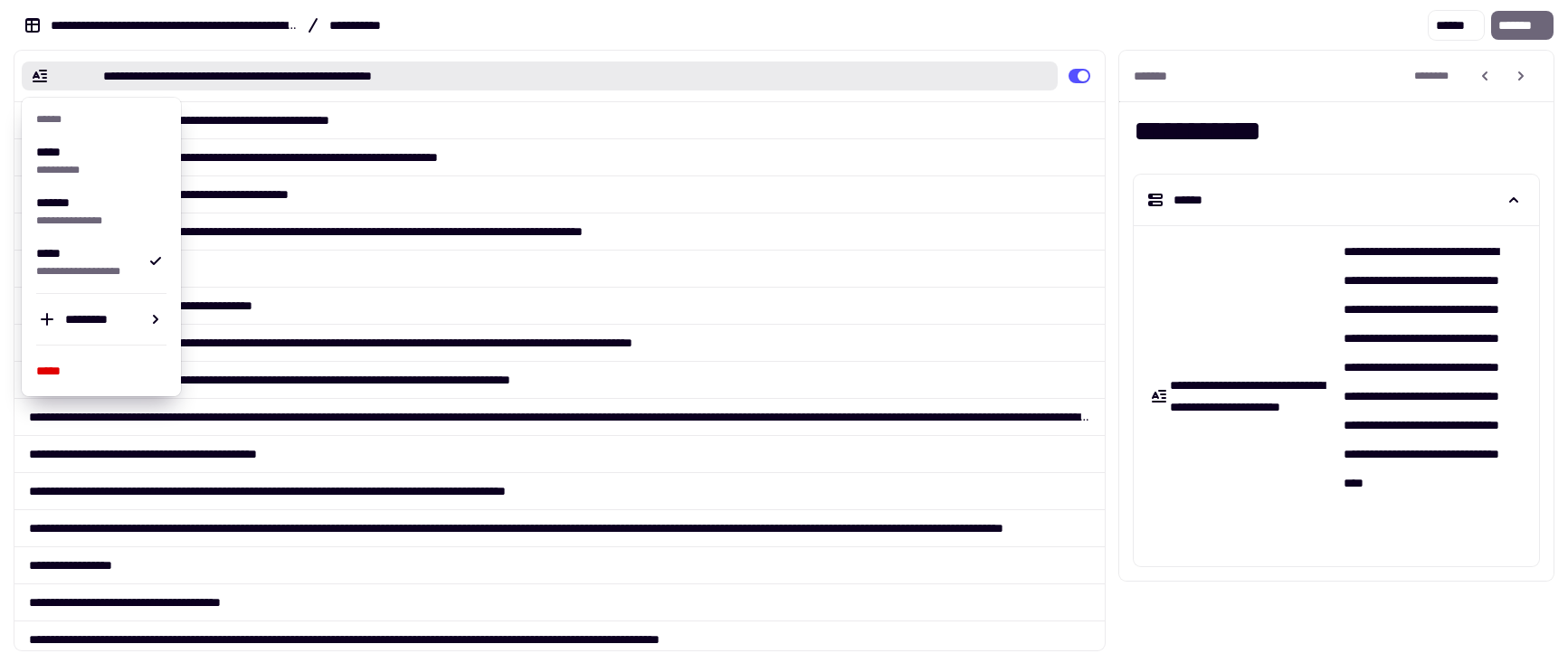 click on "**********" at bounding box center (174, 25) 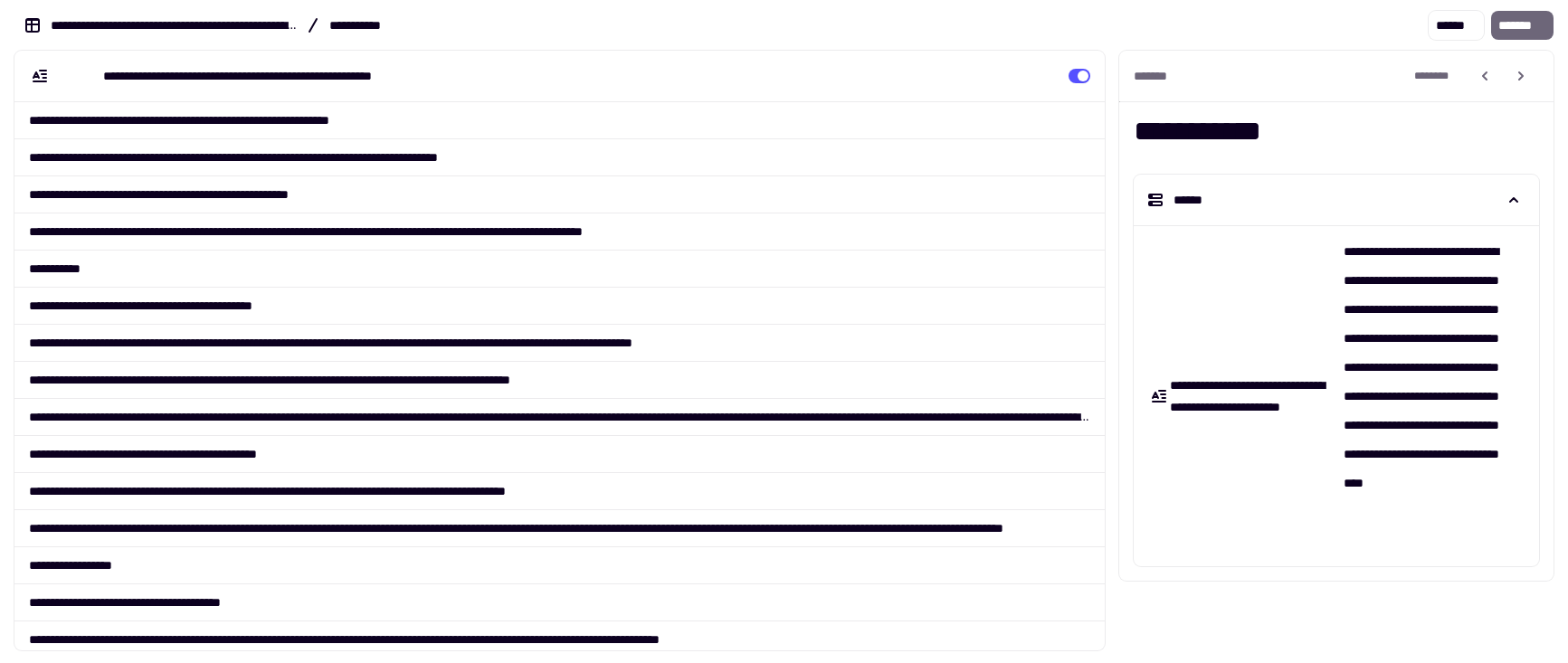 click on "**********" at bounding box center [174, 25] 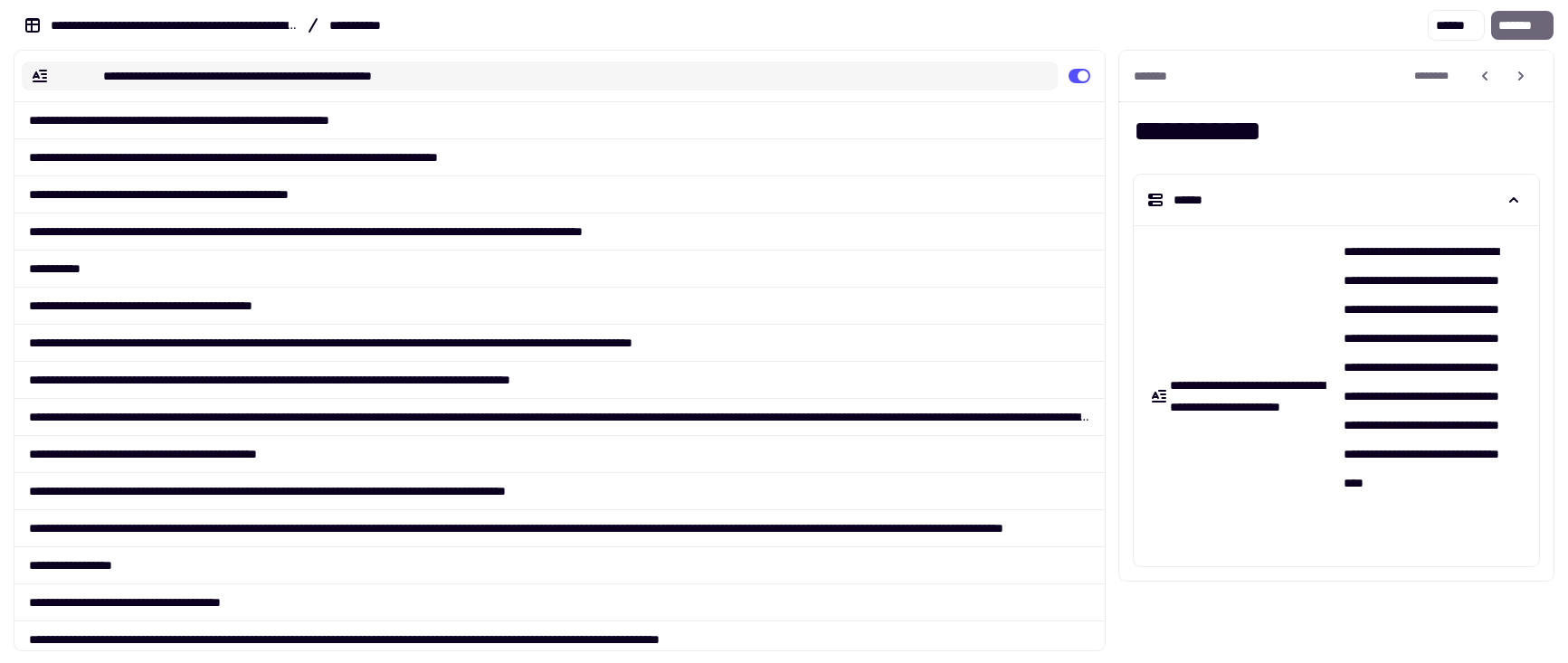 click on "**********" 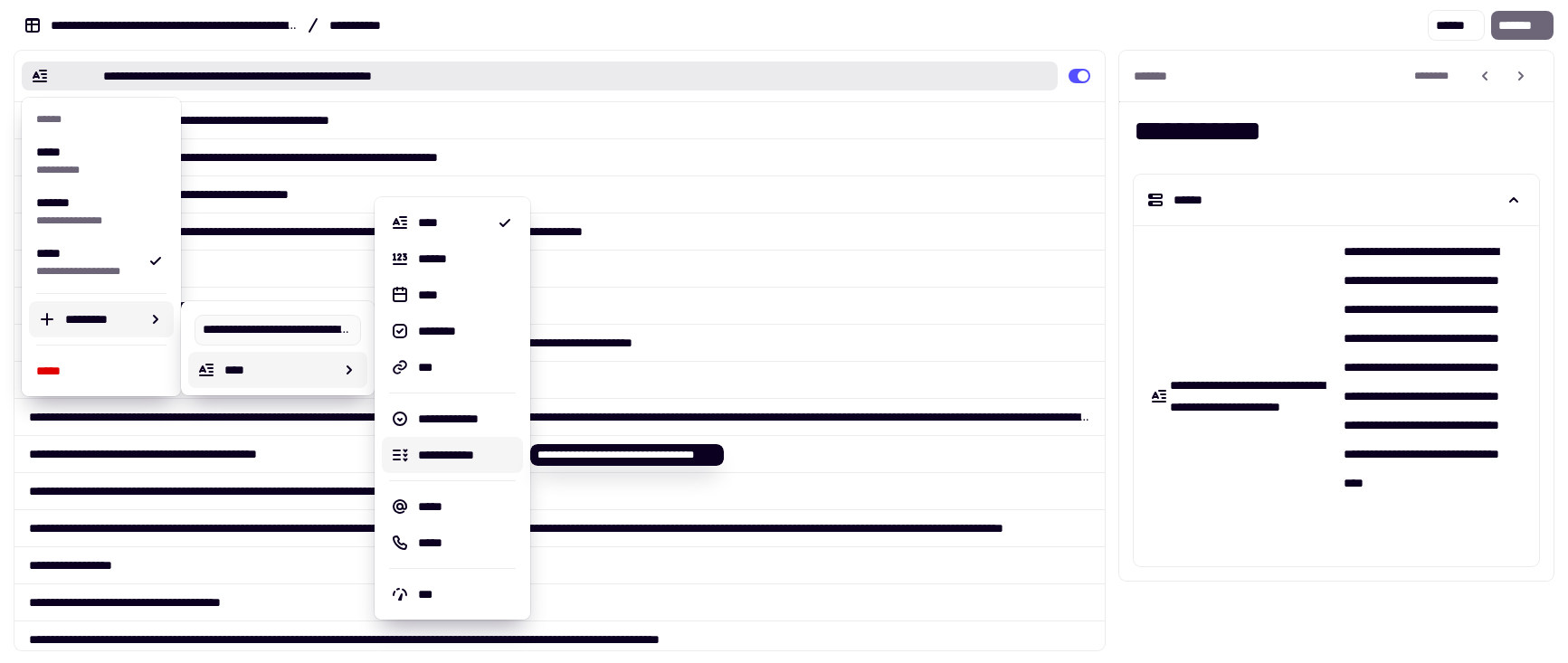 click on "**********" at bounding box center [456, 455] 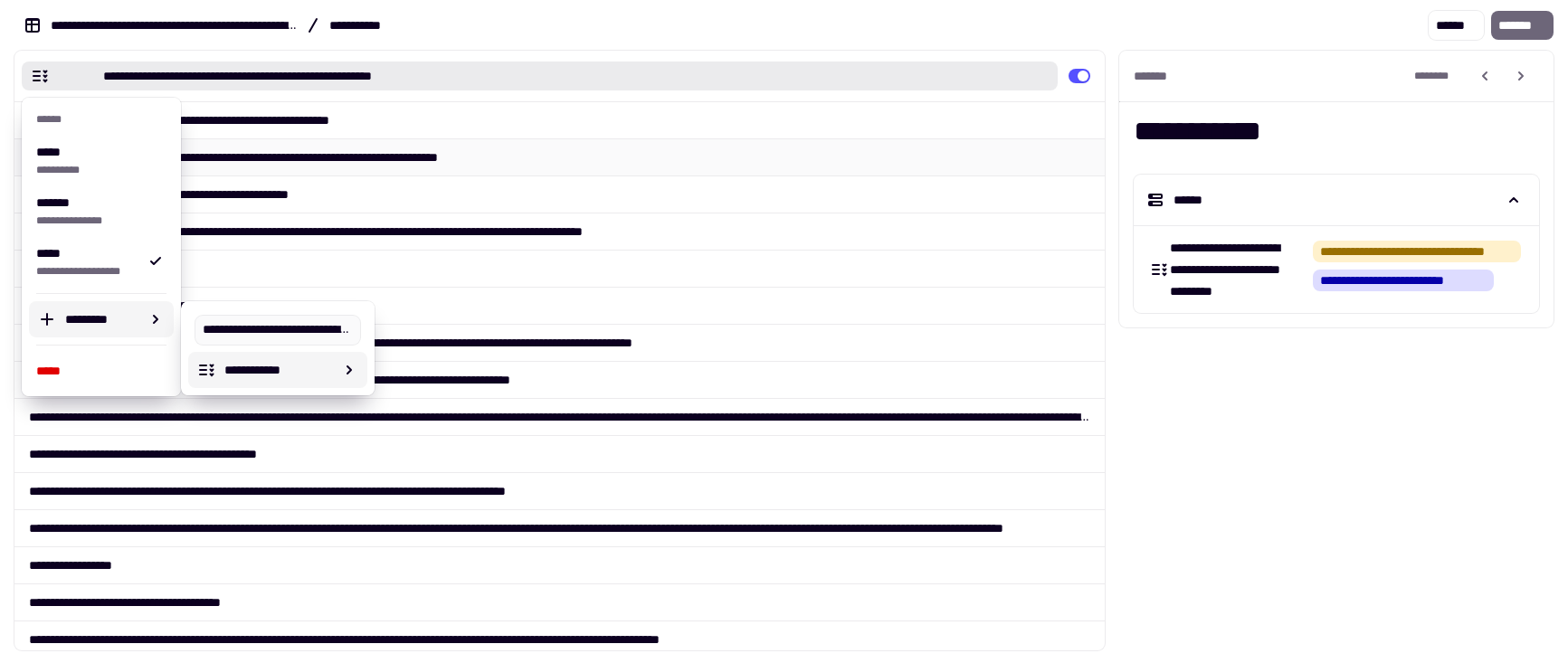 click on "**********" at bounding box center (559, 156) 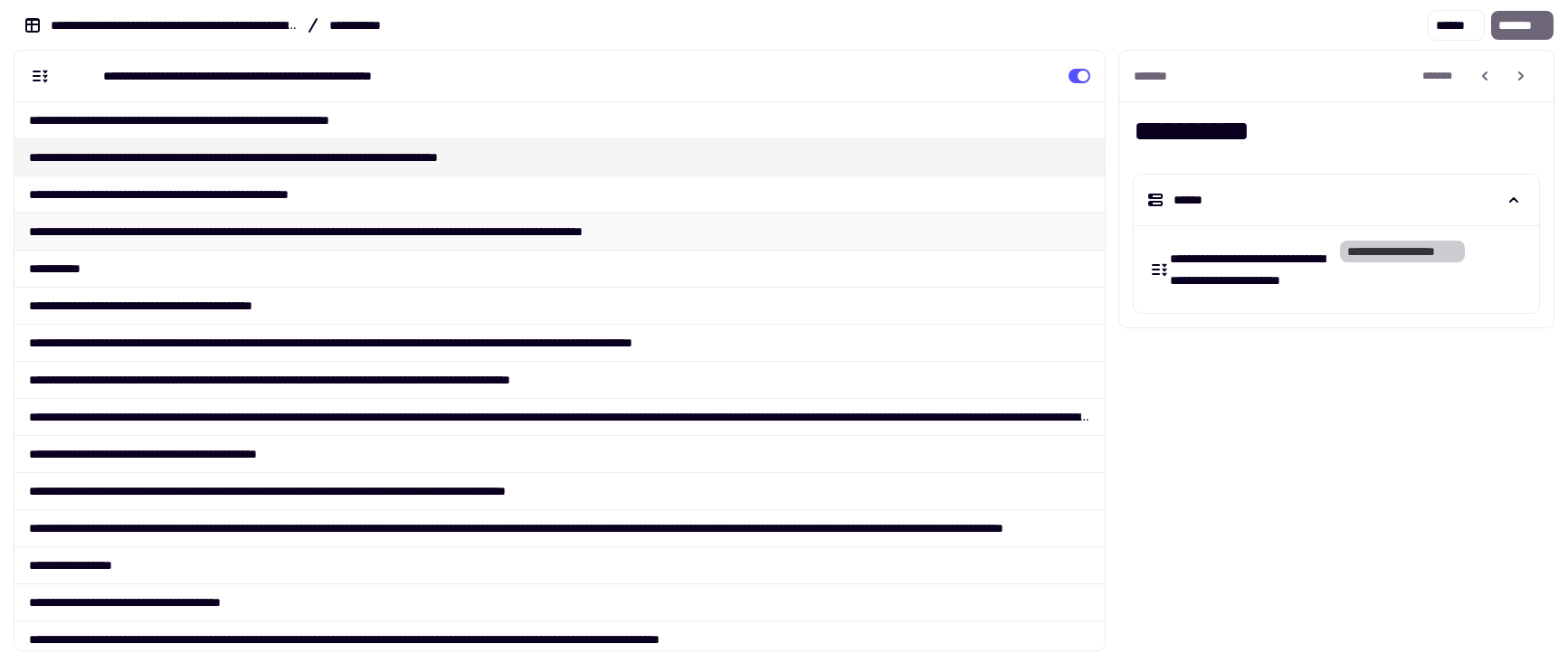click on "**********" at bounding box center (559, 231) 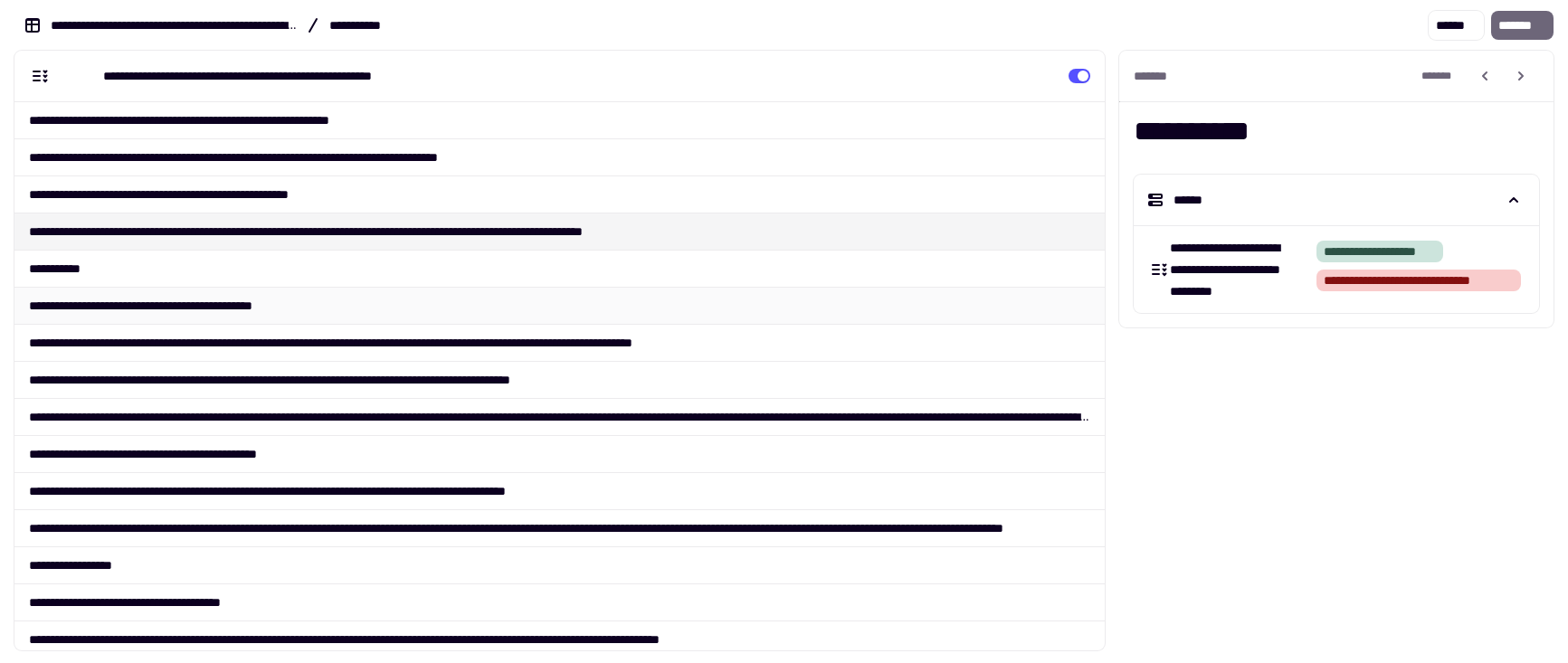 click on "**********" at bounding box center [559, 305] 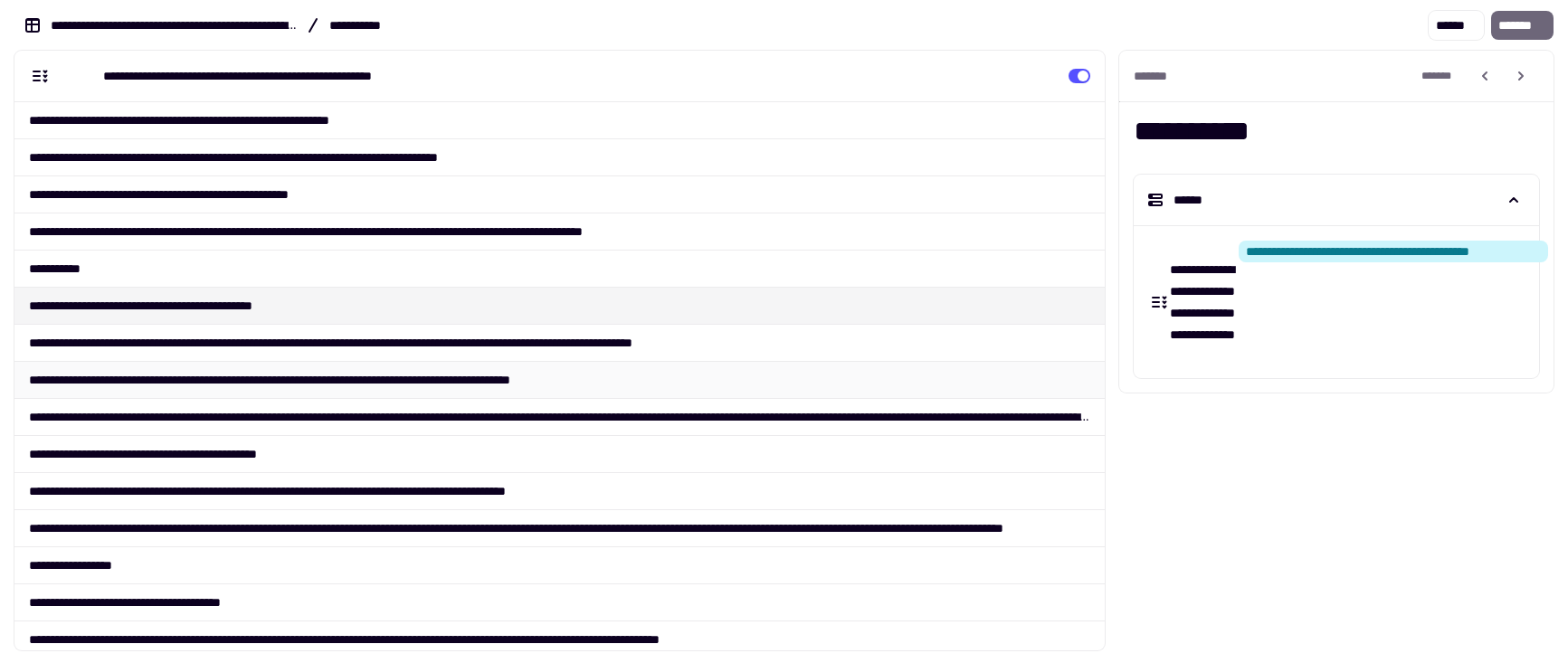 click on "**********" at bounding box center (559, 379) 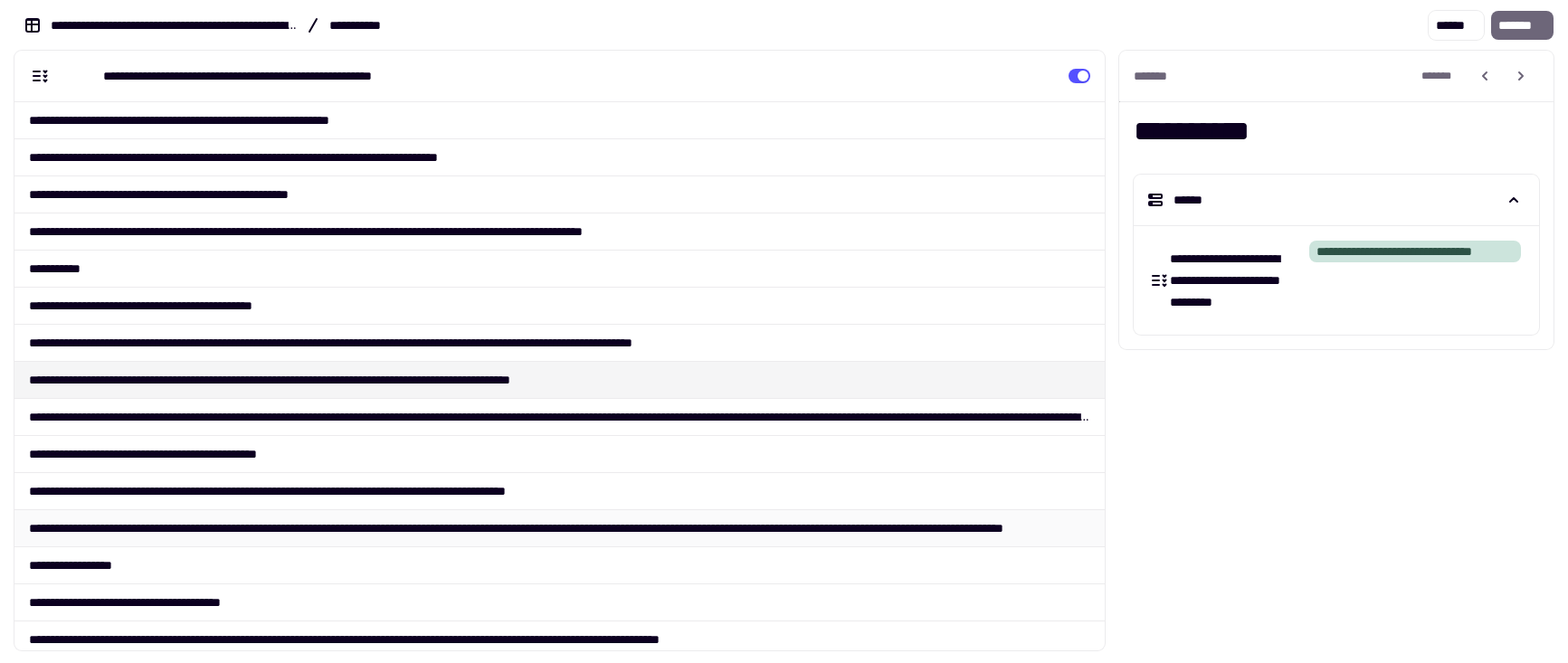 click on "**********" at bounding box center (559, 527) 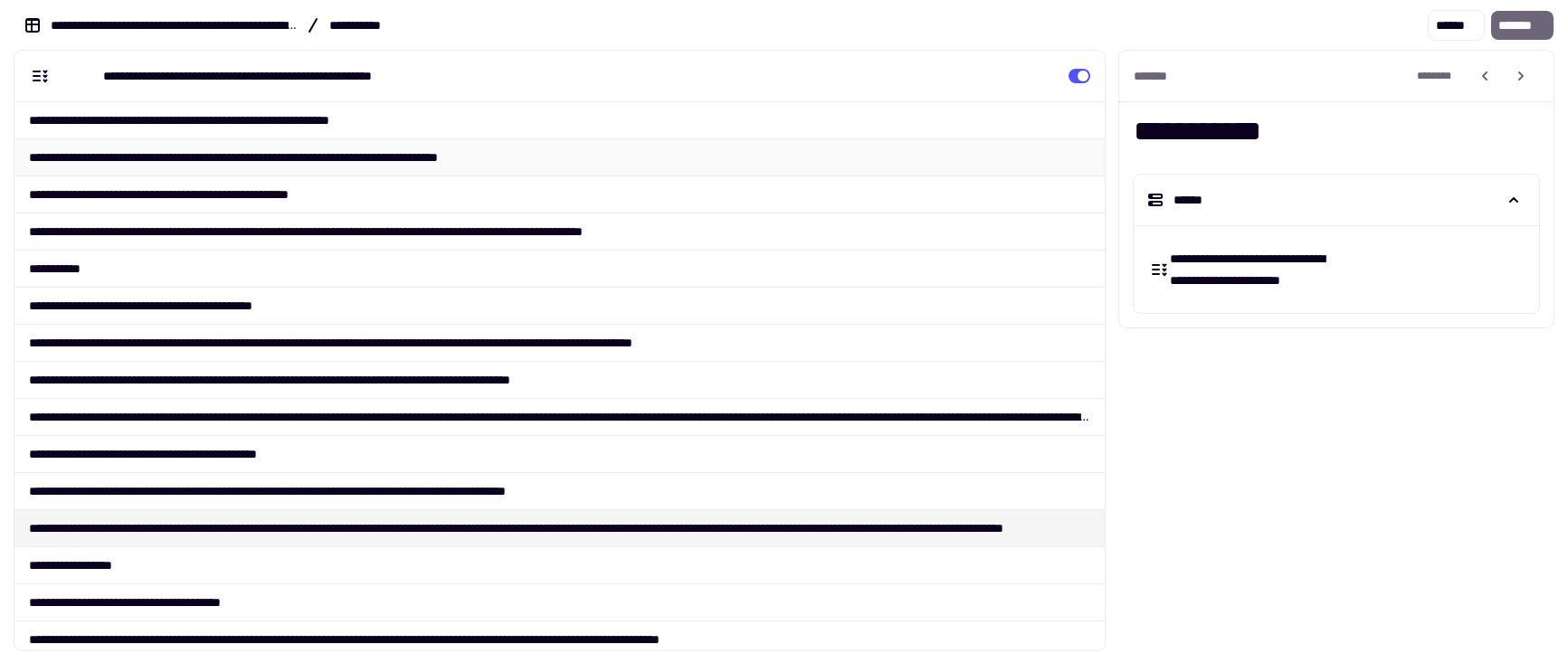 click on "**********" at bounding box center [559, 156] 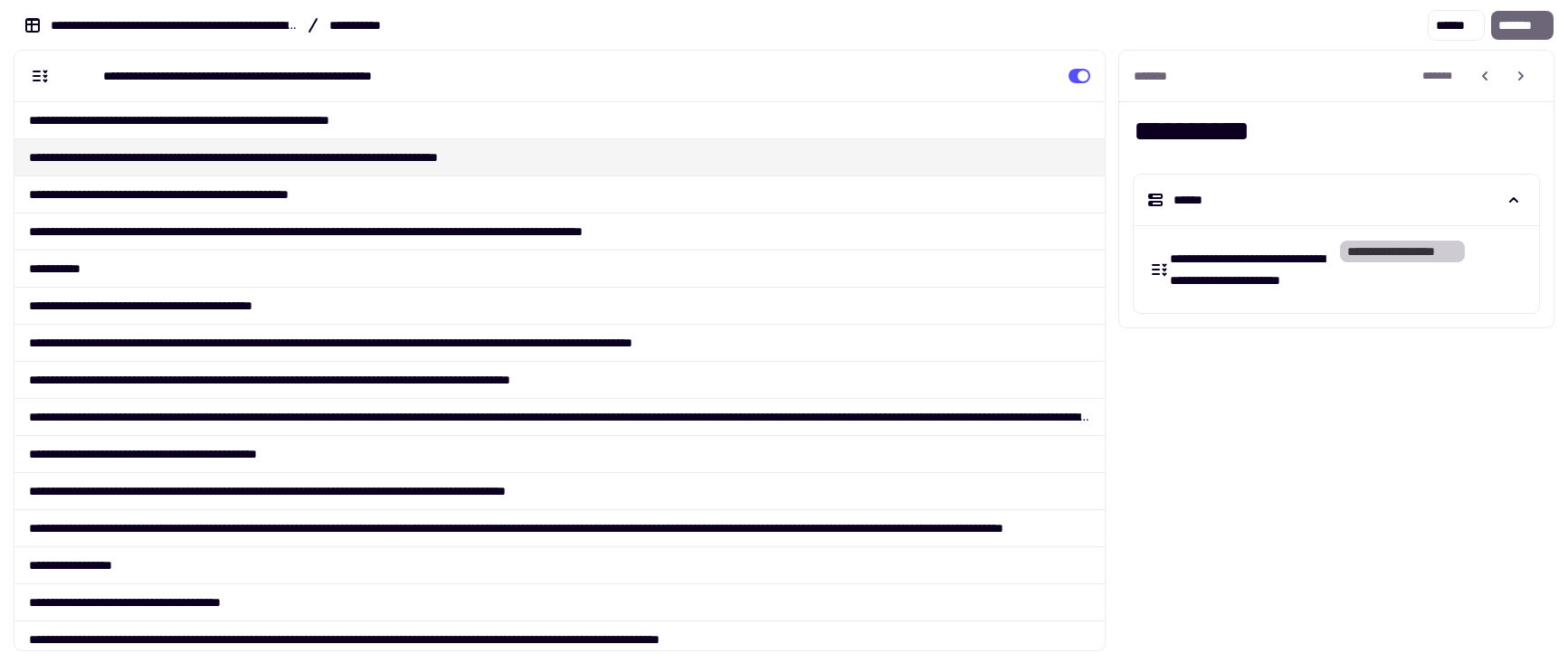 click on "*******" 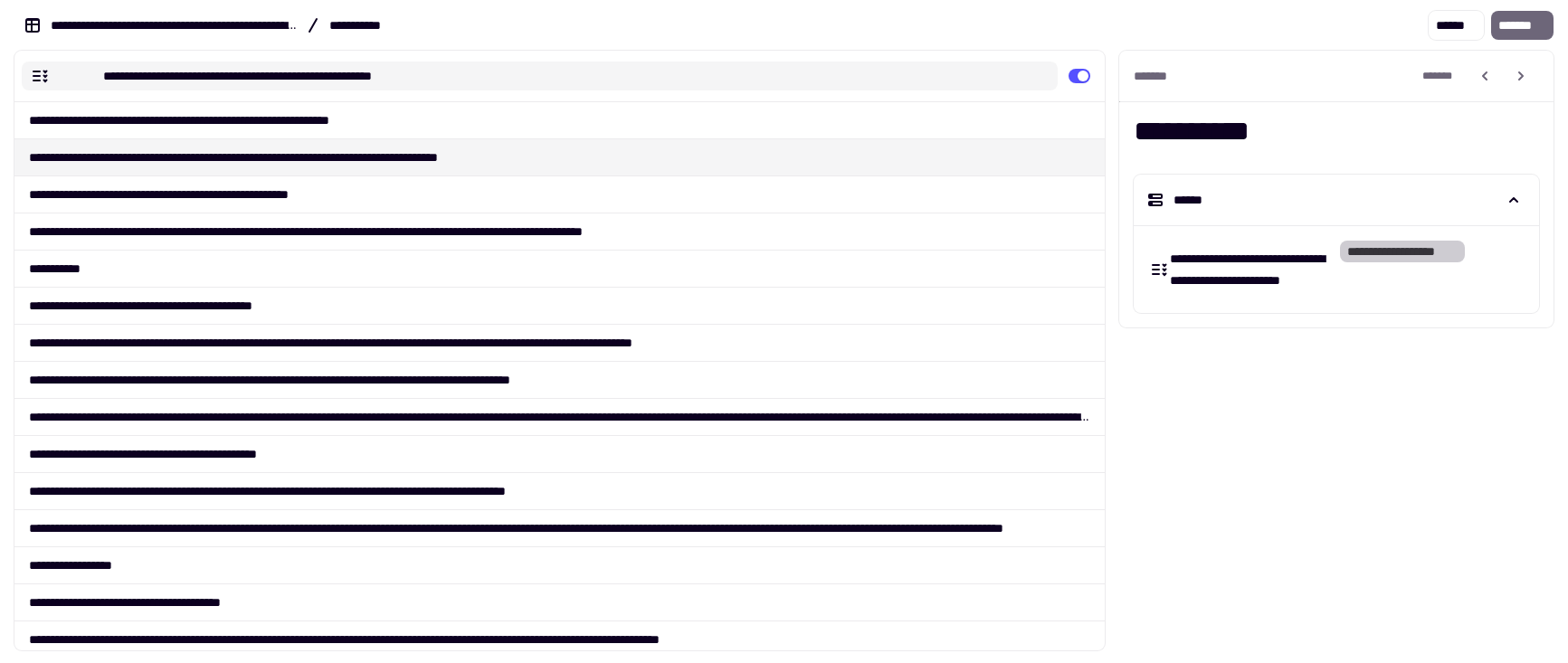 click on "**********" at bounding box center (559, 76) 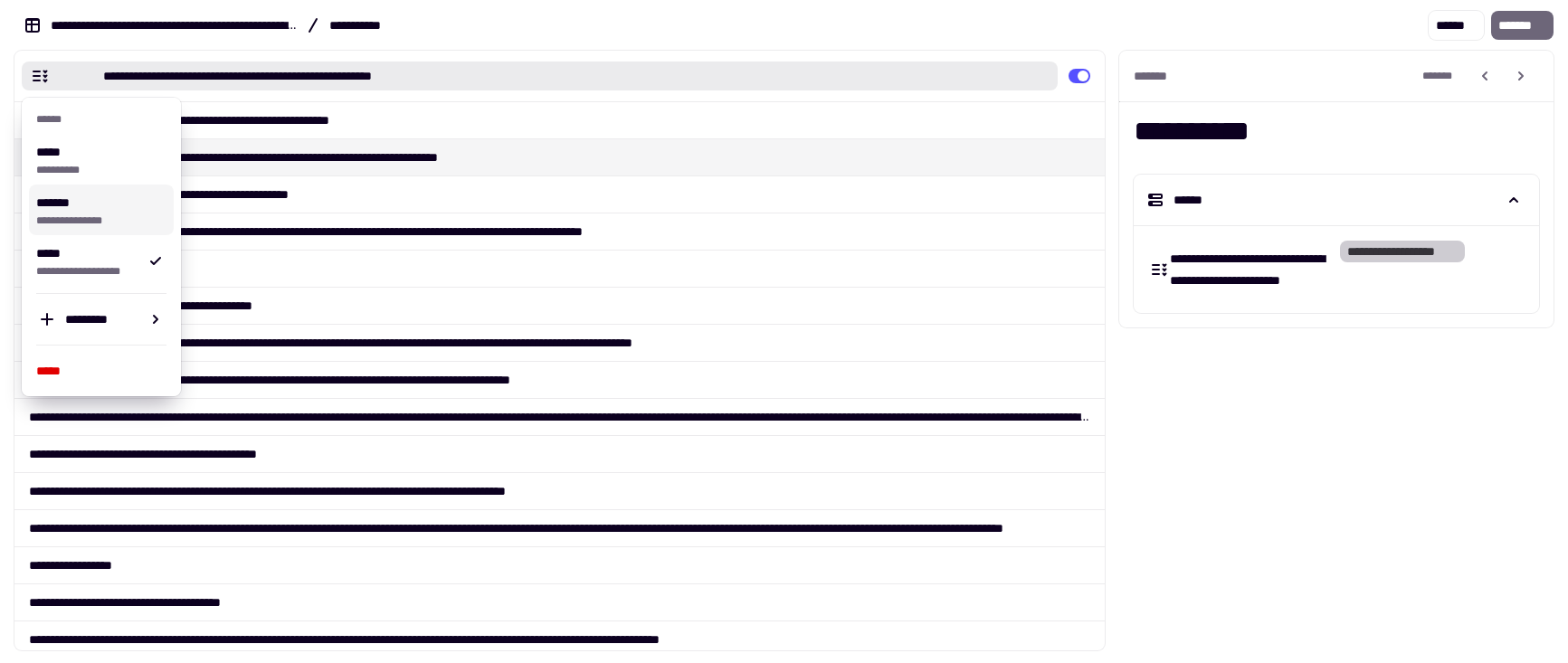 click on "**********" at bounding box center [98, 210] 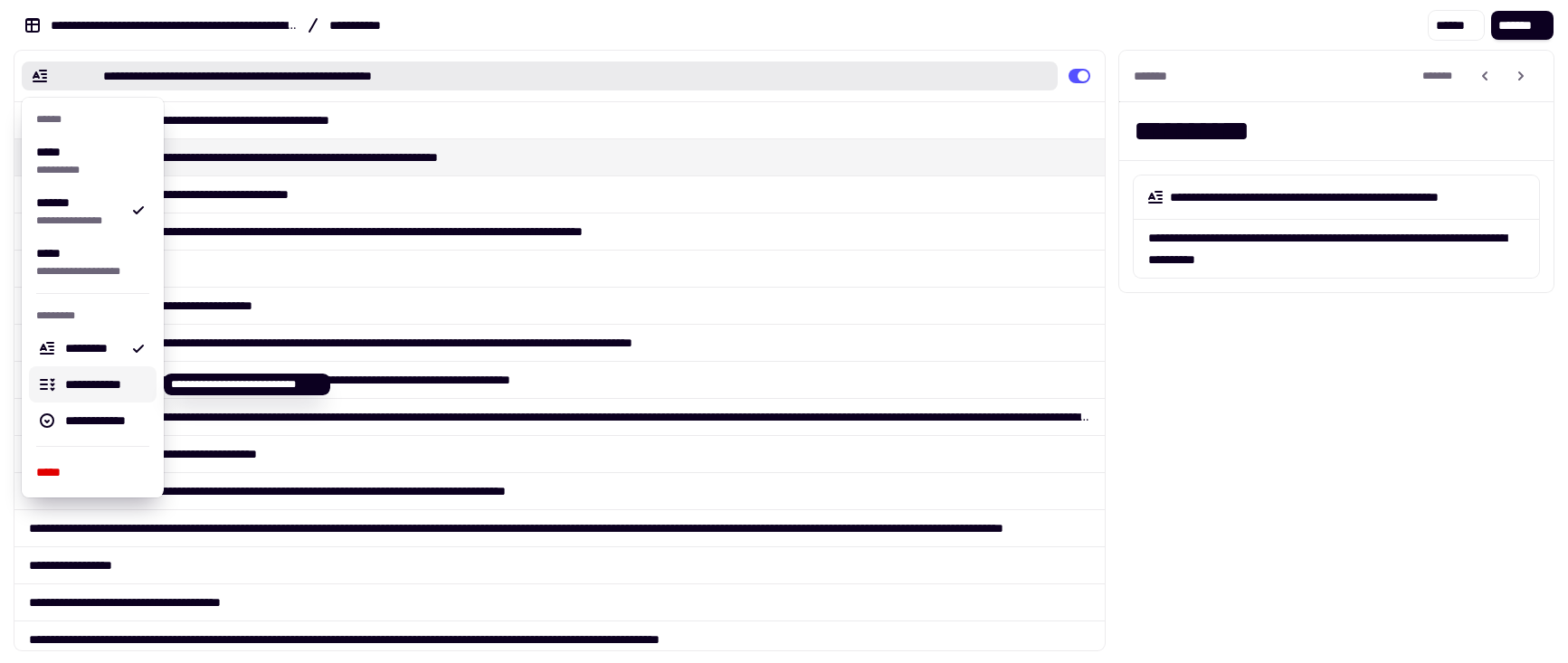 click 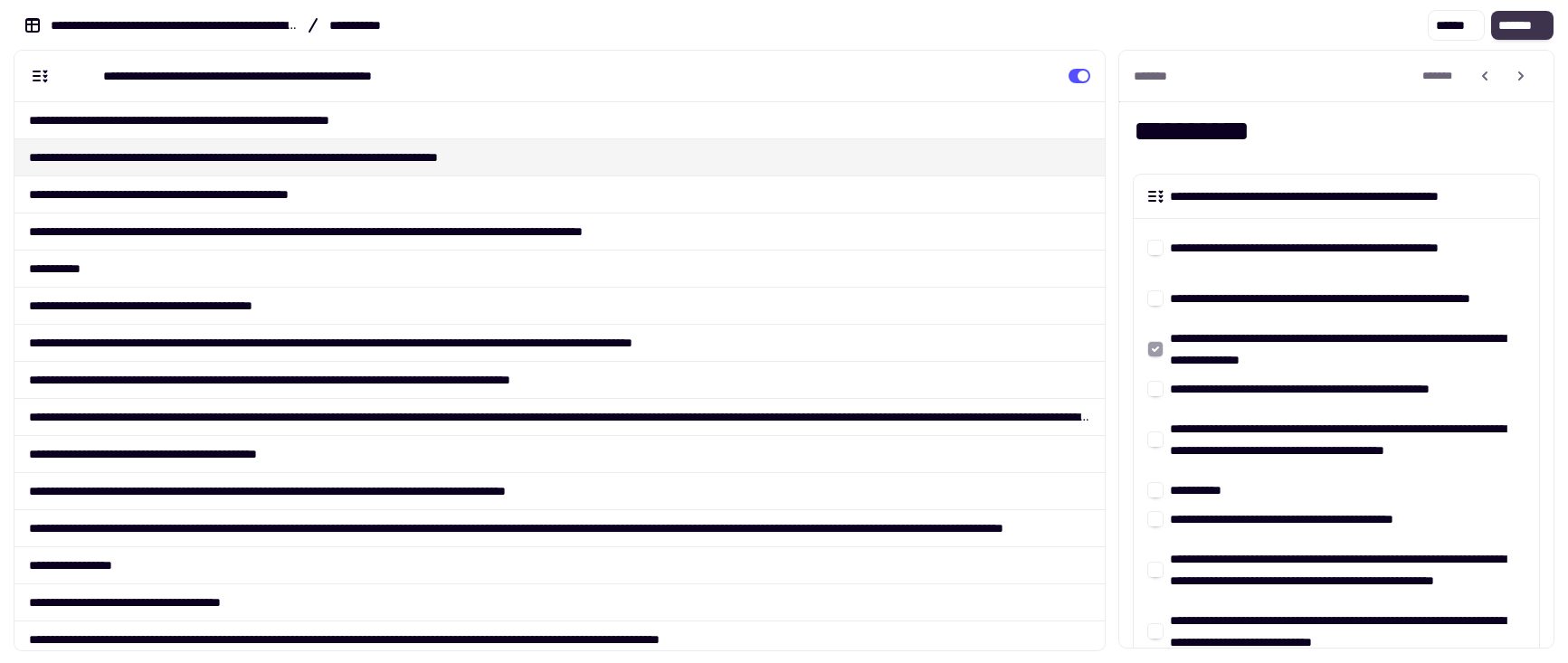click on "*******" 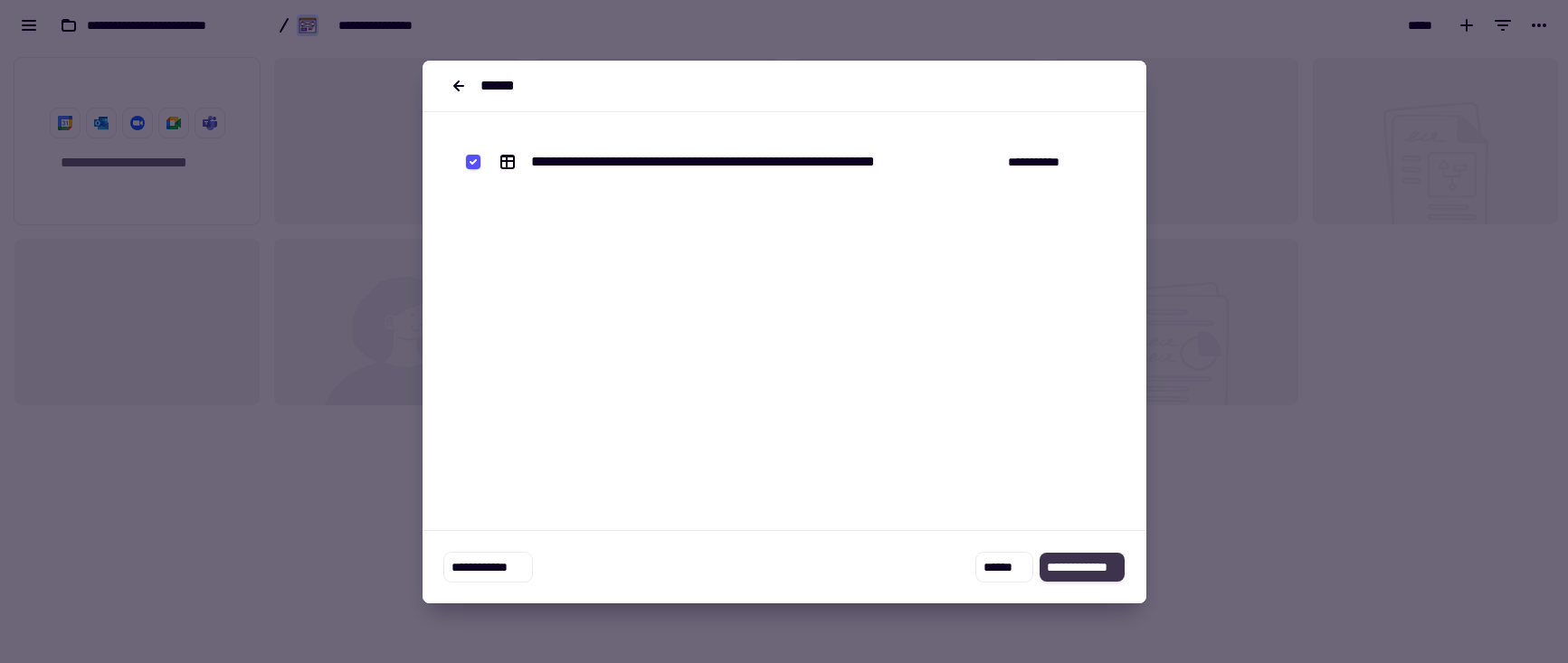 click on "**********" 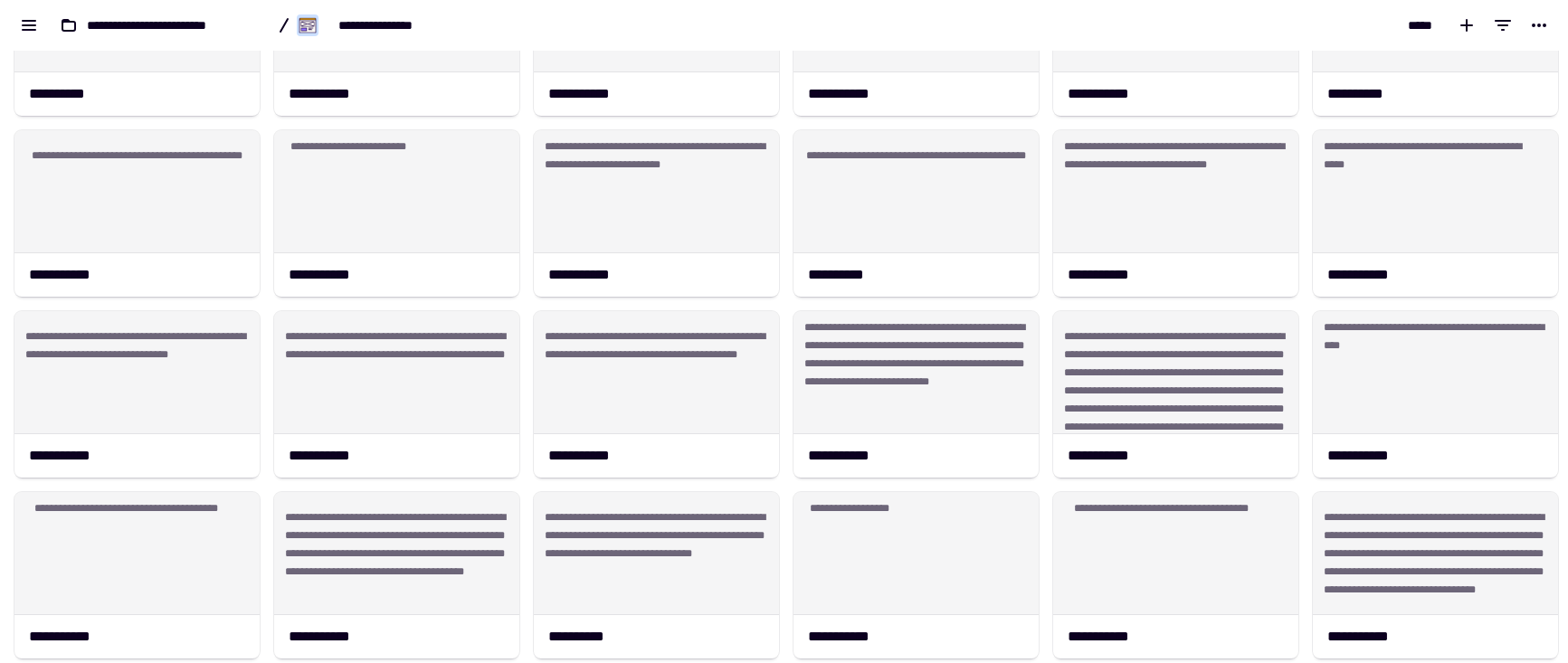 scroll, scrollTop: 0, scrollLeft: 0, axis: both 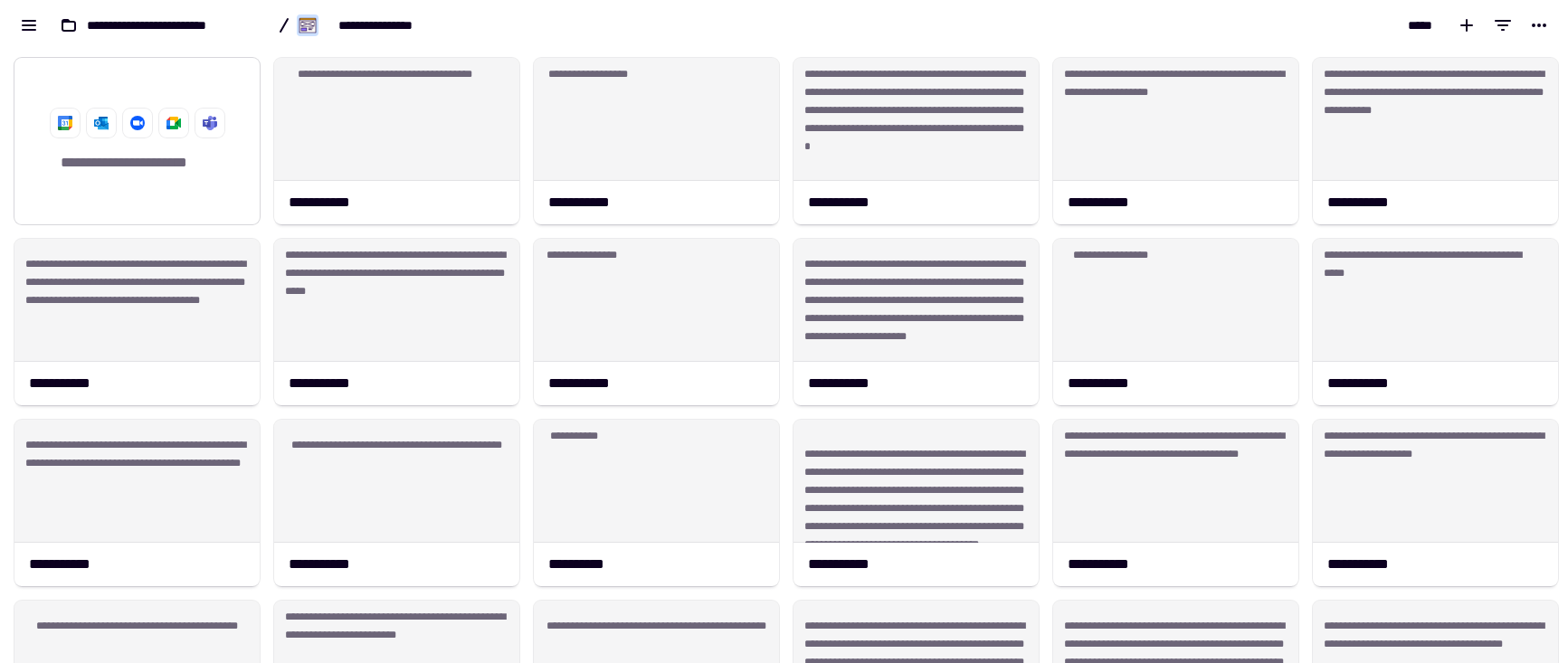 click on "**********" 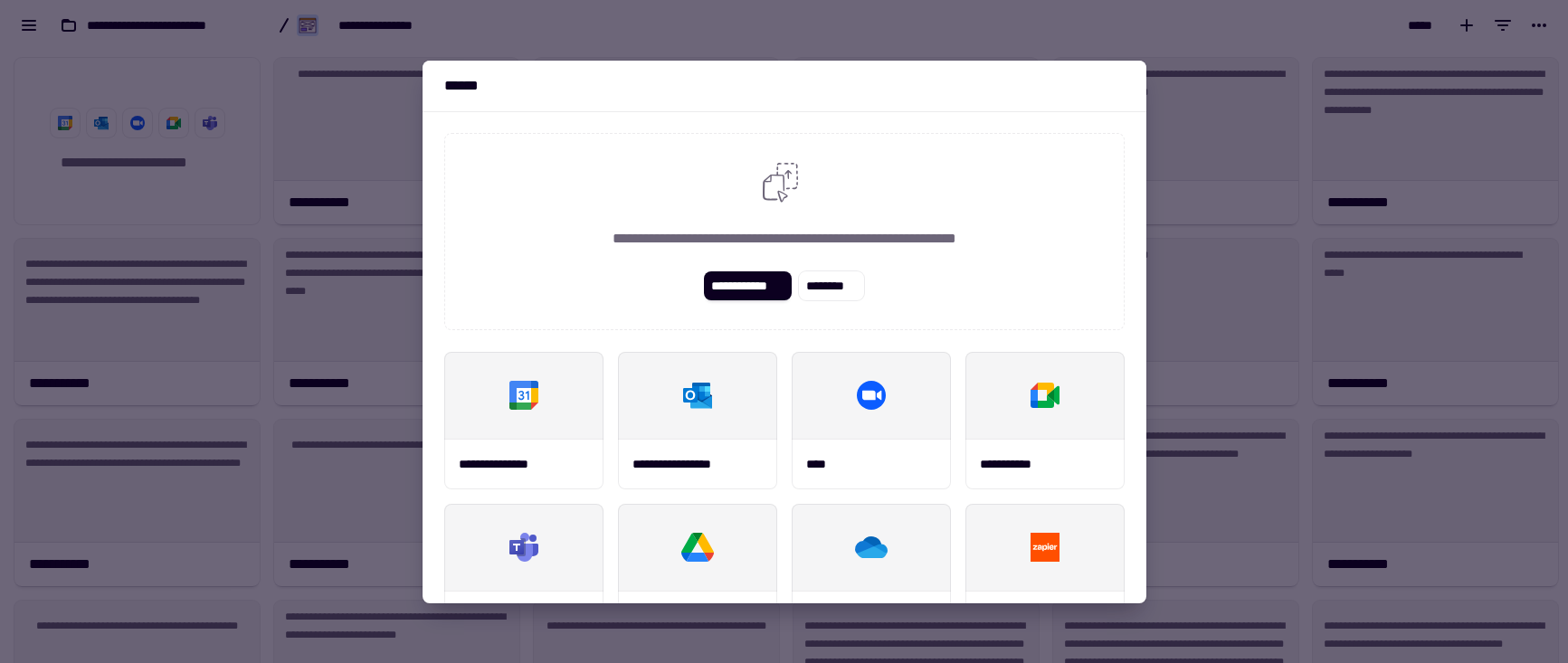 click at bounding box center (784, 331) 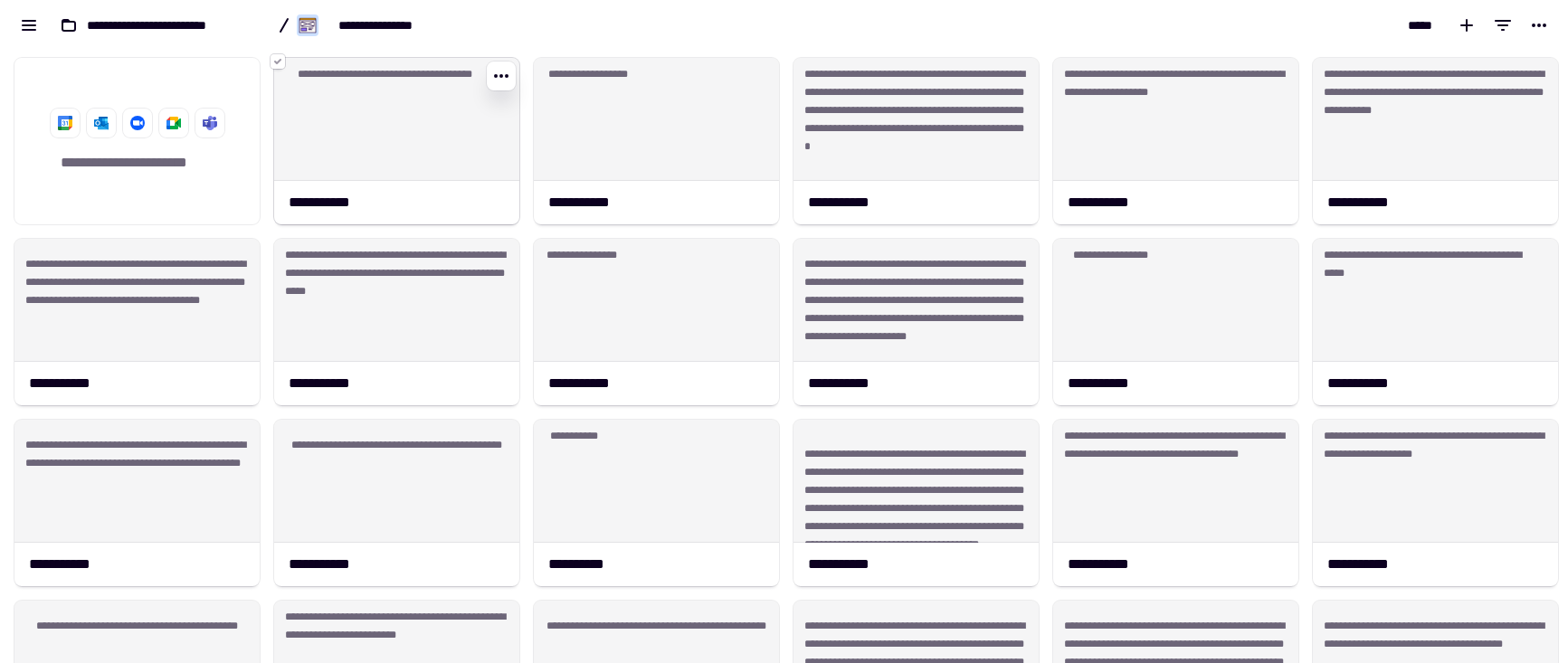 click 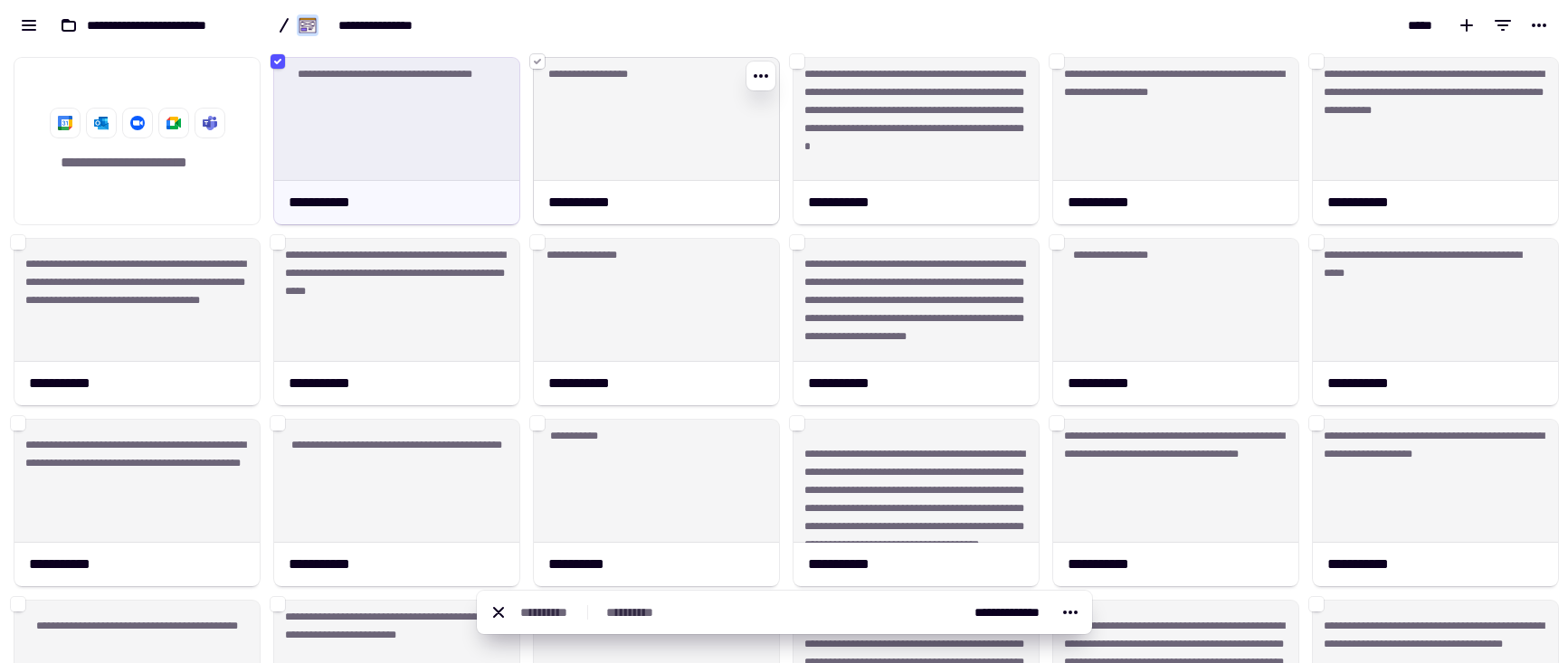 click 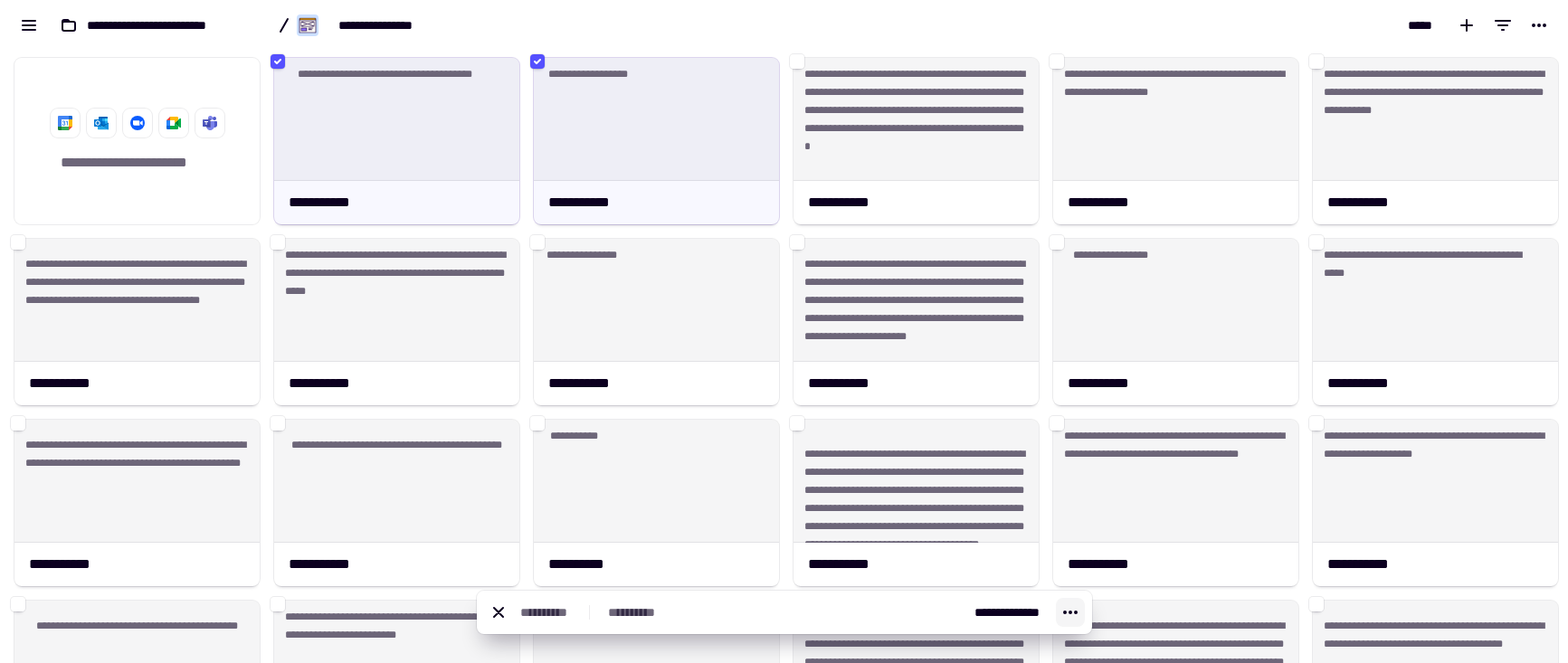 click 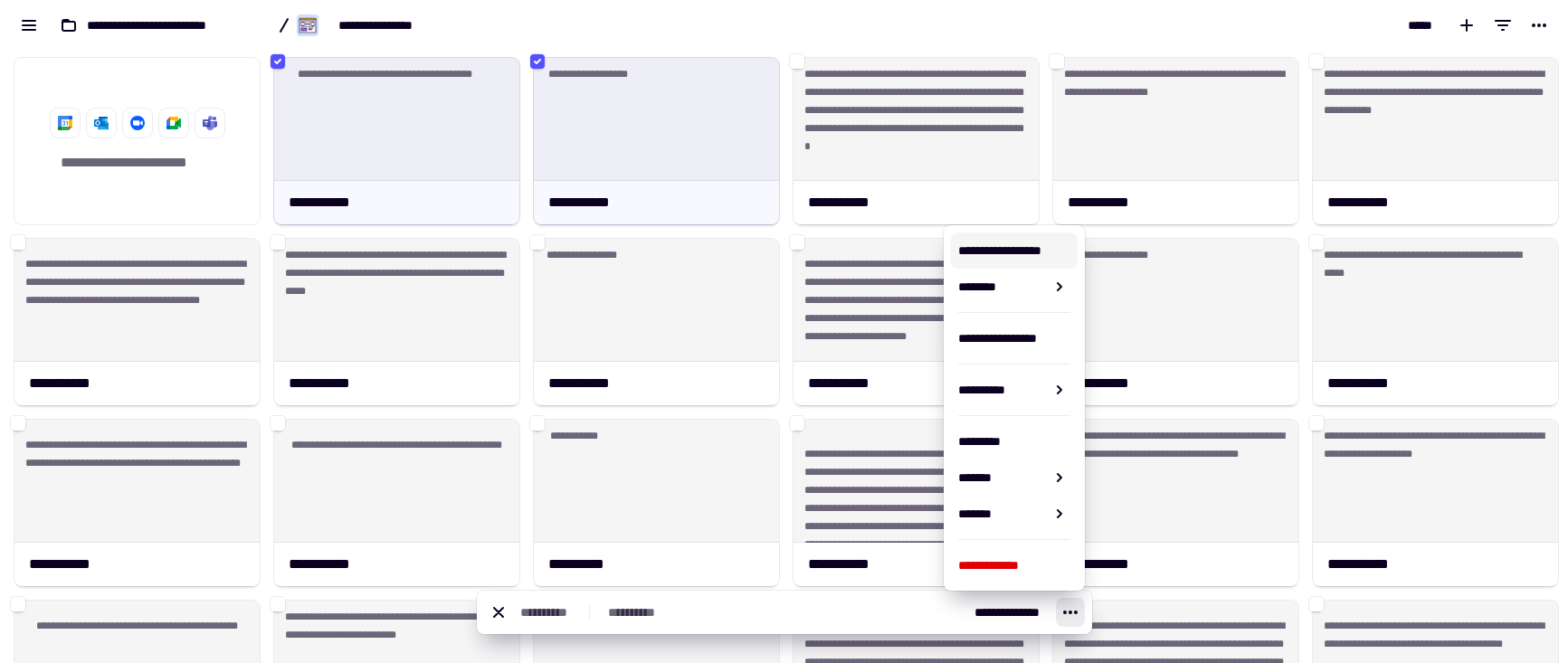 click on "**********" at bounding box center [1013, 251] 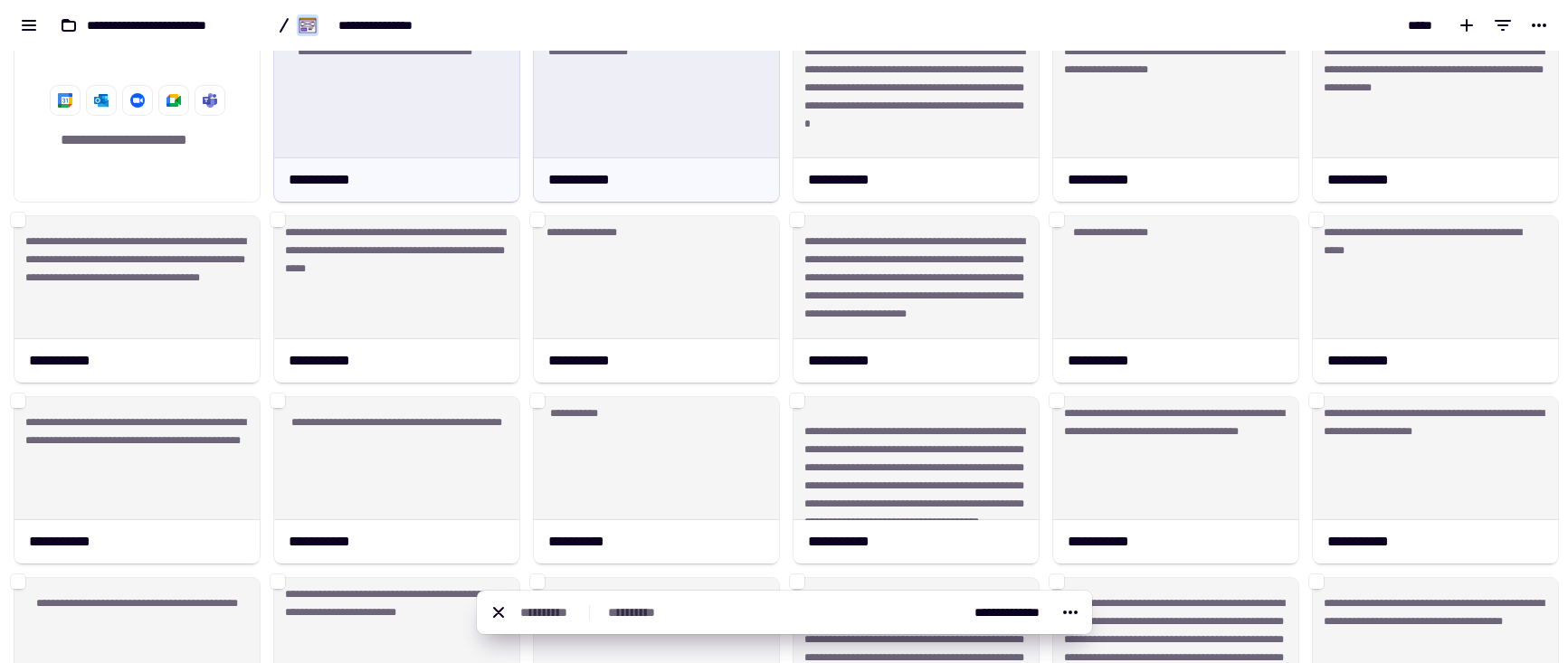 scroll, scrollTop: 0, scrollLeft: 0, axis: both 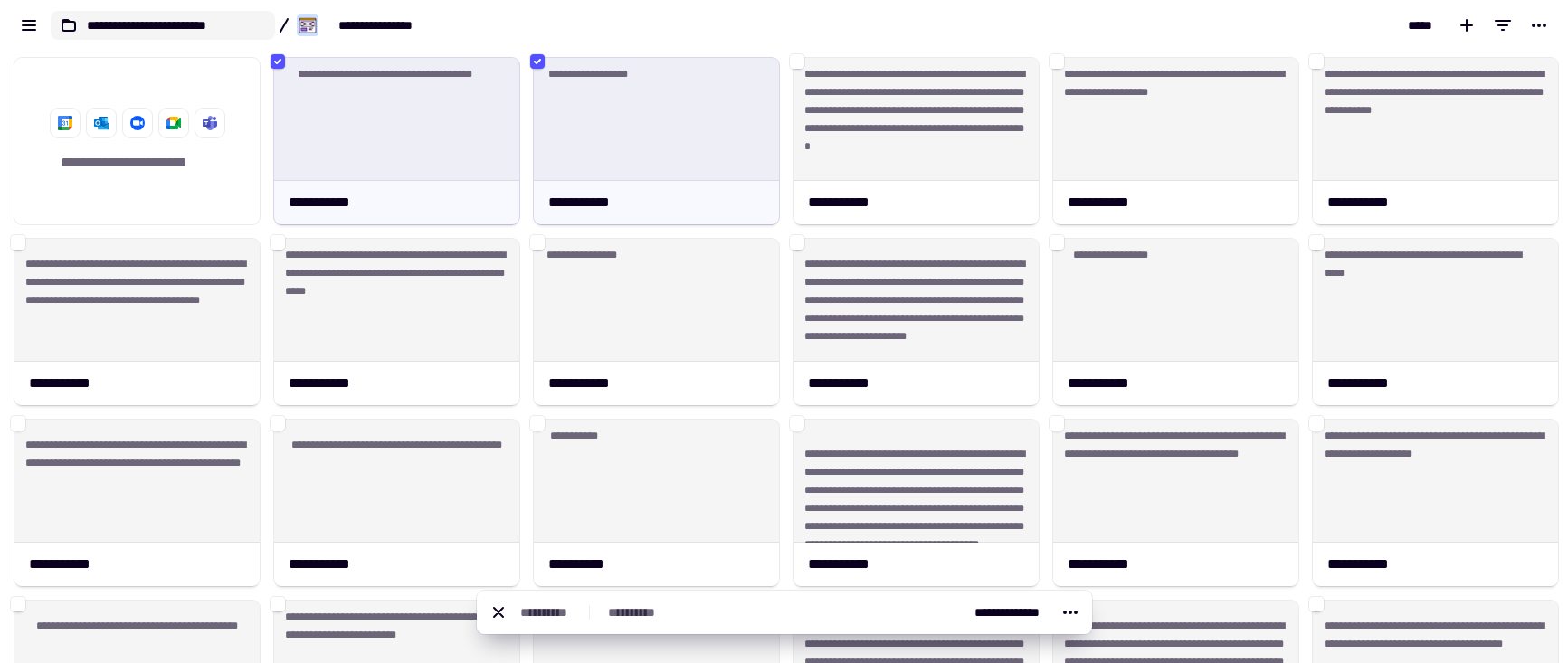 click on "**********" 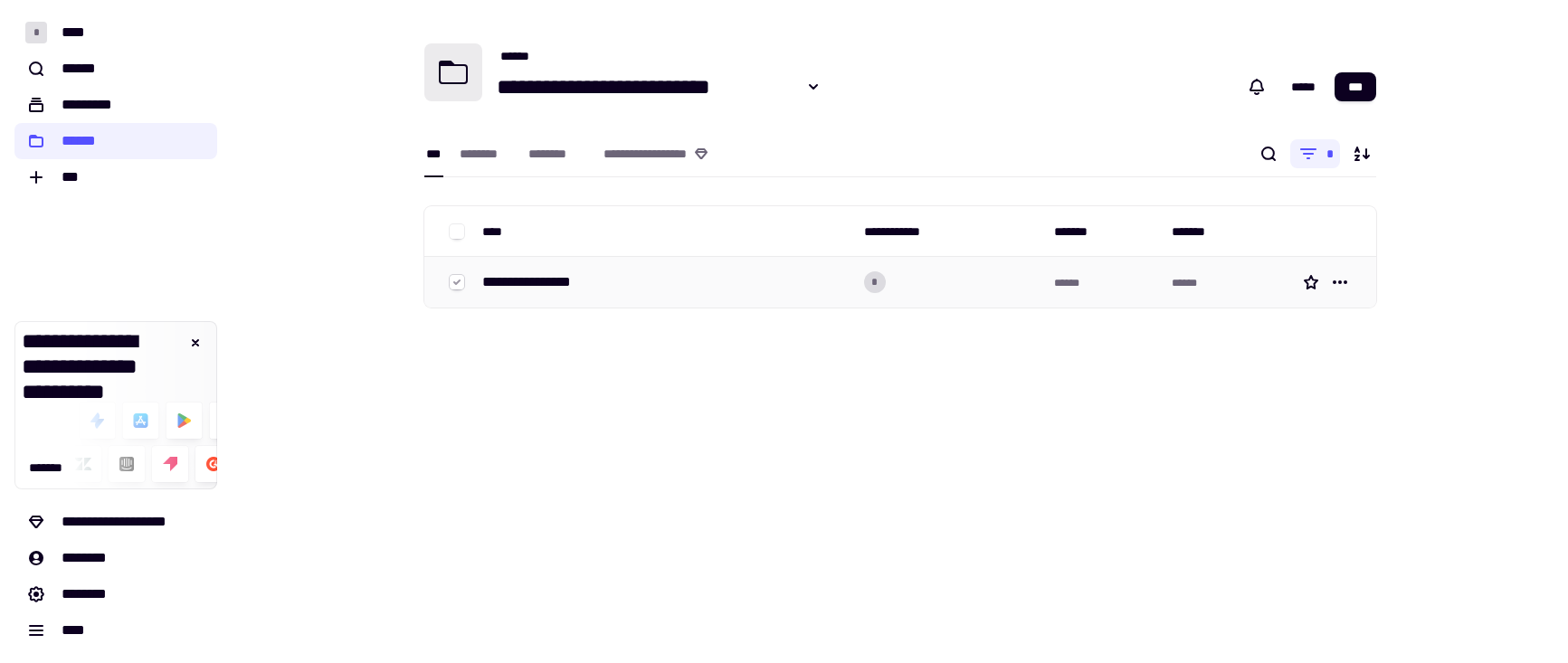 click 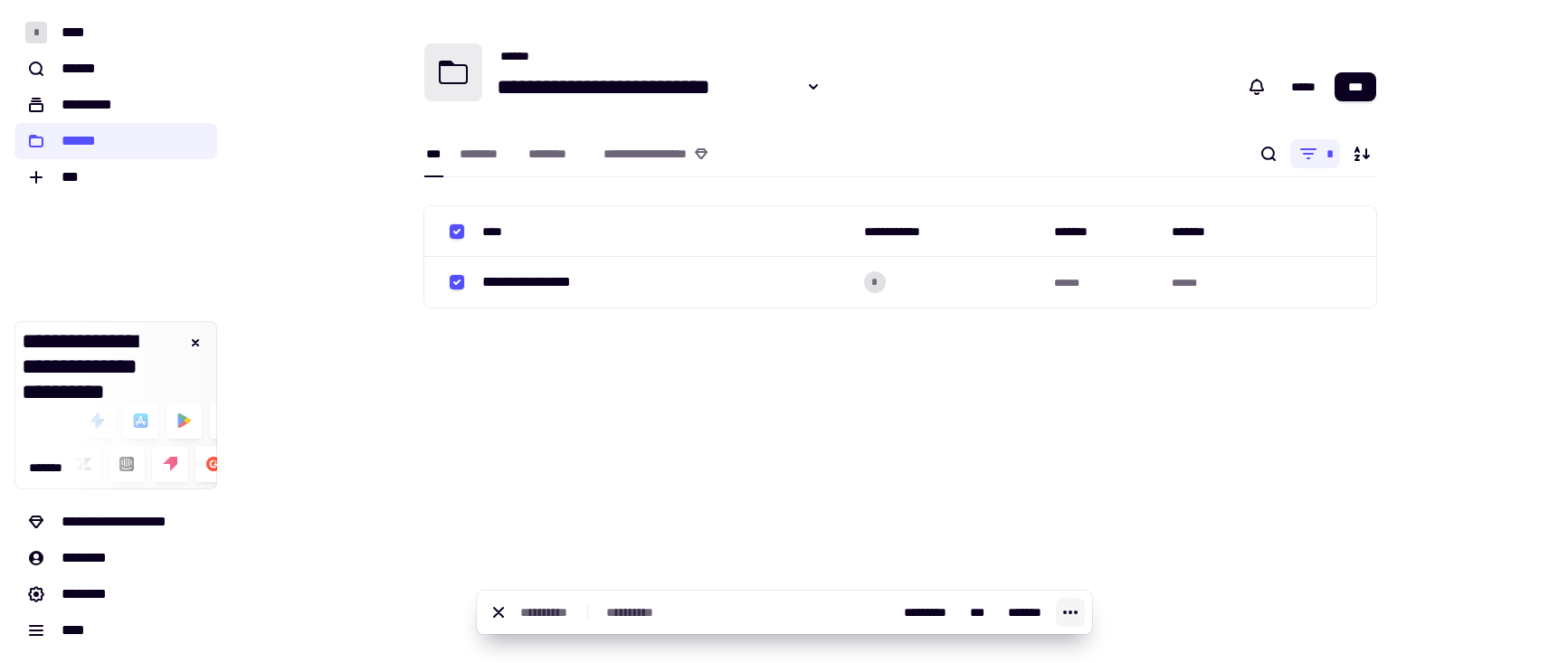 click 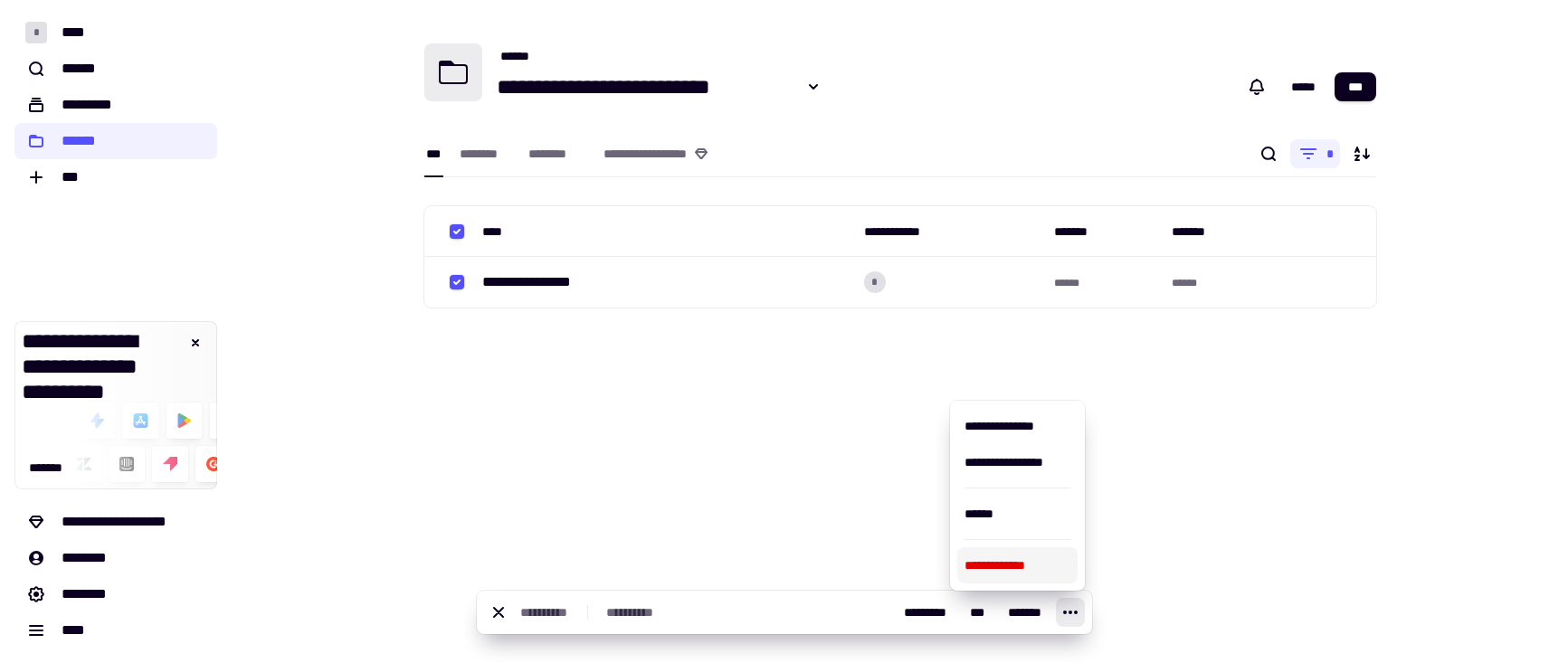 click on "**********" at bounding box center (1017, 565) 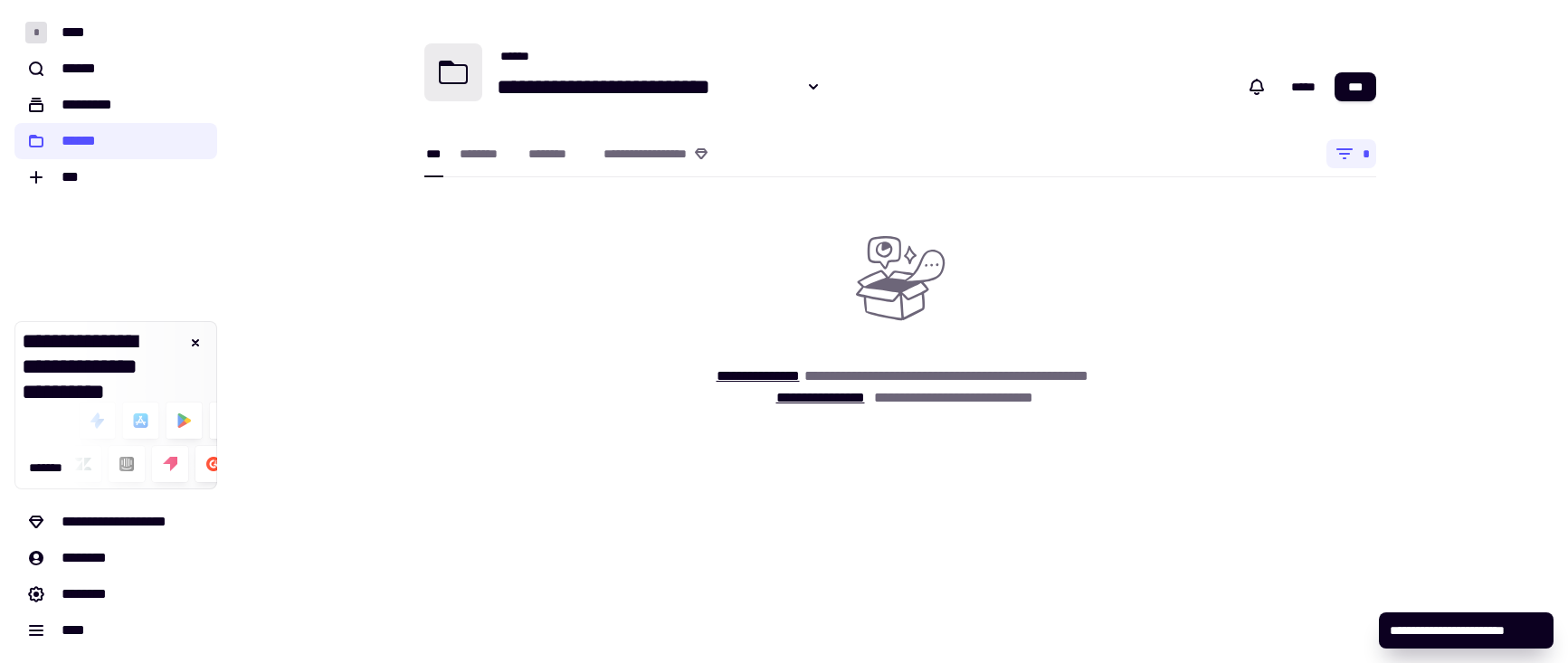 click on "**********" at bounding box center [899, 331] 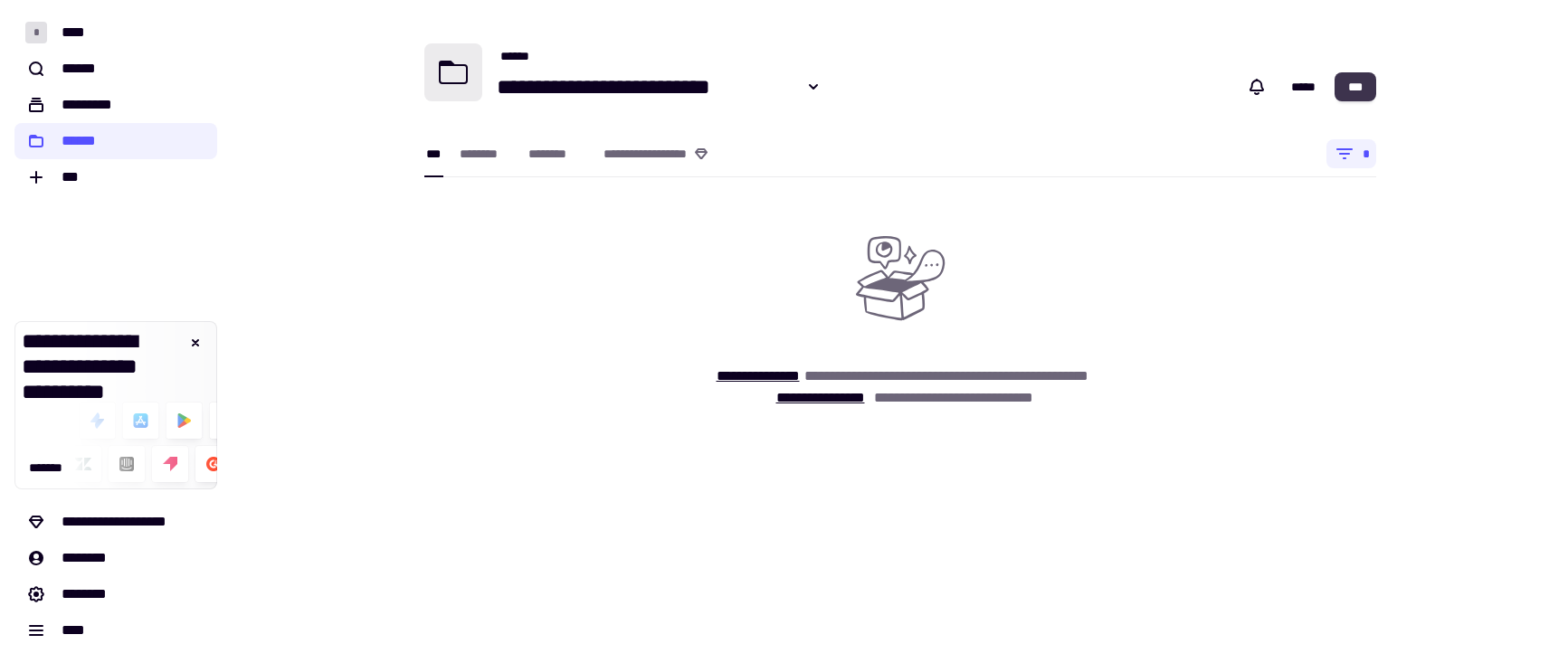 click on "***" 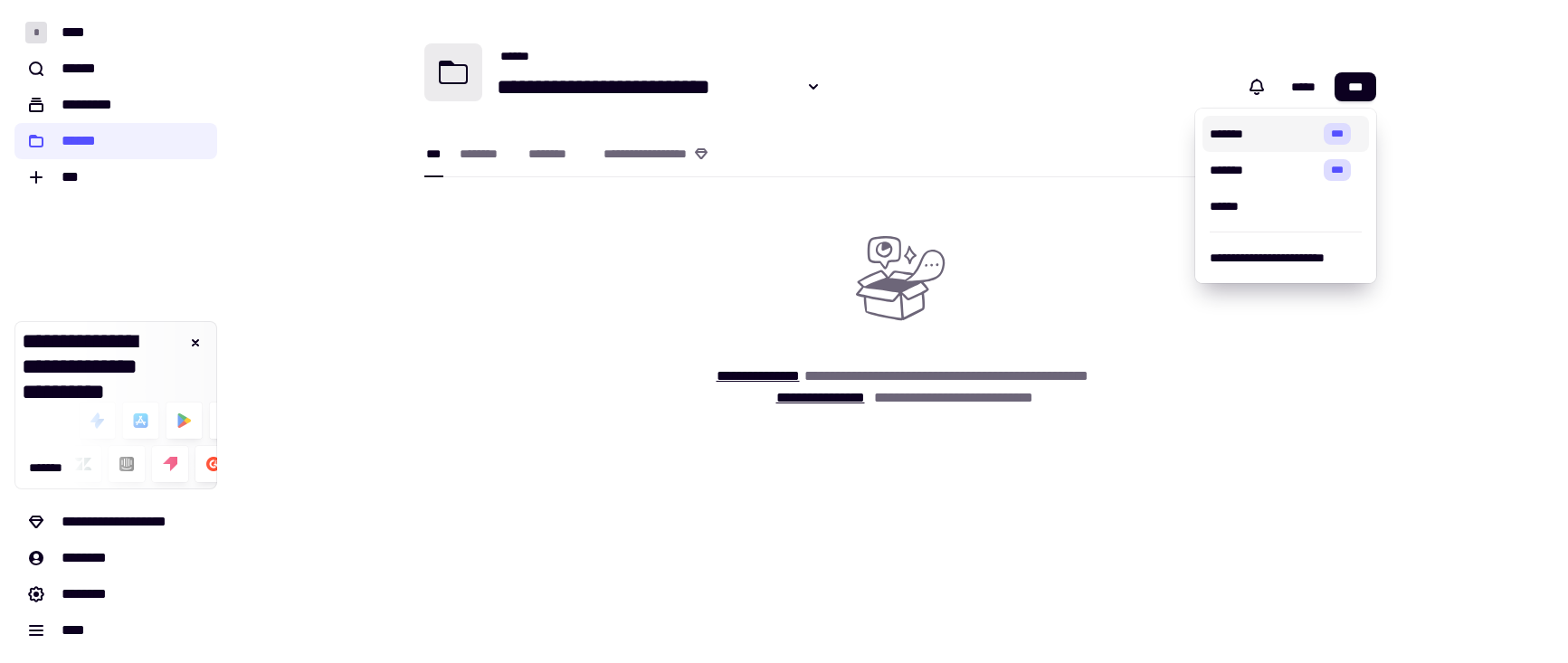 click on "*******" at bounding box center (1263, 134) 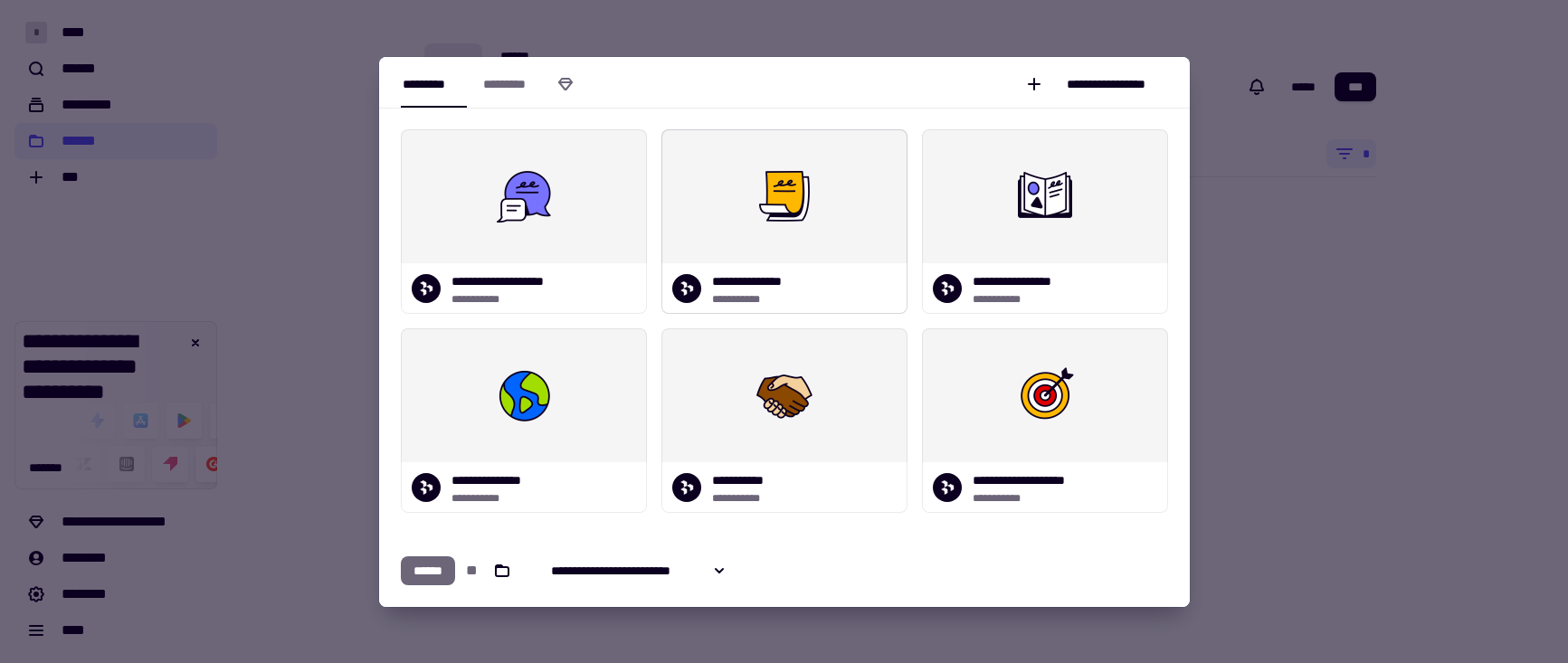 click at bounding box center [784, 196] 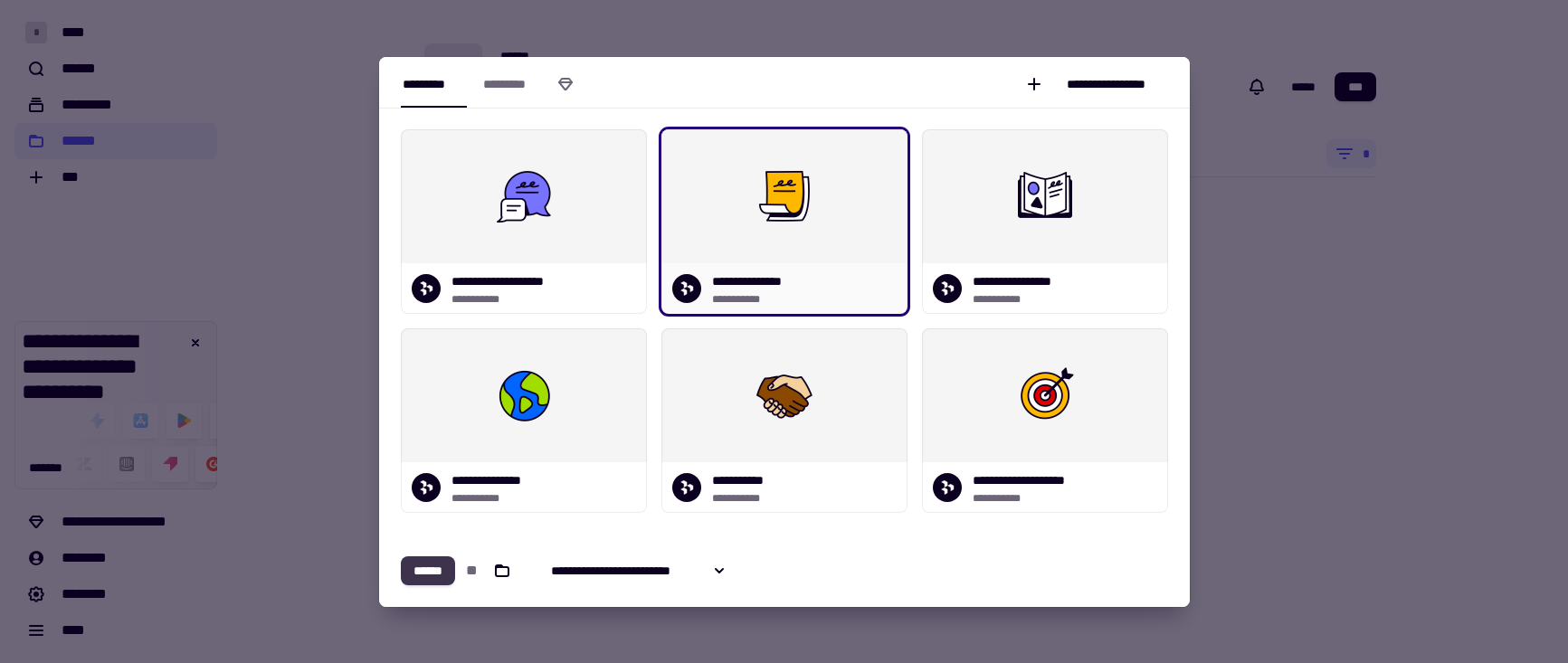 click on "******" 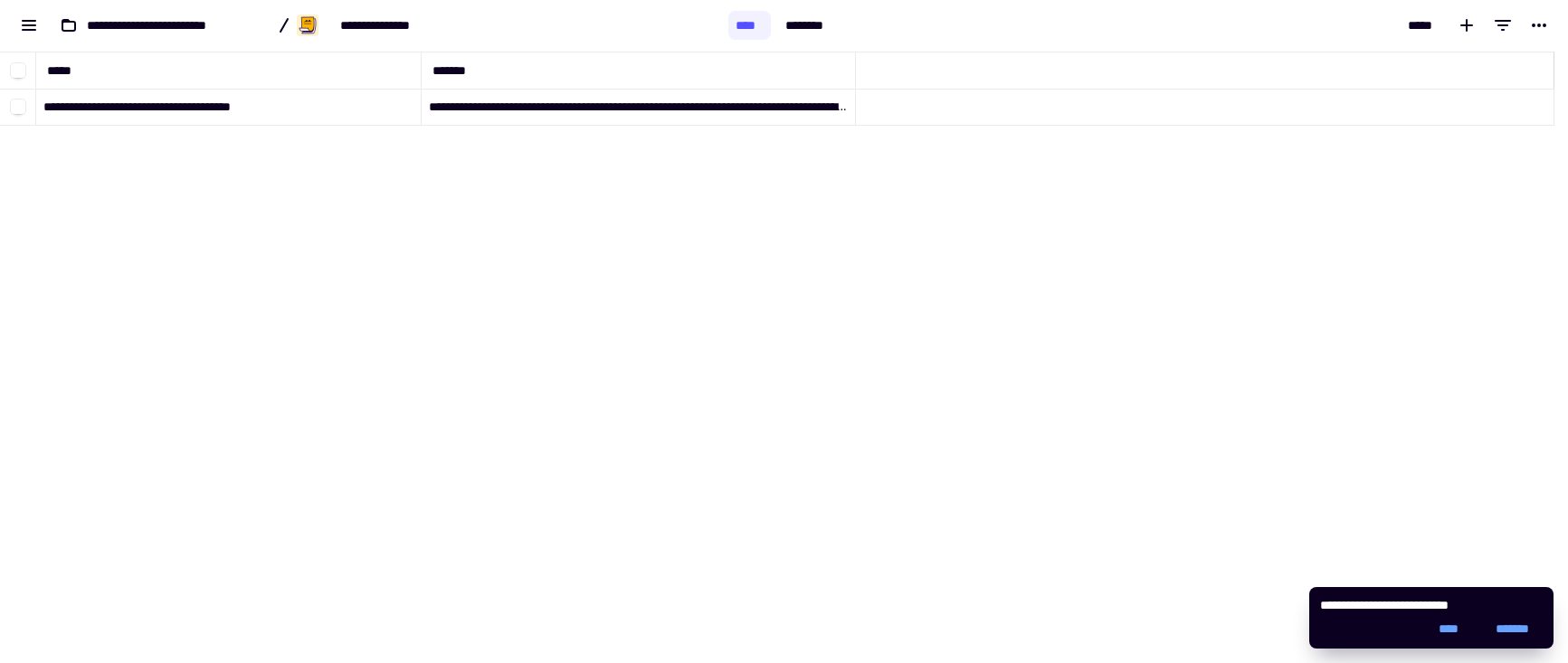 scroll, scrollTop: 14, scrollLeft: 14, axis: both 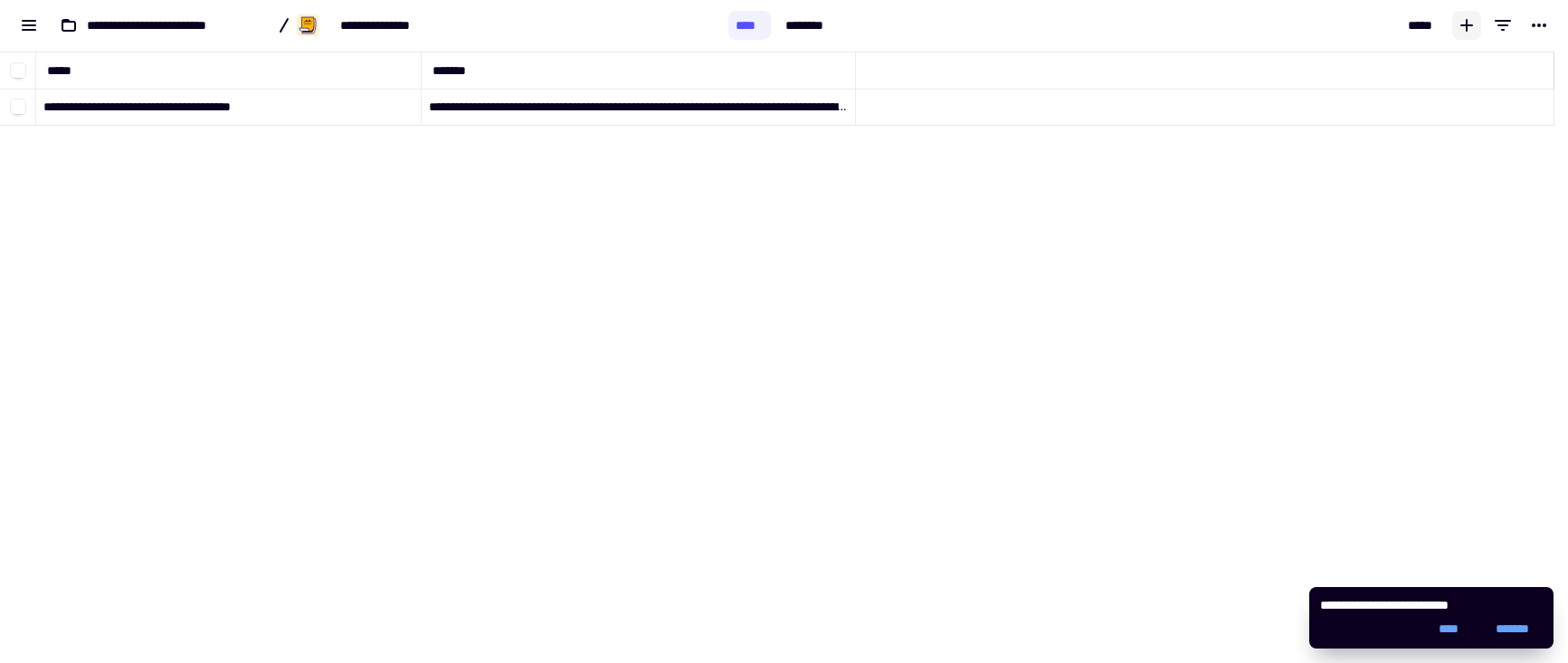click 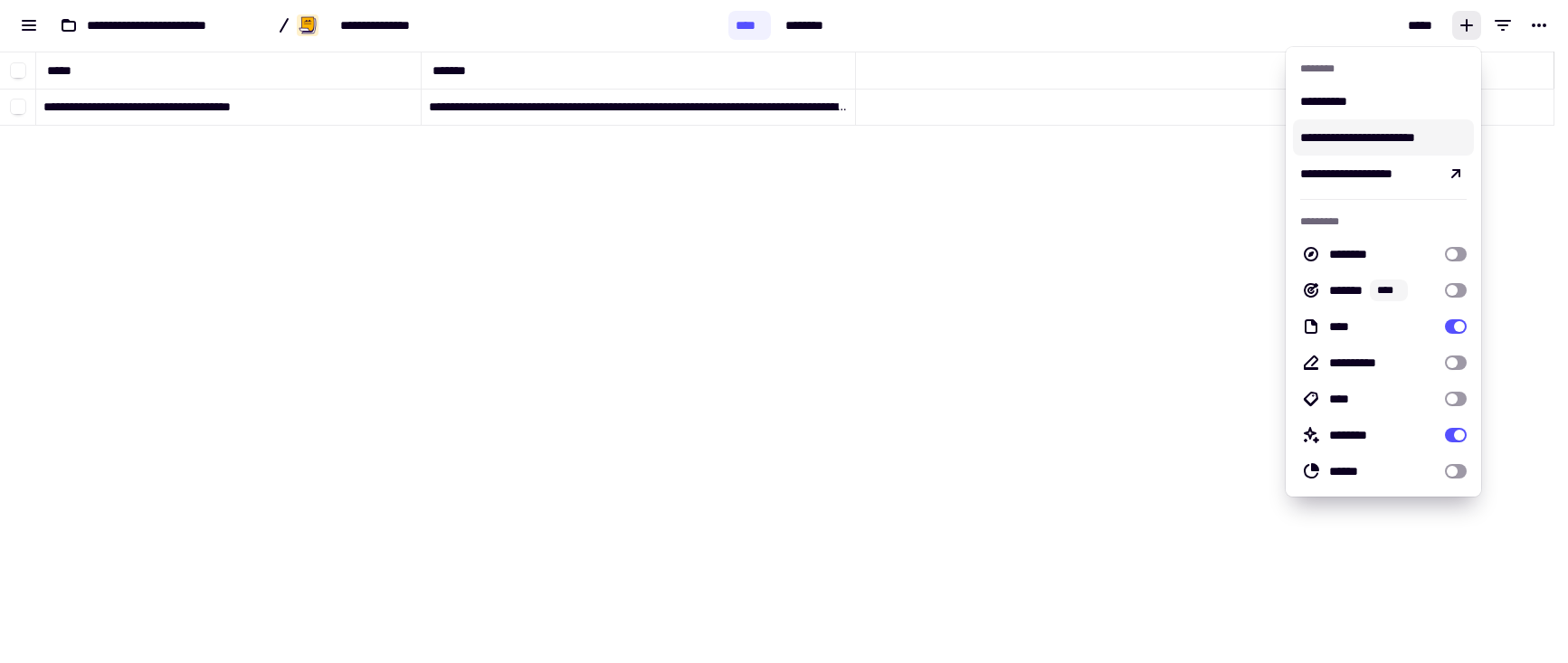 click on "**********" at bounding box center [1383, 137] 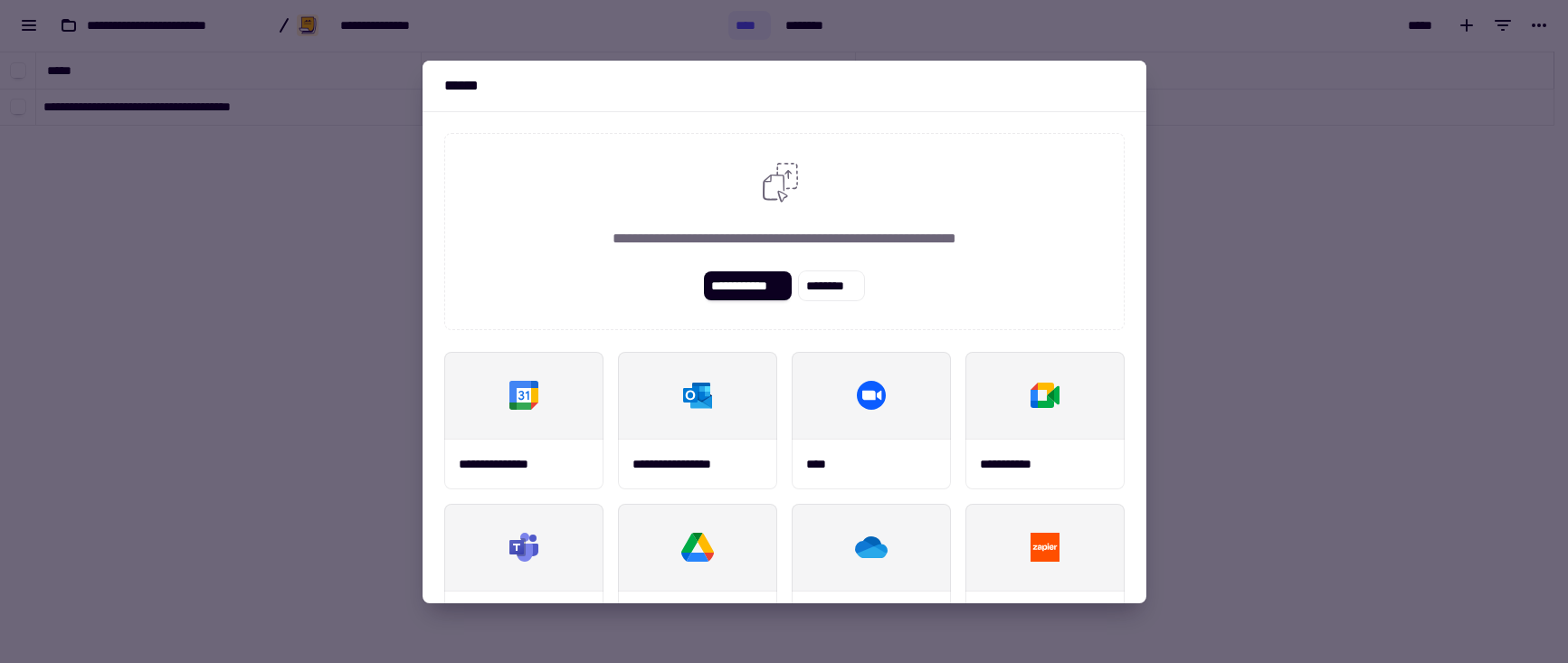 click at bounding box center (784, 331) 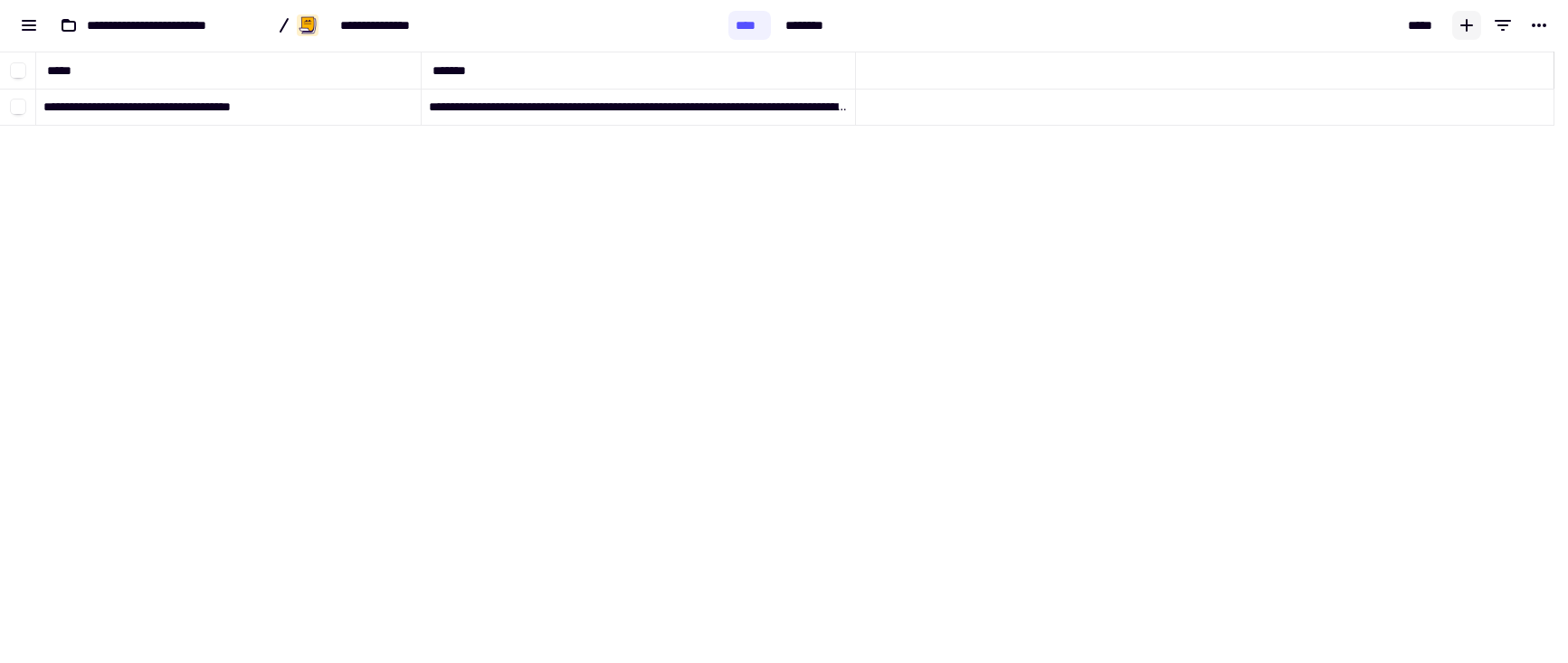 click 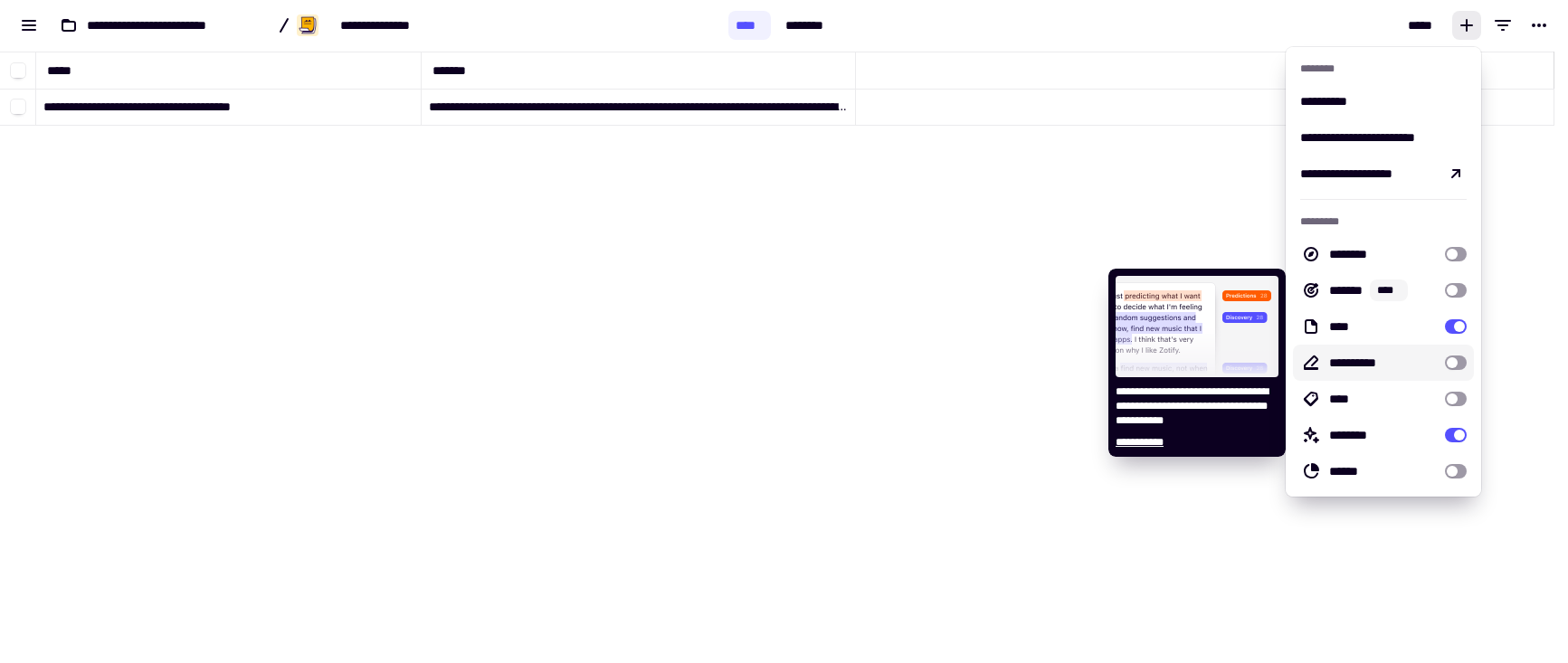 click at bounding box center [1456, 363] 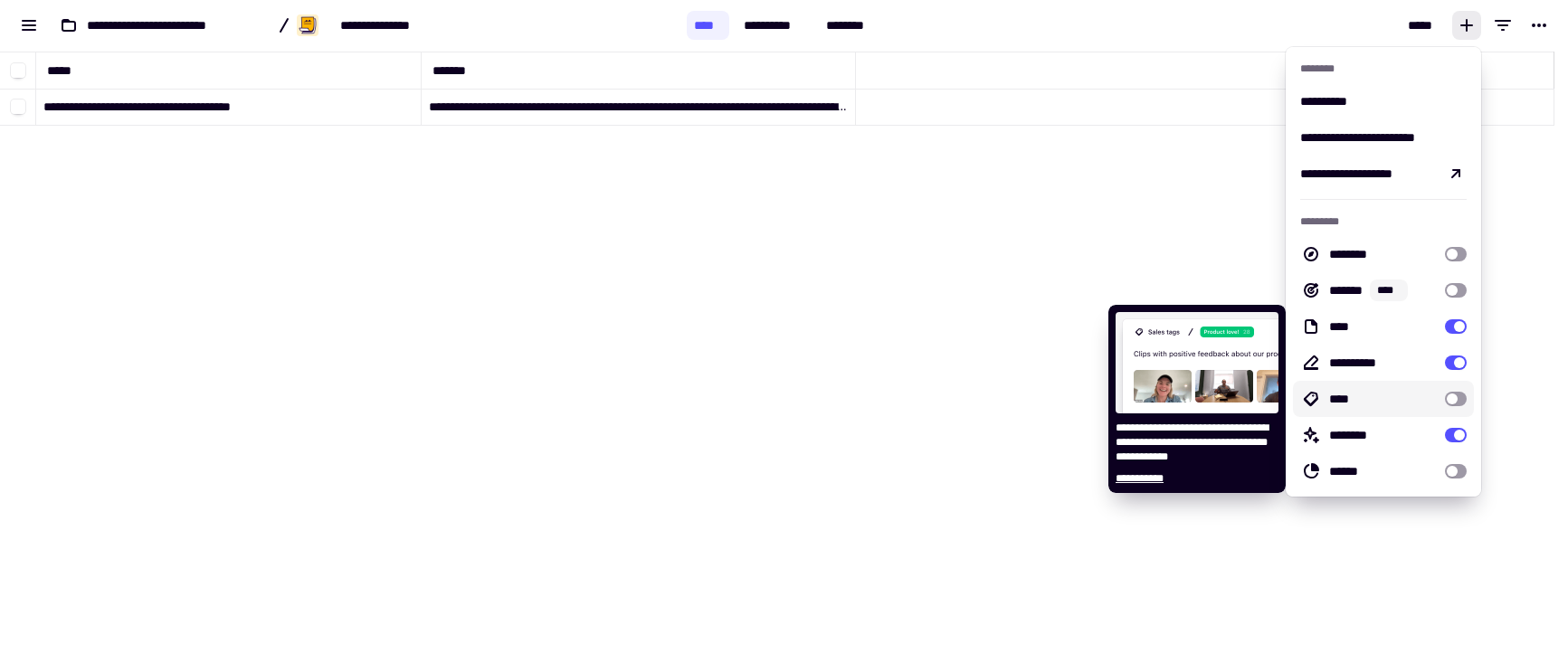 click at bounding box center [1456, 399] 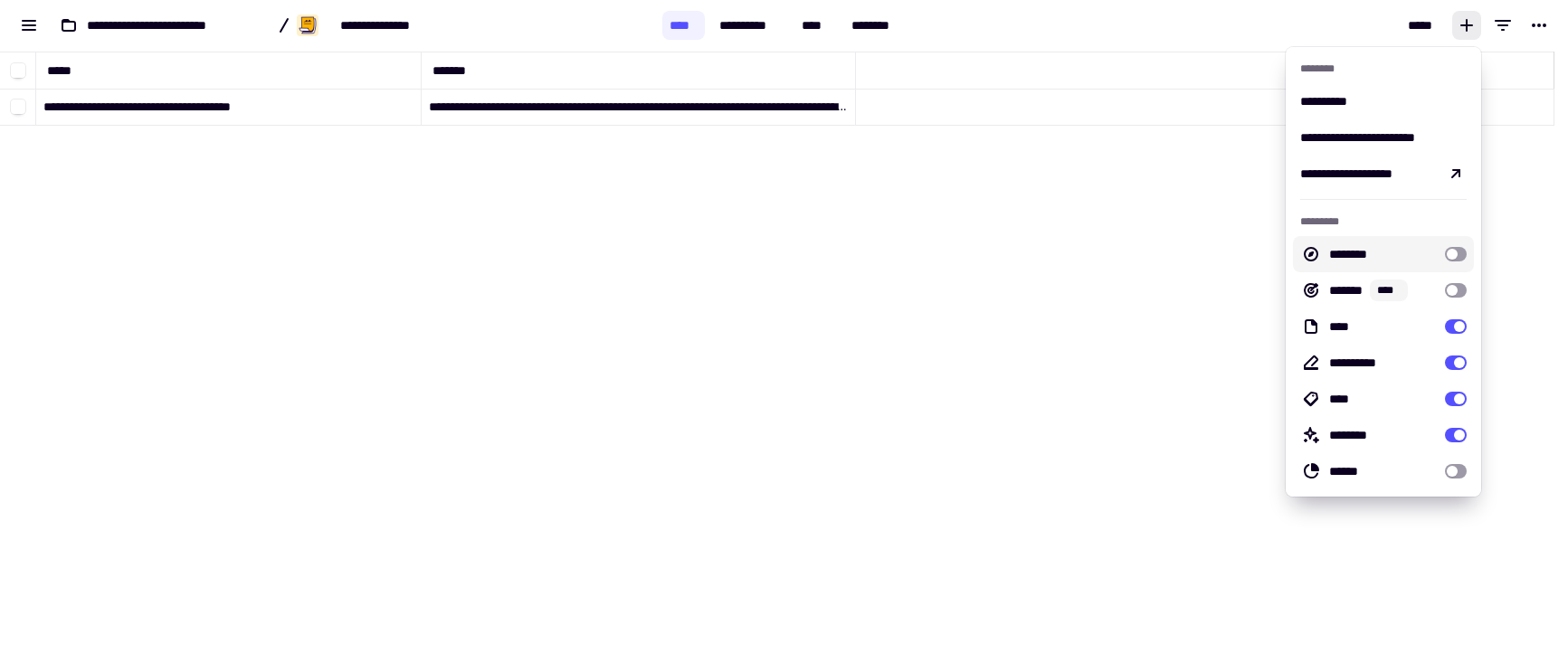 click at bounding box center [1456, 254] 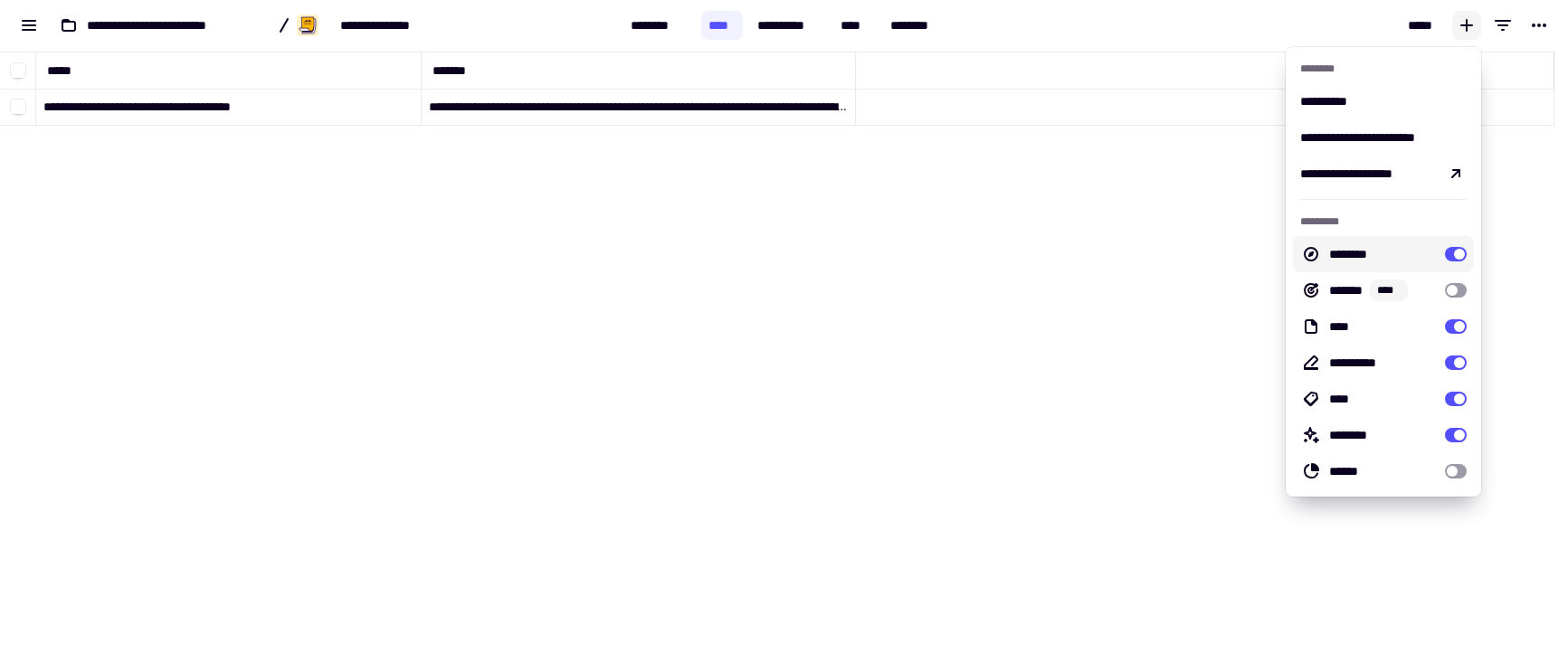 click 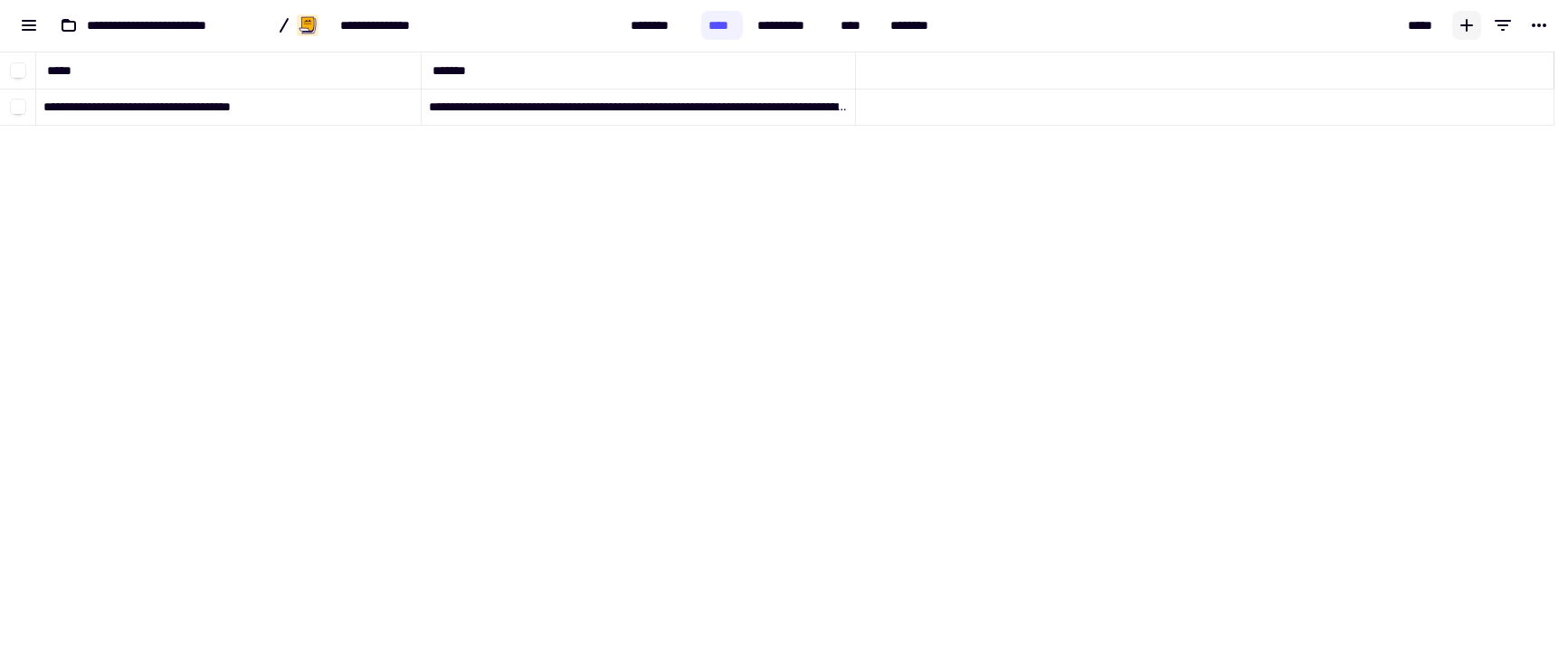 click 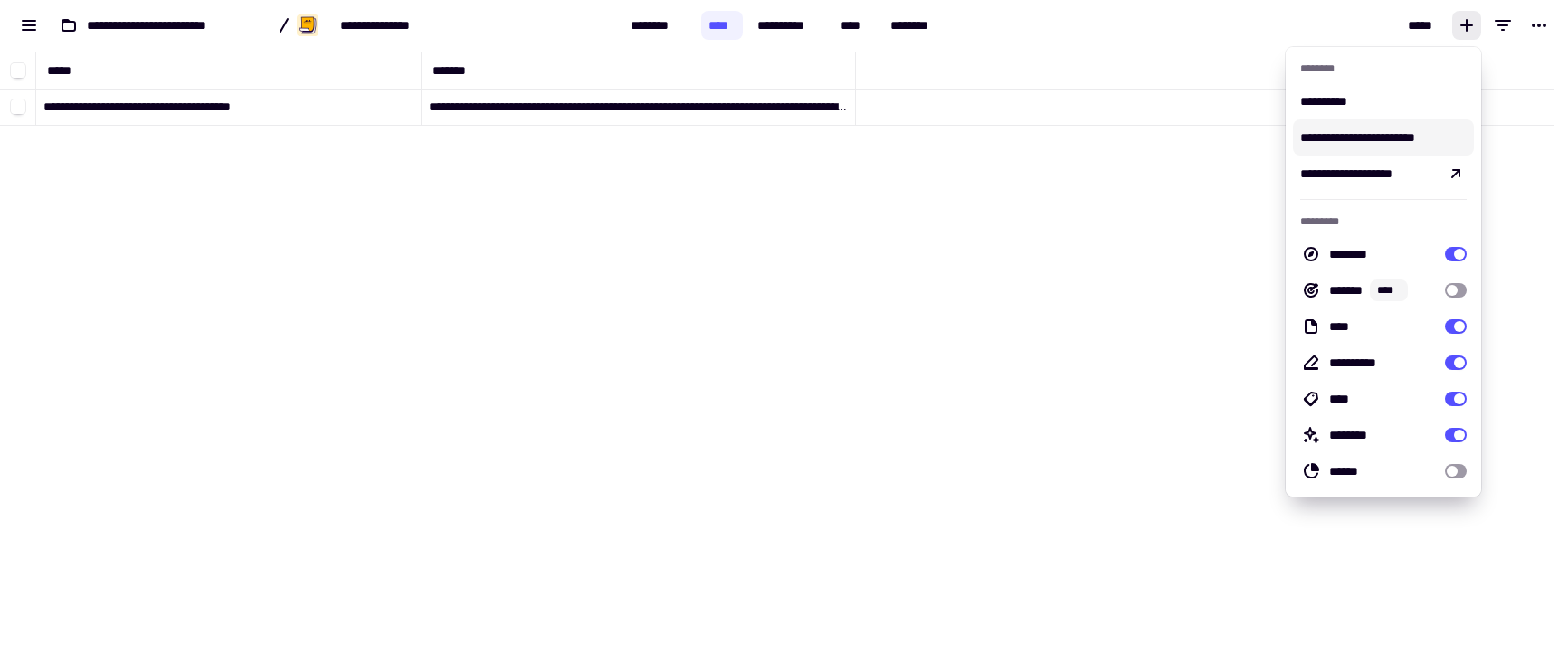 click on "**********" at bounding box center [1383, 137] 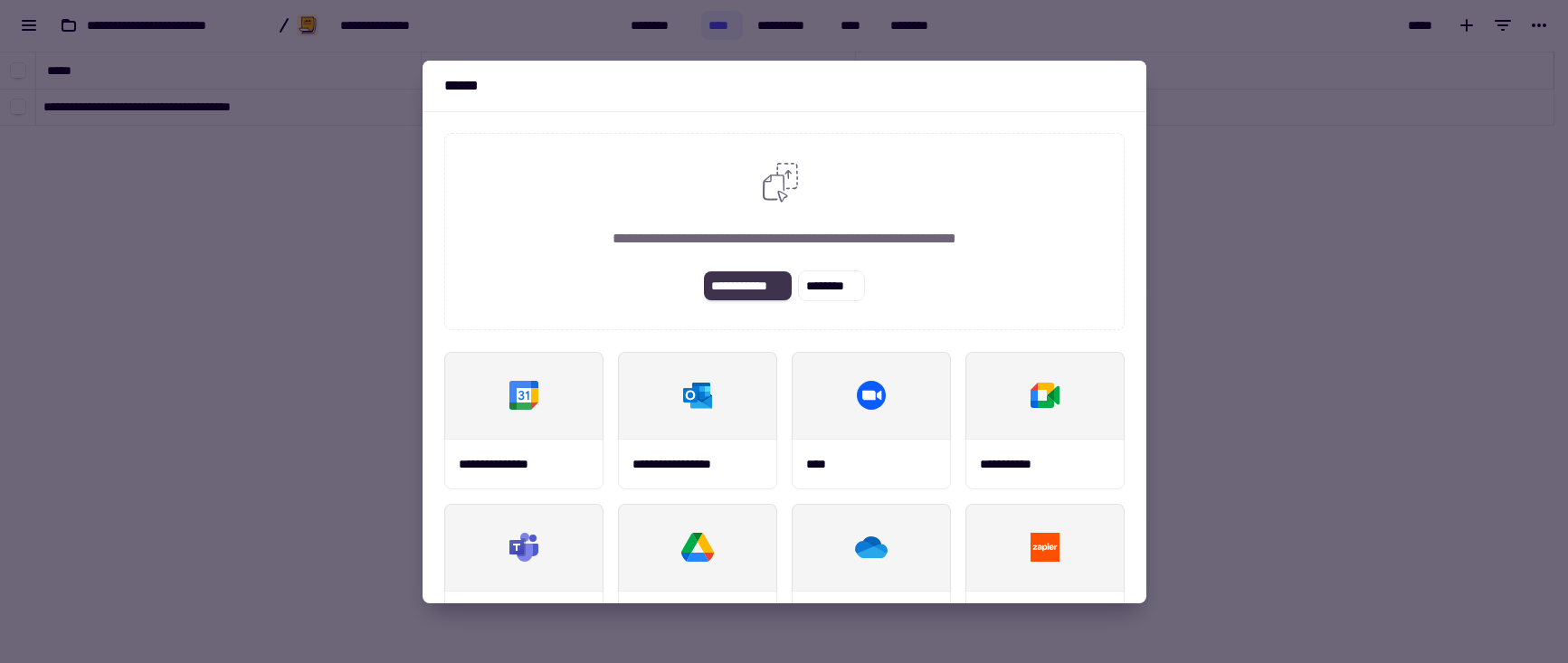 click on "**********" 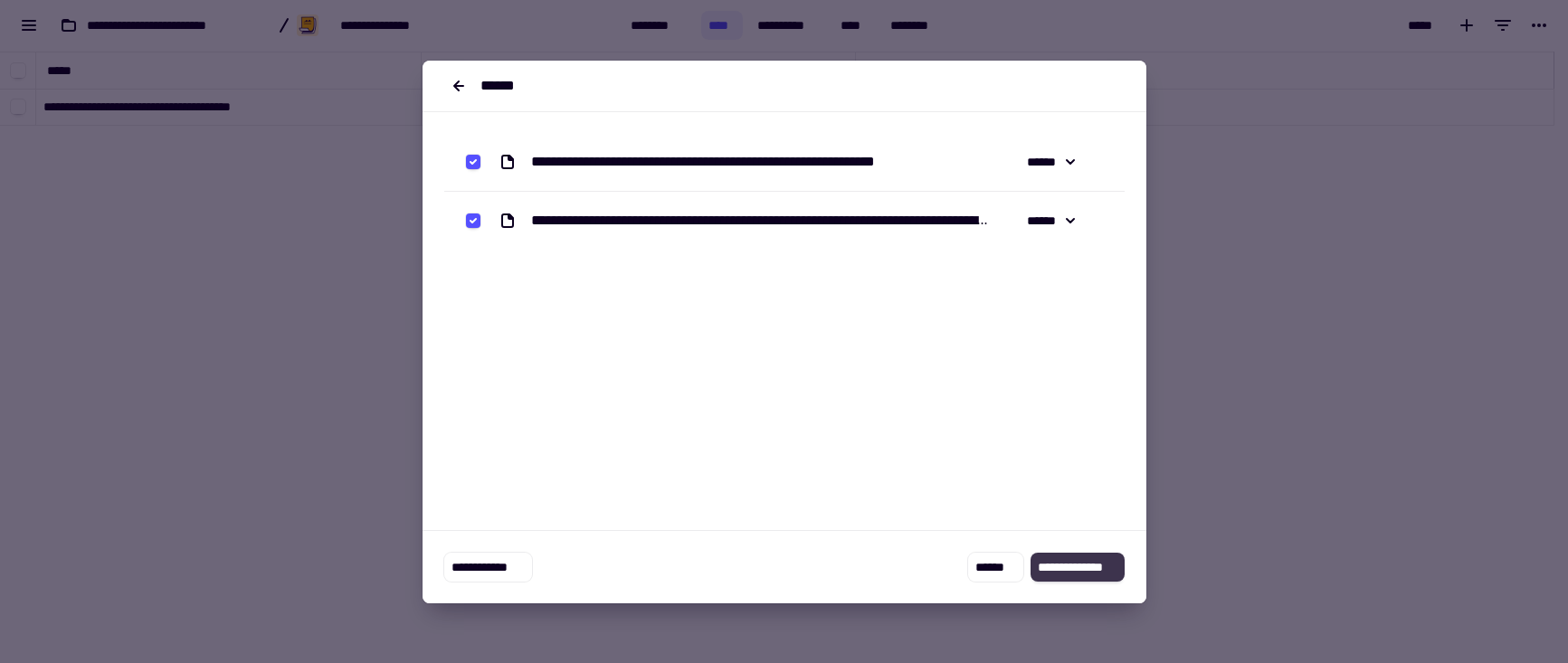 click on "**********" 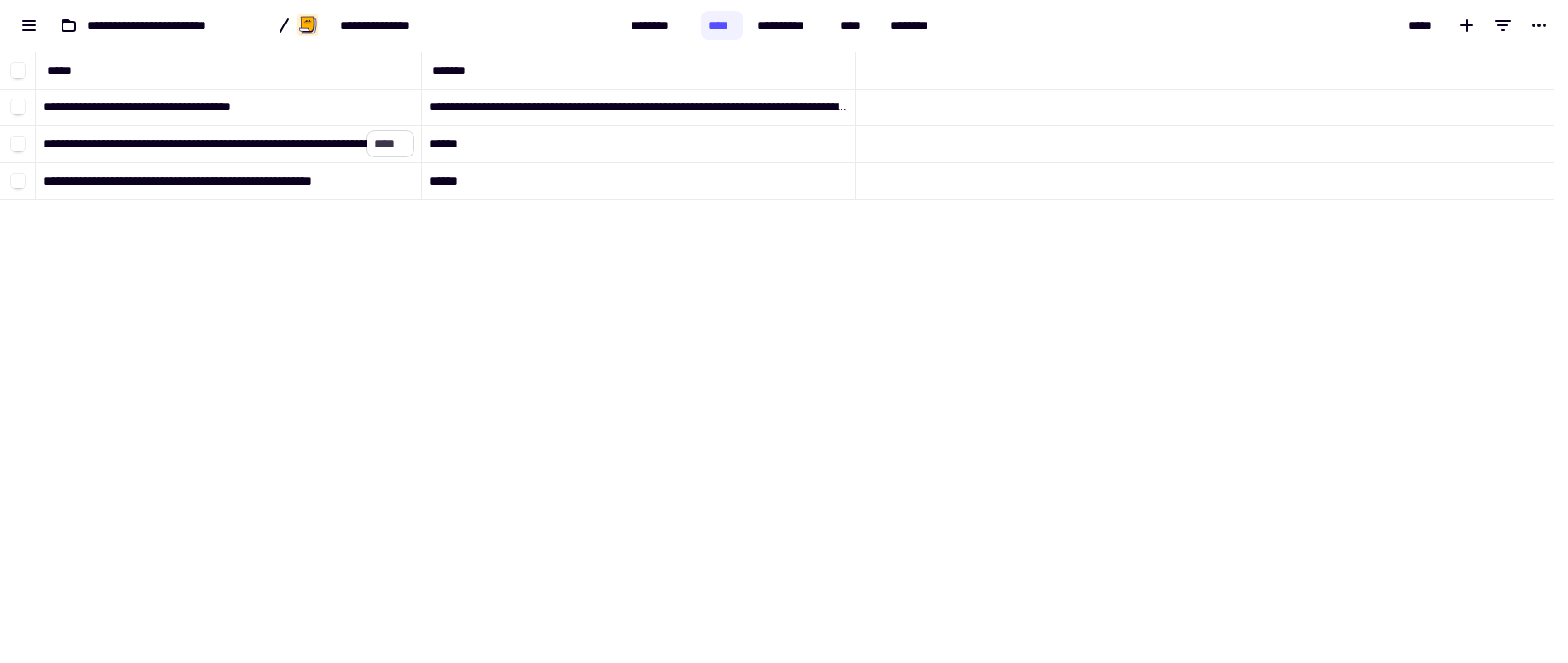 click on "****" 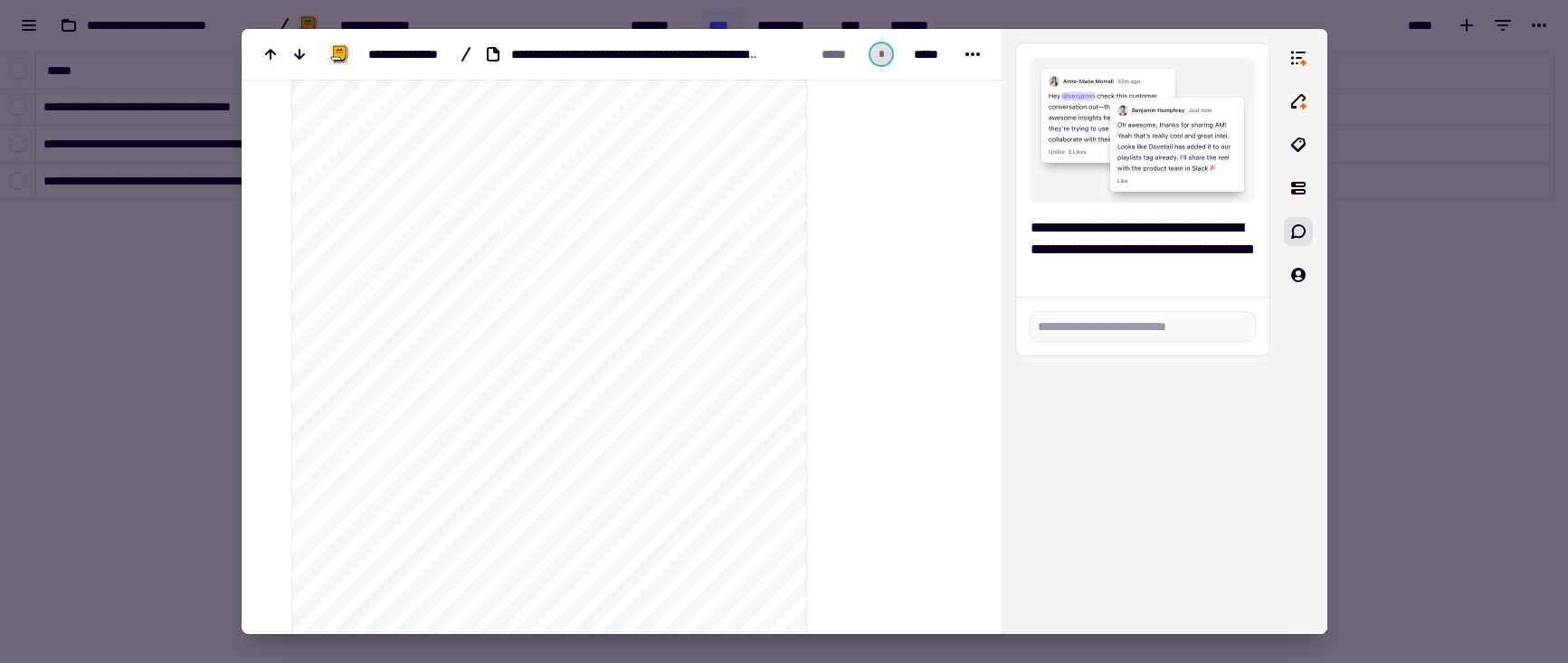 scroll, scrollTop: 0, scrollLeft: 0, axis: both 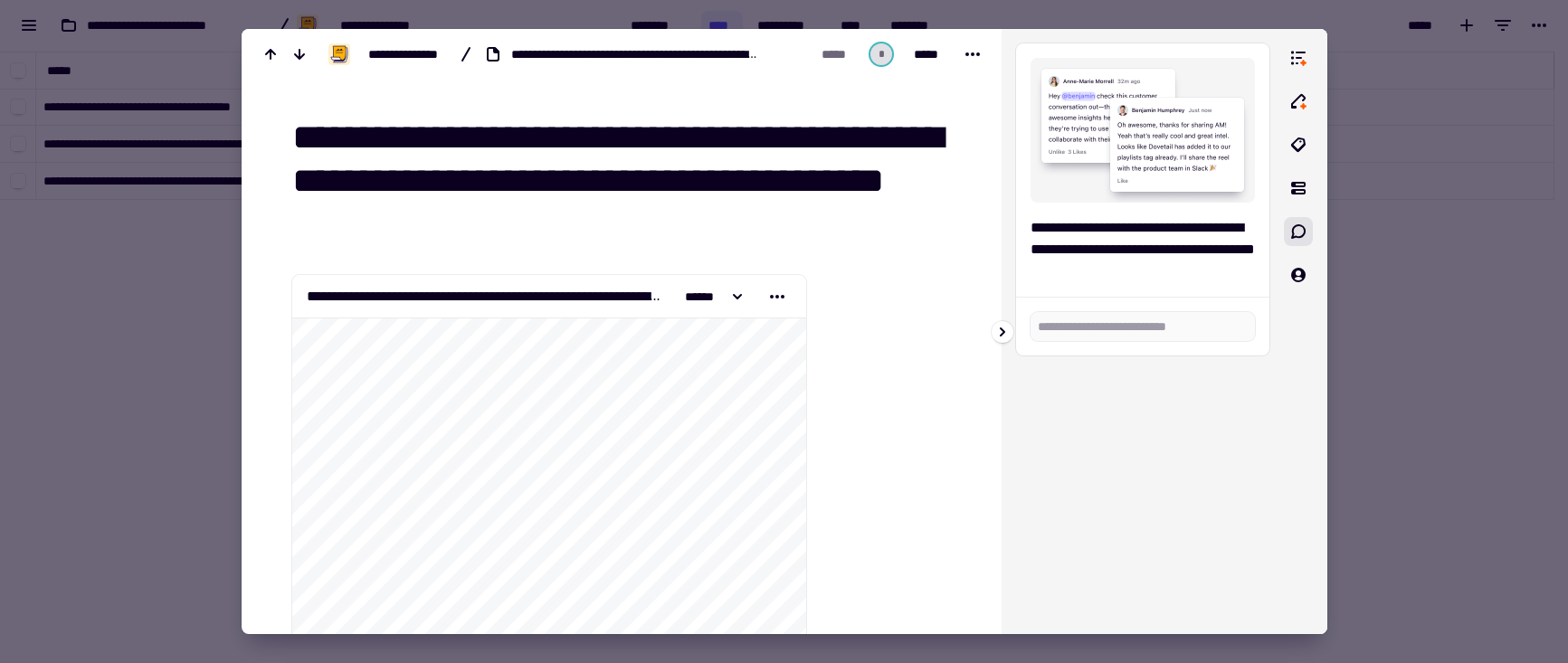 click on "**********" at bounding box center [1143, 331] 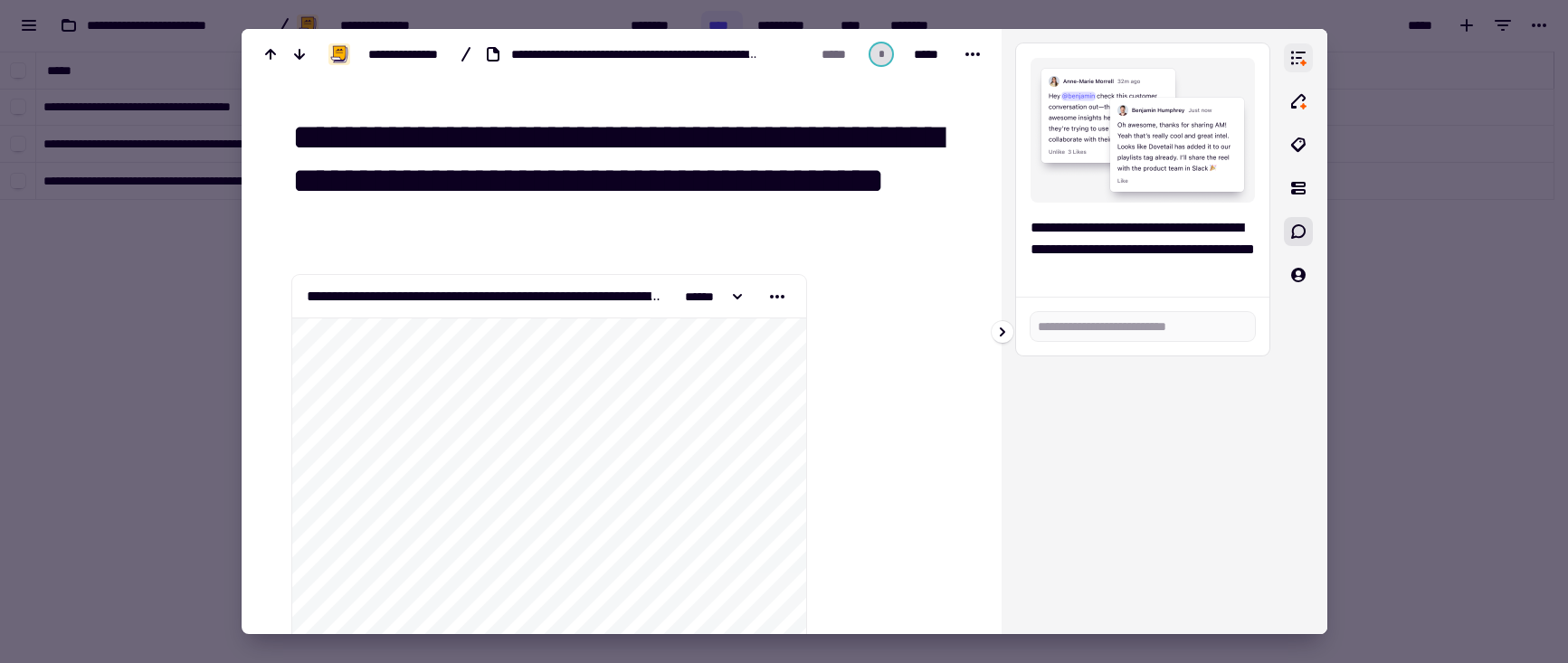 click 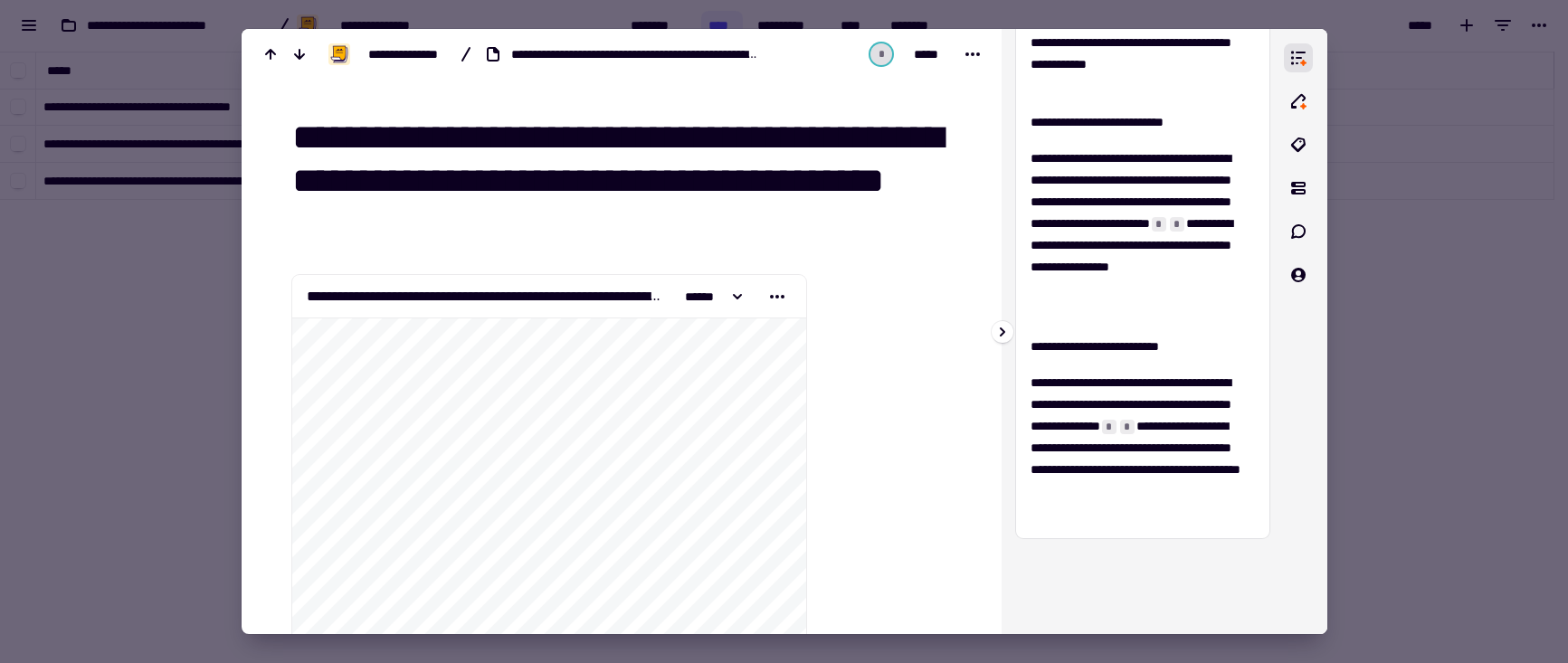 scroll, scrollTop: 279, scrollLeft: 0, axis: vertical 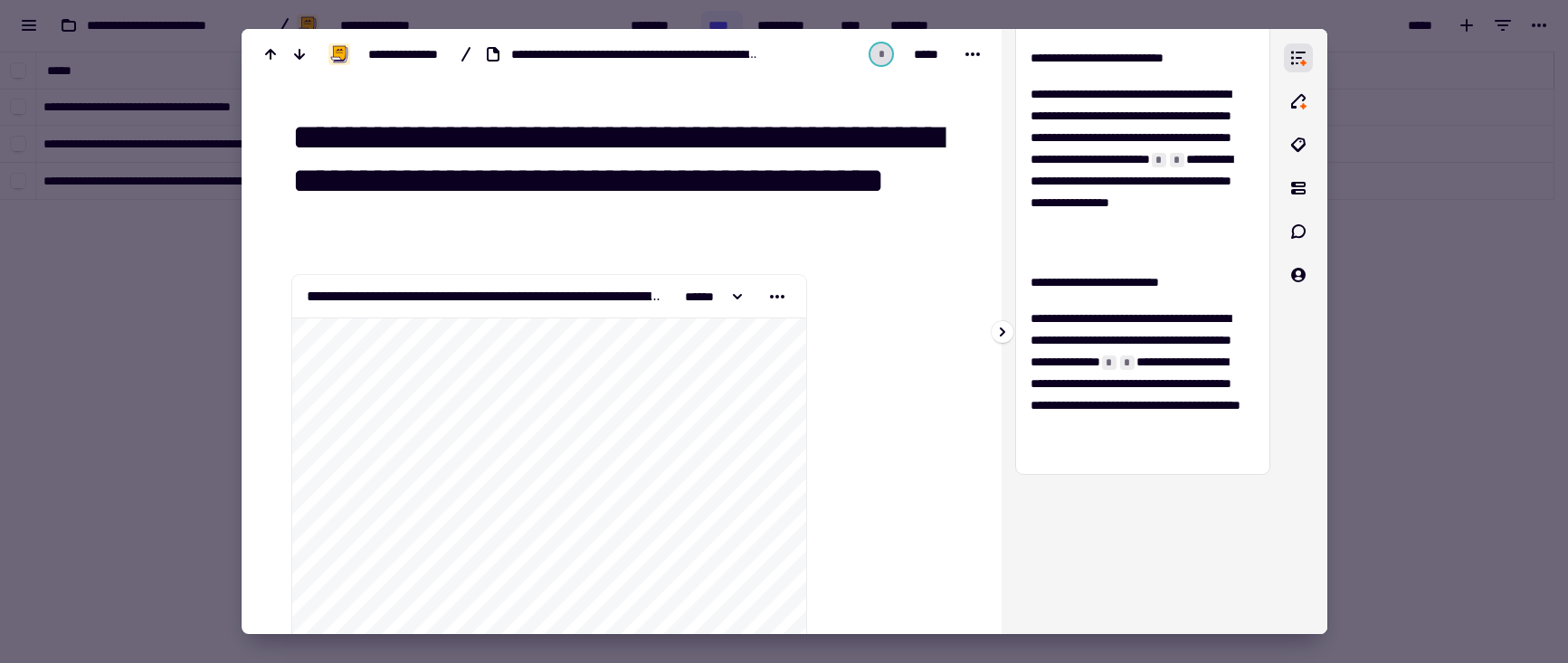 click at bounding box center [1306, 331] 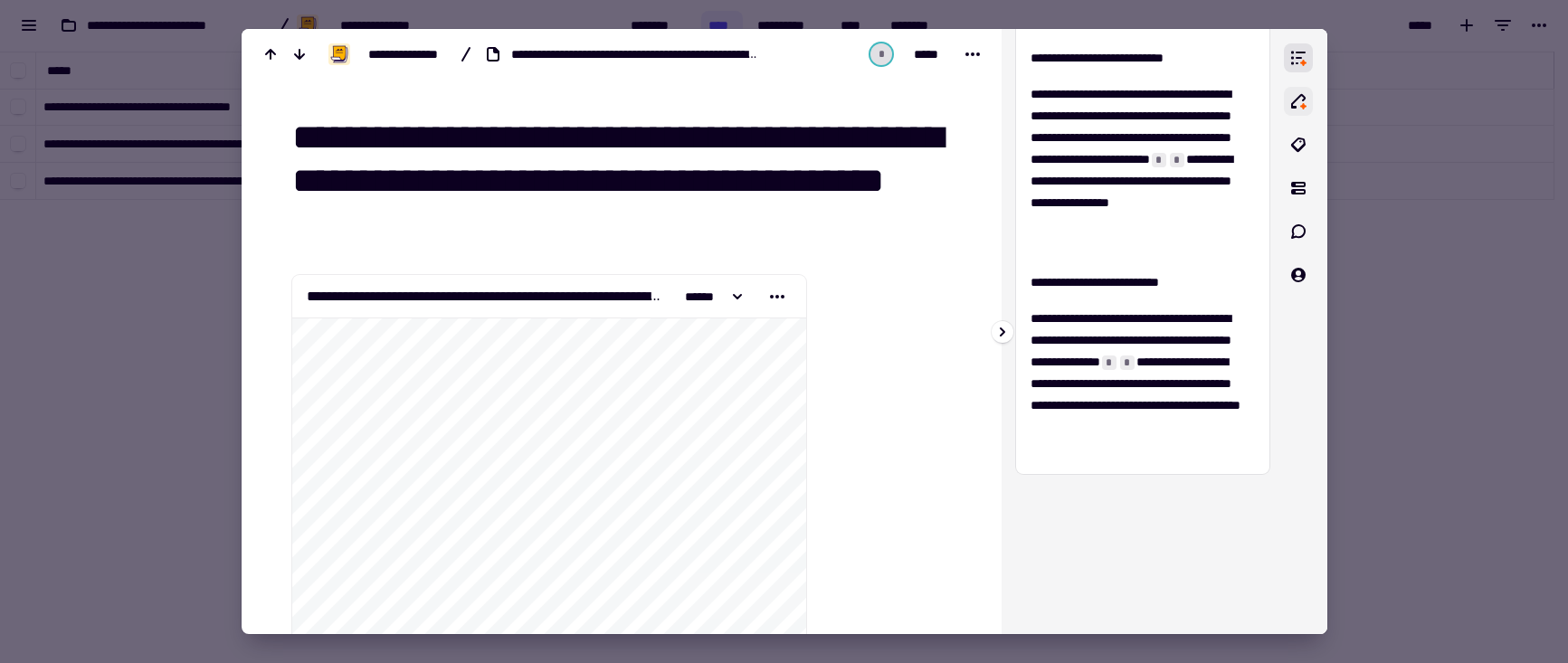 click 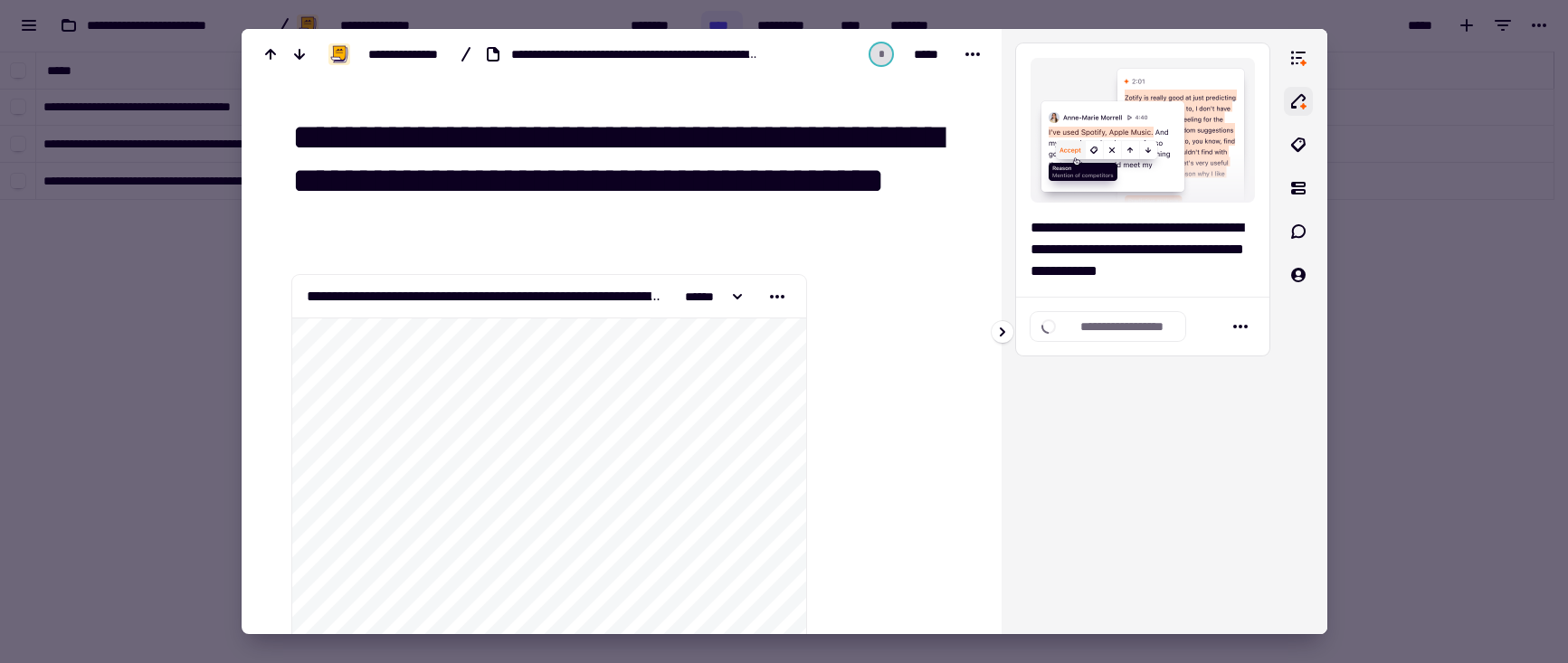 scroll, scrollTop: 0, scrollLeft: 0, axis: both 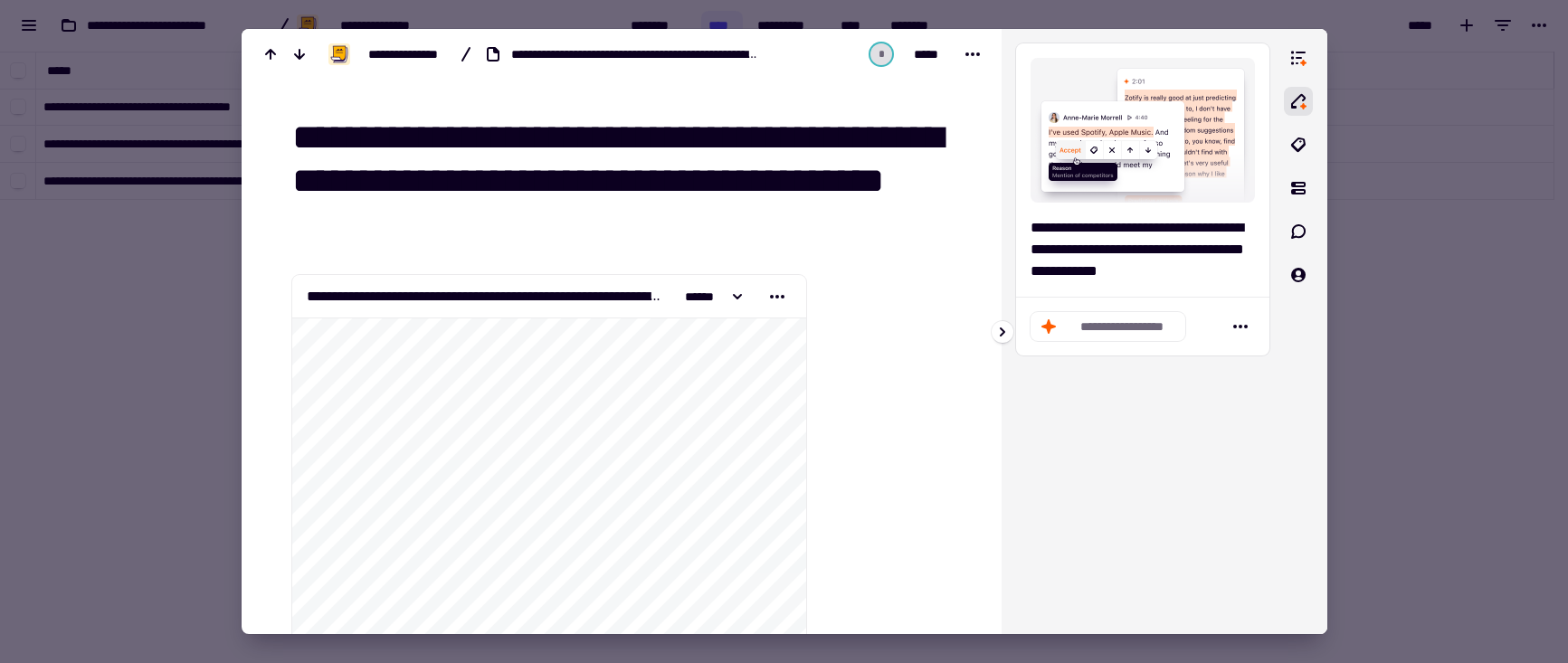 click on "**********" 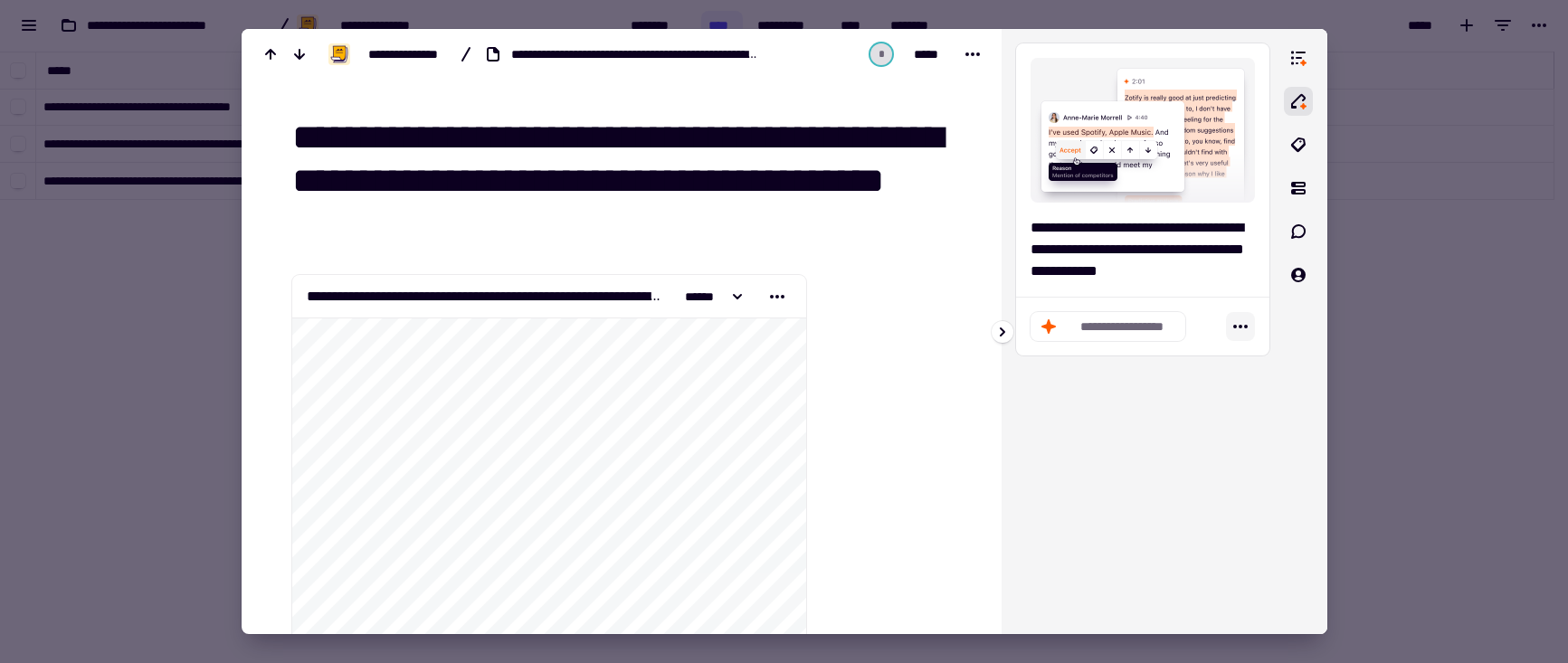 click 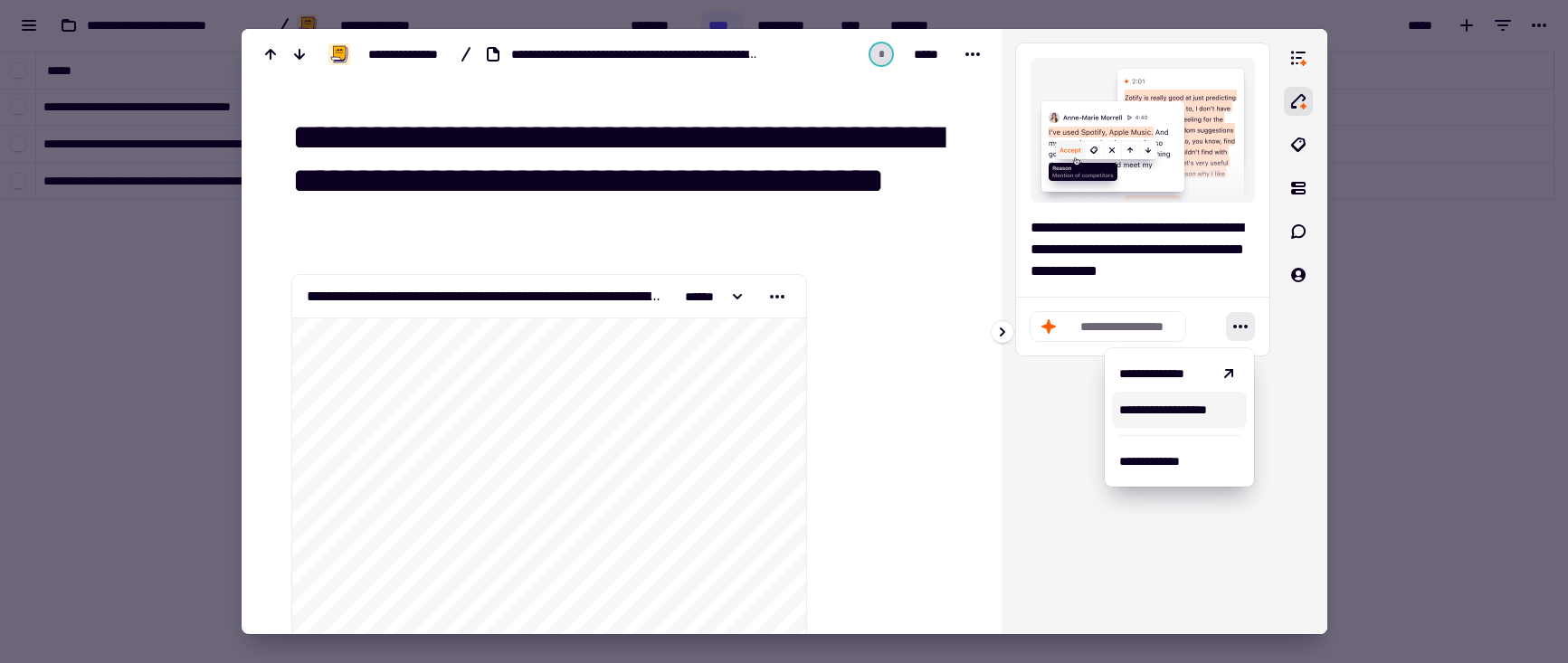 click on "**********" at bounding box center [1179, 410] 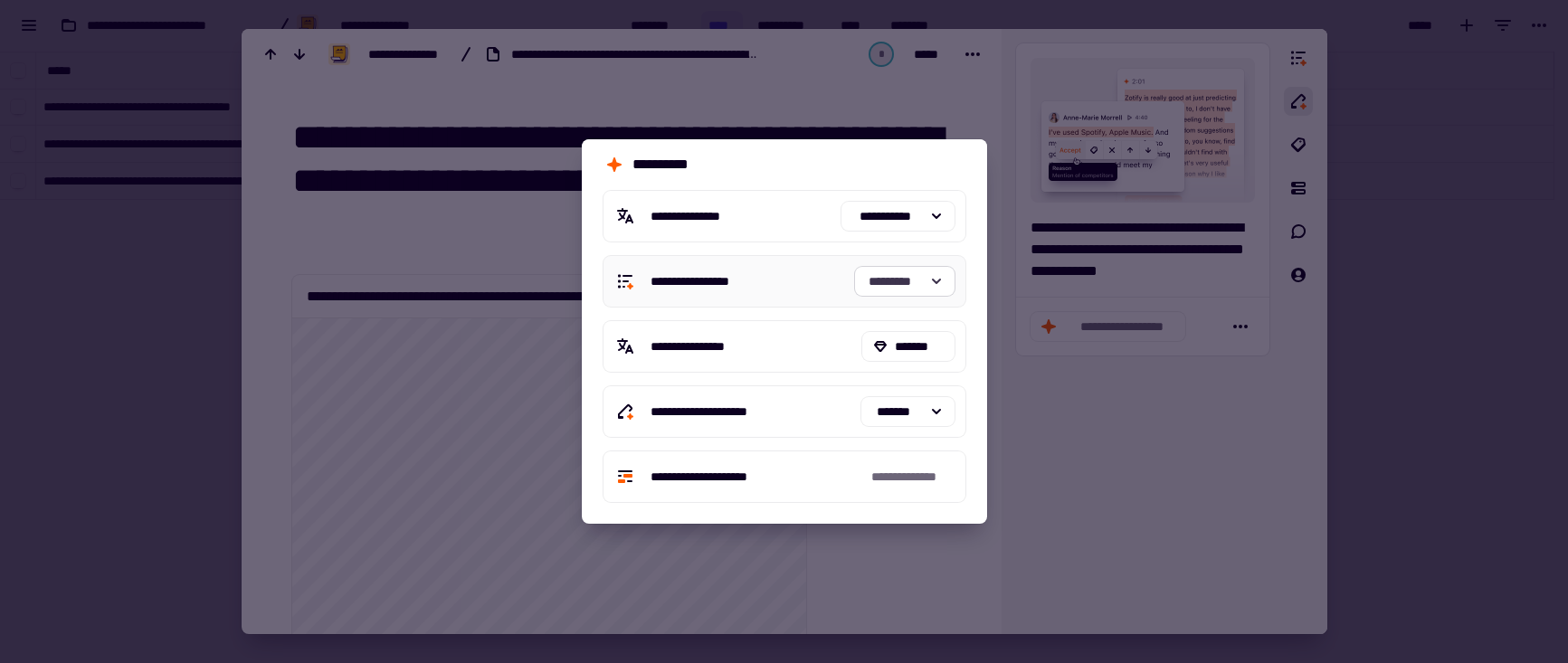 click on "*********" 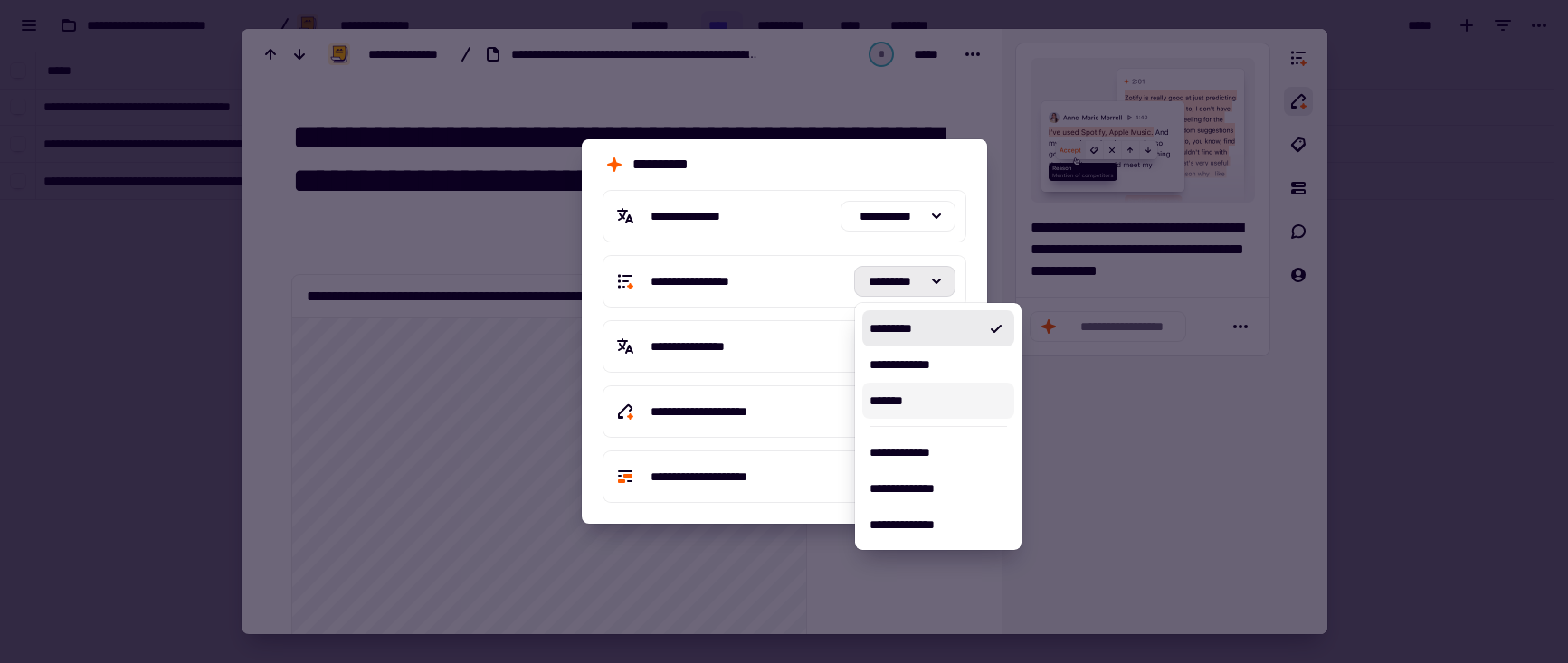 click at bounding box center (784, 331) 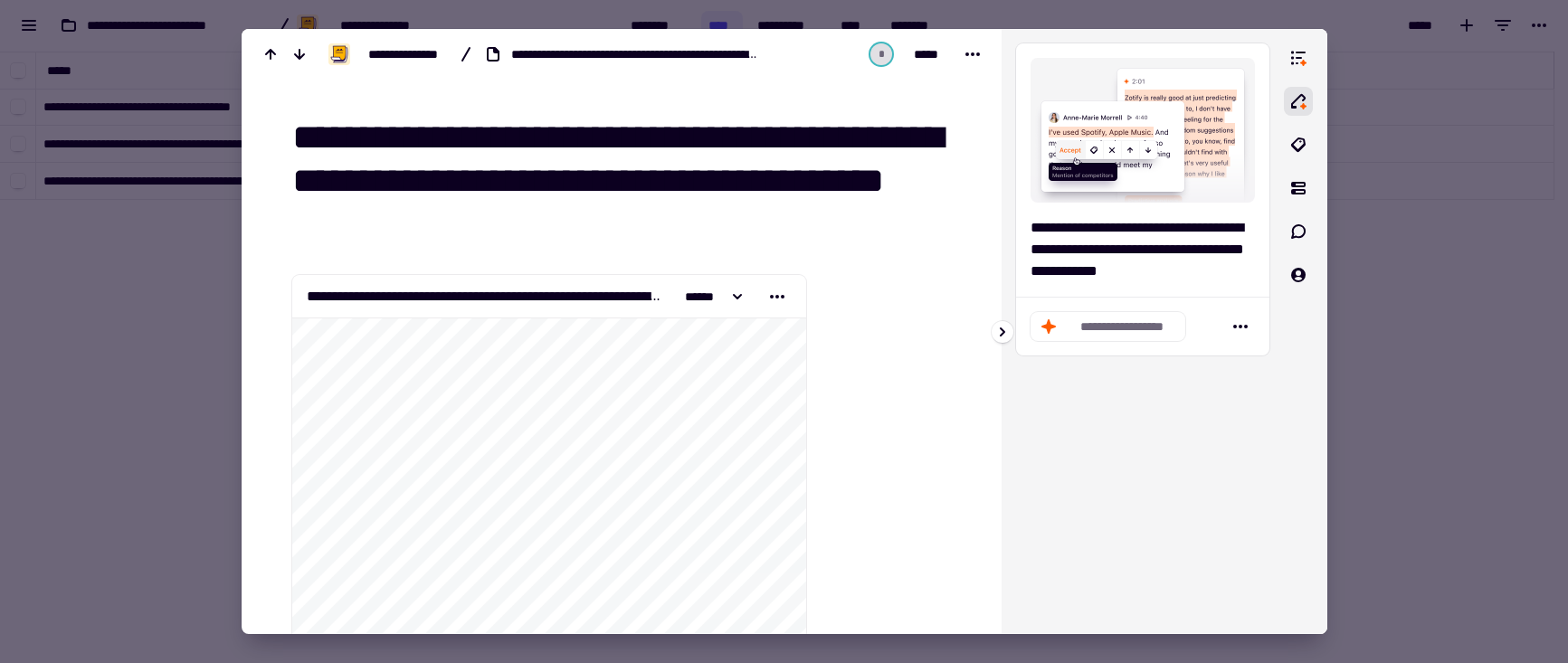 drag, startPoint x: 1320, startPoint y: 158, endPoint x: 1313, endPoint y: 149, distance: 11.401754 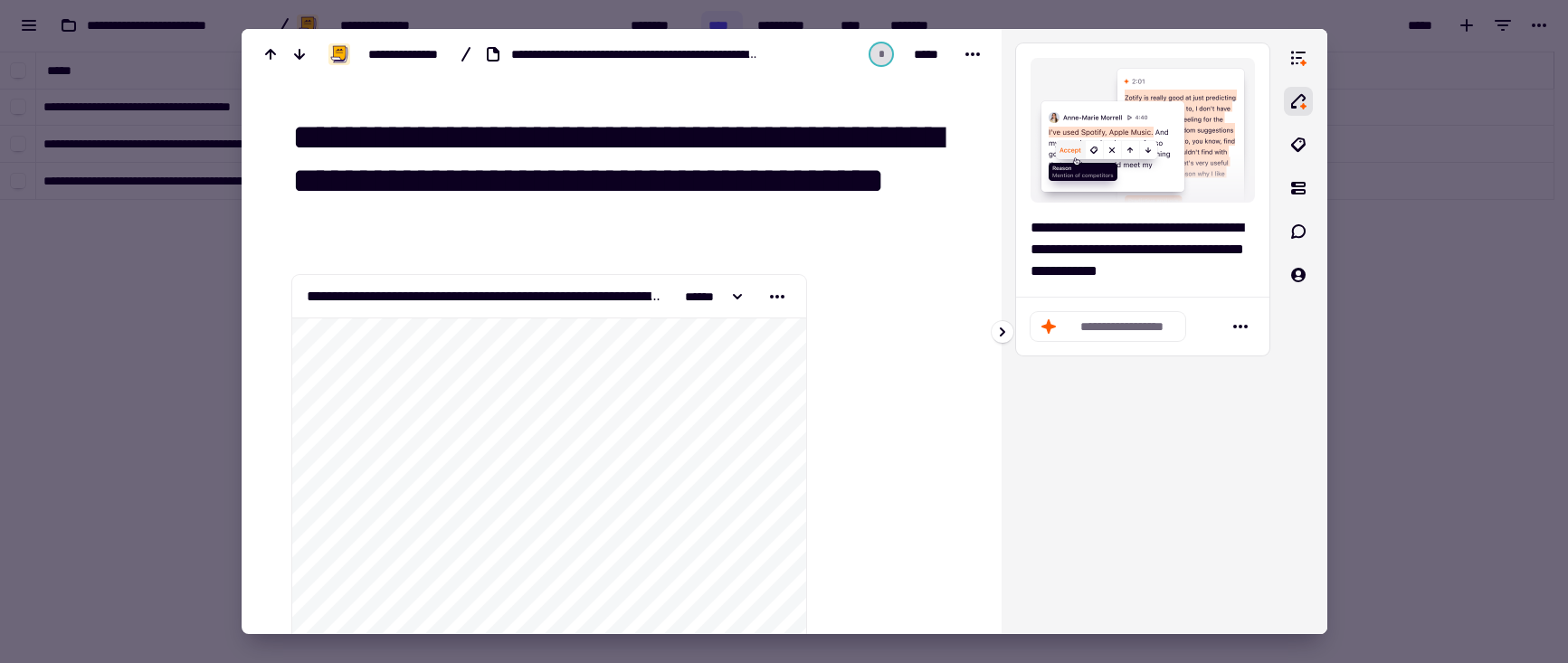 click at bounding box center (1306, 331) 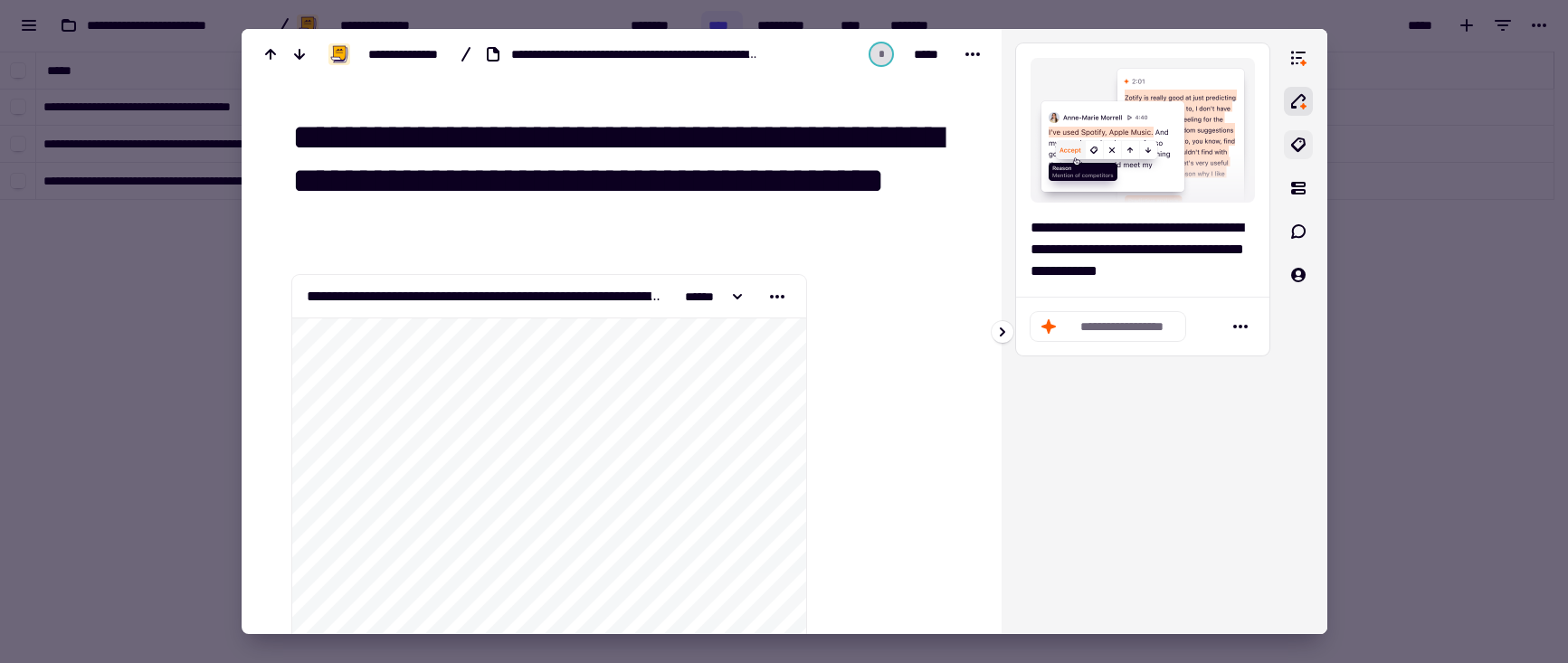 drag, startPoint x: 1311, startPoint y: 149, endPoint x: 1302, endPoint y: 147, distance: 9.219544 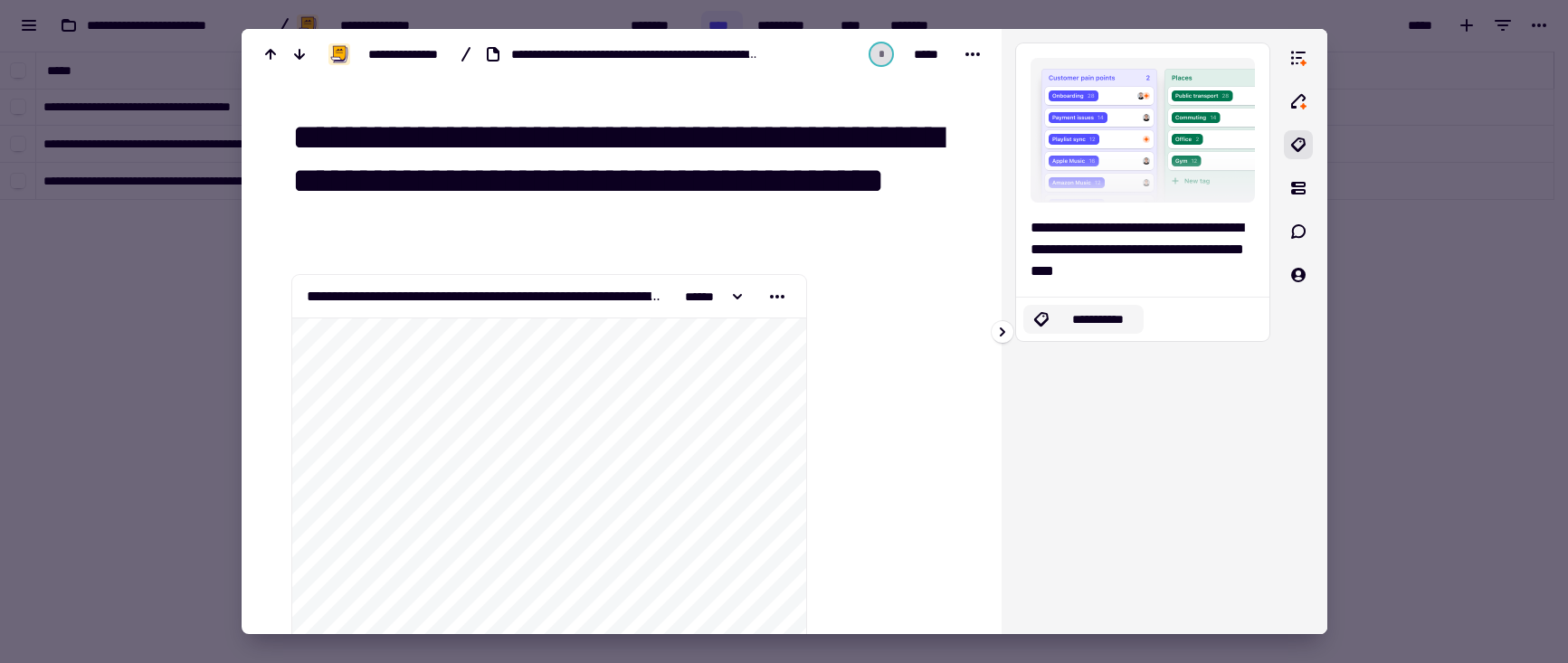 click on "**********" 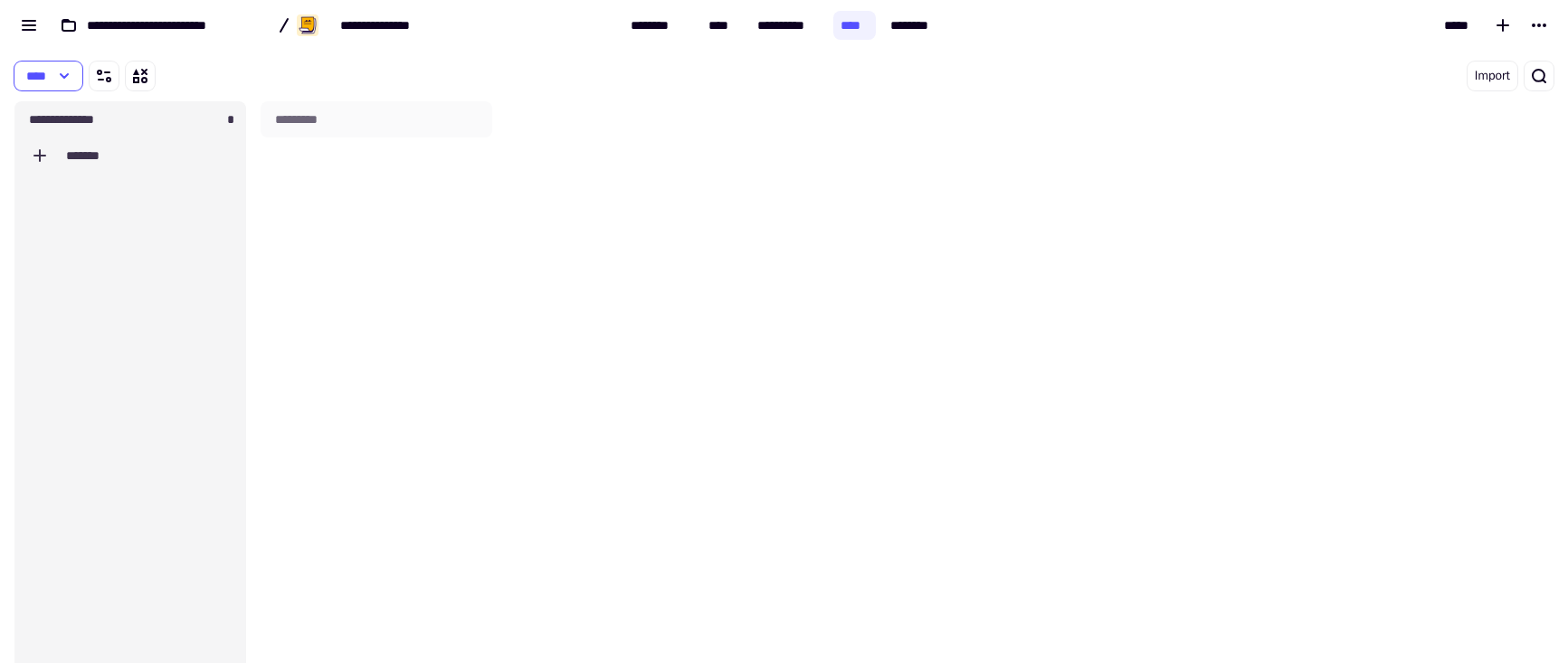 scroll, scrollTop: 14, scrollLeft: 14, axis: both 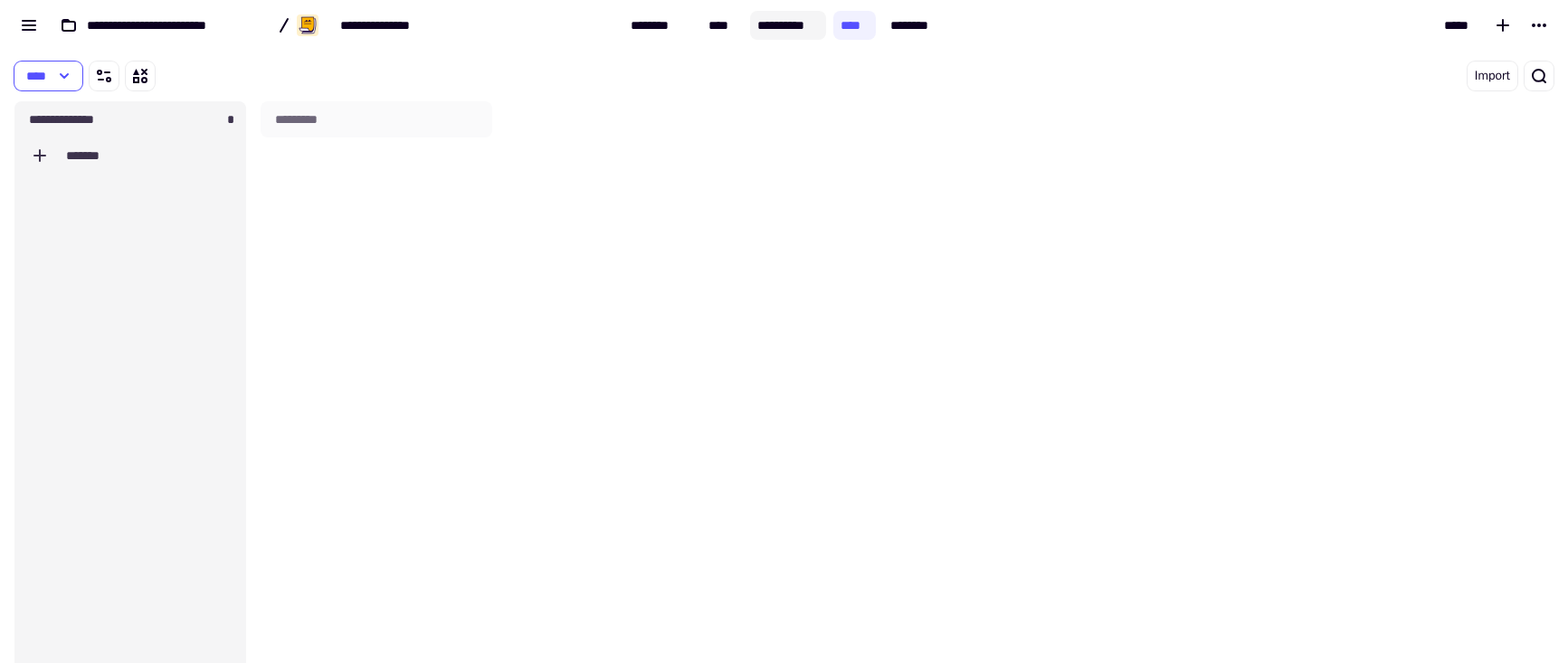 click on "**********" 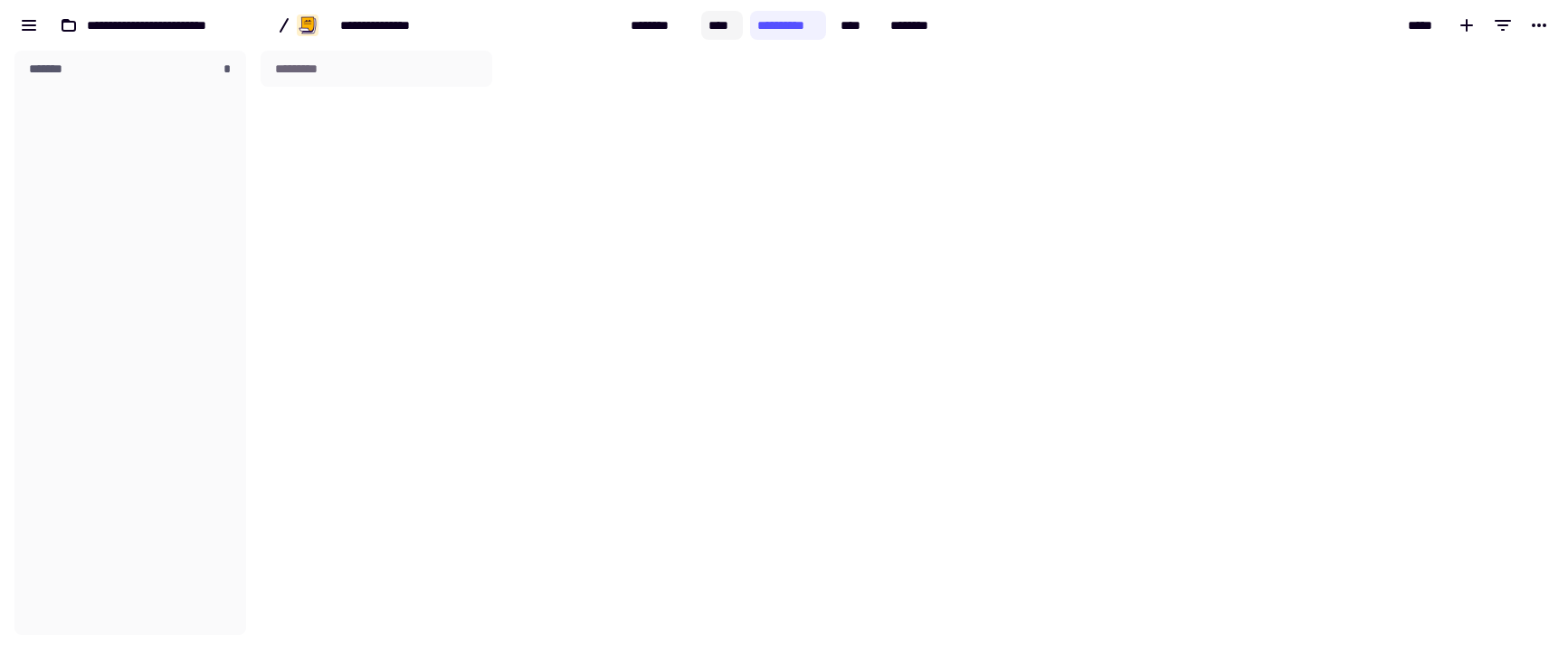 scroll, scrollTop: 14, scrollLeft: 14, axis: both 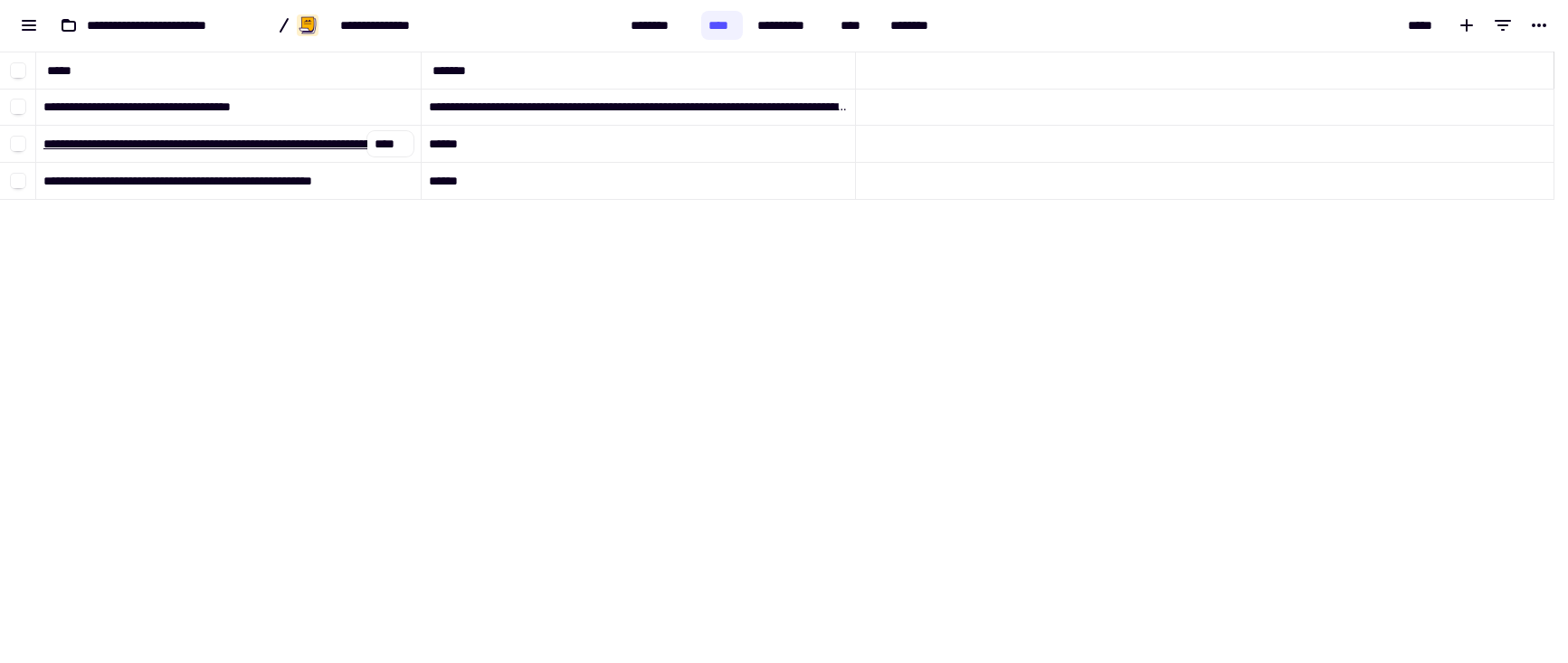 click on "**********" 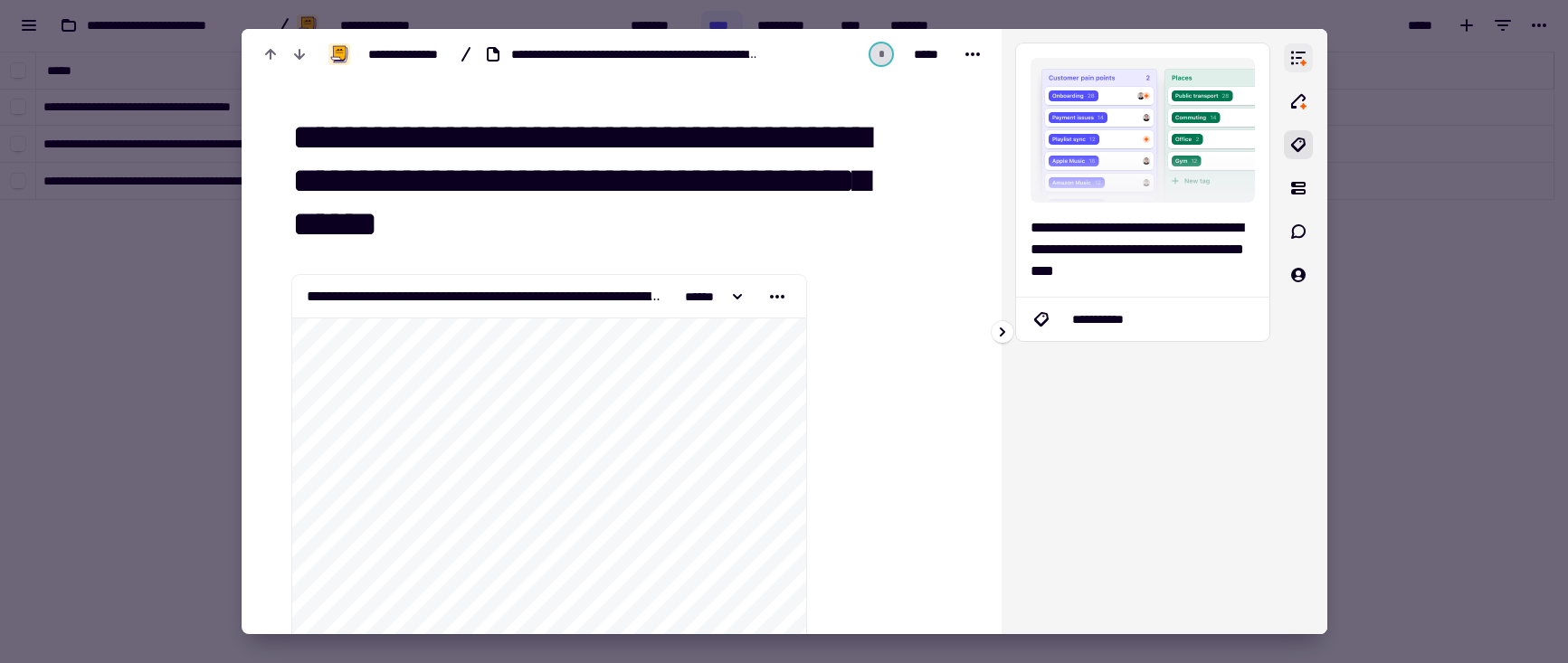 click 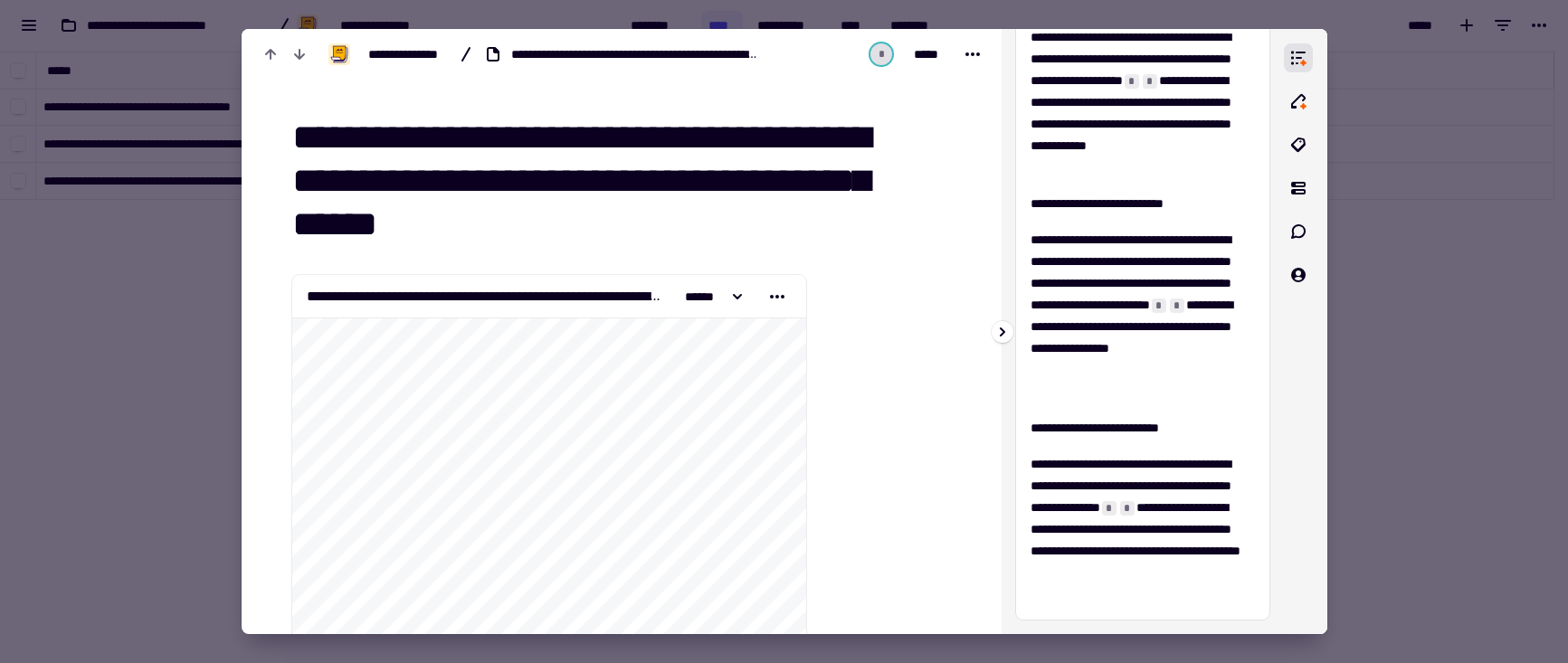 scroll, scrollTop: 0, scrollLeft: 0, axis: both 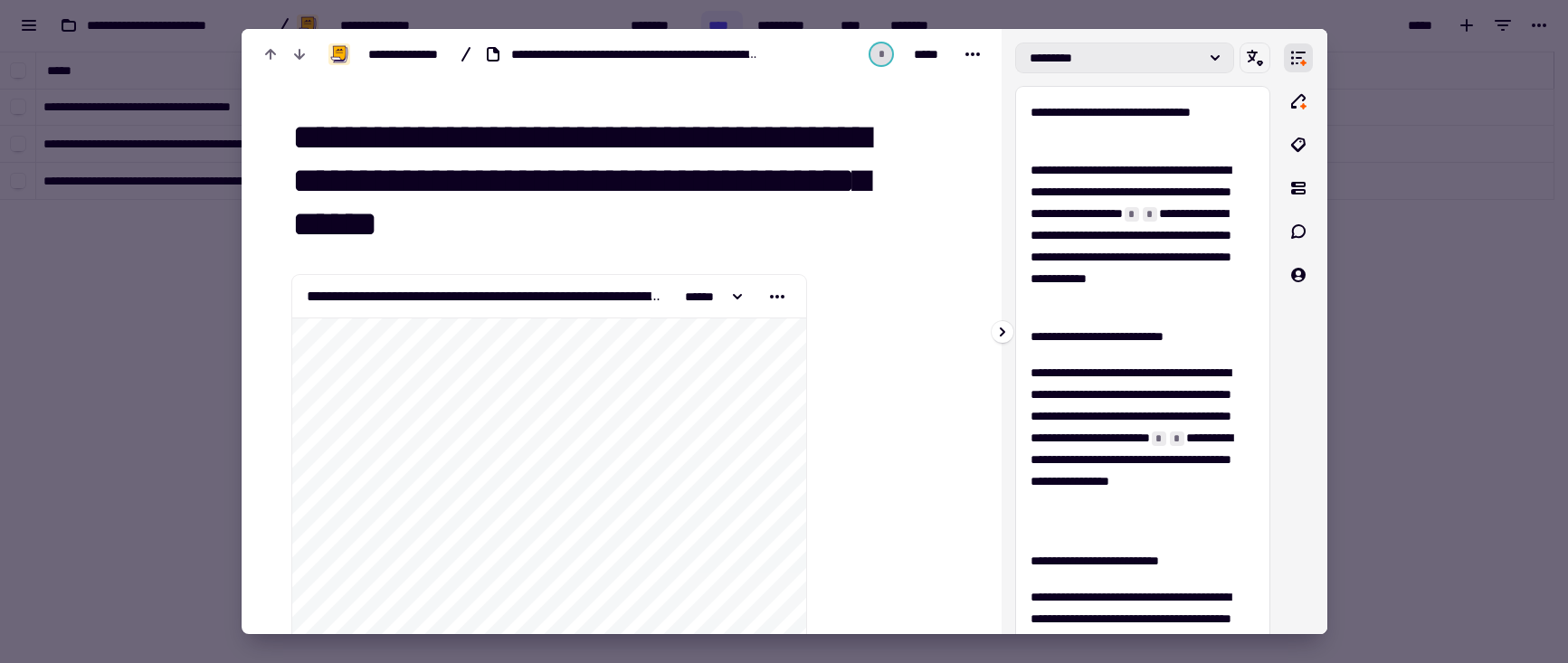 click on "*********" 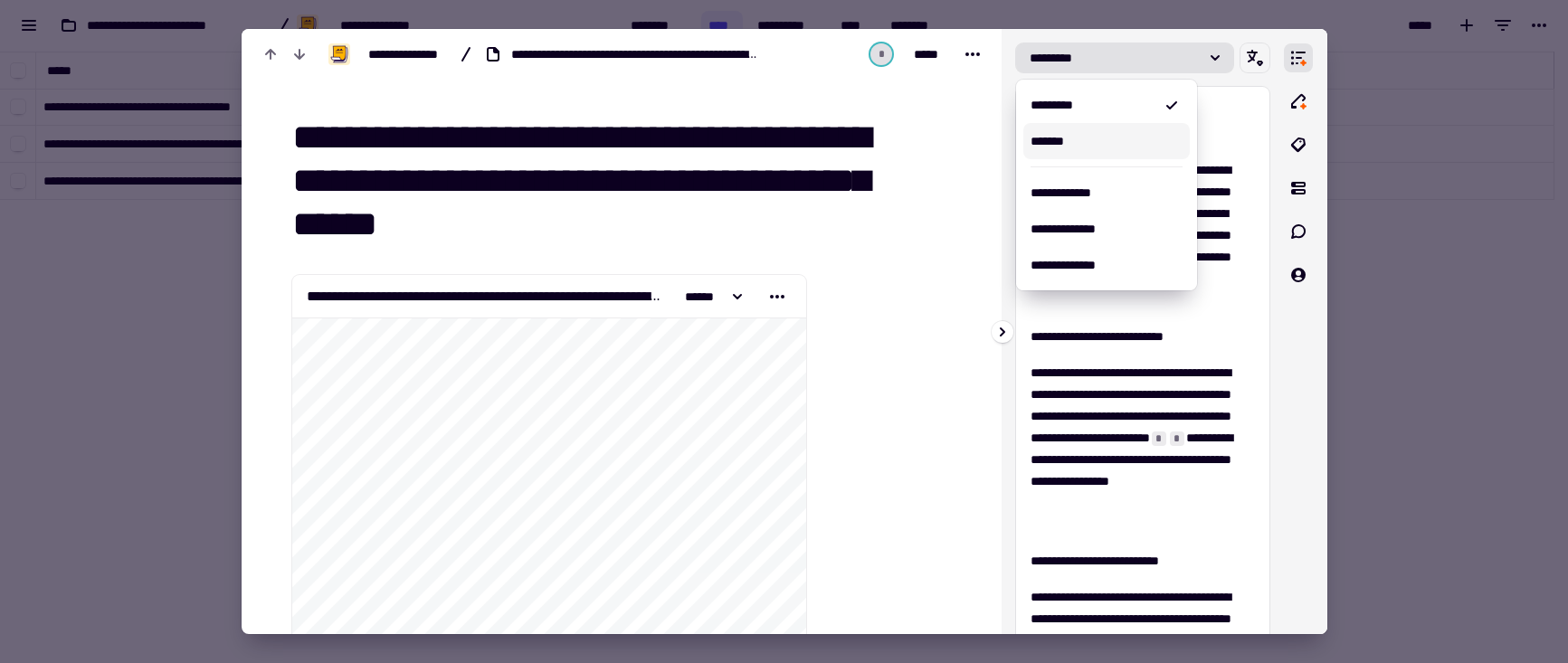 click on "*******" at bounding box center (1107, 141) 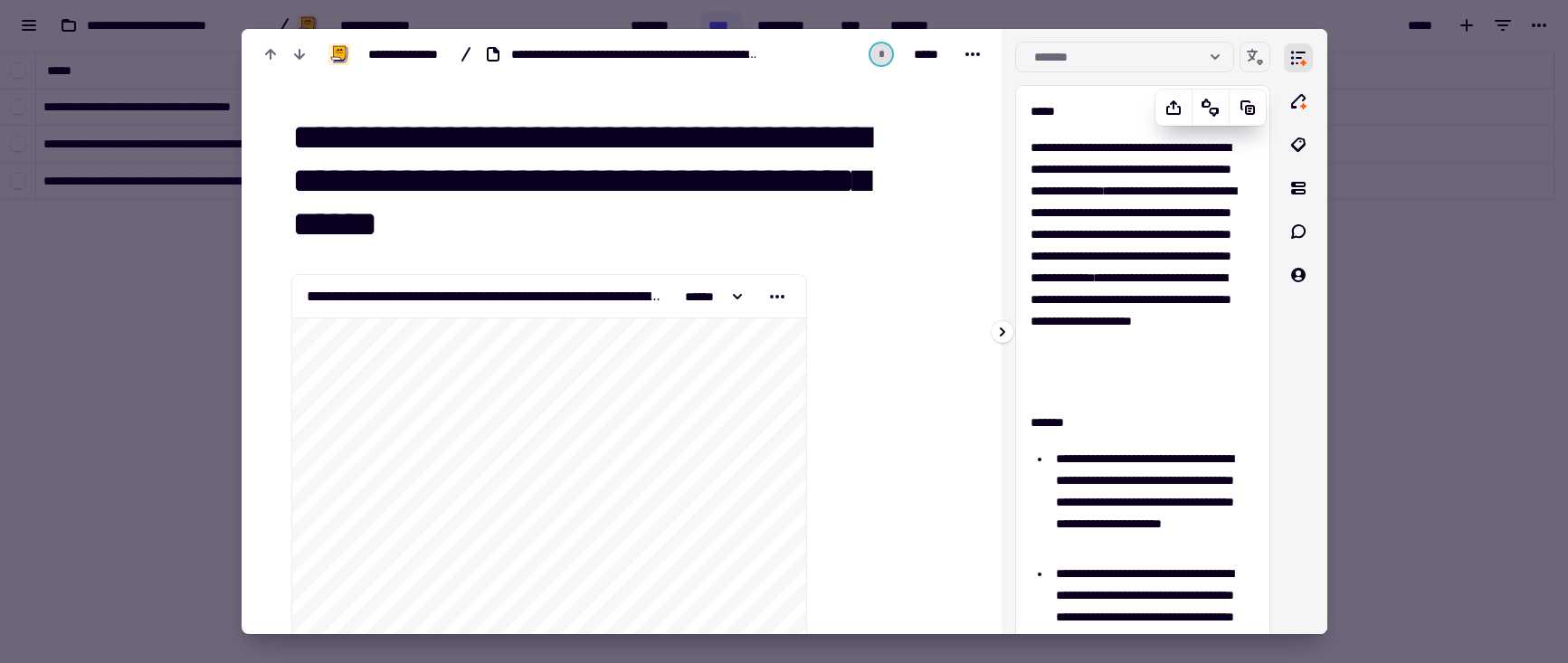 scroll, scrollTop: 0, scrollLeft: 0, axis: both 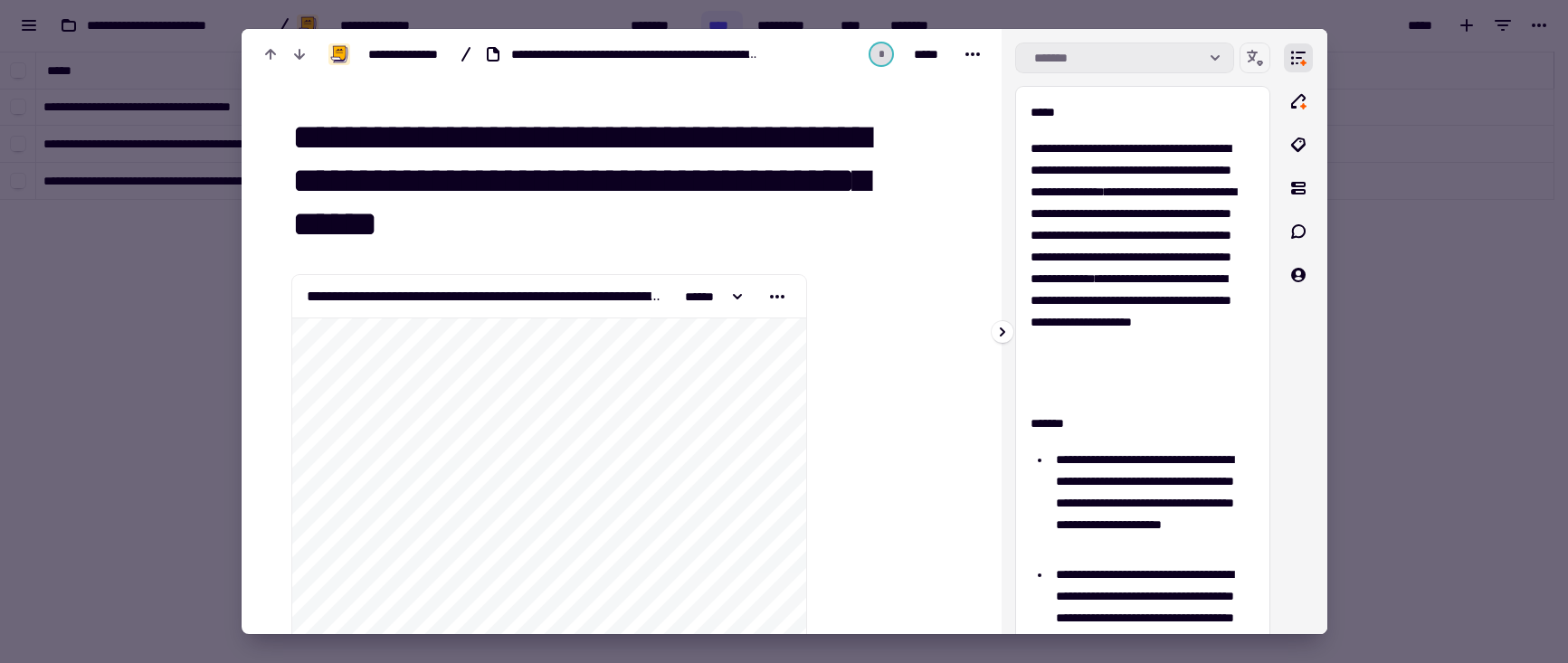 click on "*******" 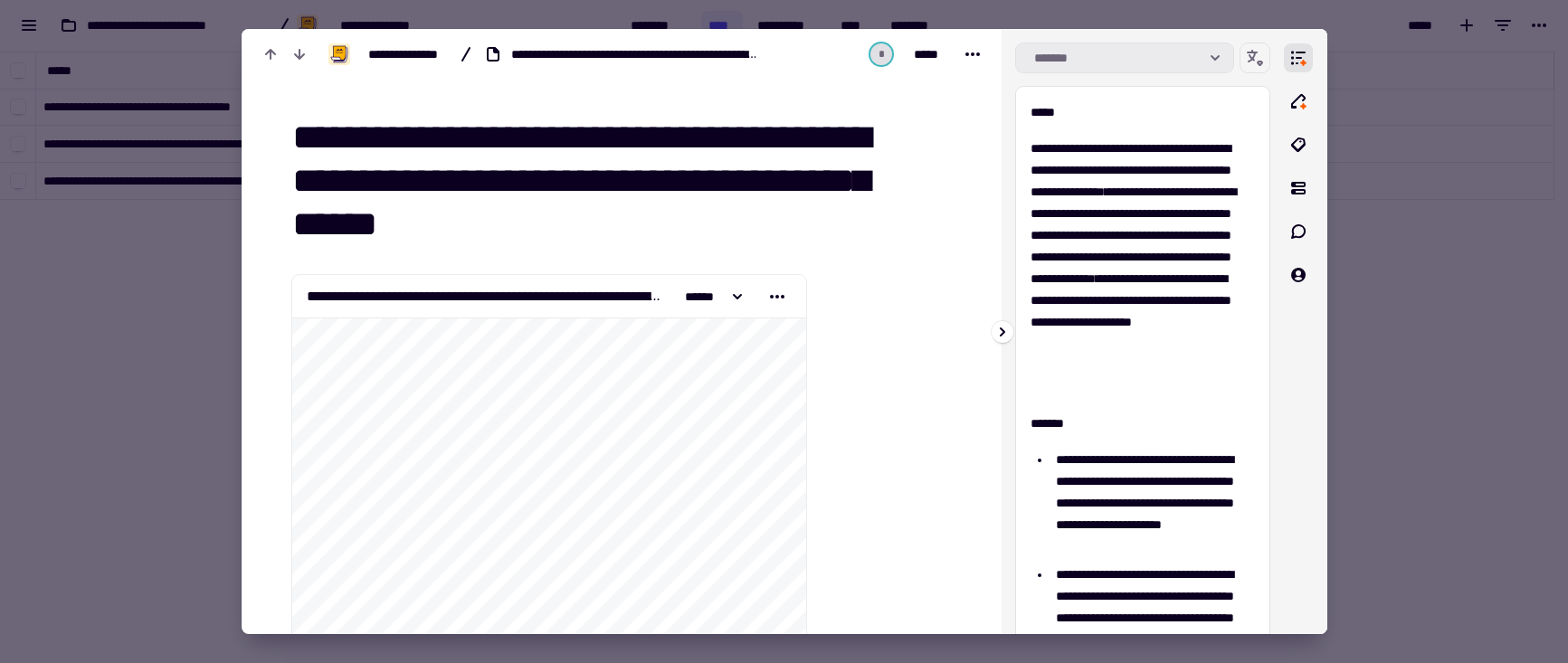 click on "*******" 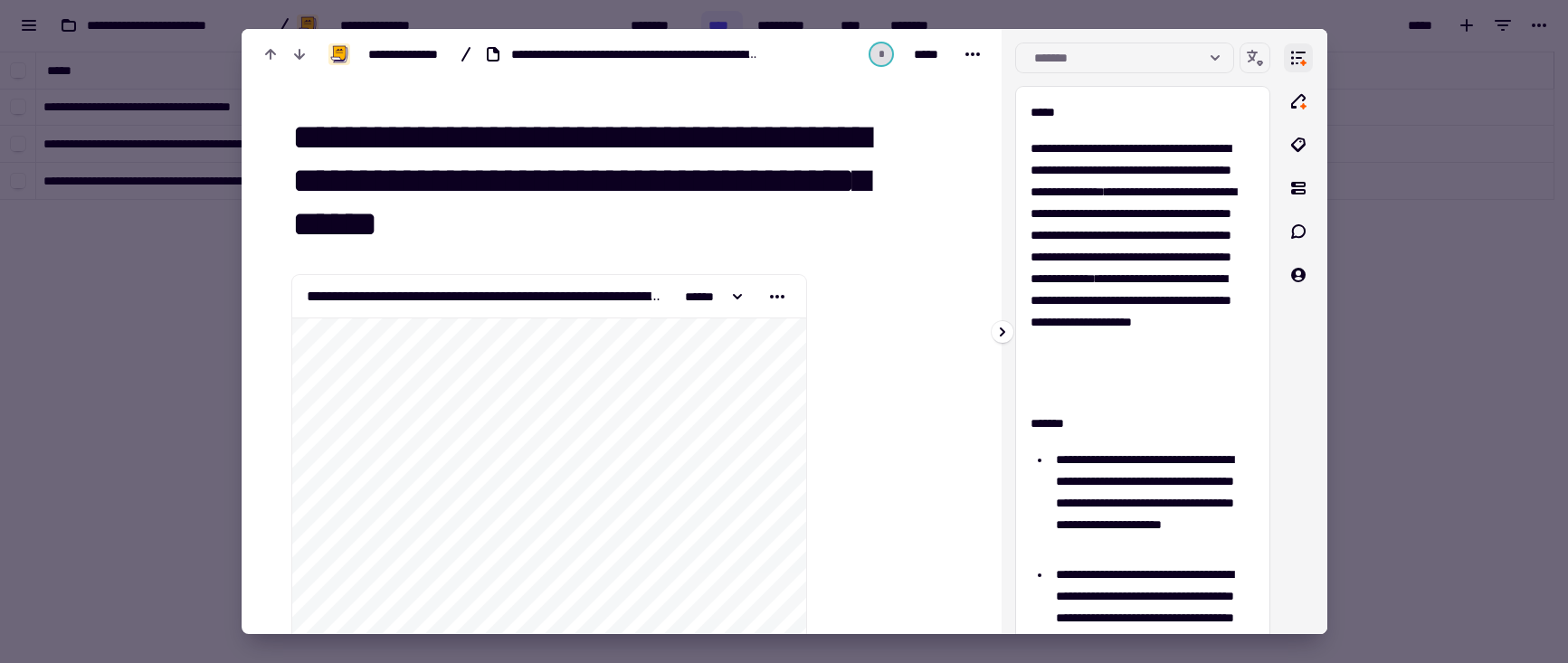 click 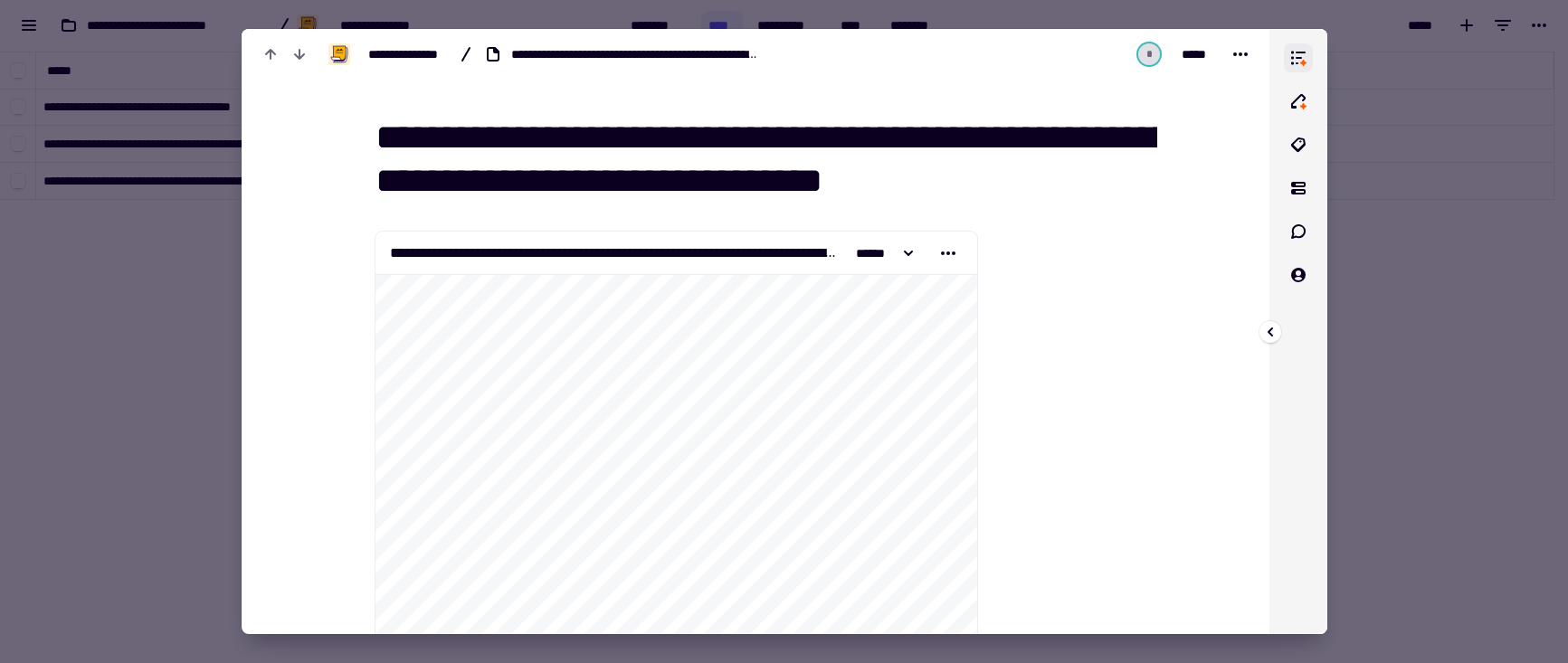 click 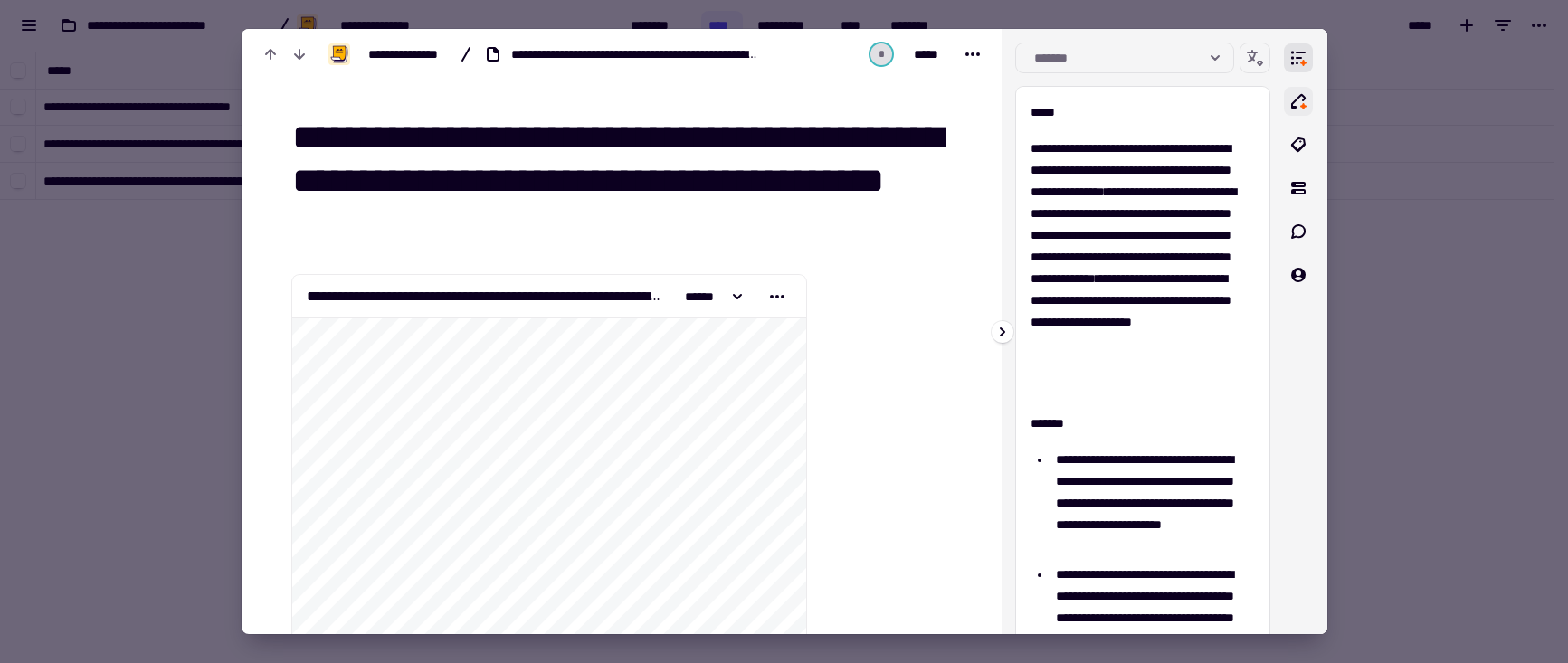 click 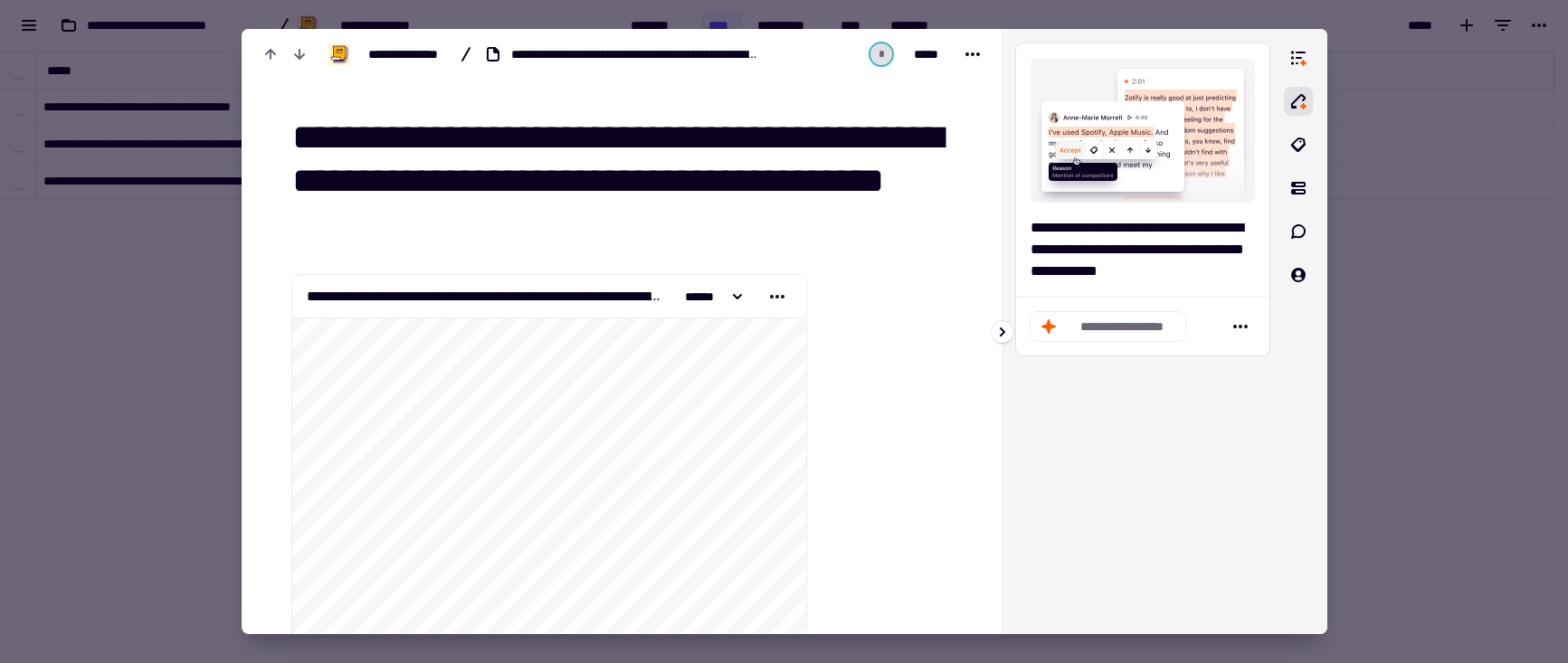click on "**********" 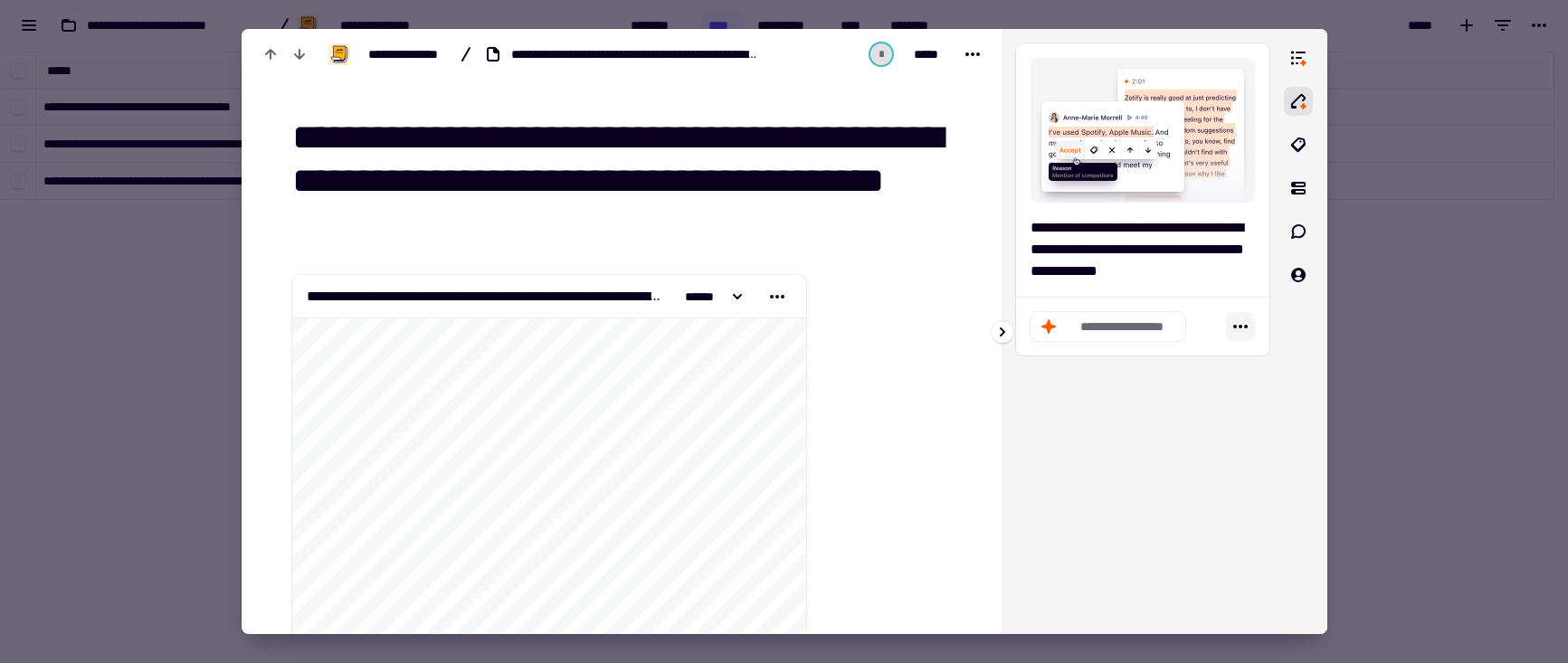 click 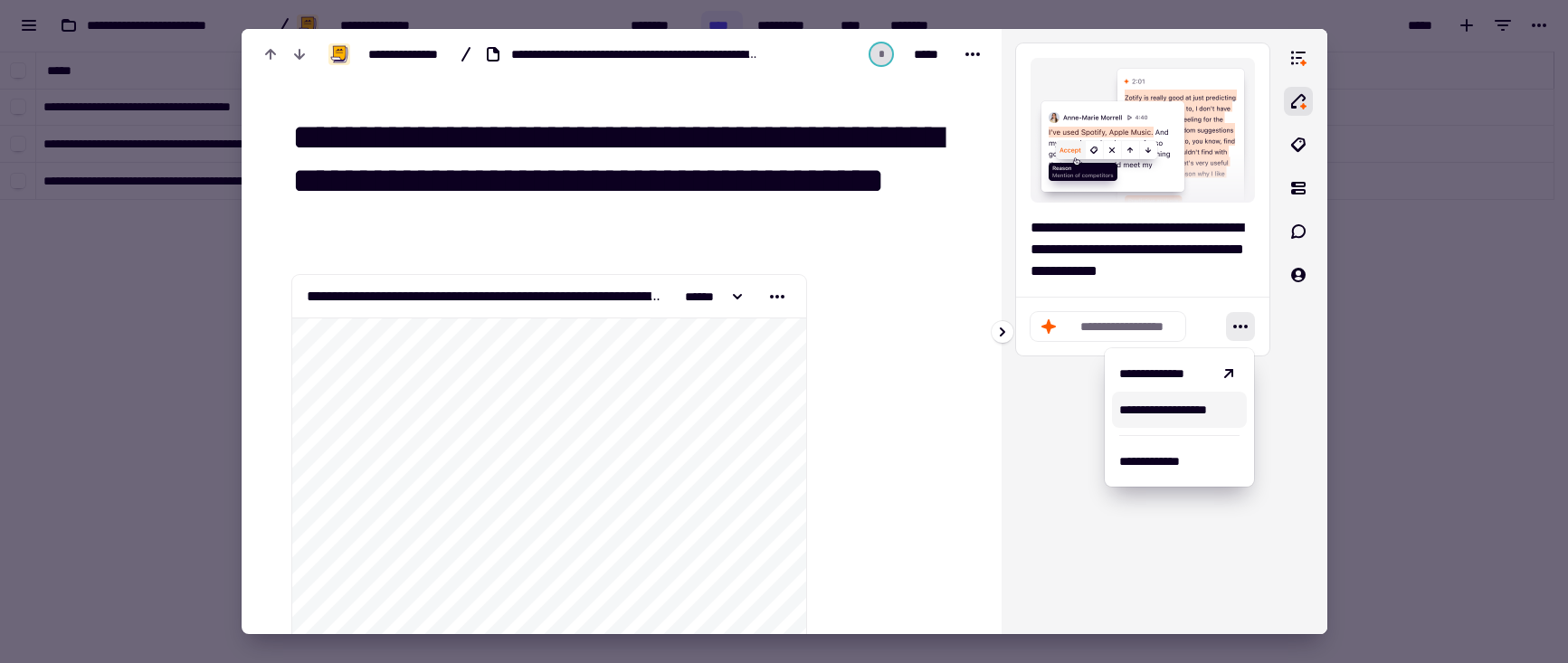 click on "**********" at bounding box center (1143, 331) 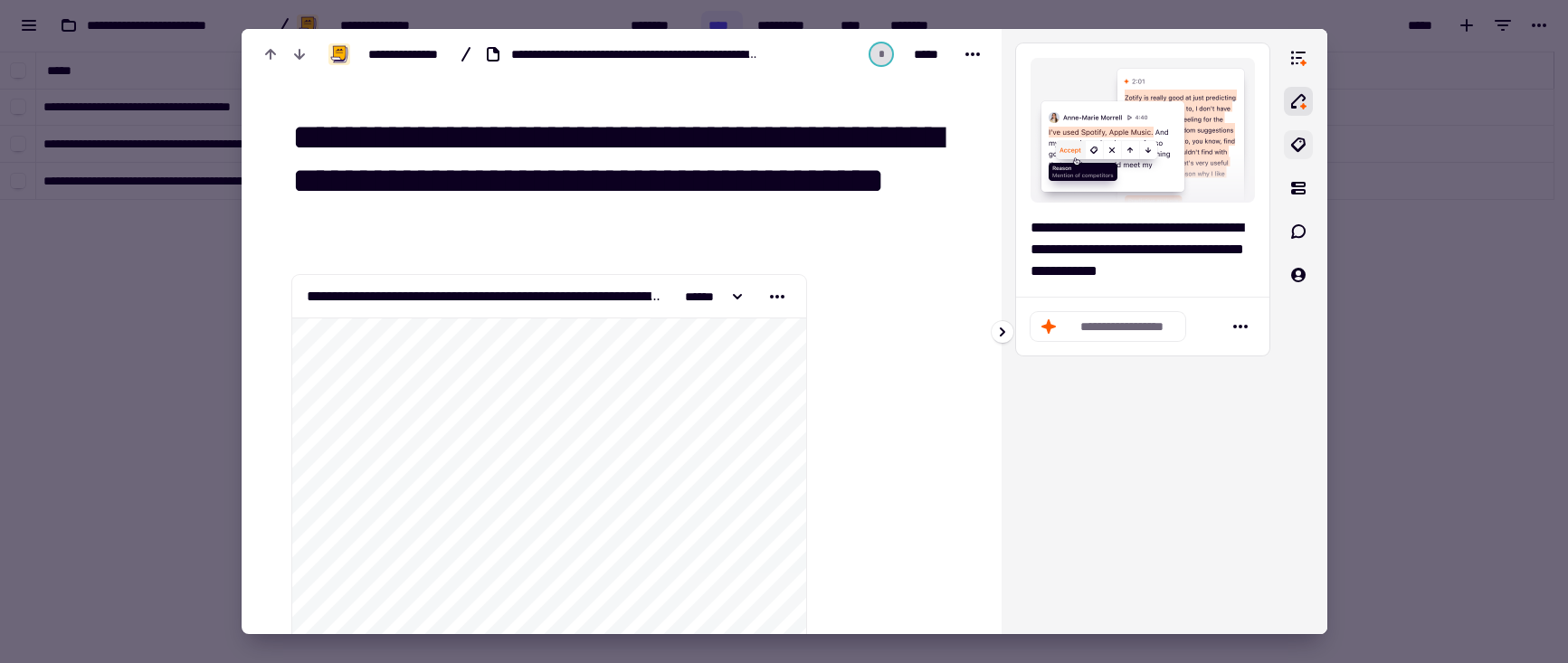 click 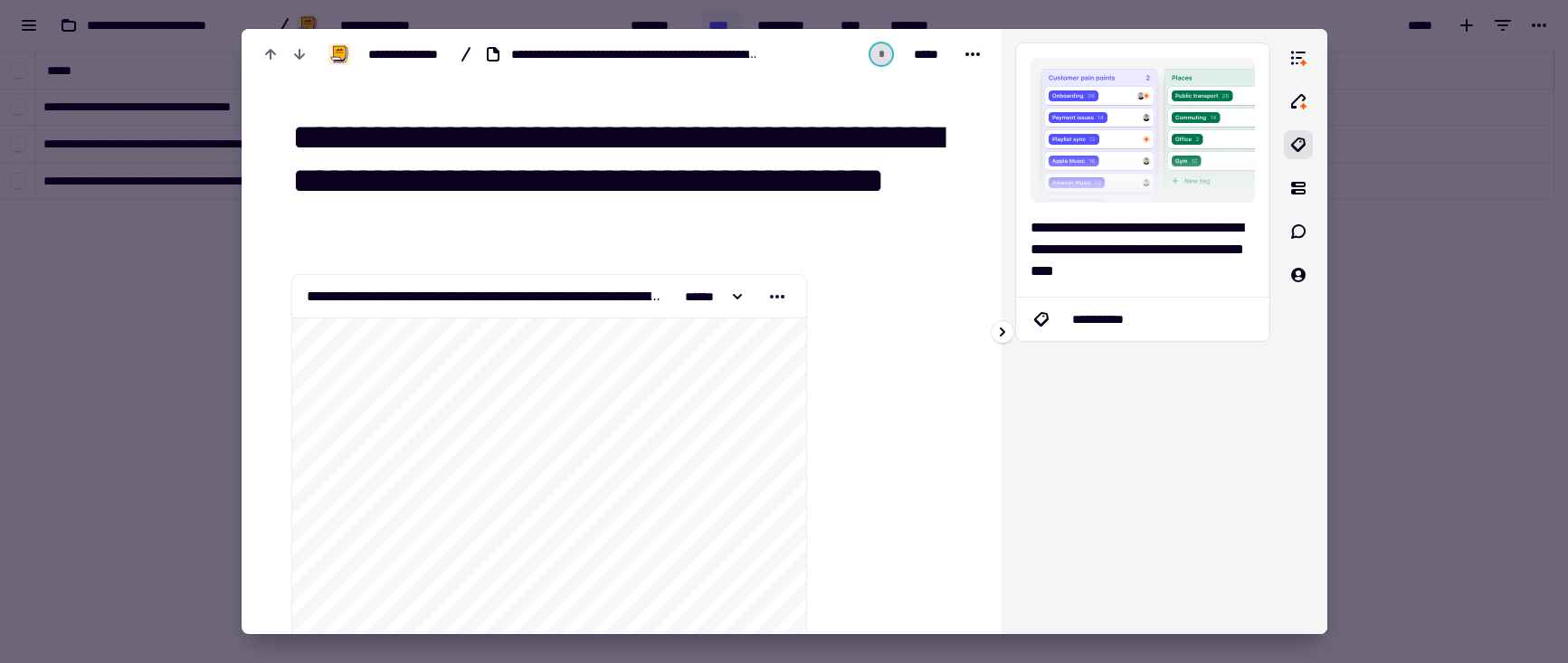 click at bounding box center (1143, 130) 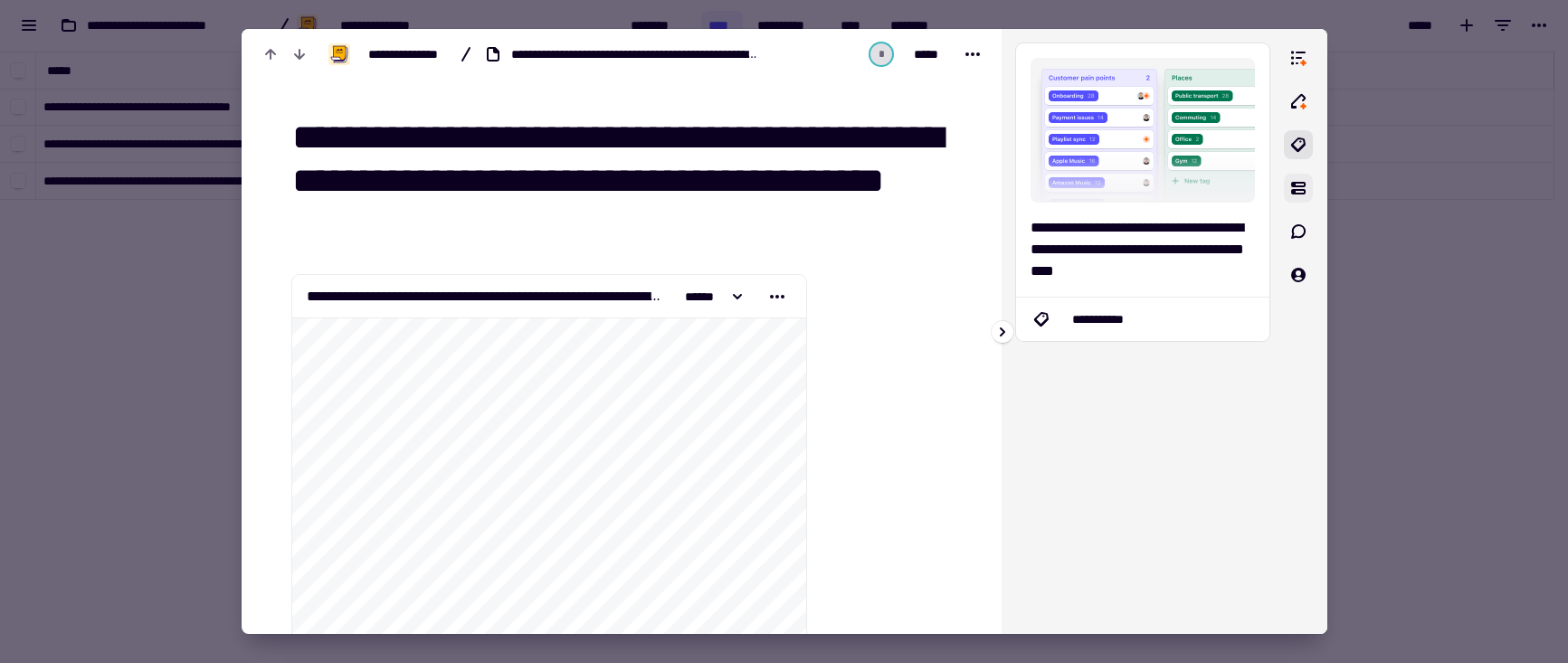 click 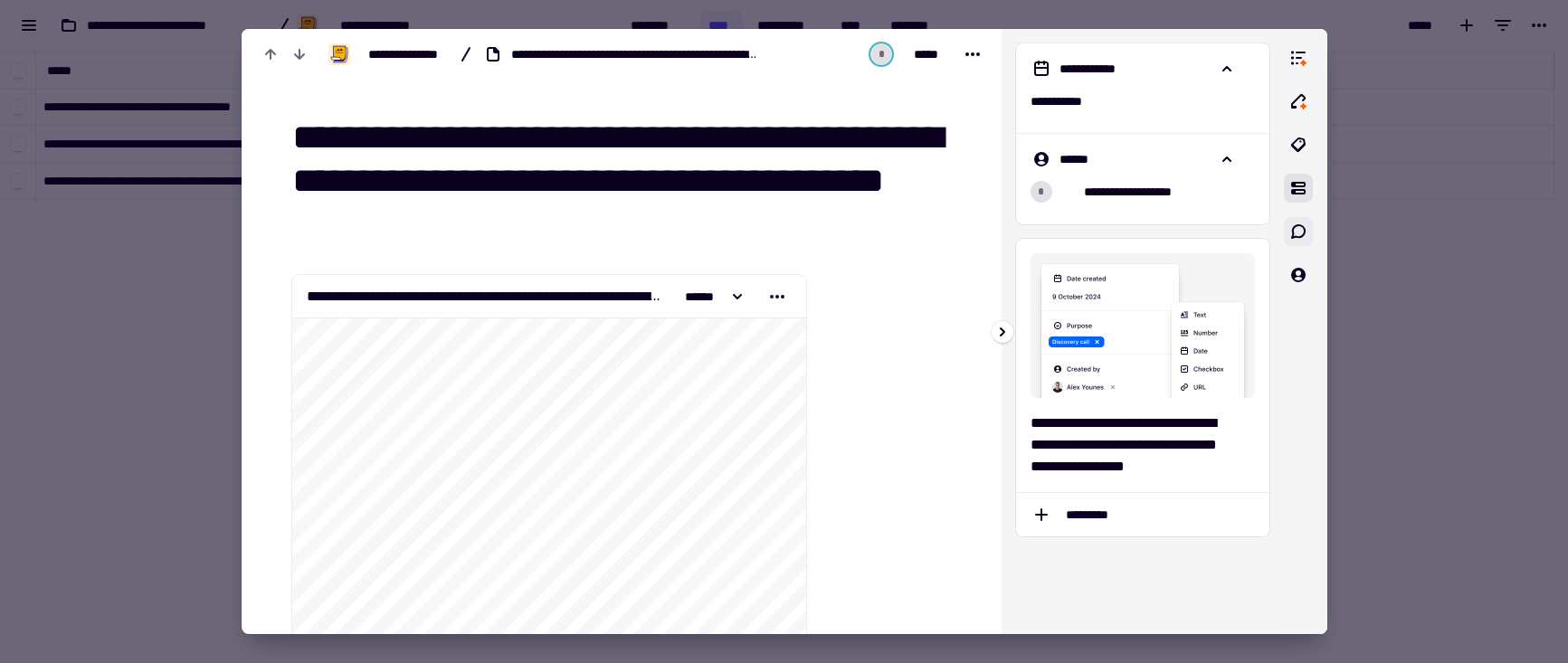 click 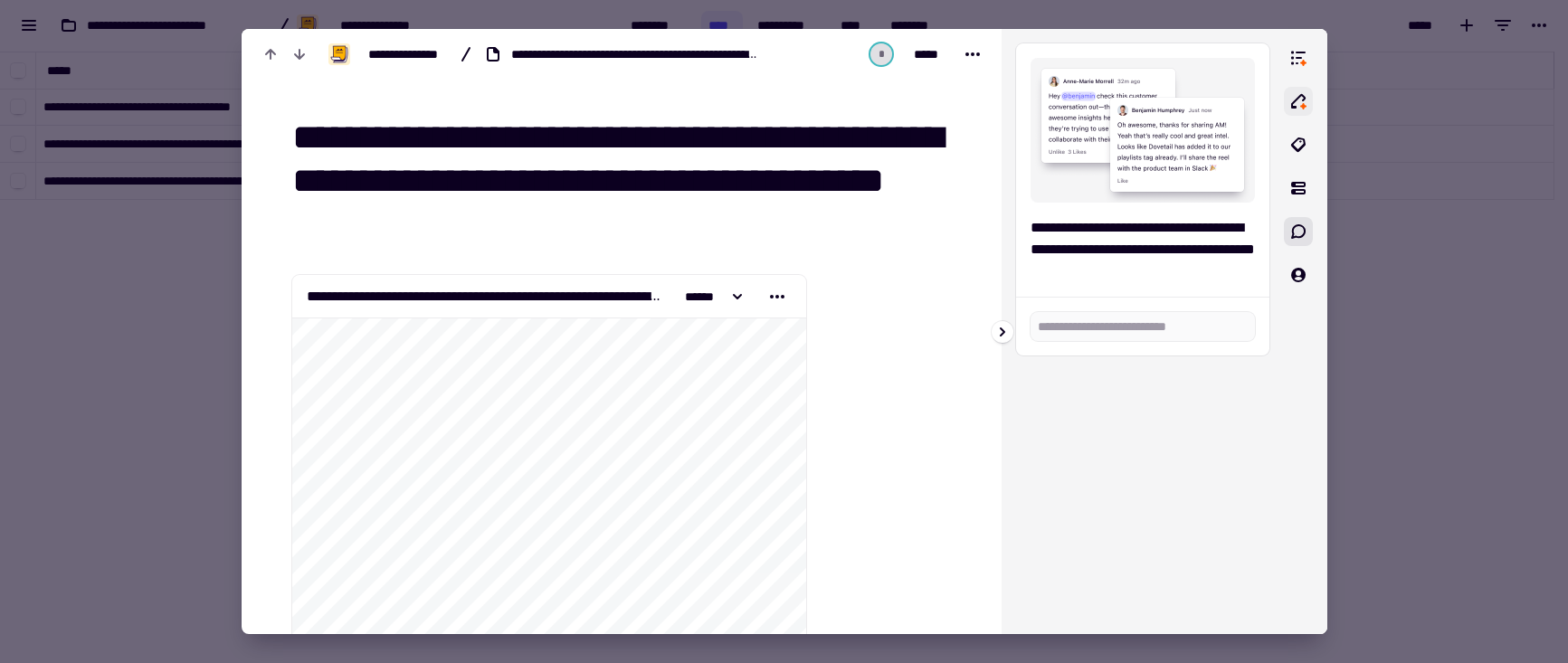 click 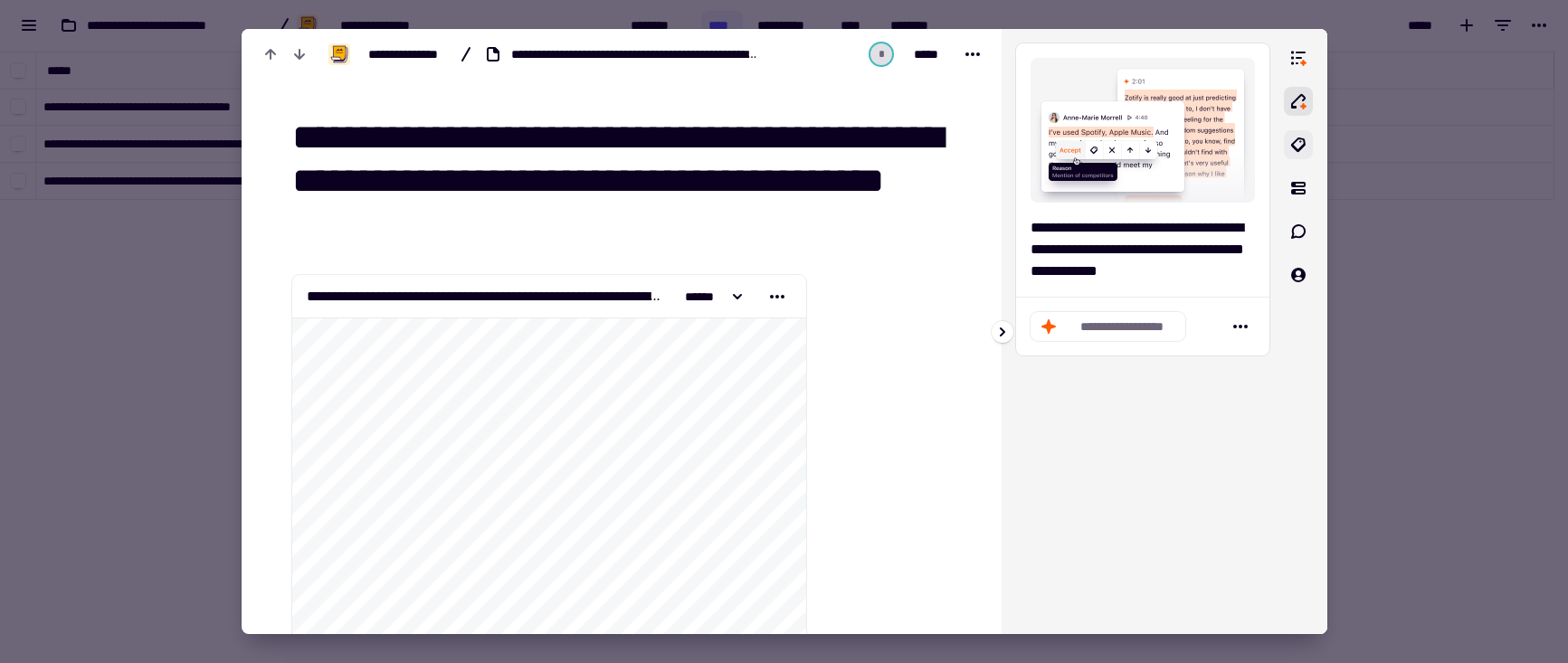 click 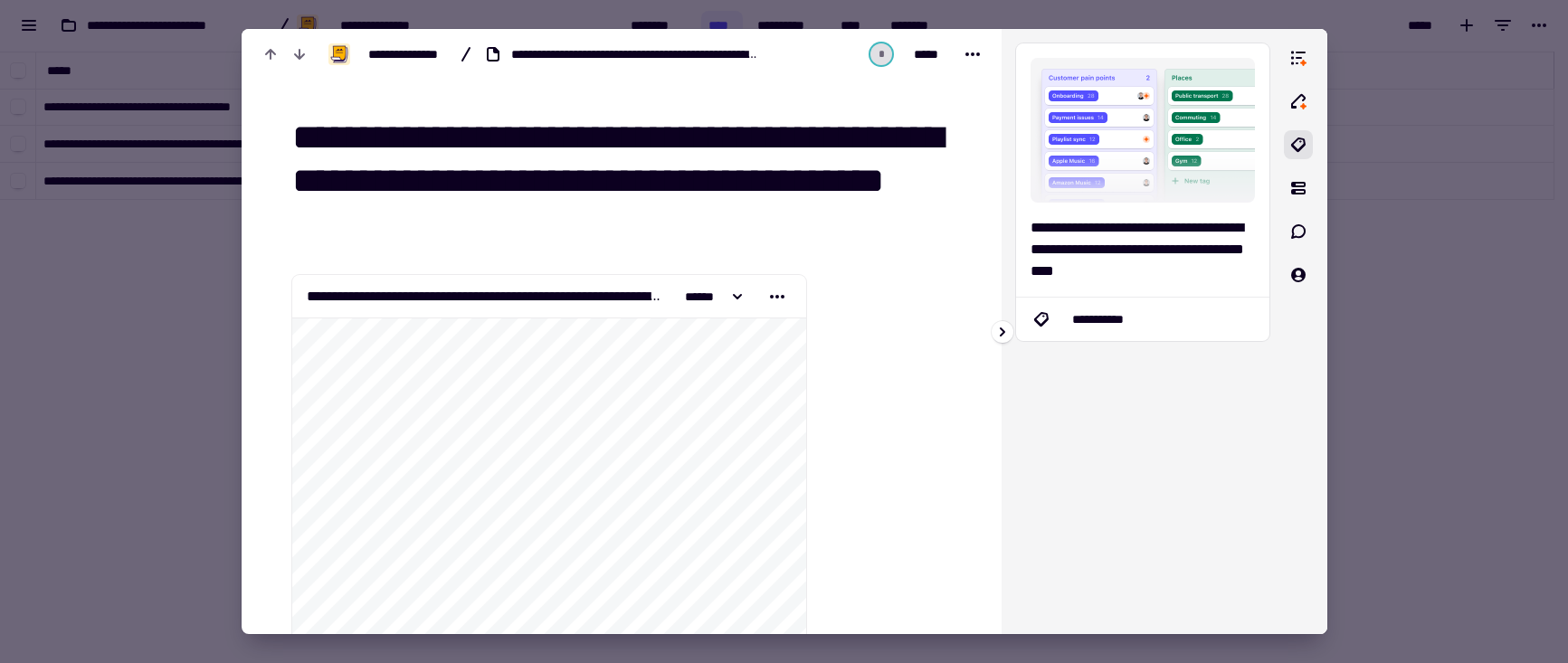 click at bounding box center [1143, 130] 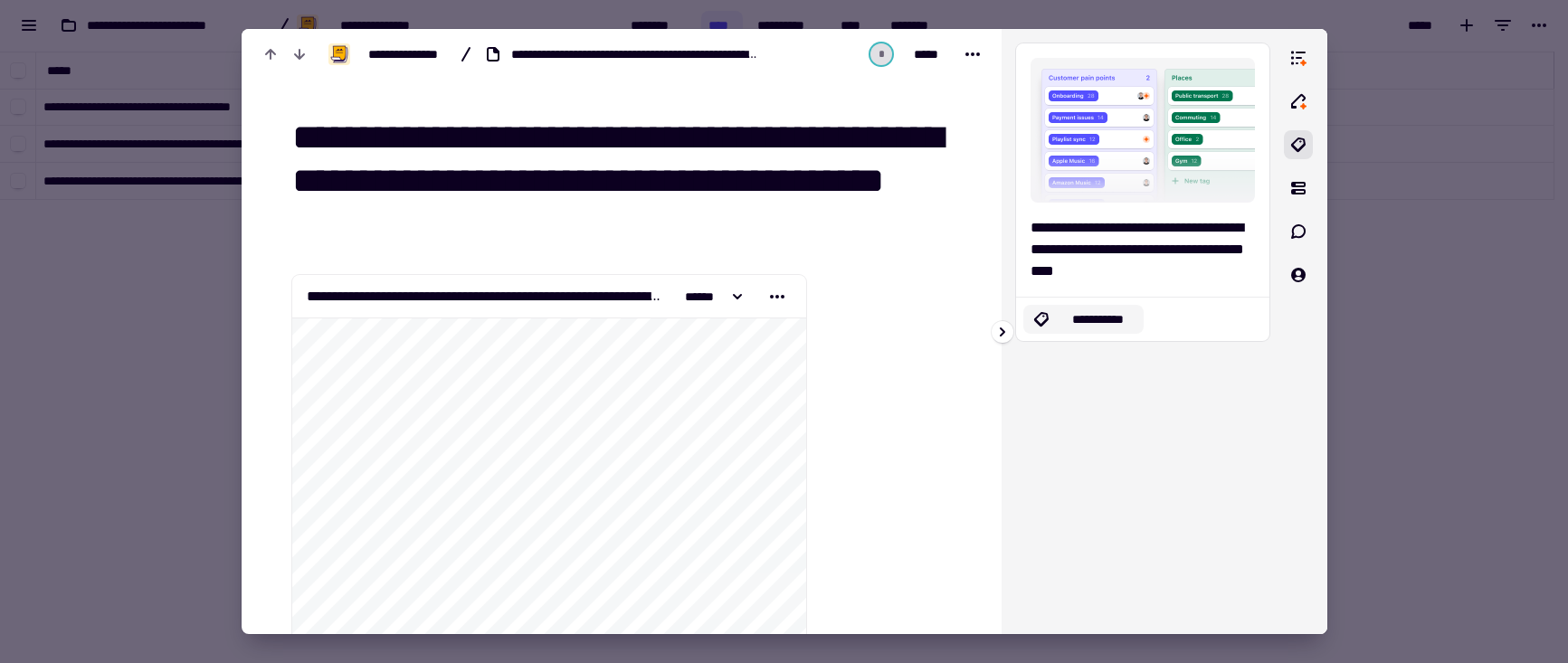 click on "**********" 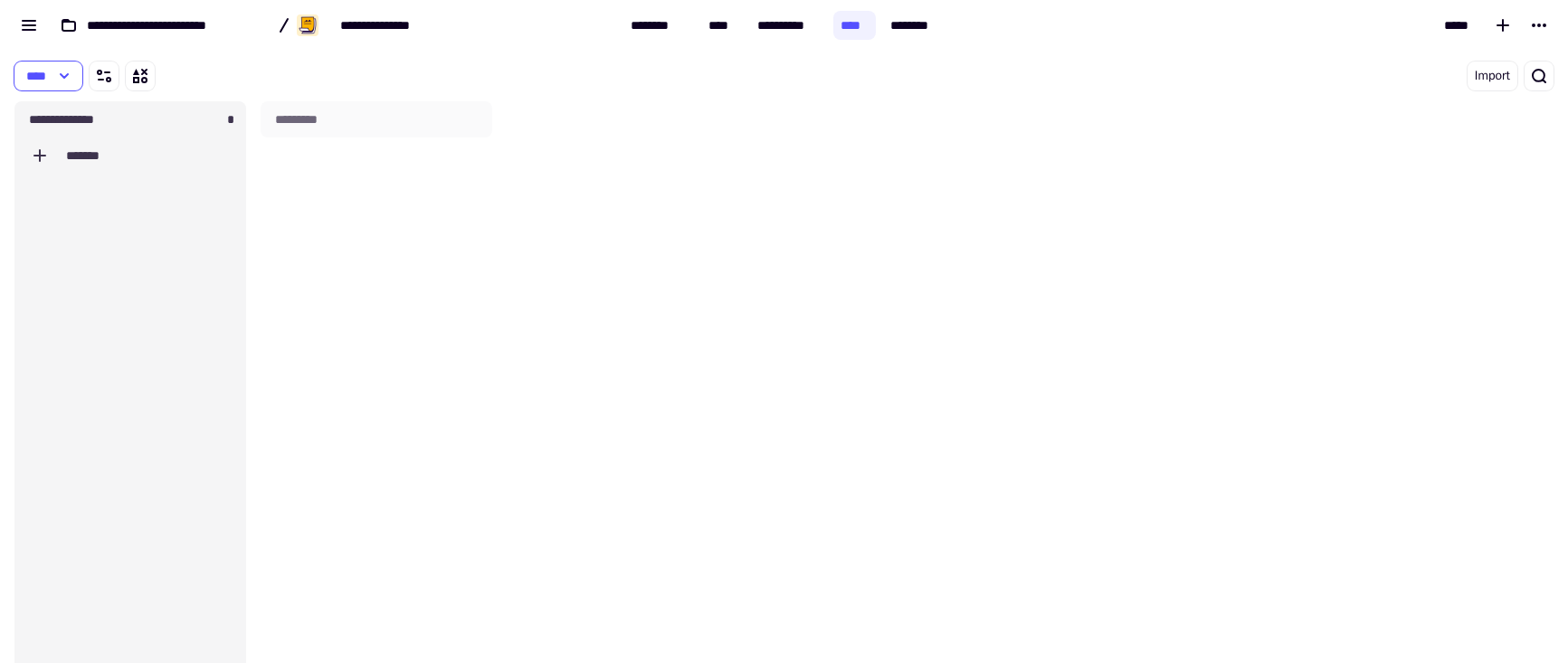 scroll, scrollTop: 14, scrollLeft: 14, axis: both 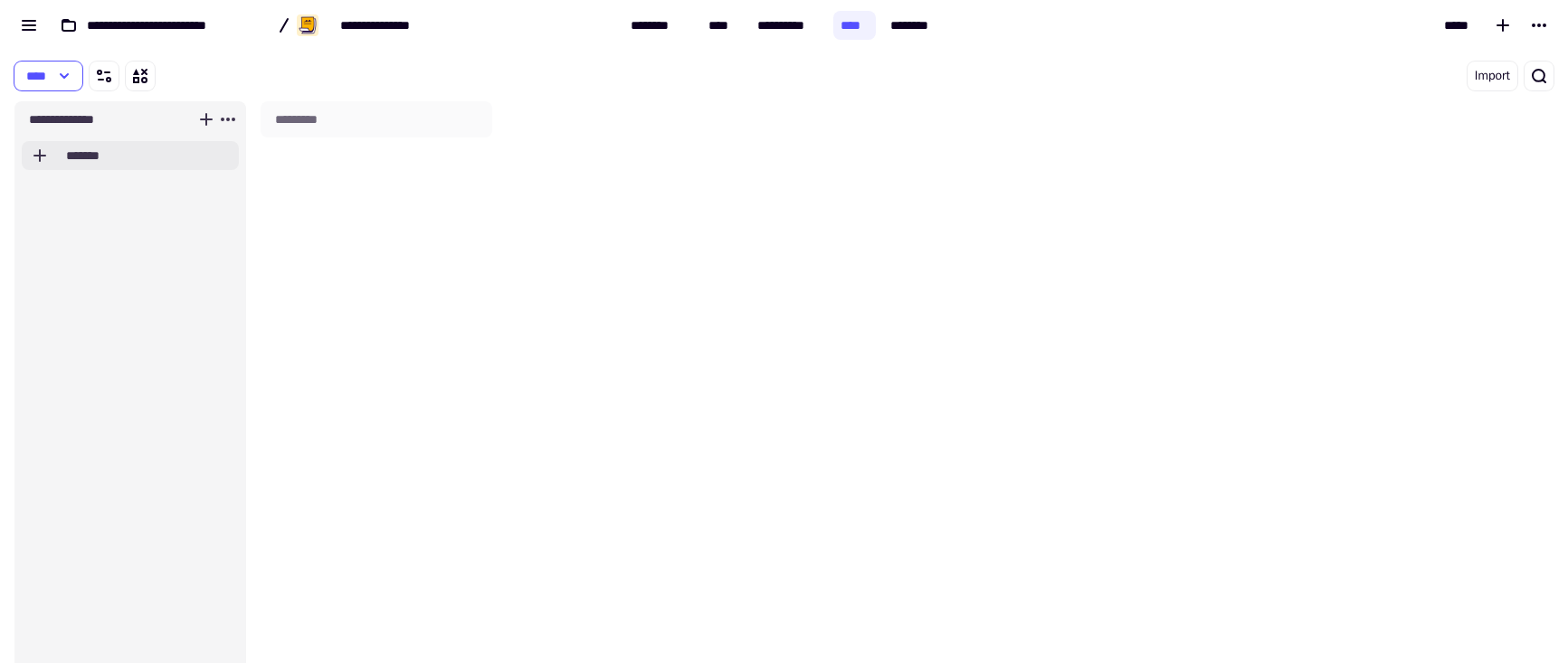 click on "*******" 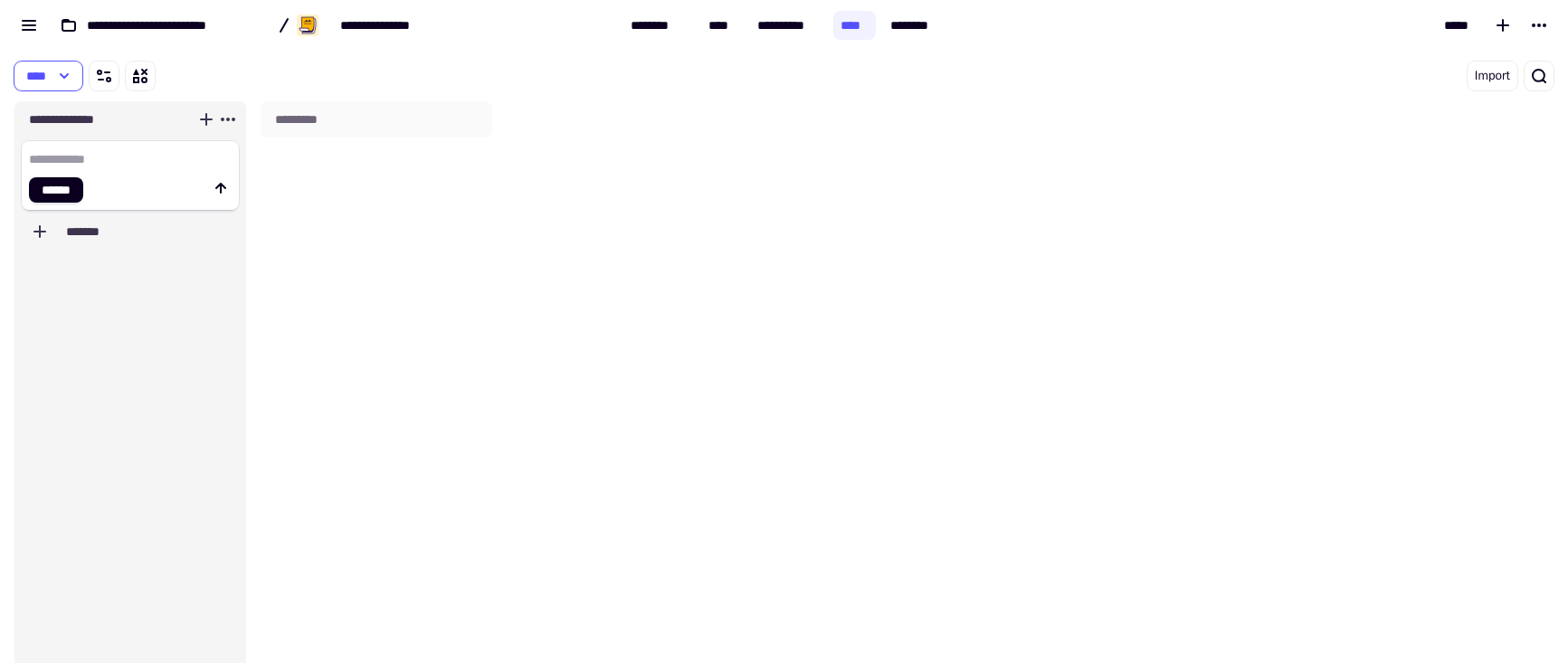 click 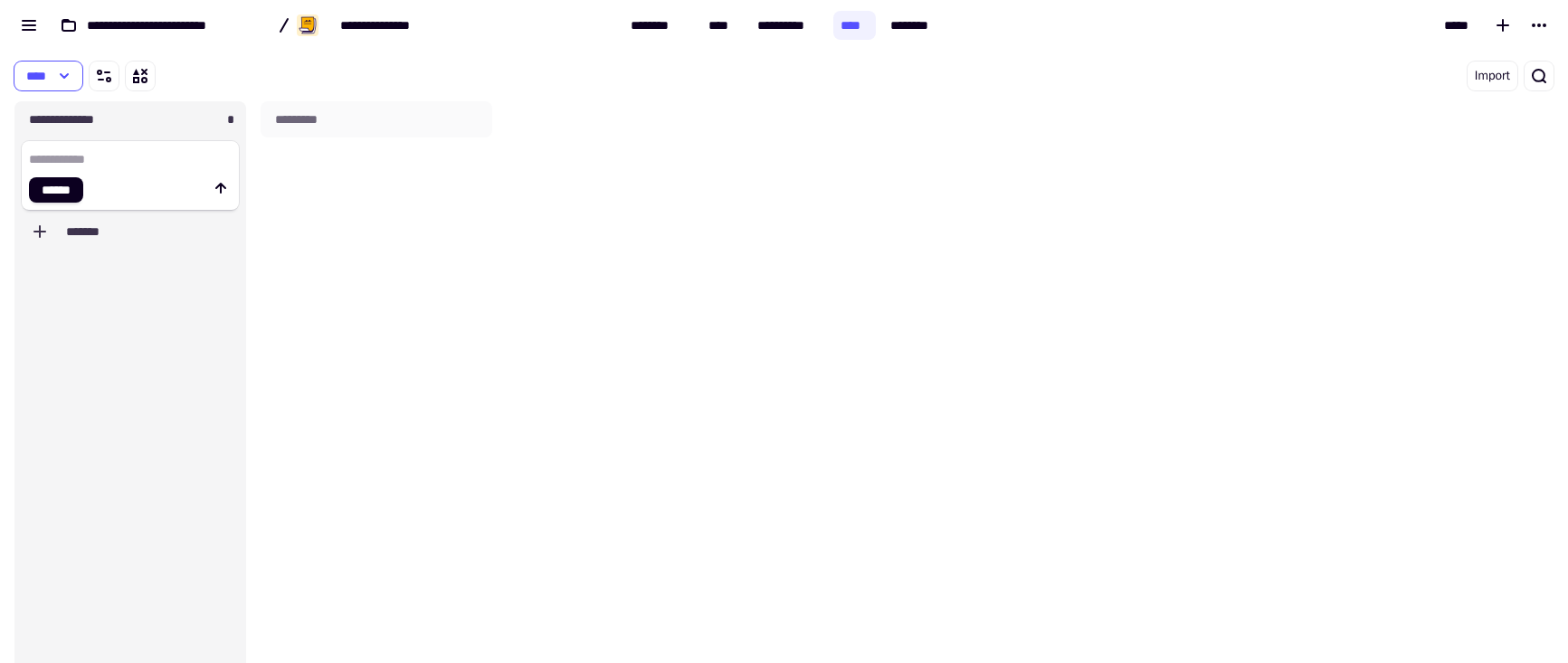 drag, startPoint x: 677, startPoint y: 119, endPoint x: 691, endPoint y: 87, distance: 34.9285 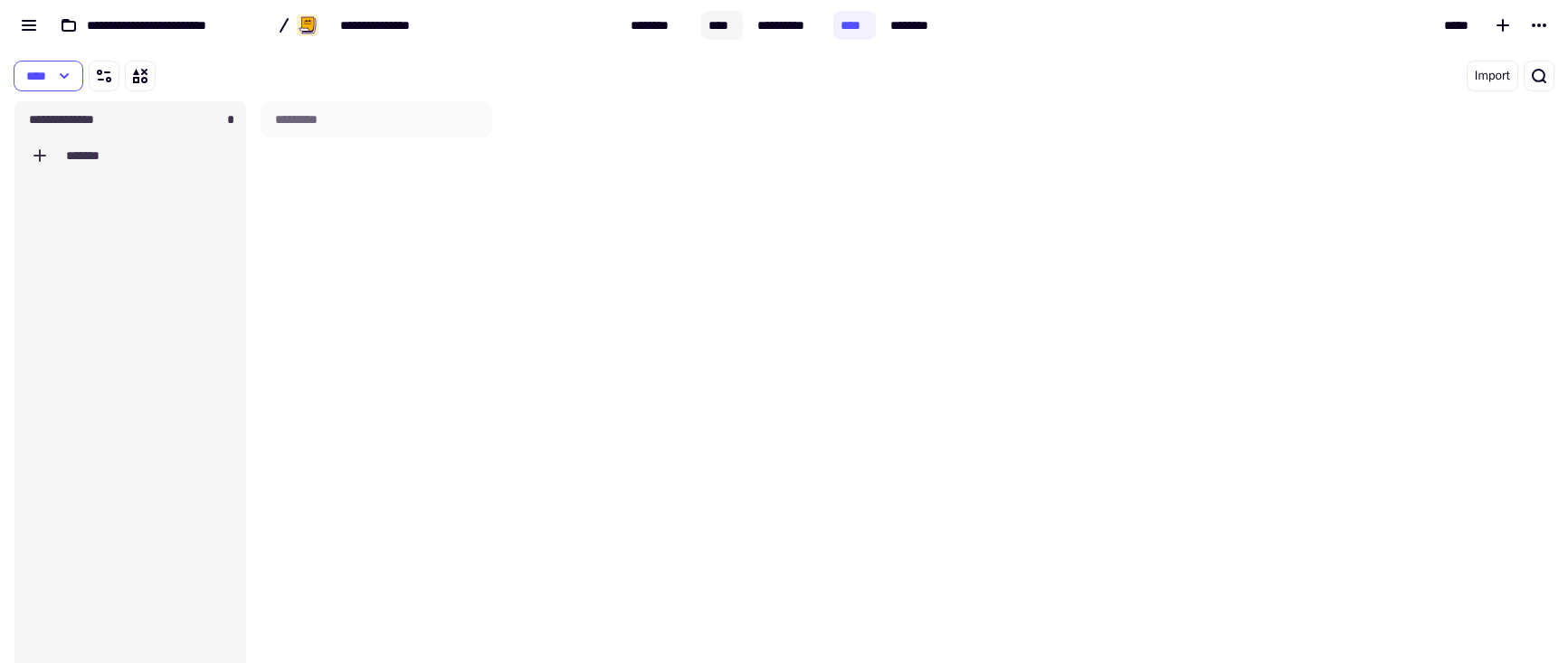 click on "****" 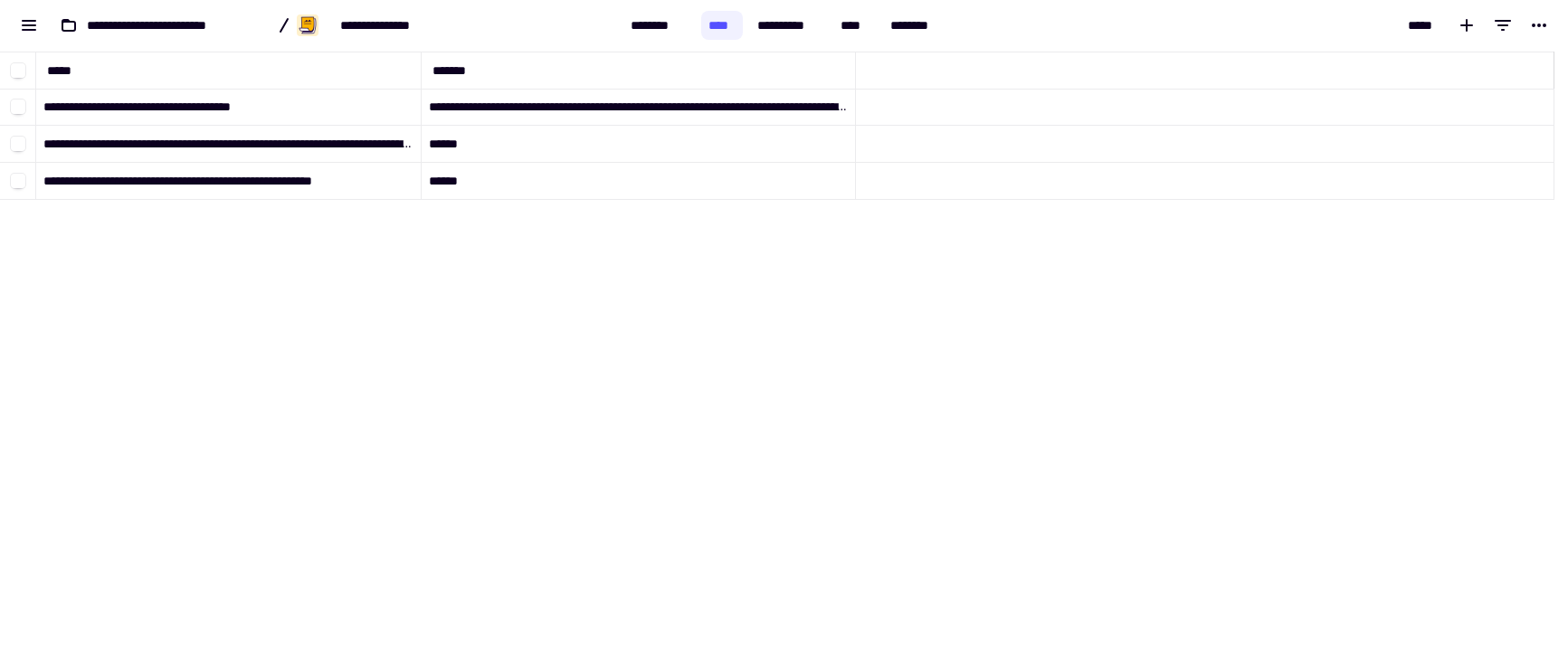 scroll, scrollTop: 14, scrollLeft: 14, axis: both 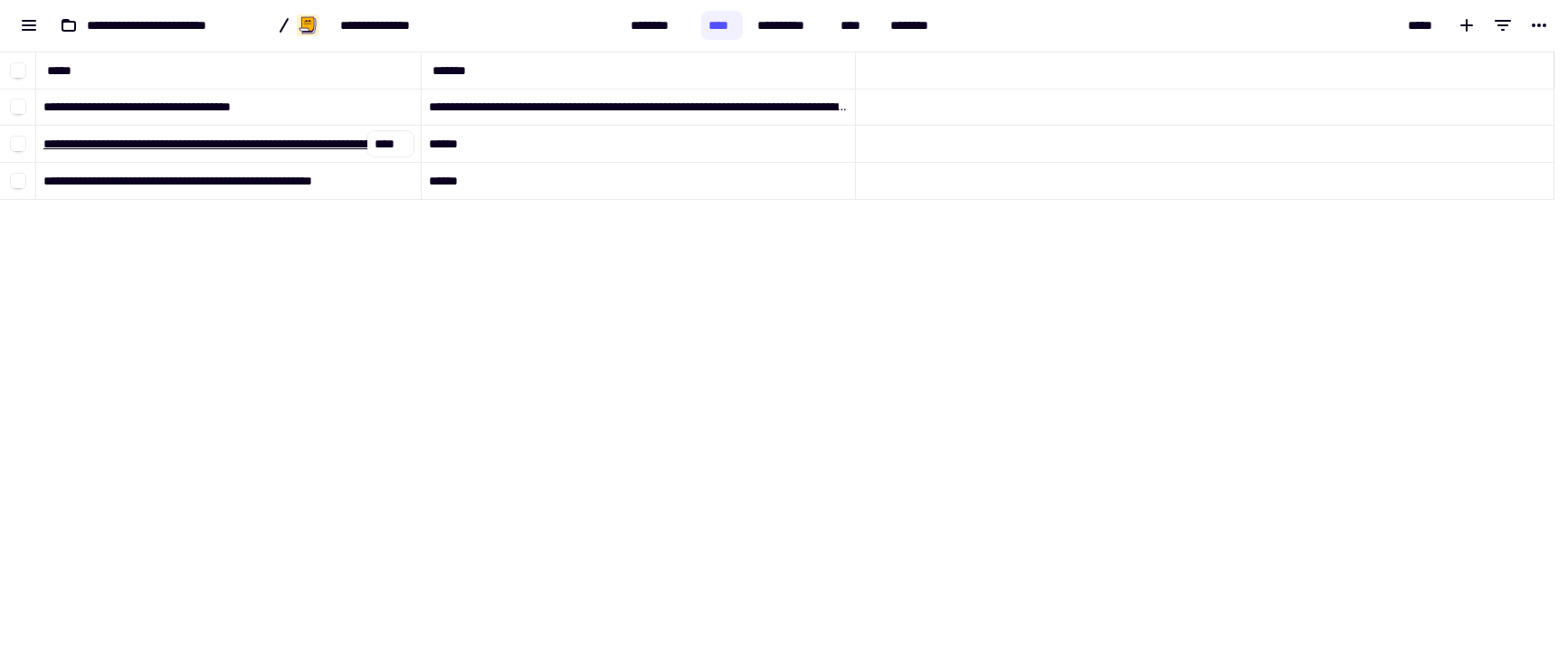 click on "**********" 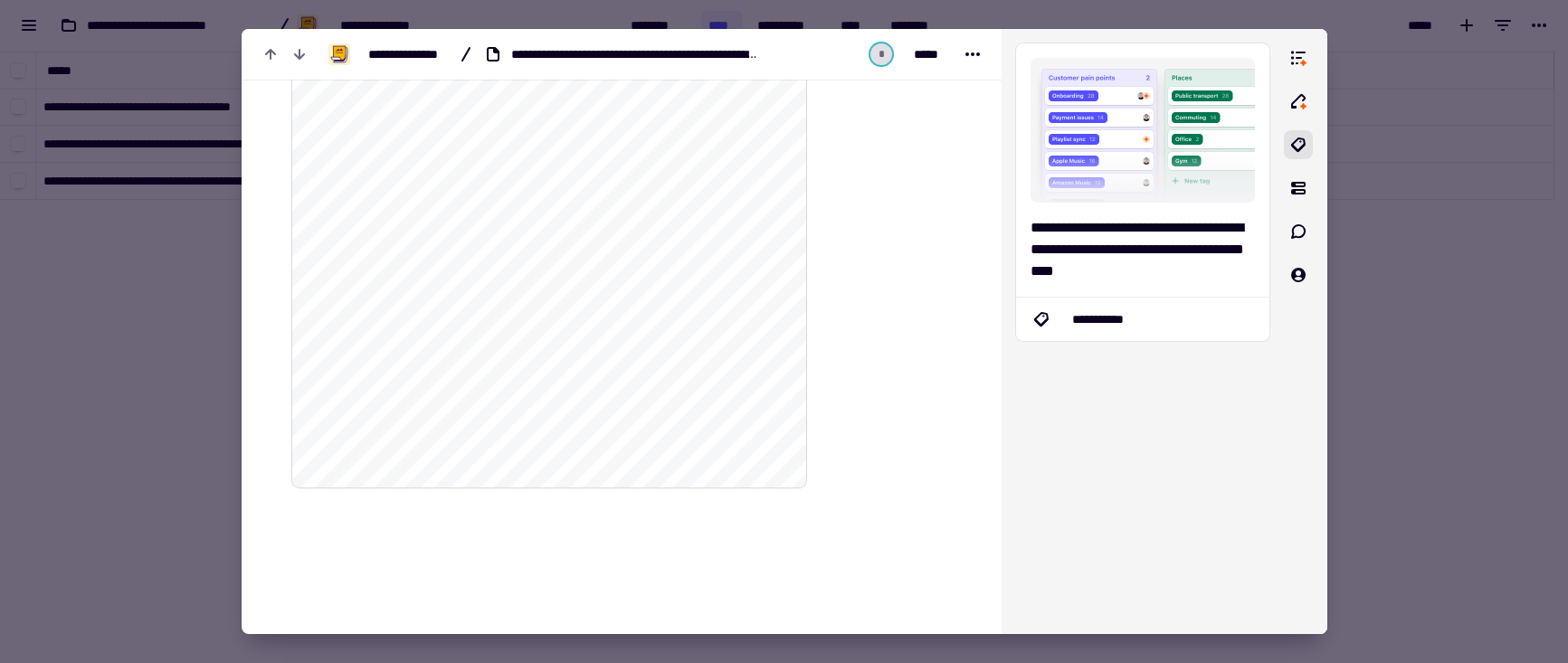 scroll, scrollTop: 8778, scrollLeft: 0, axis: vertical 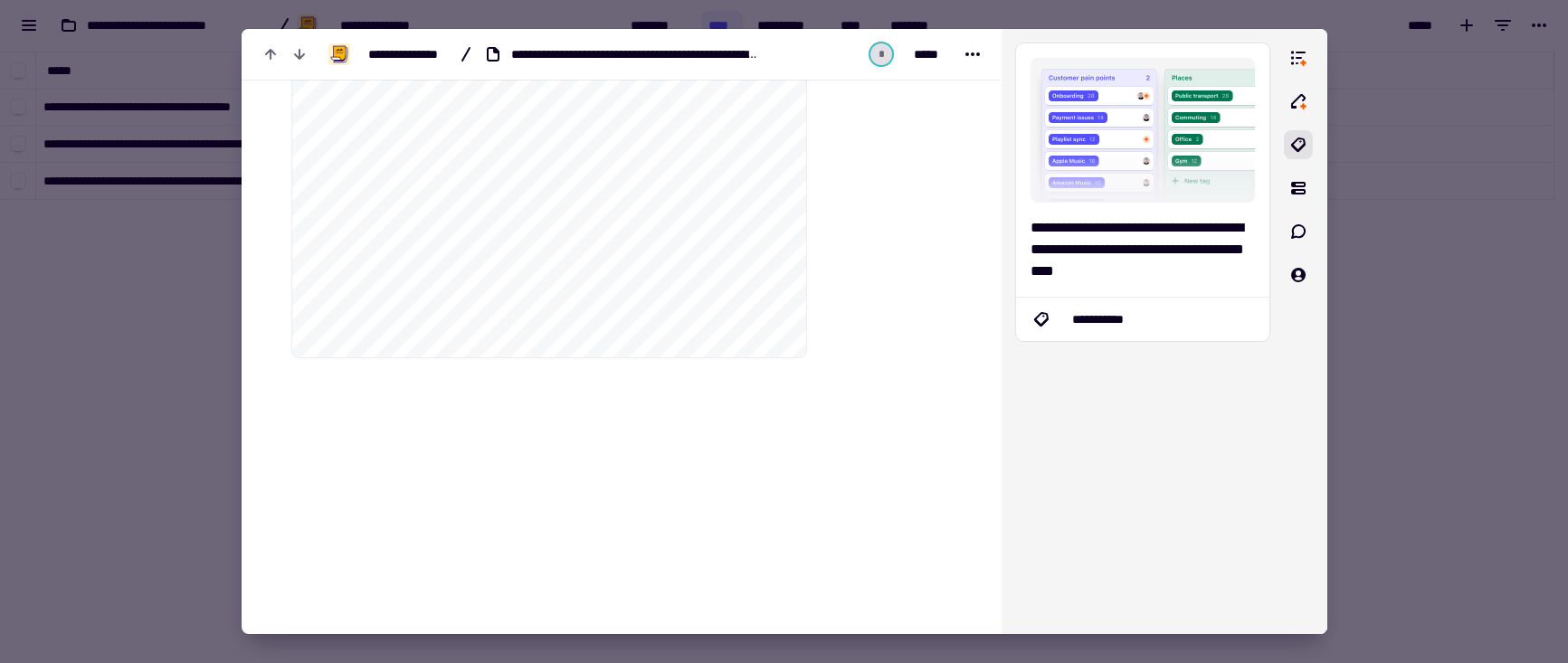 click at bounding box center [784, 331] 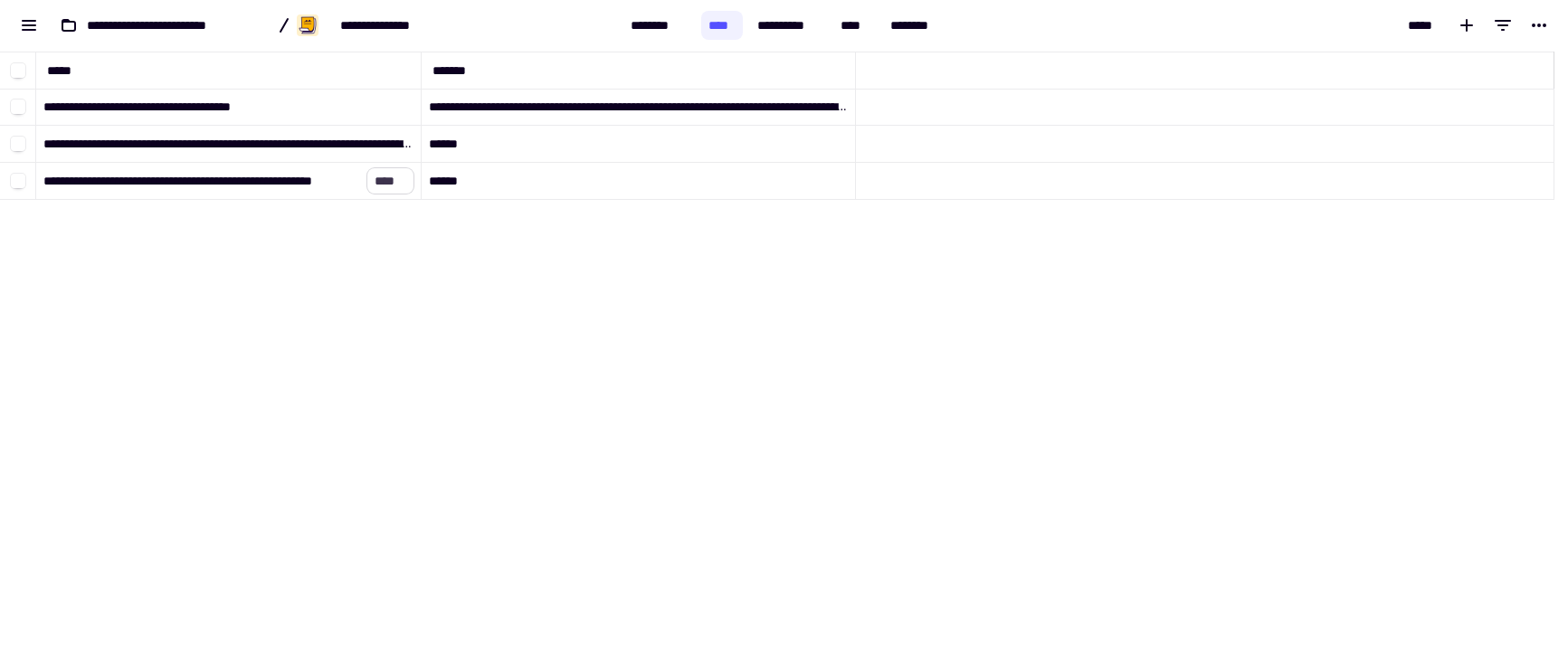 click on "****" 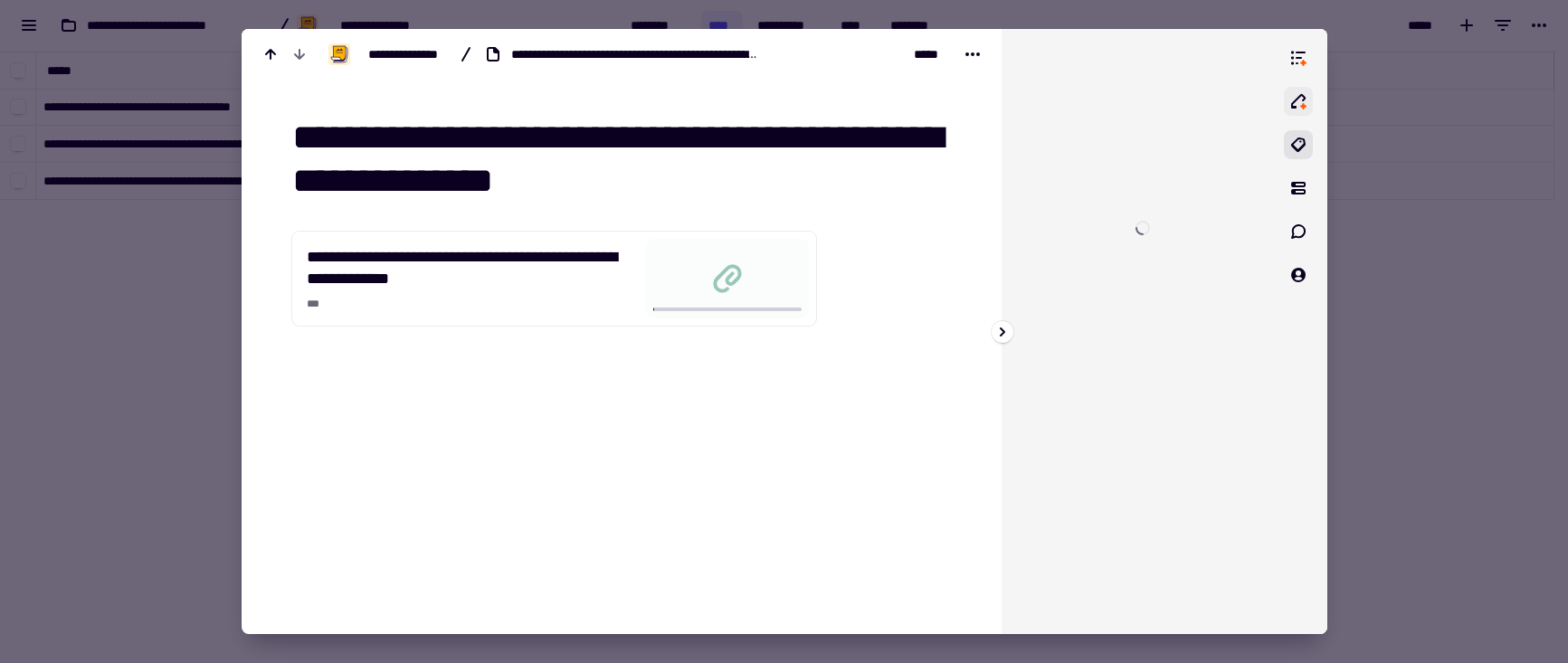 click 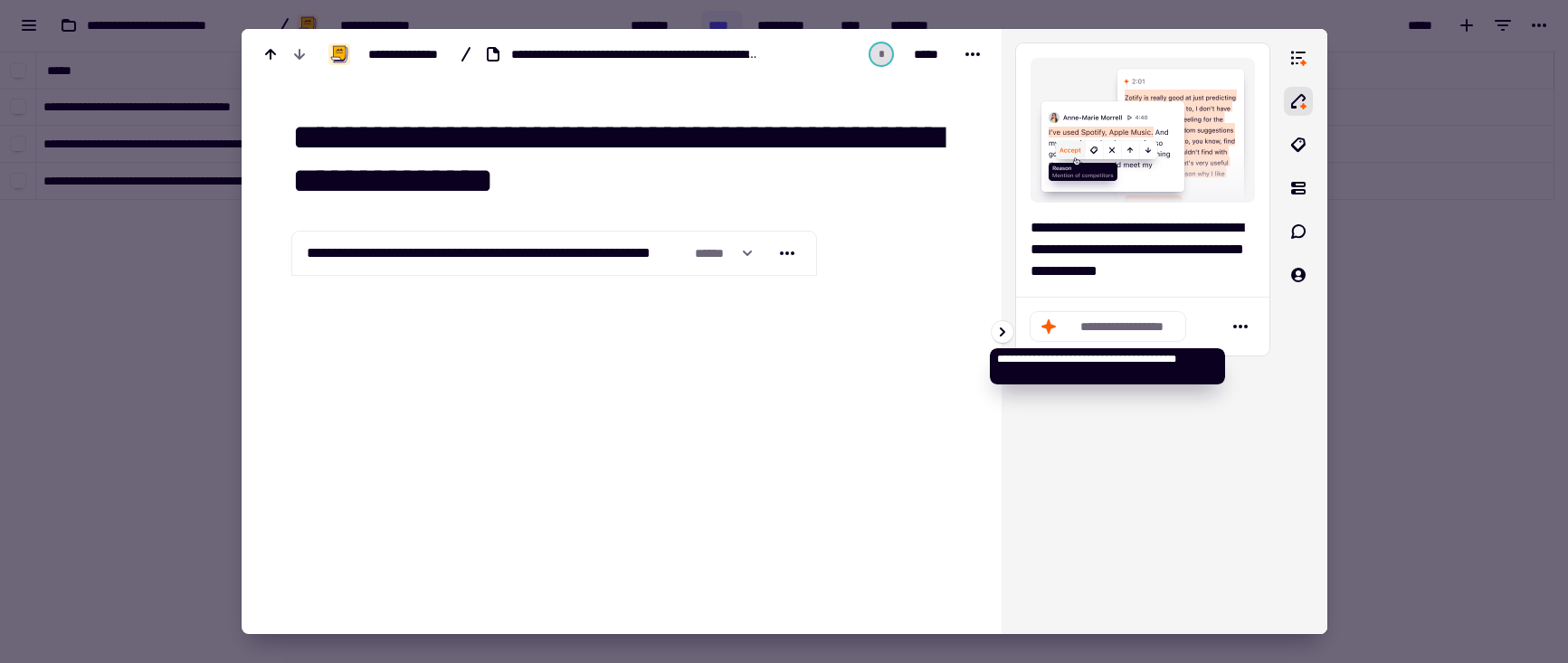 click on "**********" 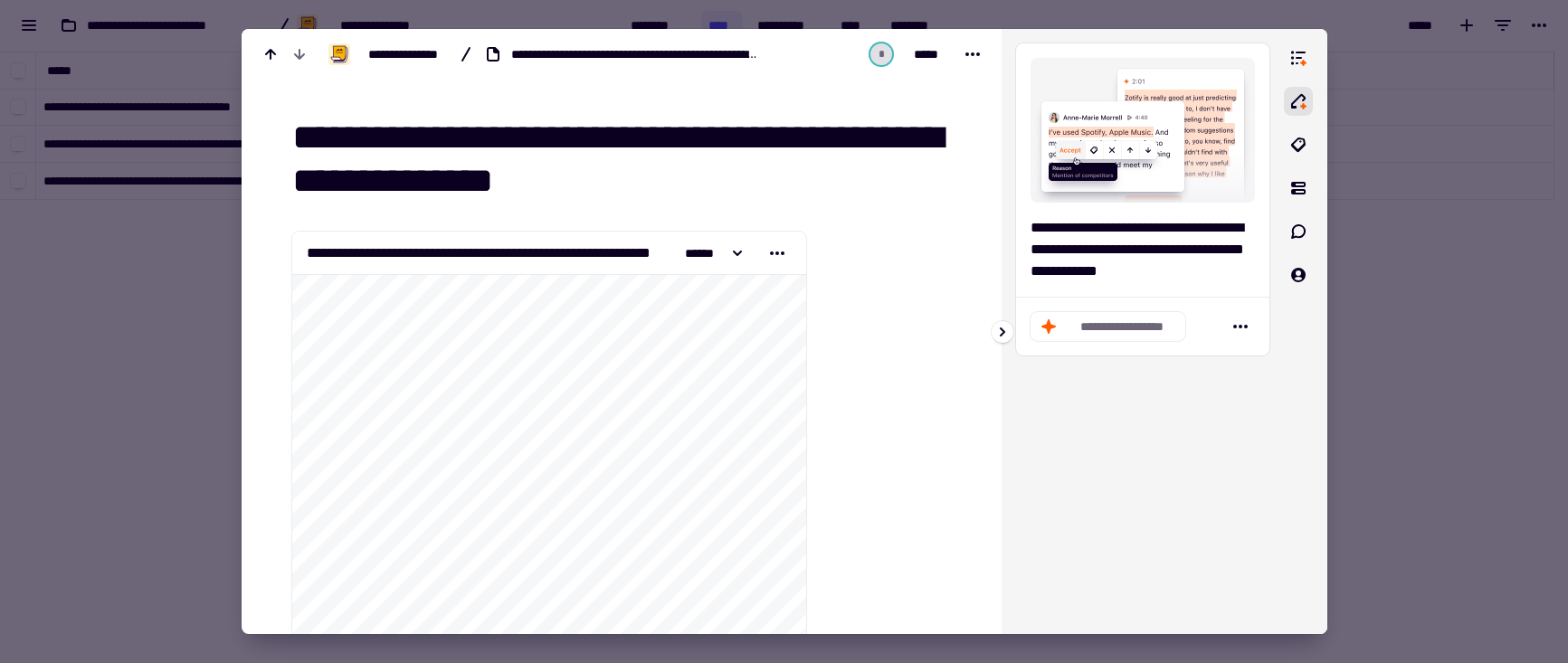 click 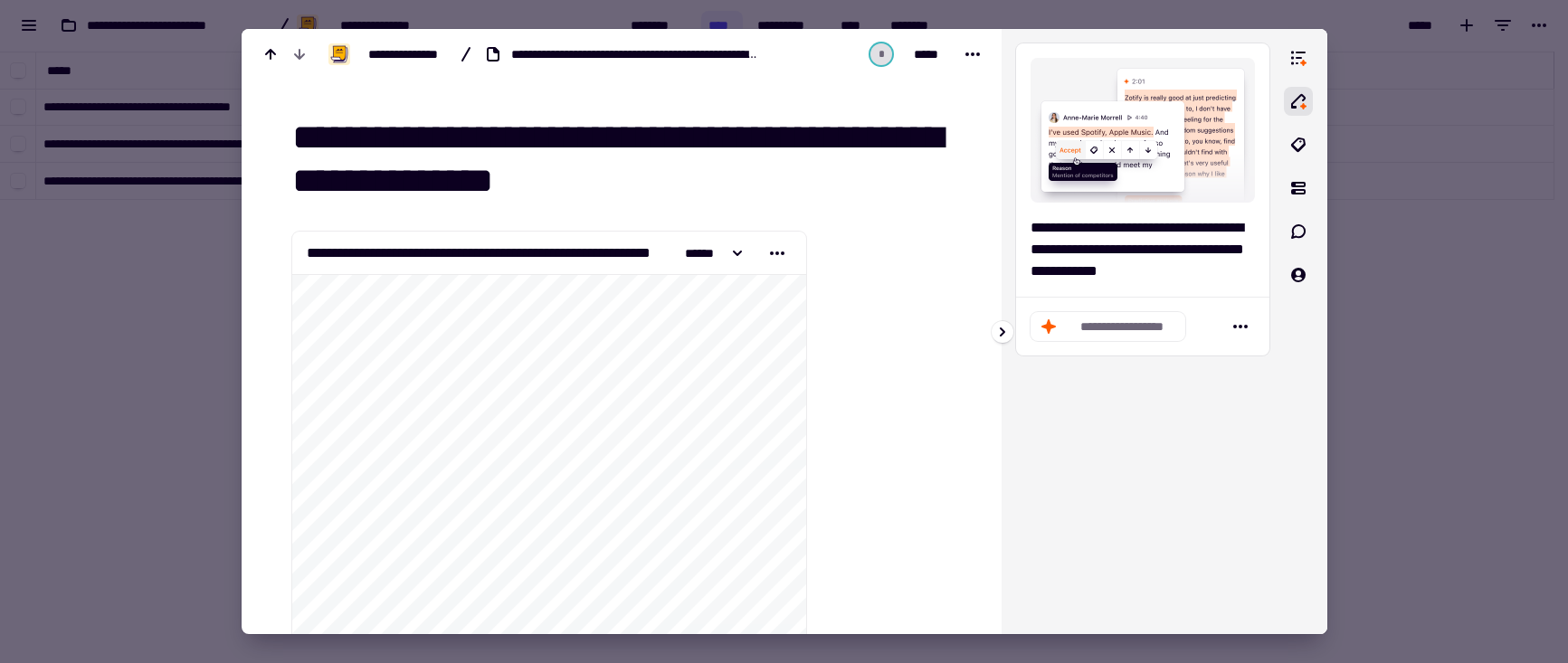 click 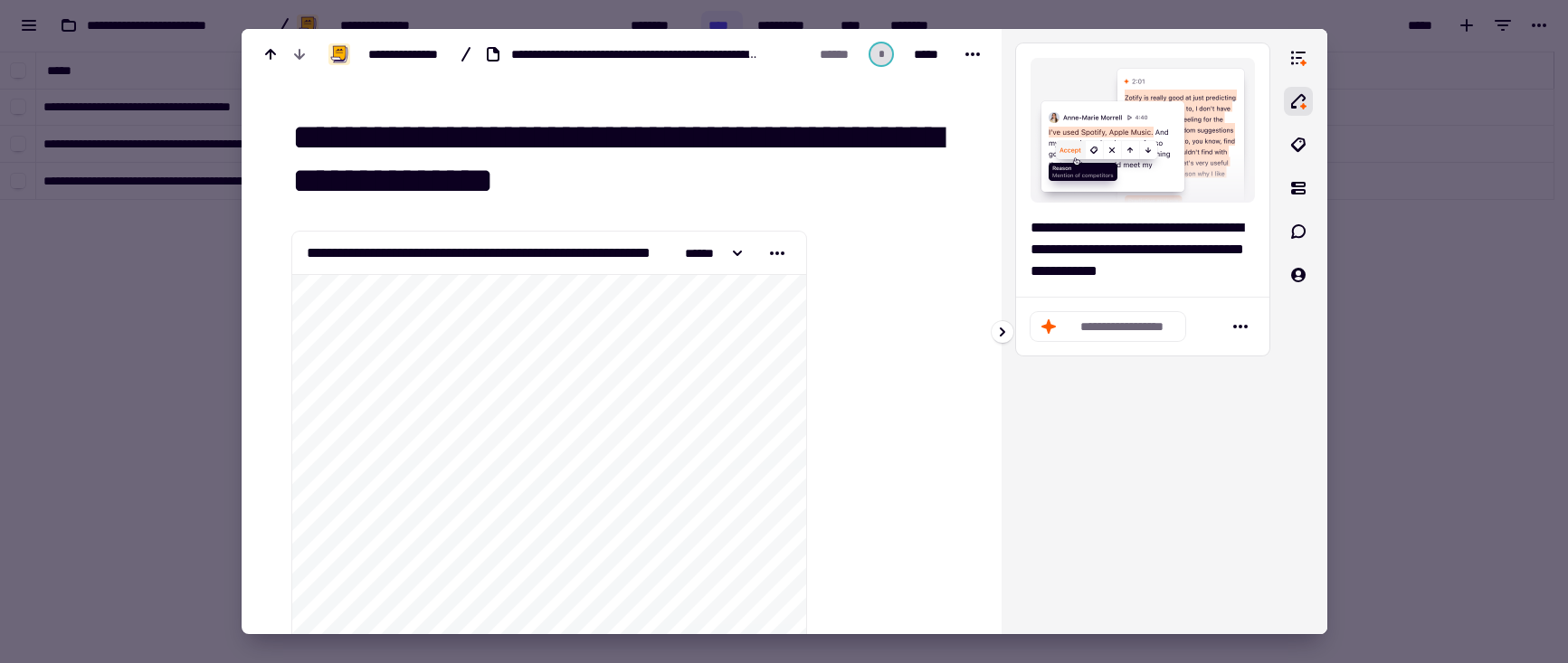 click 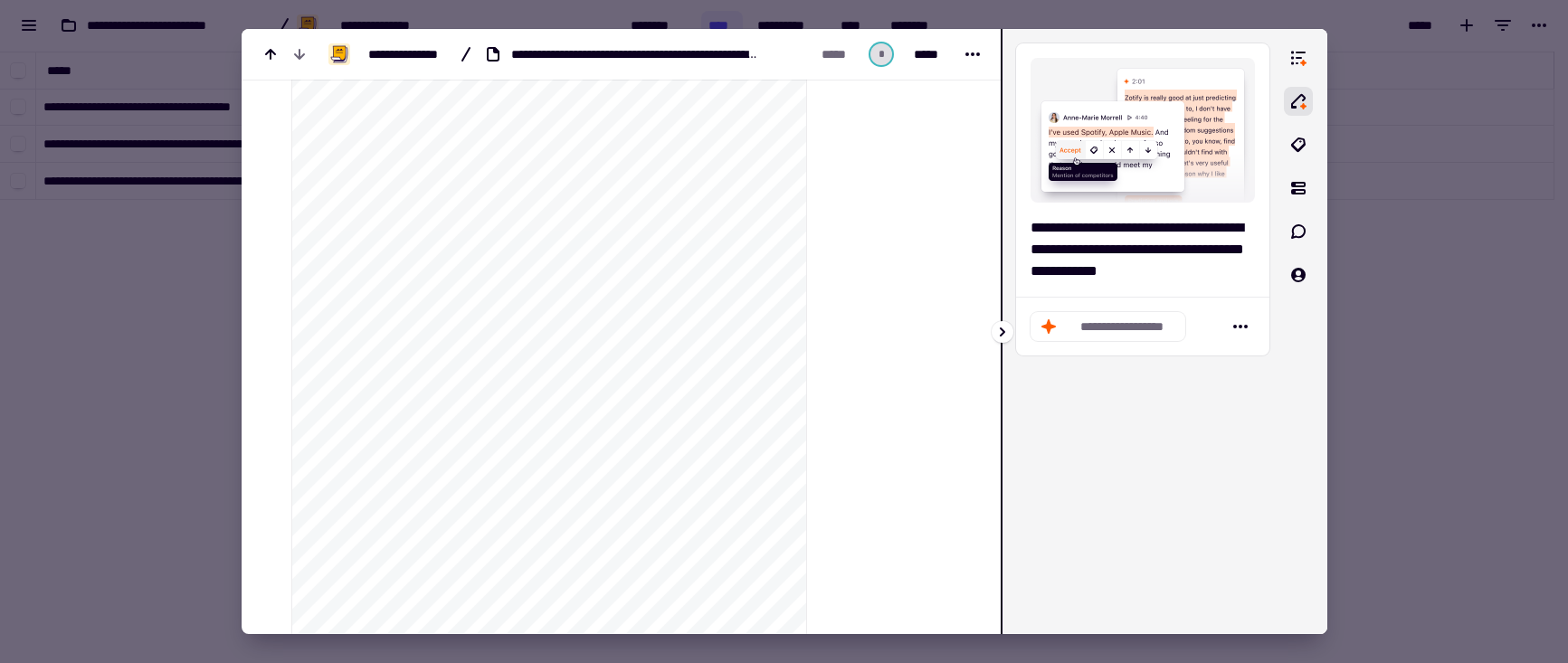 scroll, scrollTop: 1805, scrollLeft: 0, axis: vertical 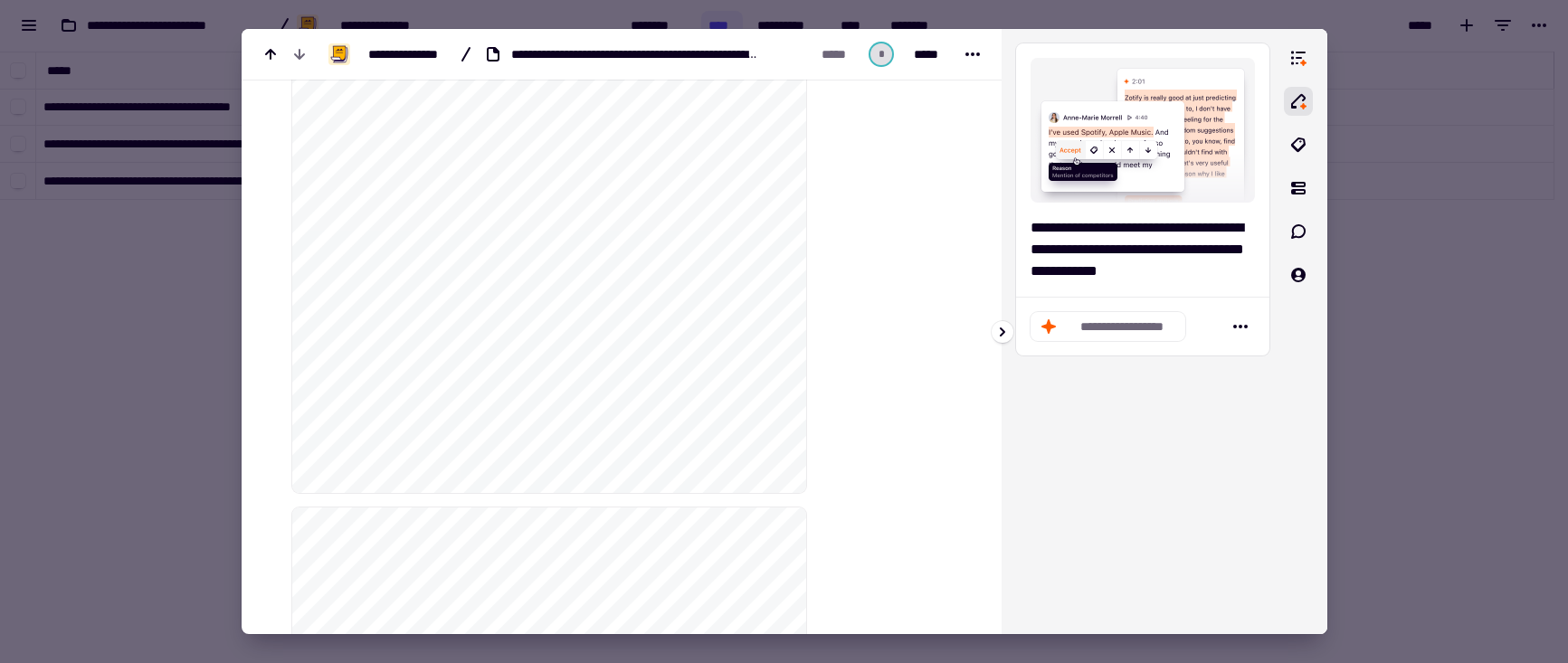 click 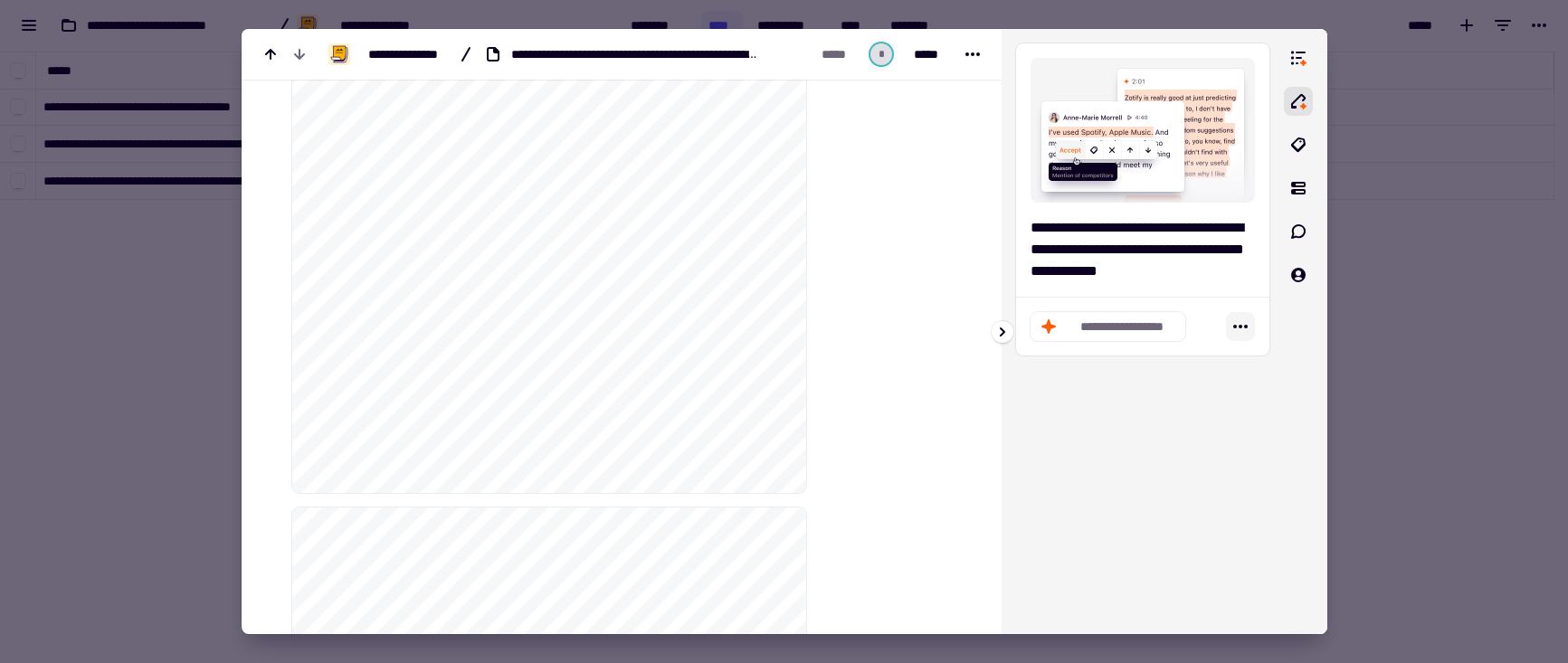 click 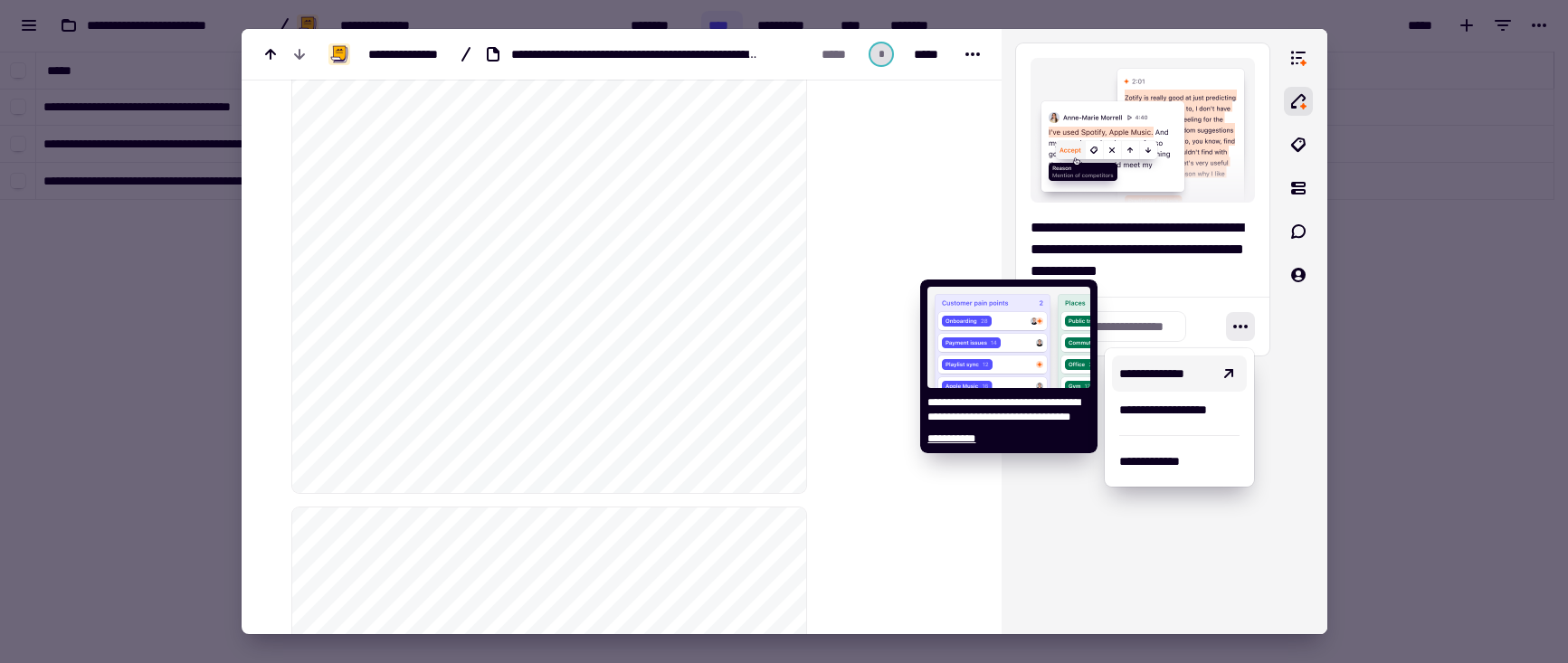 click on "**********" at bounding box center [1164, 374] 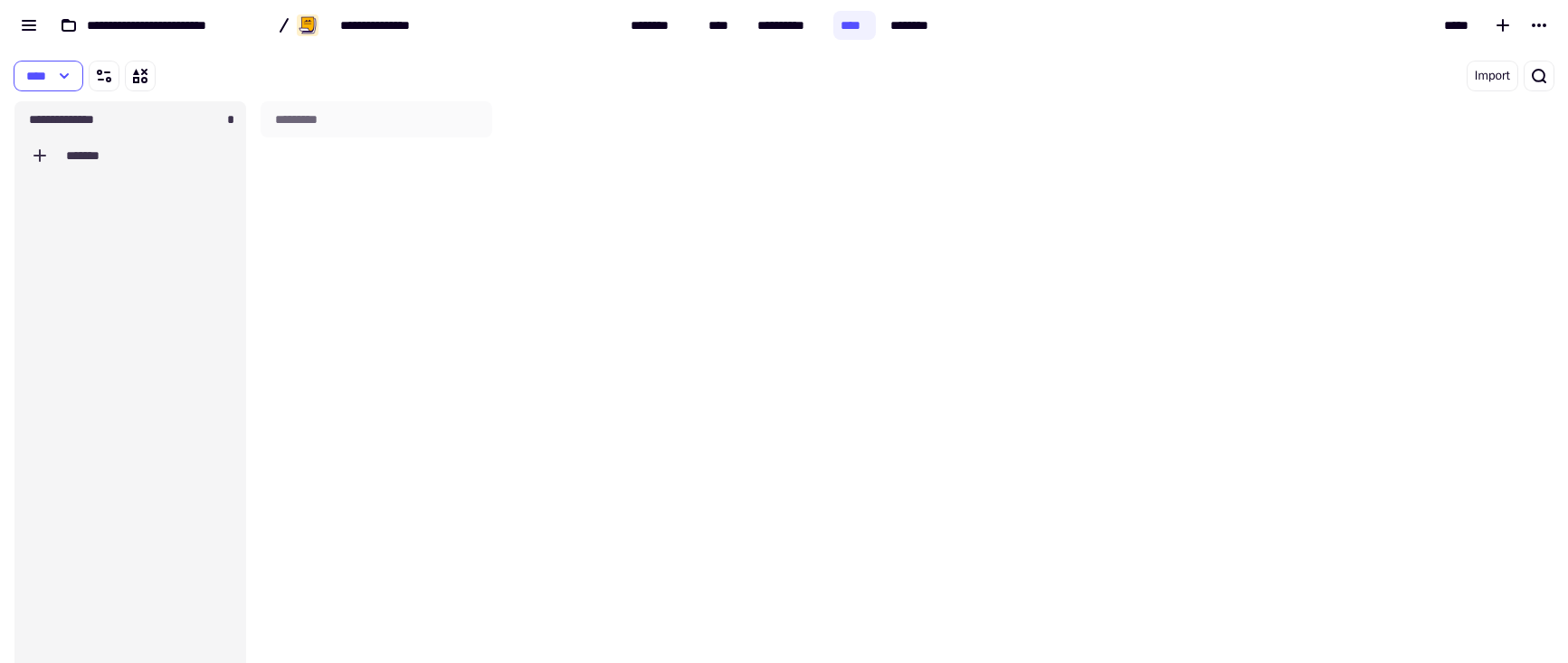 scroll, scrollTop: 14, scrollLeft: 14, axis: both 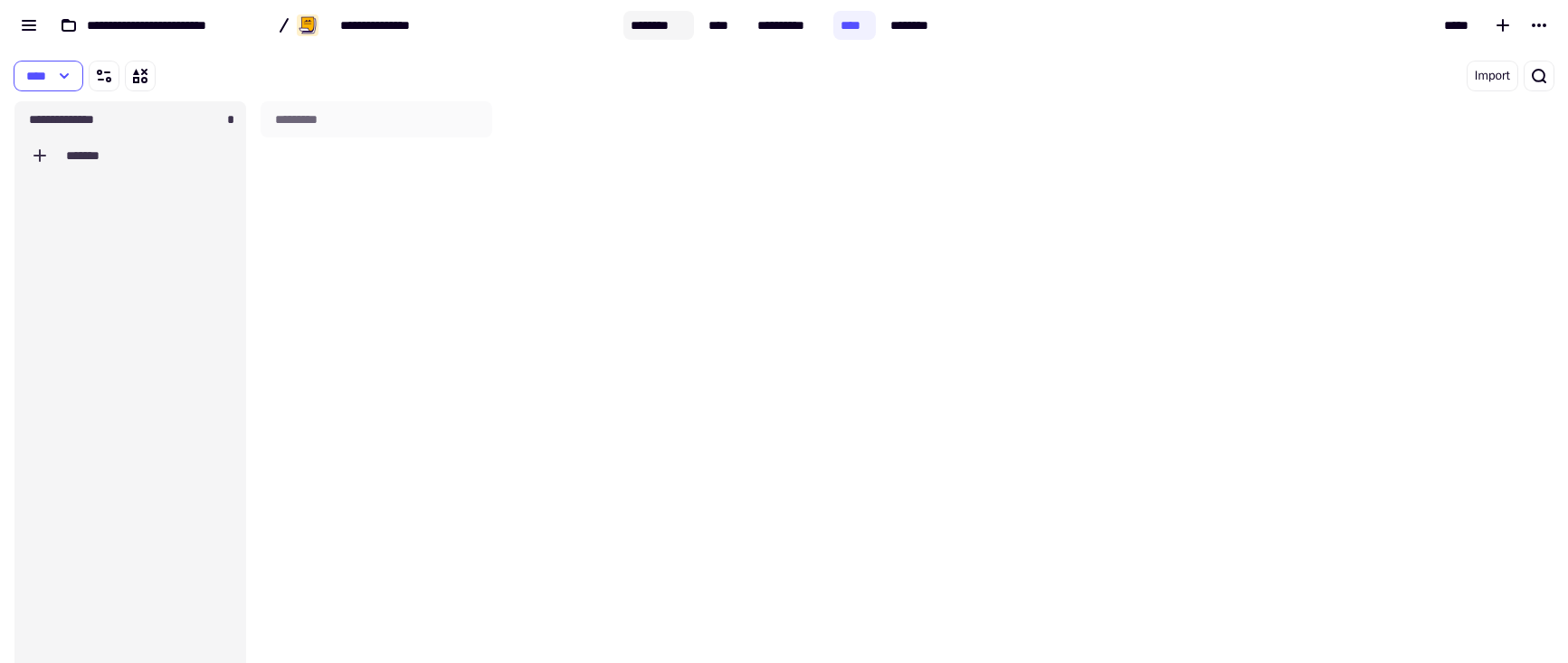 click on "********" 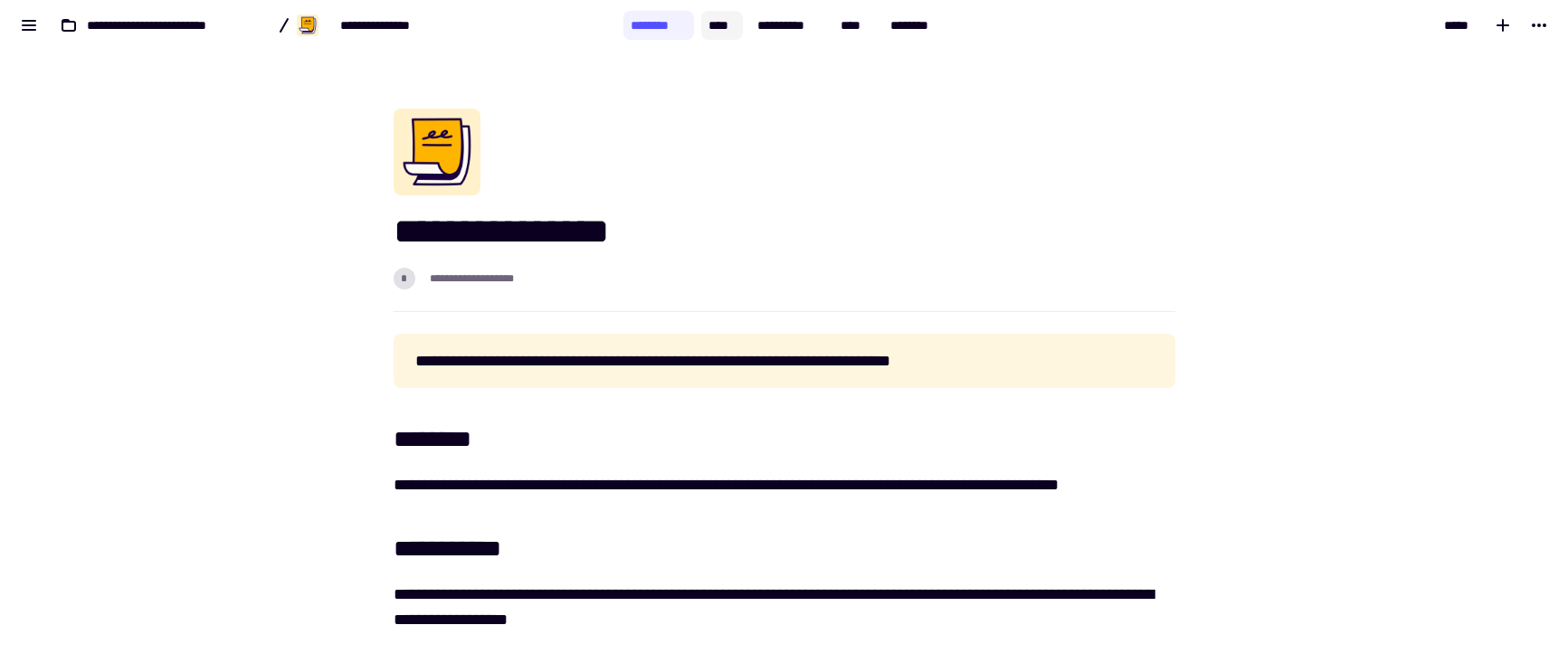 click on "****" 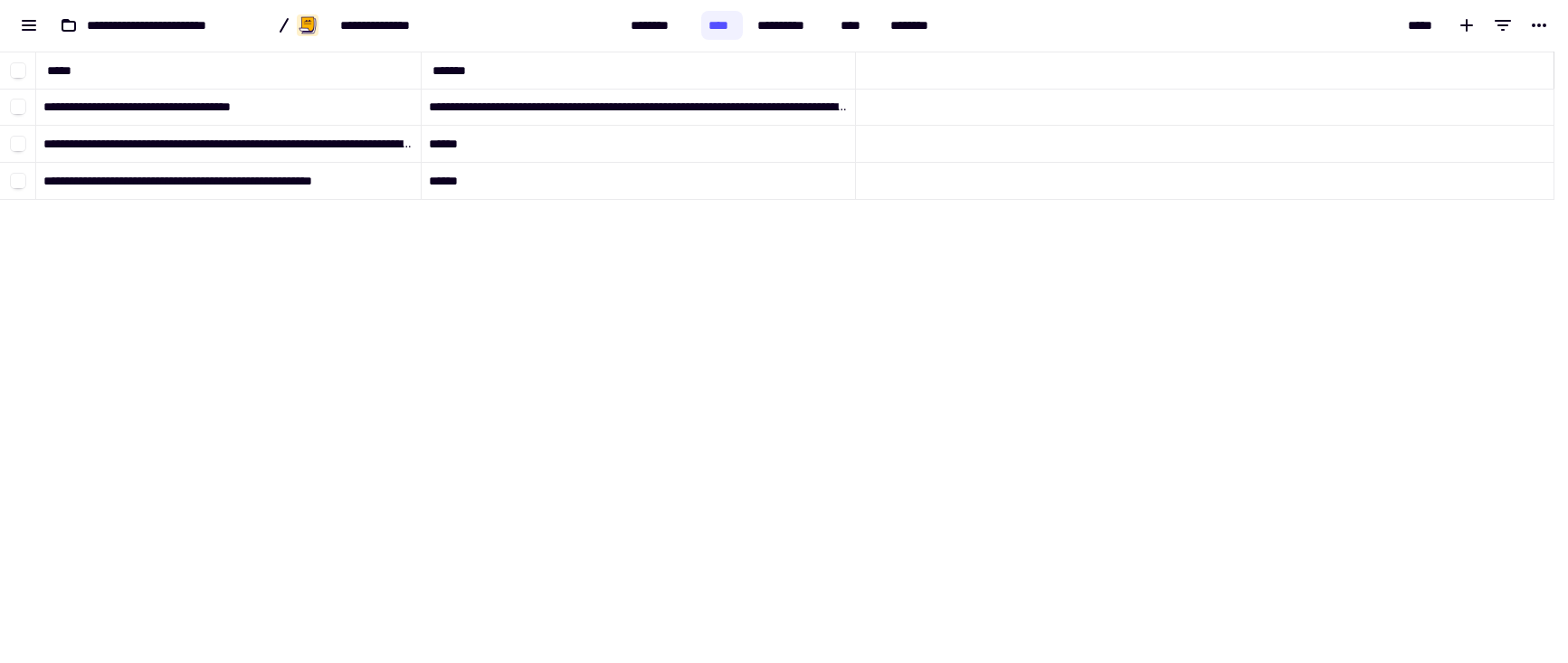 scroll, scrollTop: 14, scrollLeft: 14, axis: both 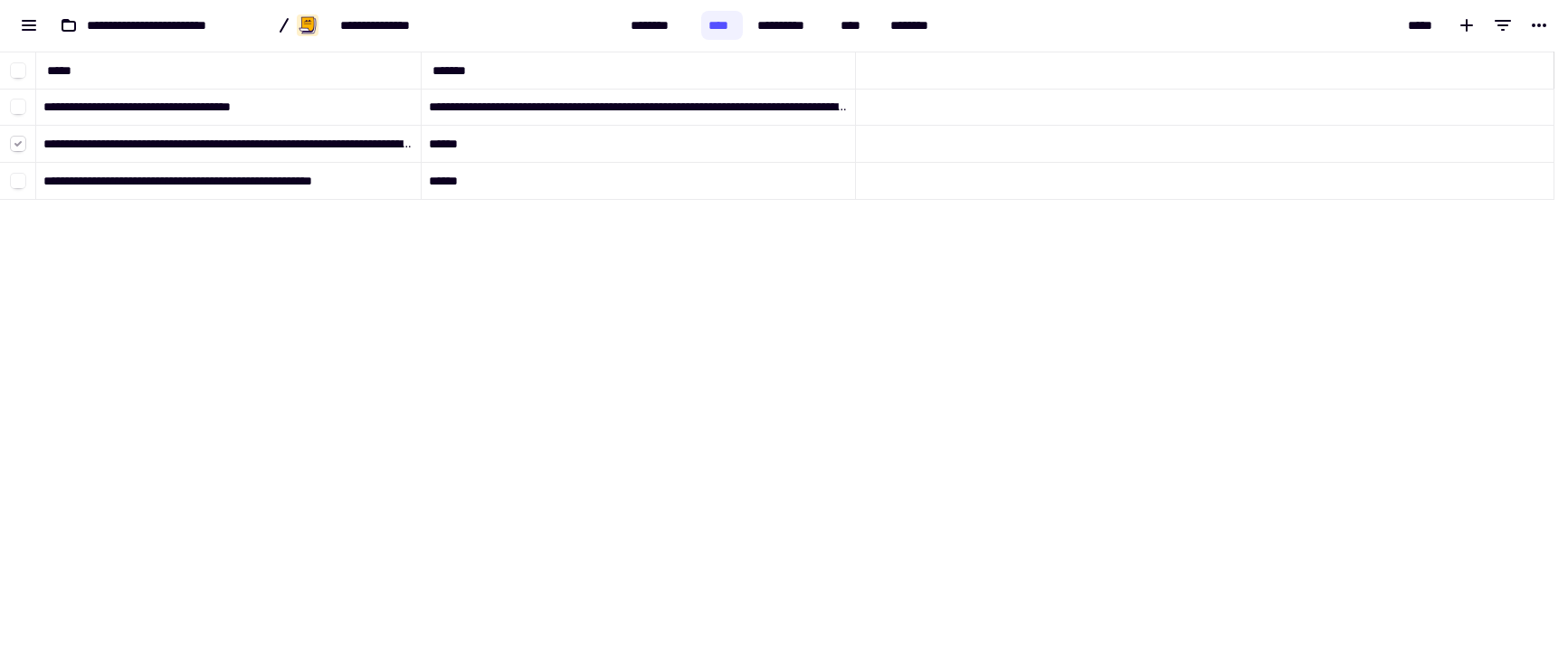 click 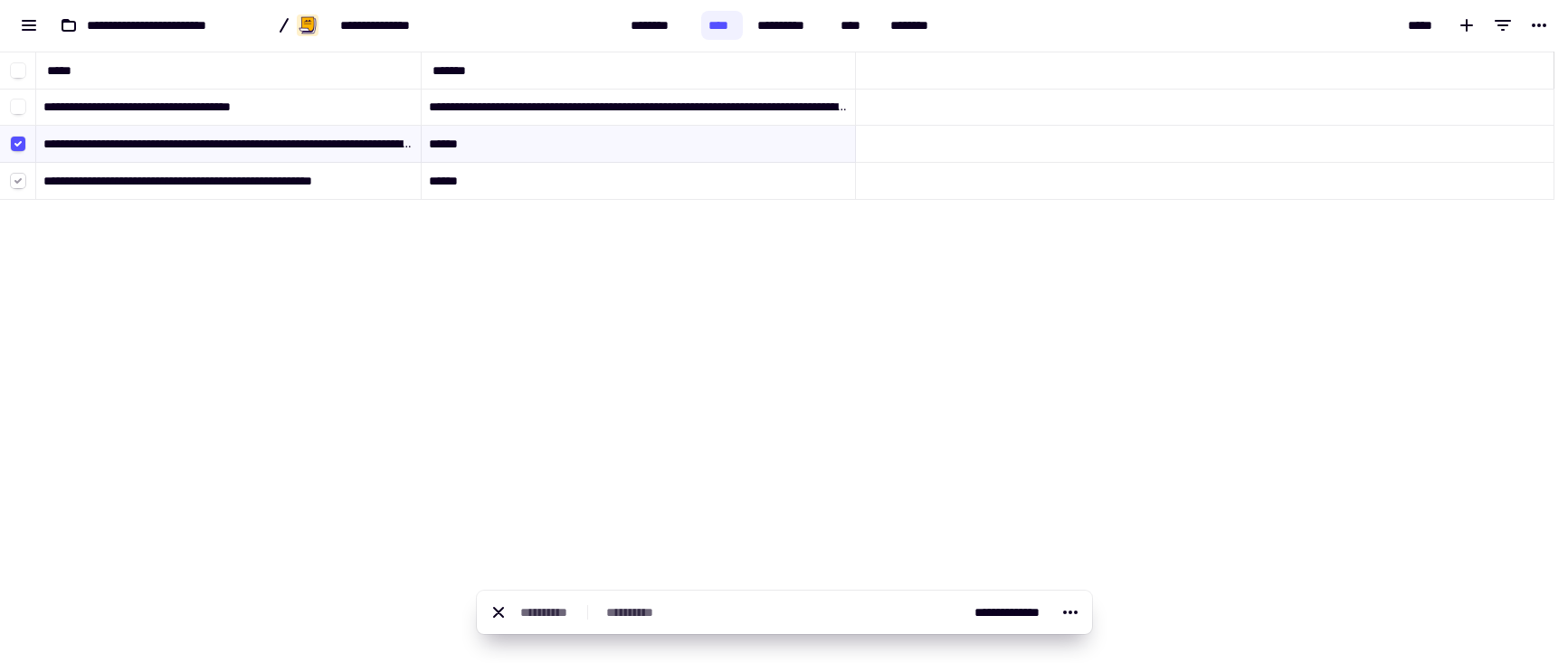 click 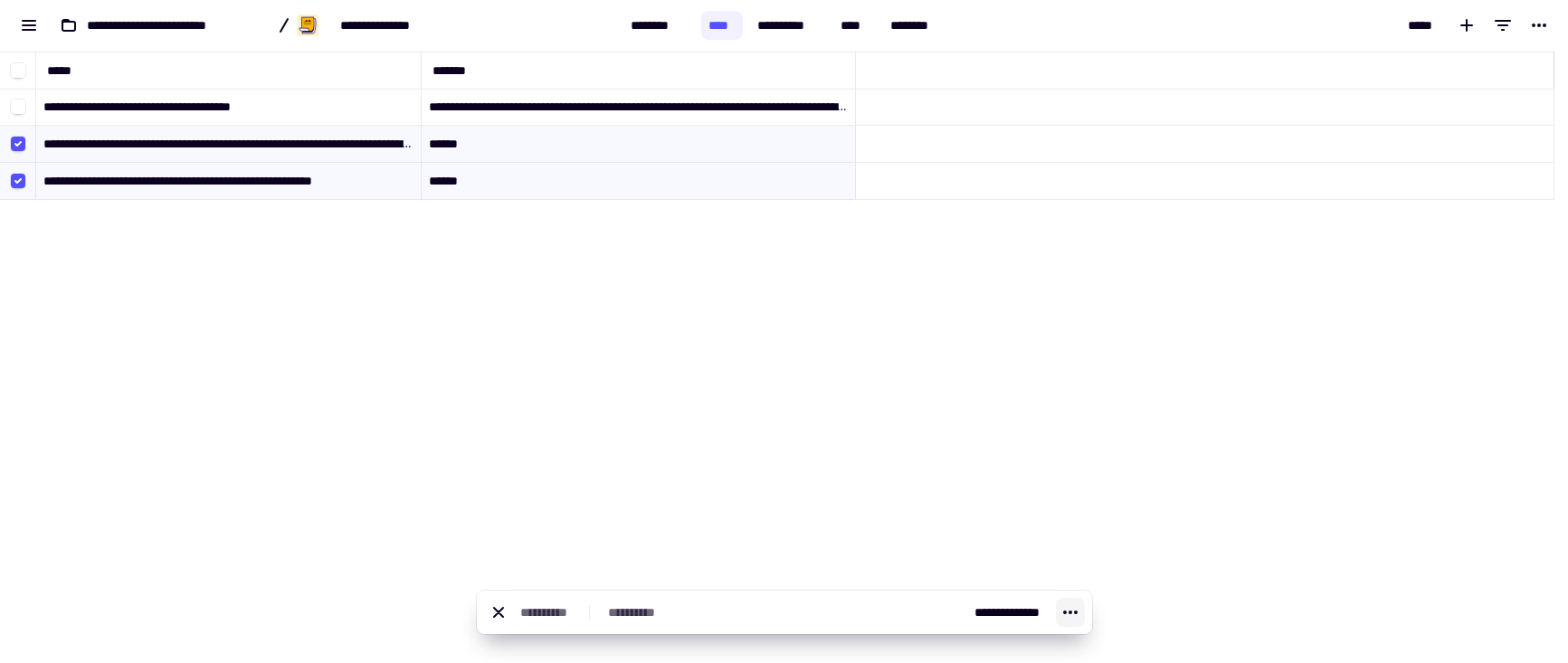 click 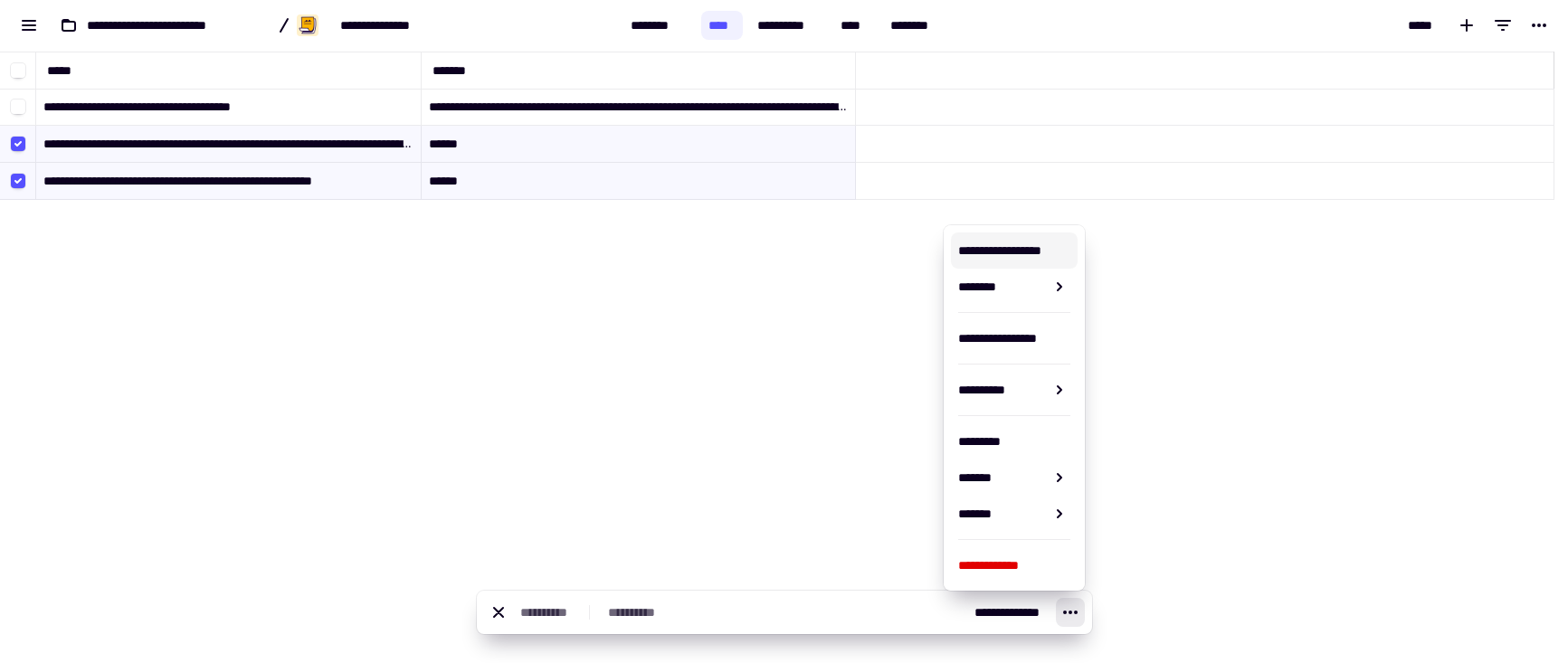 click on "**********" at bounding box center [1013, 251] 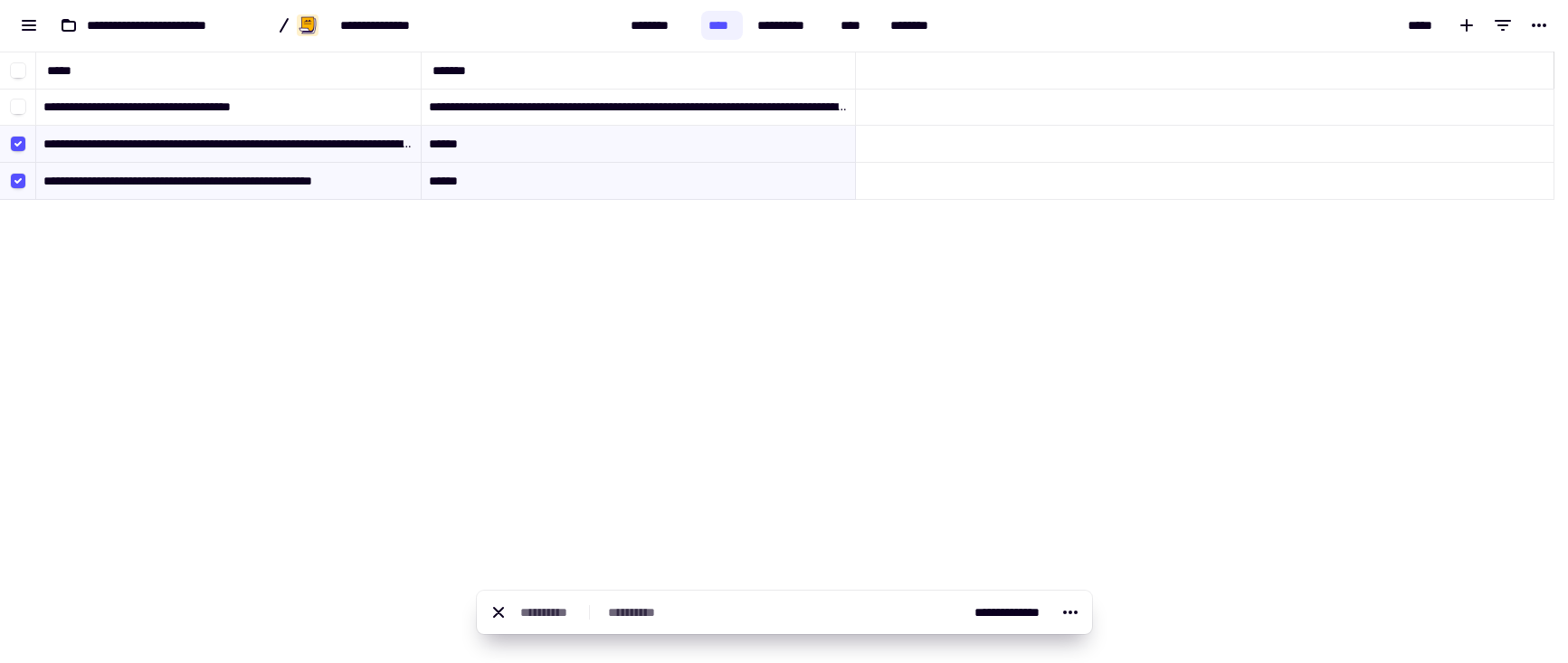 click on "**********" 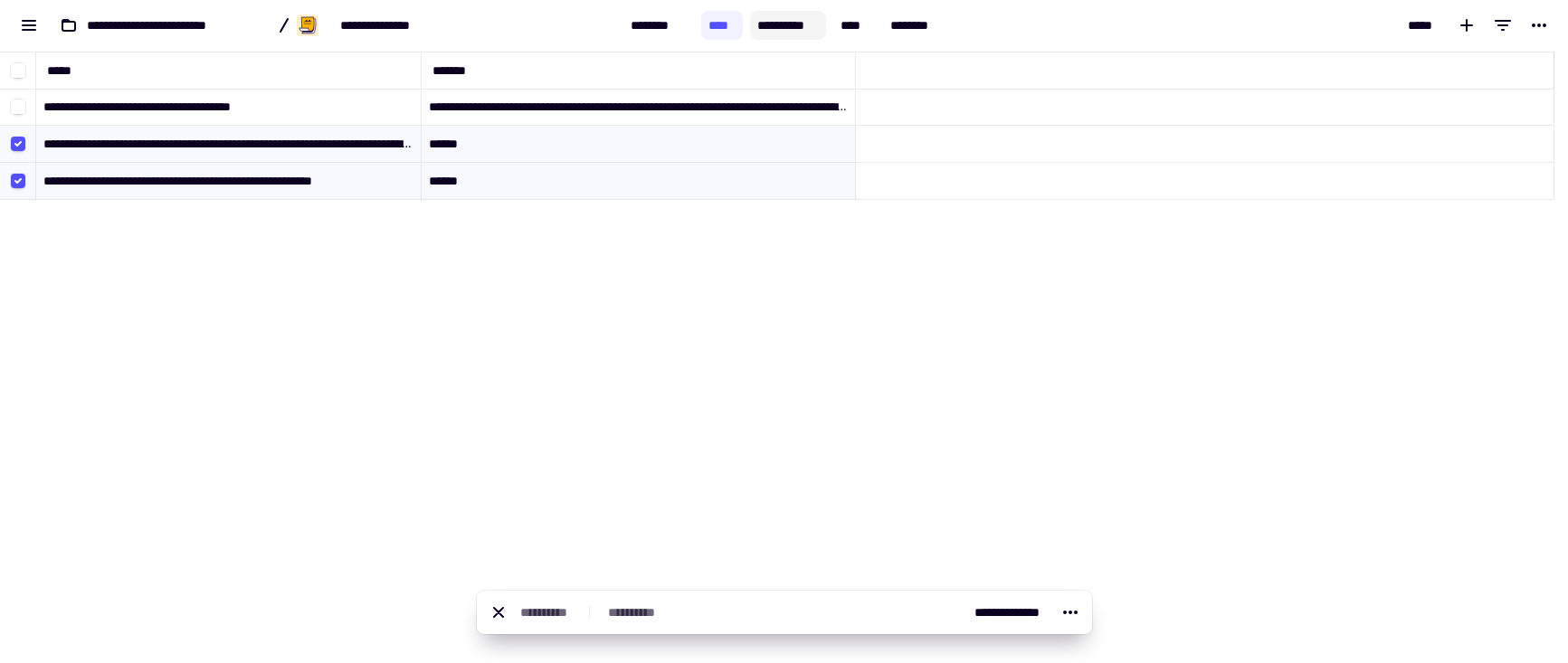 click on "**********" 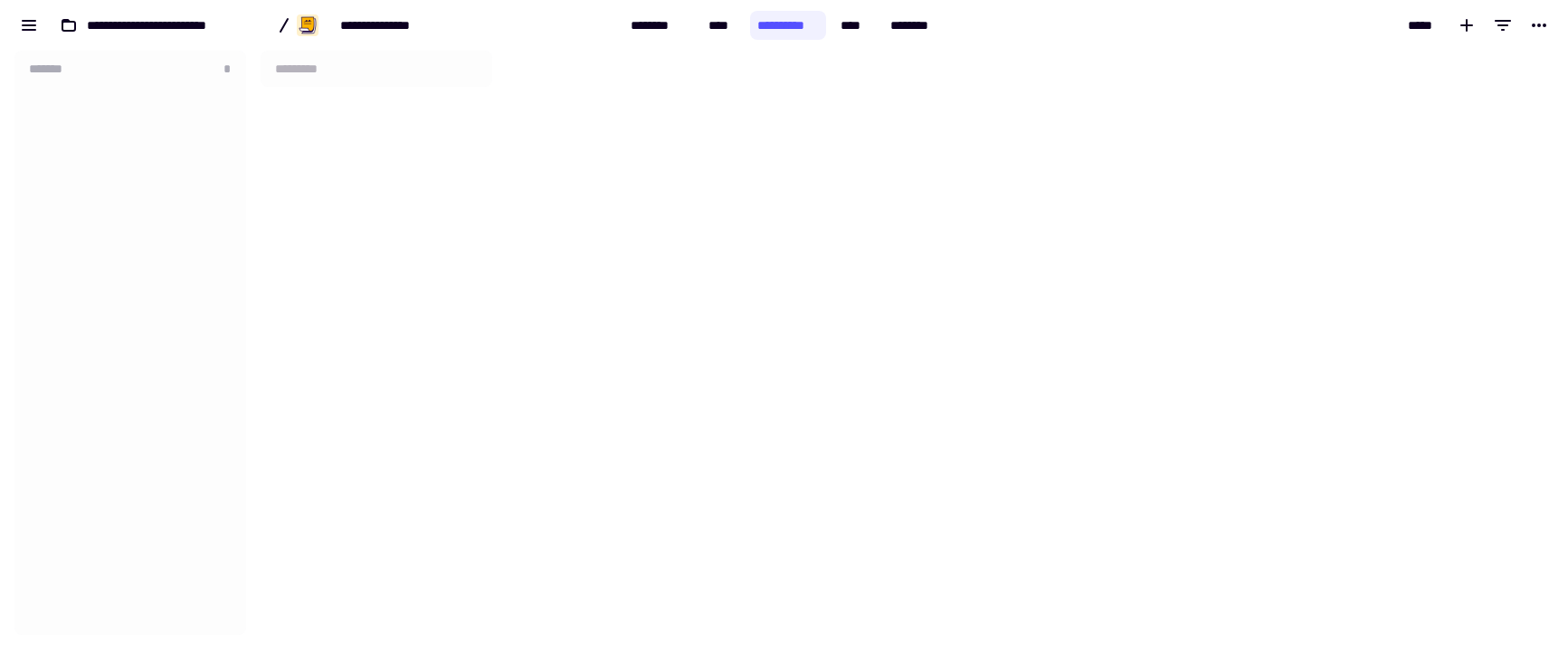 scroll, scrollTop: 14, scrollLeft: 14, axis: both 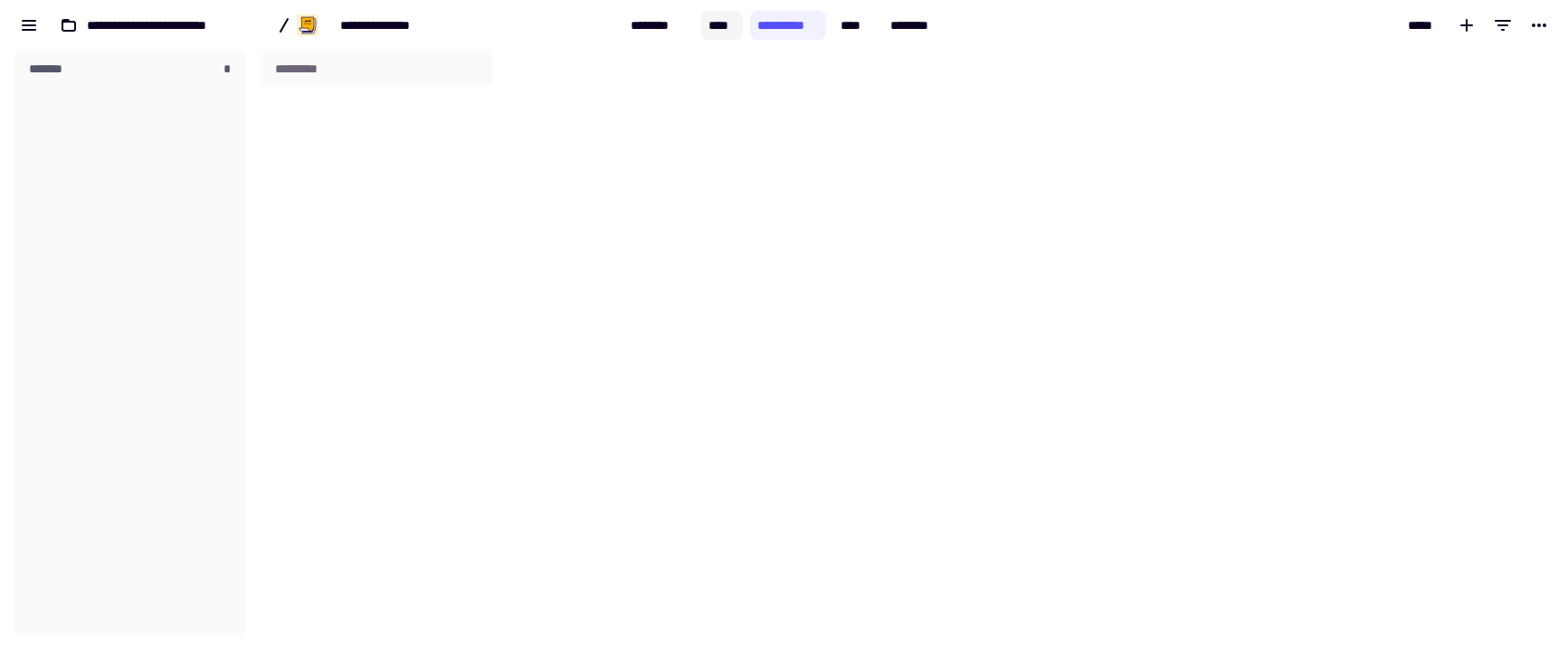 click on "****" 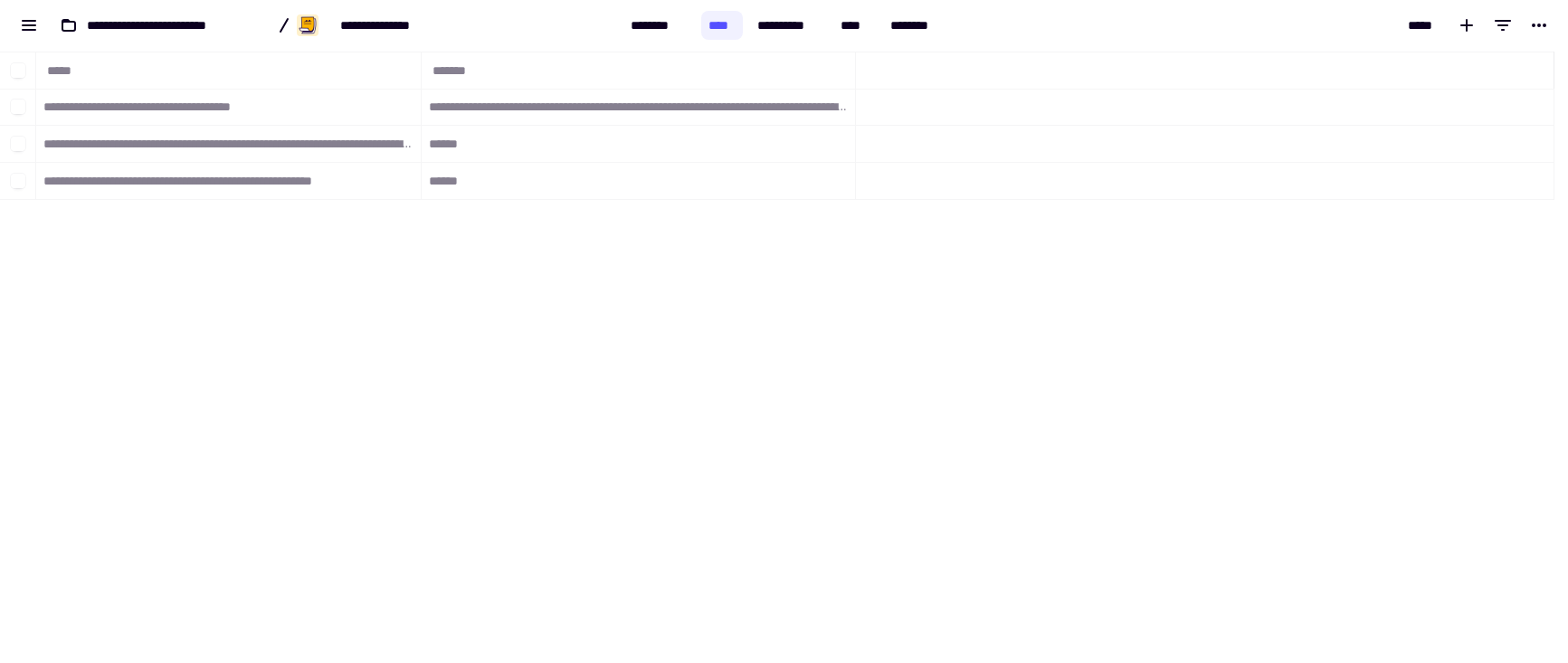 scroll, scrollTop: 14, scrollLeft: 14, axis: both 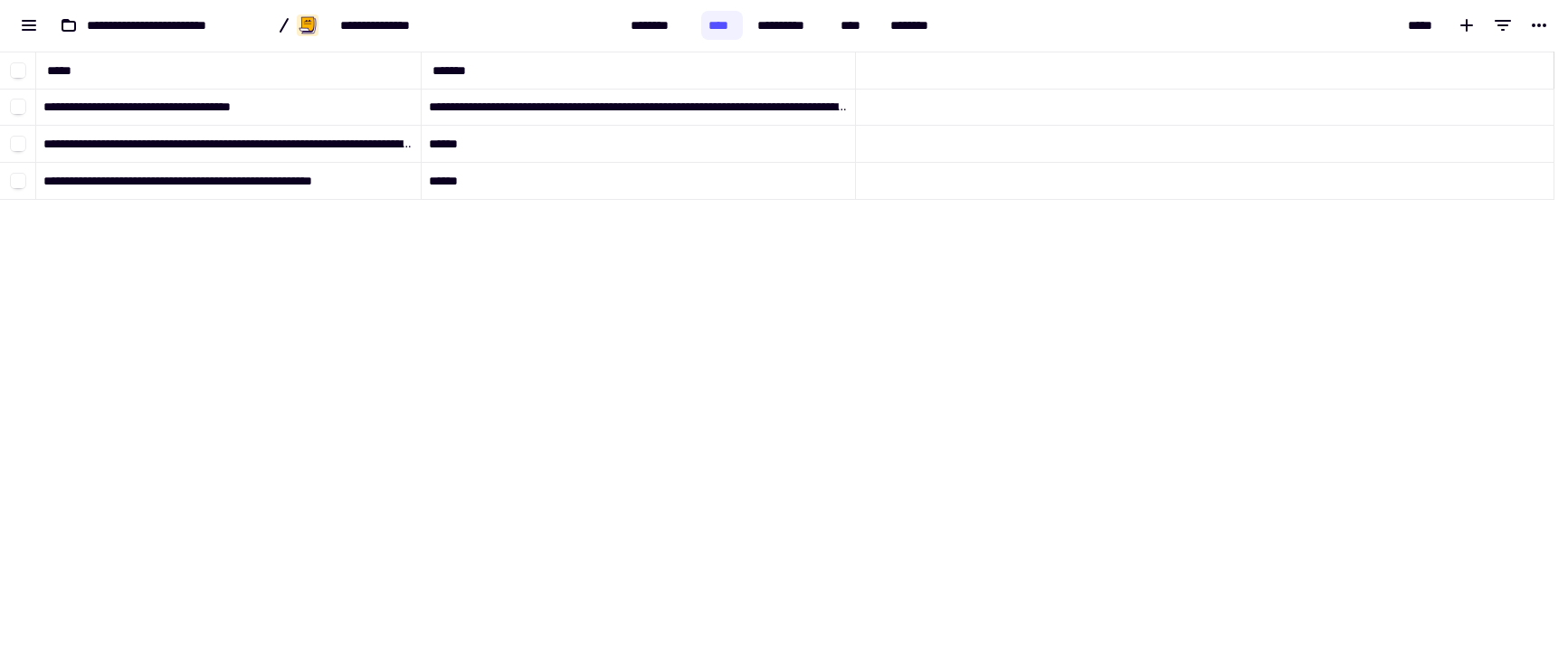 drag, startPoint x: 511, startPoint y: 283, endPoint x: 521, endPoint y: 283, distance: 10 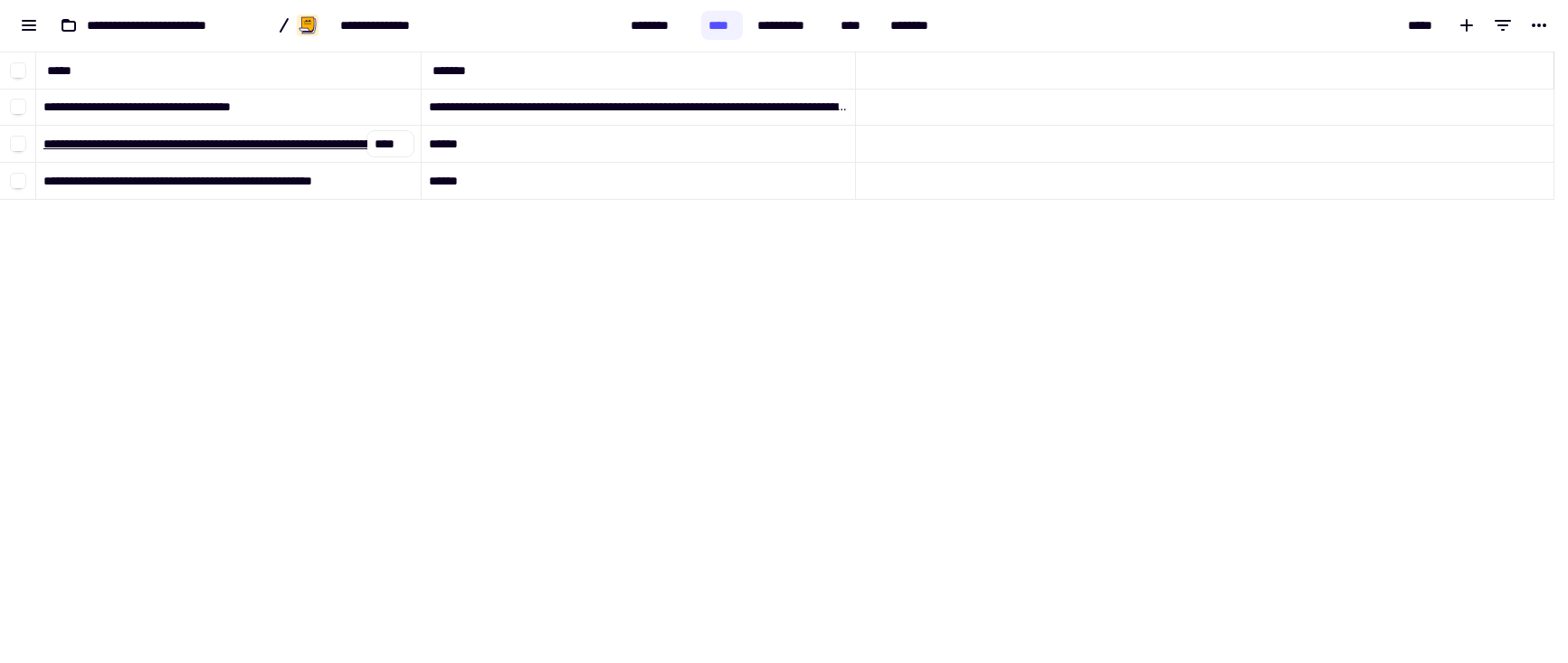 click on "**********" 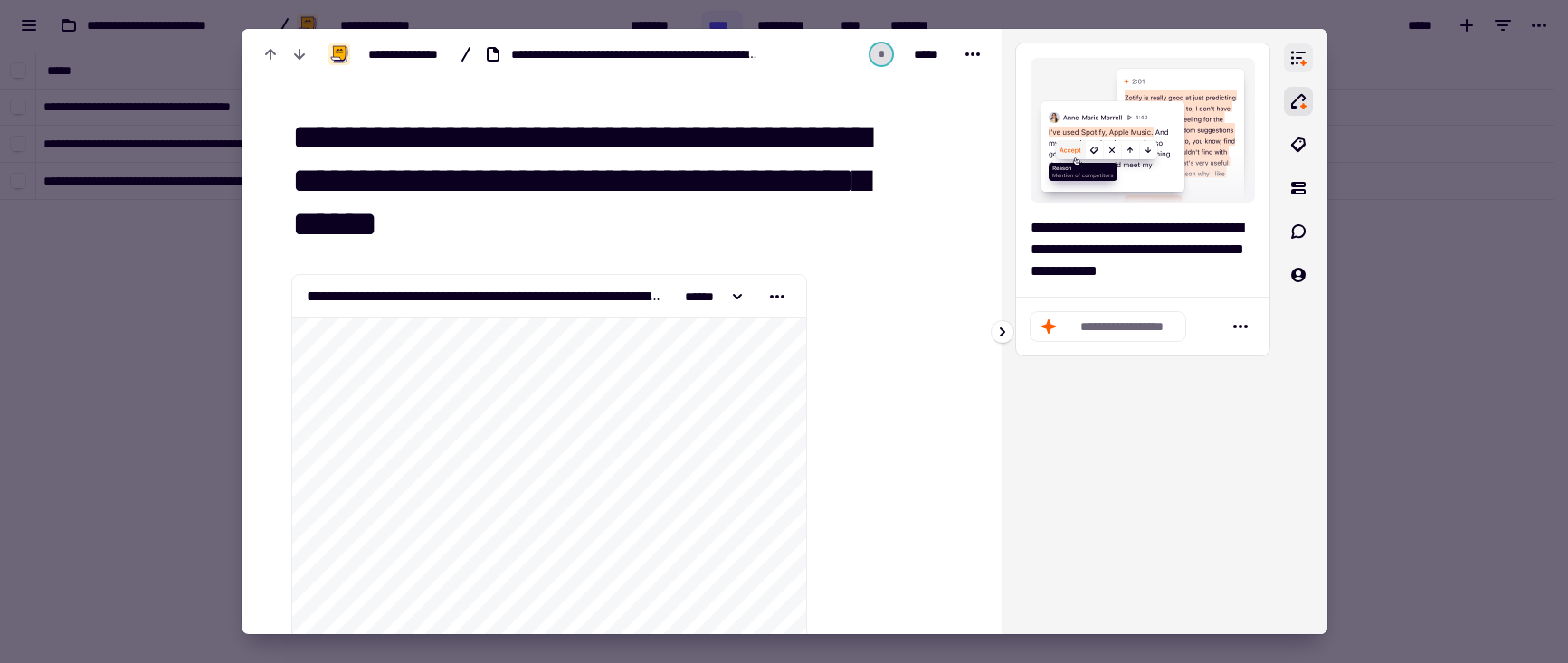 click 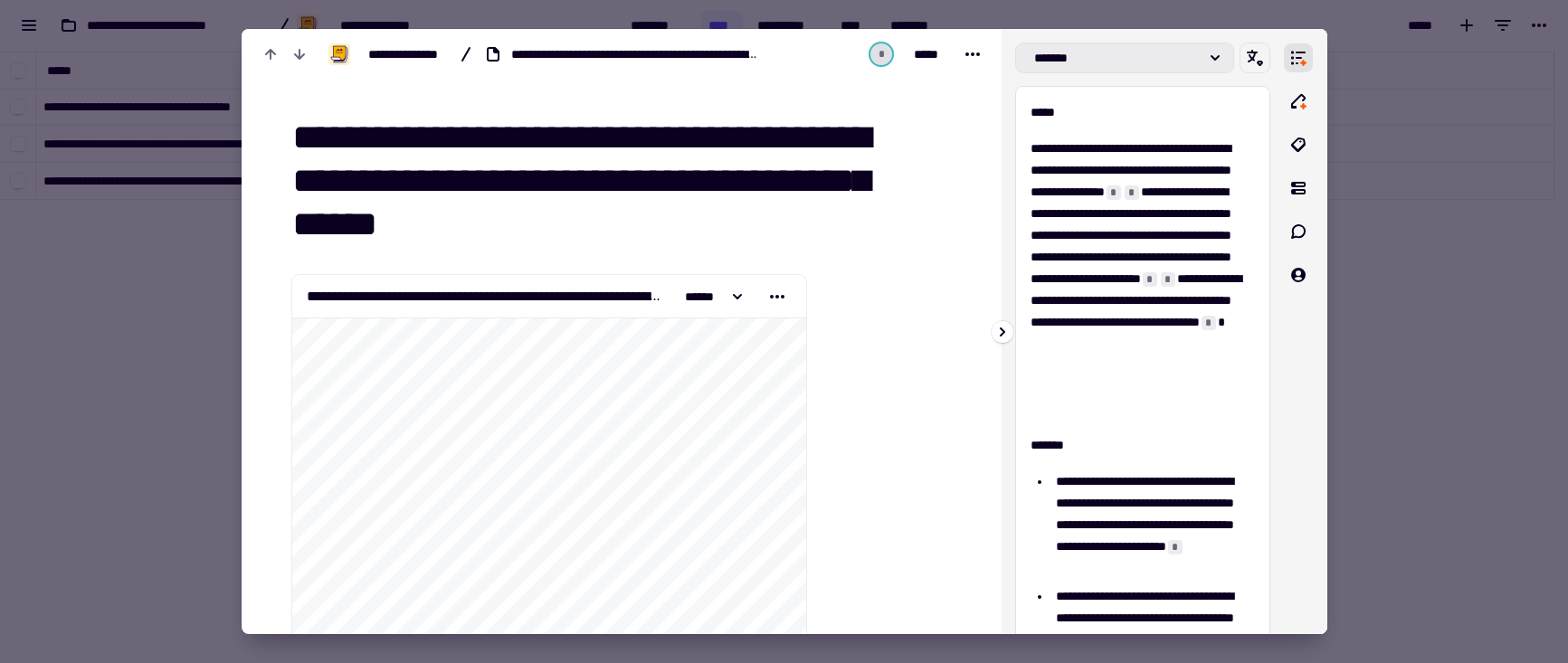 click on "*******" 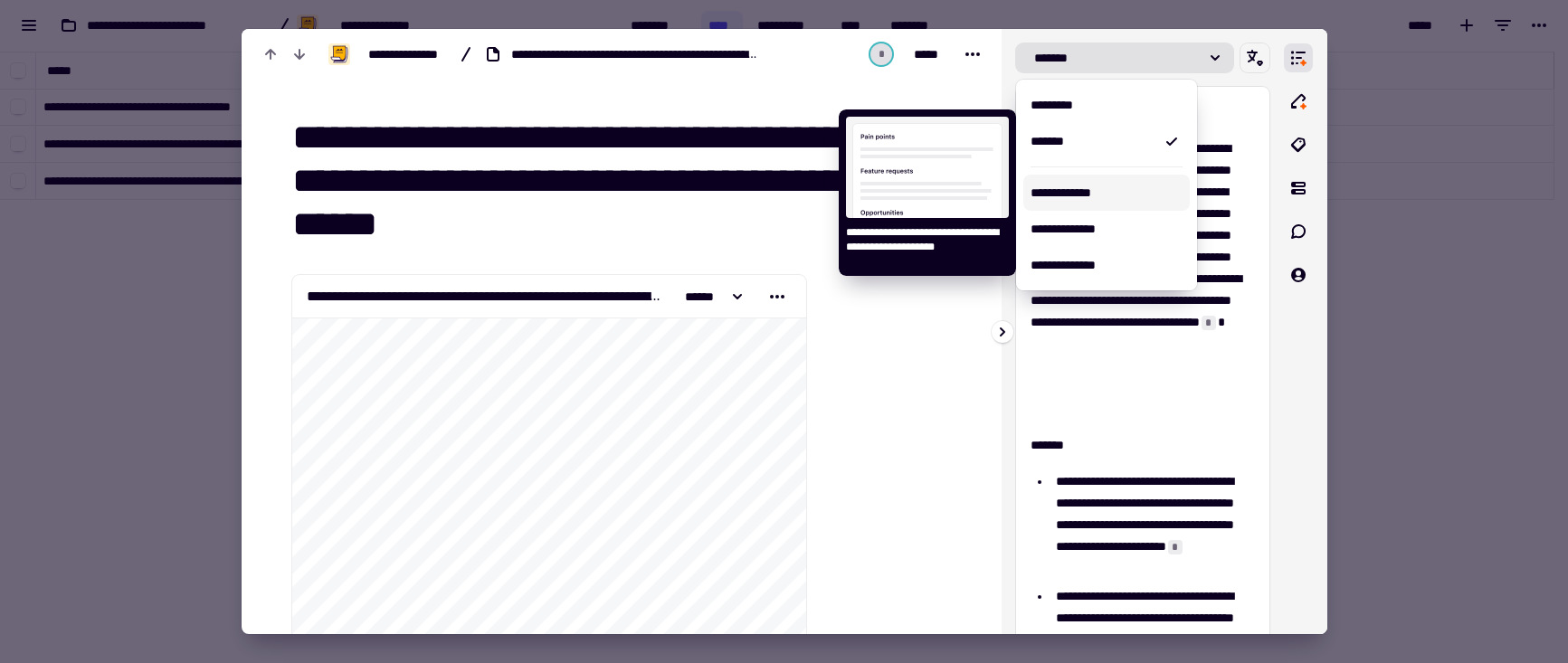 click on "**********" at bounding box center [1107, 193] 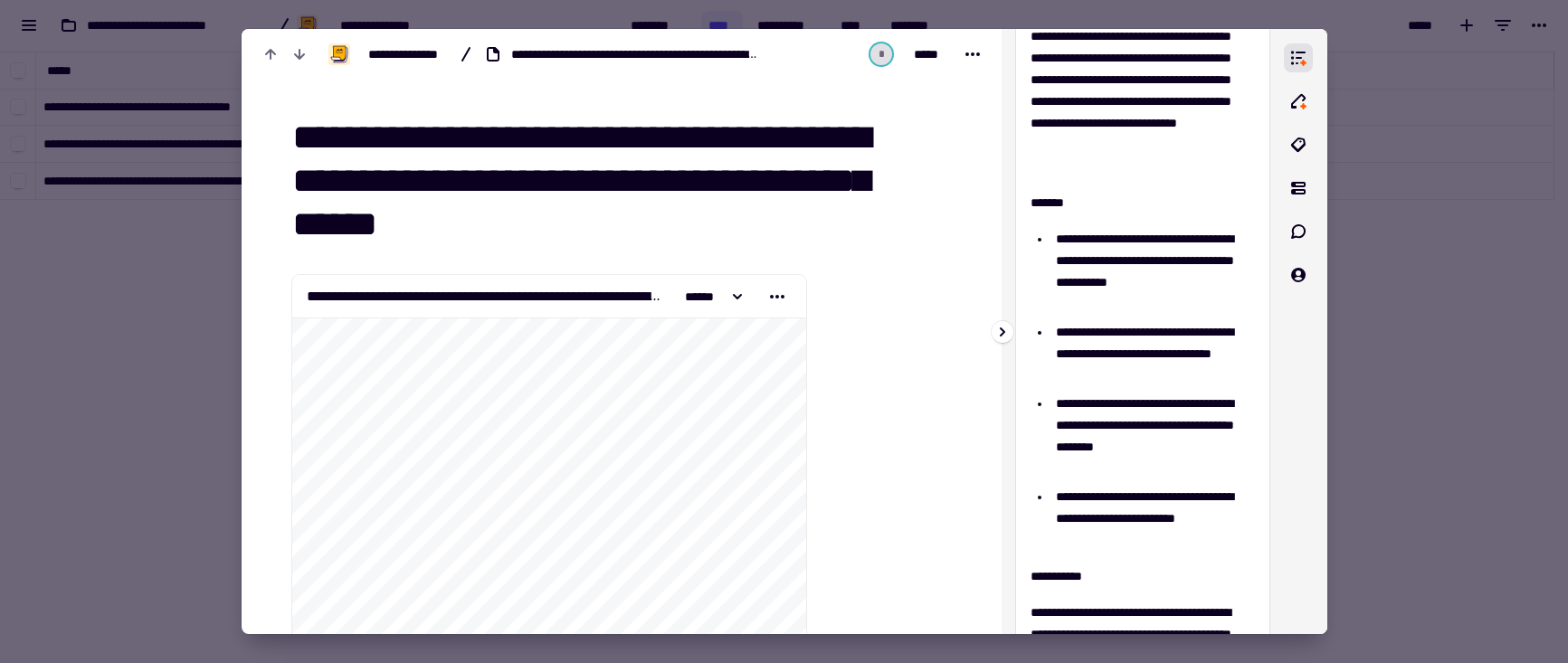 scroll, scrollTop: 0, scrollLeft: 0, axis: both 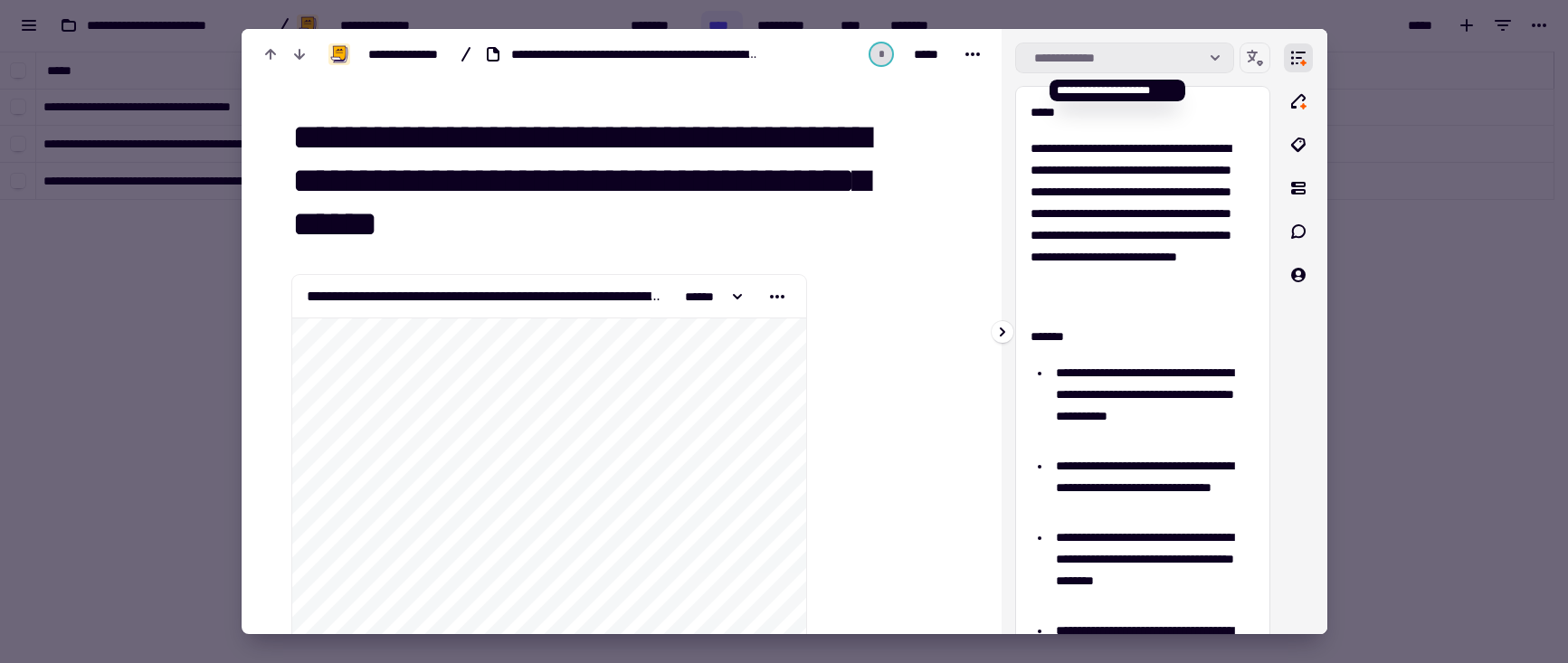 click 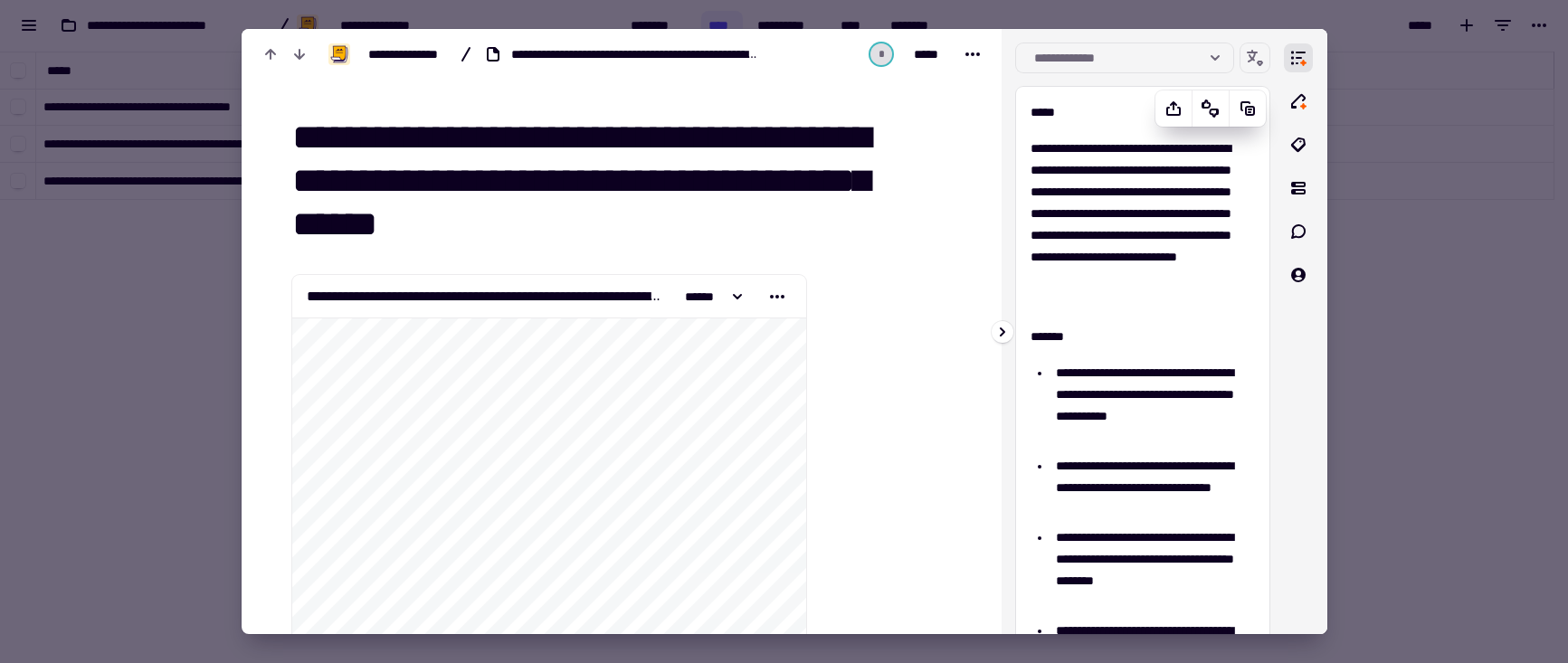 click on "**********" at bounding box center (1136, 224) 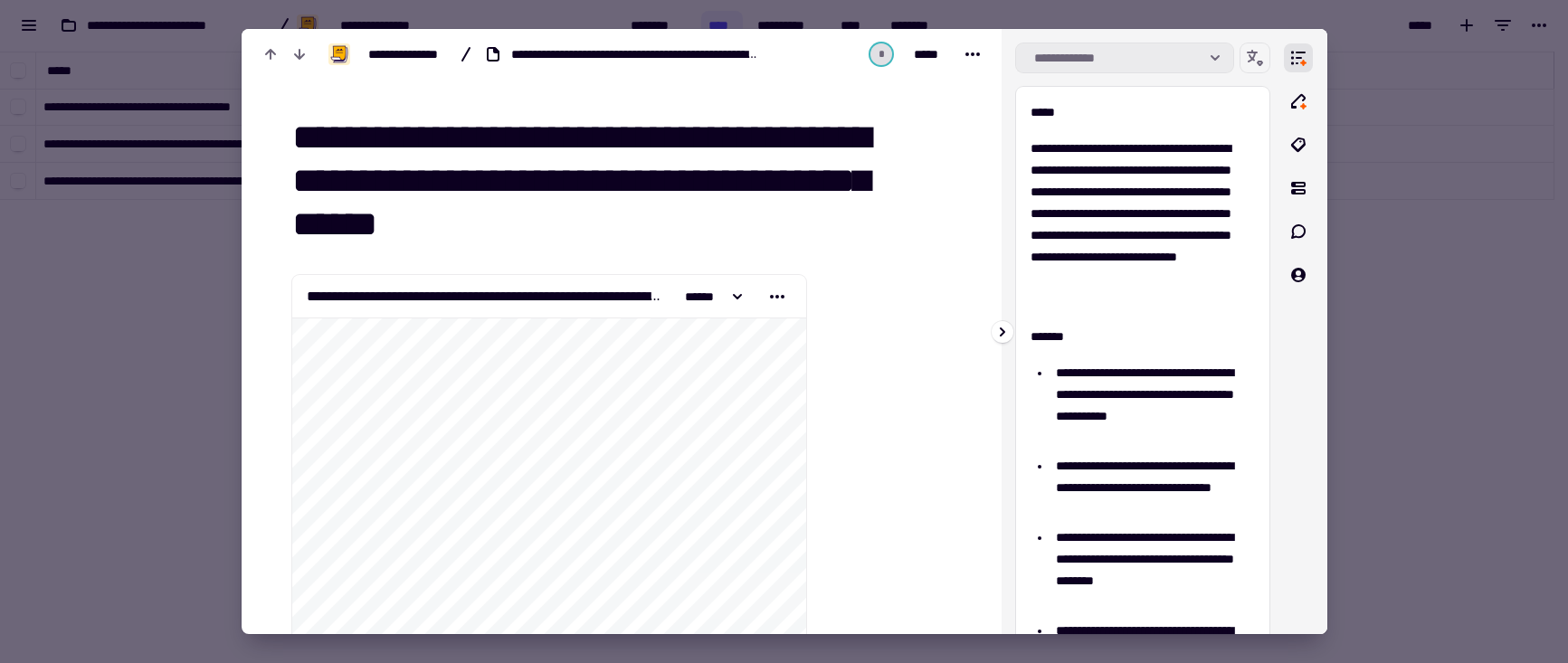 click on "**********" 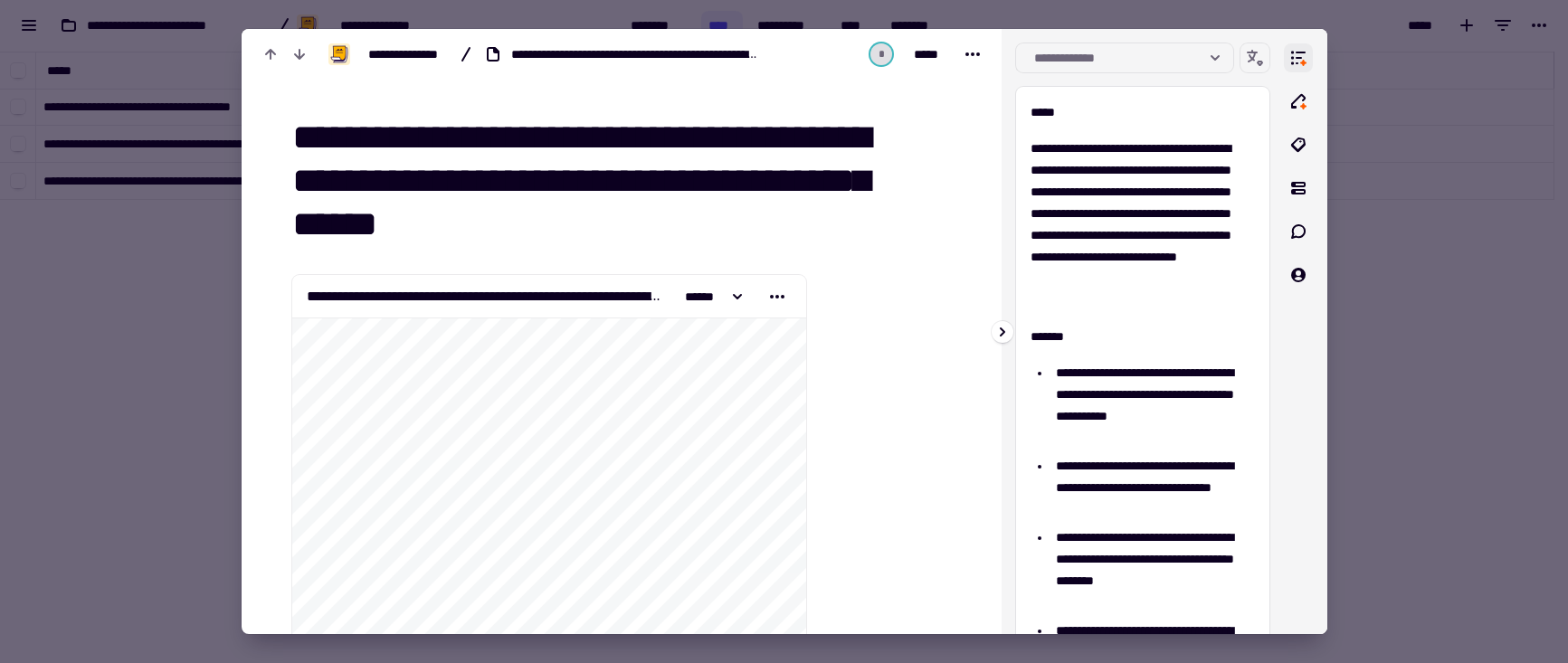 click 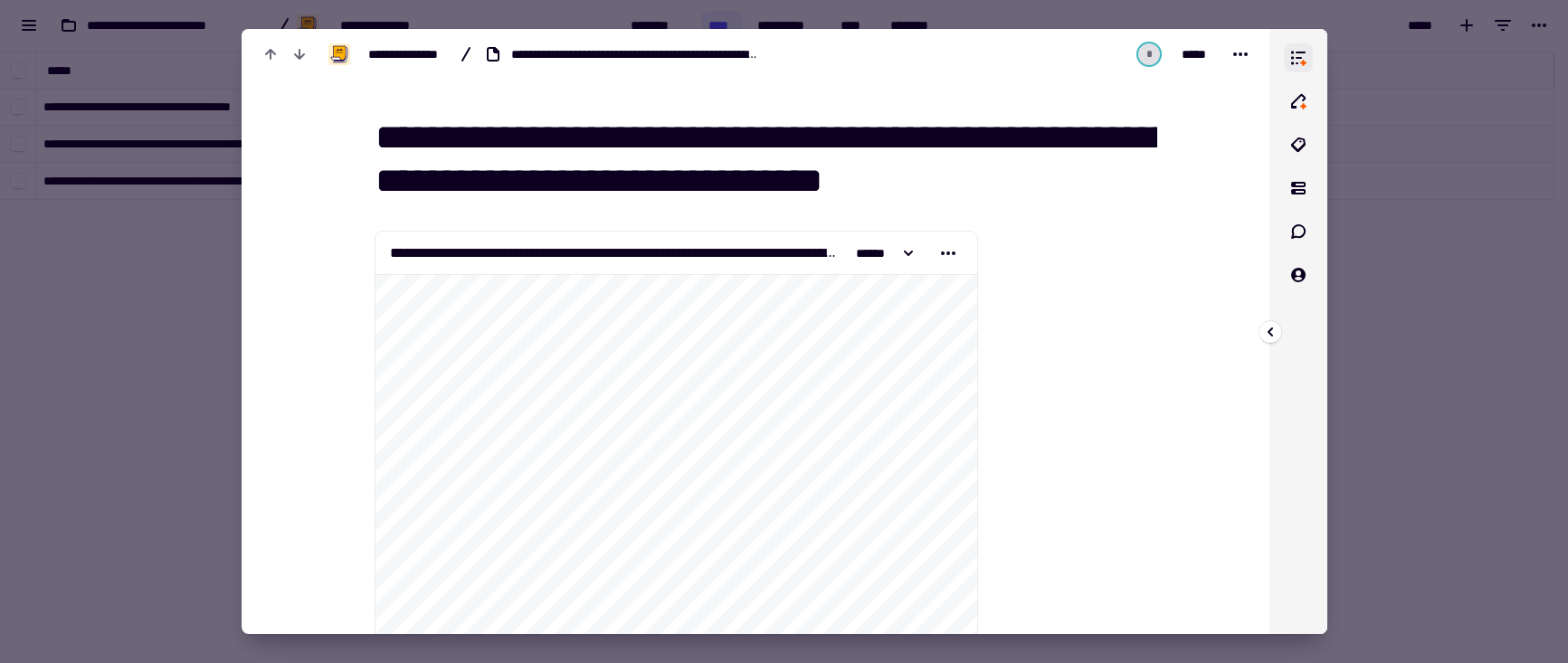 click 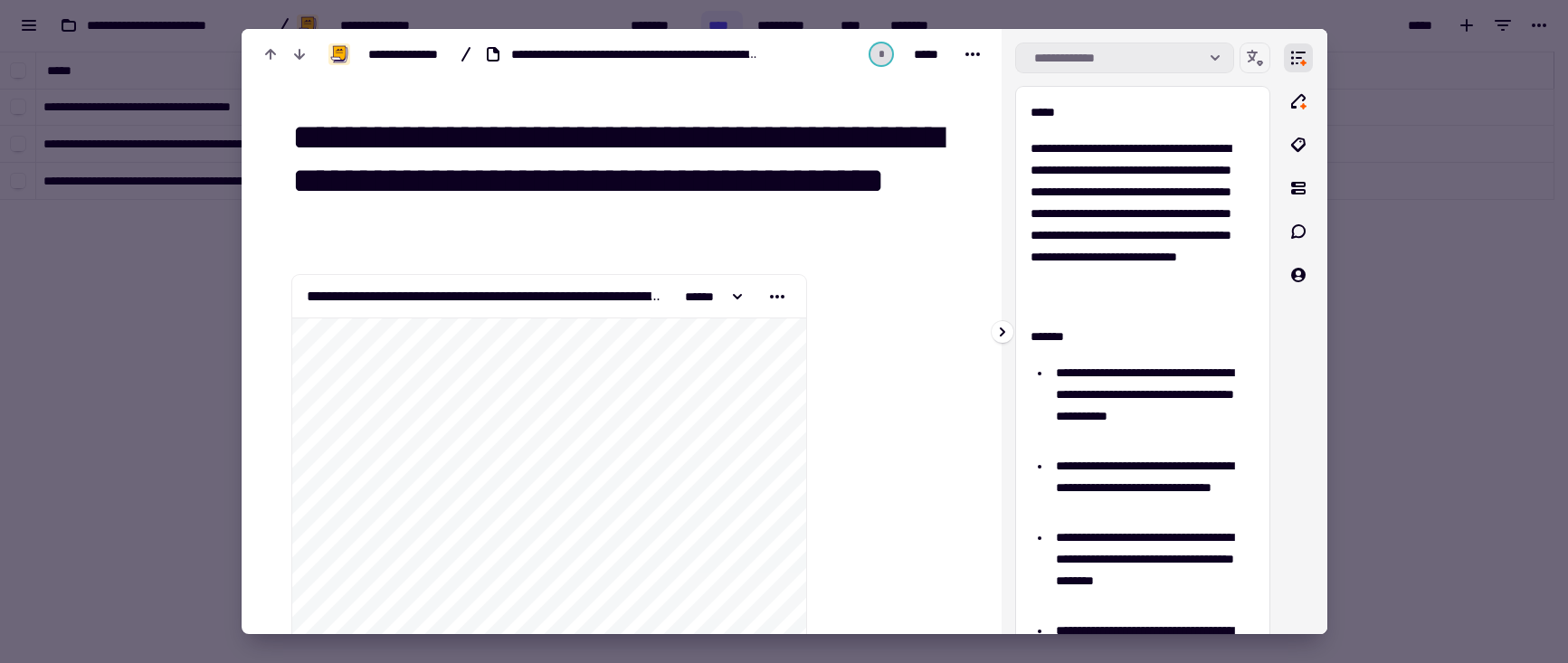 click on "**********" 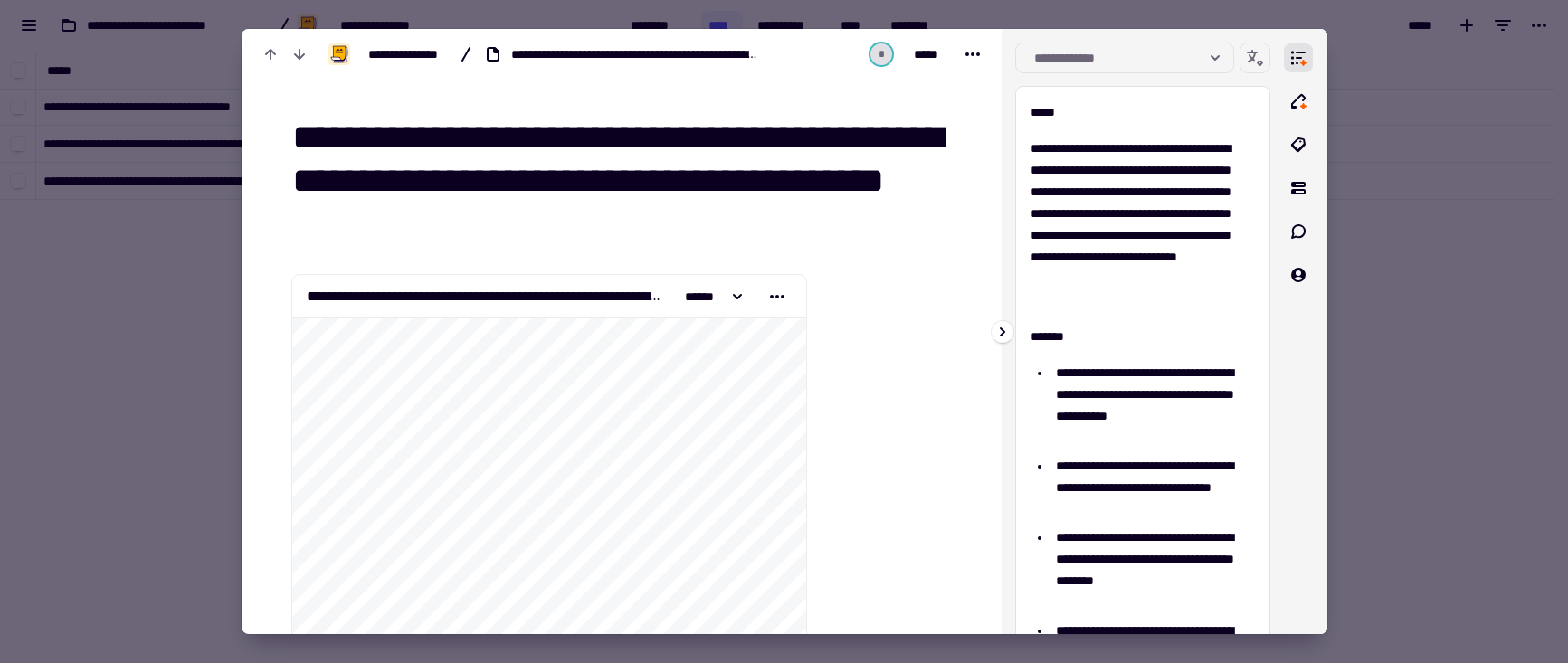 click at bounding box center (1306, 331) 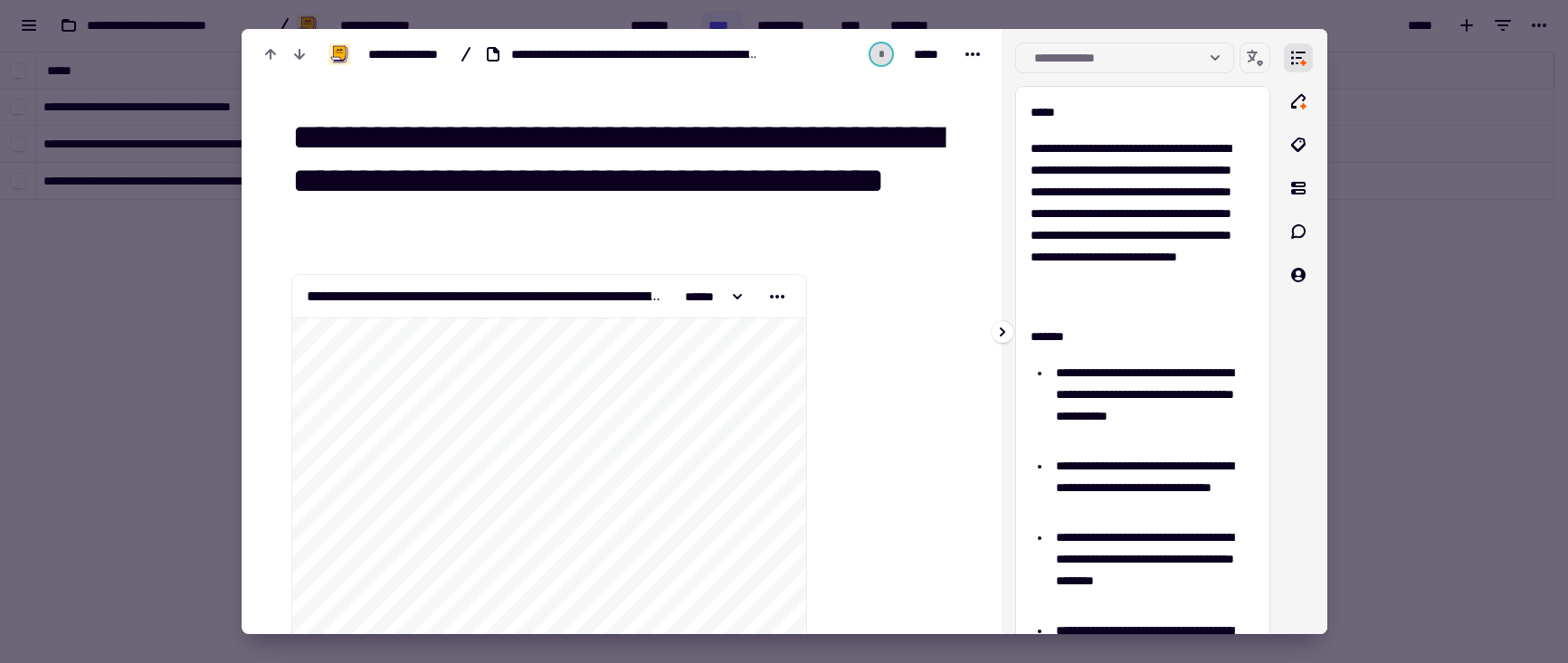click at bounding box center [1306, 331] 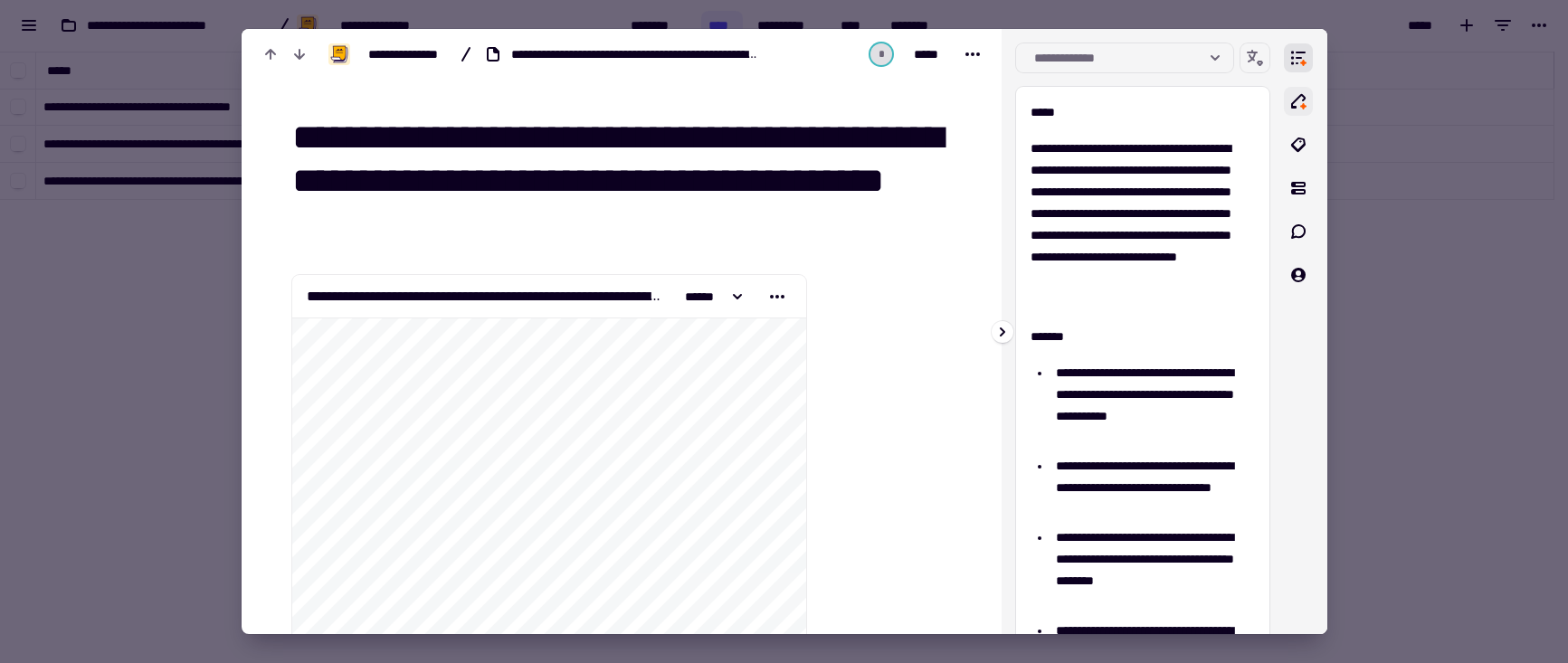 click 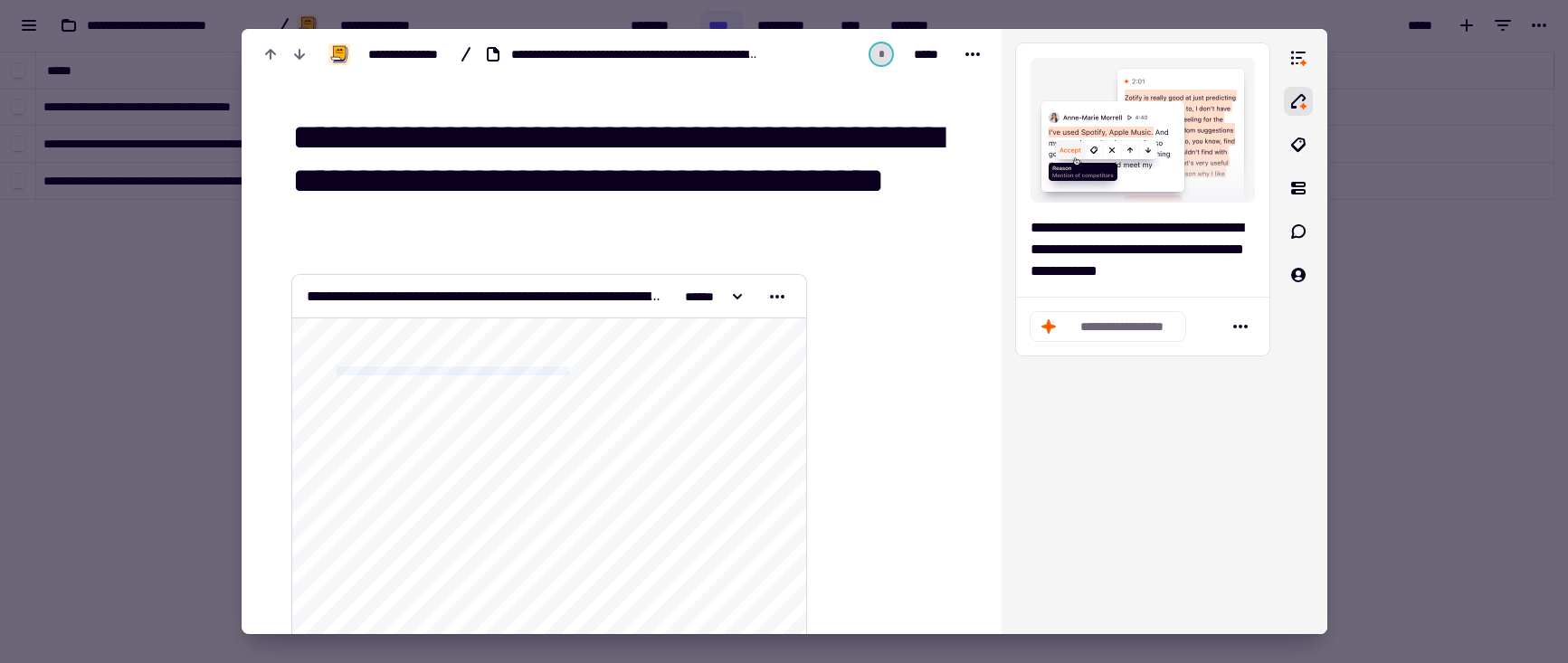 drag, startPoint x: 588, startPoint y: 365, endPoint x: 390, endPoint y: 355, distance: 198.2524 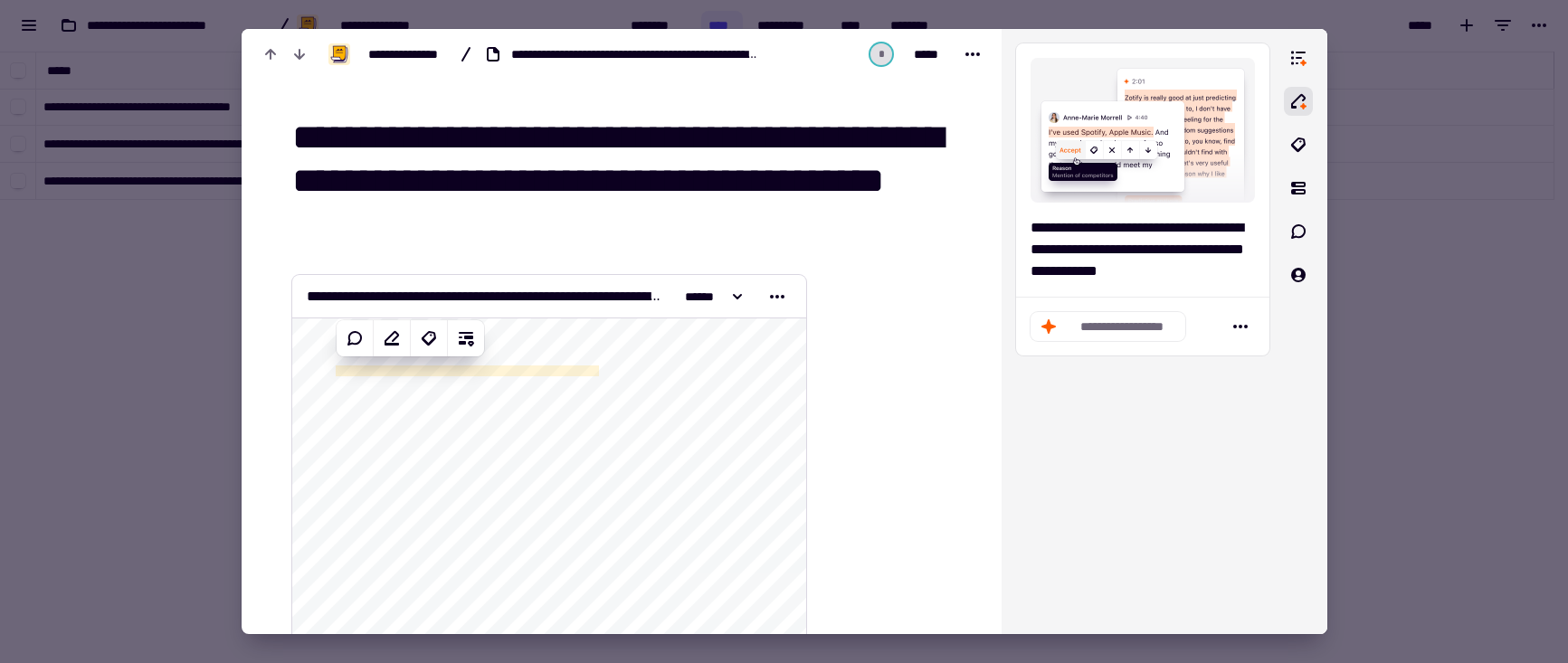 click on "**********" 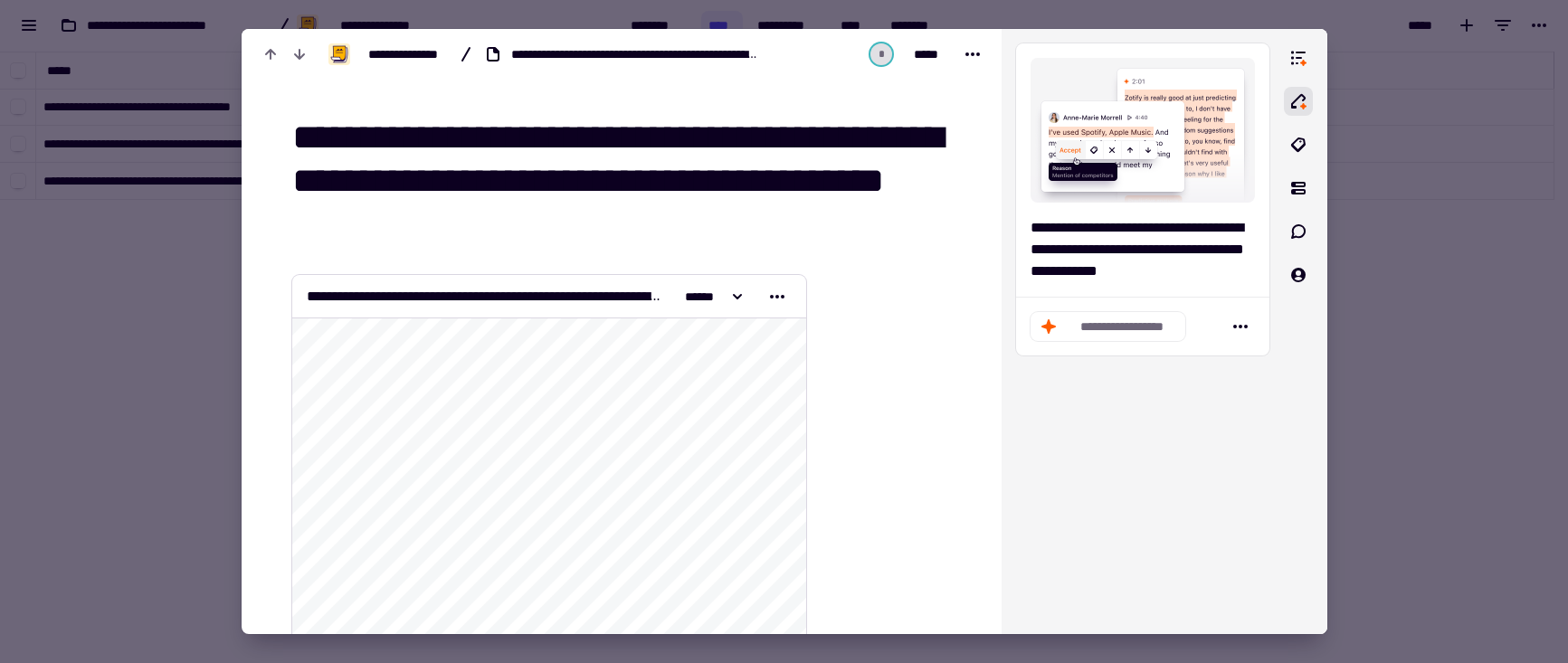drag, startPoint x: 686, startPoint y: 374, endPoint x: 329, endPoint y: 365, distance: 357.1134 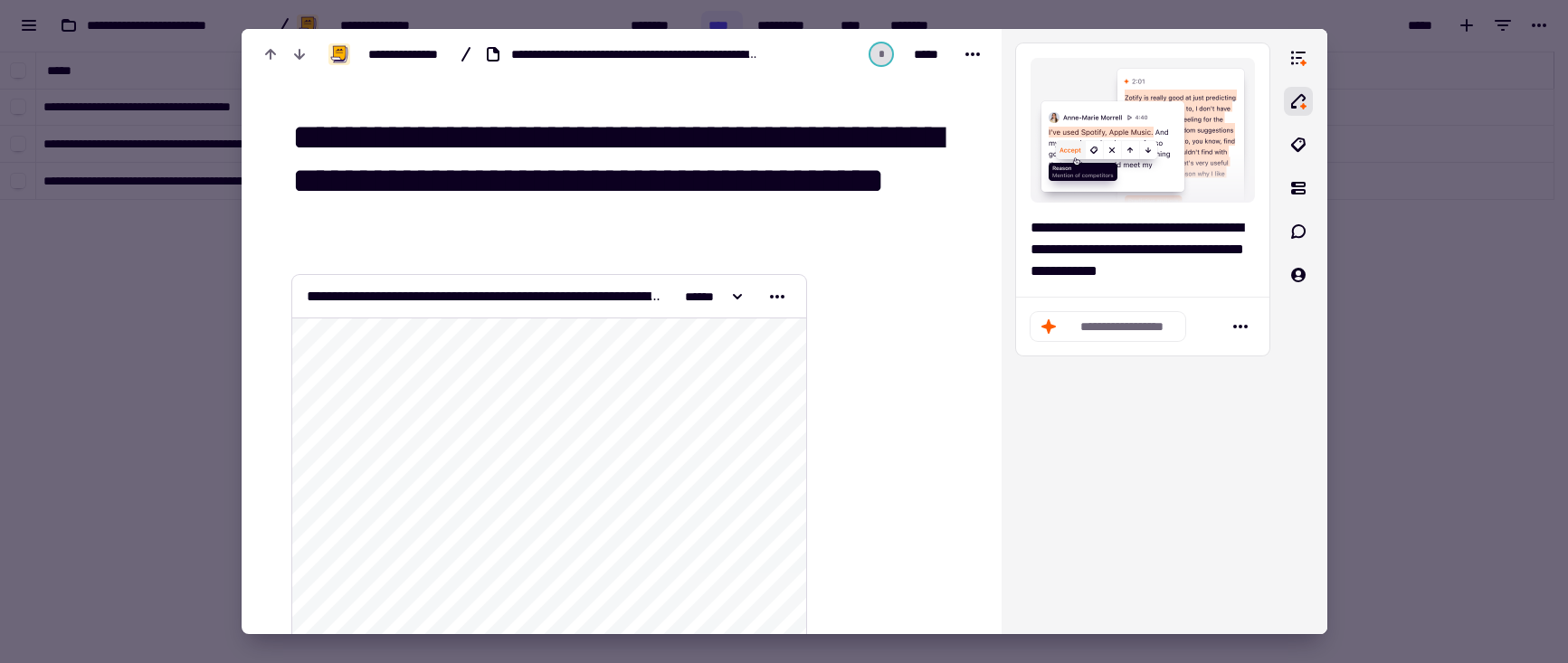 click on "**********" 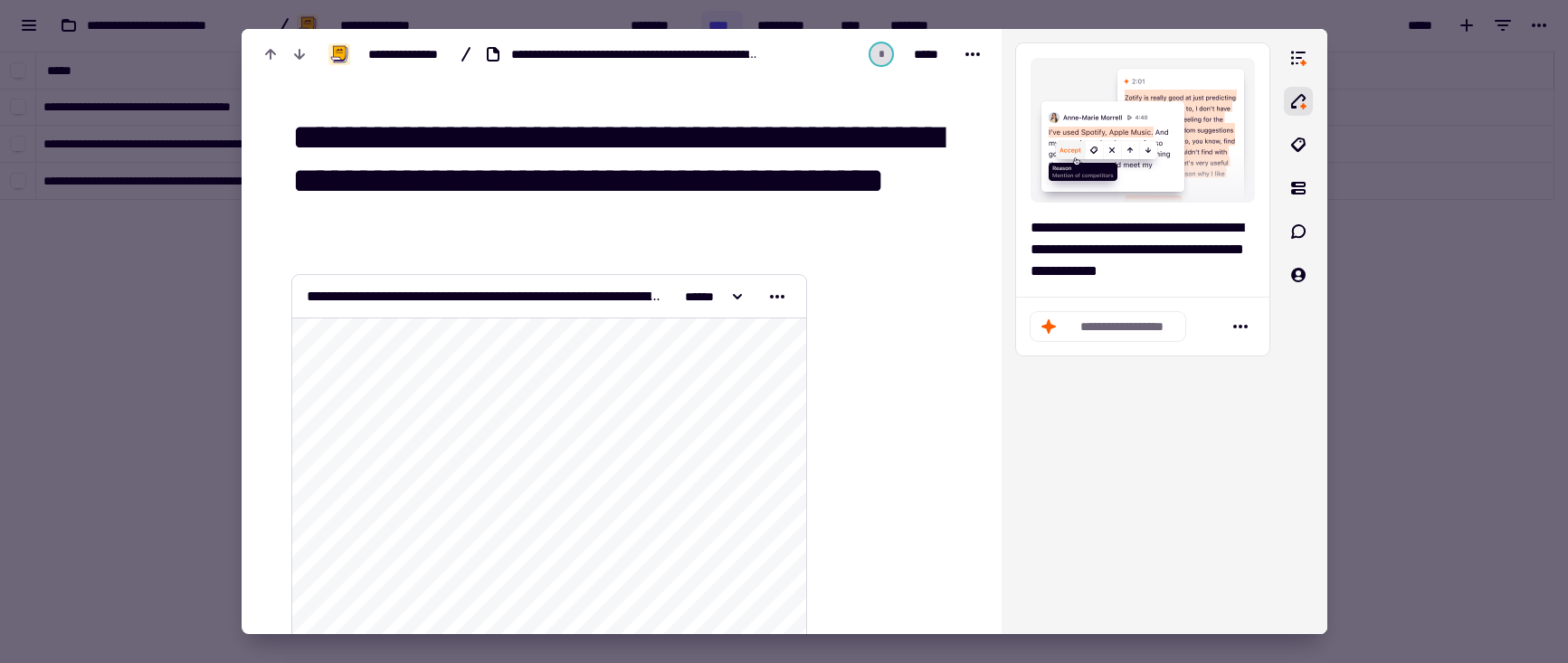 drag, startPoint x: 334, startPoint y: 373, endPoint x: 665, endPoint y: 365, distance: 331.09666 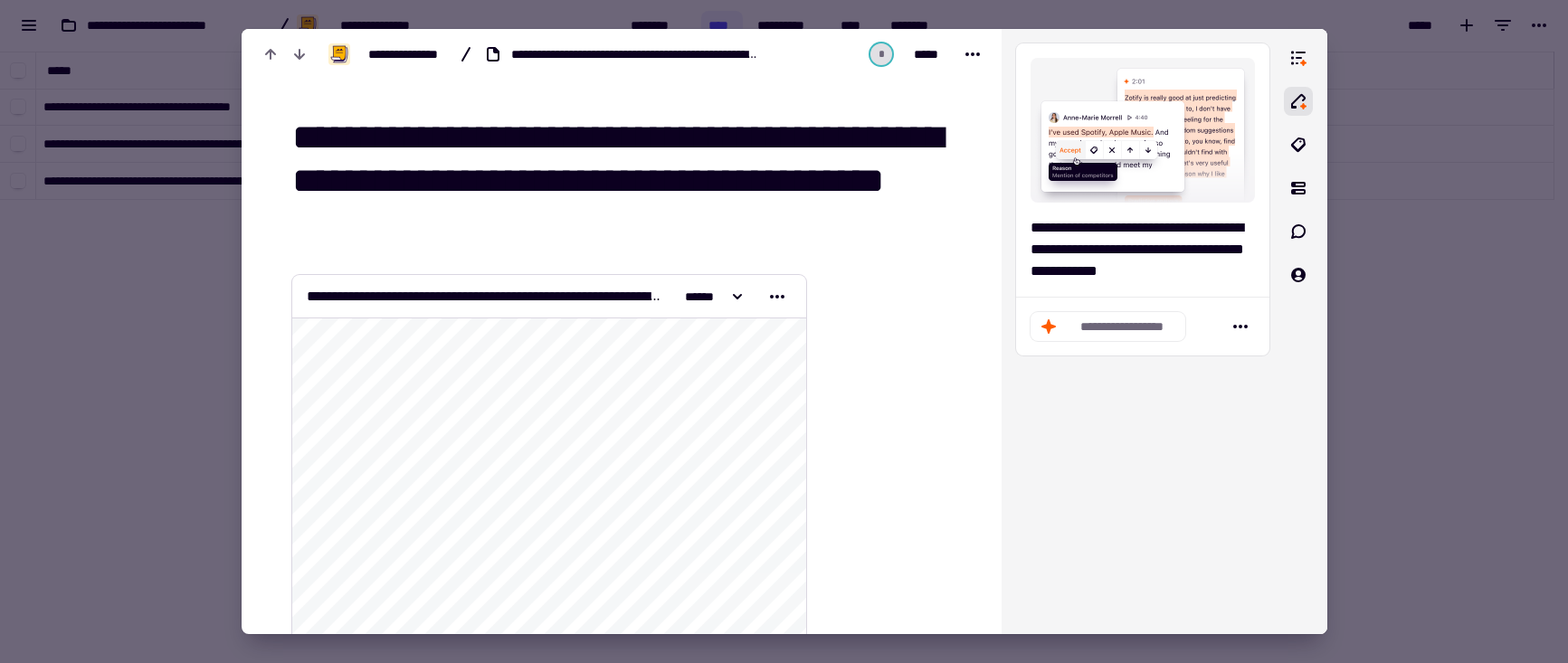 click on "**********" 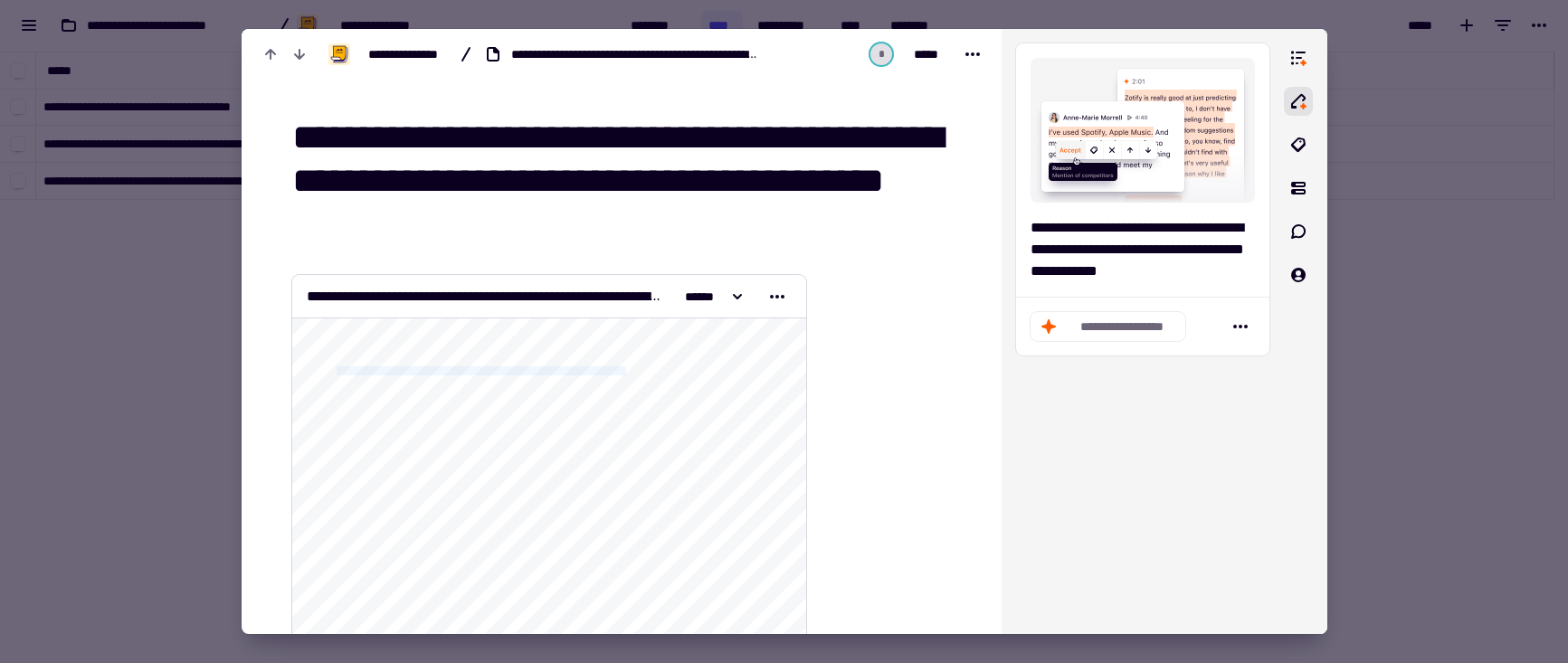 drag, startPoint x: 669, startPoint y: 367, endPoint x: 329, endPoint y: 359, distance: 340.0941 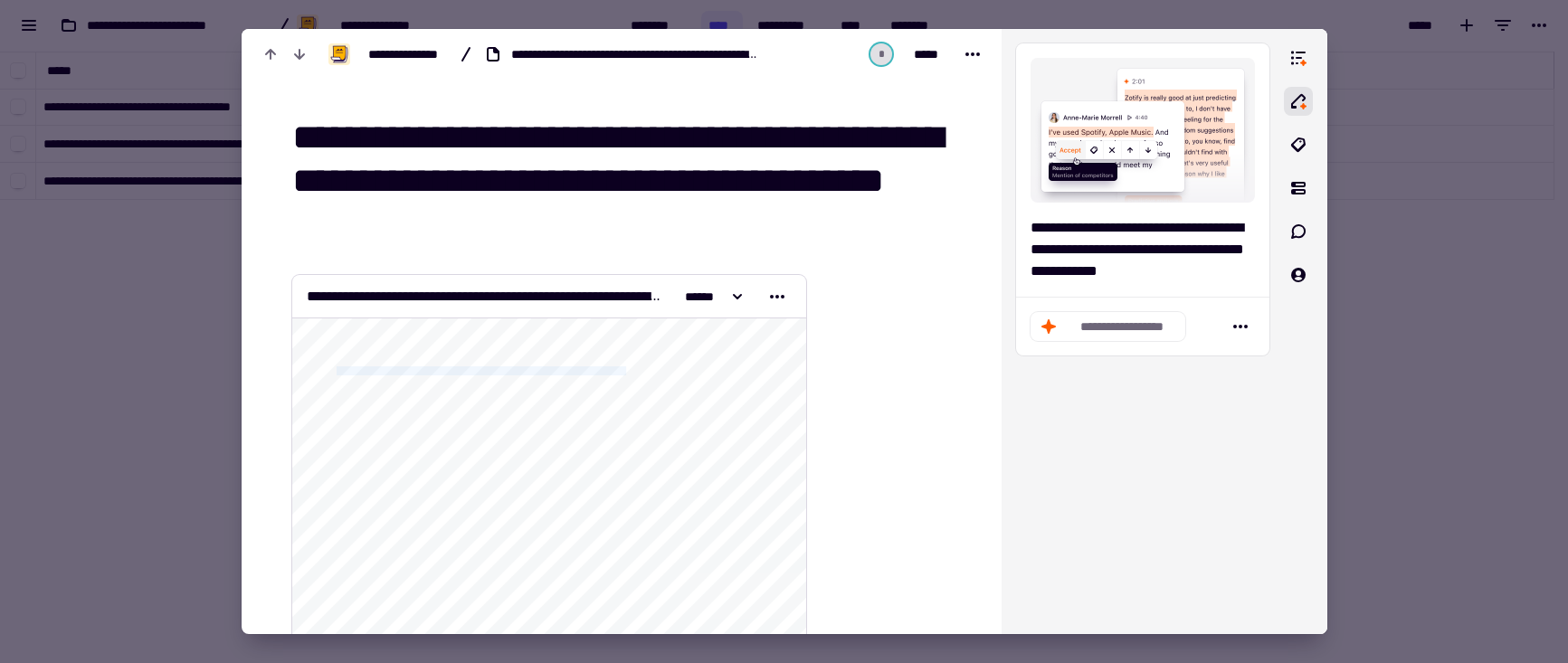 click on "**********" 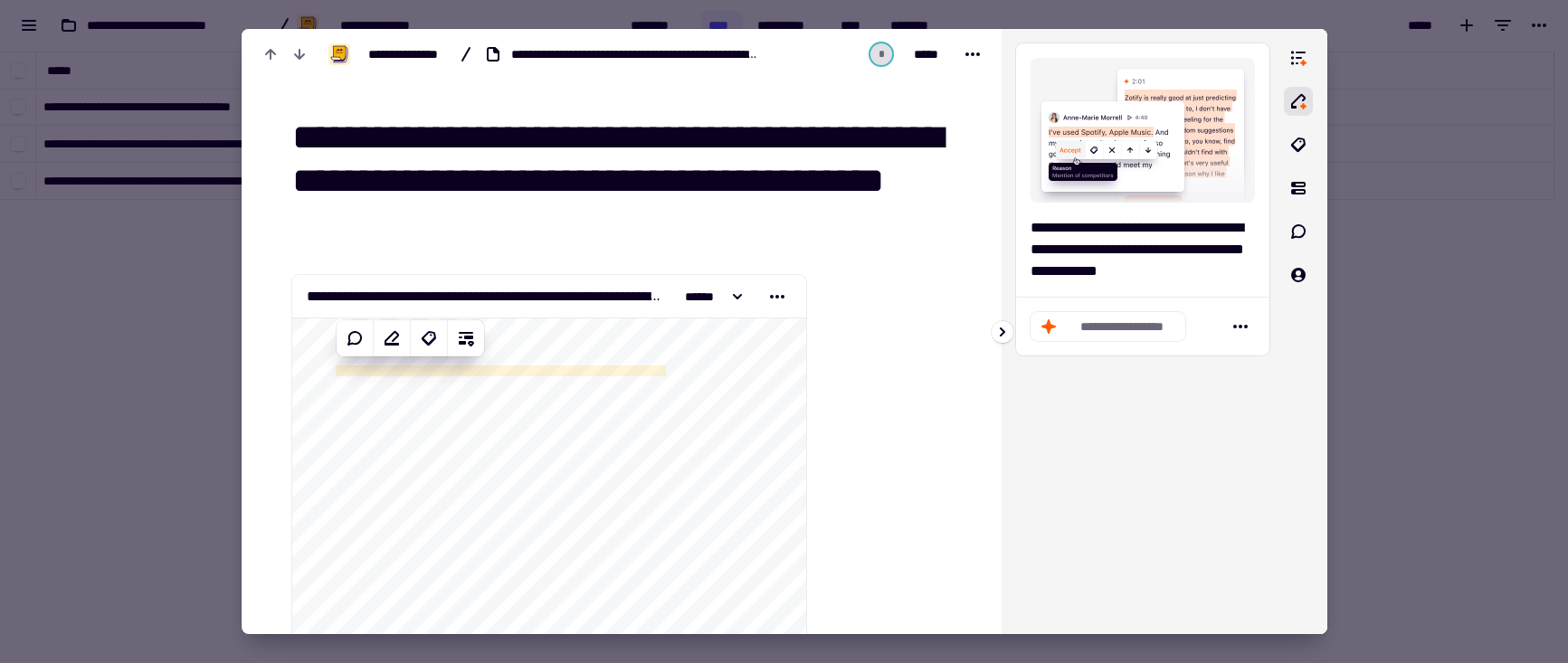click on "**********" at bounding box center [1143, 331] 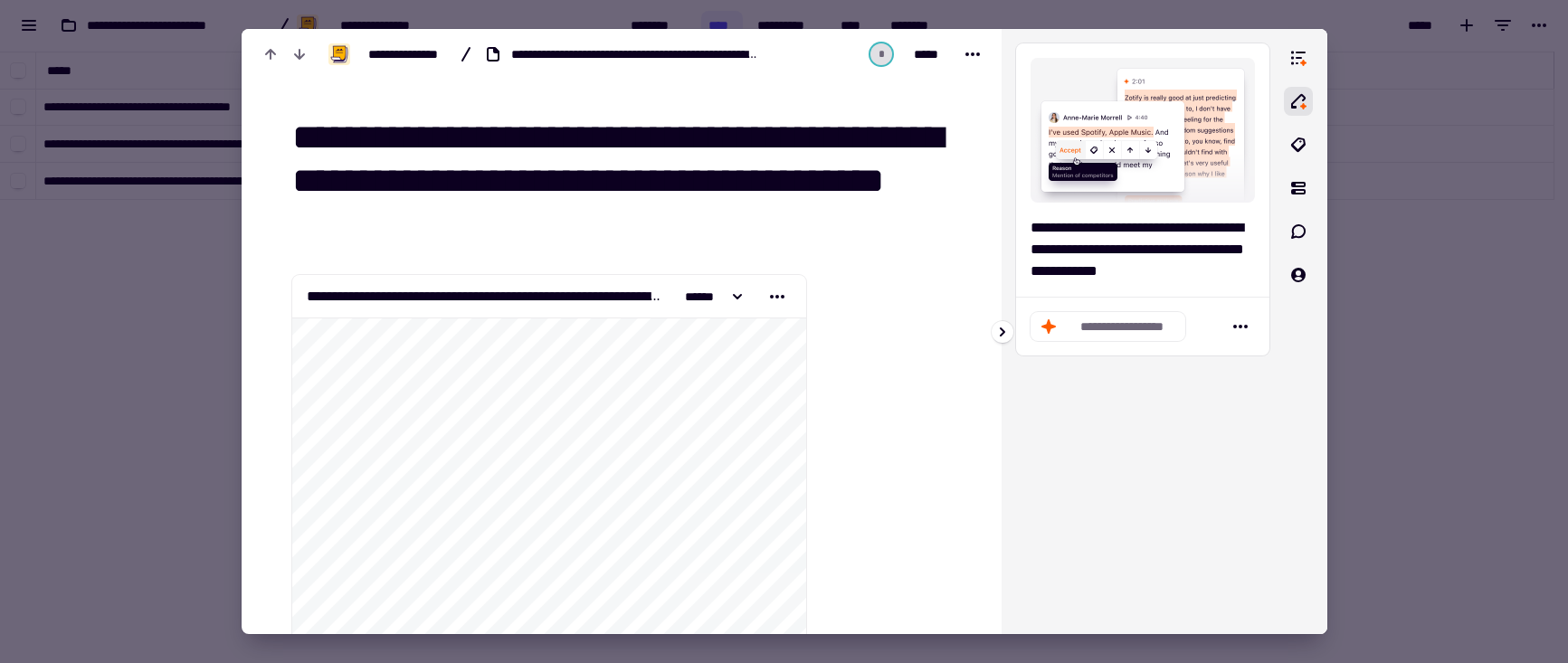 click at bounding box center (1306, 331) 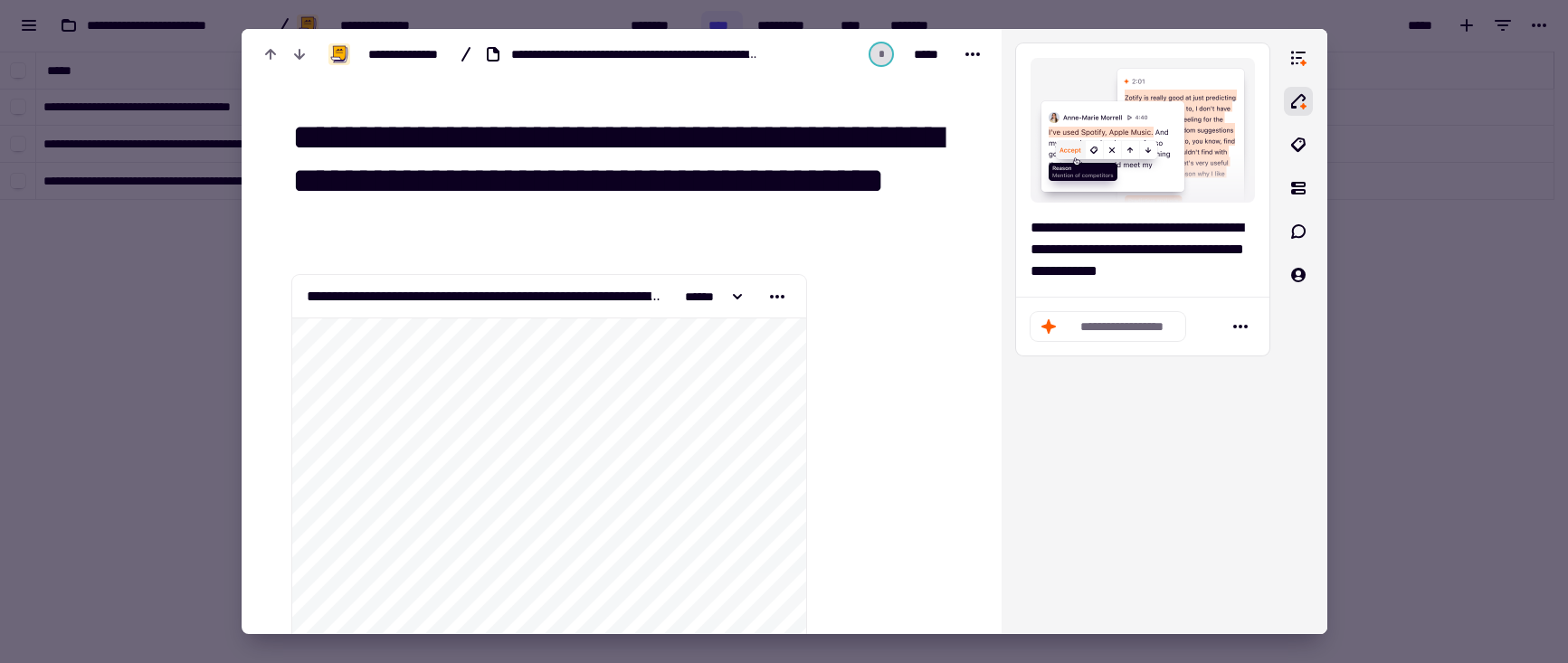 click at bounding box center [784, 331] 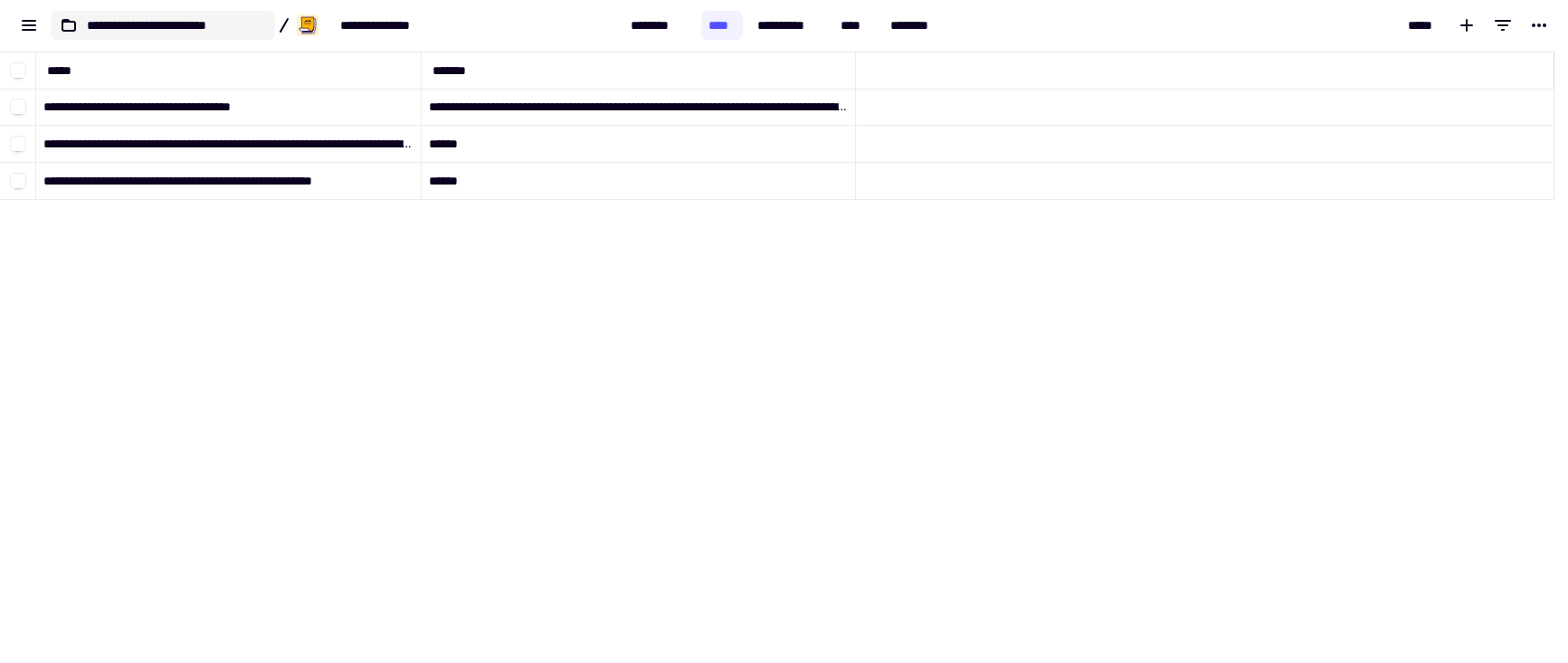 click on "**********" 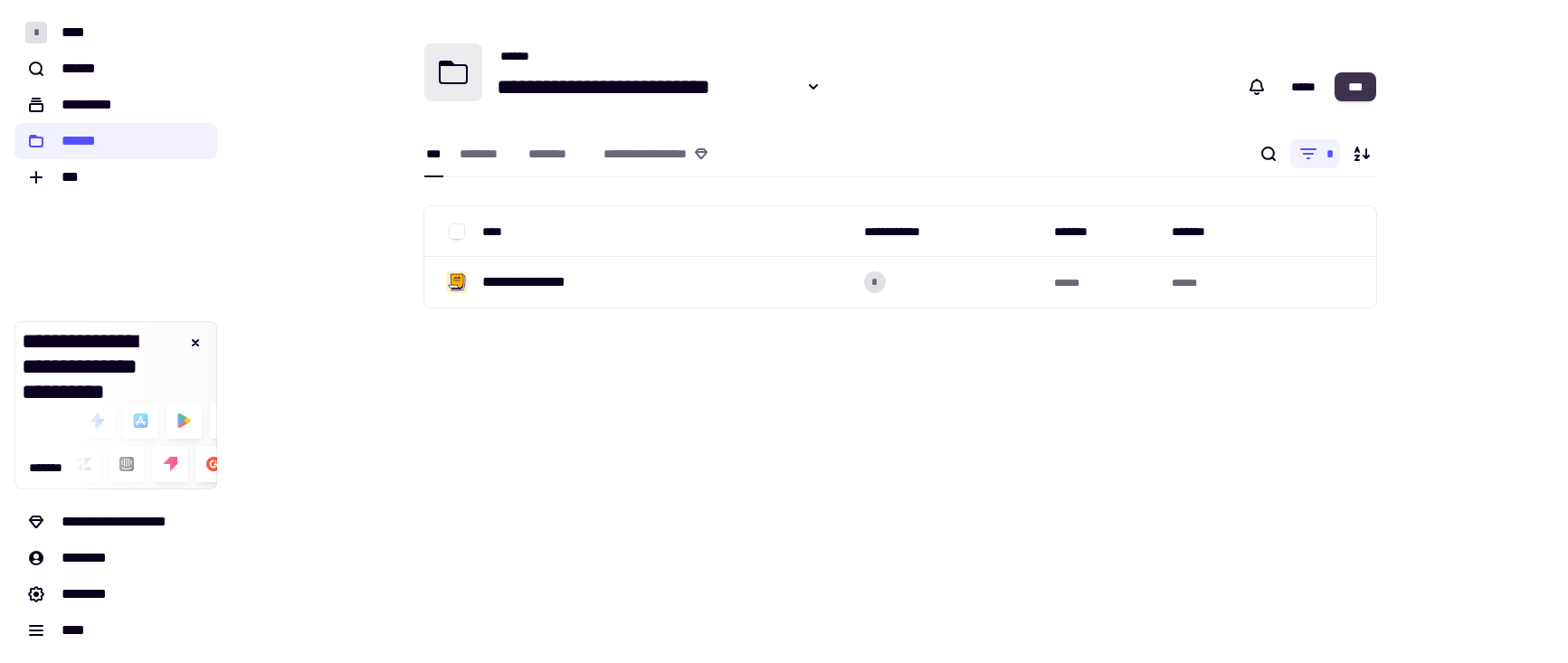 click on "***" 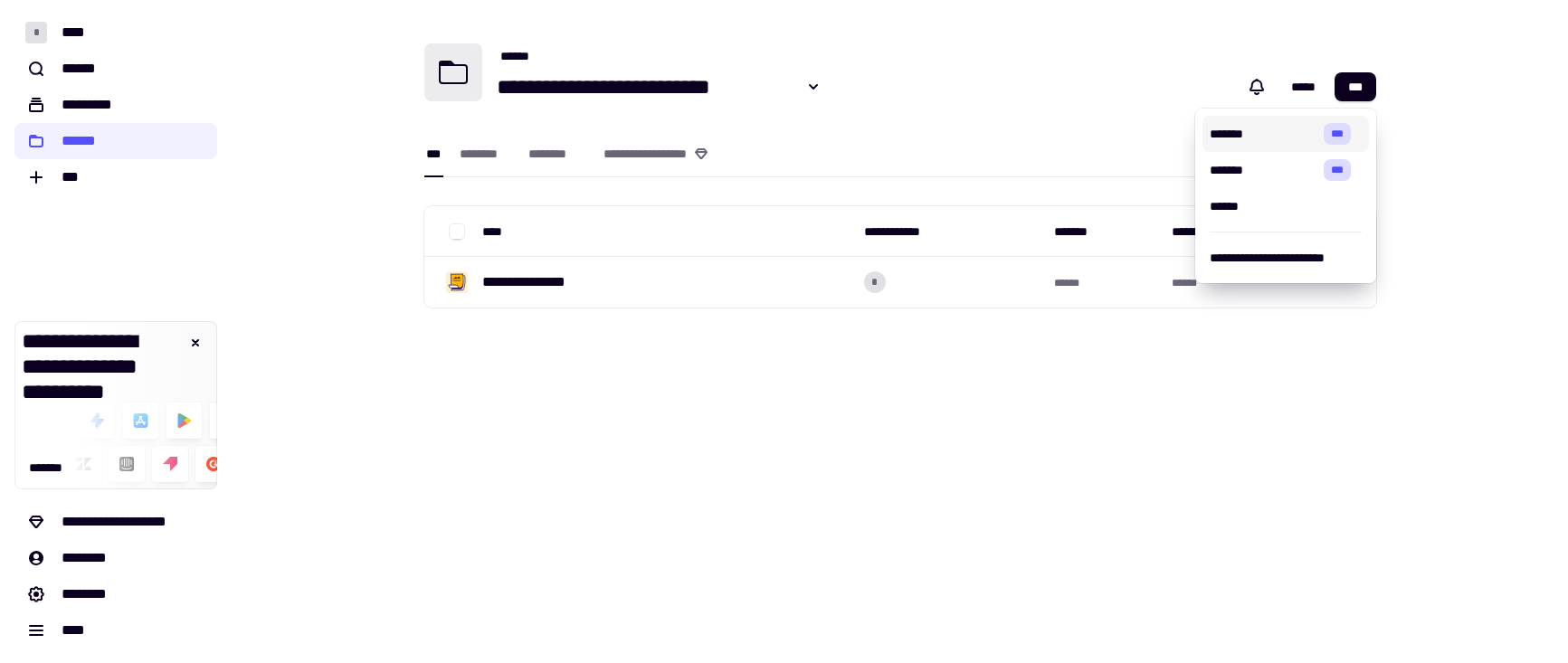 click on "******* ***" at bounding box center [1285, 134] 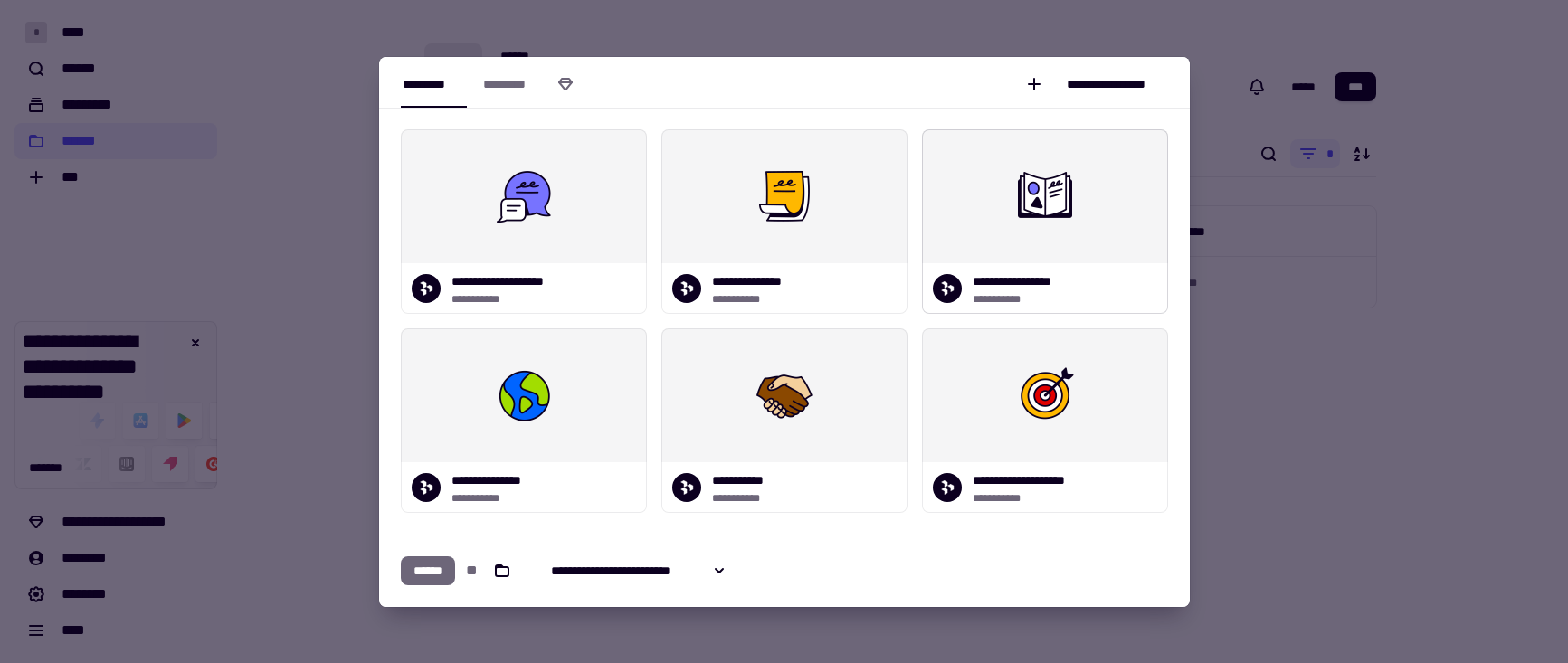 click at bounding box center (1045, 196) 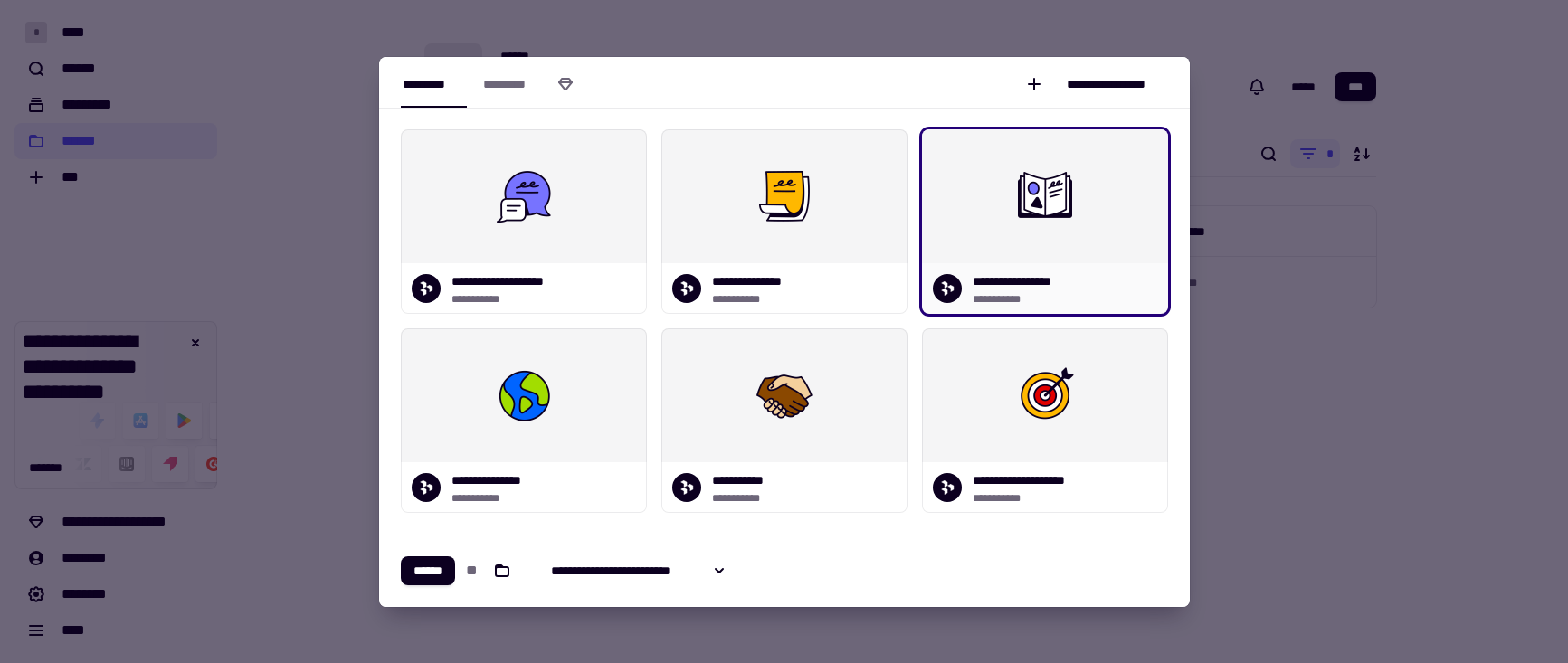 click at bounding box center (1045, 196) 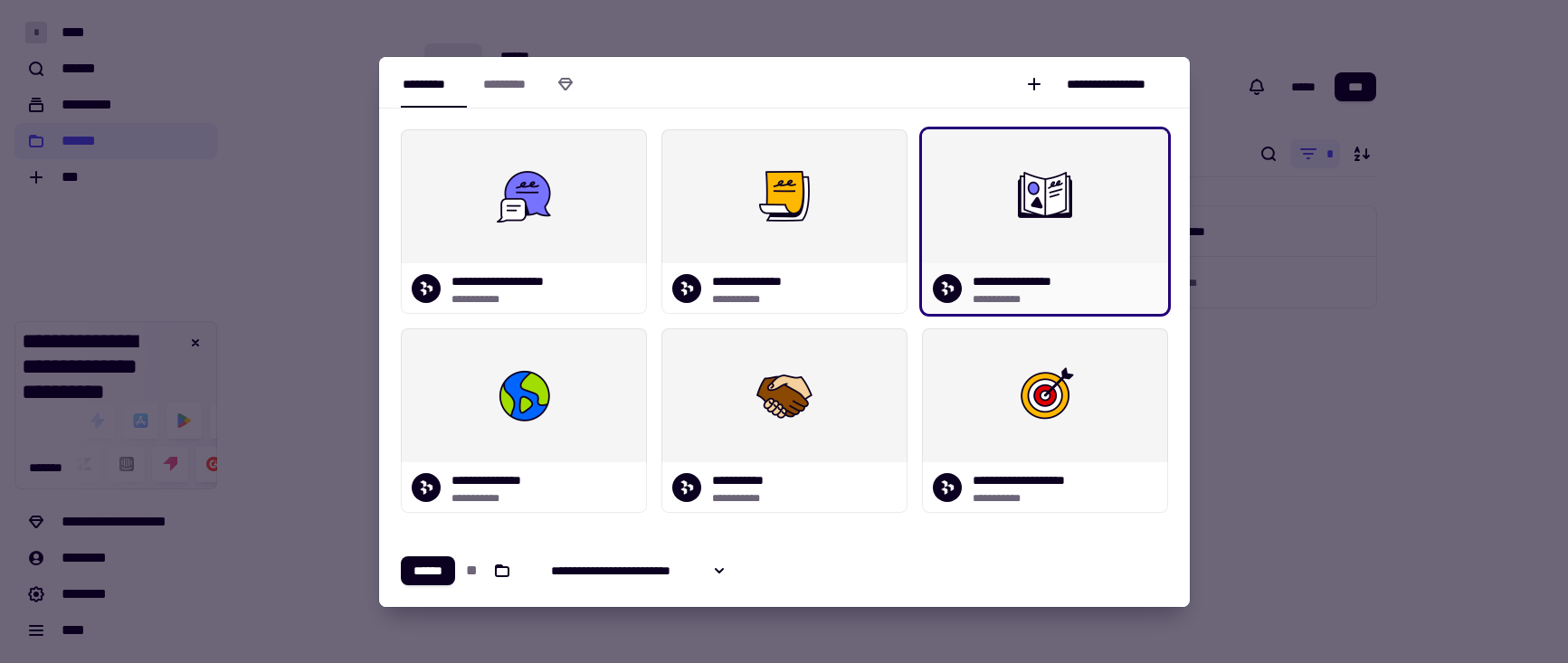 click at bounding box center (1045, 196) 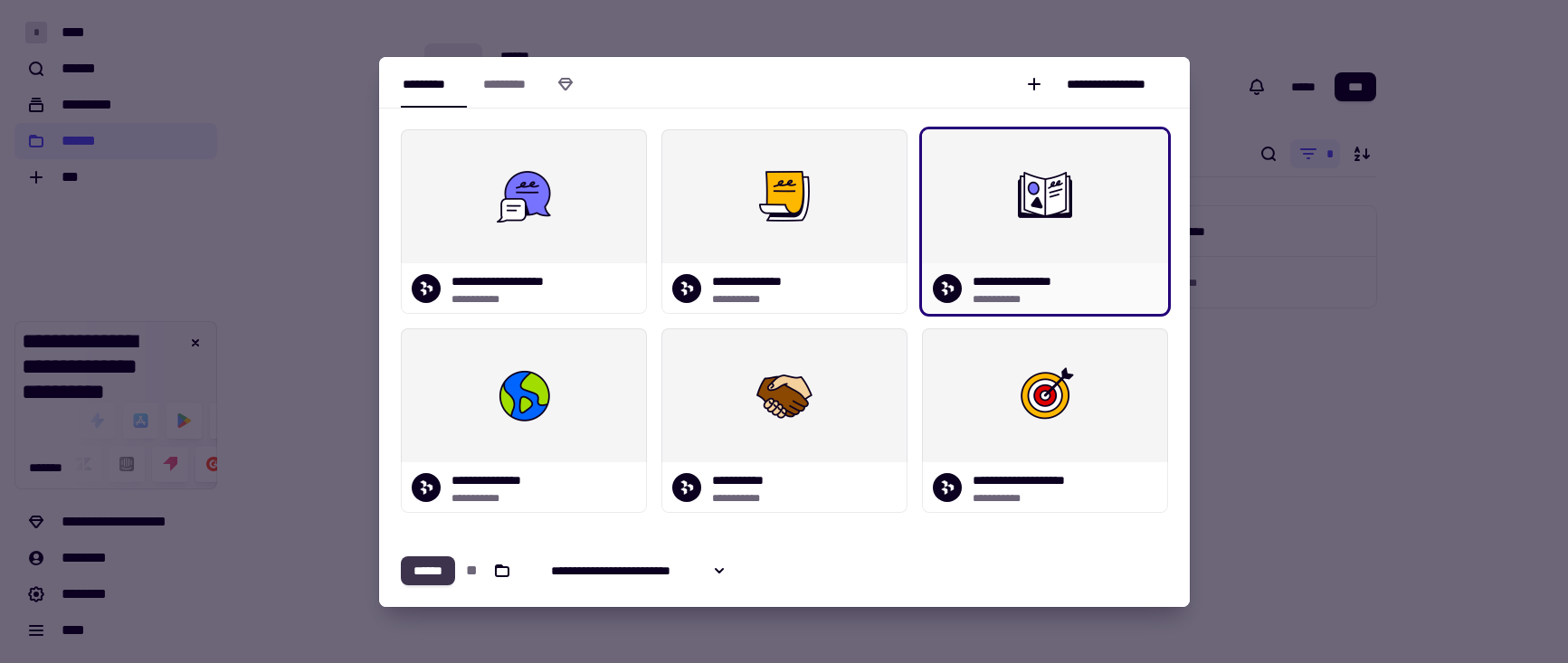 click on "******" 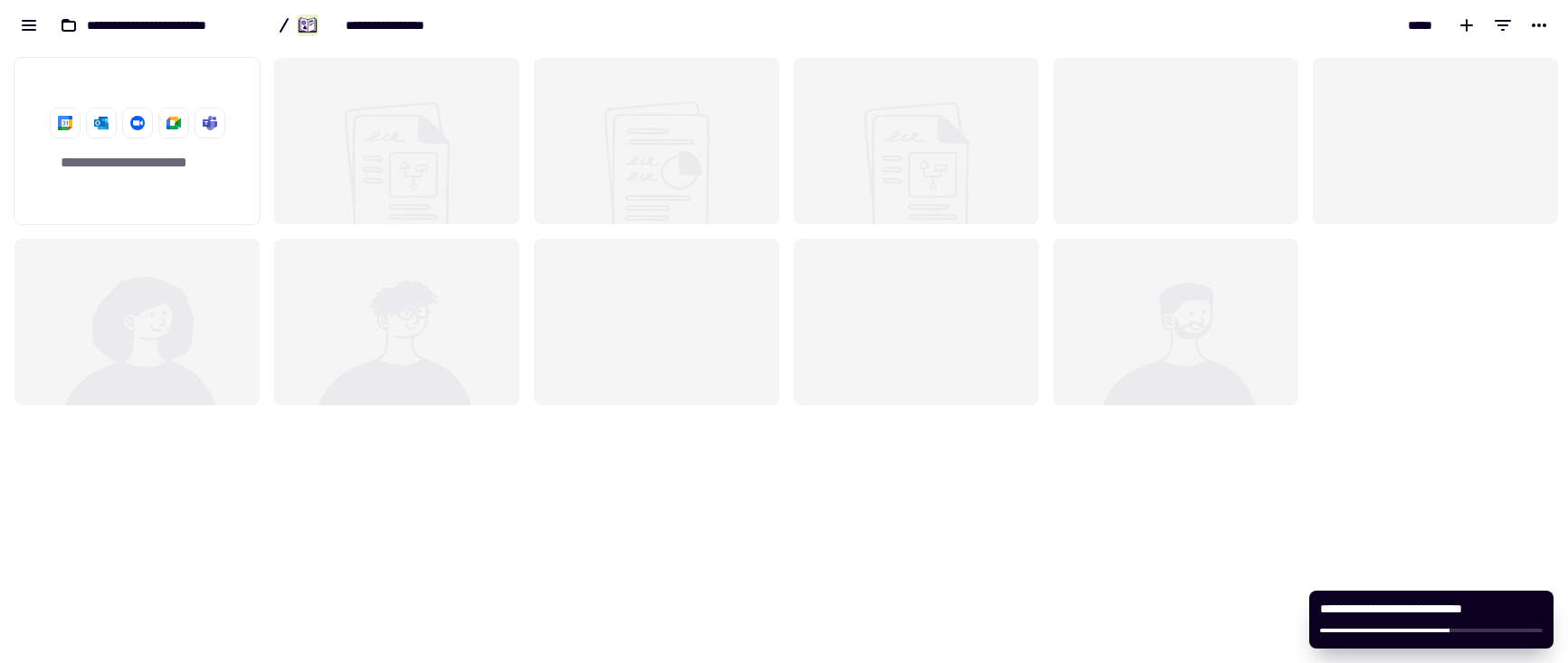 scroll, scrollTop: 14, scrollLeft: 14, axis: both 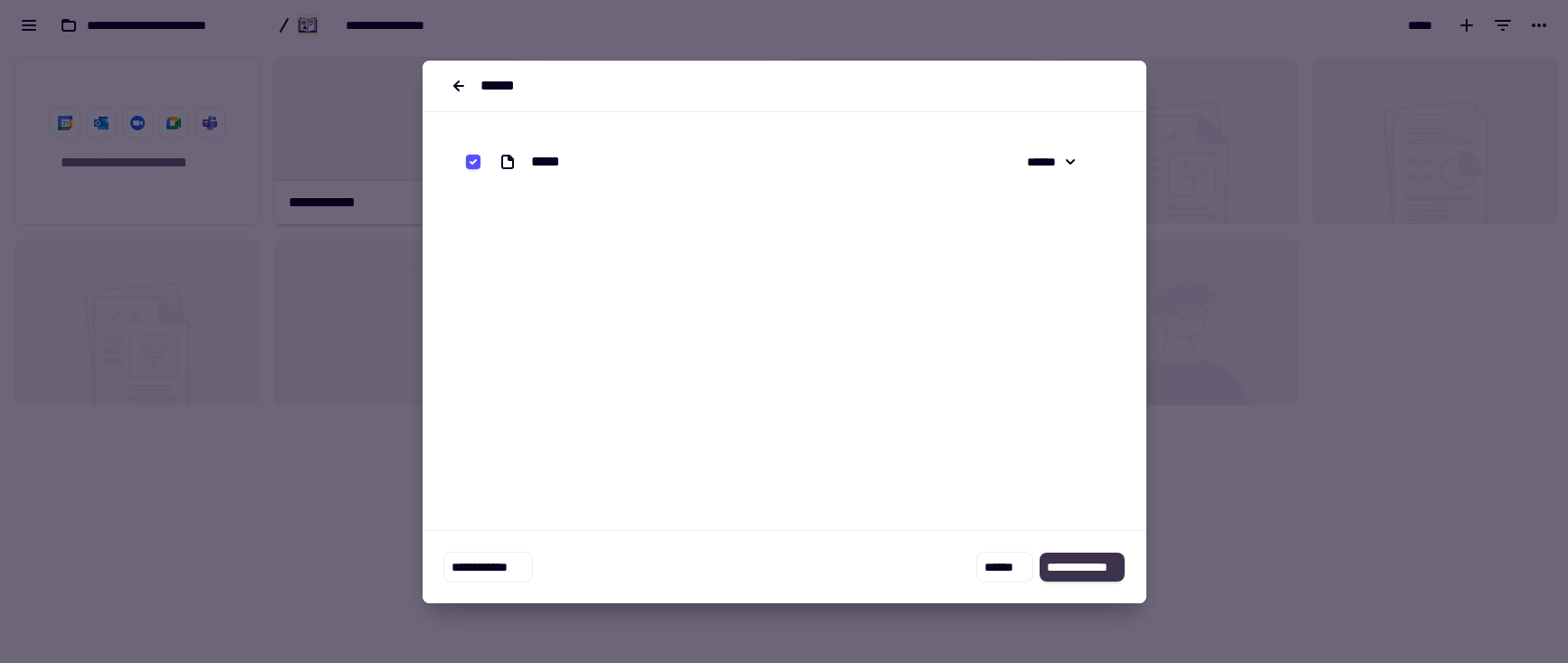 click on "**********" 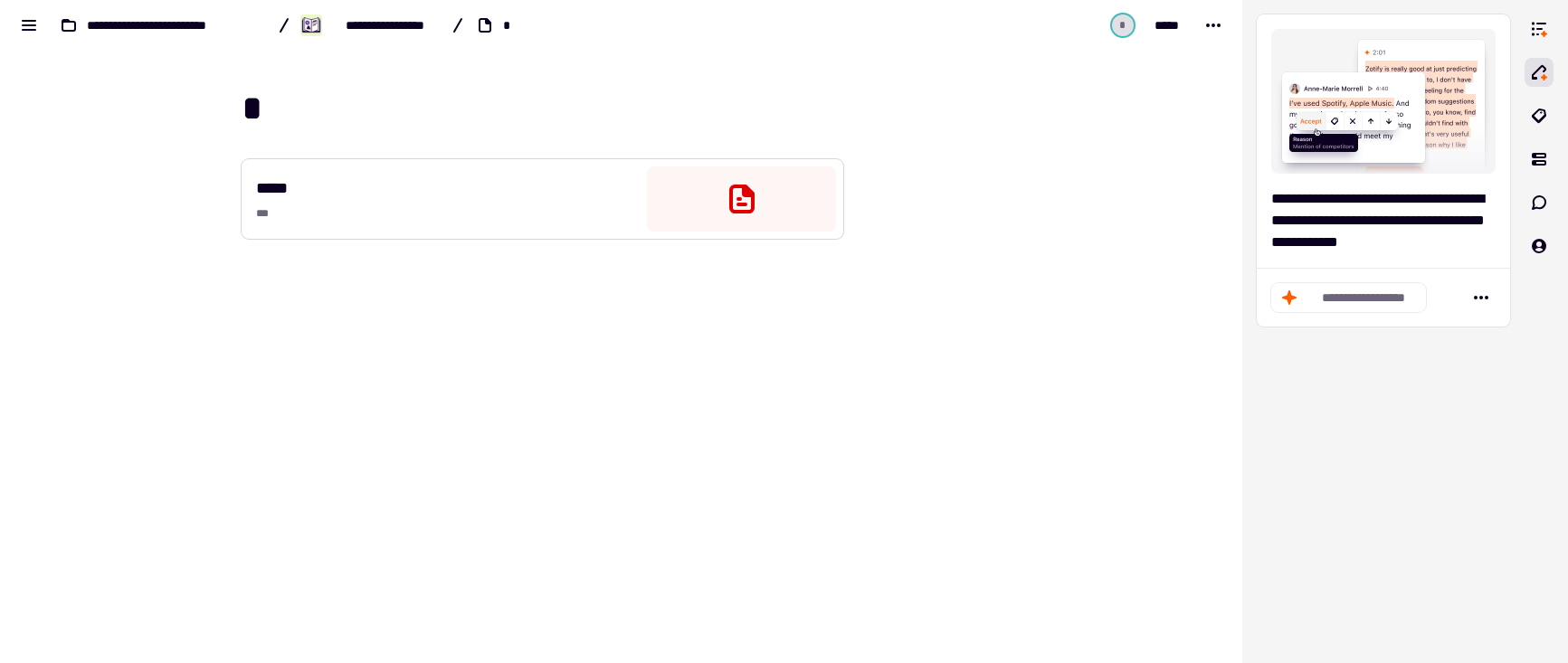 drag, startPoint x: 842, startPoint y: 230, endPoint x: 793, endPoint y: 170, distance: 77.46612 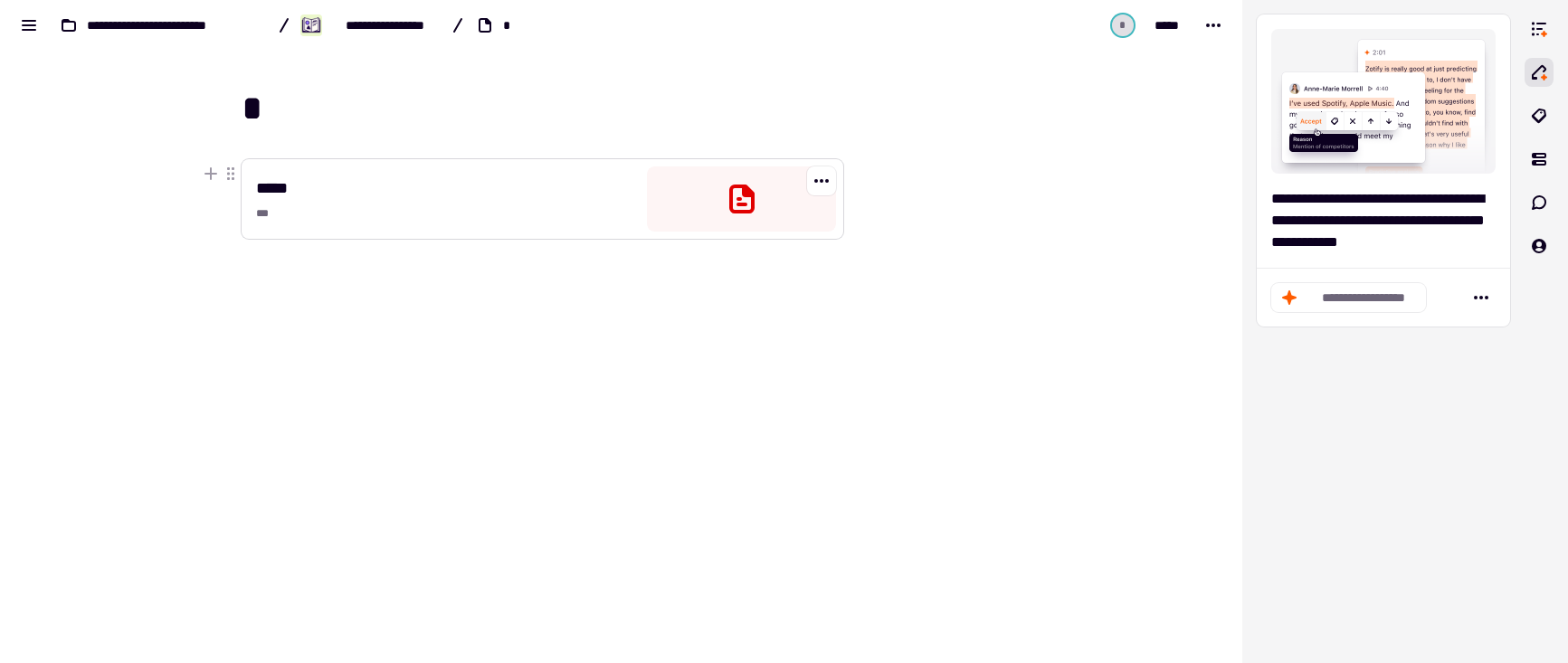 click at bounding box center (741, 199) 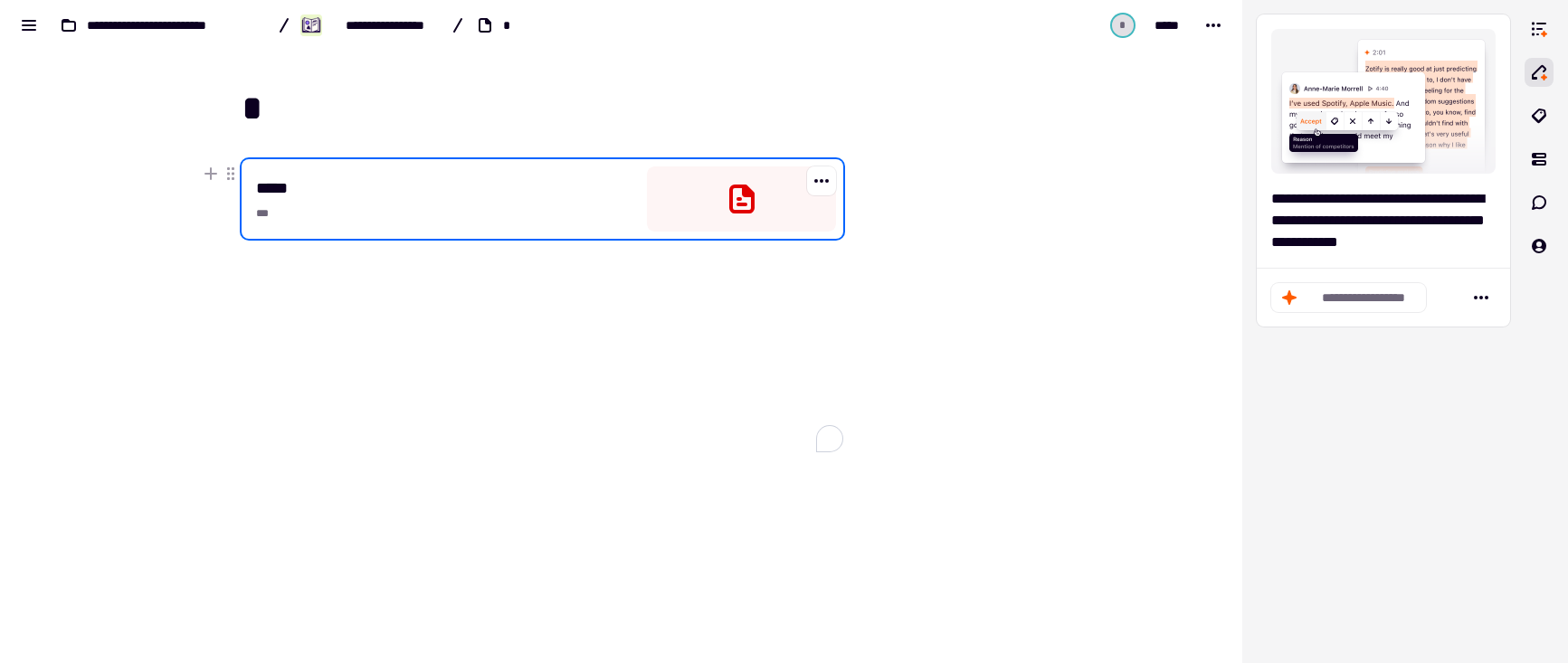 click at bounding box center [935, 291] 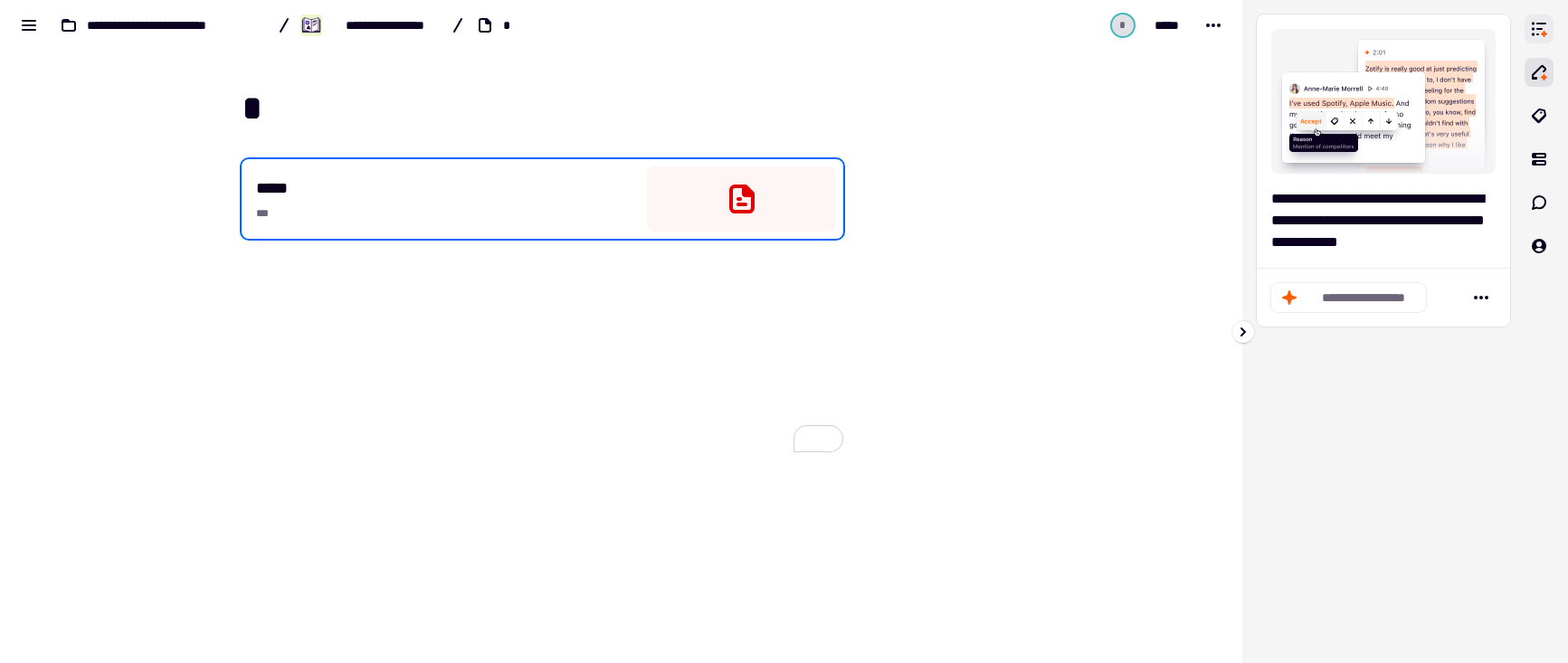 click 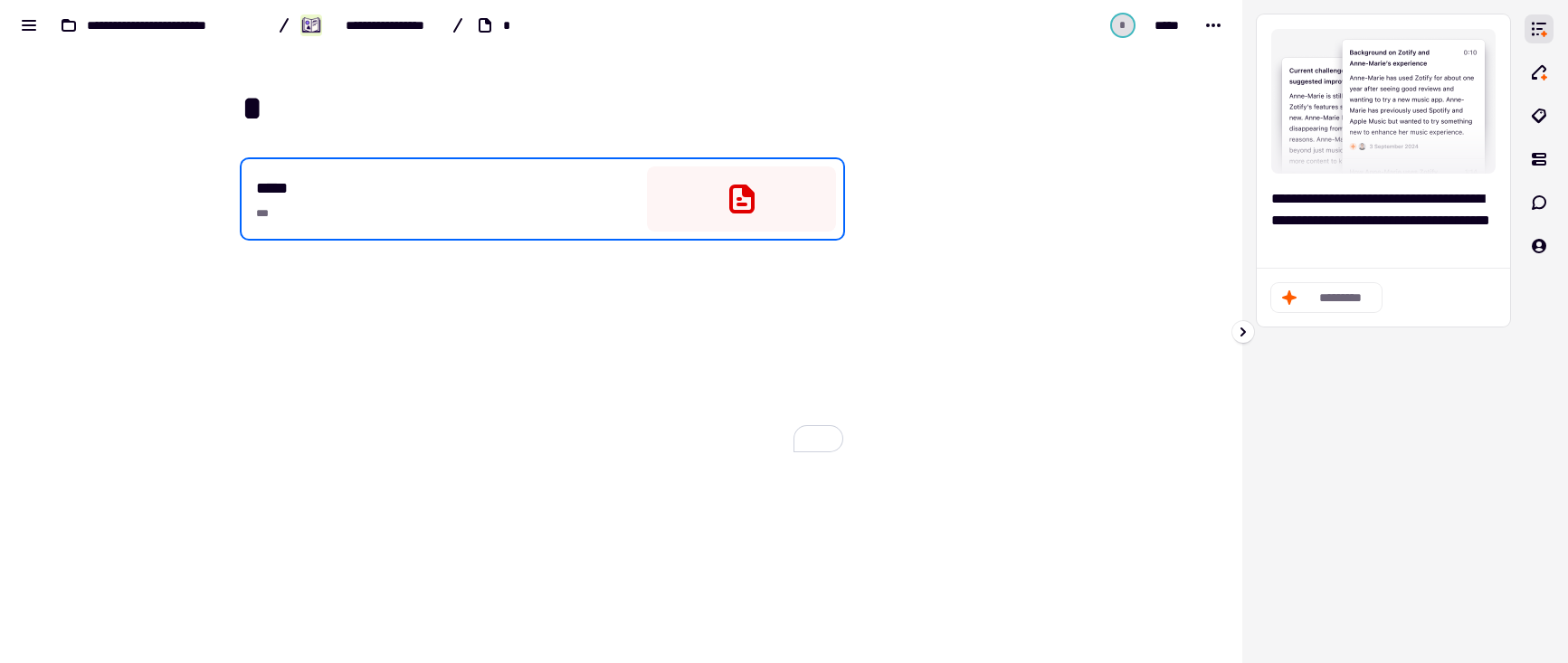 click on "*********" at bounding box center (1383, 298) 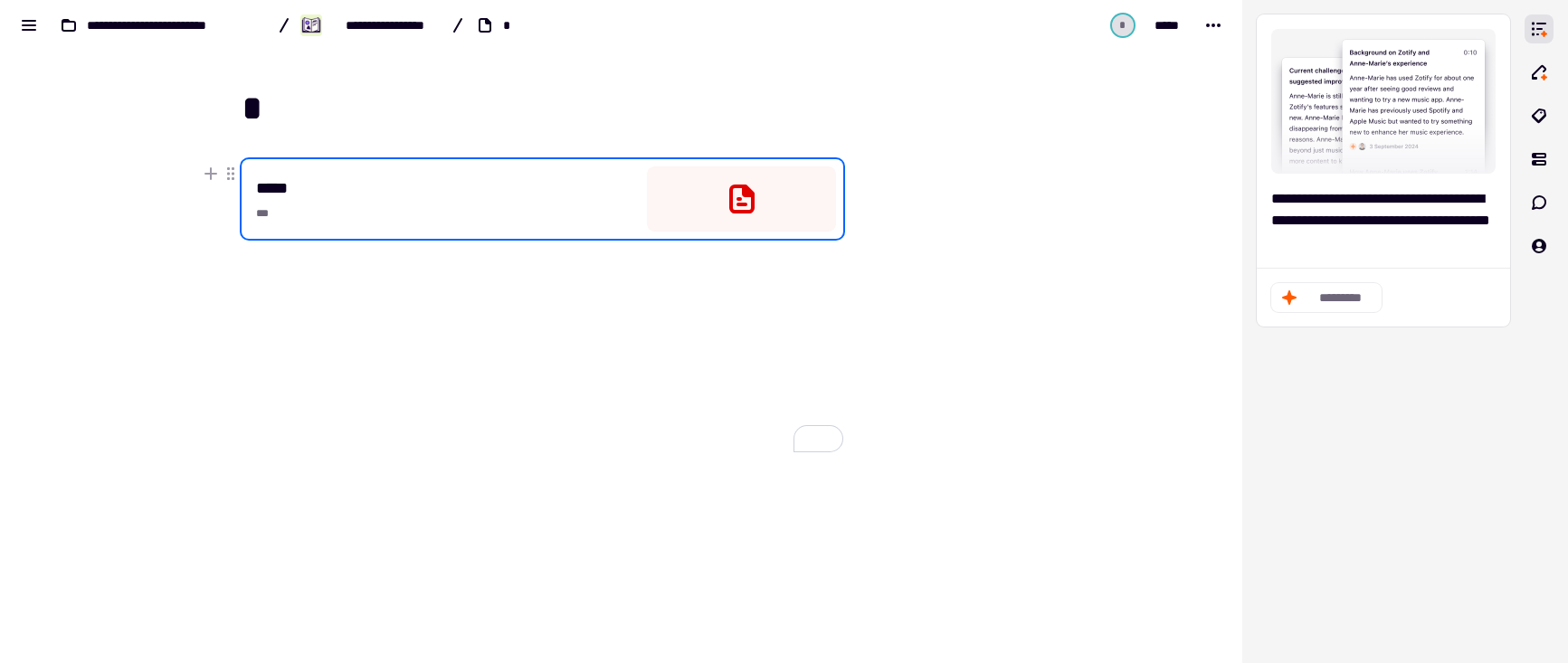 click on "**********" at bounding box center [621, 331] 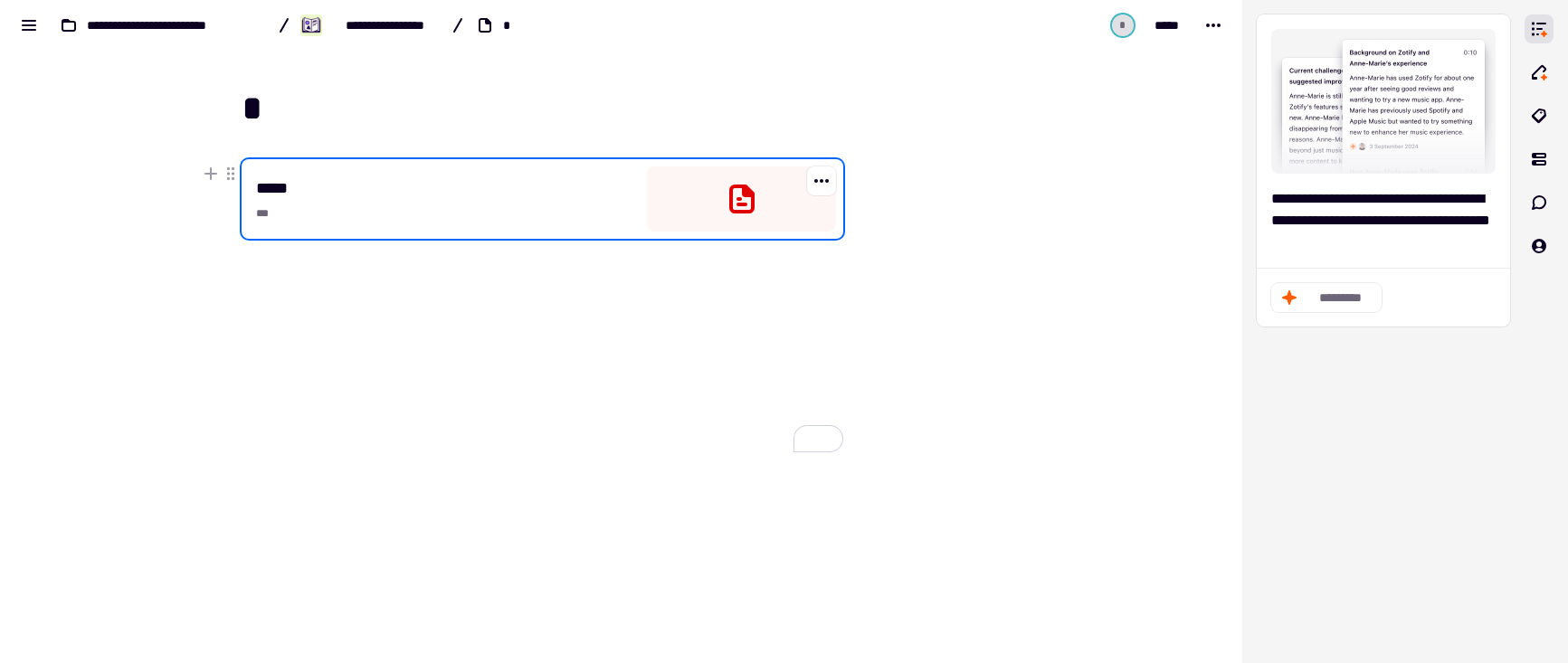 click on "***** ***" 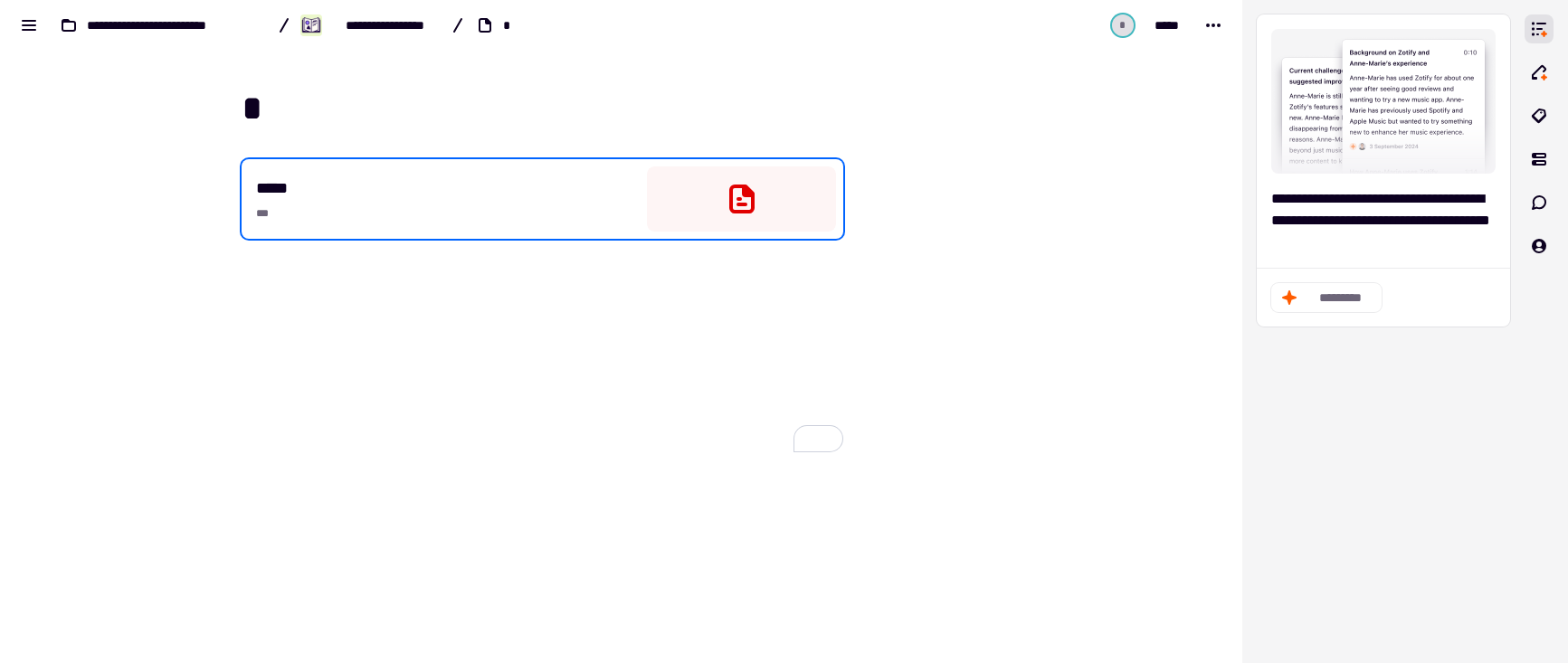 click on "* * ********* ***** ***" at bounding box center (622, 284) 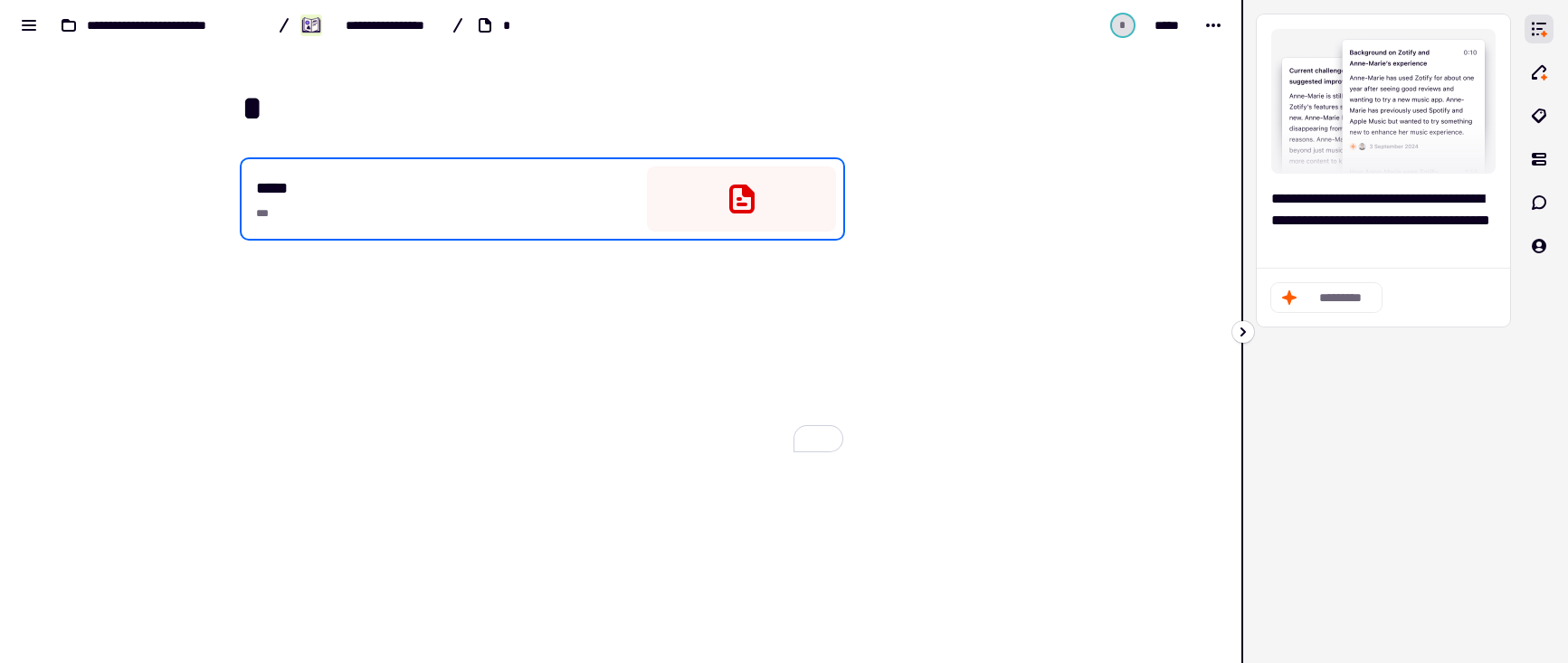 click 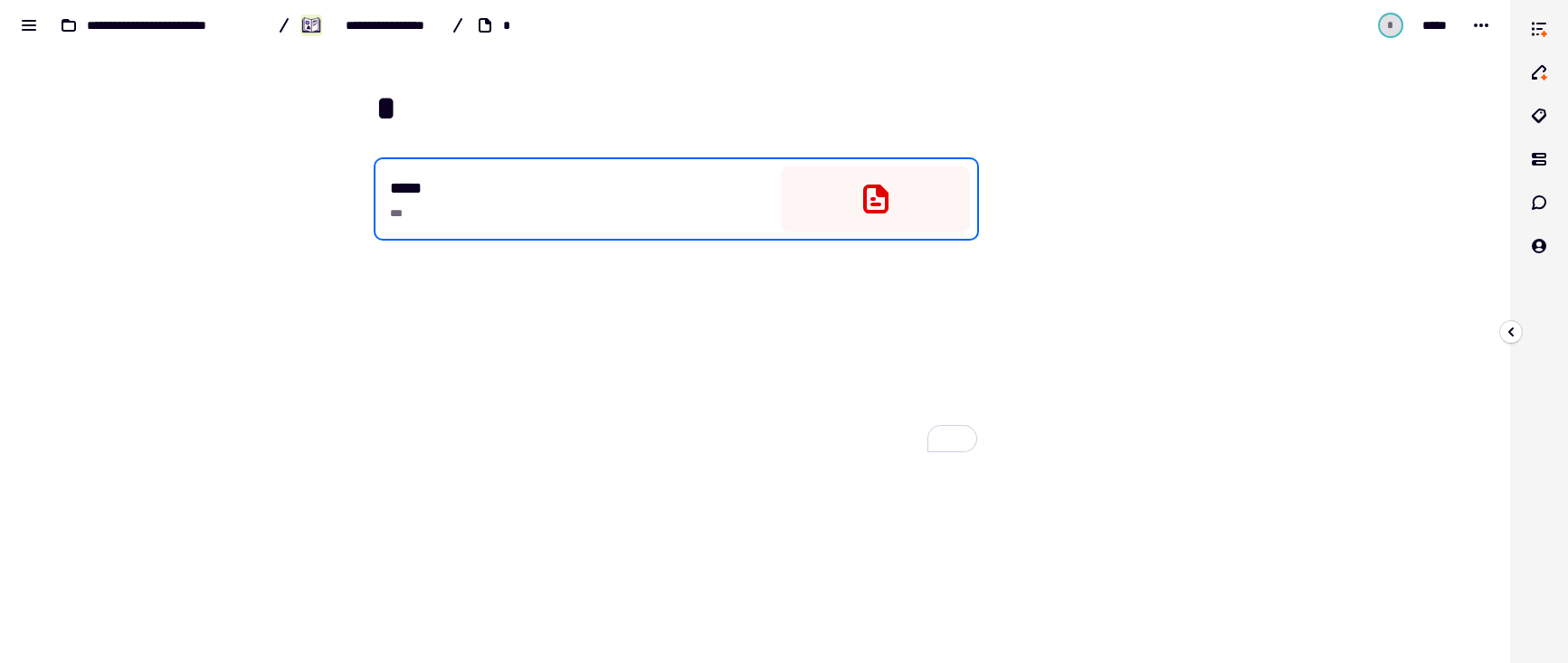 click at bounding box center [1539, 331] 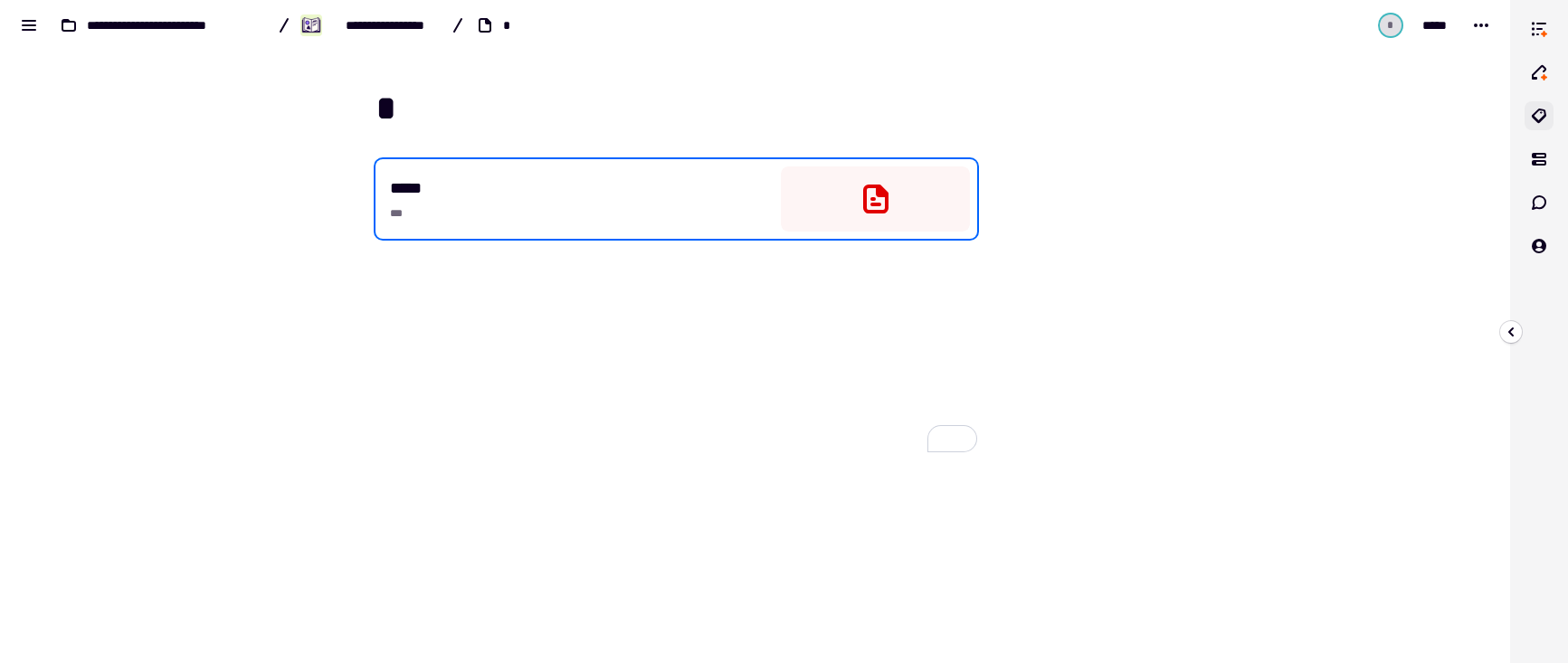 click 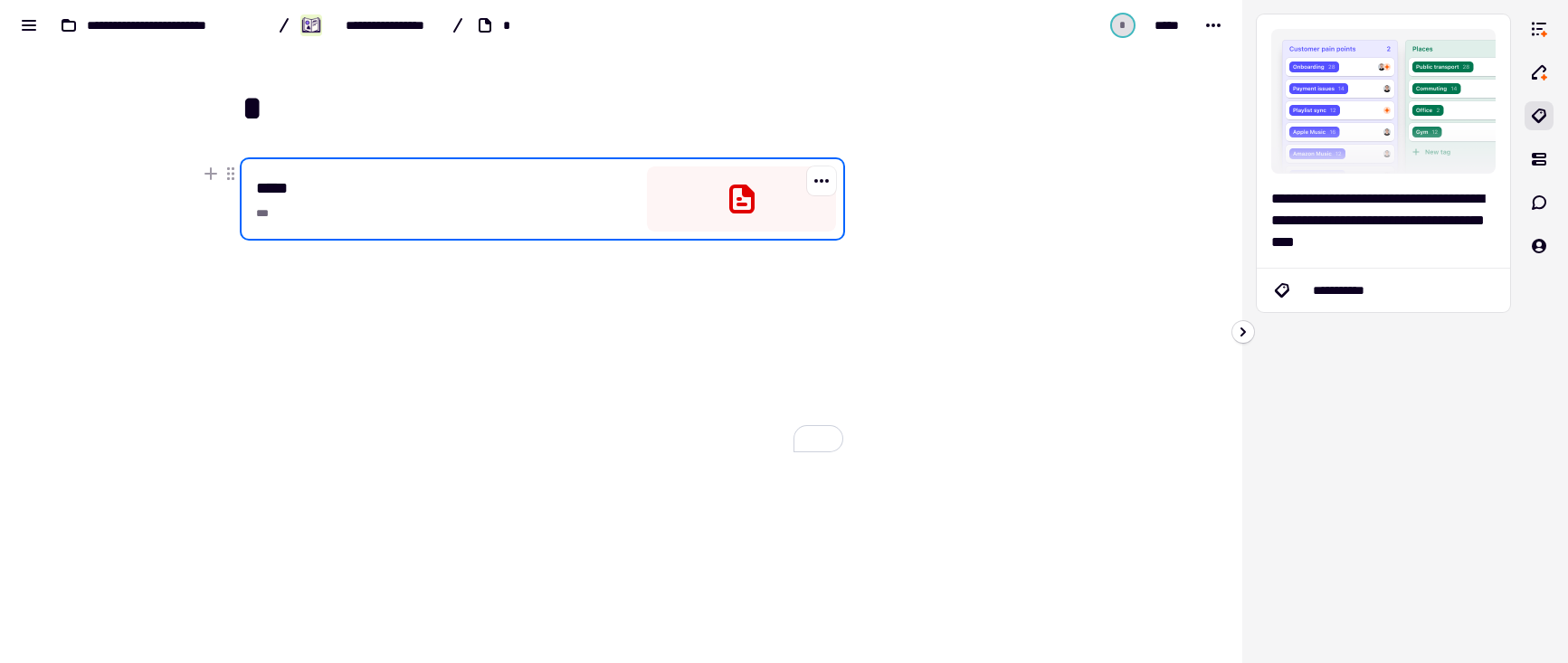 click 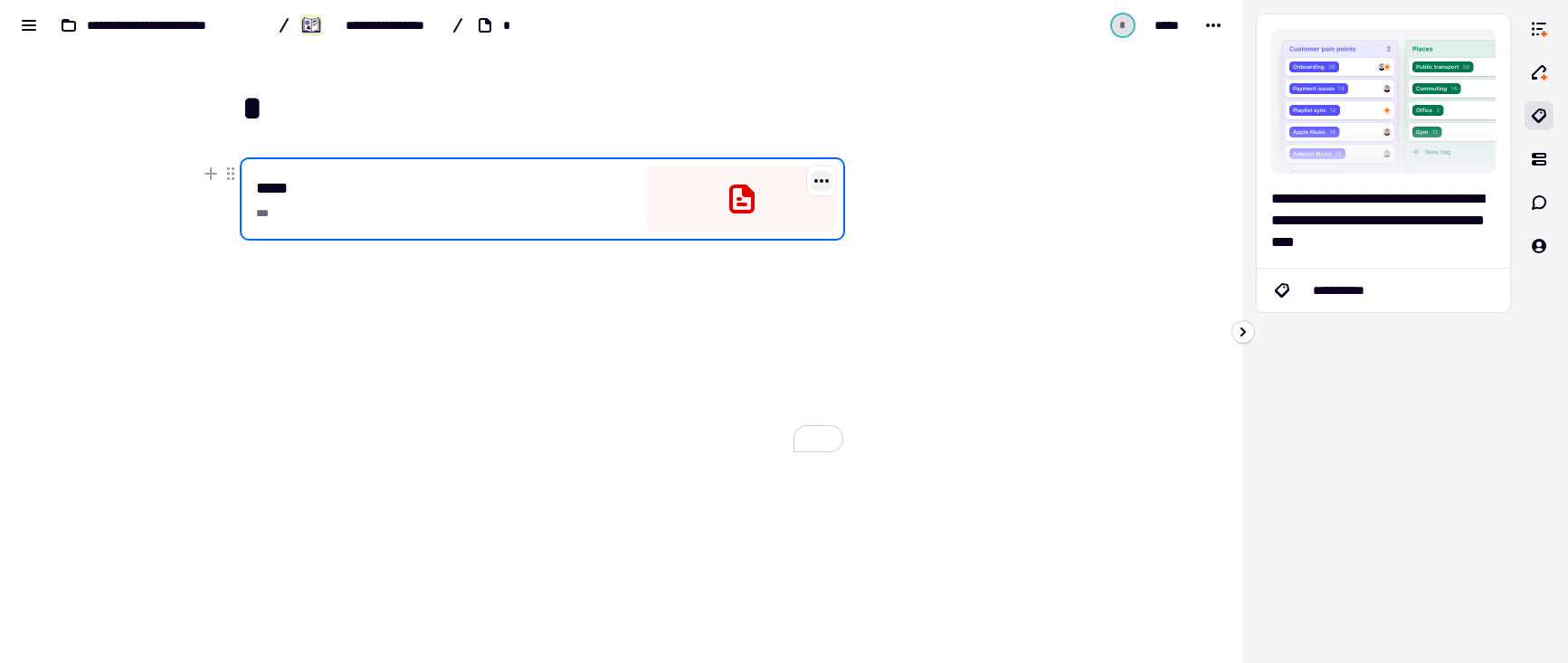 click 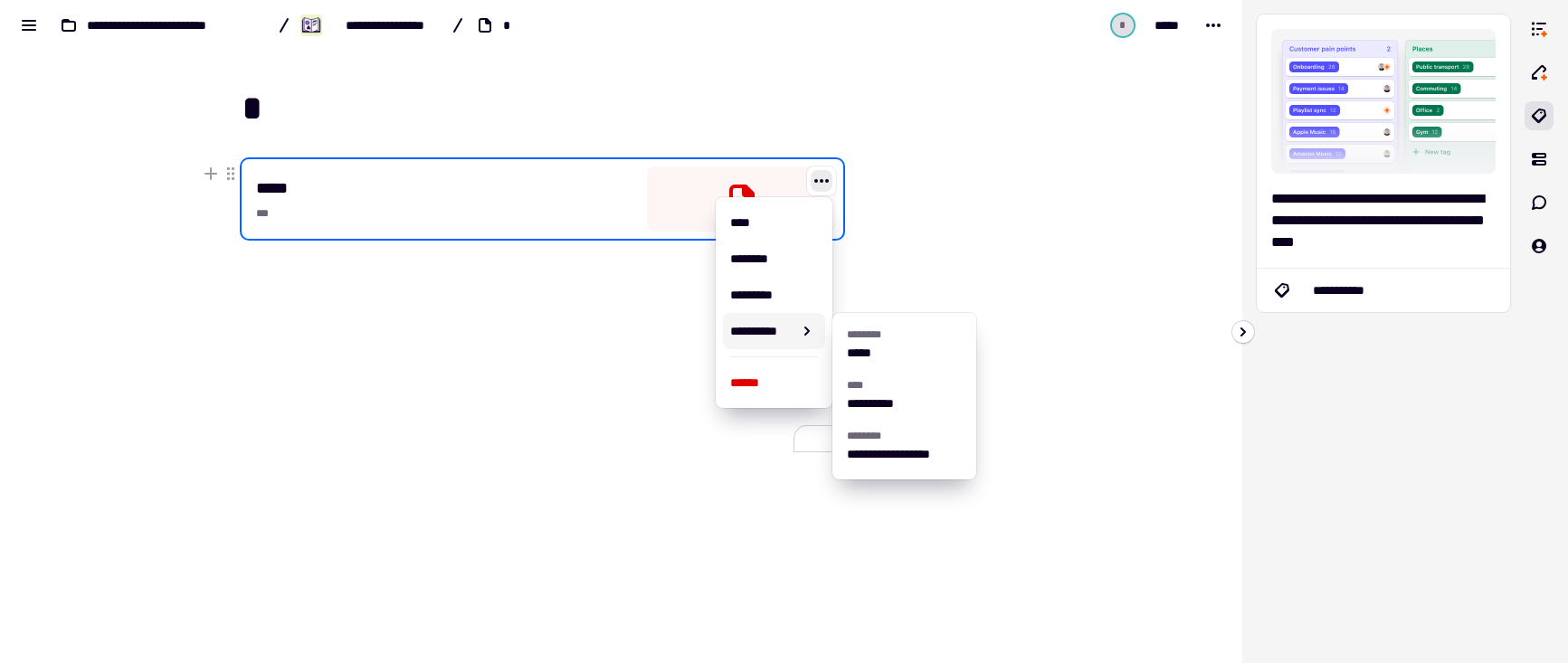 click at bounding box center [1539, 331] 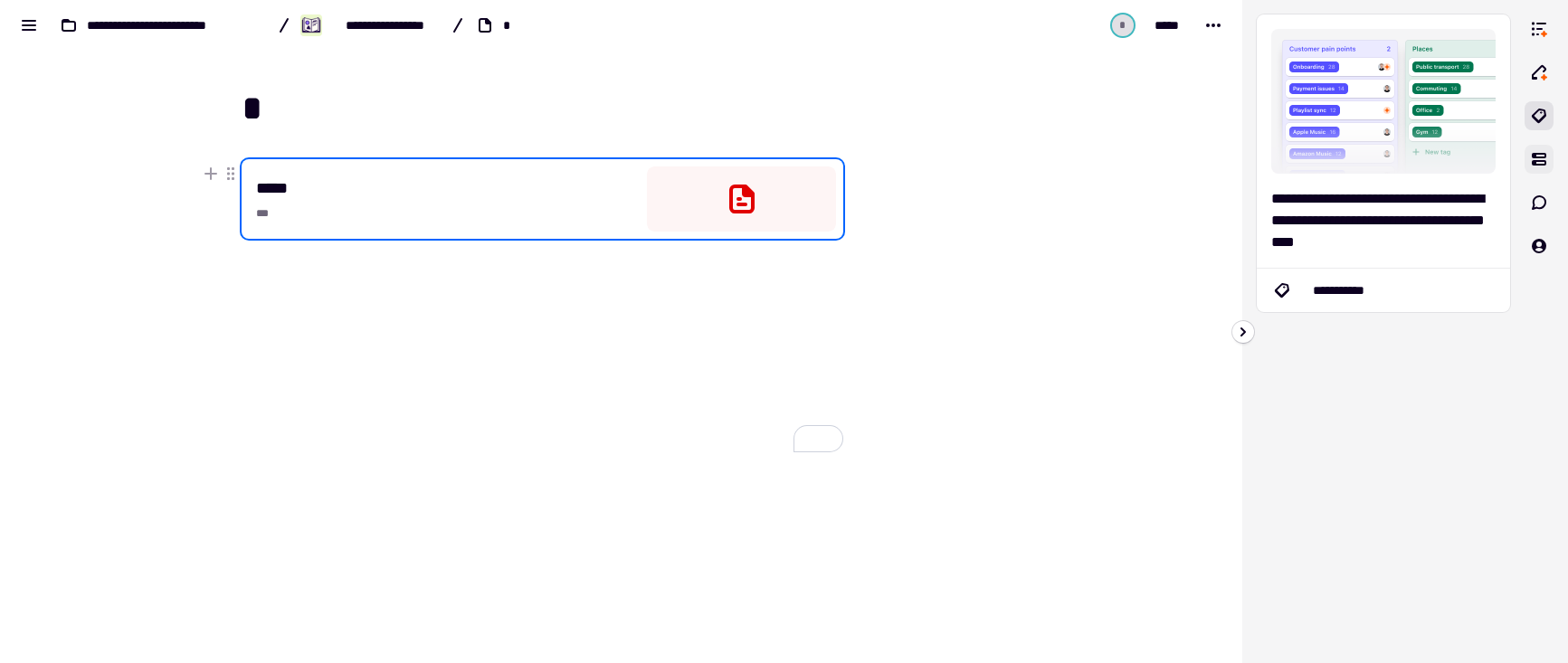 click 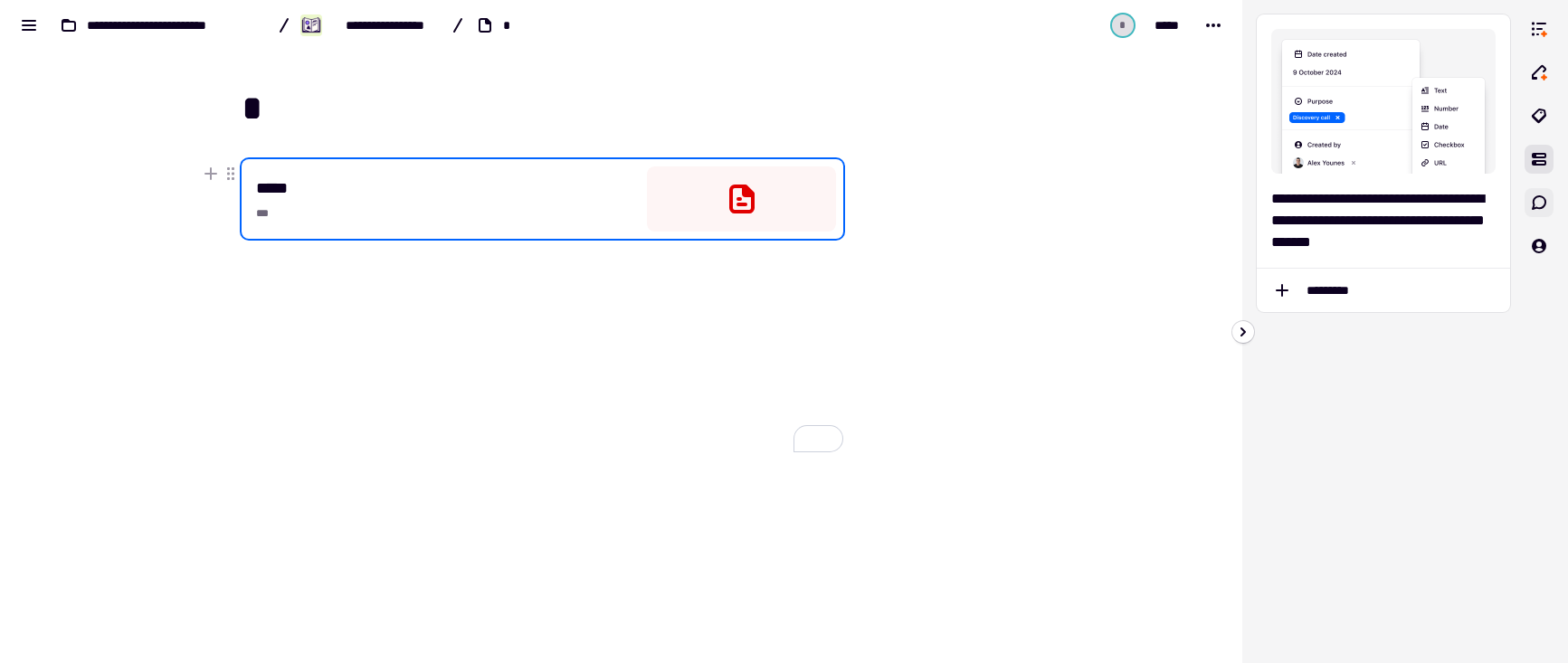 click 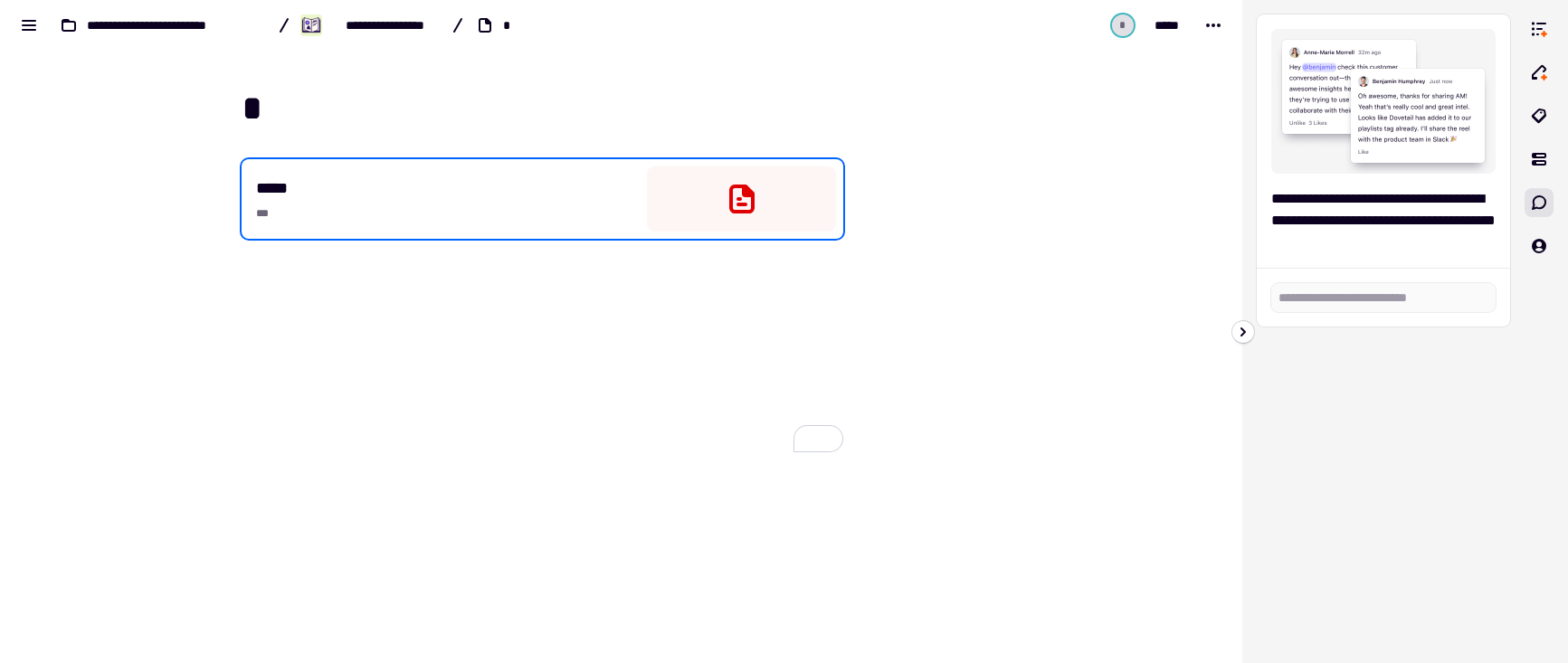 click at bounding box center (1546, 331) 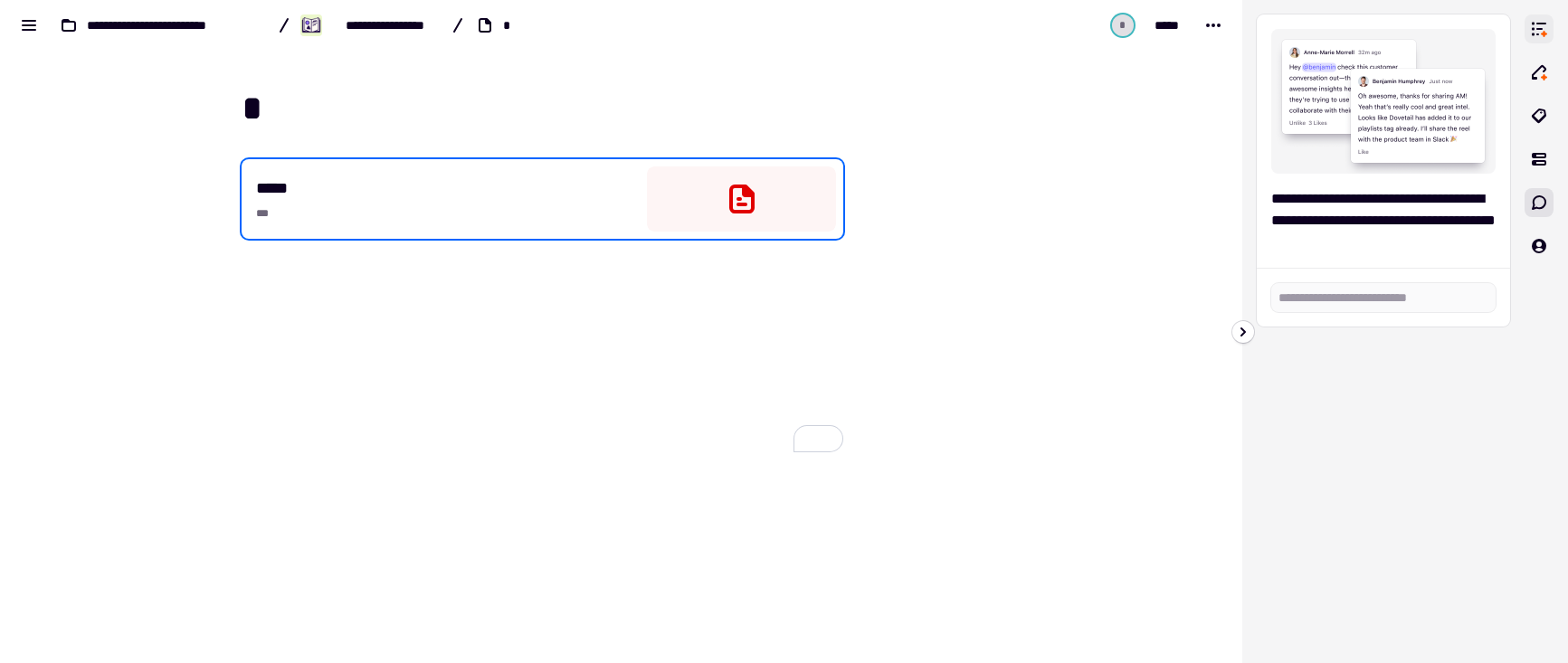 click 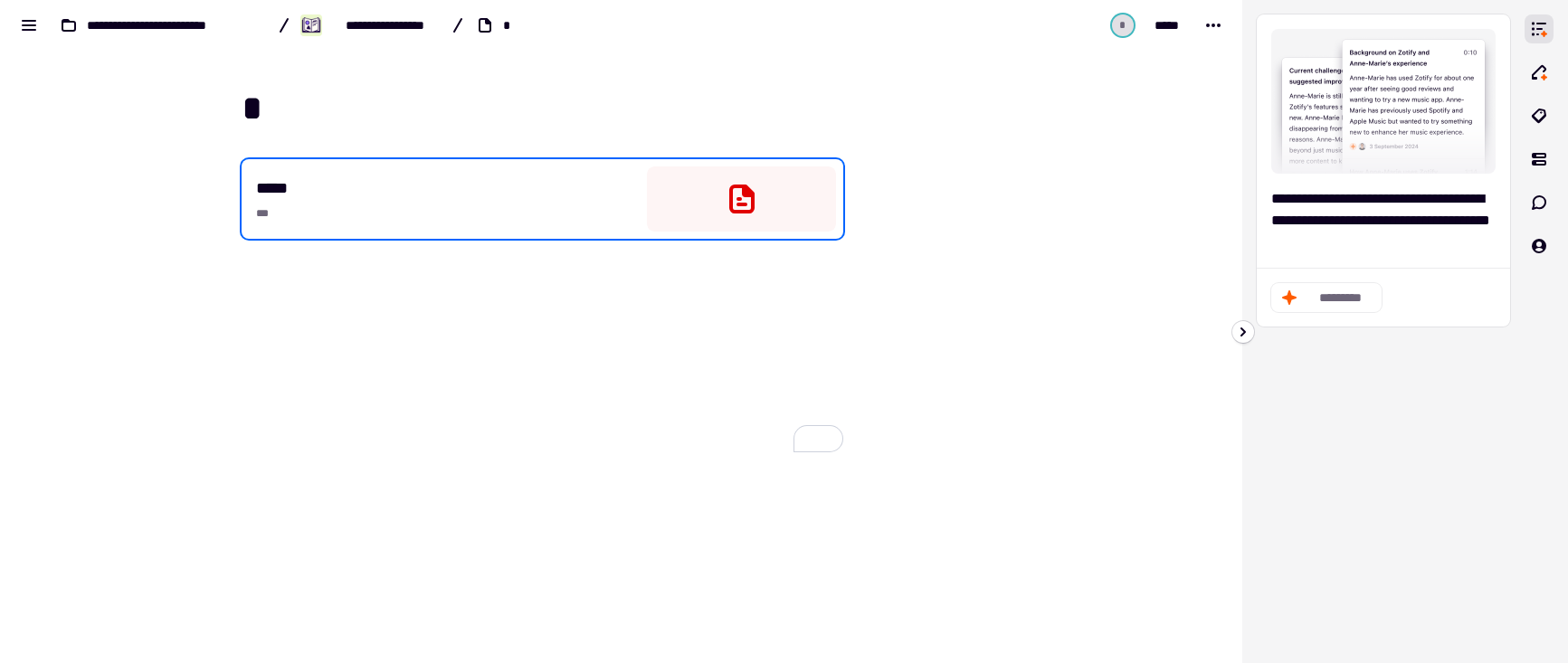 click on "*********" 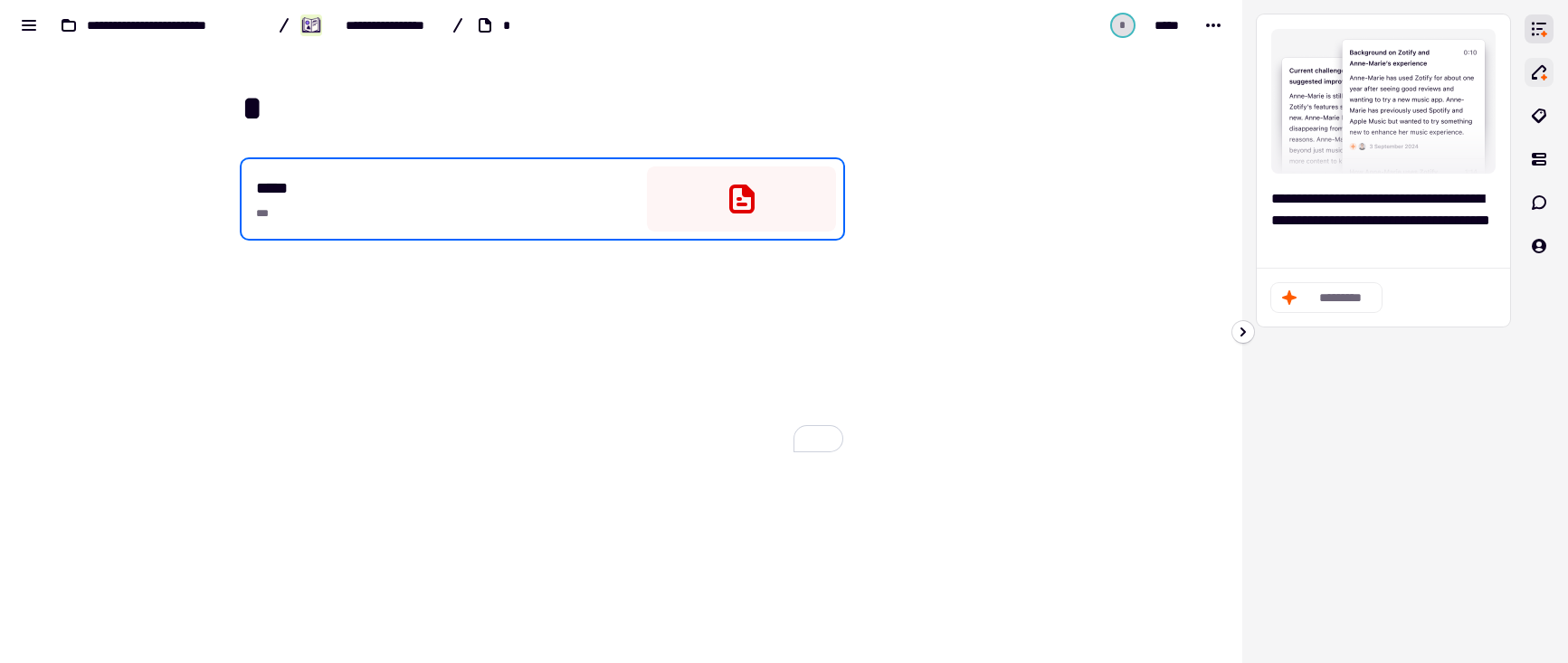click 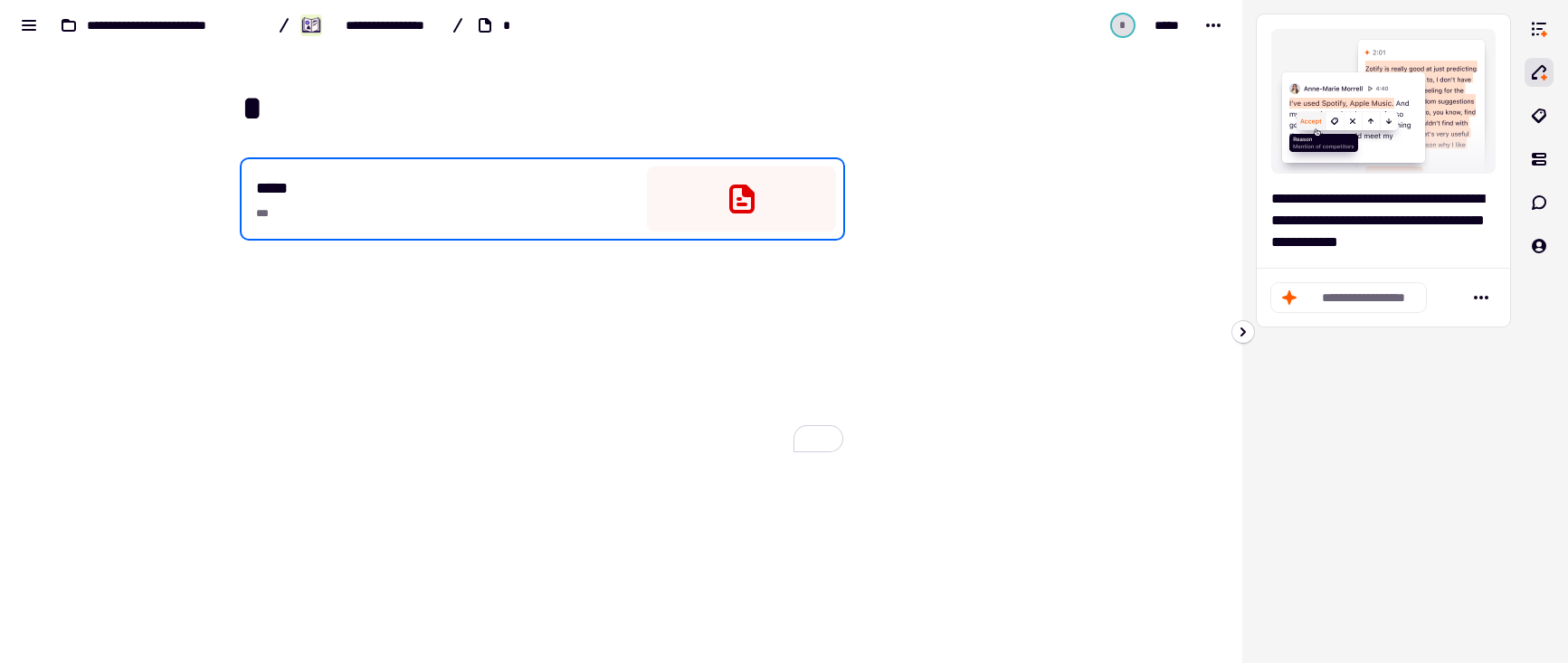 click at bounding box center [935, 291] 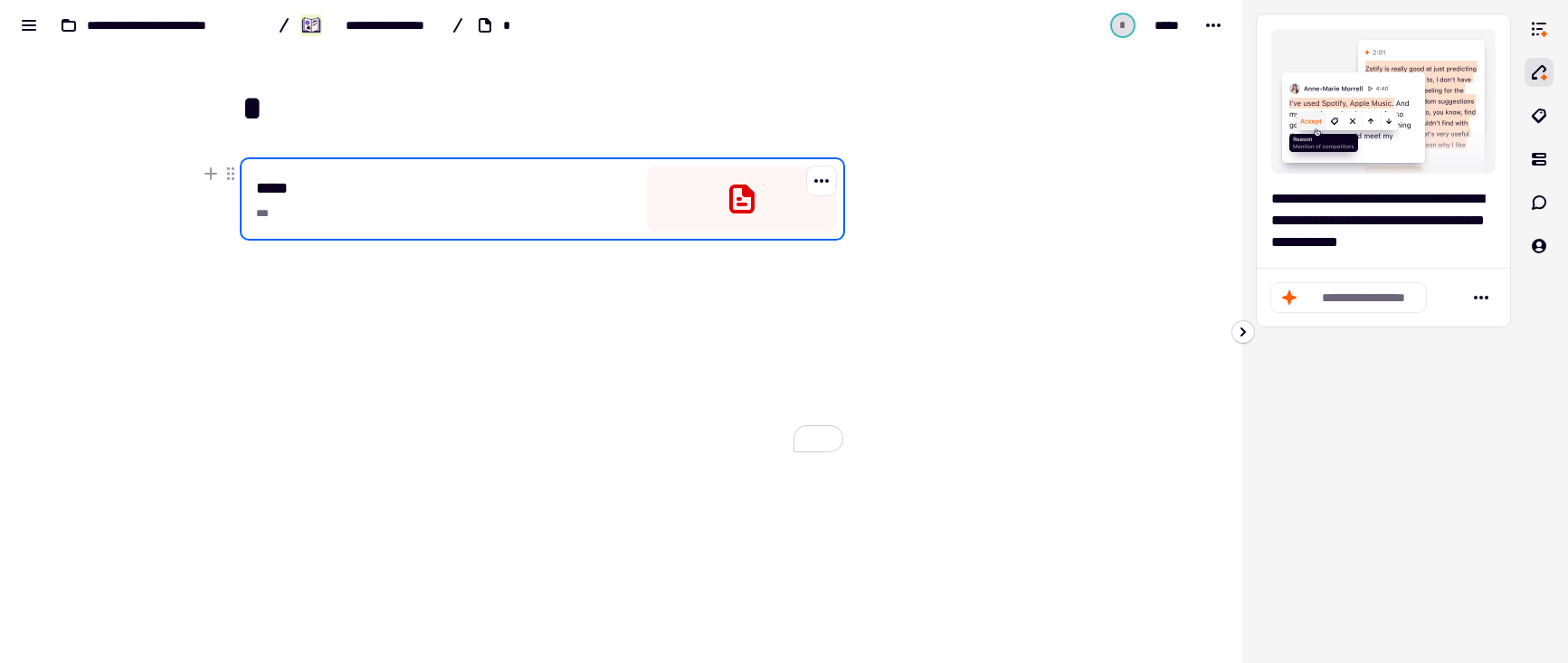 click 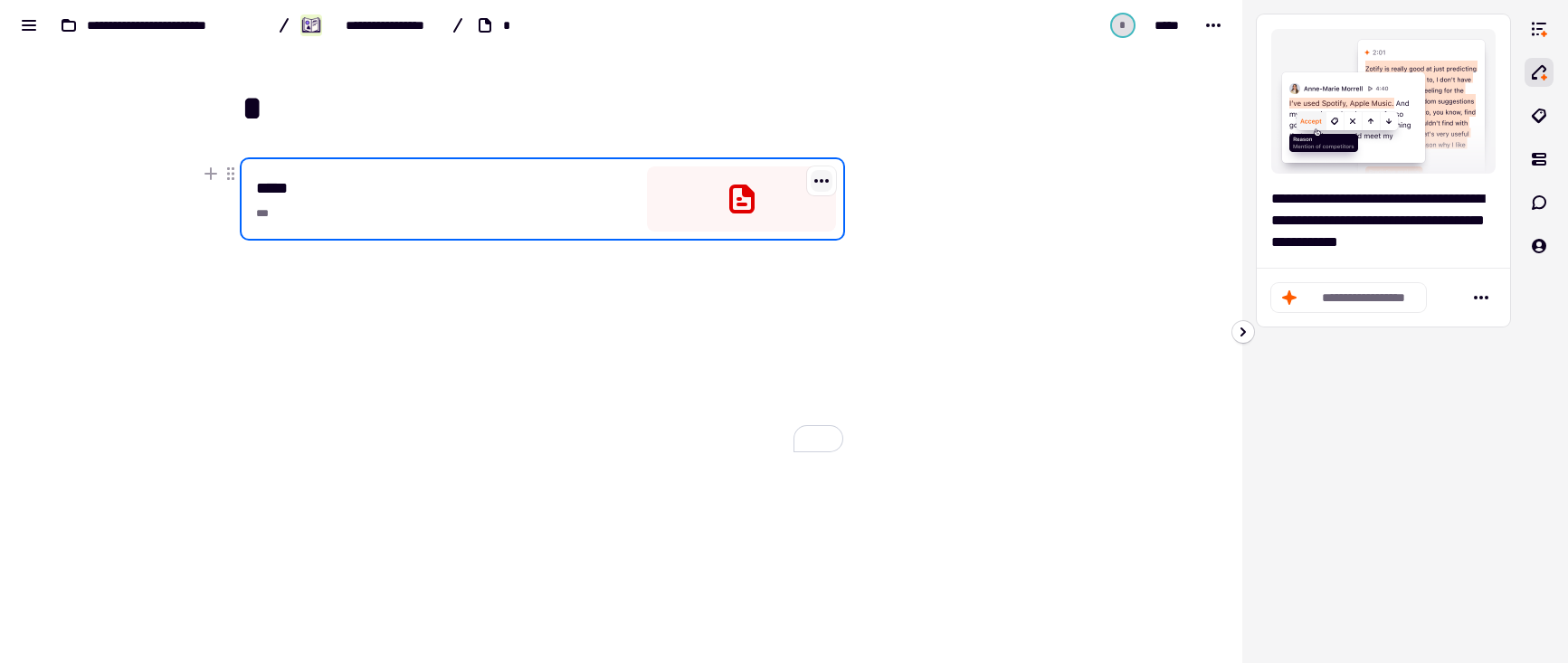 click 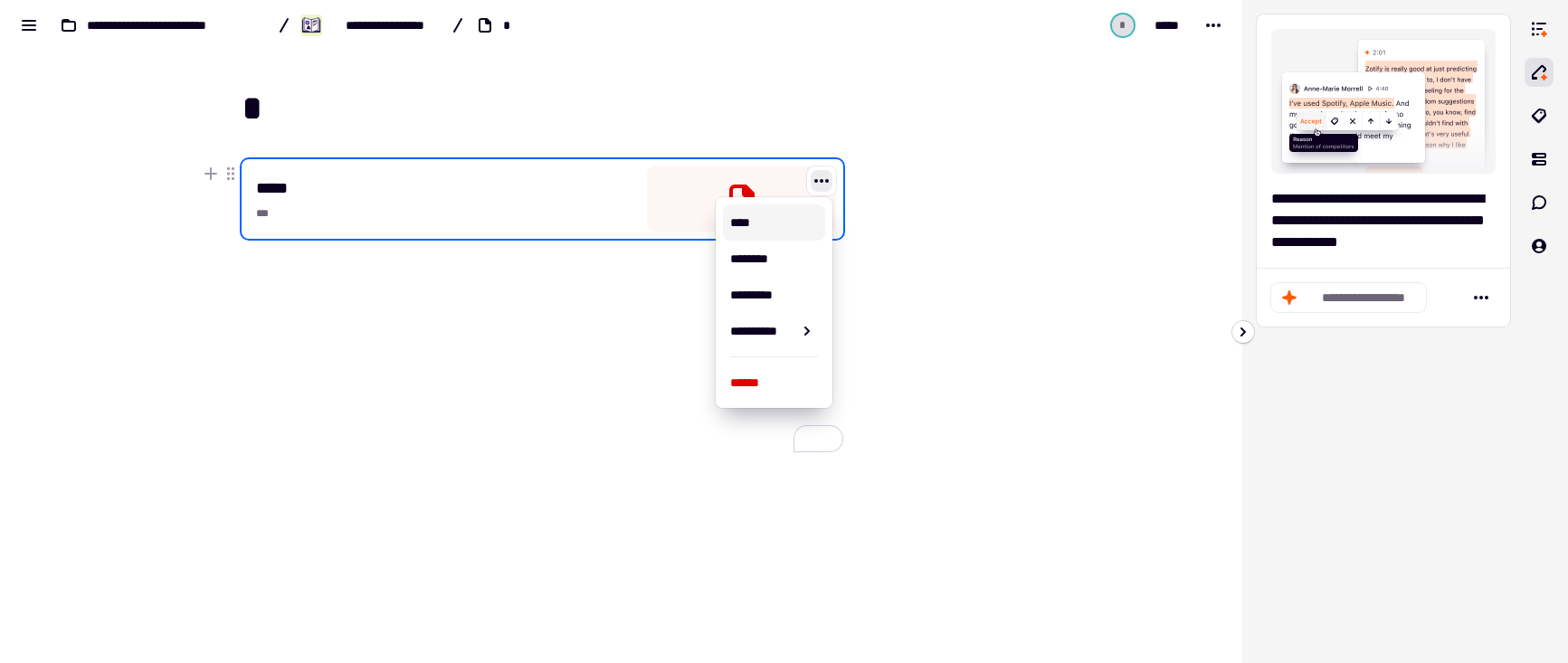 click on "****" at bounding box center (774, 223) 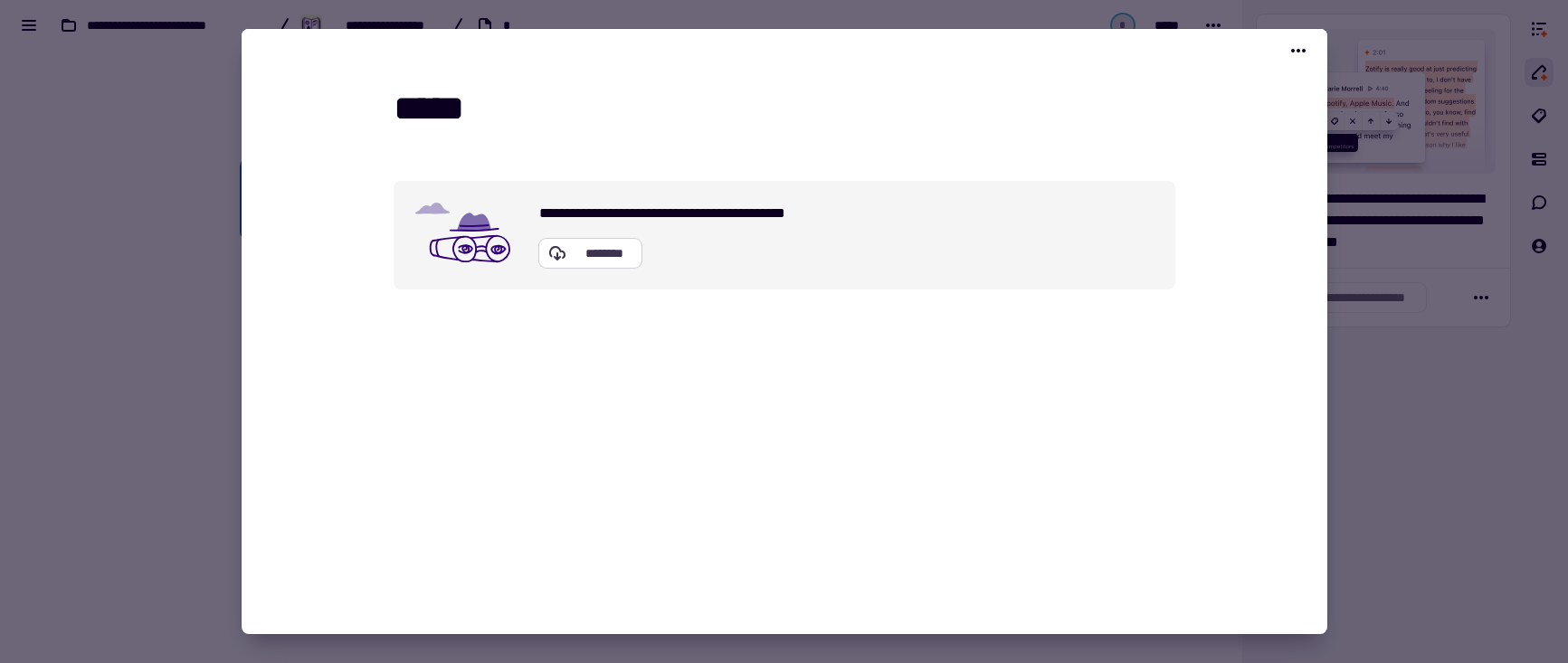 click on "********" 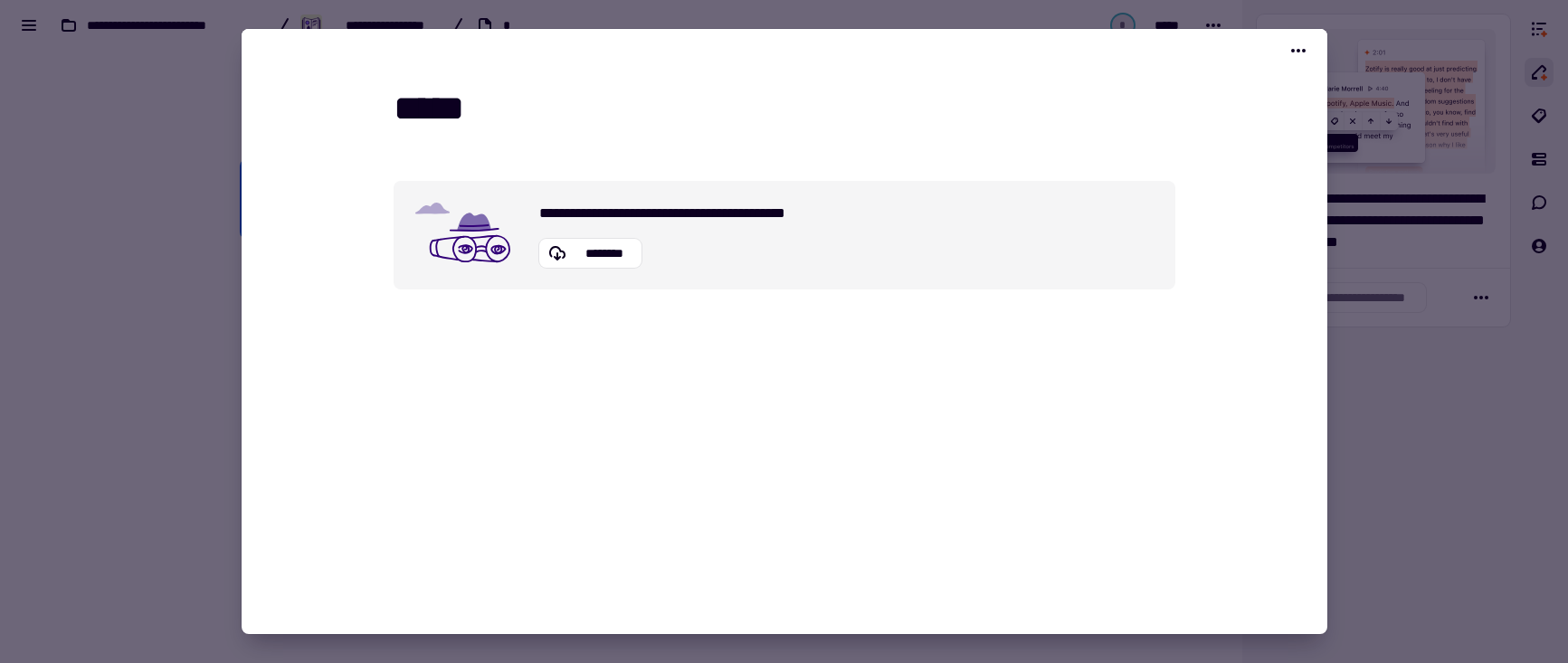 click at bounding box center (784, 331) 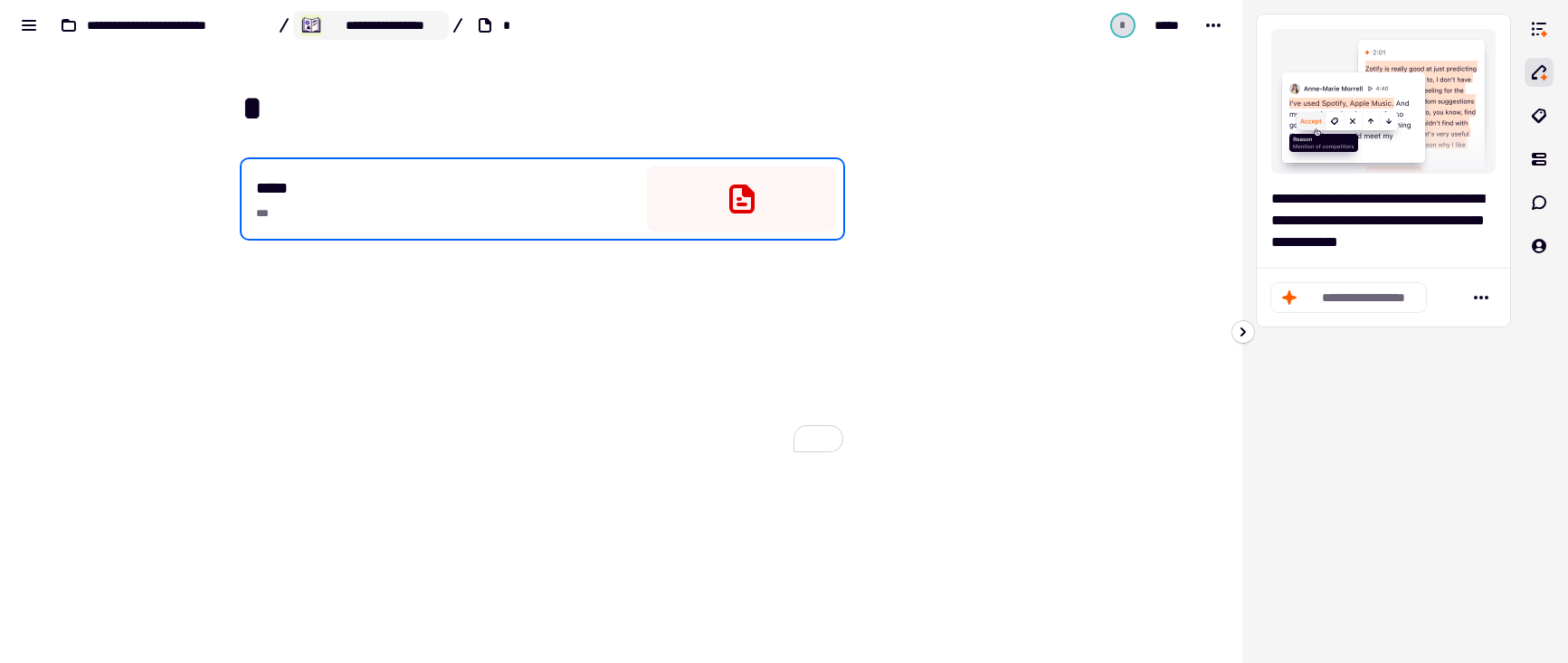 click on "**********" 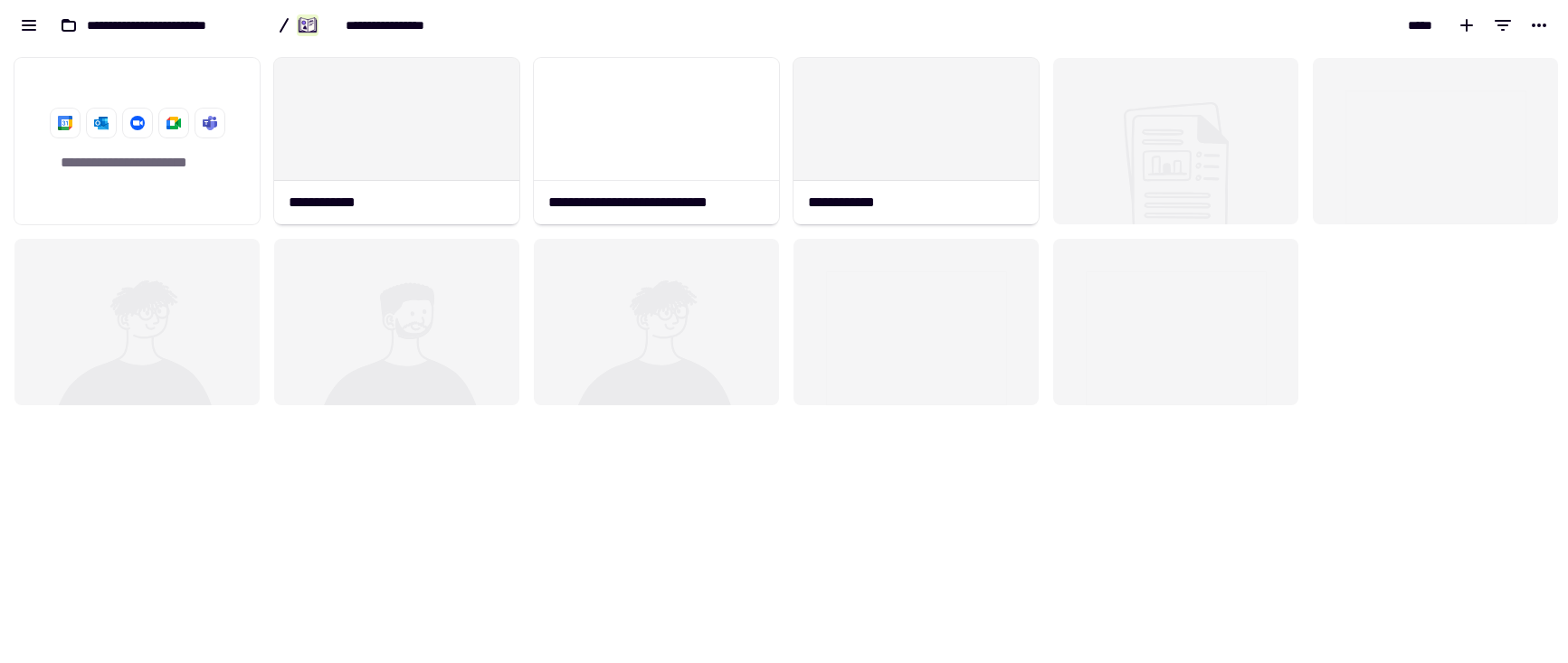 scroll, scrollTop: 14, scrollLeft: 14, axis: both 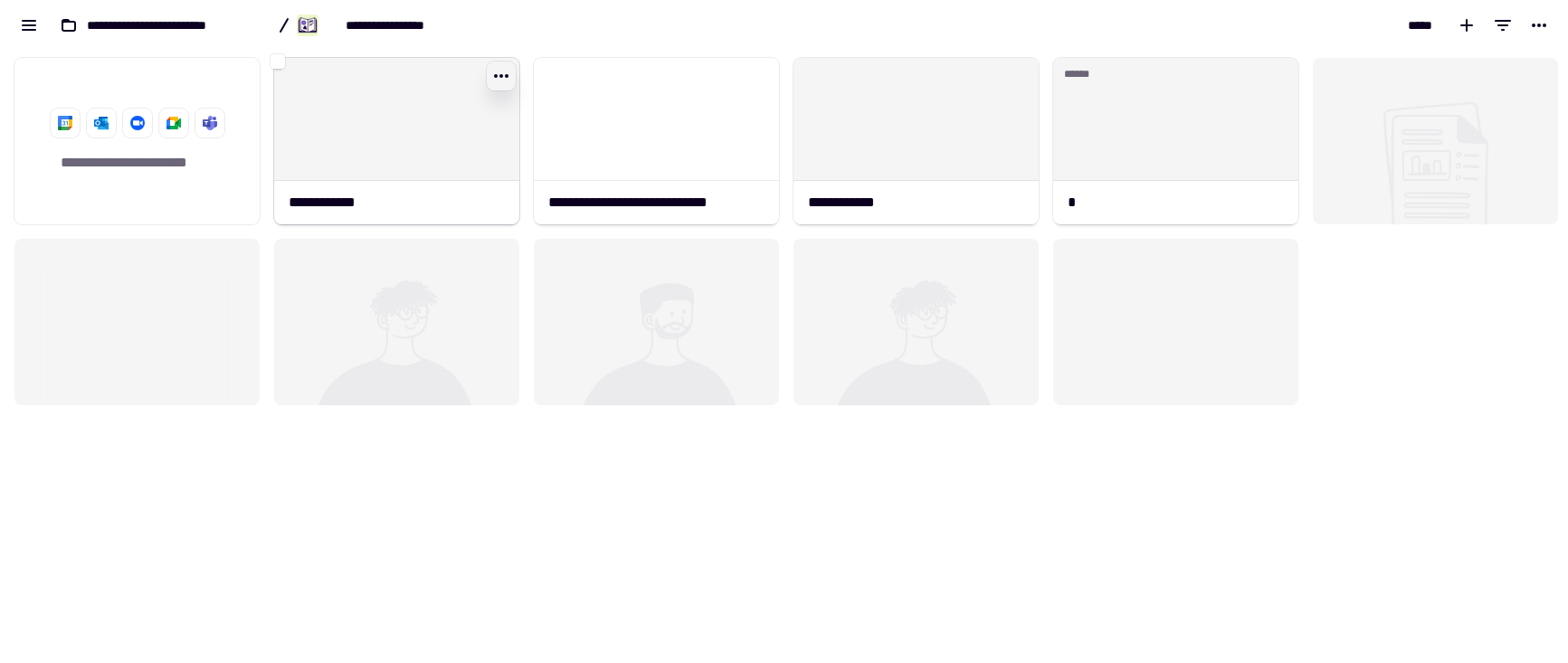 click 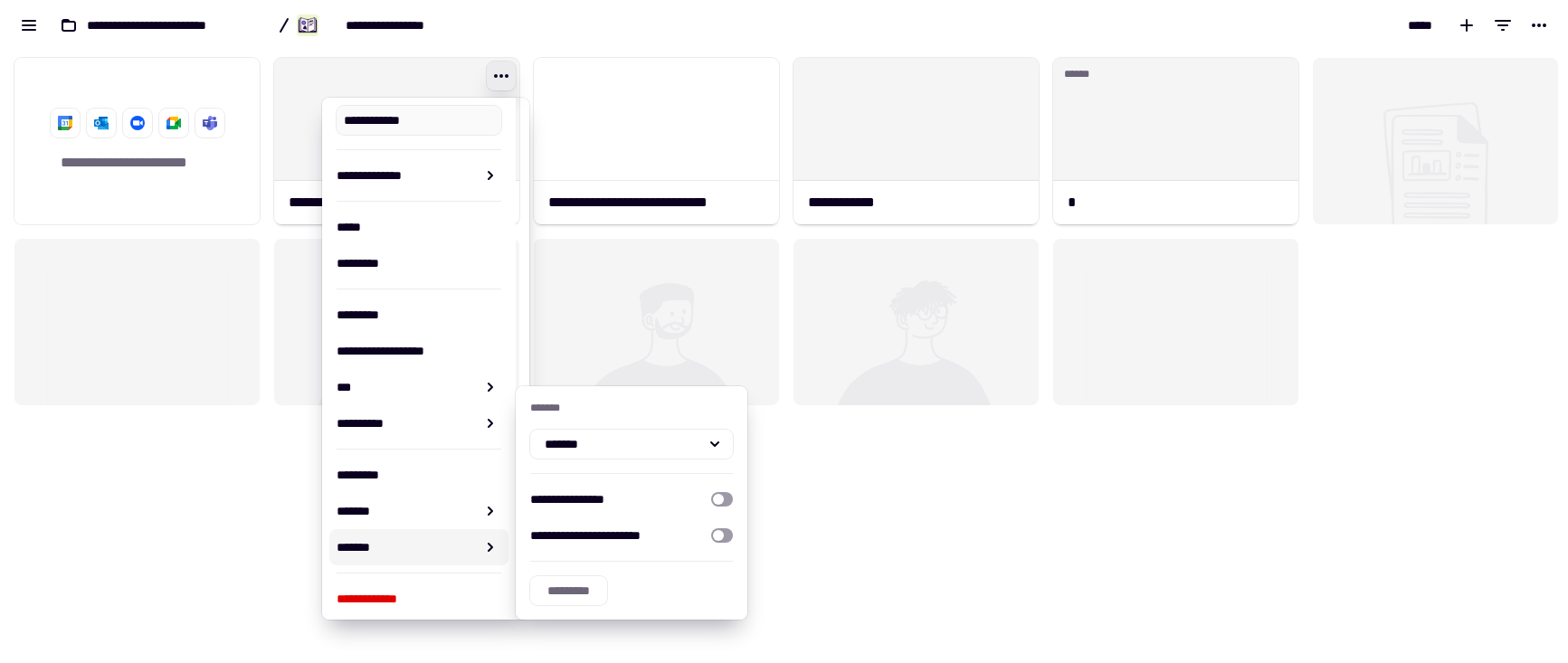 scroll, scrollTop: 11, scrollLeft: 0, axis: vertical 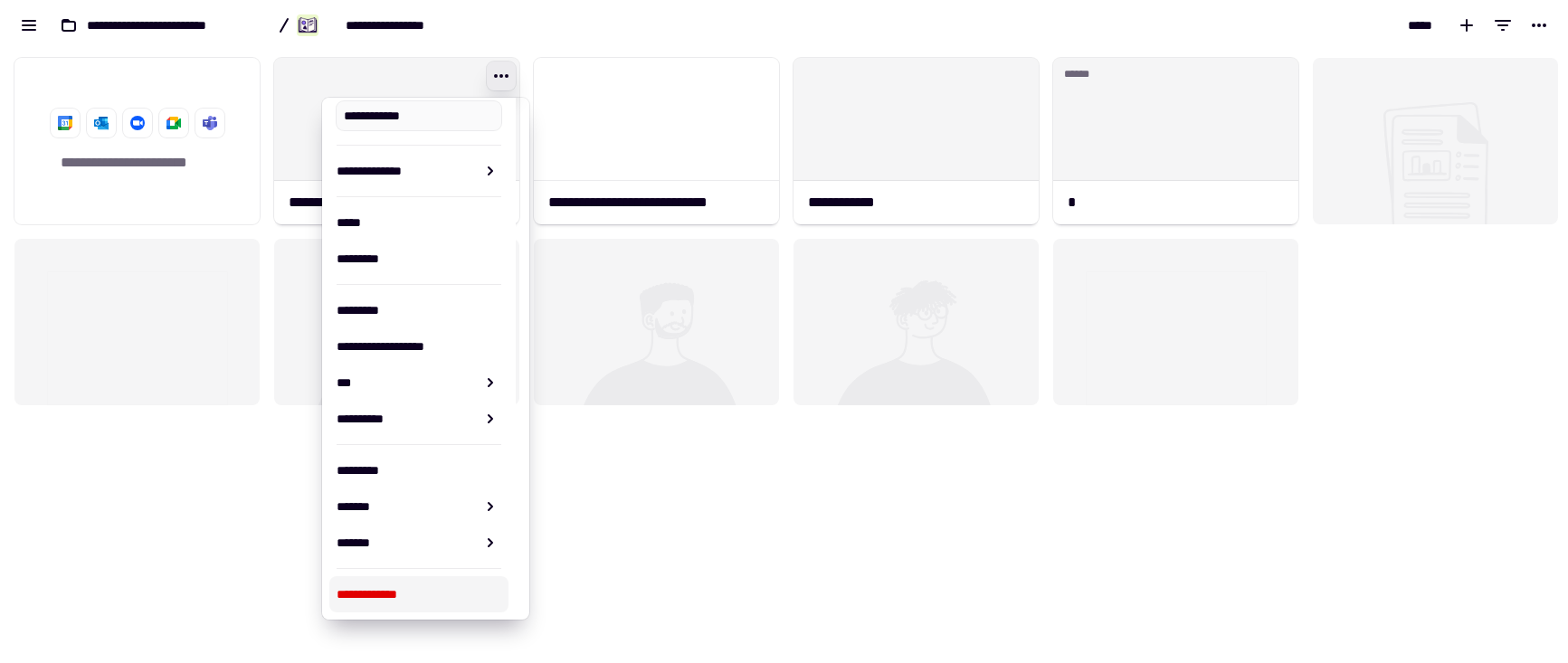 click on "**********" at bounding box center [419, 353] 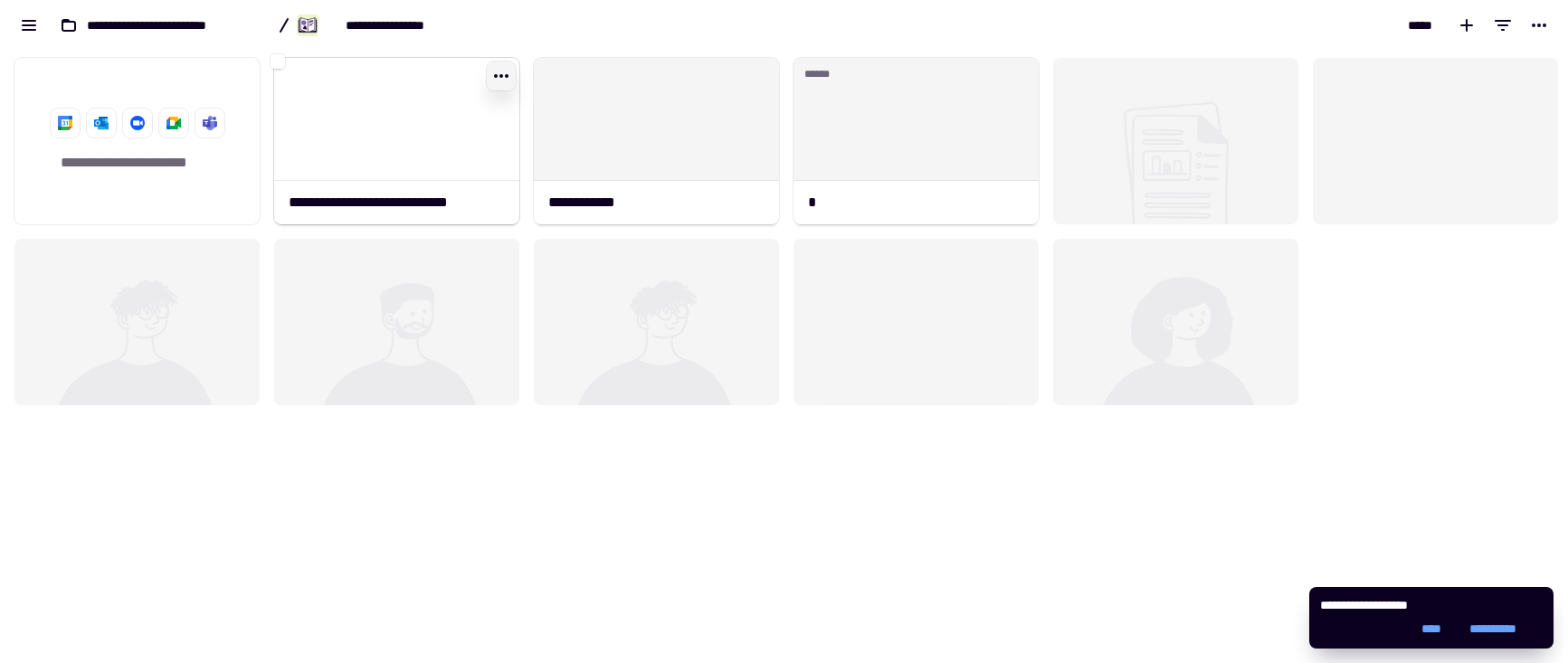 click 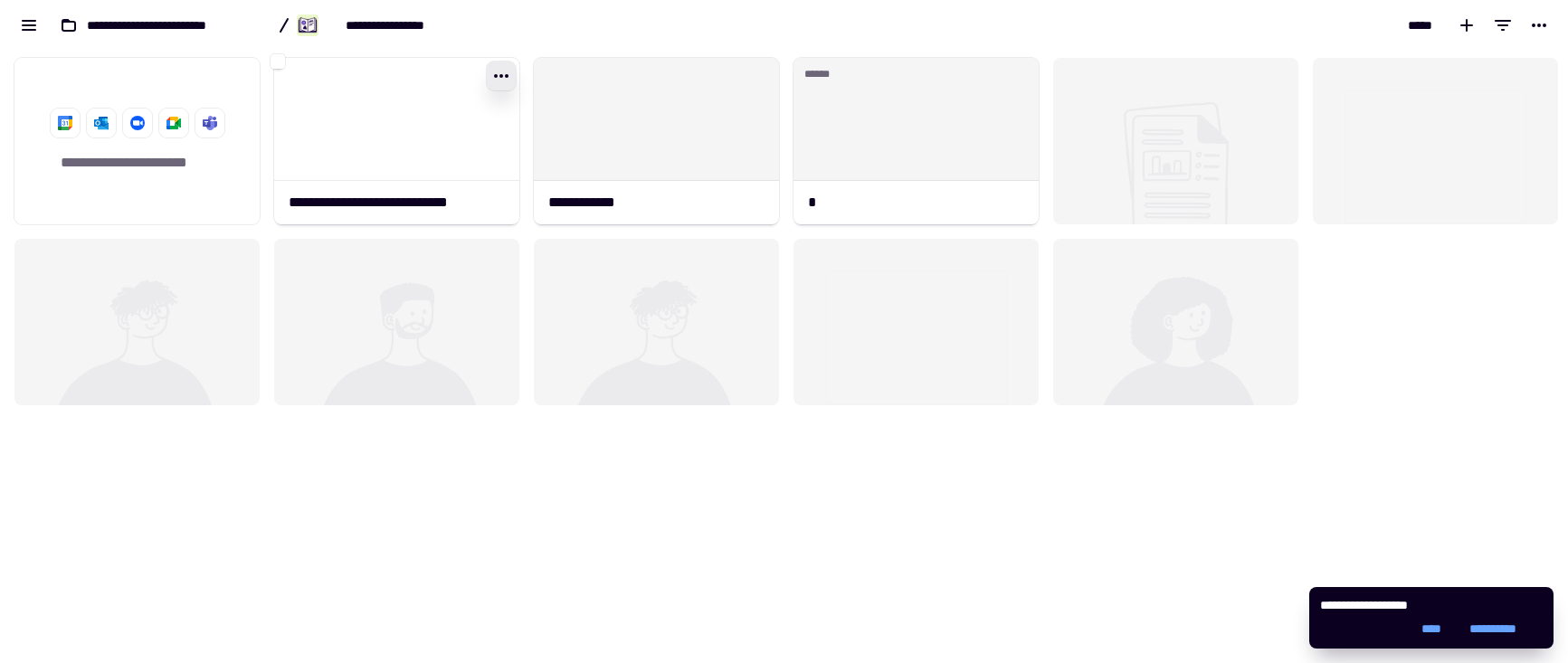 type on "**********" 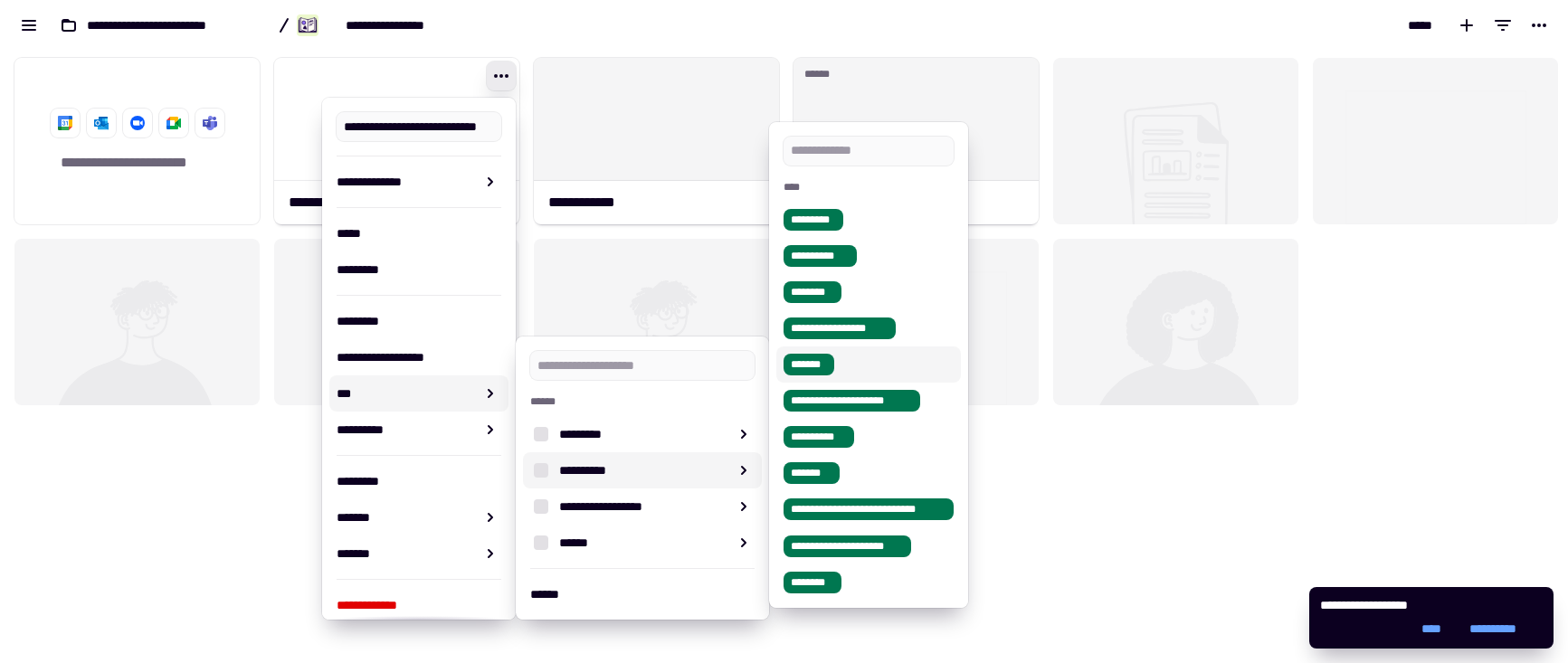 drag, startPoint x: 1107, startPoint y: 491, endPoint x: 1072, endPoint y: 403, distance: 94.7048 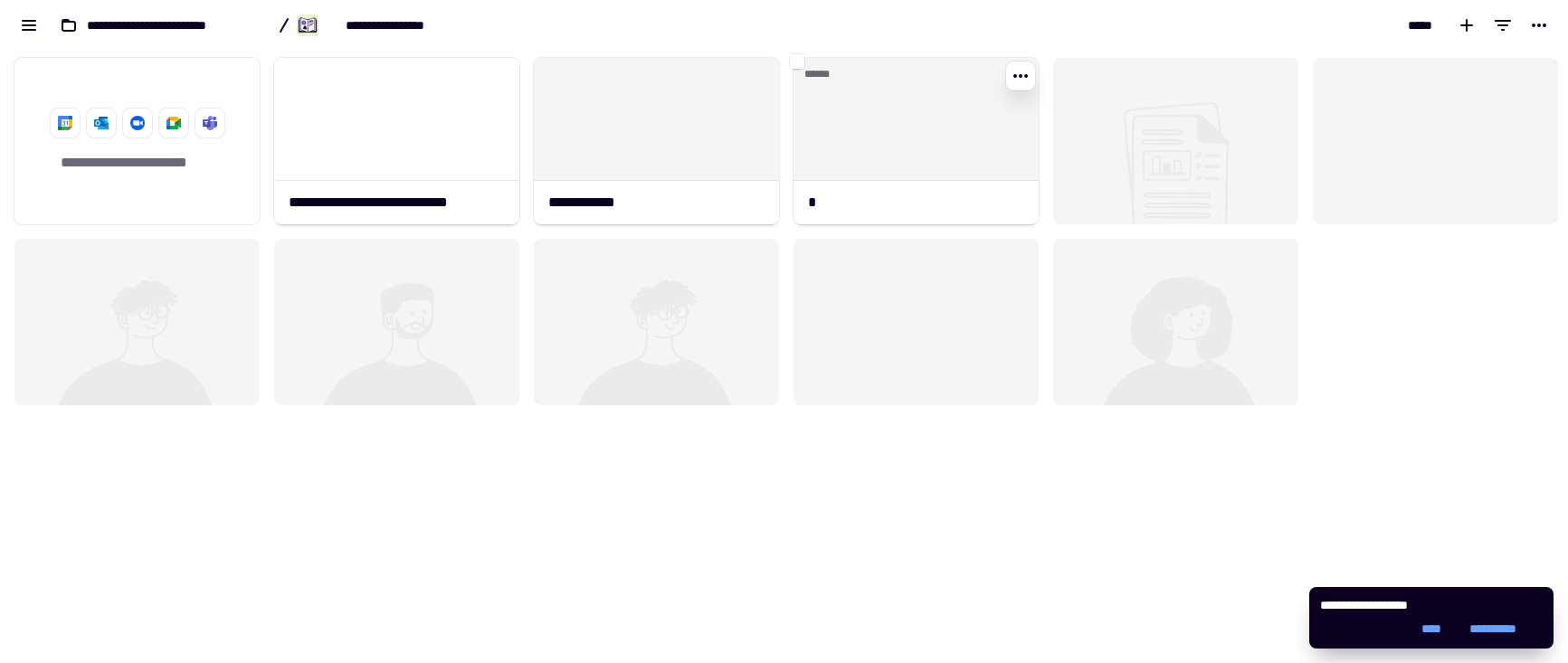 click on "****** *" 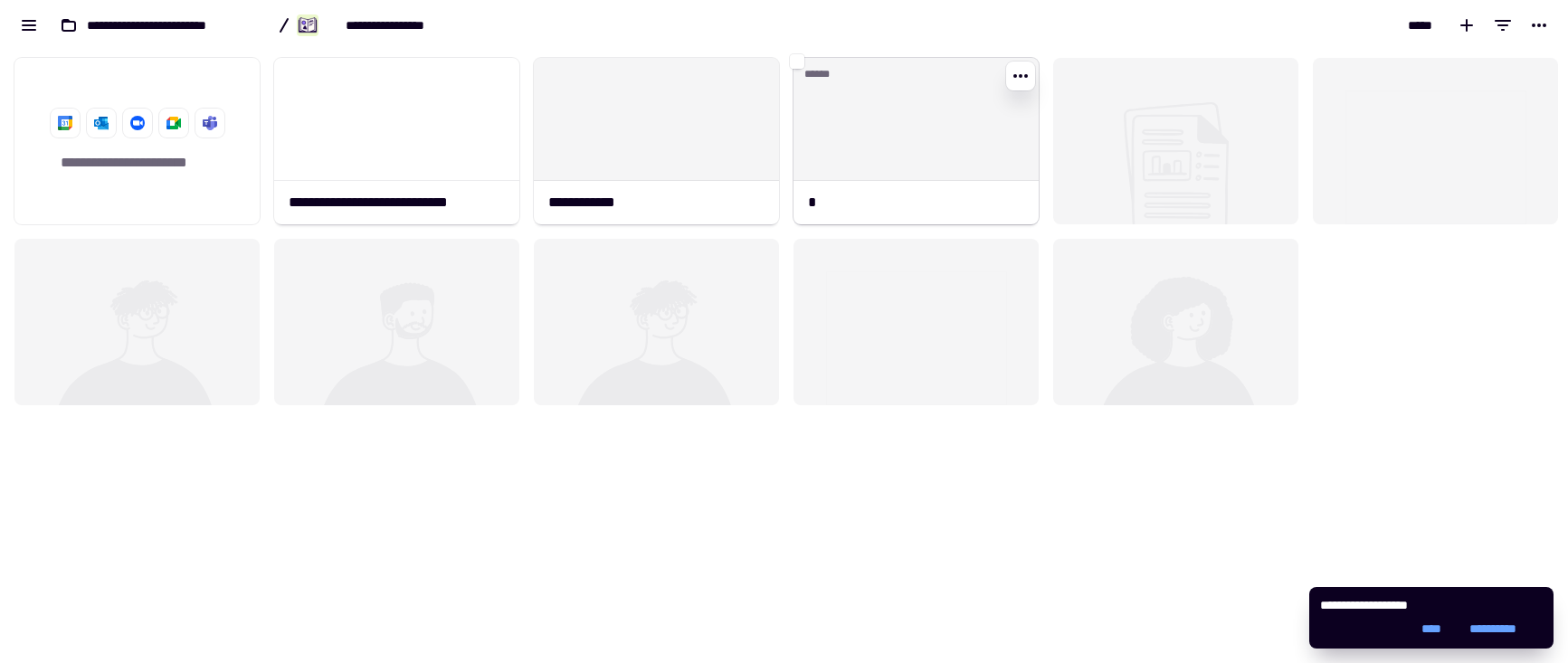 drag, startPoint x: 939, startPoint y: 119, endPoint x: 803, endPoint y: 89, distance: 139.26952 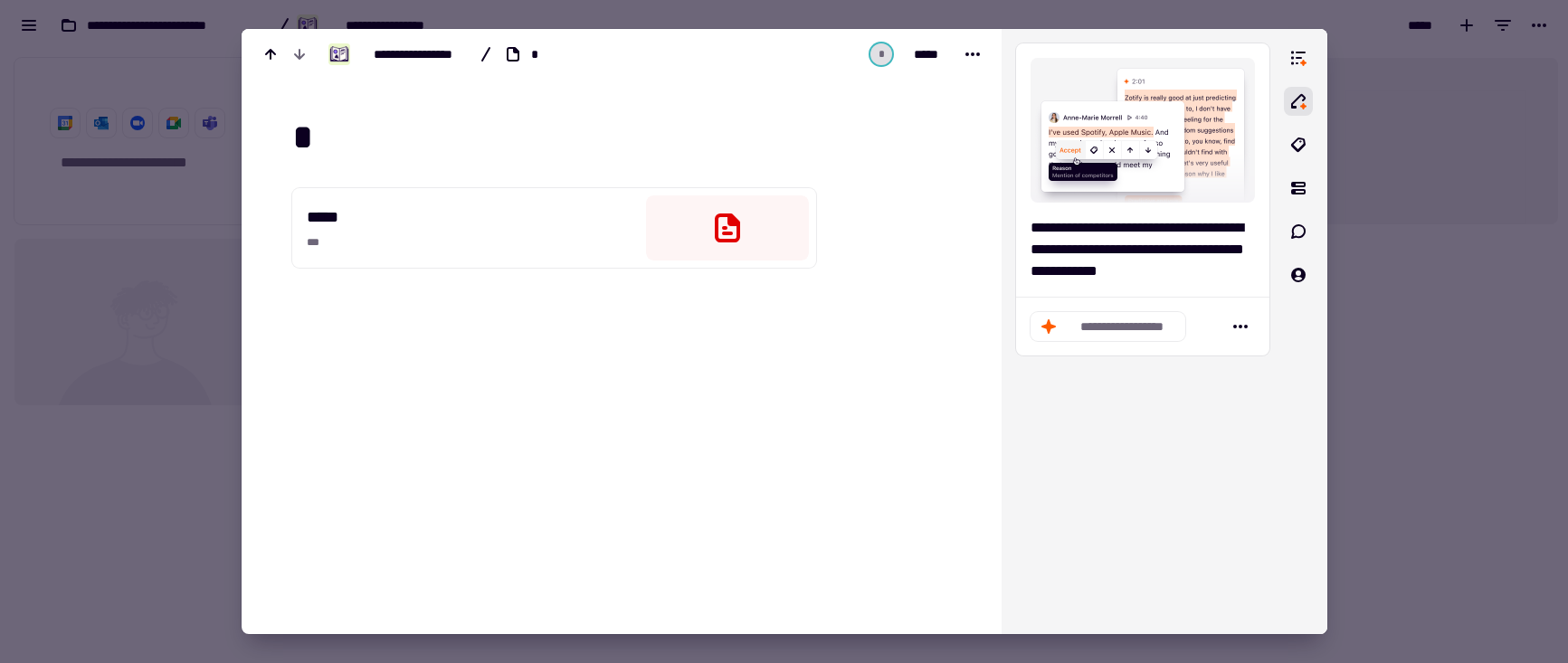 click at bounding box center (784, 331) 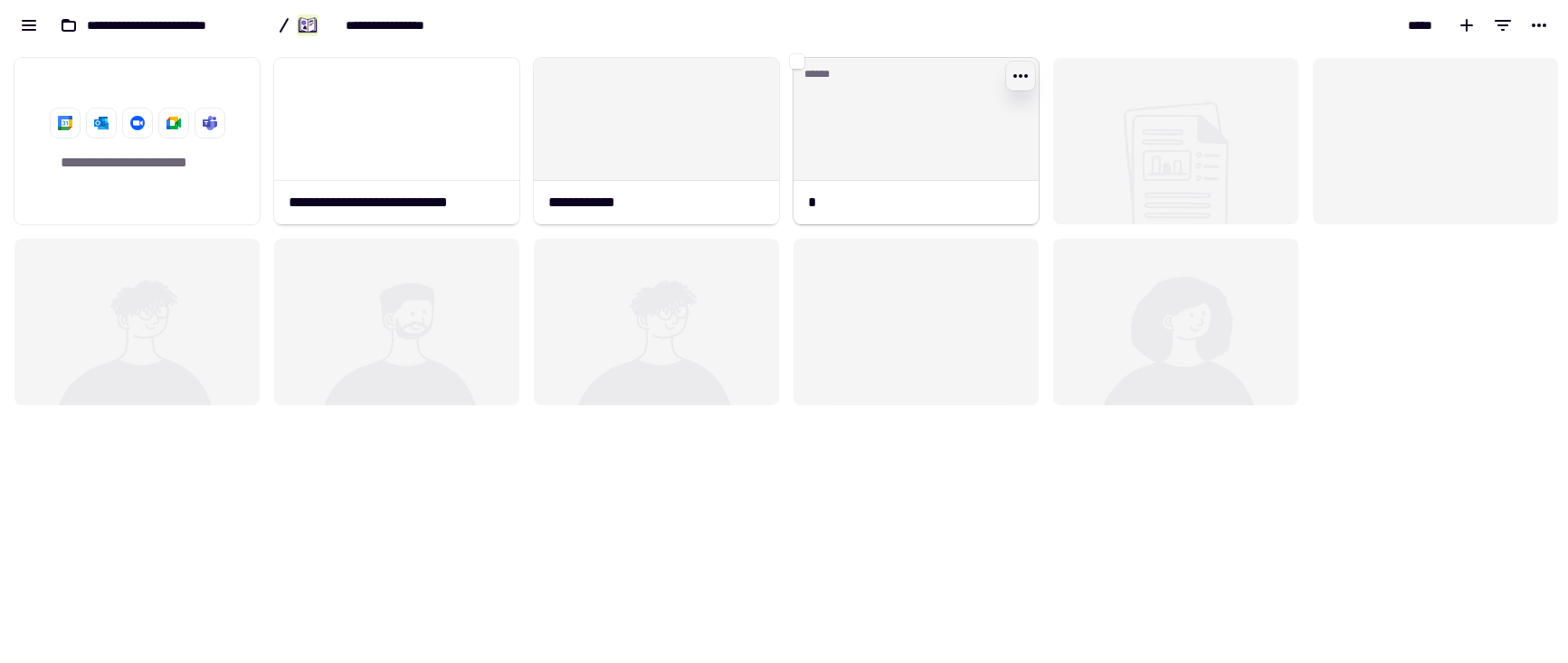 click 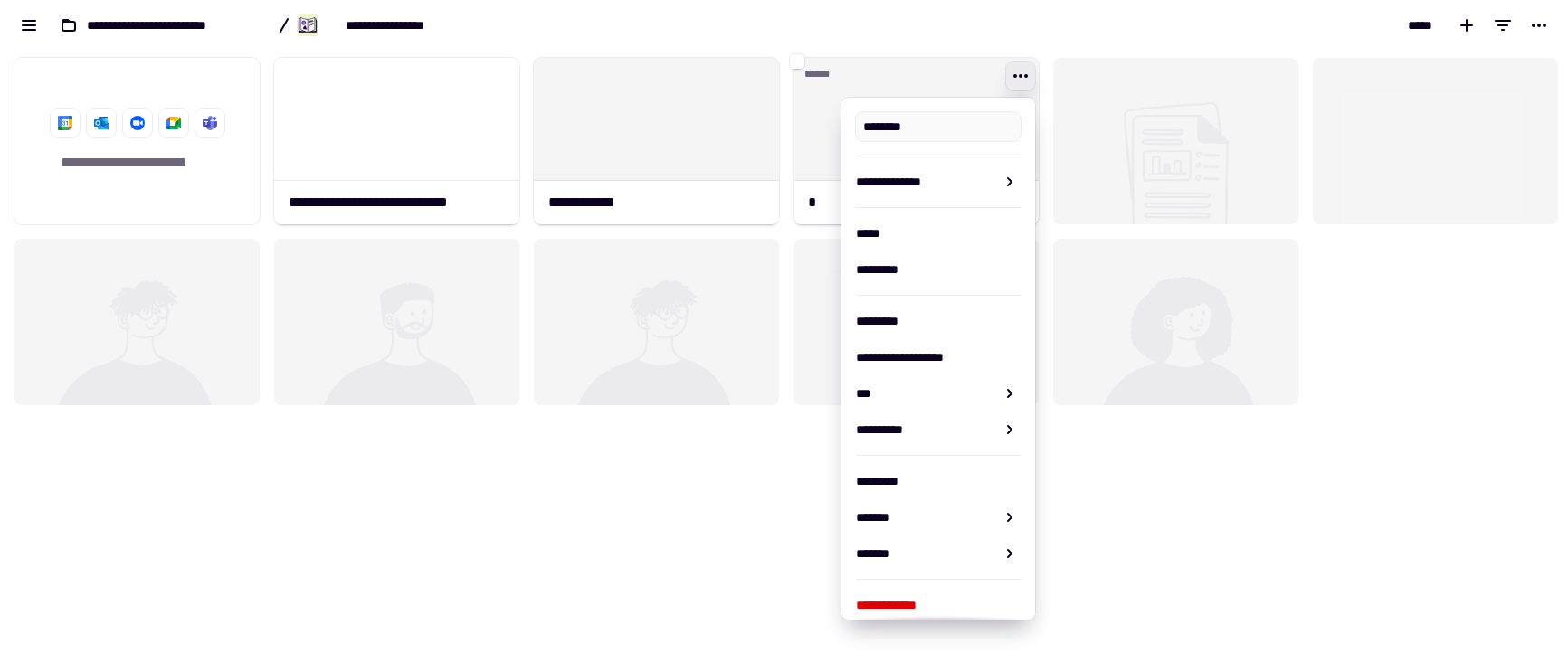 type on "*" 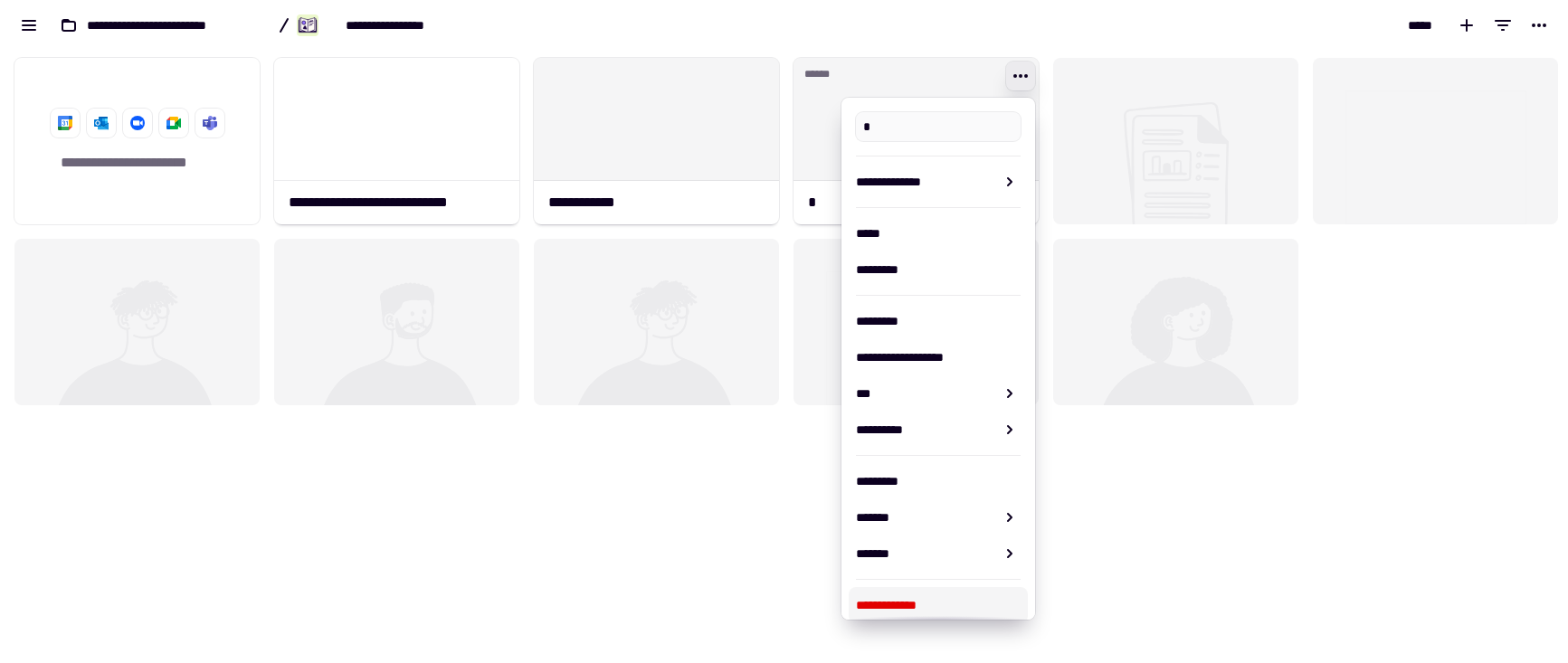 click on "**********" at bounding box center [938, 605] 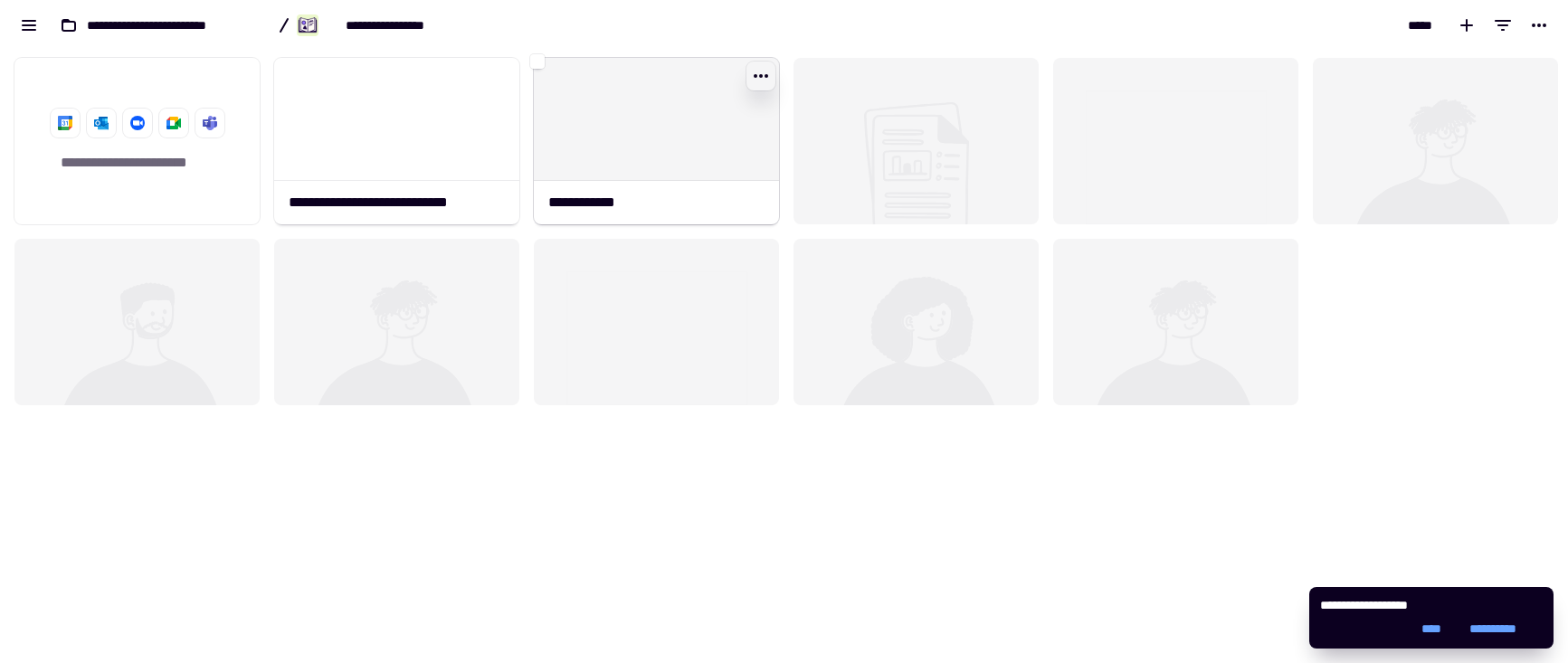 click 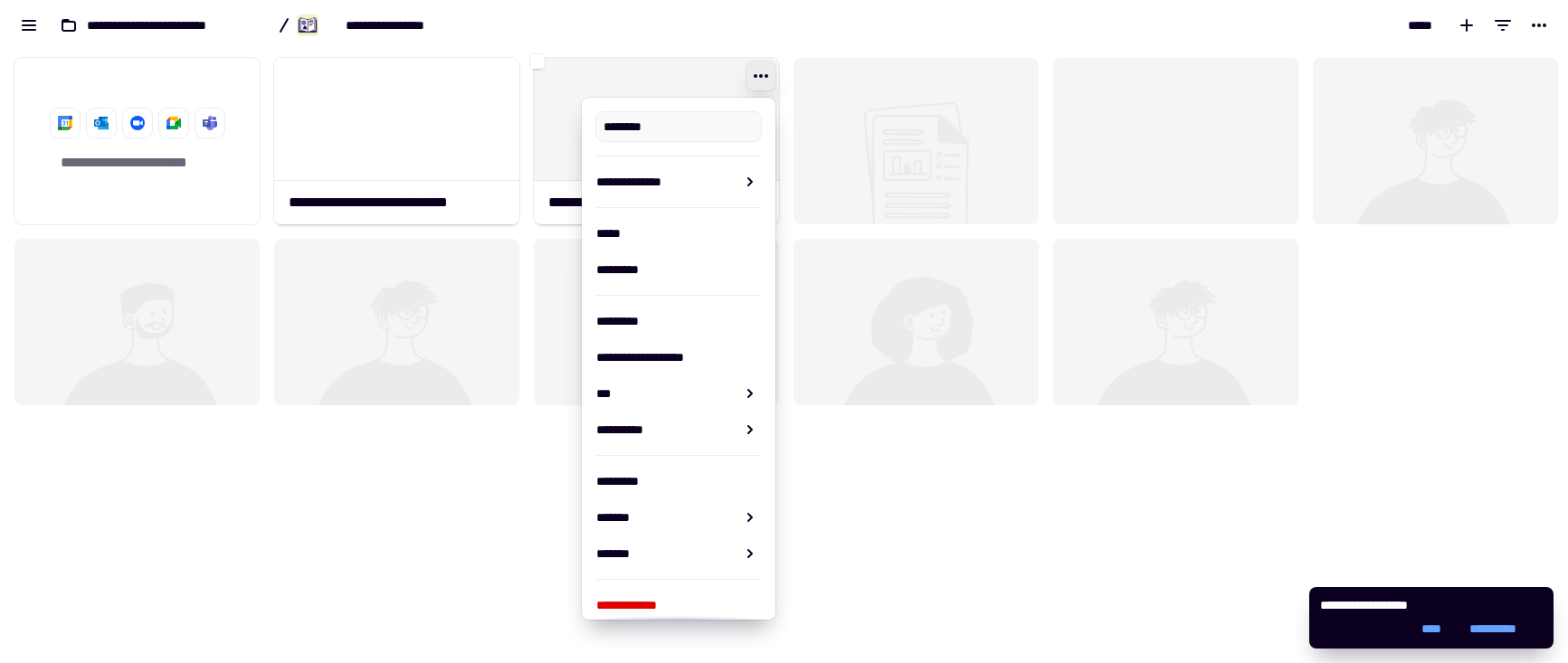 type on "**********" 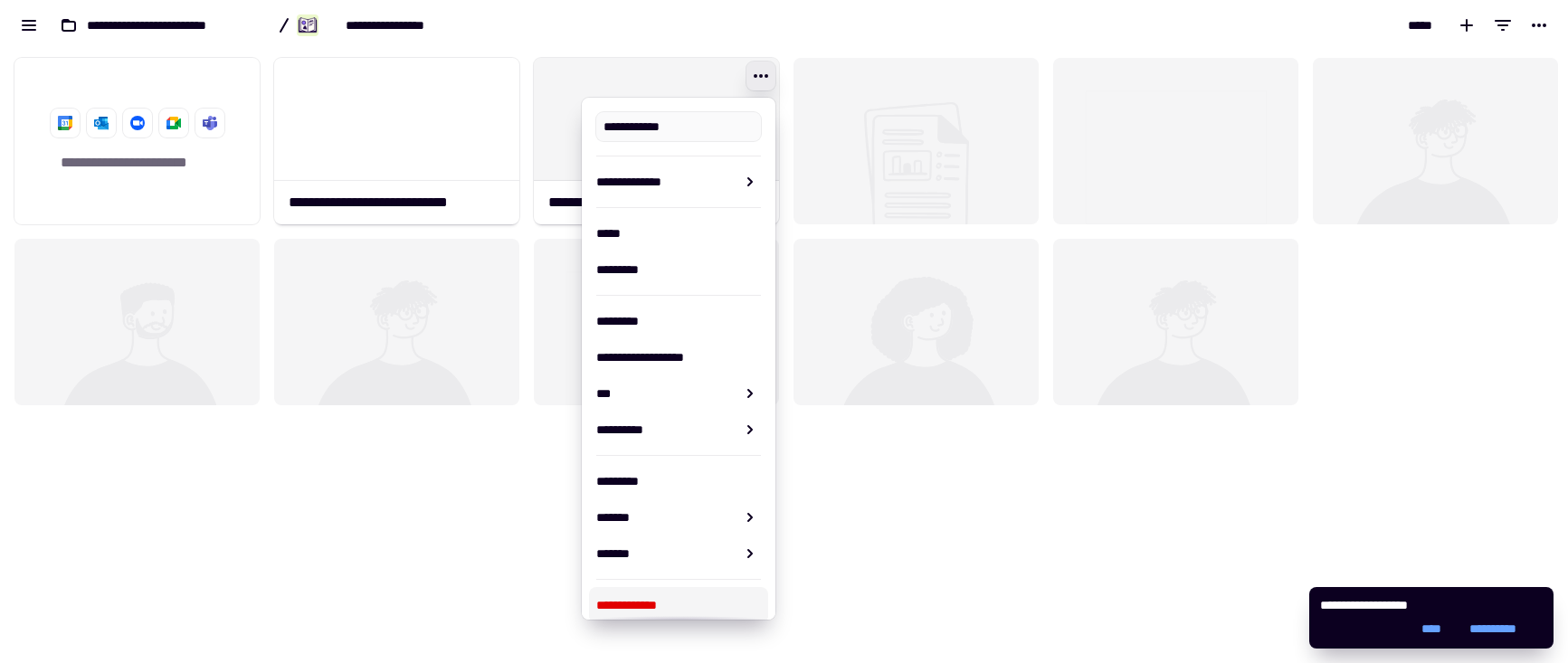 click on "**********" at bounding box center [679, 605] 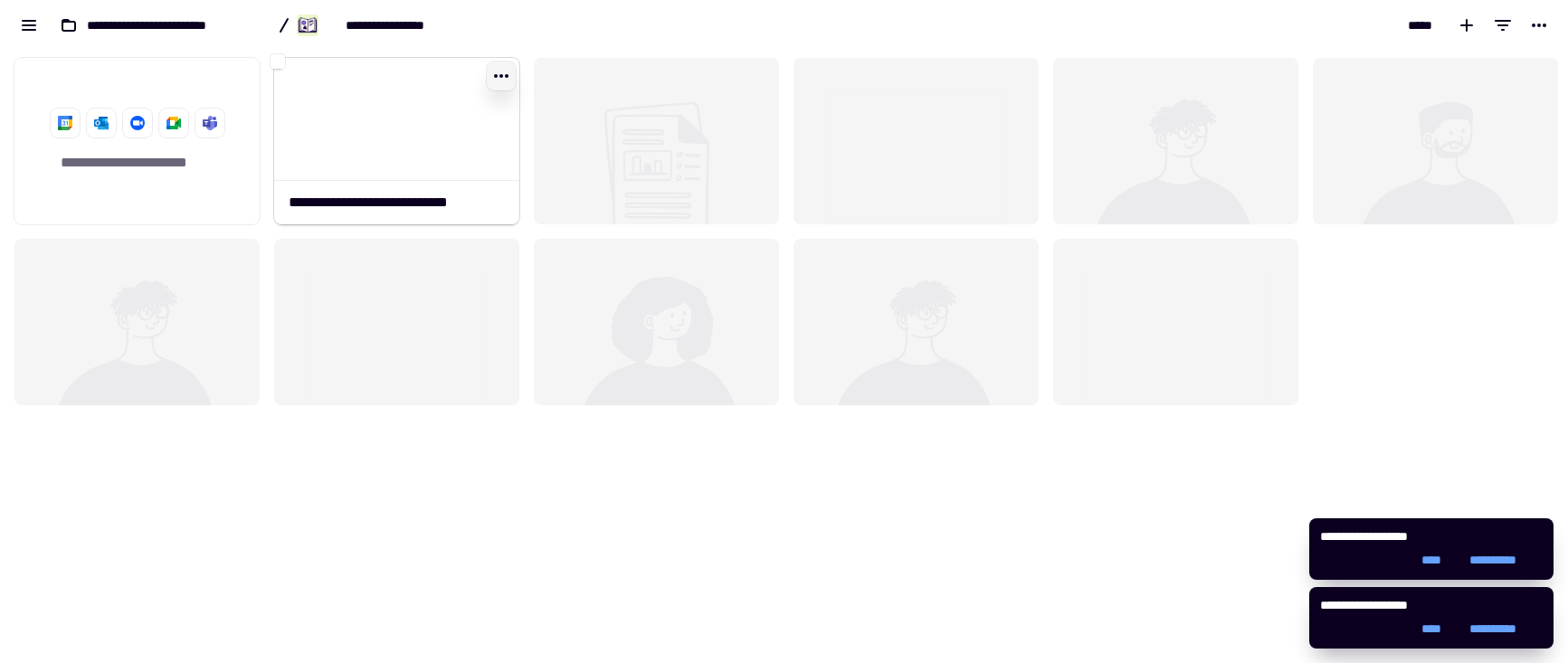 click 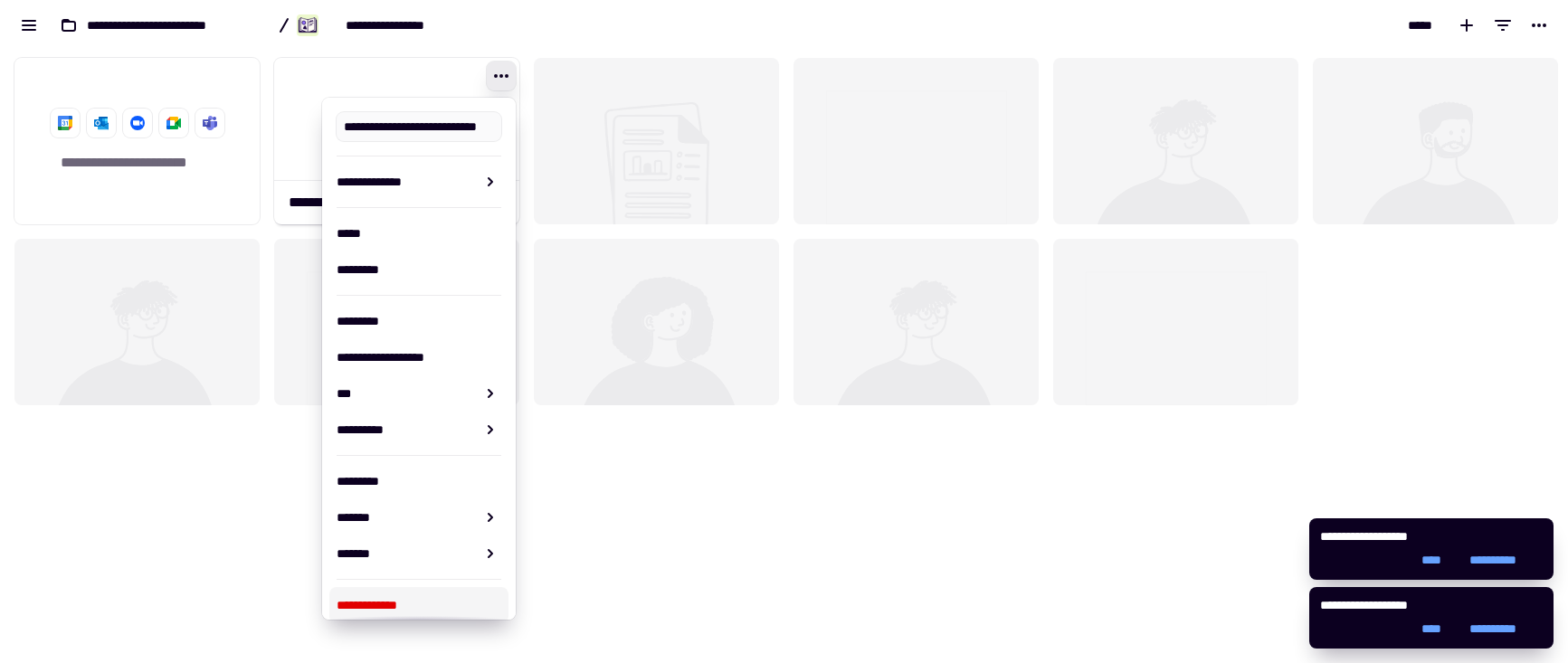 click on "**********" at bounding box center (419, 605) 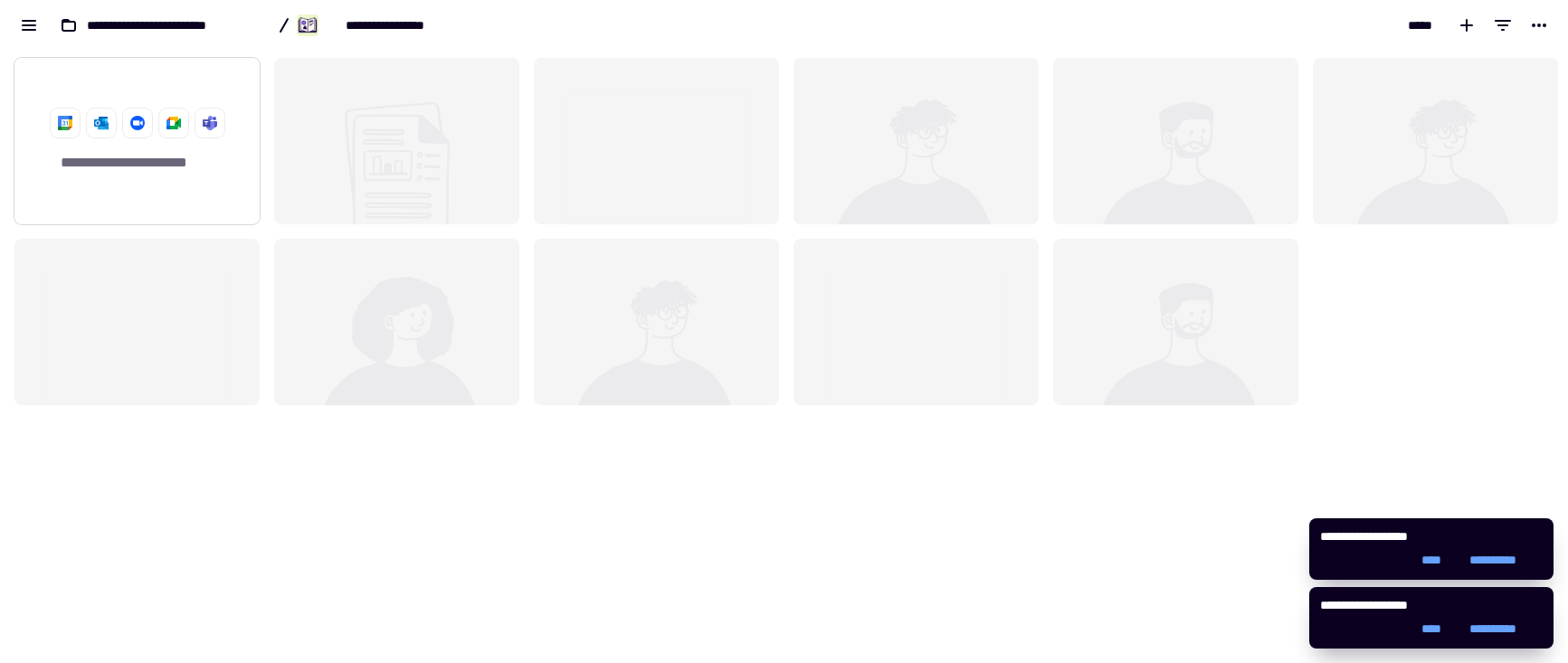 scroll, scrollTop: 599, scrollLeft: 1541, axis: both 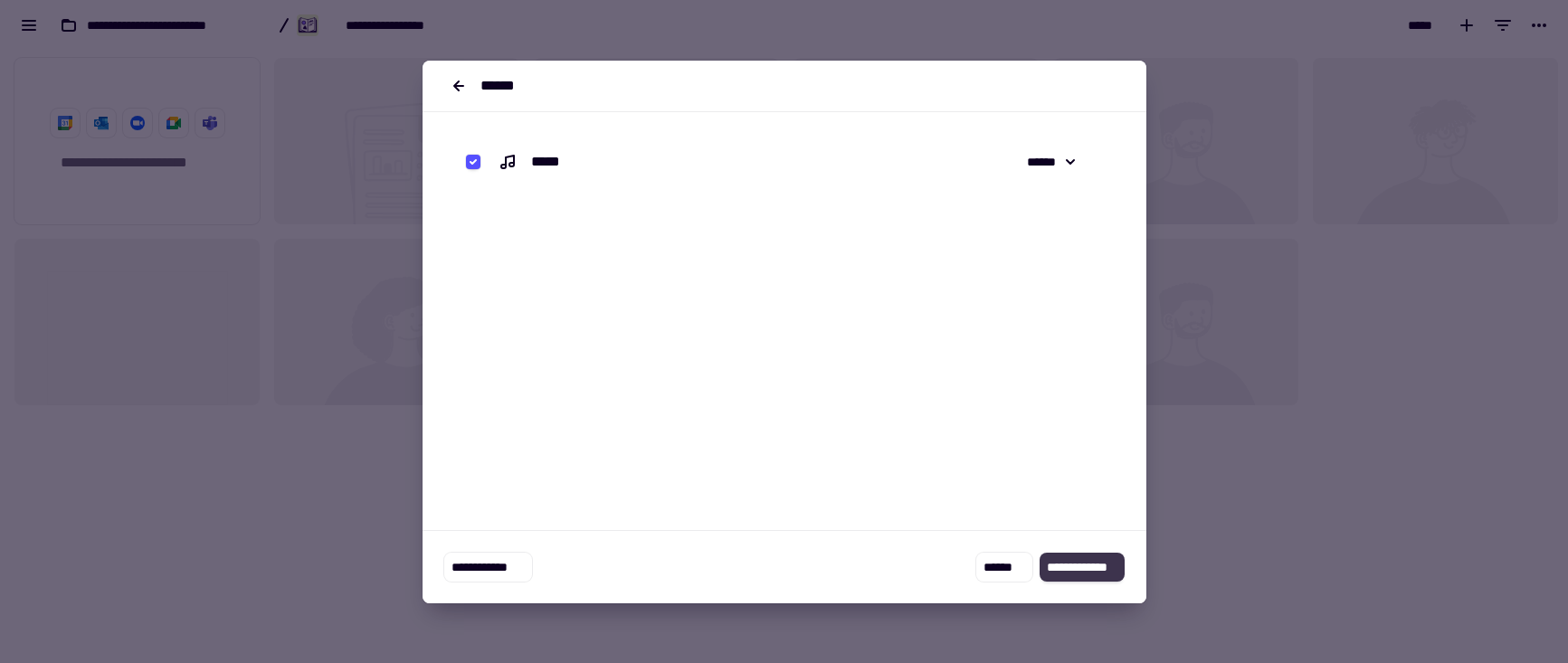 click on "**********" 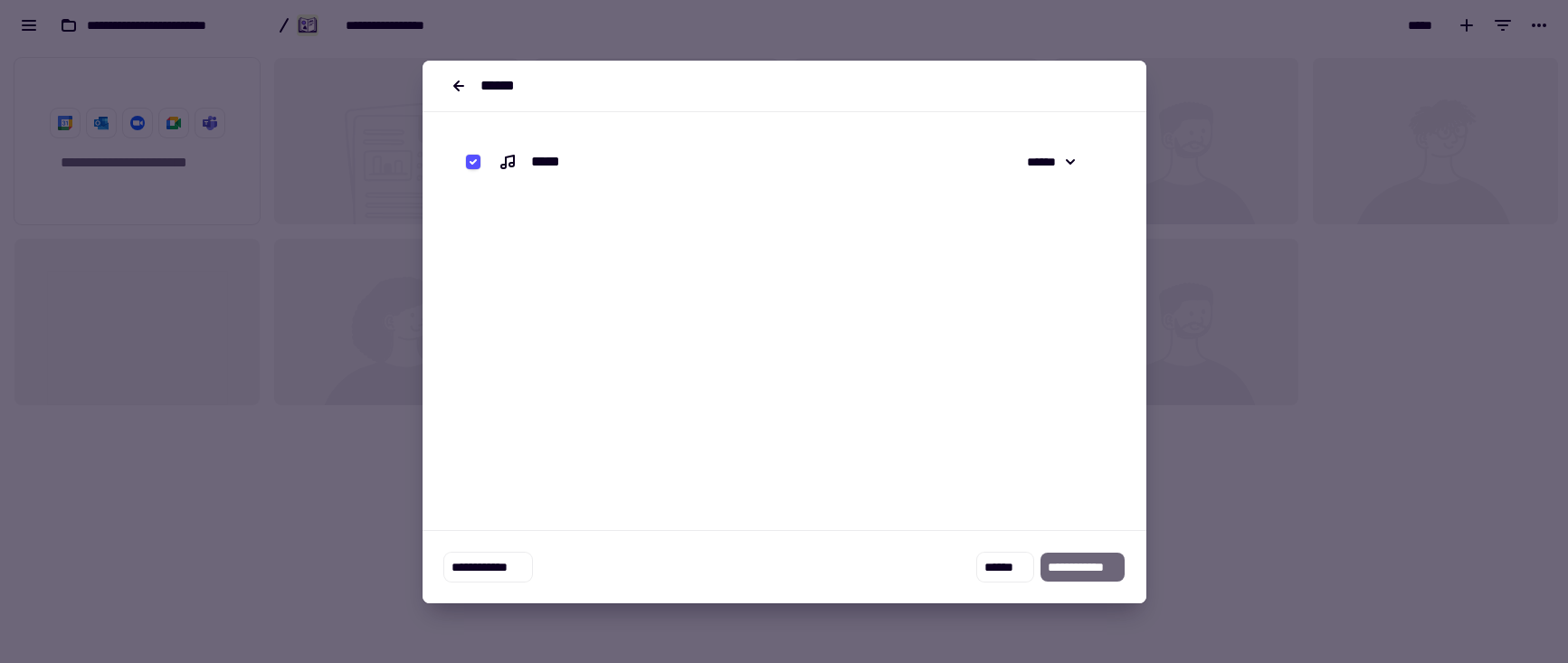 click on "***** ******" at bounding box center (784, 162) 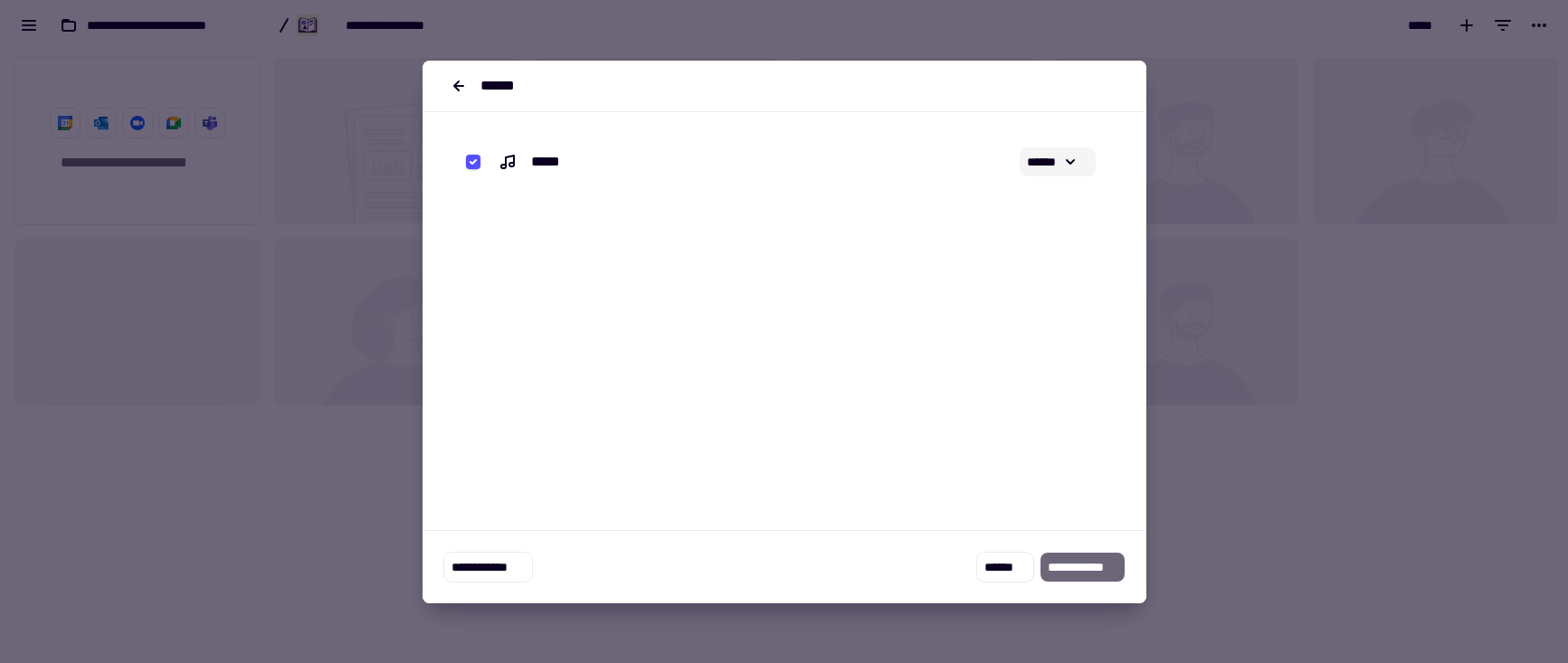 click on "******" 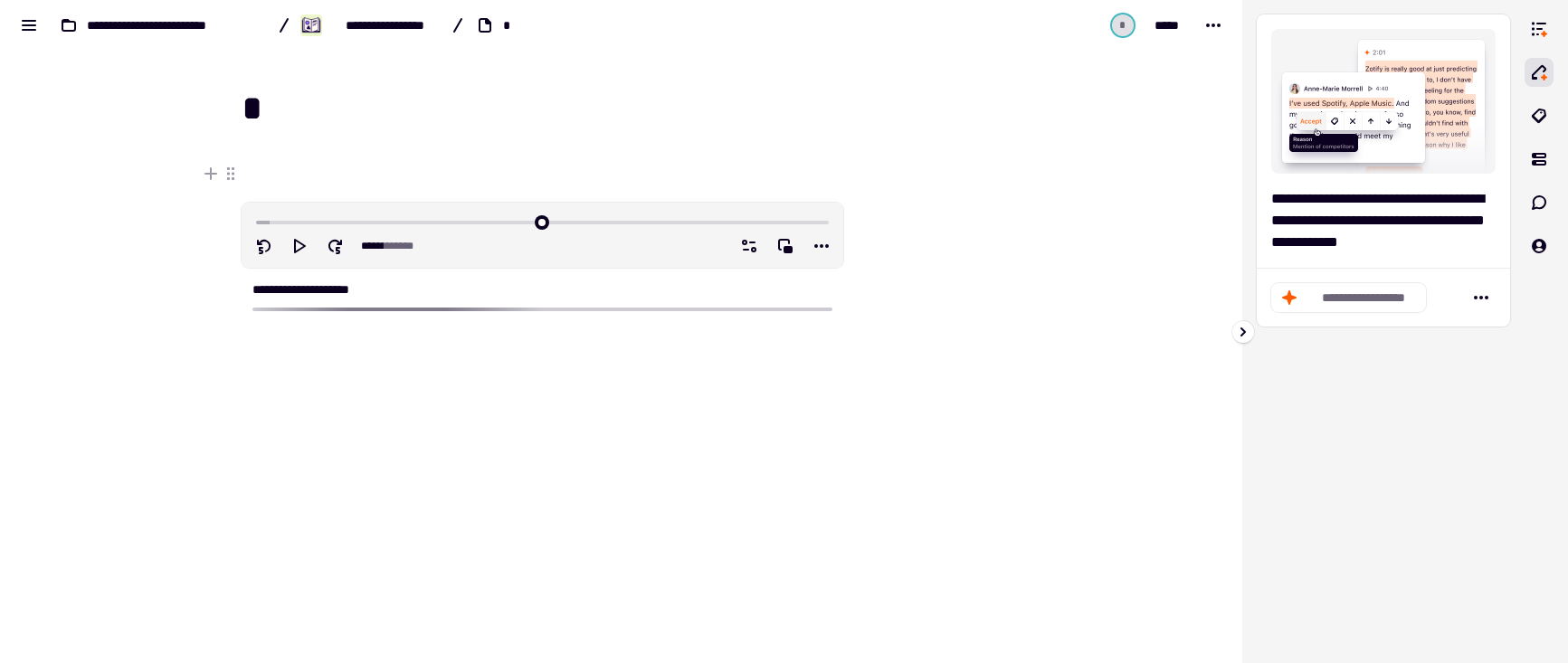 click on "**********" 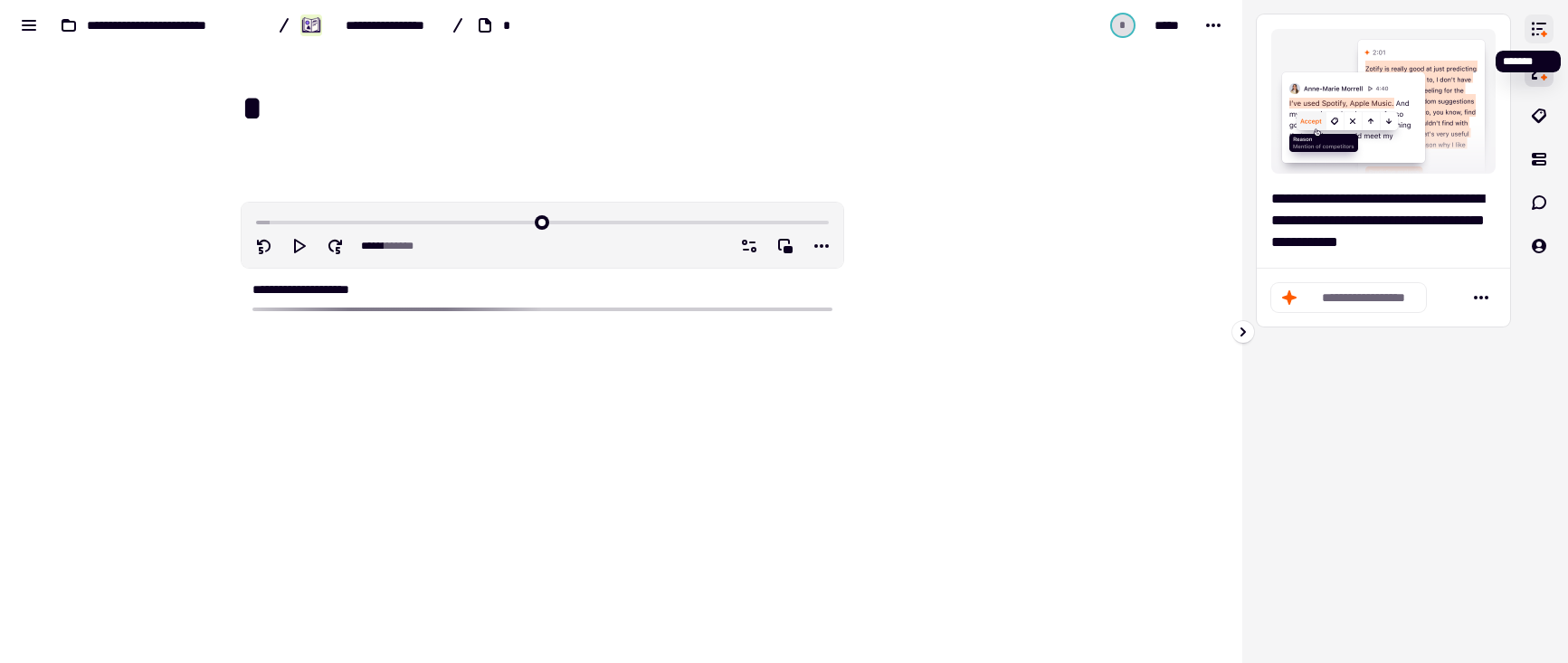 click 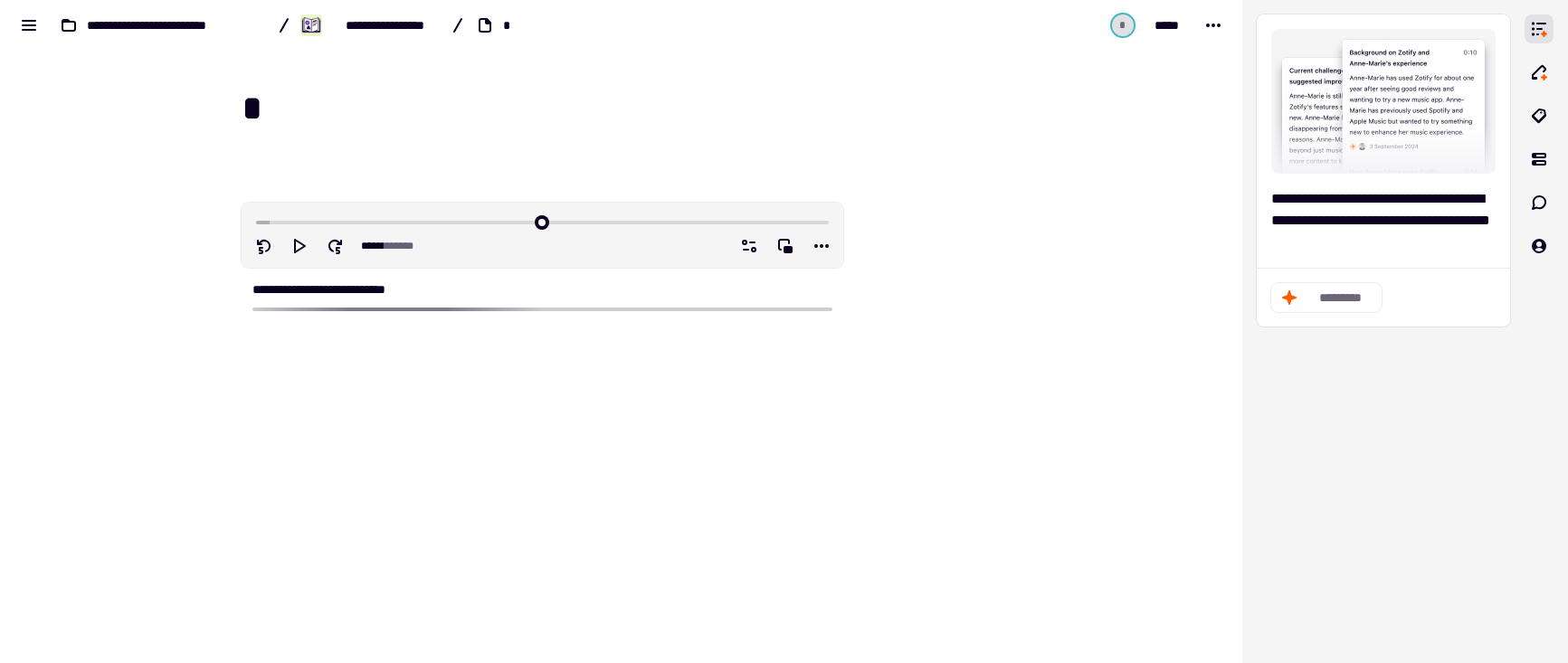 click on "**********" at bounding box center (622, 327) 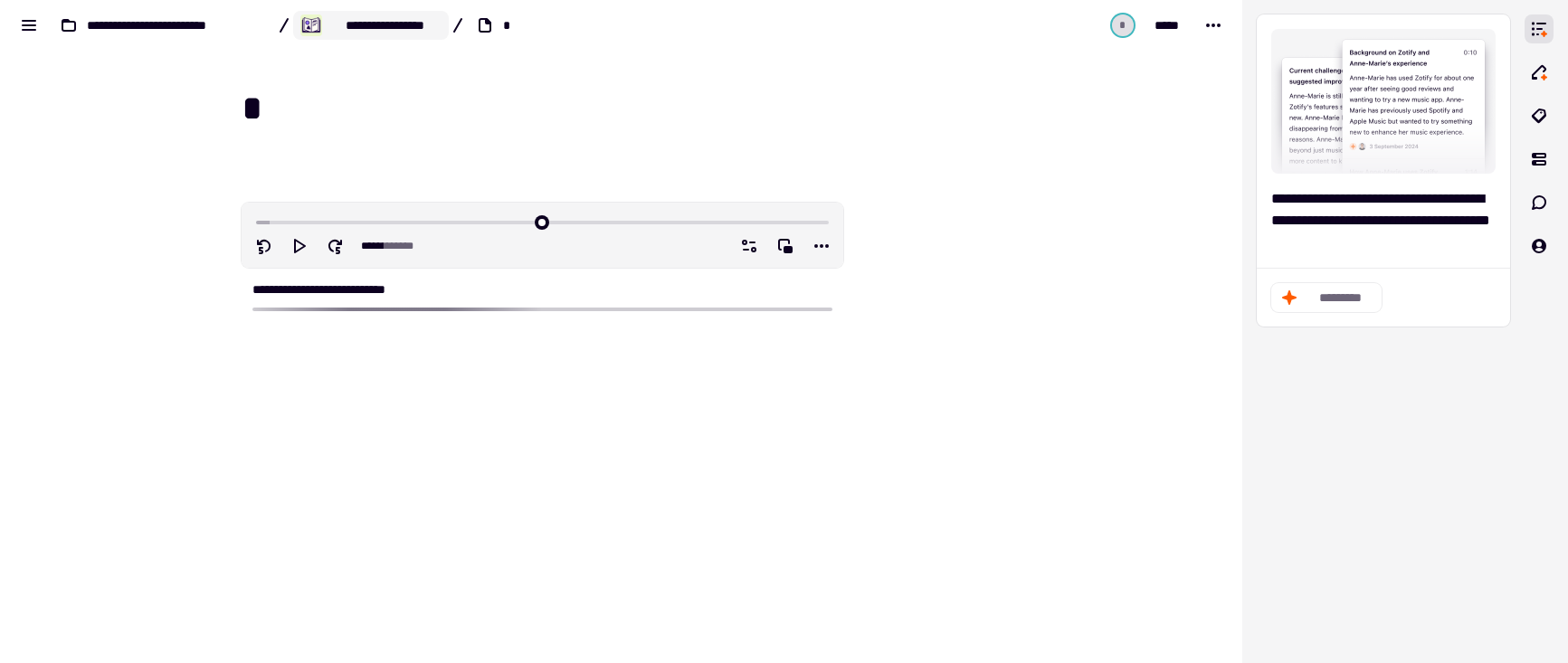 click on "**********" 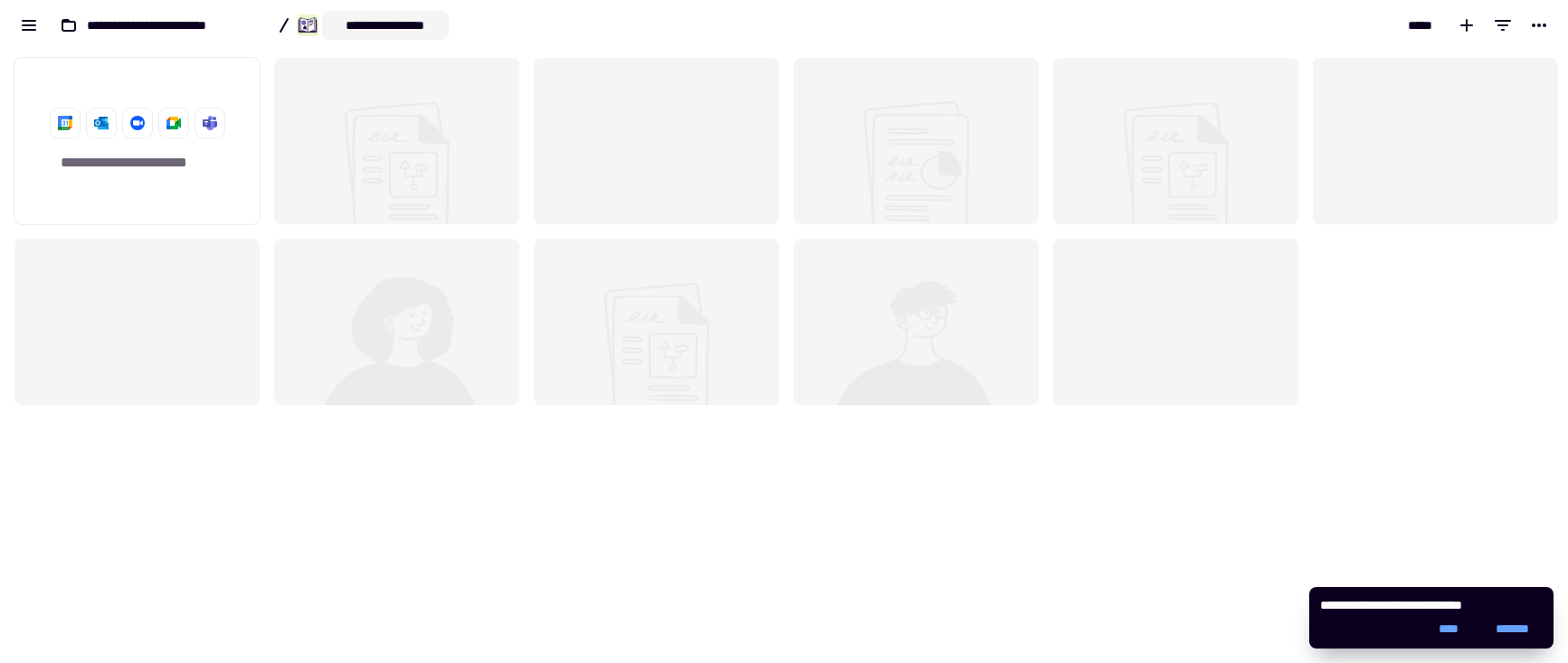 scroll, scrollTop: 14, scrollLeft: 14, axis: both 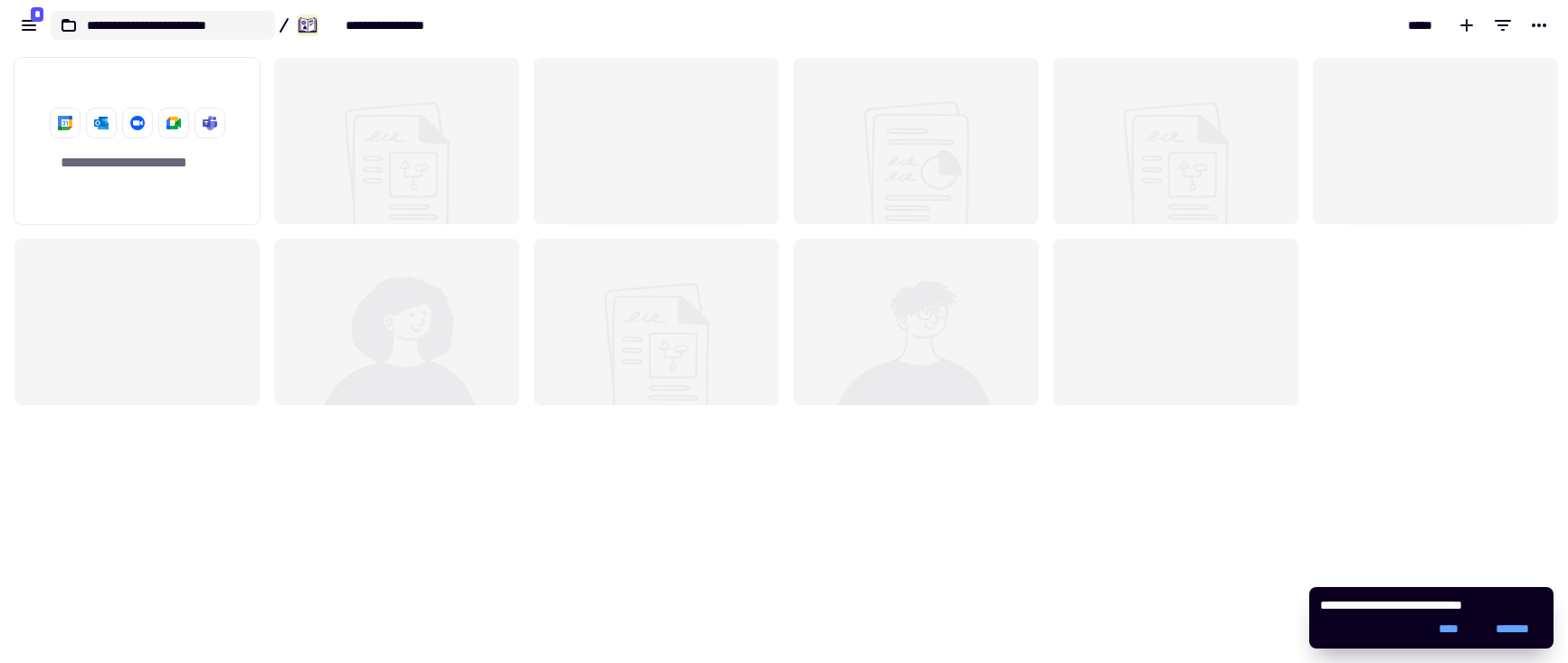 click on "**********" 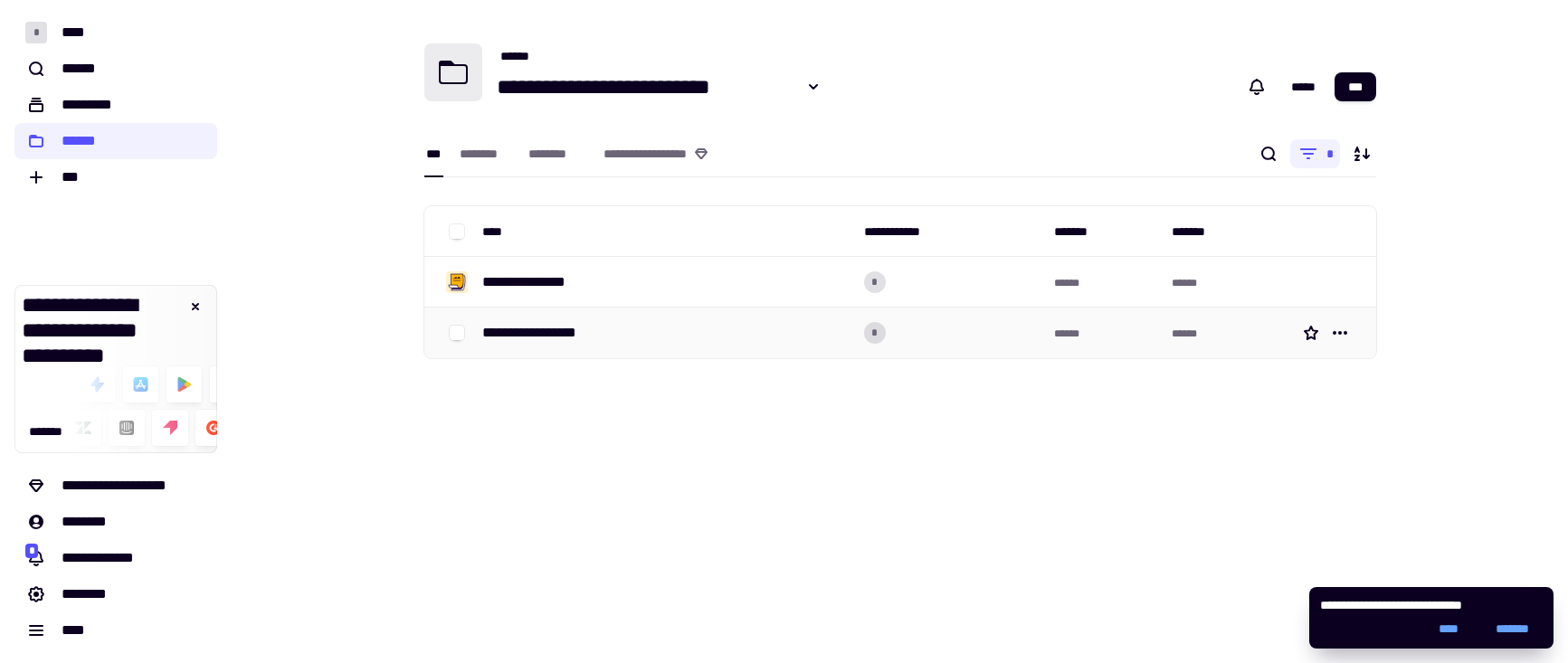 click at bounding box center [1329, 333] 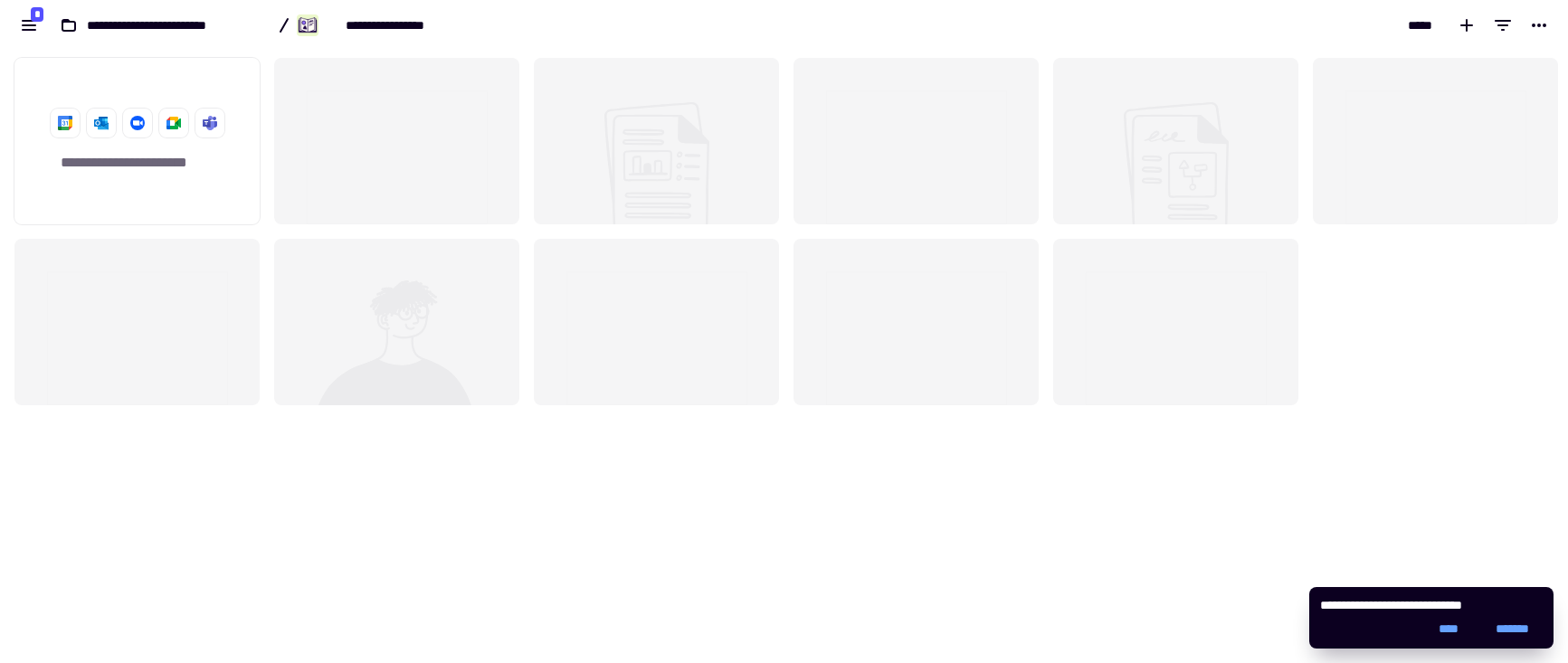 scroll, scrollTop: 14, scrollLeft: 14, axis: both 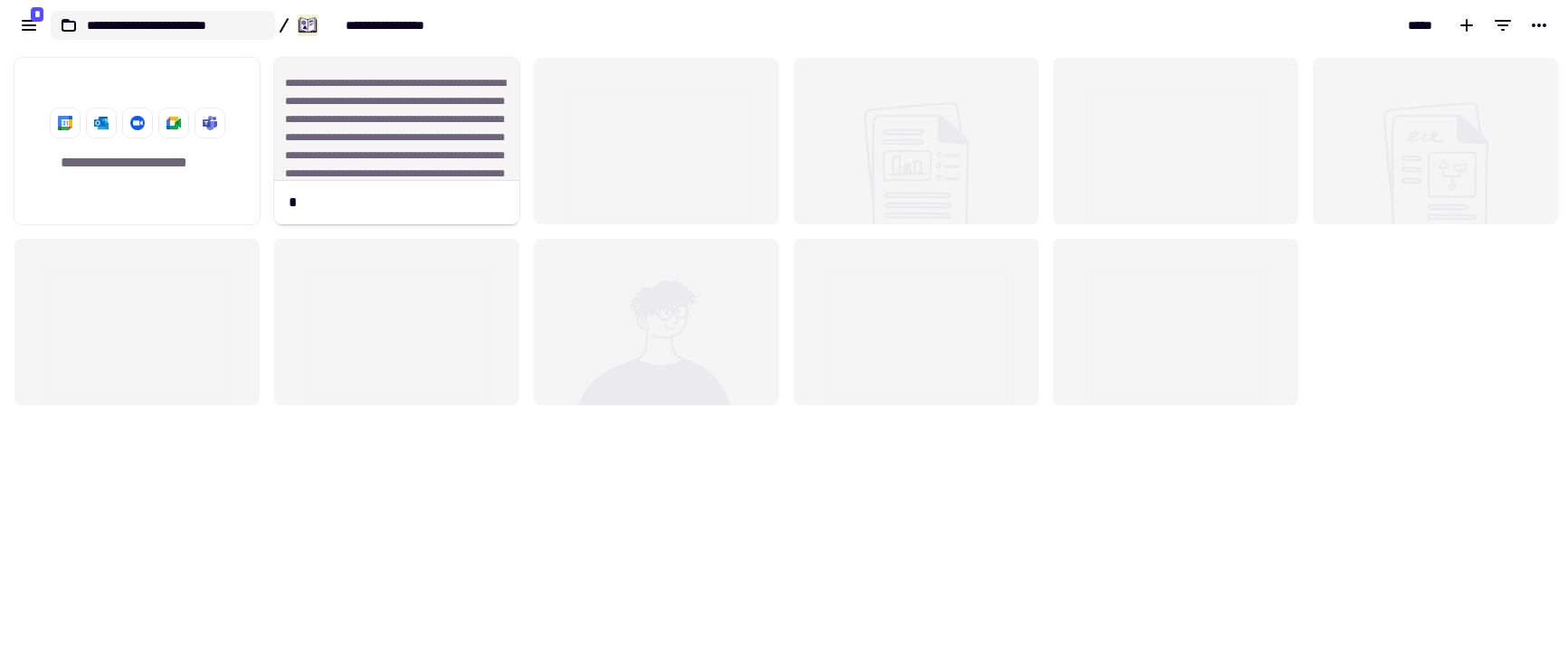 click on "**********" 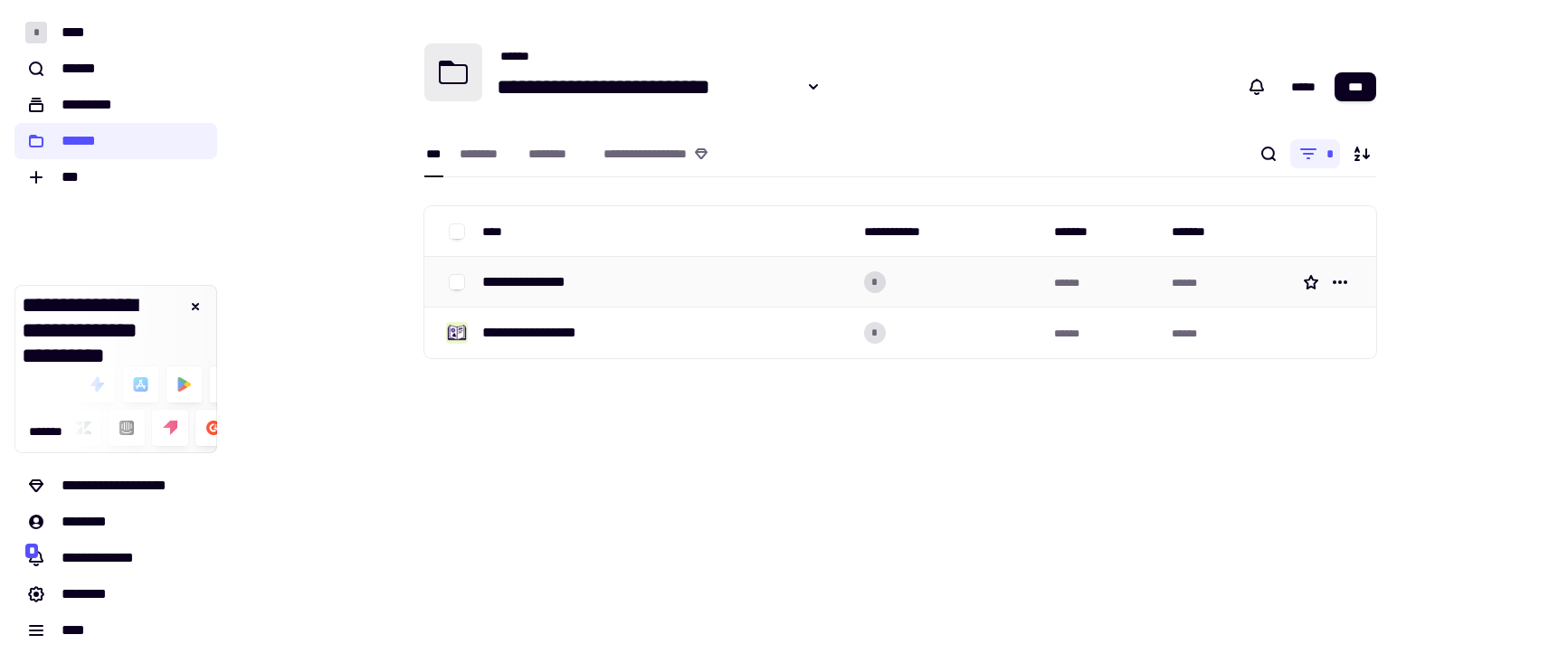 click on "**********" at bounding box center [534, 282] 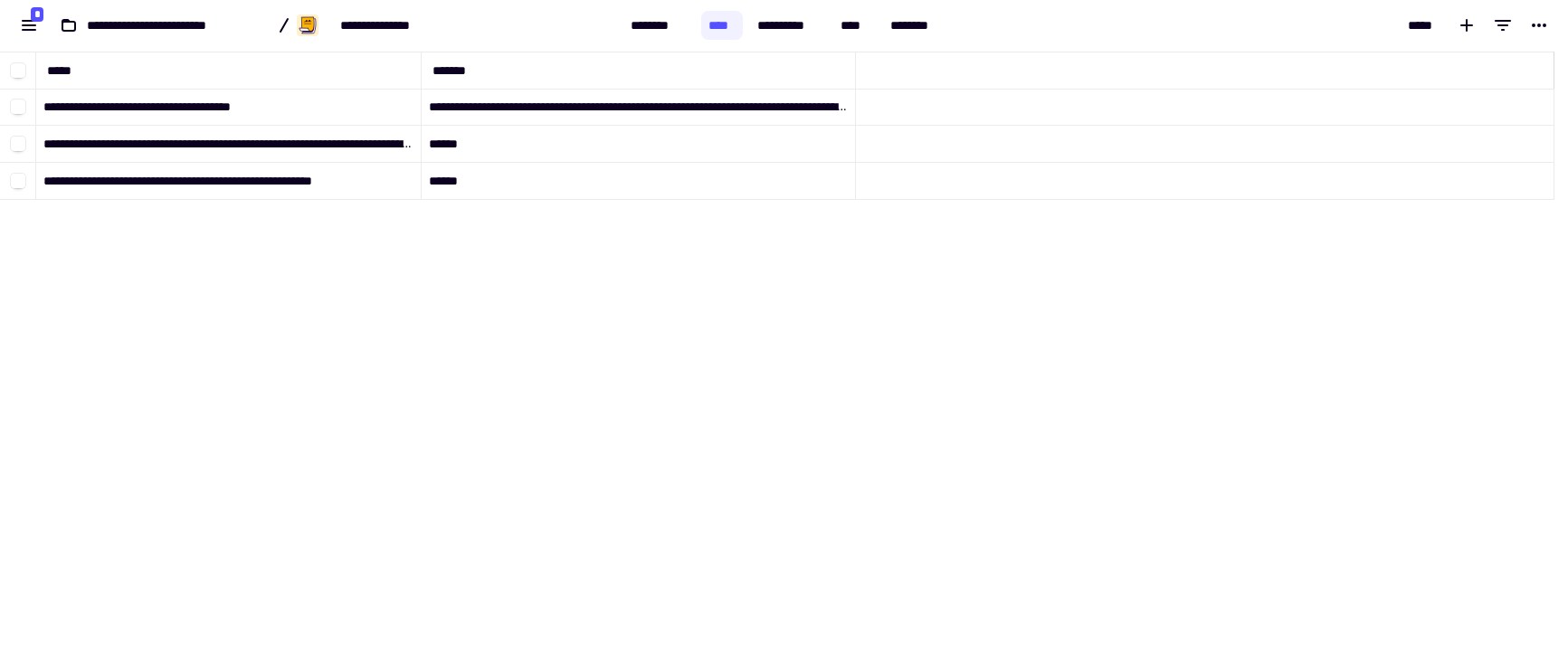scroll, scrollTop: 14, scrollLeft: 14, axis: both 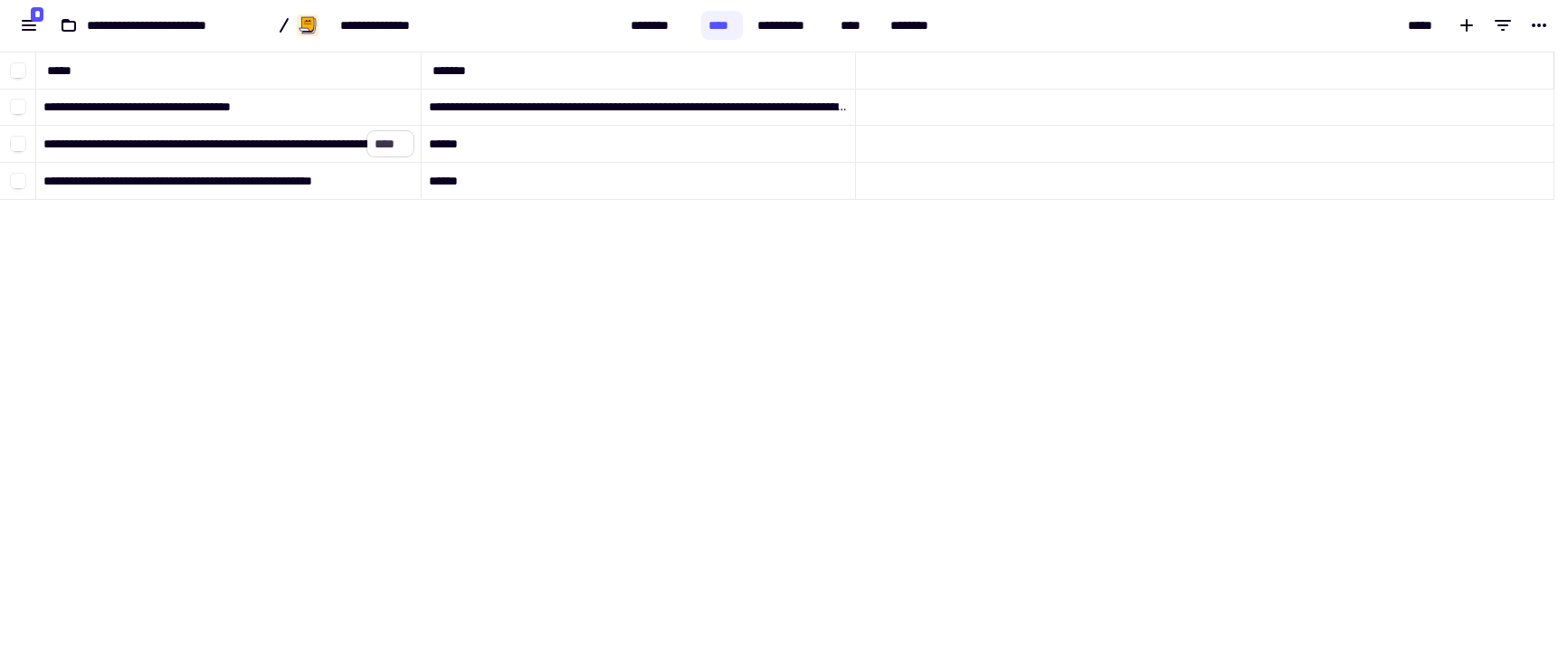 click on "****" 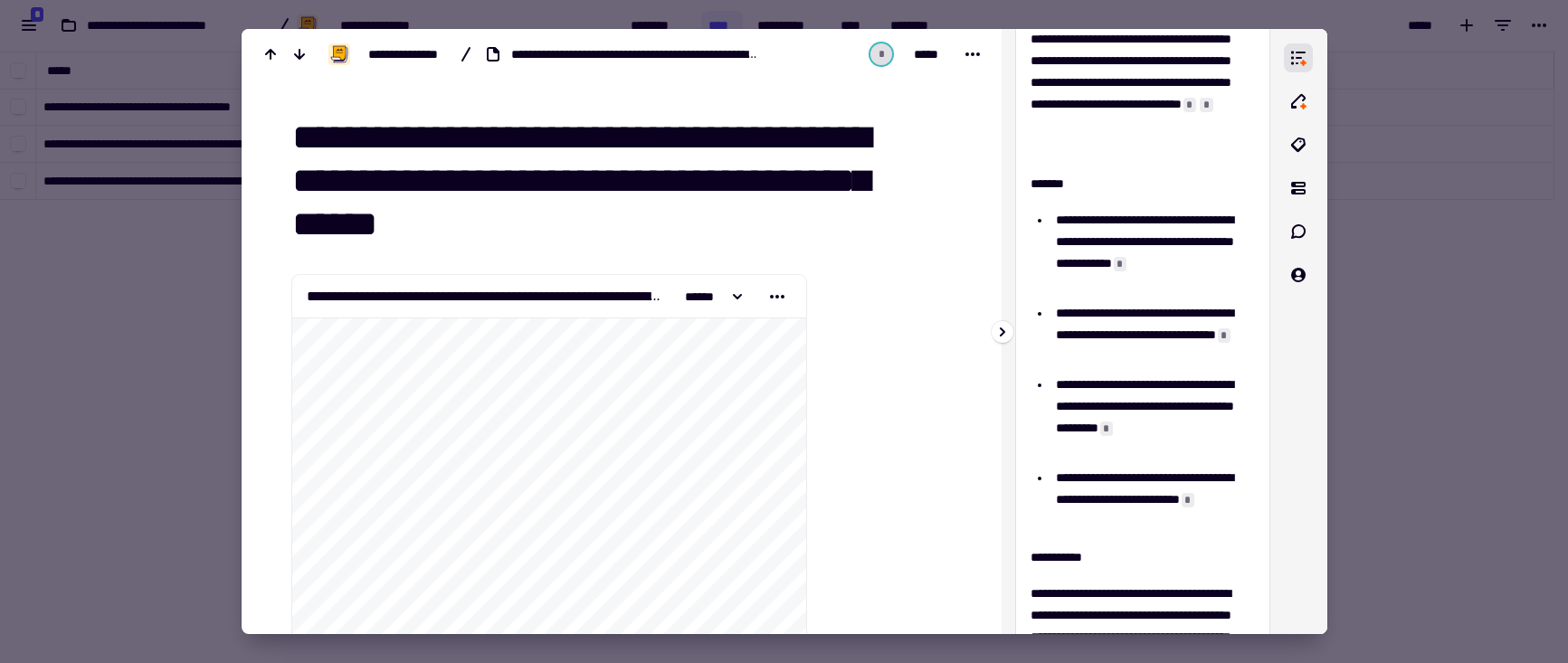 scroll, scrollTop: 184, scrollLeft: 0, axis: vertical 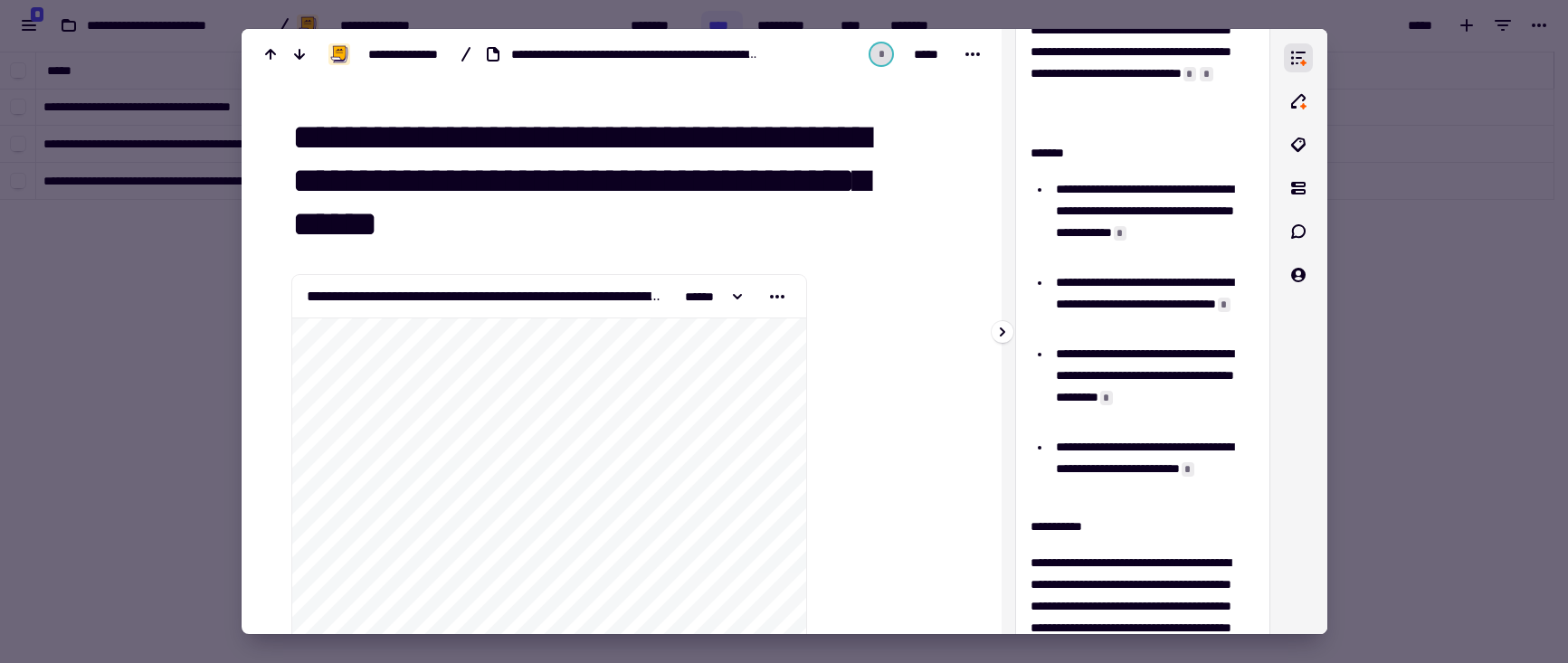 click on "*" at bounding box center (1120, 233) 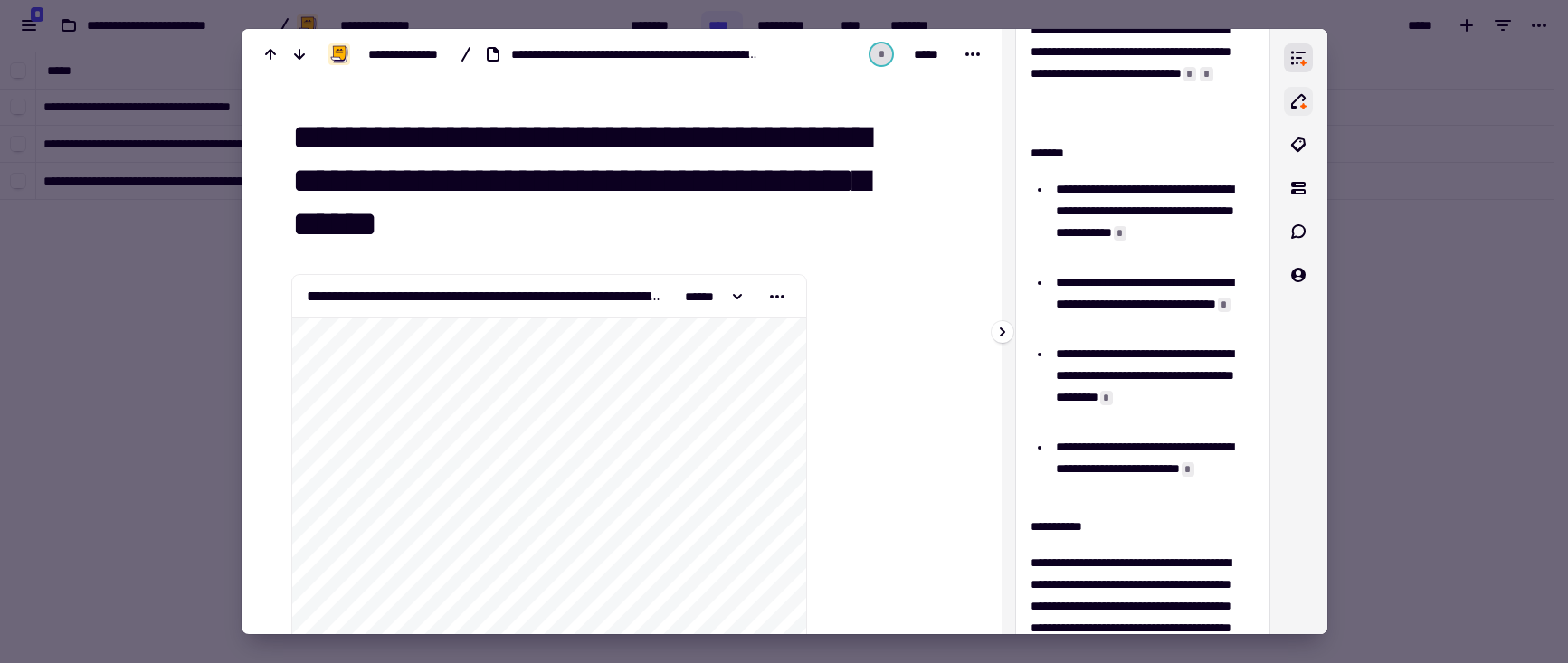 click 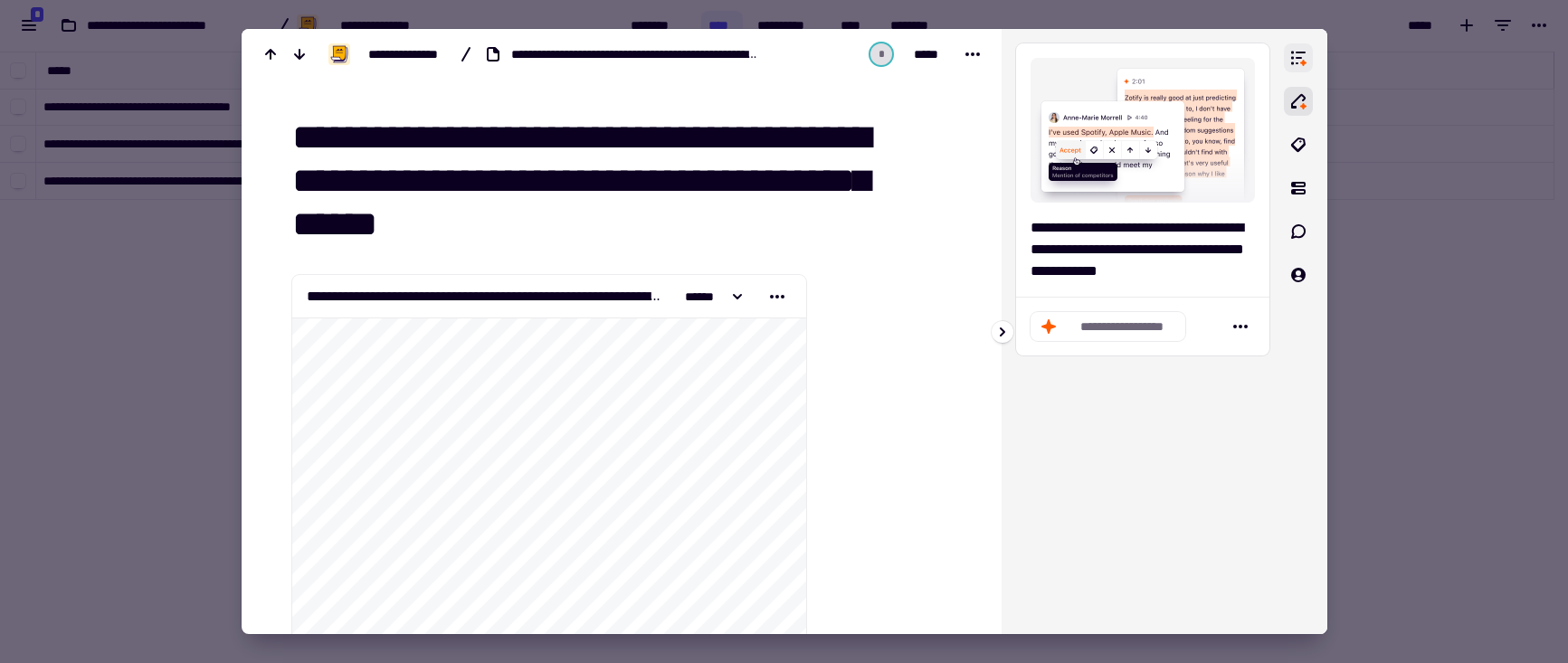 click 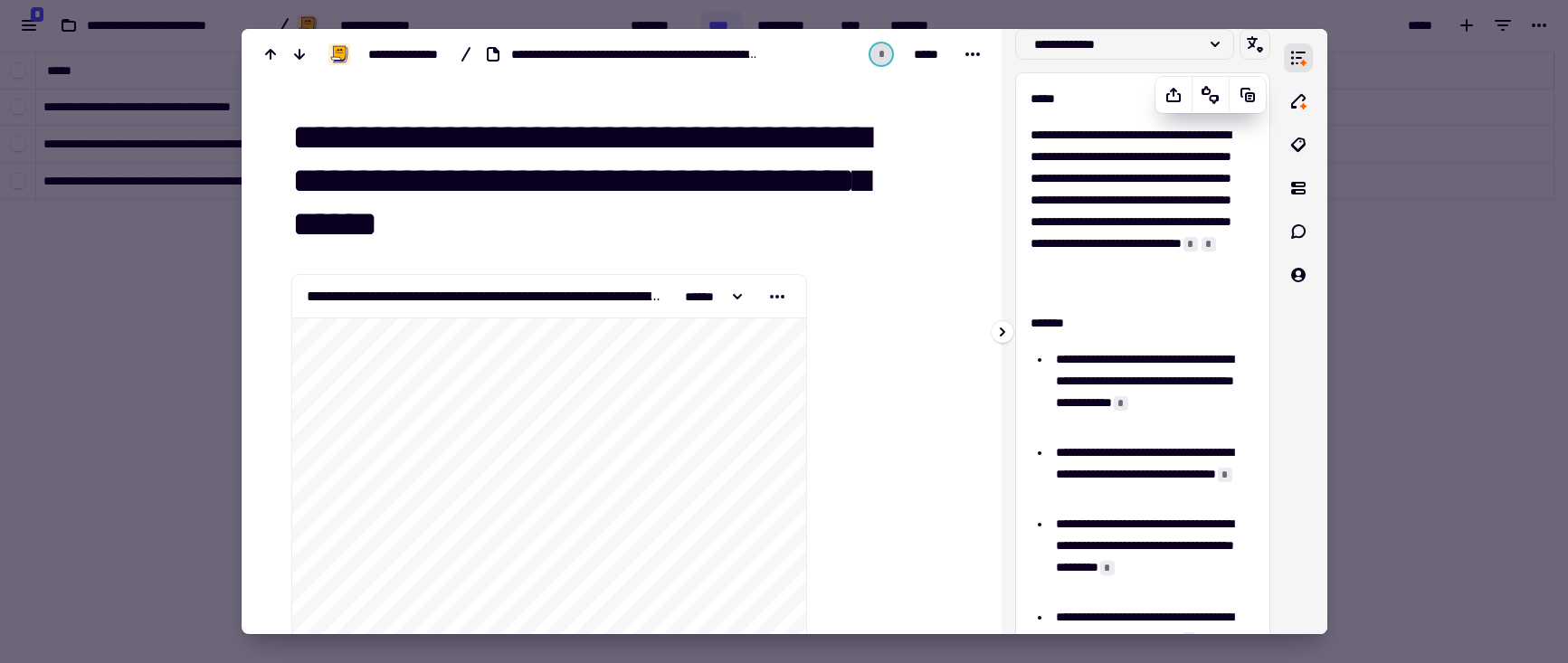 scroll, scrollTop: 0, scrollLeft: 0, axis: both 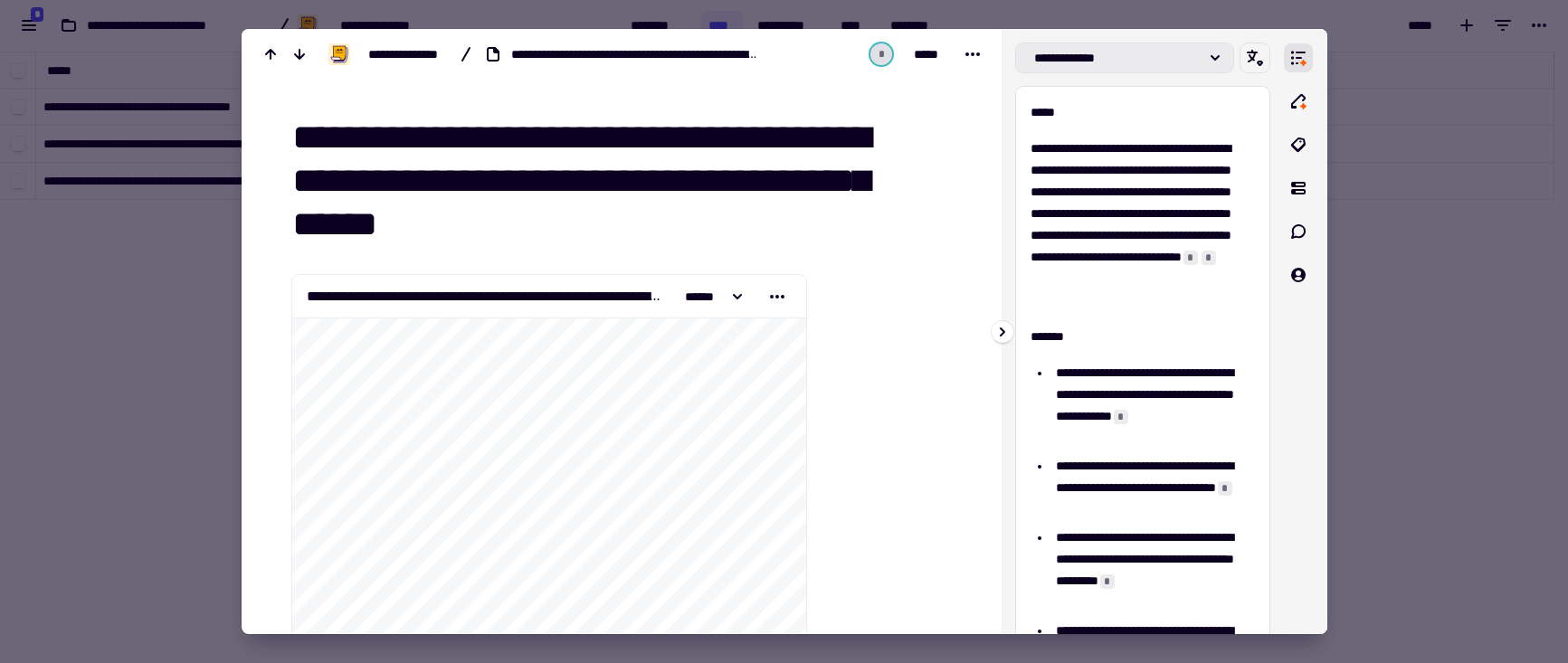 click on "**********" 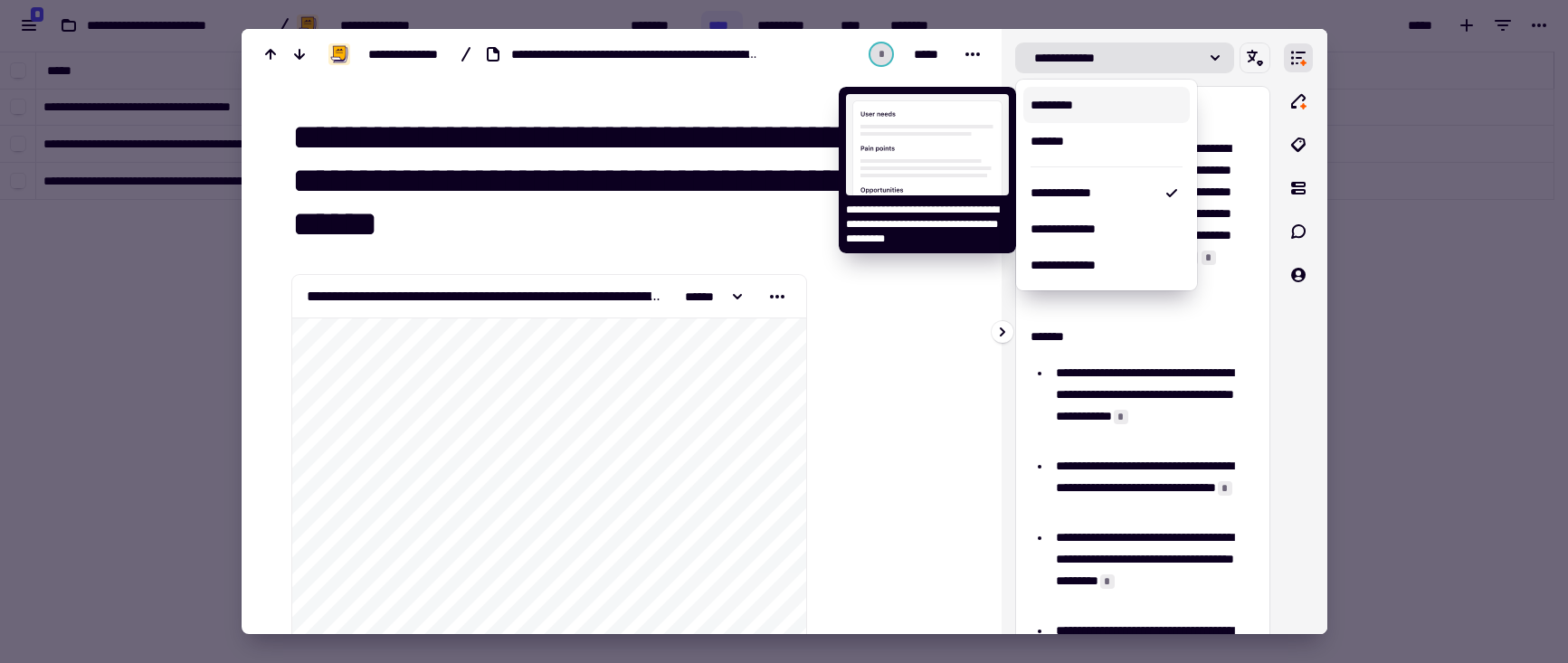click on "*********" at bounding box center (1107, 105) 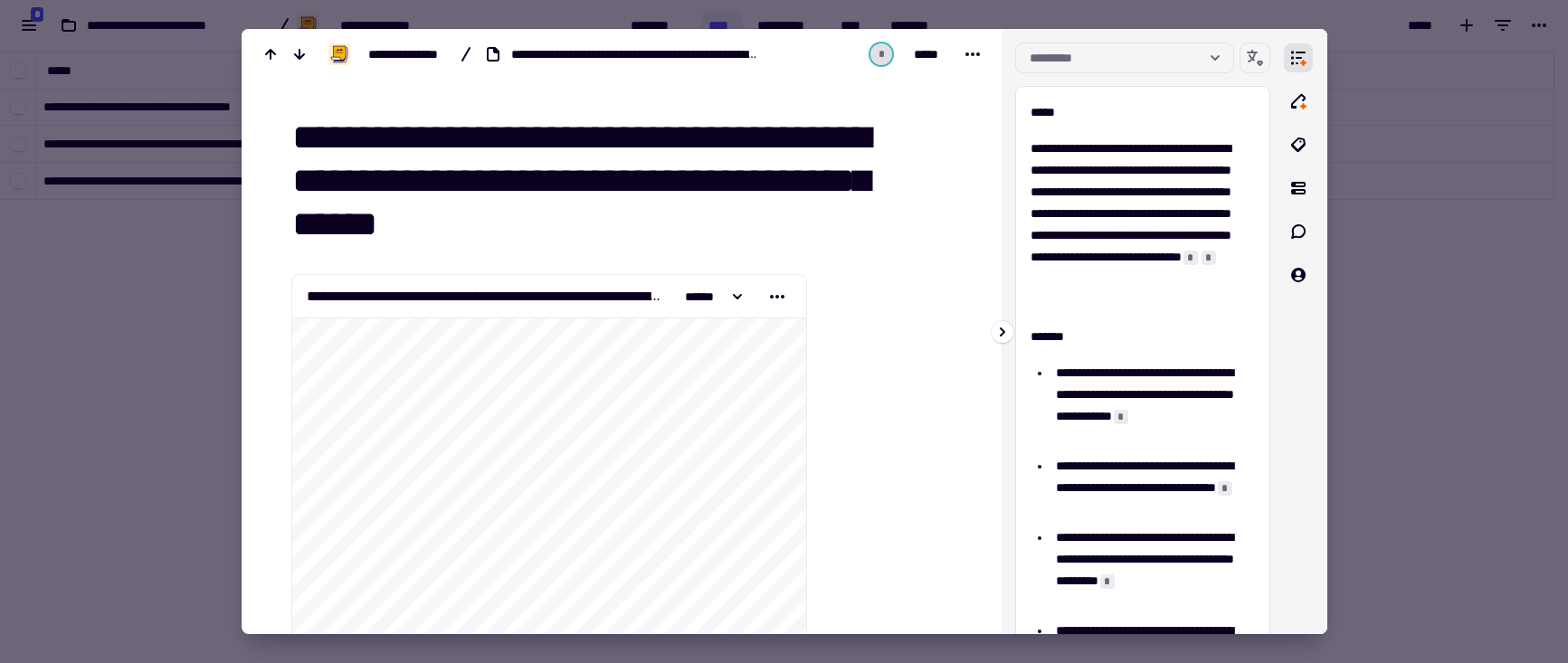 click on "**********" at bounding box center [1143, 331] 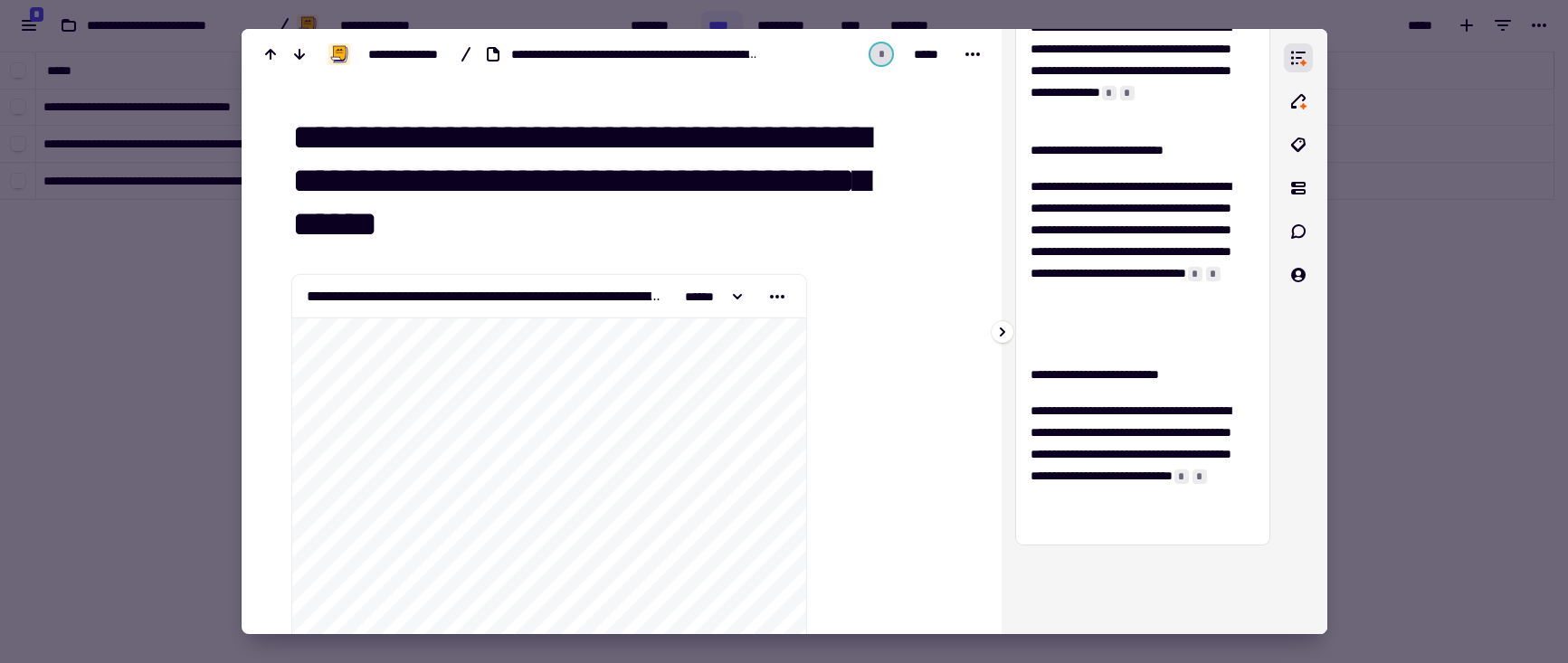 scroll, scrollTop: 241, scrollLeft: 0, axis: vertical 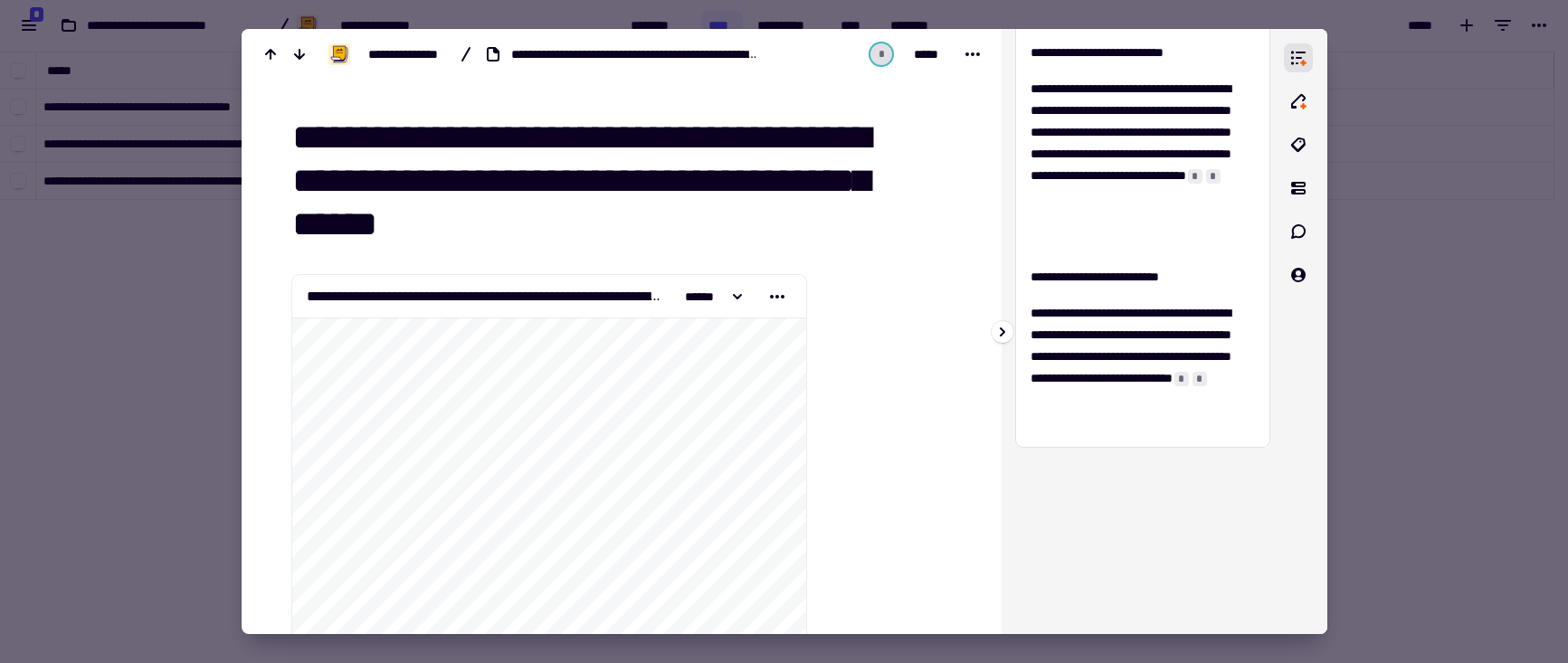 click on "*" at bounding box center (1182, 379) 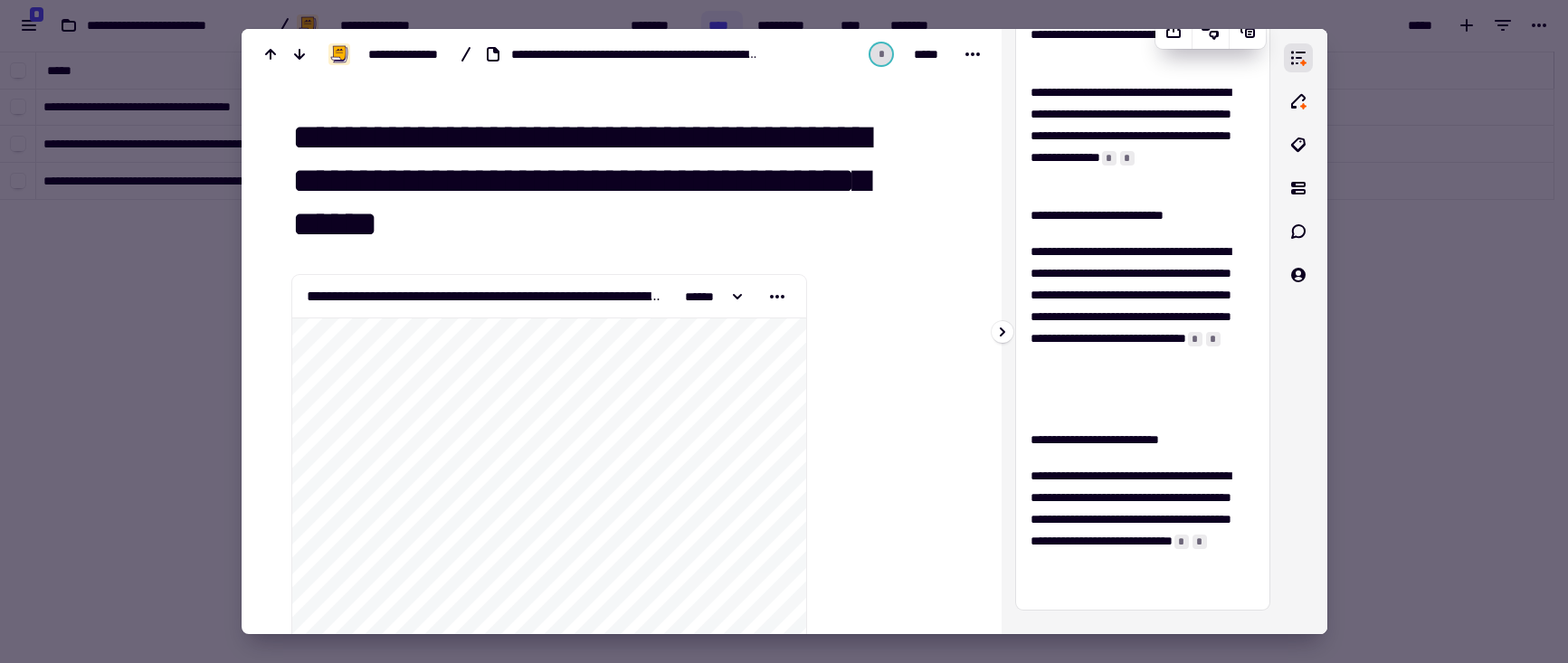 scroll, scrollTop: 0, scrollLeft: 0, axis: both 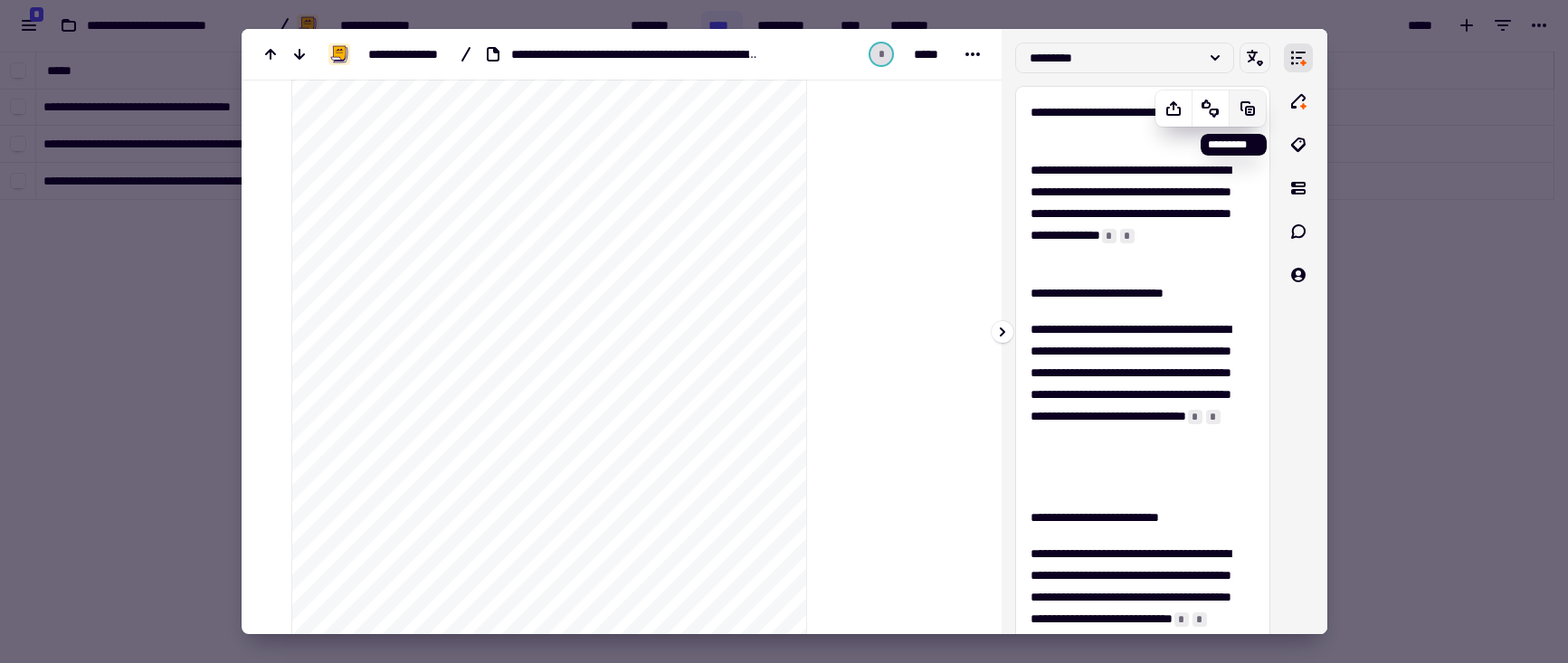 click 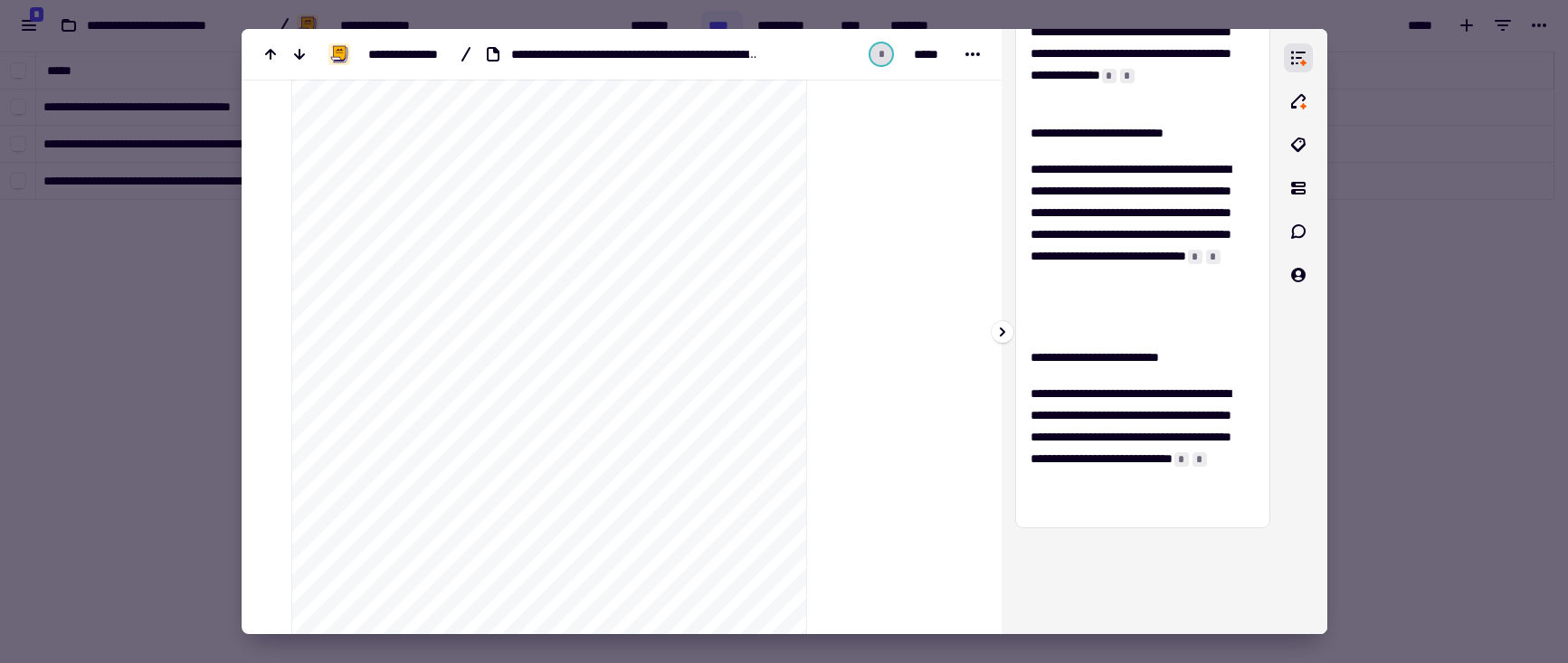 scroll, scrollTop: 241, scrollLeft: 0, axis: vertical 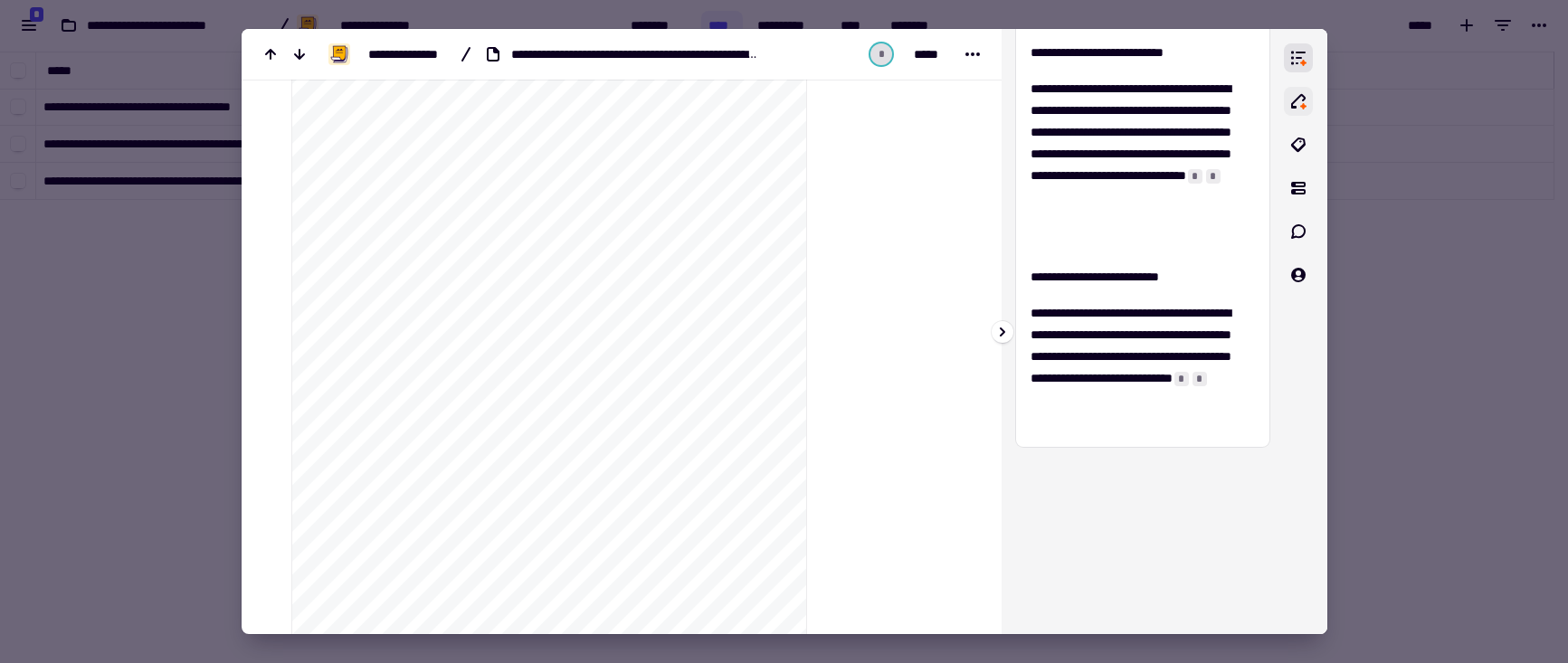 click 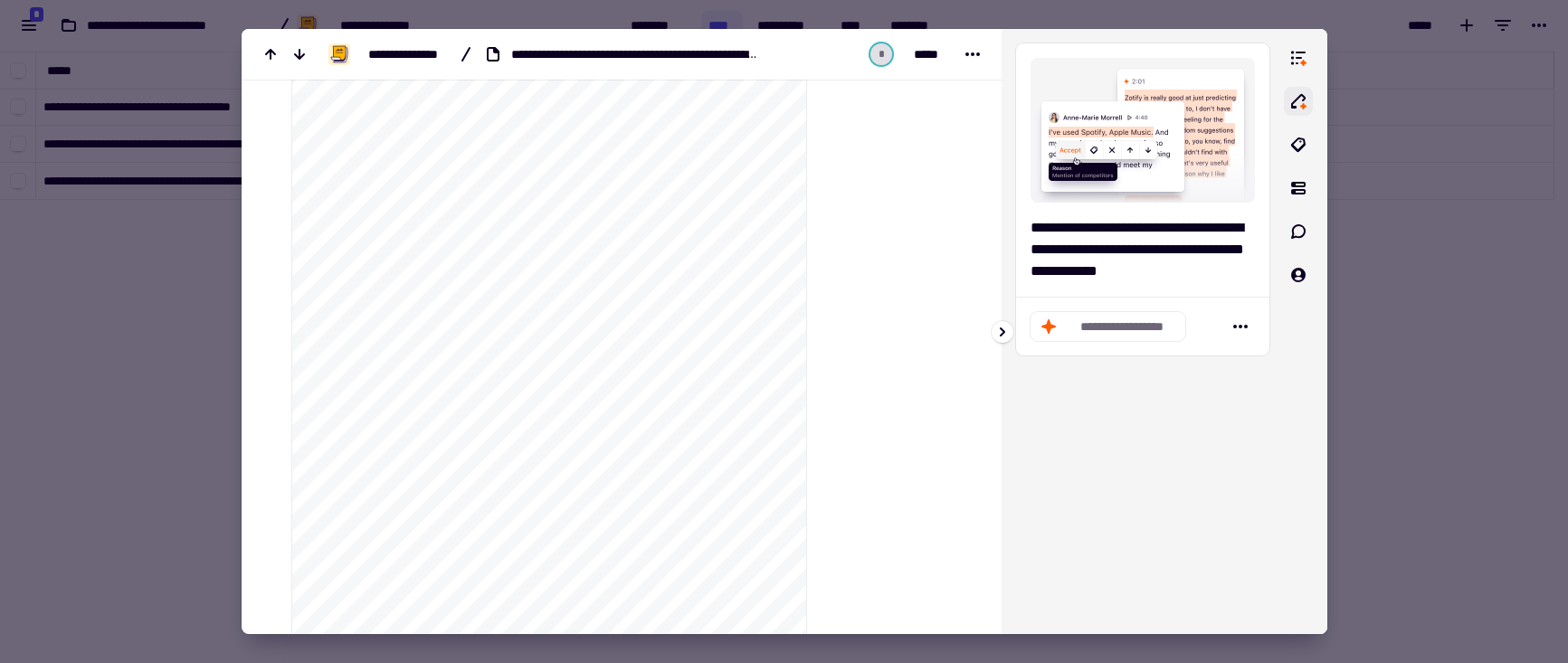 scroll, scrollTop: 0, scrollLeft: 0, axis: both 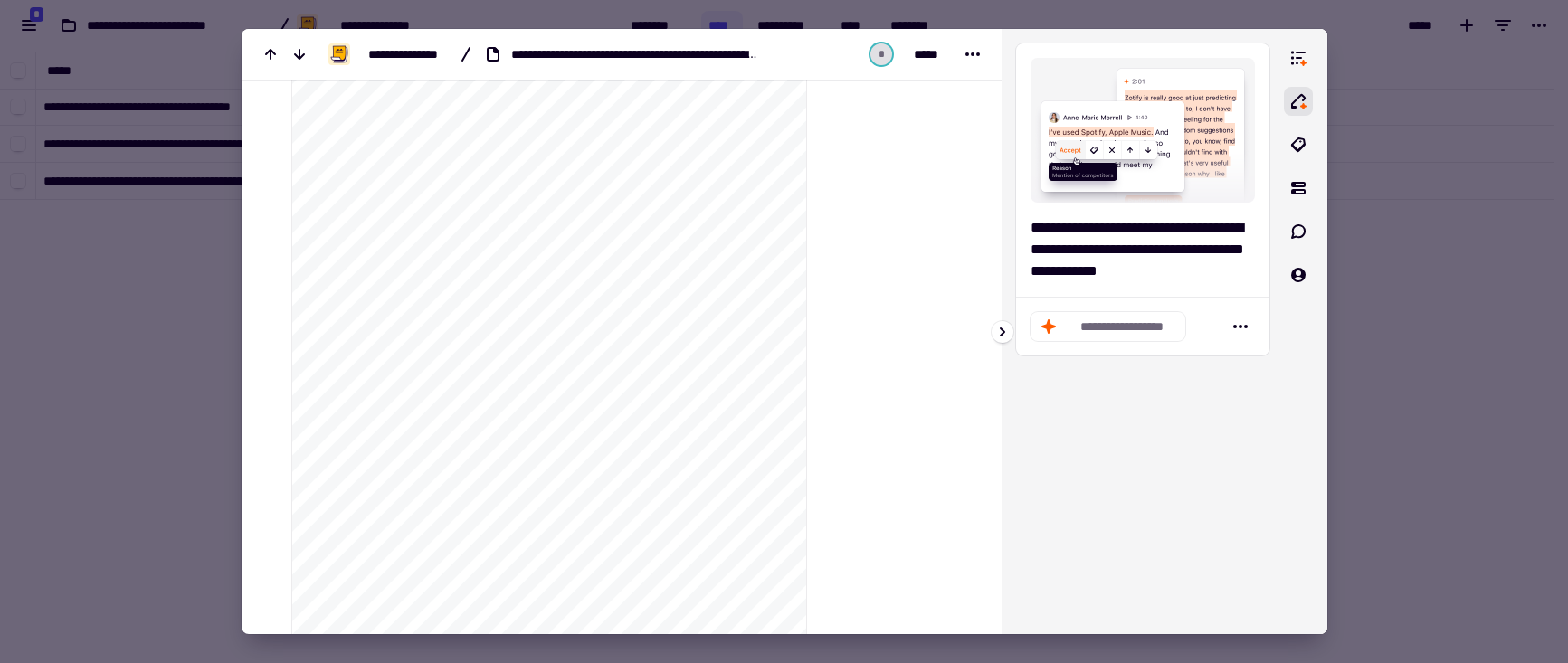 click on "**********" 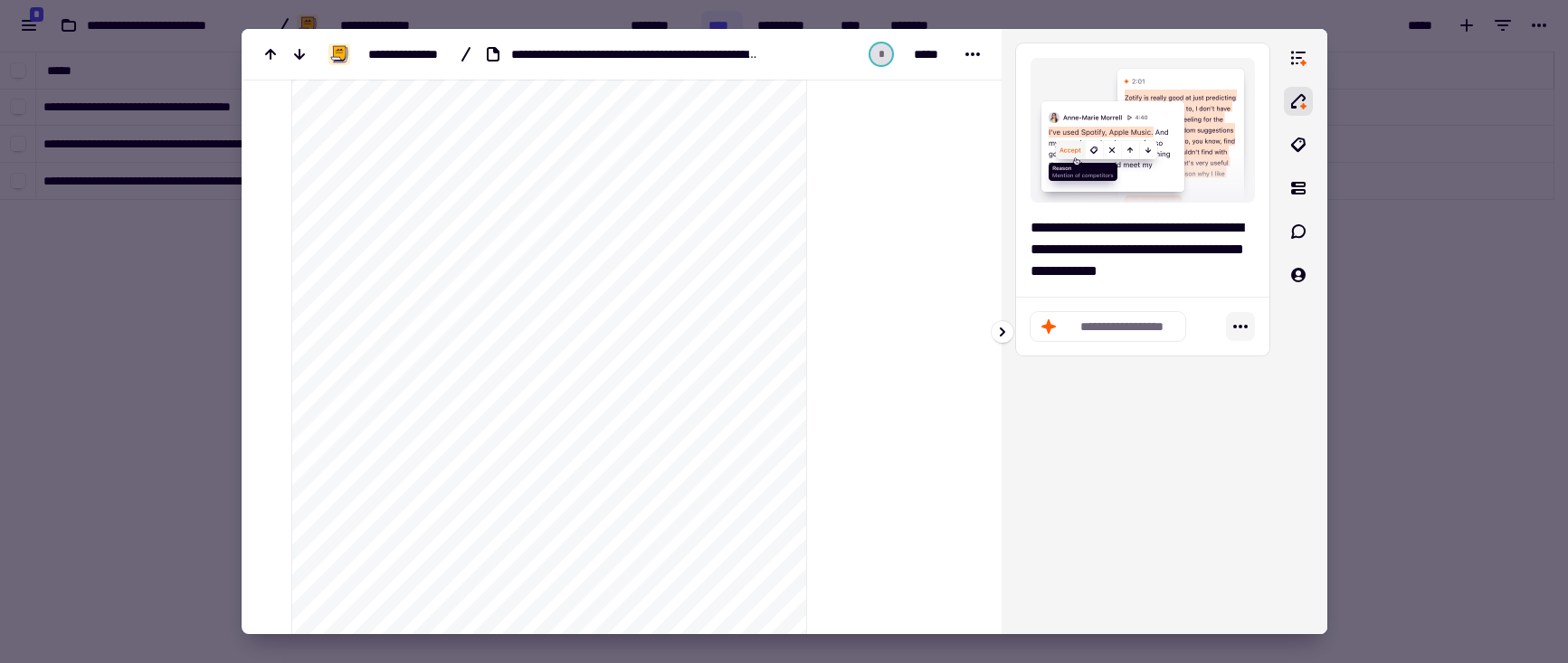 click 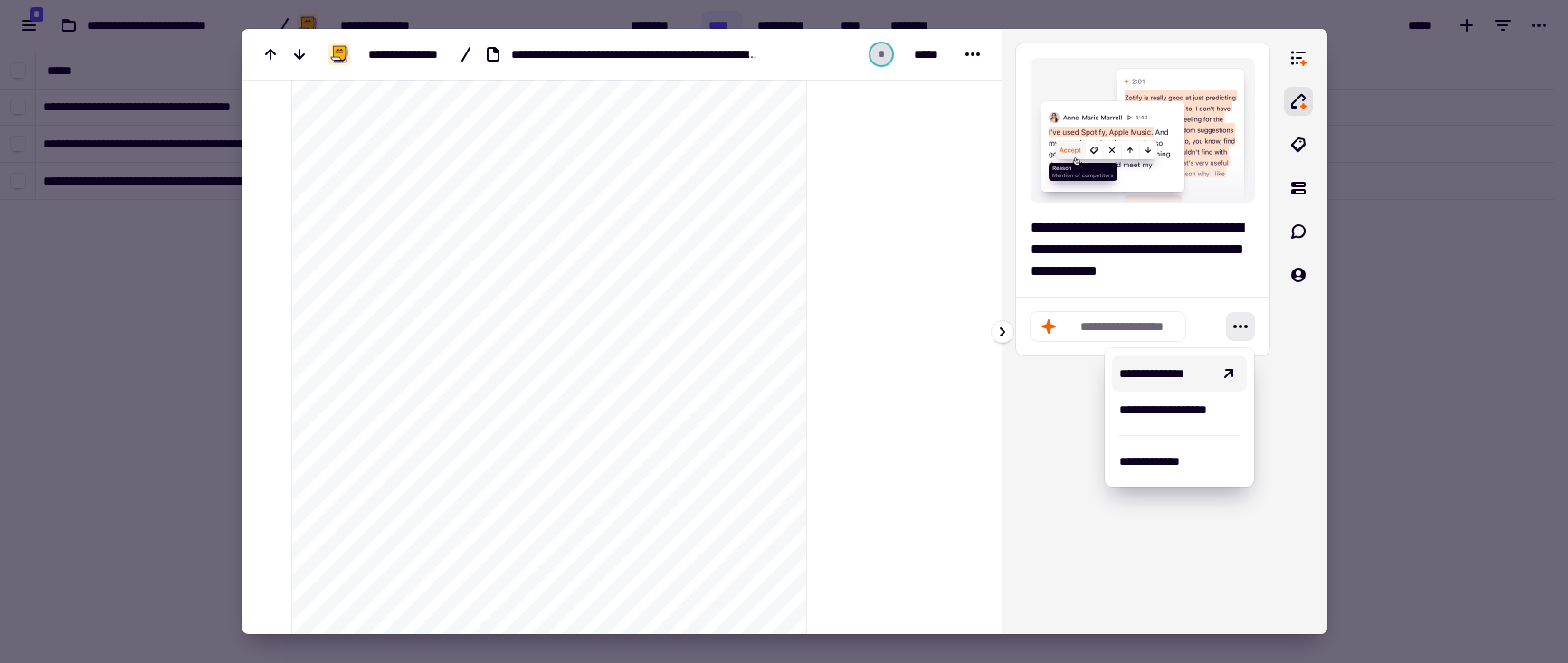 click 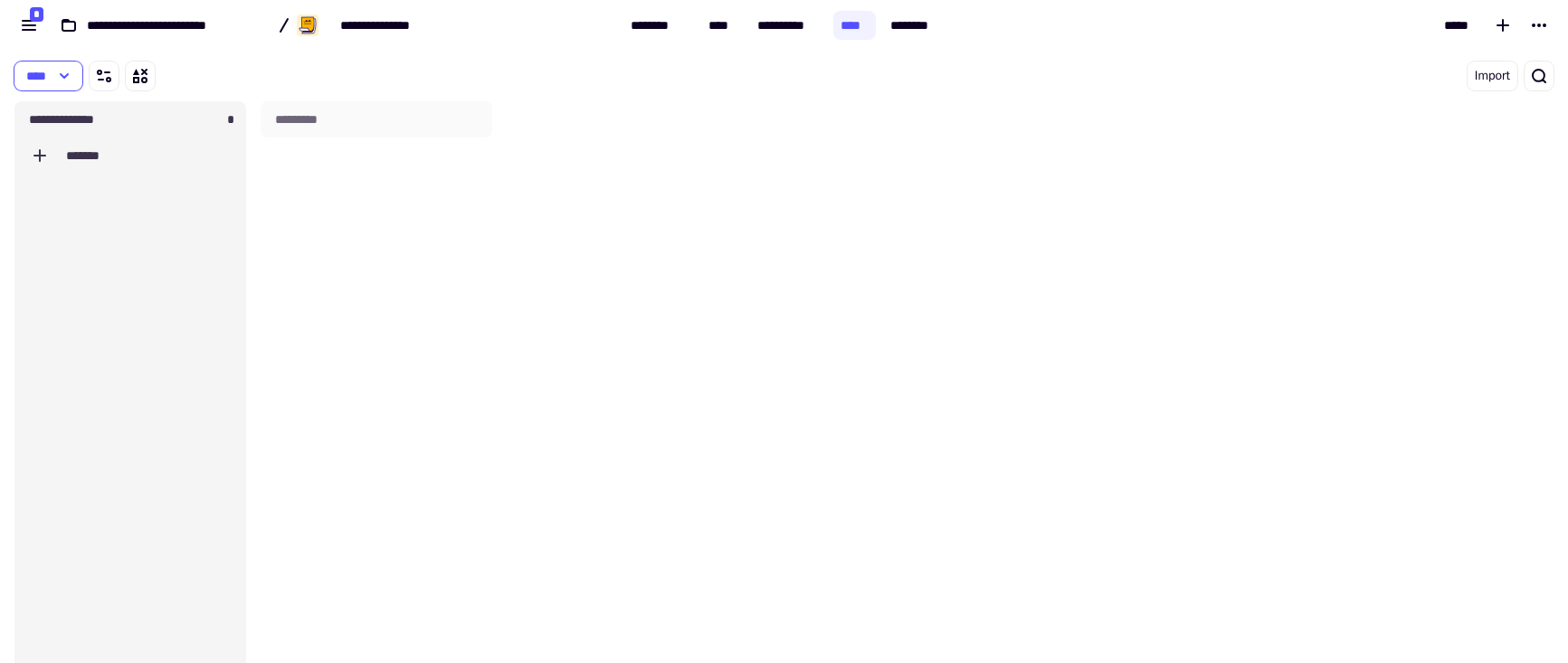 scroll, scrollTop: 14, scrollLeft: 14, axis: both 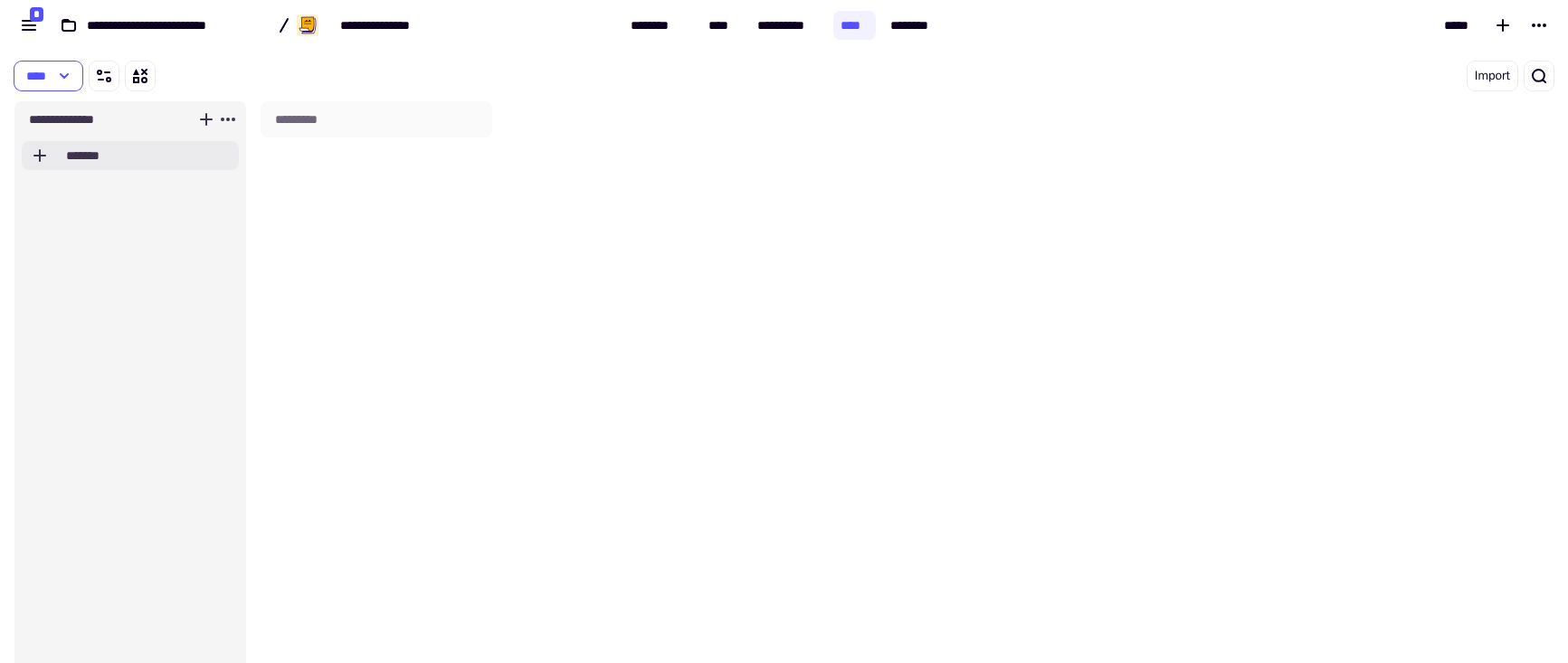 click on "*******" 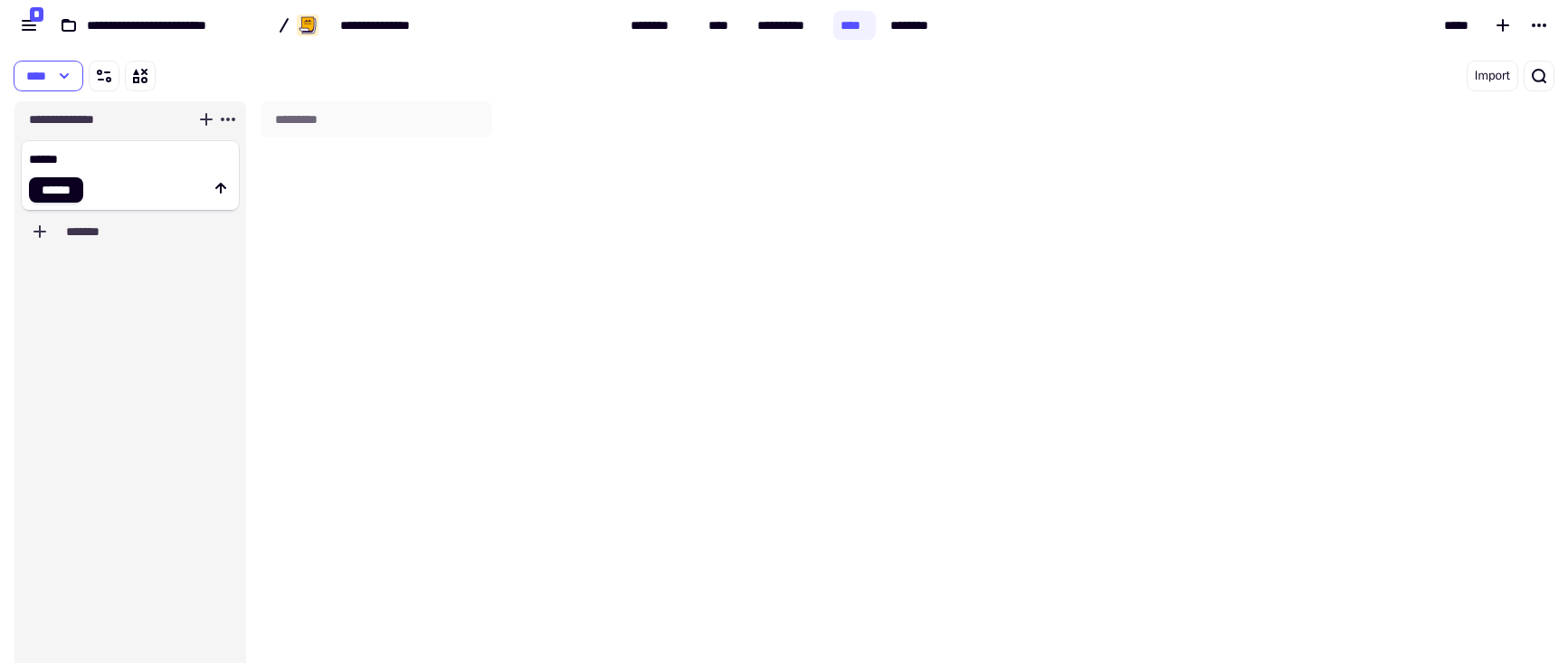 type on "*******" 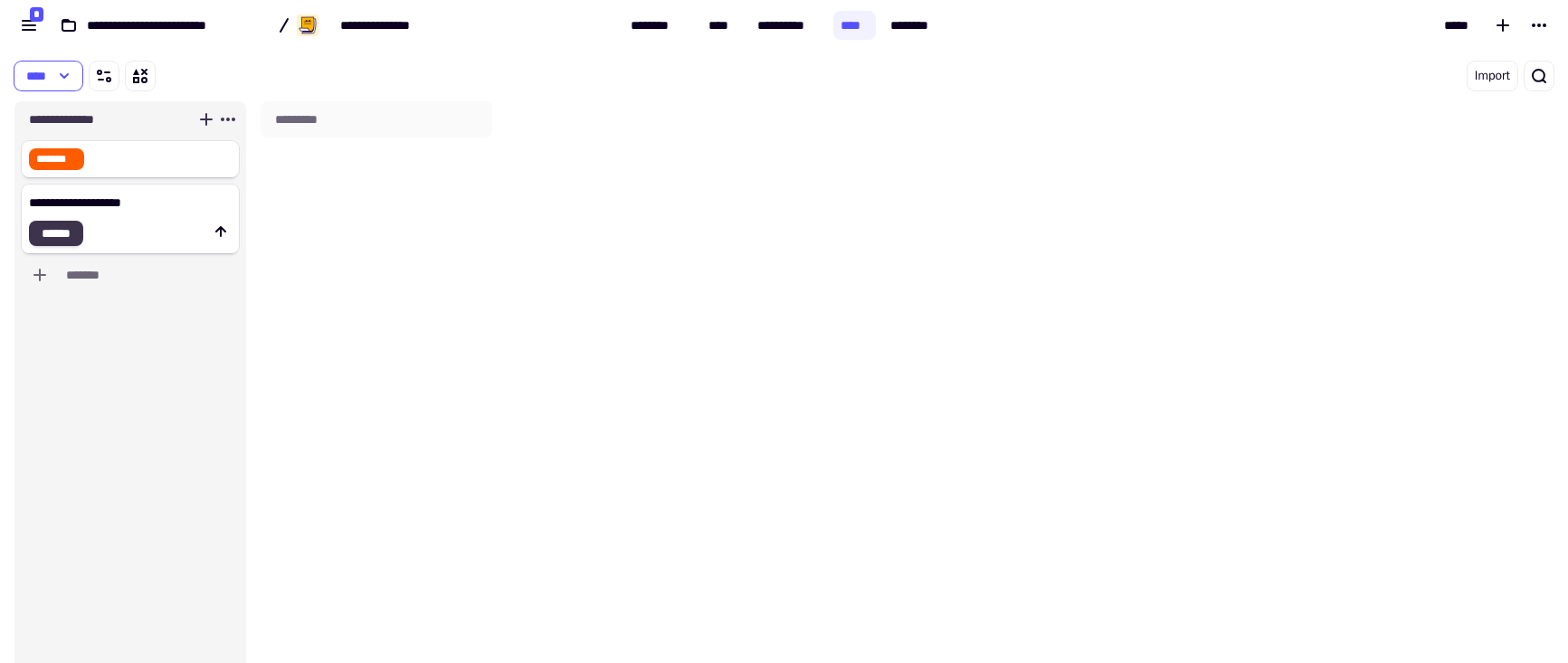 type on "**********" 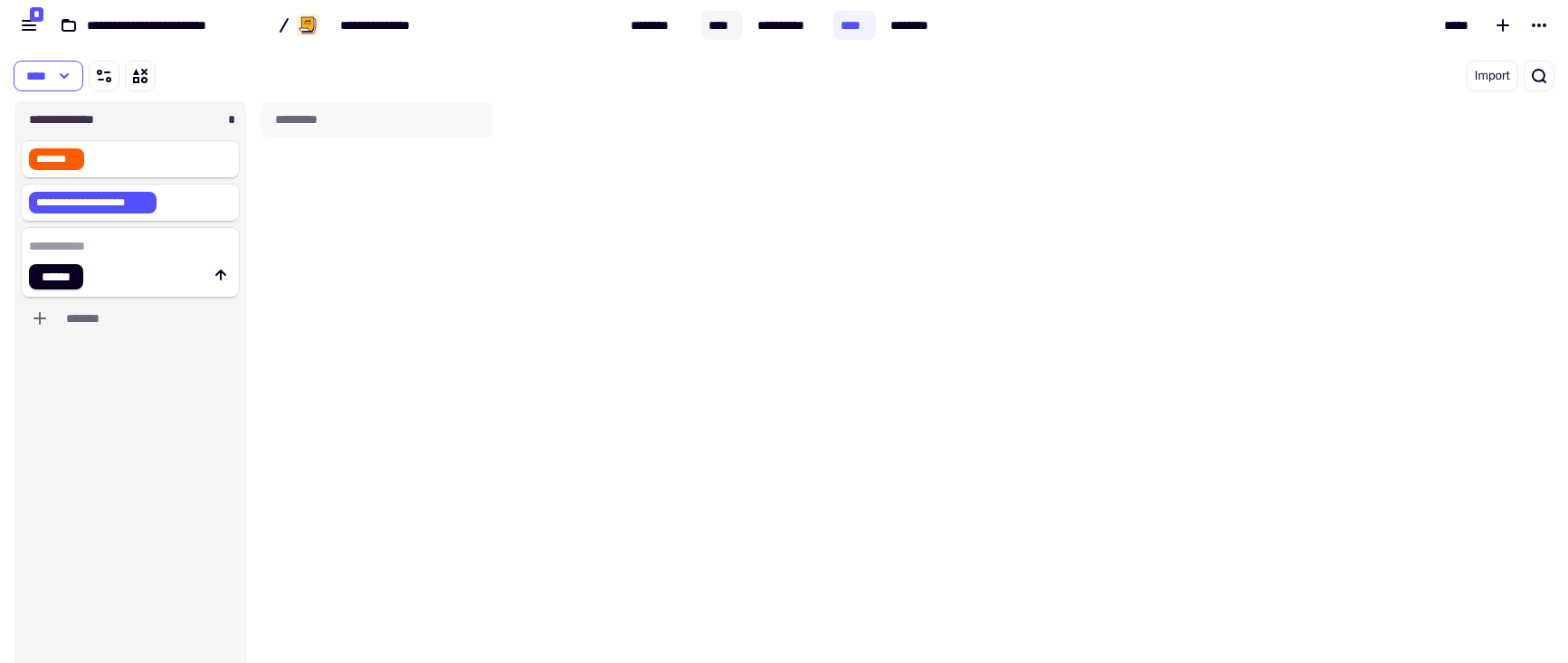 click on "****" 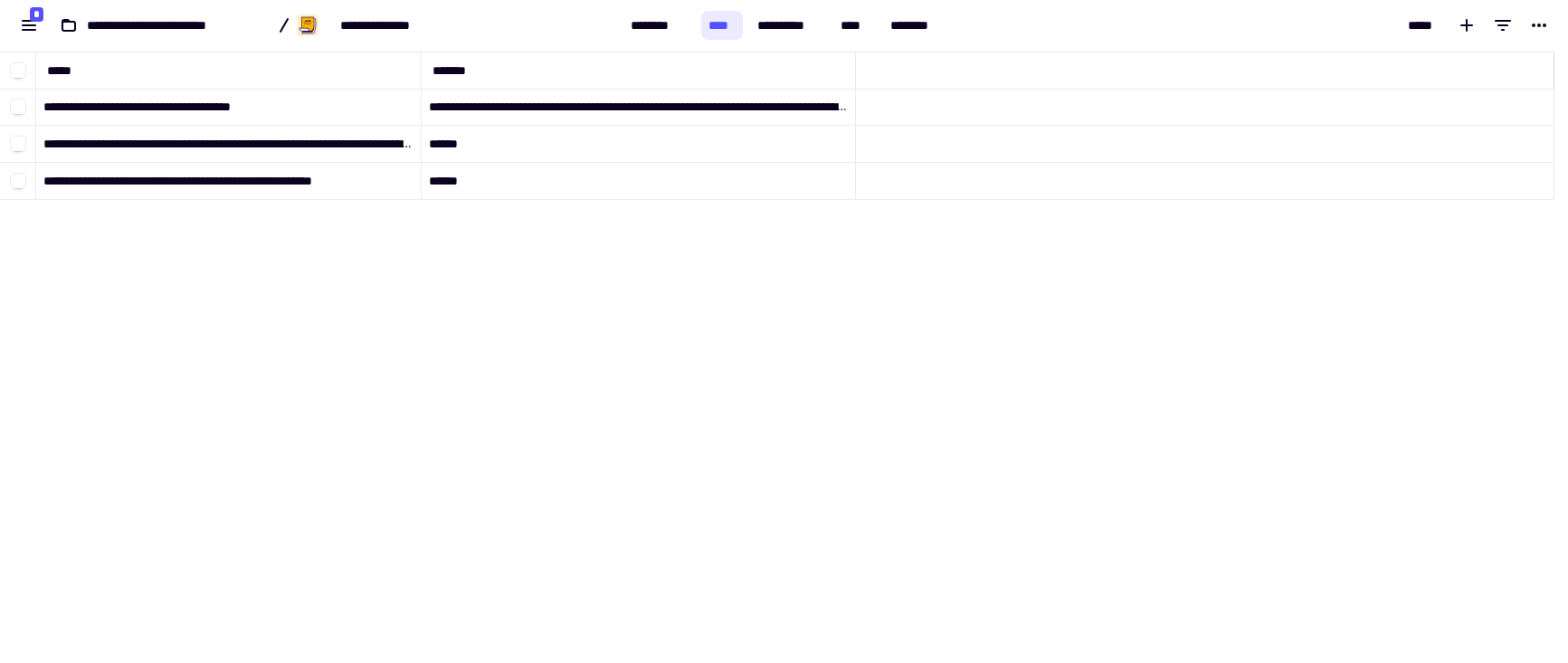 scroll, scrollTop: 14, scrollLeft: 14, axis: both 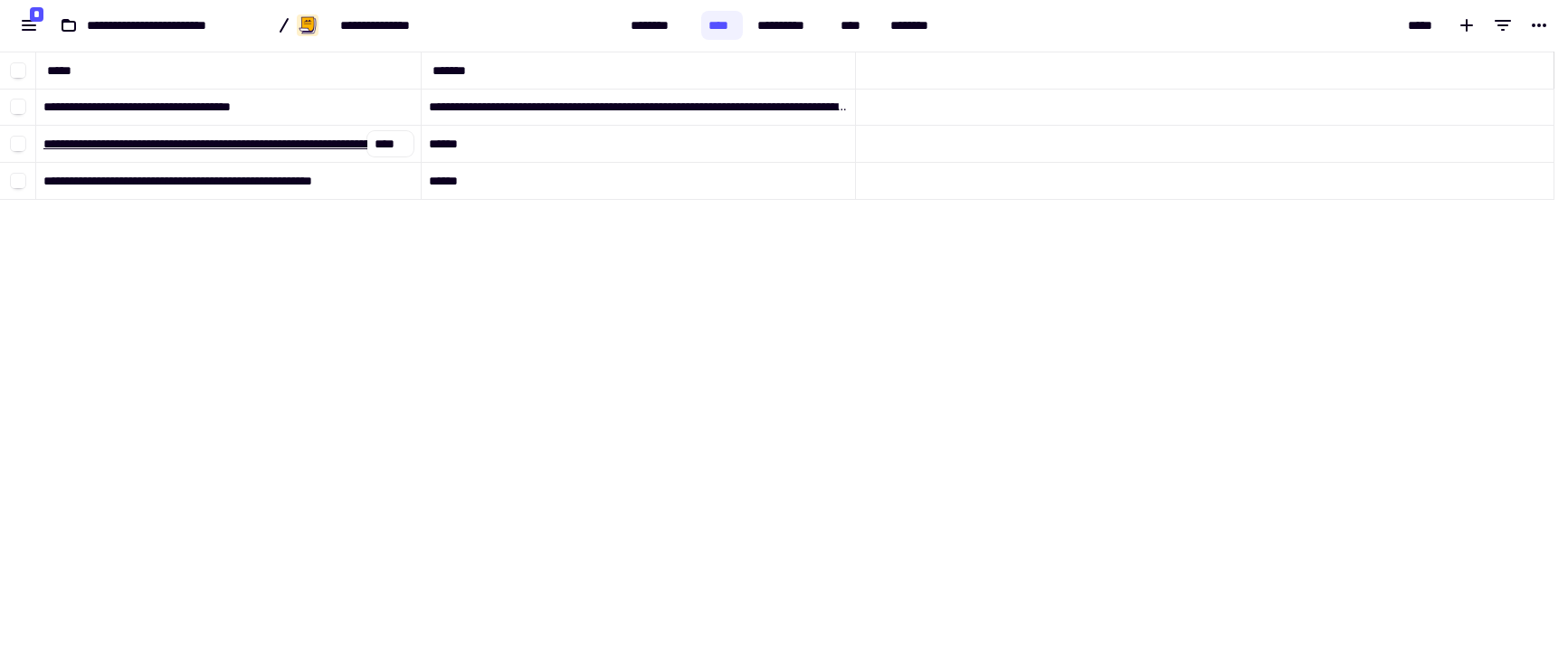 click on "**********" 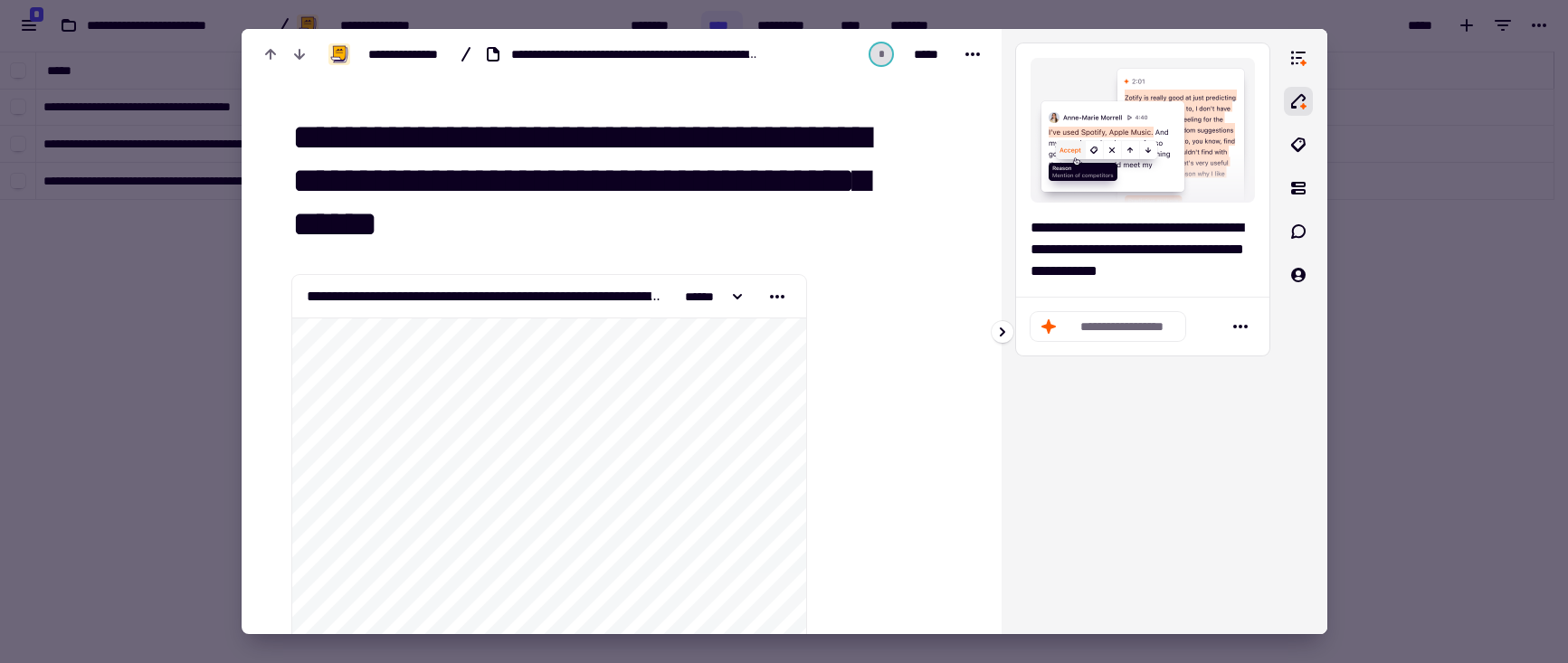 click on "**********" 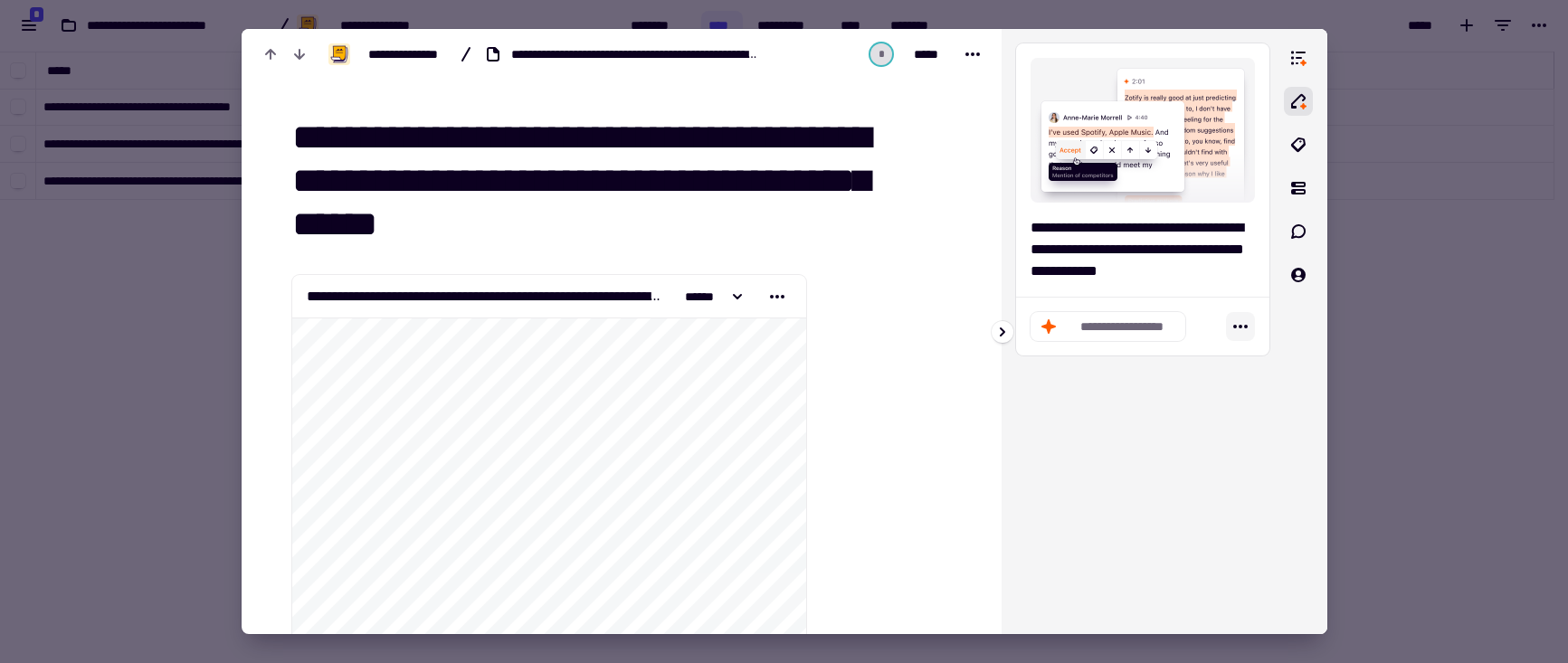 click 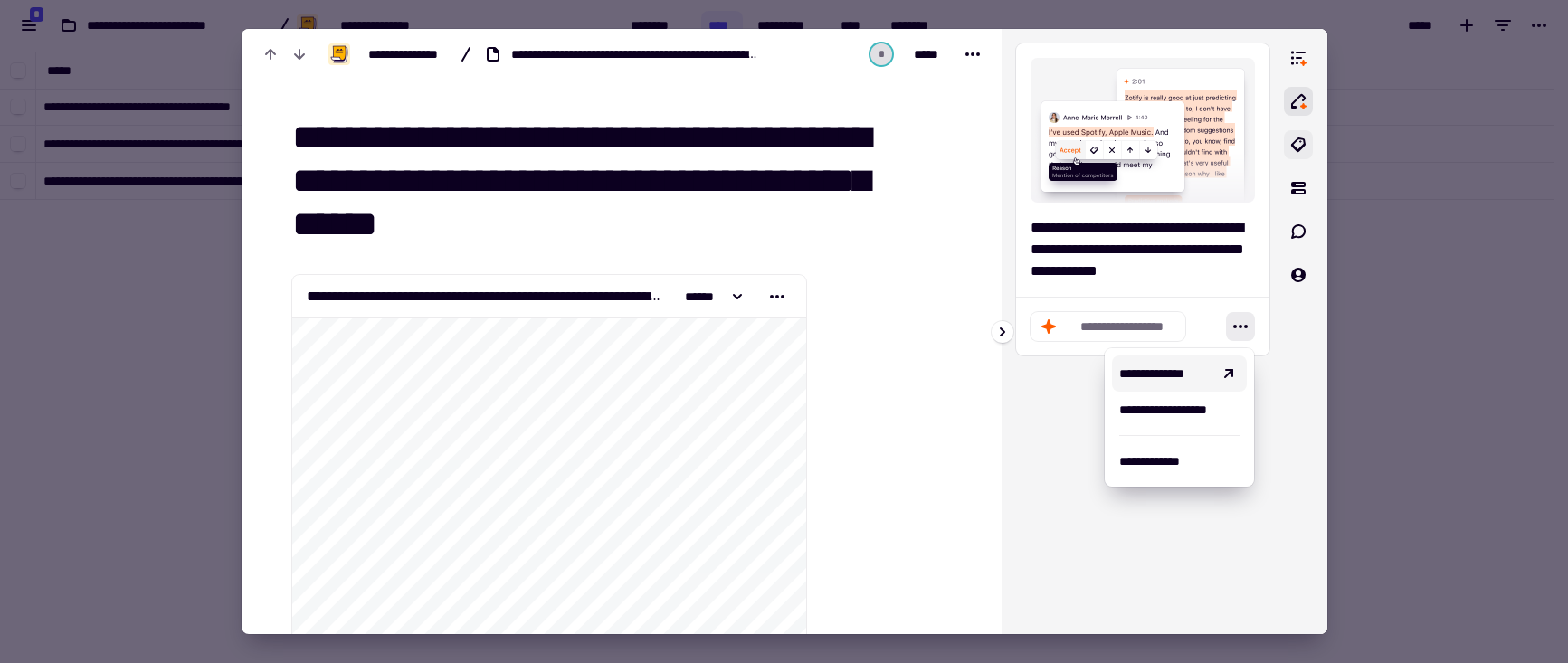 click 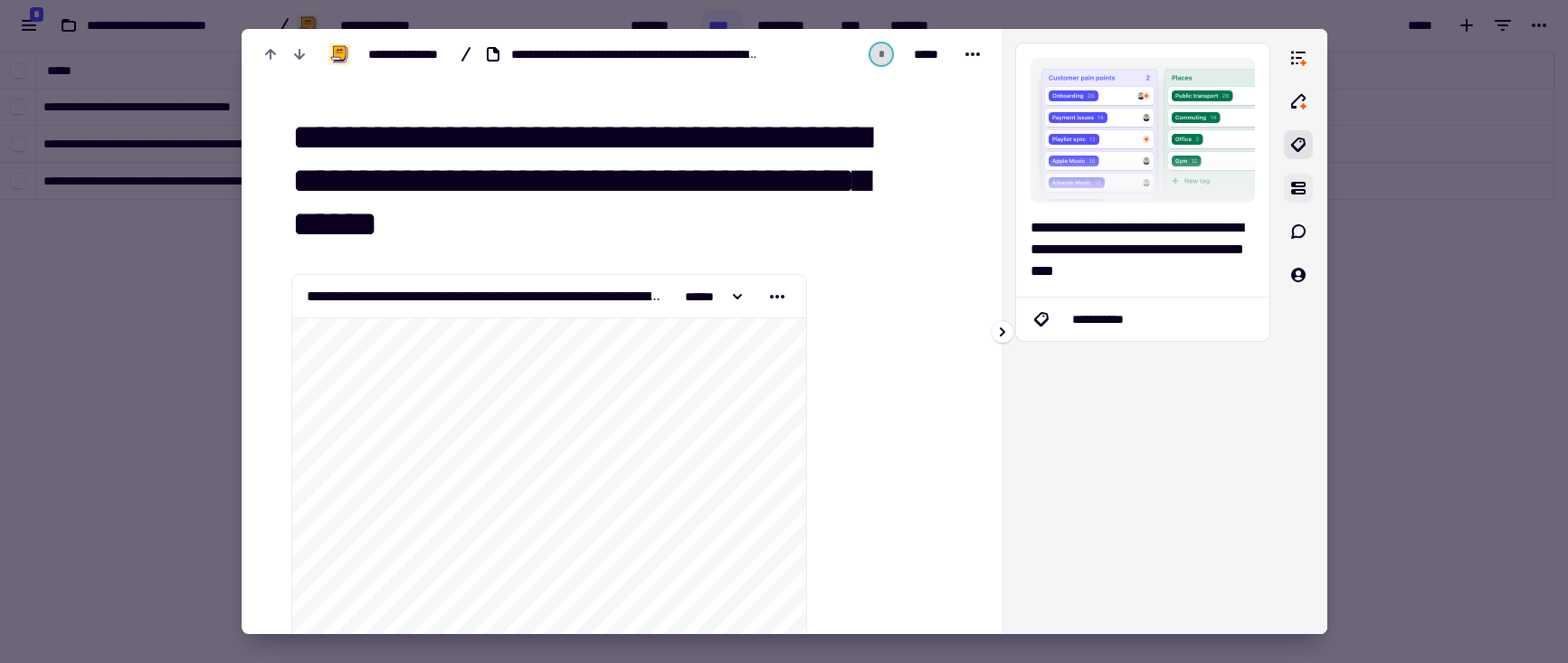 click 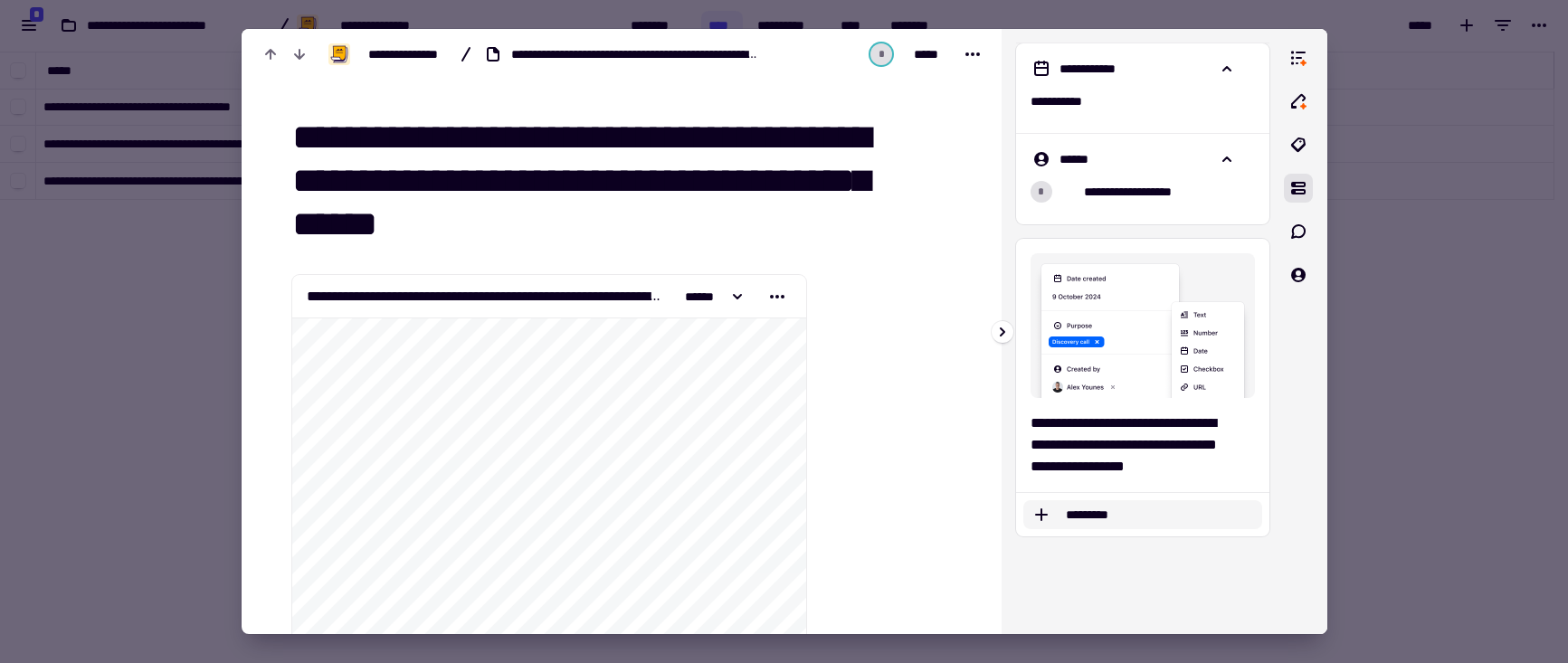 click on "*********" 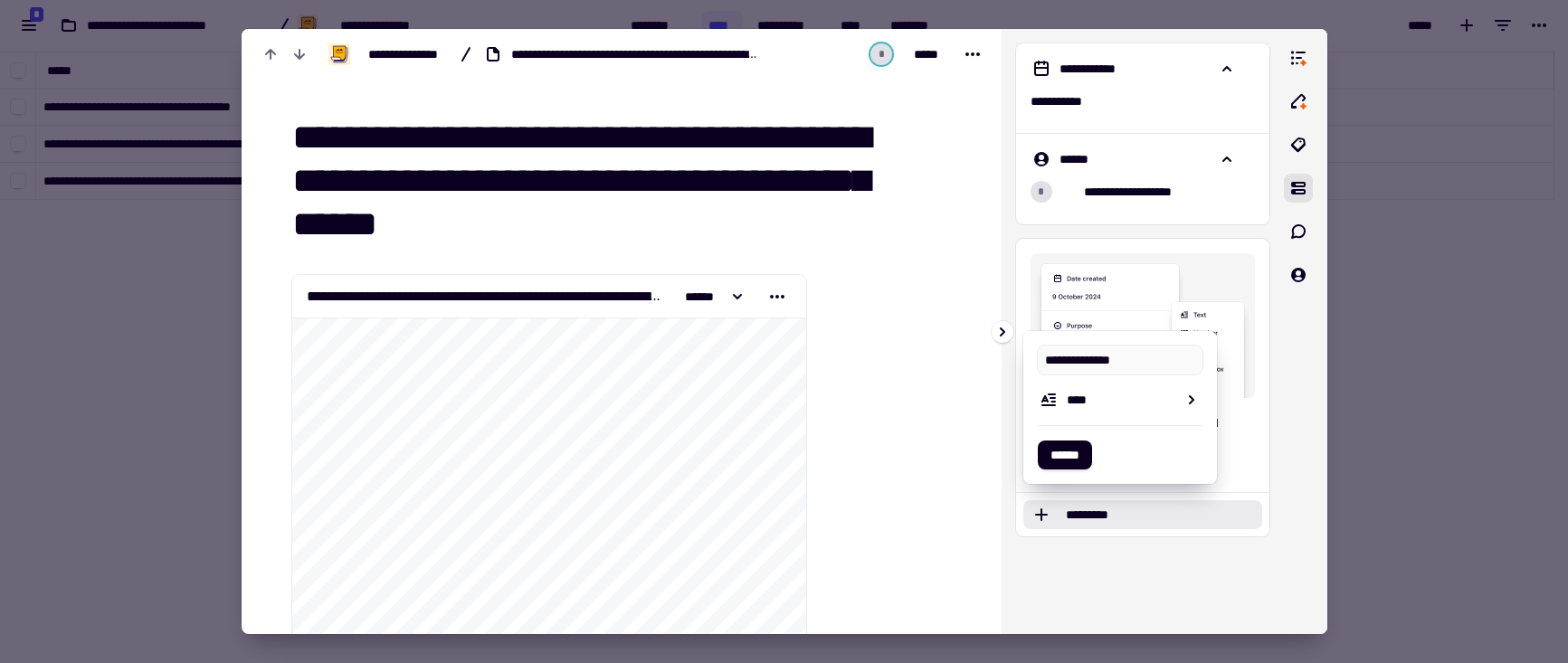 click on "**********" at bounding box center (1143, 331) 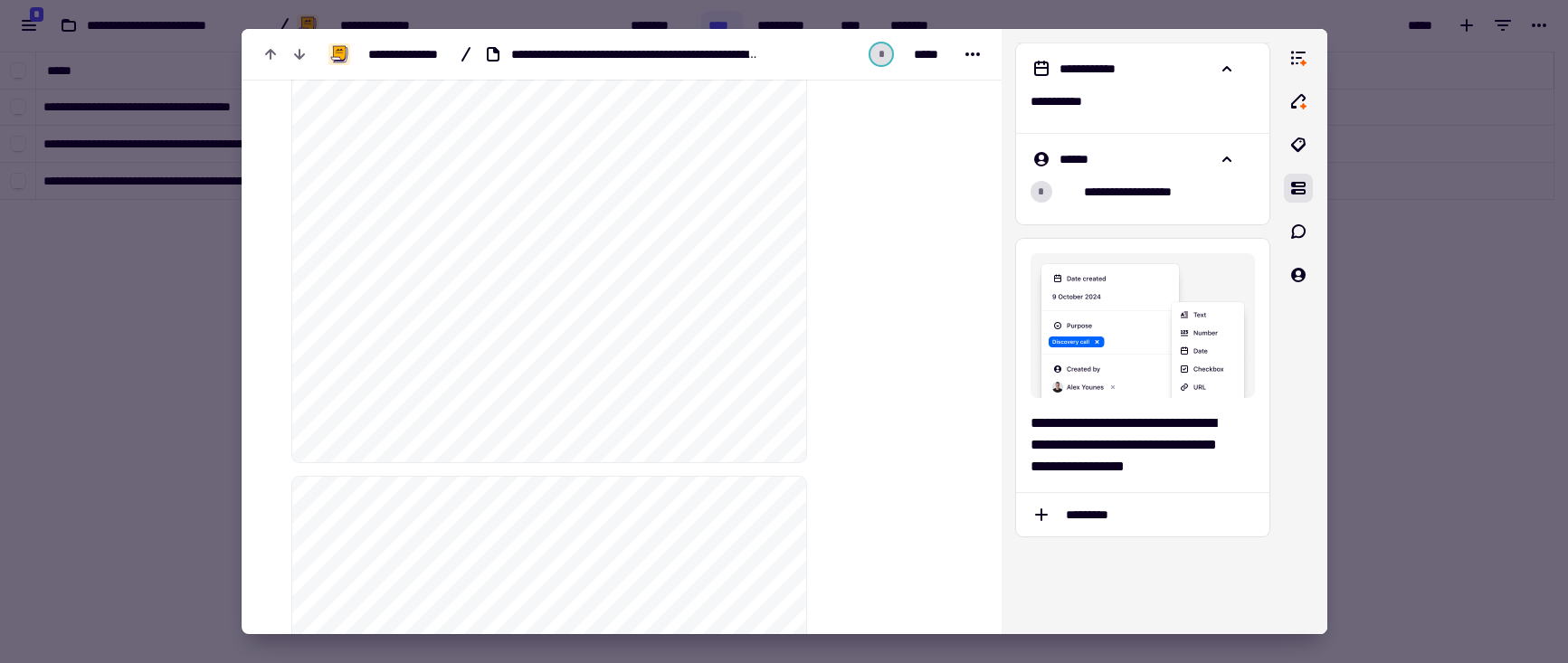 scroll, scrollTop: 544, scrollLeft: 0, axis: vertical 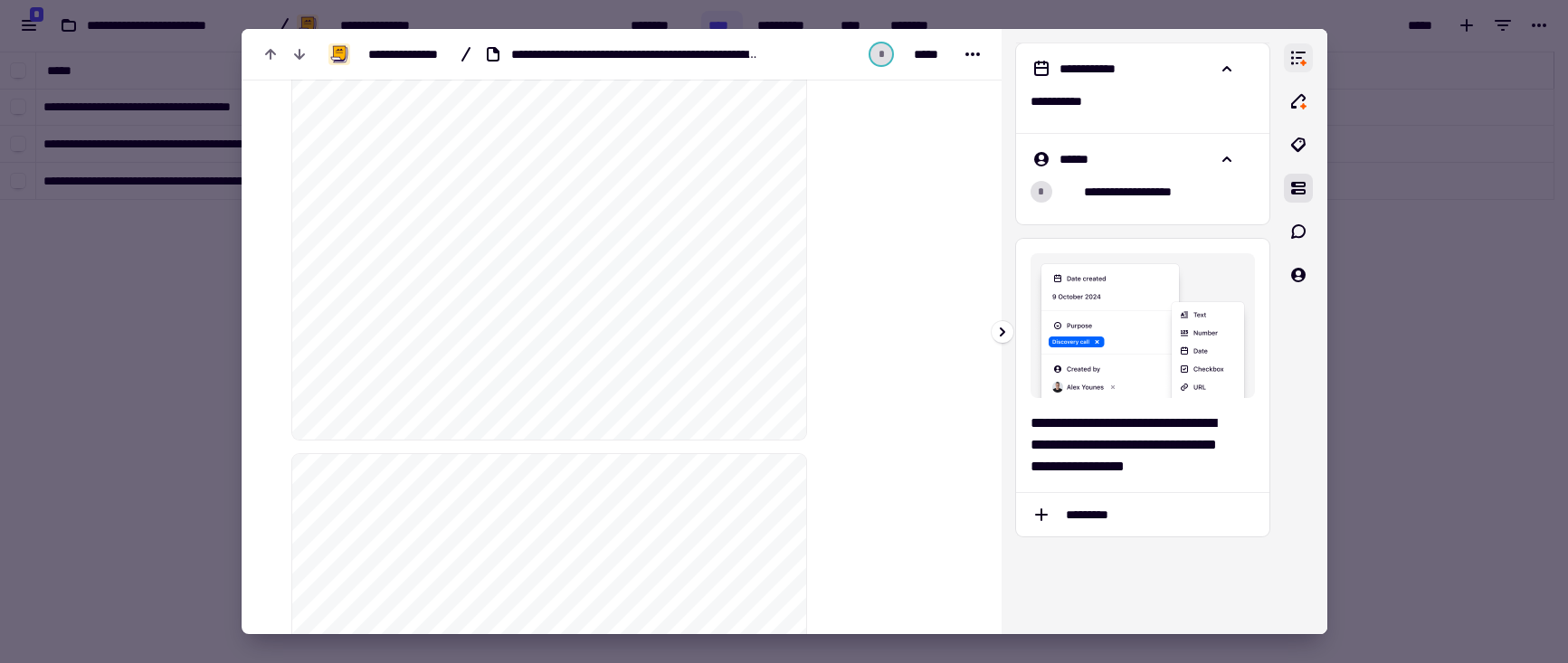 click 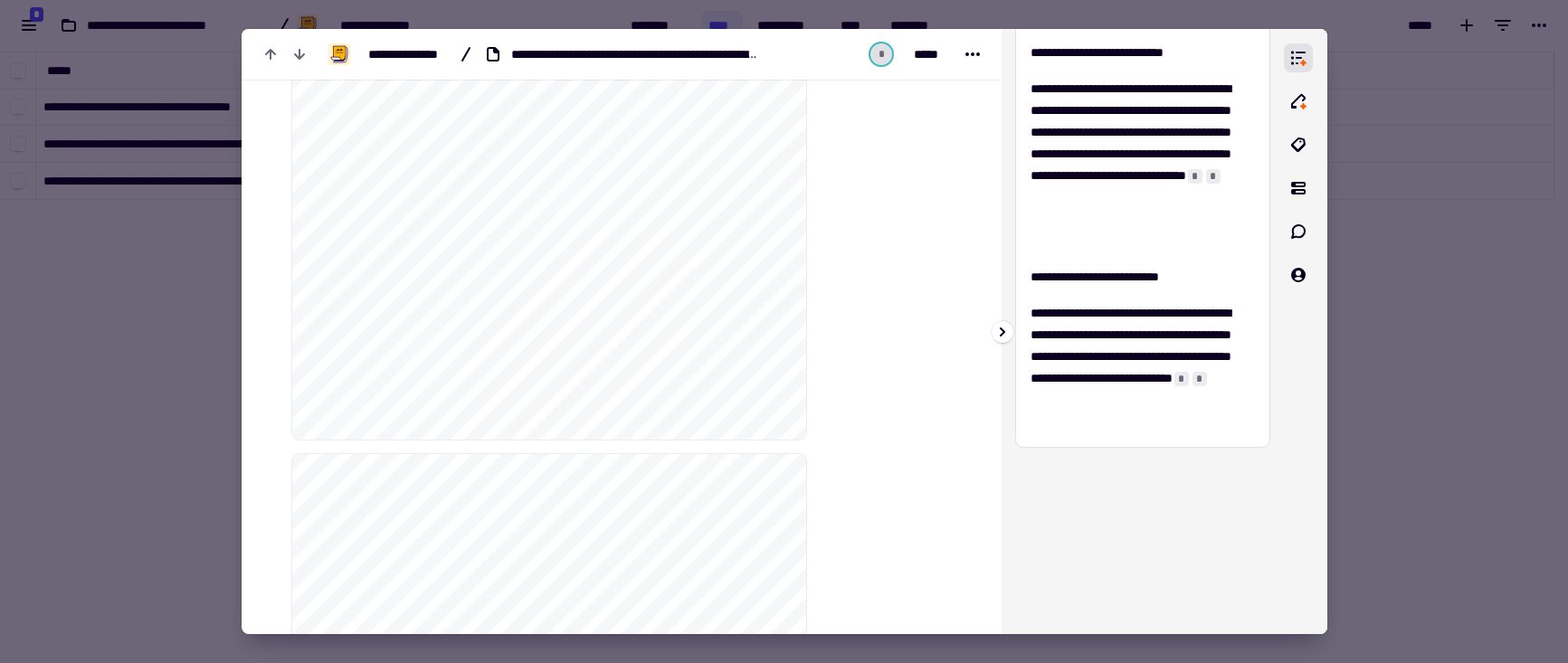 scroll, scrollTop: 0, scrollLeft: 0, axis: both 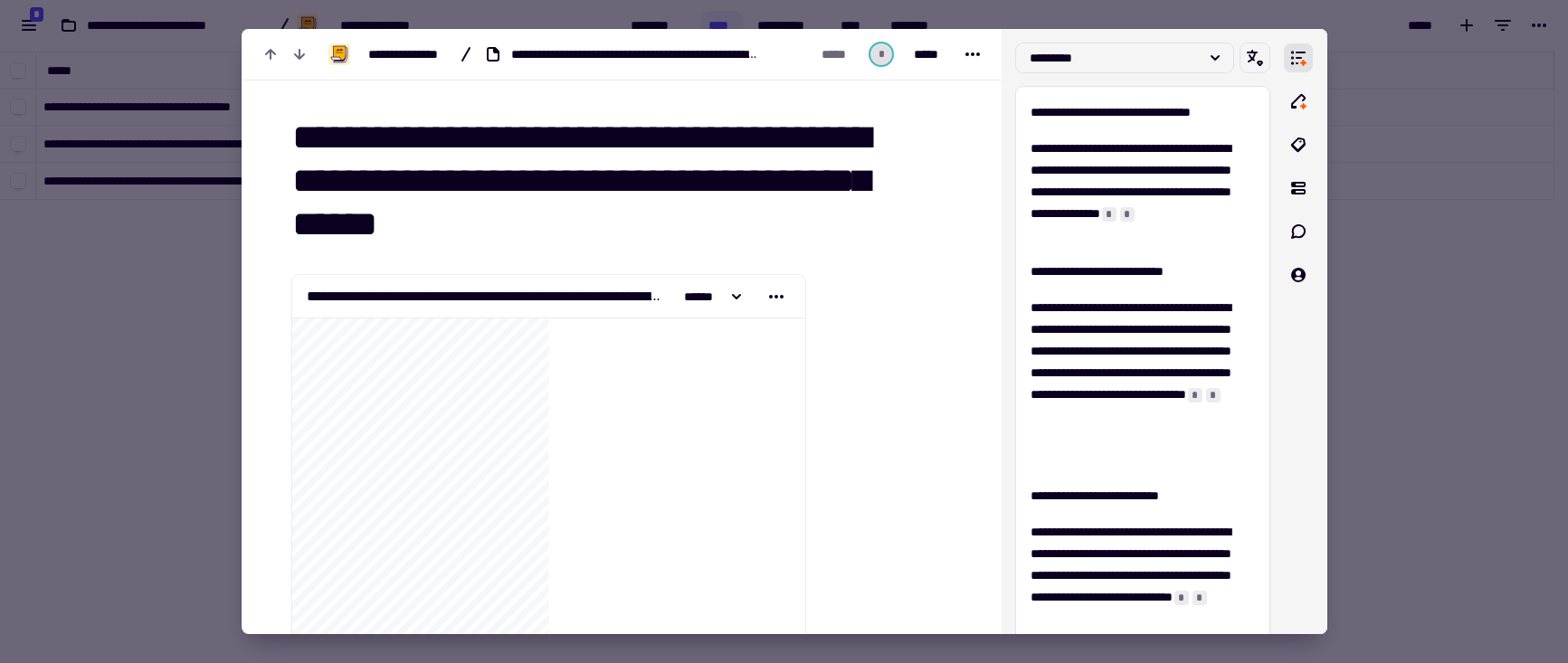 click at bounding box center (784, 331) 